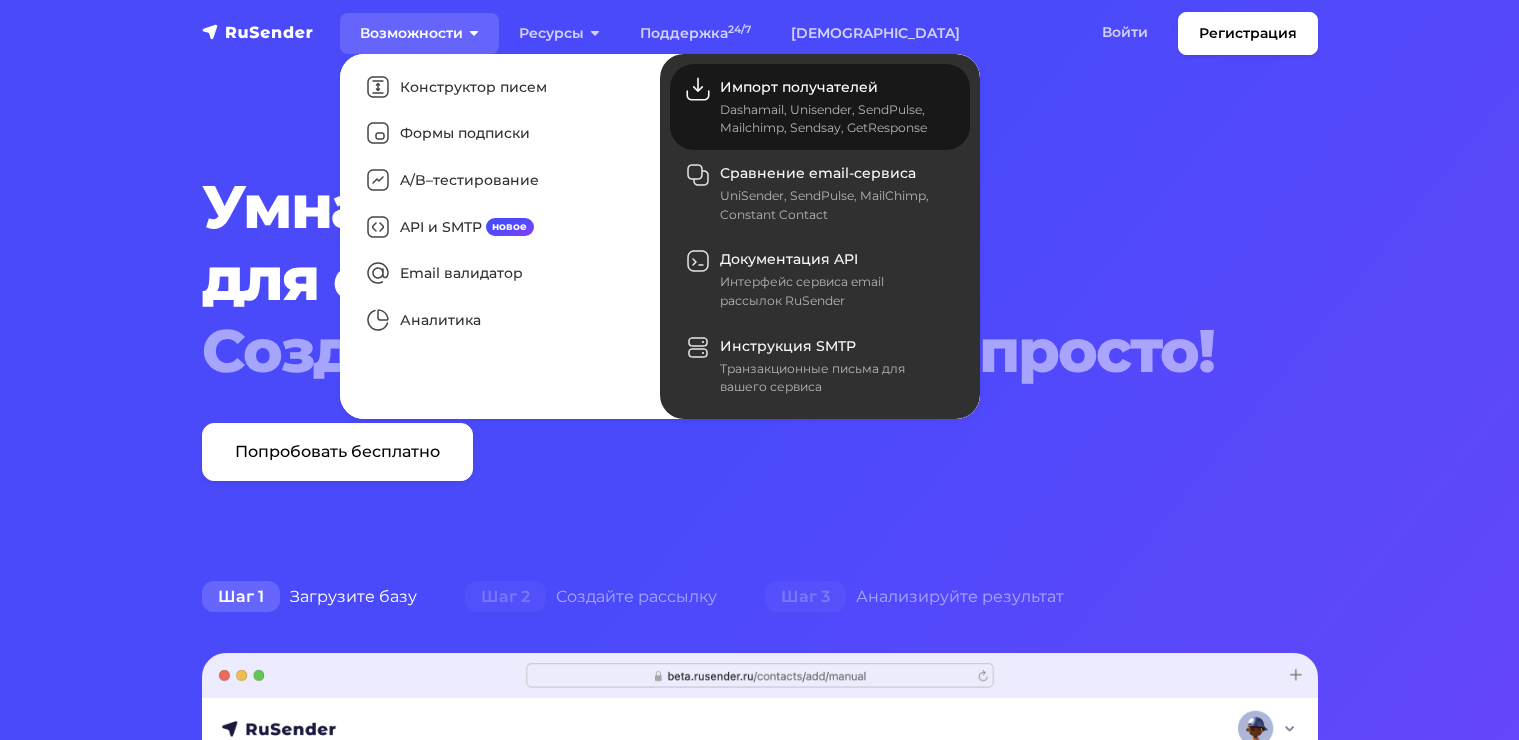 scroll, scrollTop: 0, scrollLeft: 0, axis: both 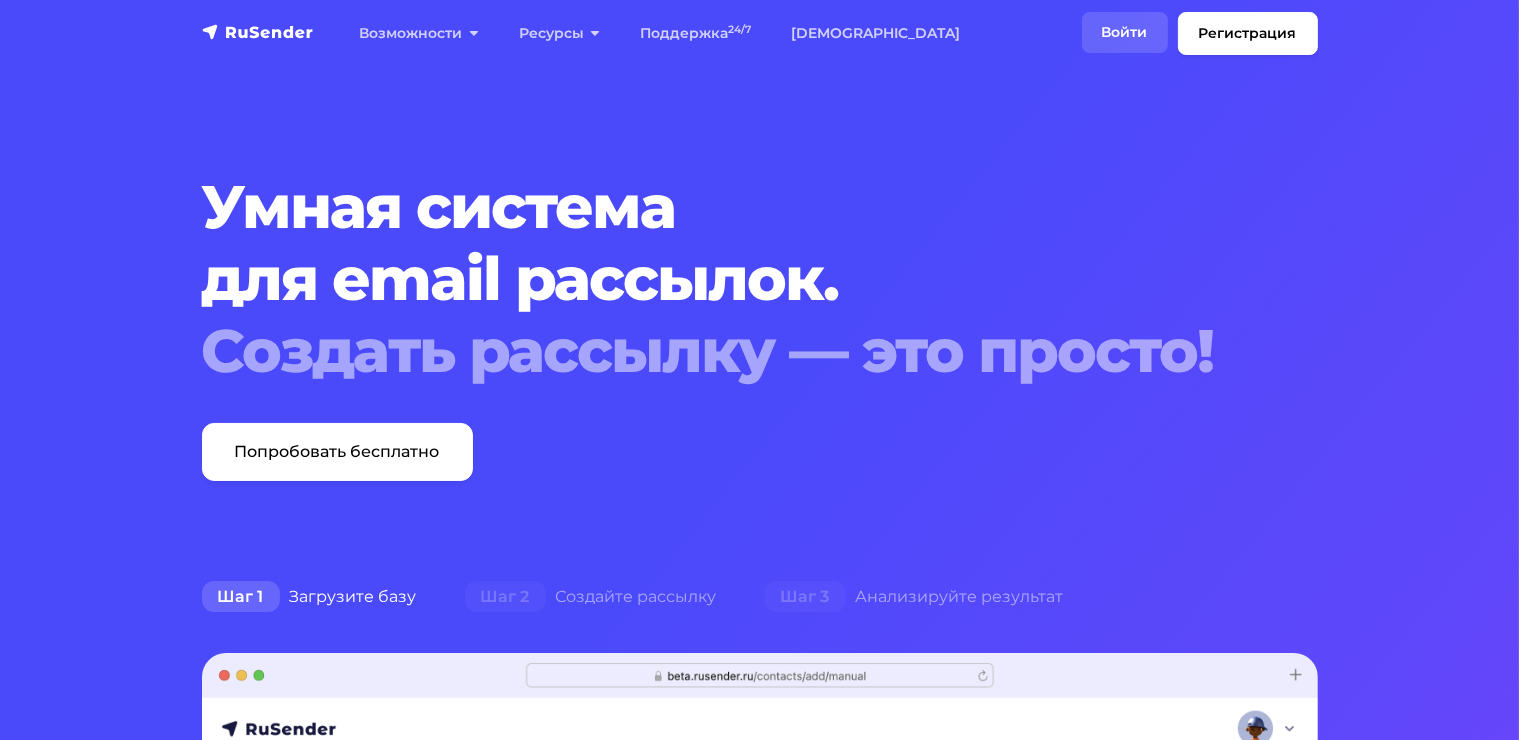 click on "Войти" at bounding box center [1125, 32] 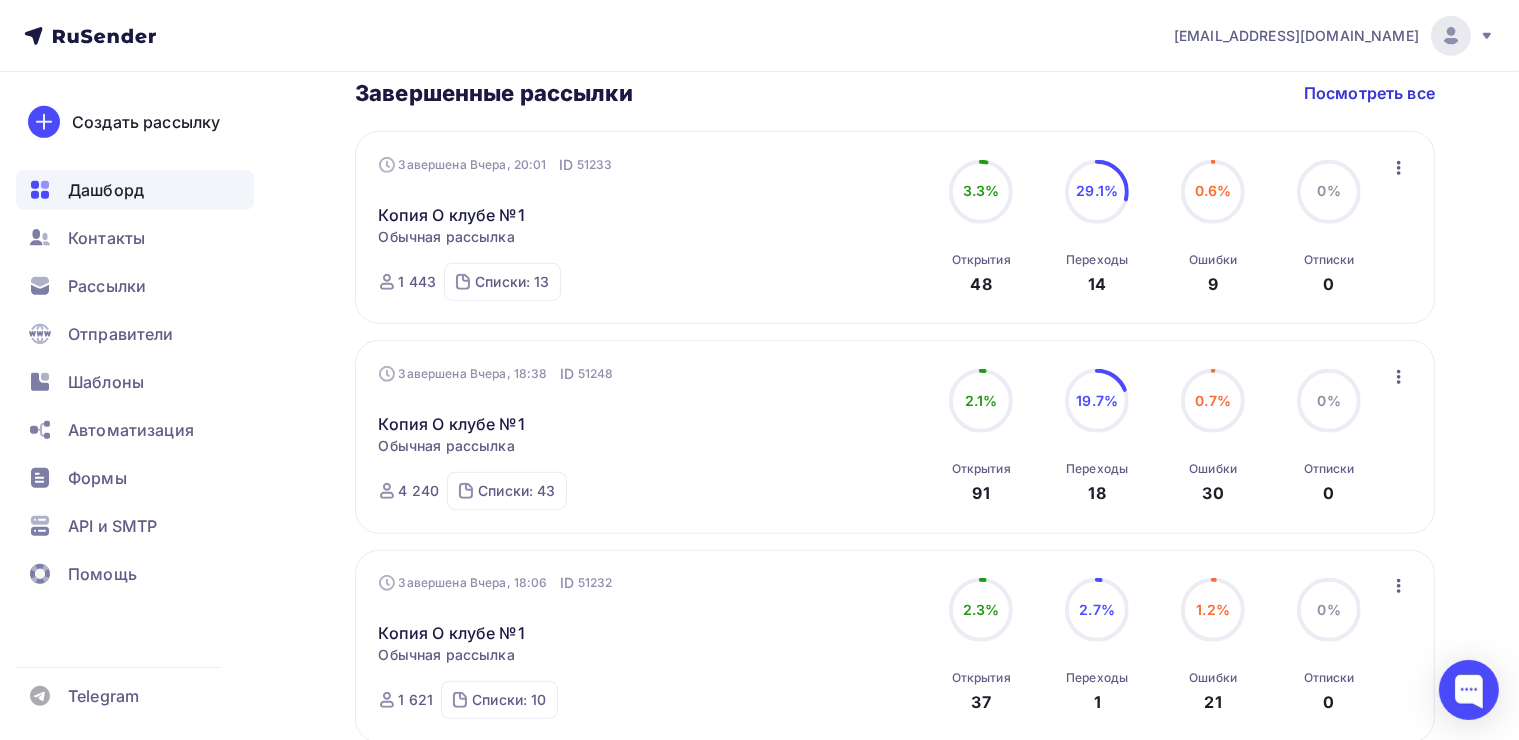 scroll, scrollTop: 1000, scrollLeft: 0, axis: vertical 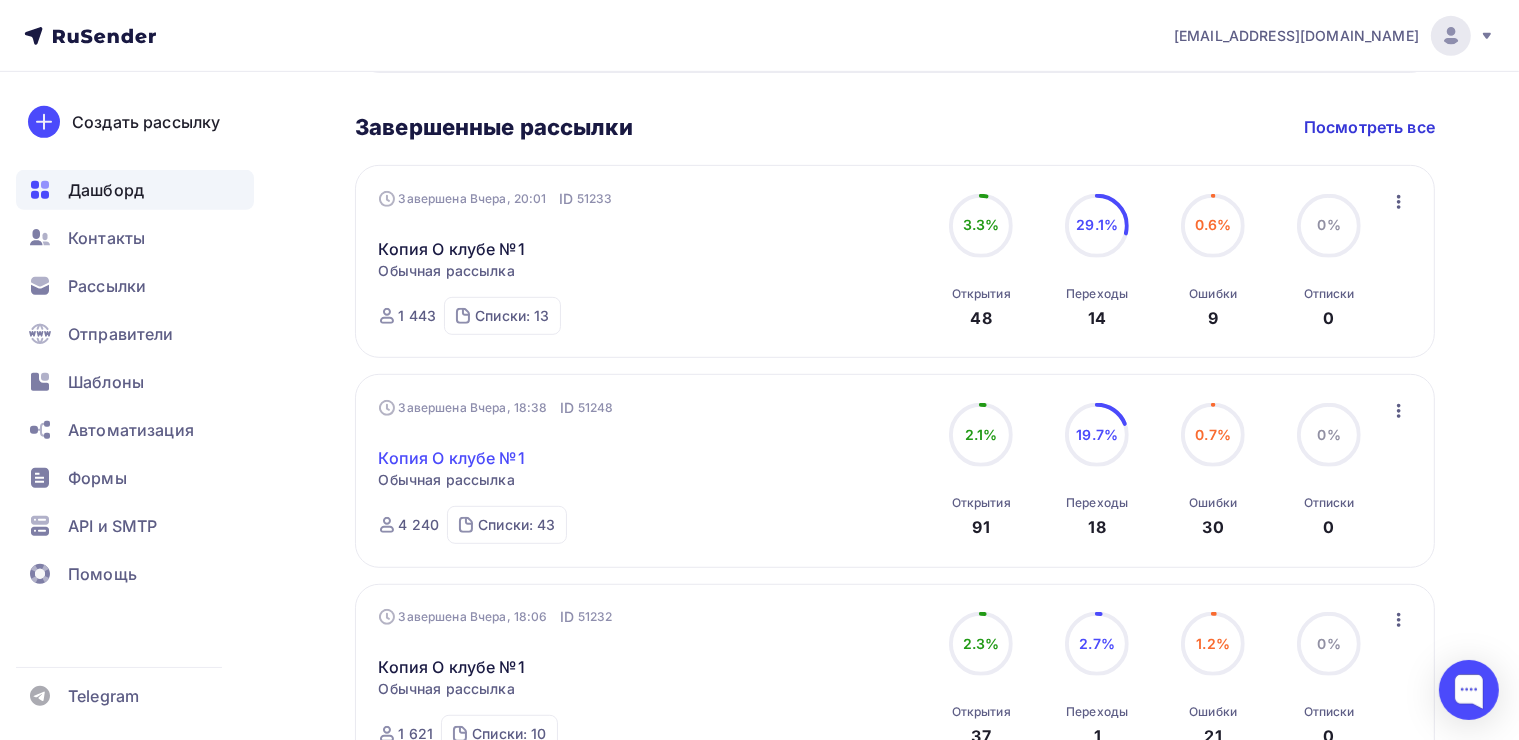 click on "Копия О клубе №1" at bounding box center (452, 458) 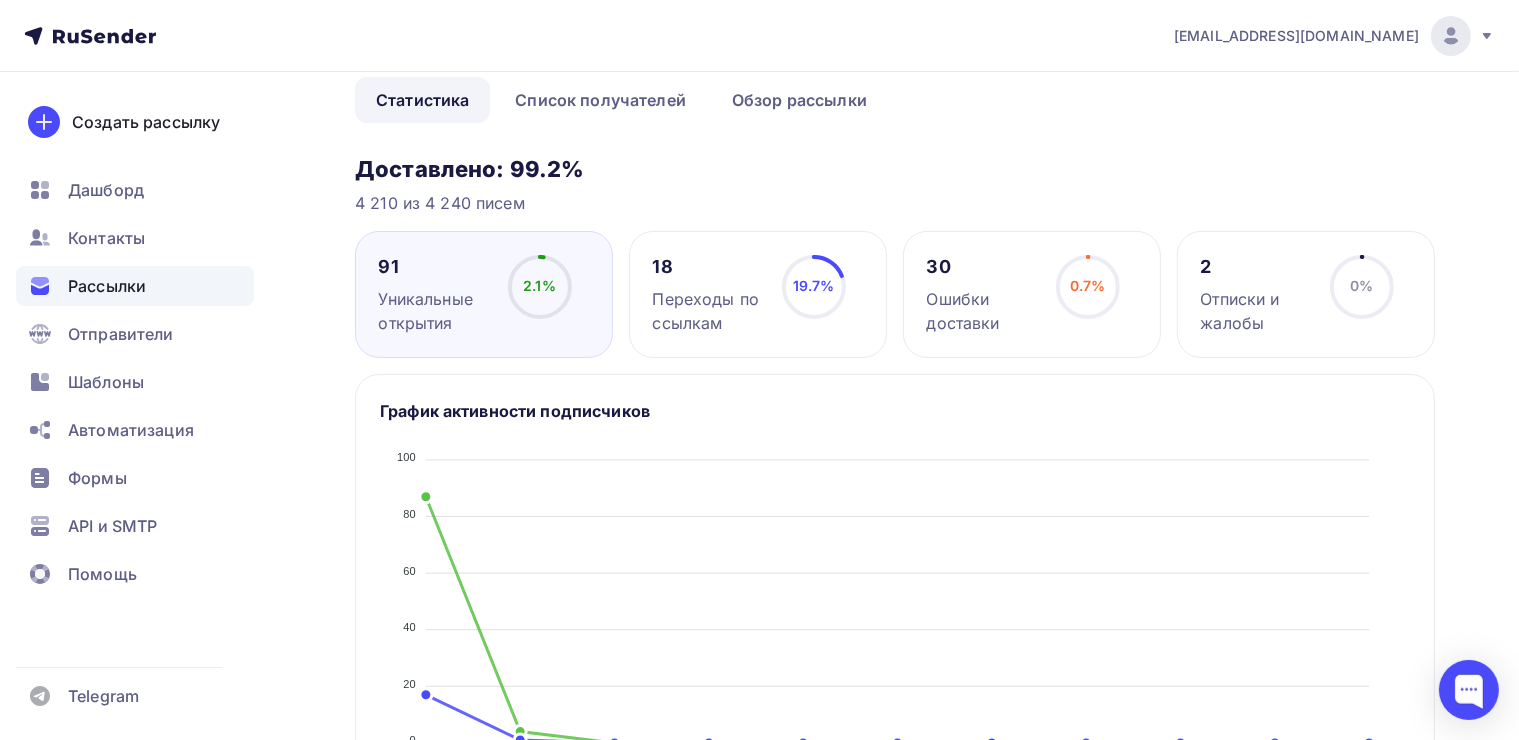 scroll, scrollTop: 0, scrollLeft: 0, axis: both 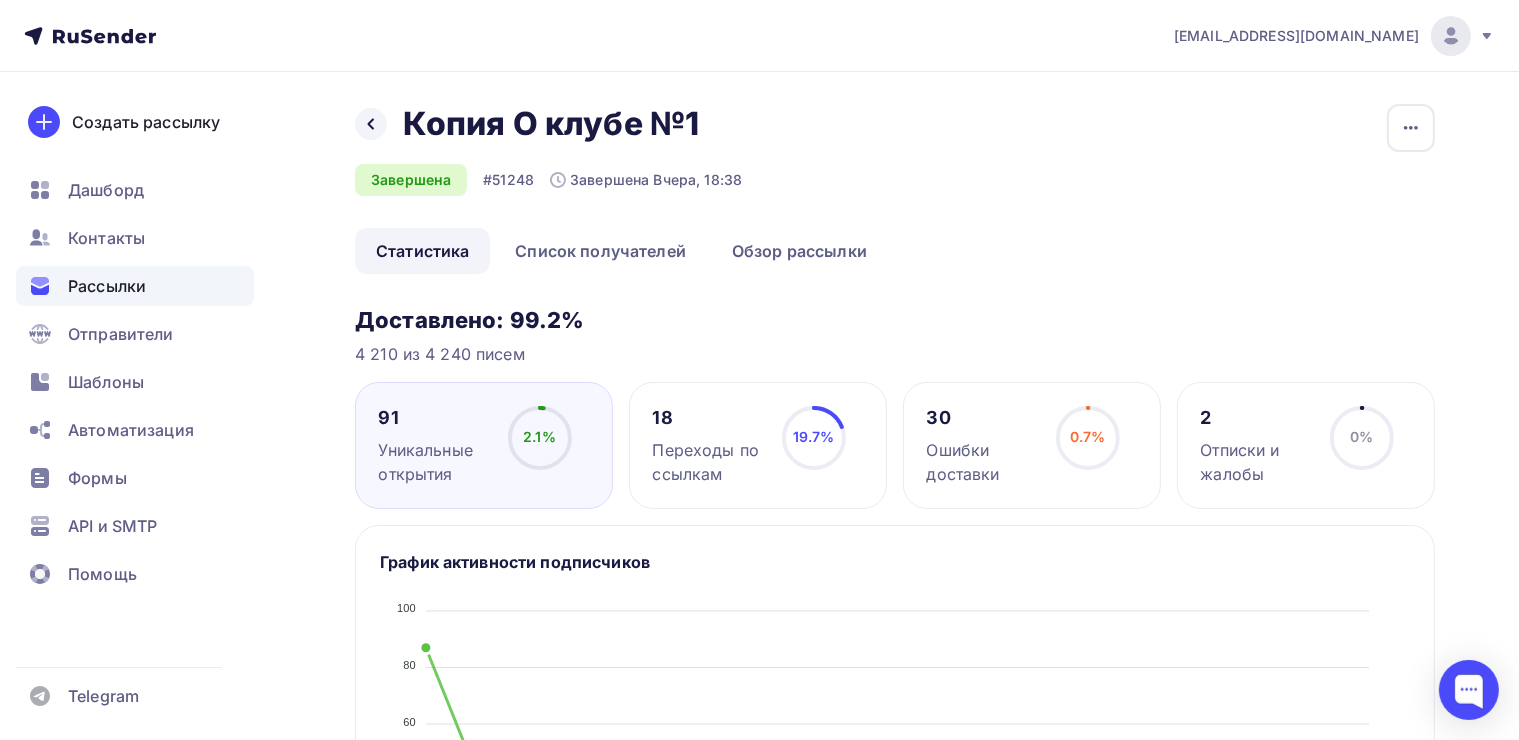 click on "Завершена
#51248
Завершена
Вчера, 18:38" at bounding box center (548, 180) 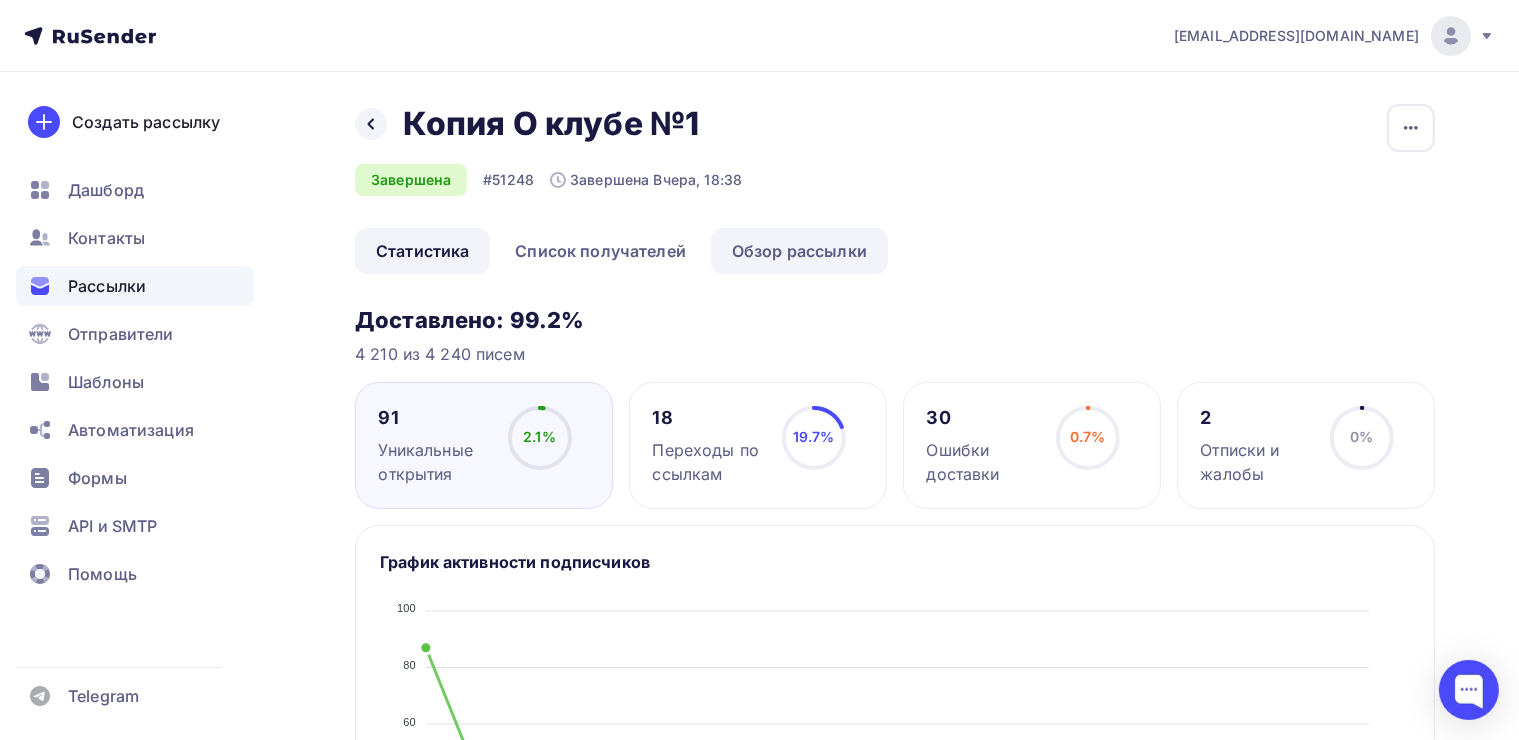 click on "Обзор рассылки" at bounding box center (799, 251) 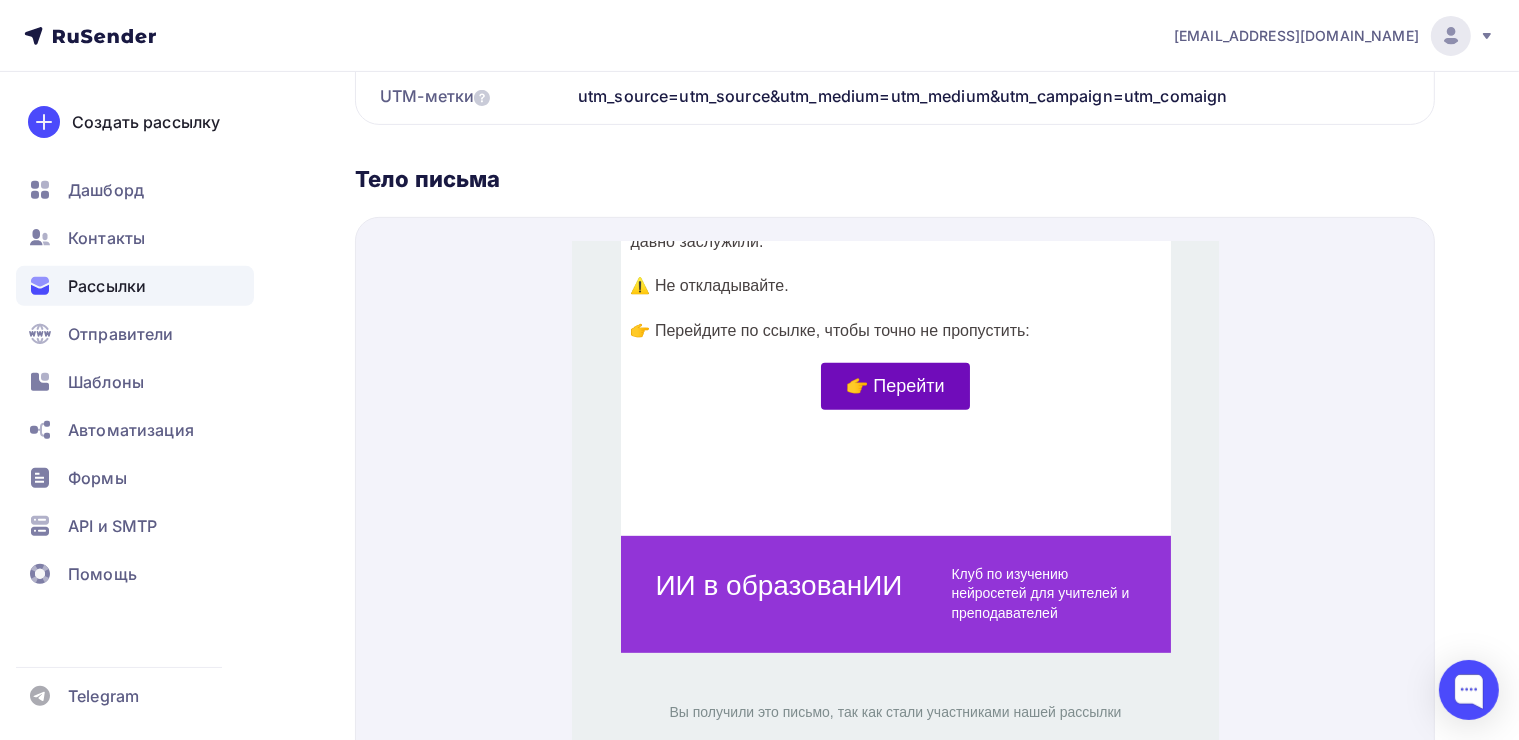 scroll, scrollTop: 947, scrollLeft: 0, axis: vertical 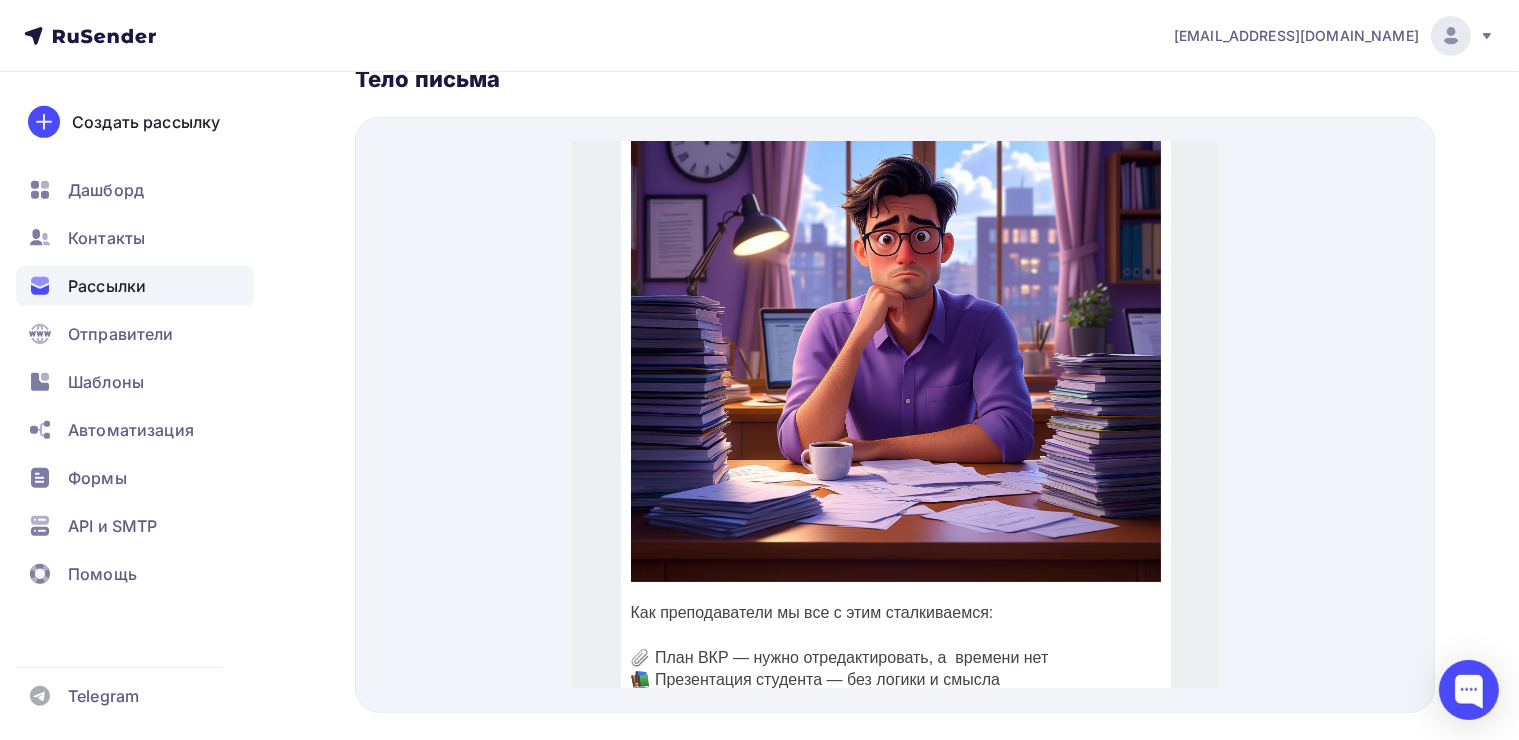 click on "Рассылки" at bounding box center [107, 286] 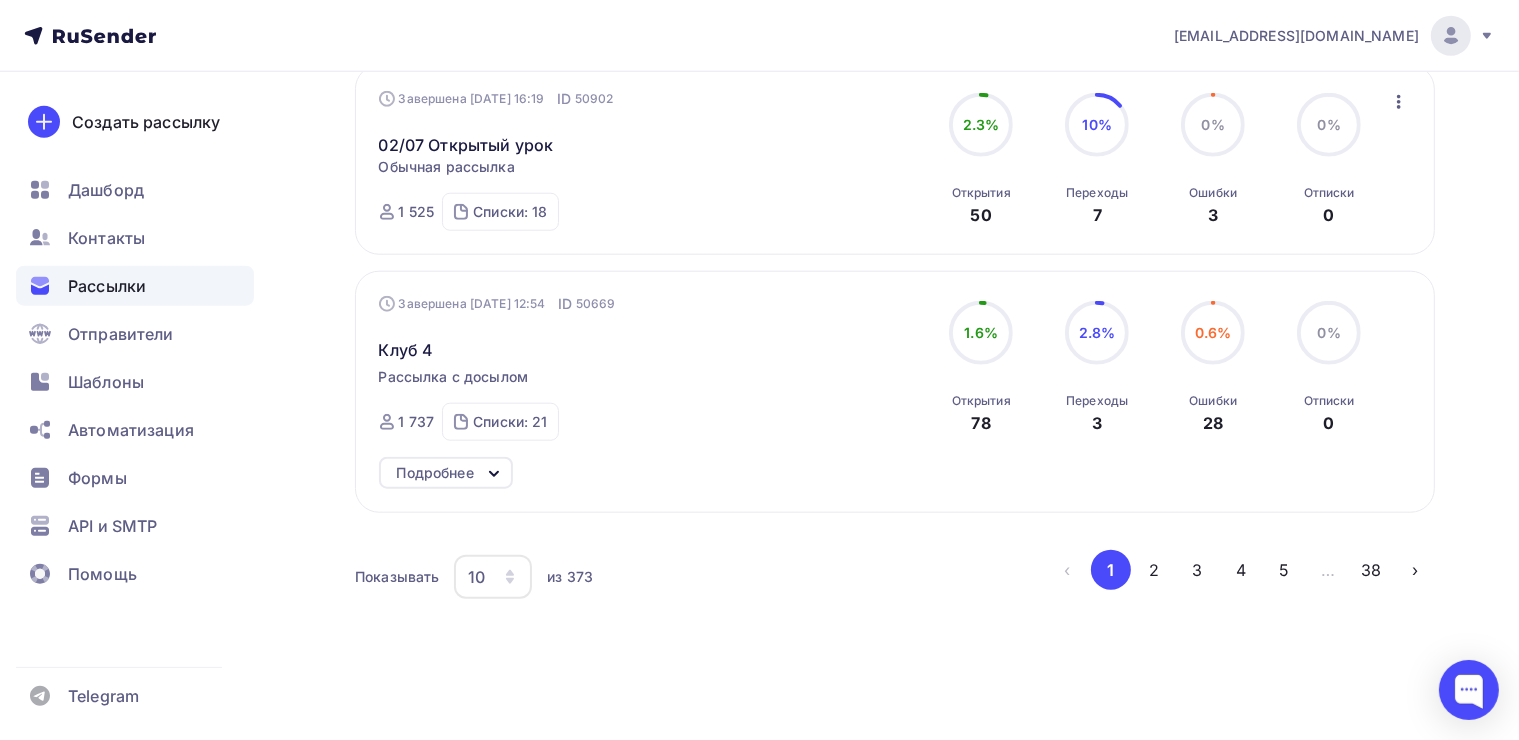 scroll, scrollTop: 1890, scrollLeft: 0, axis: vertical 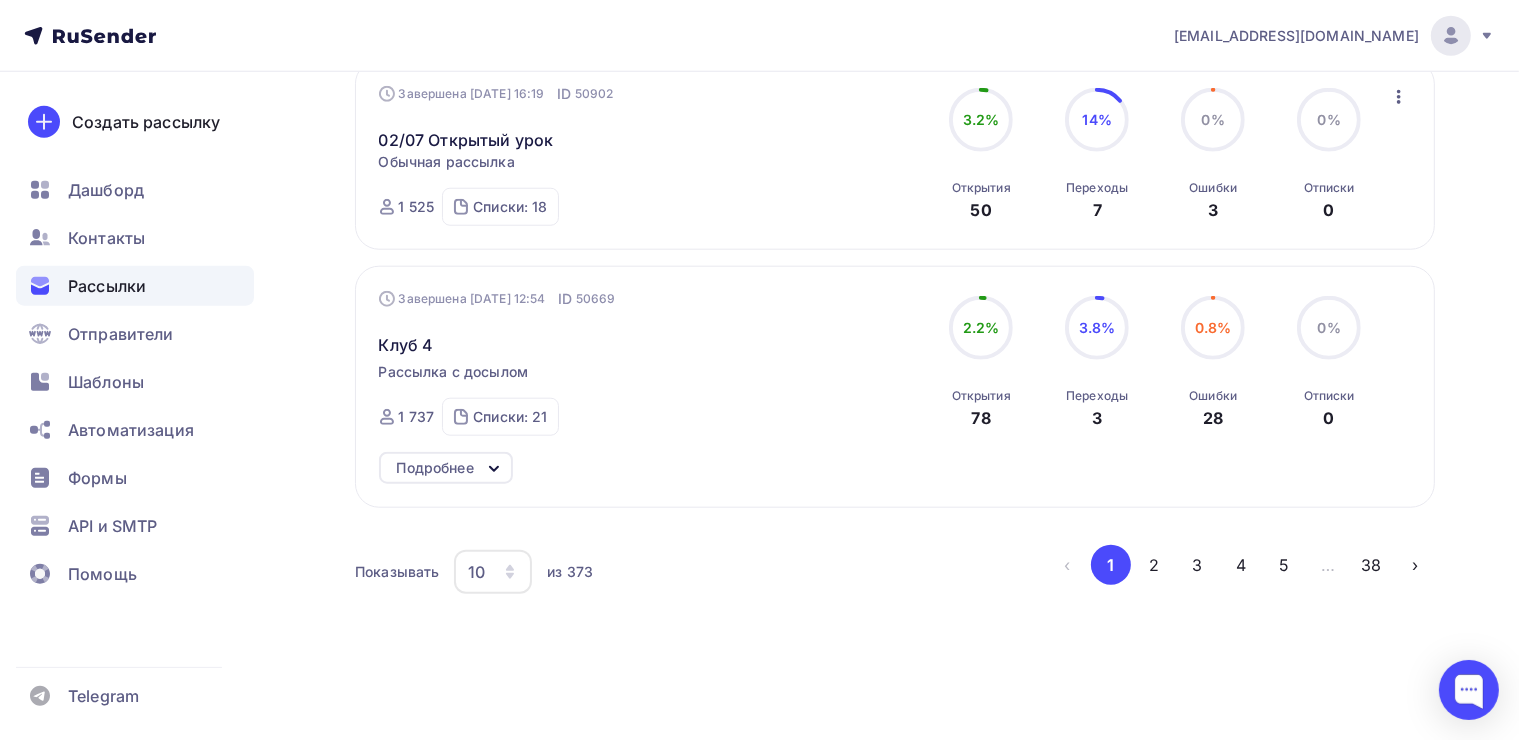 click on "2" at bounding box center [1154, 565] 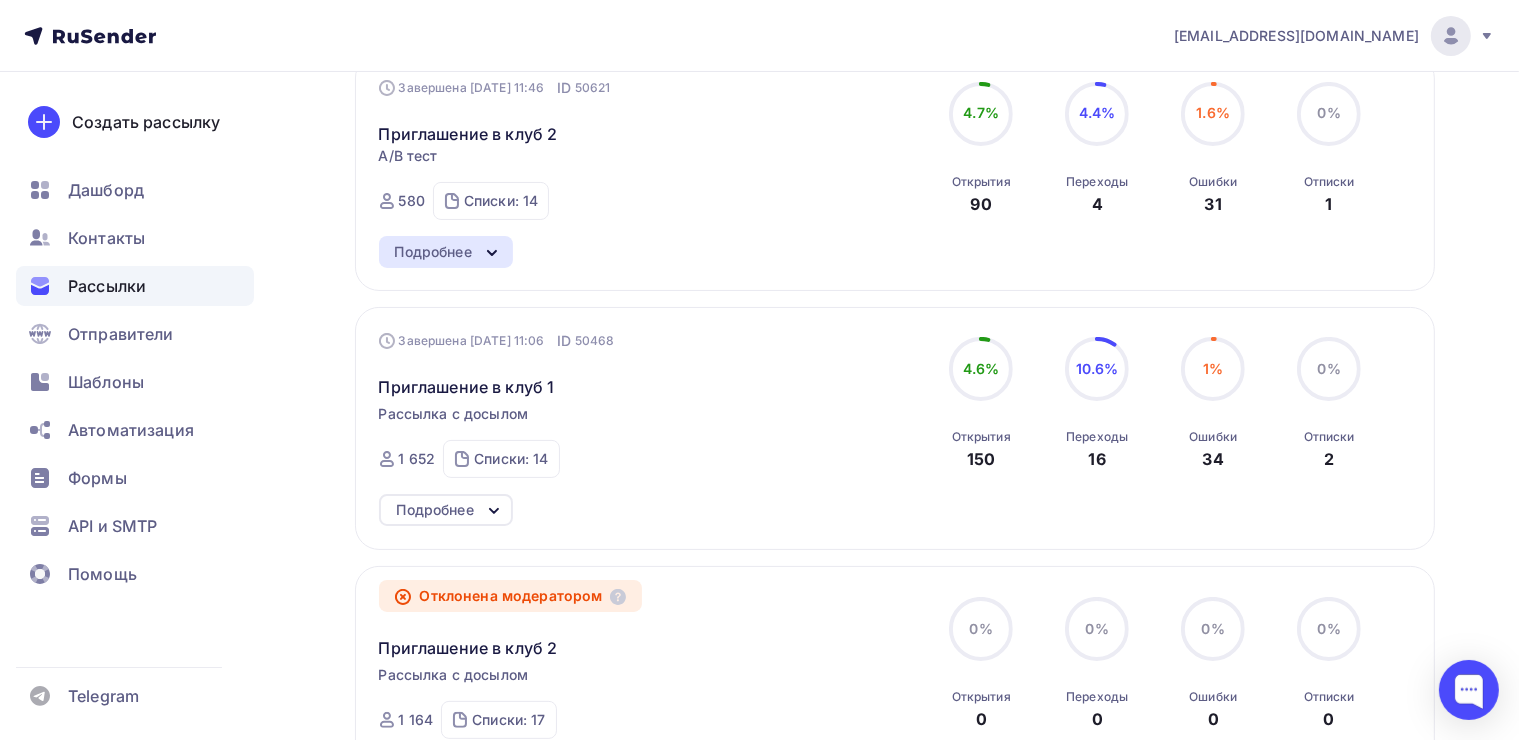 scroll, scrollTop: 242, scrollLeft: 0, axis: vertical 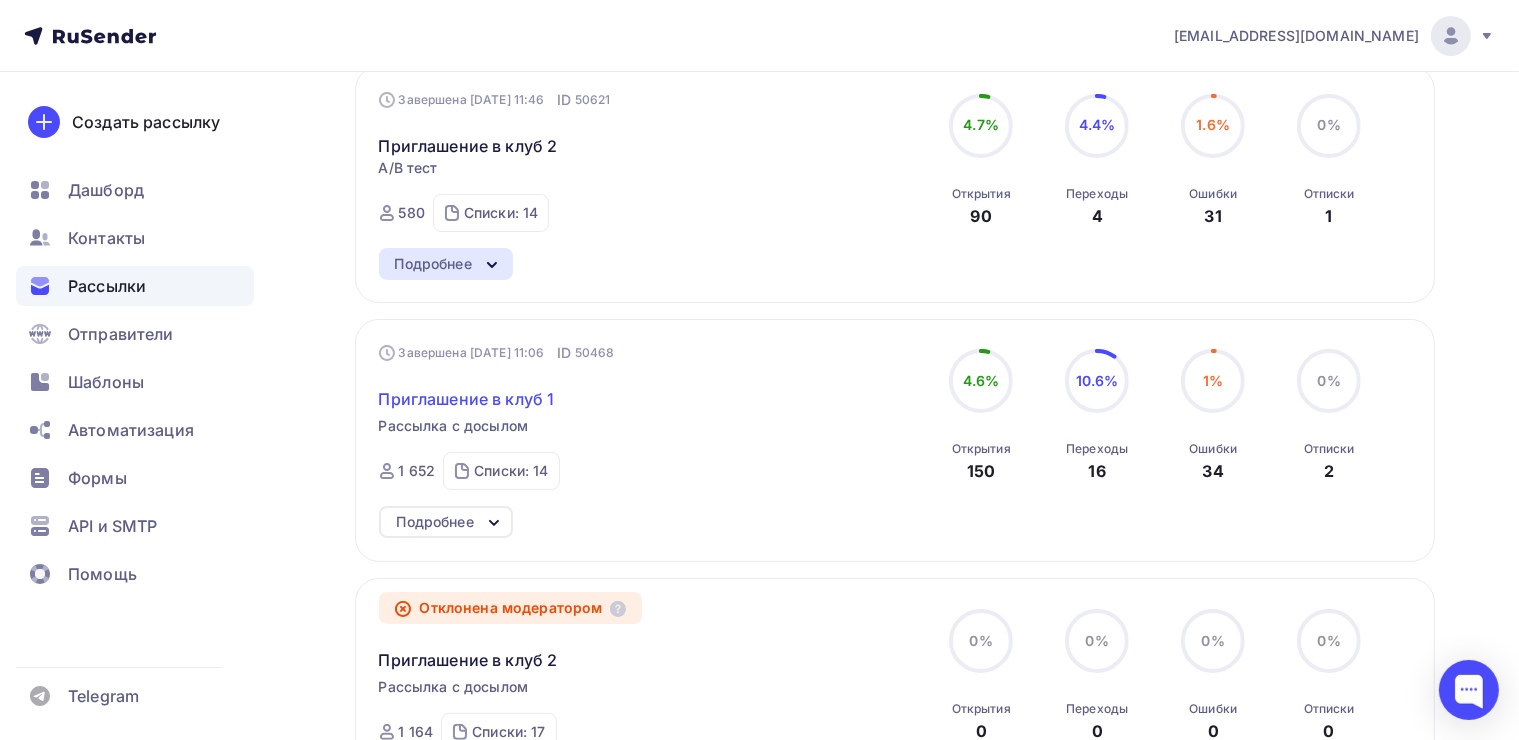 click on "Приглашение в клуб 1" at bounding box center [467, 399] 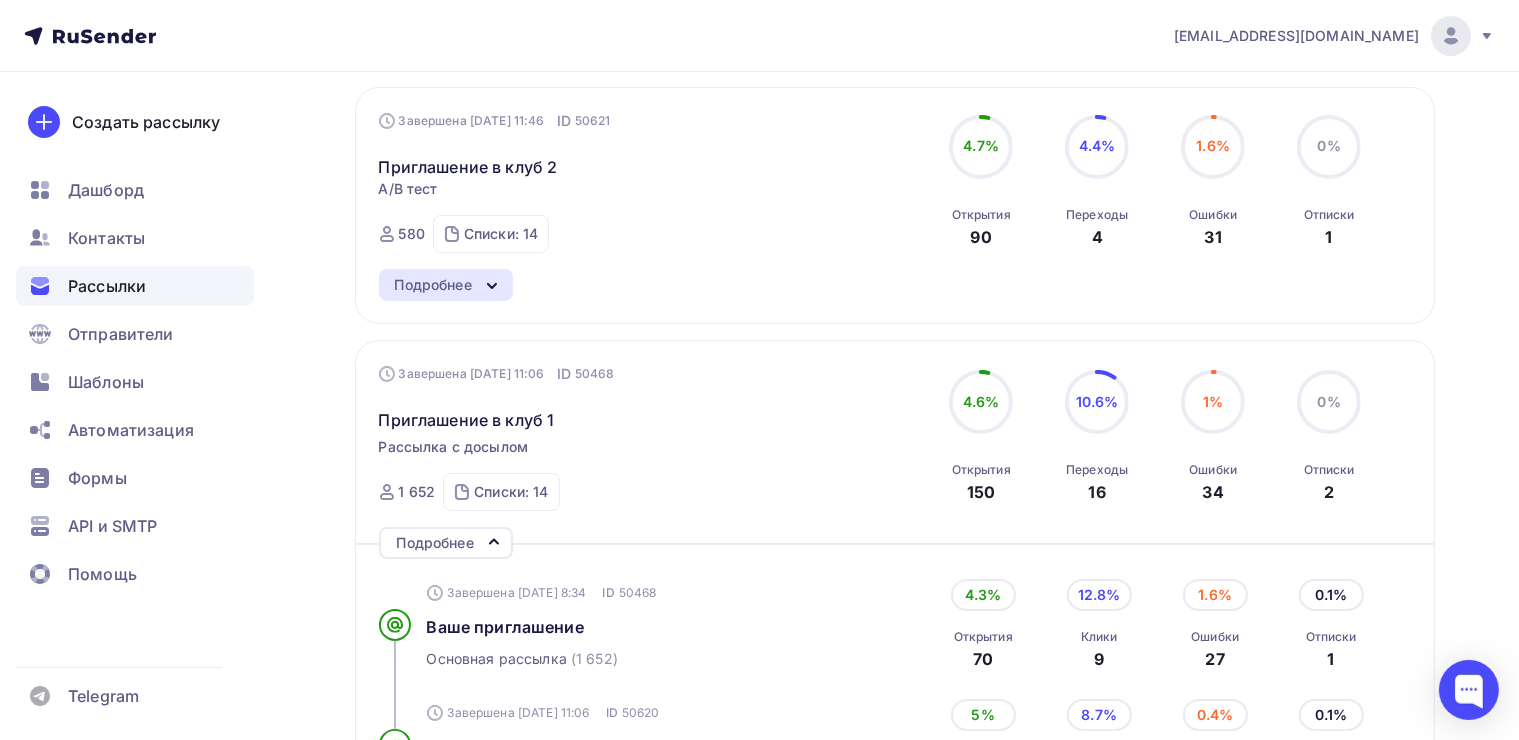 scroll, scrollTop: 242, scrollLeft: 0, axis: vertical 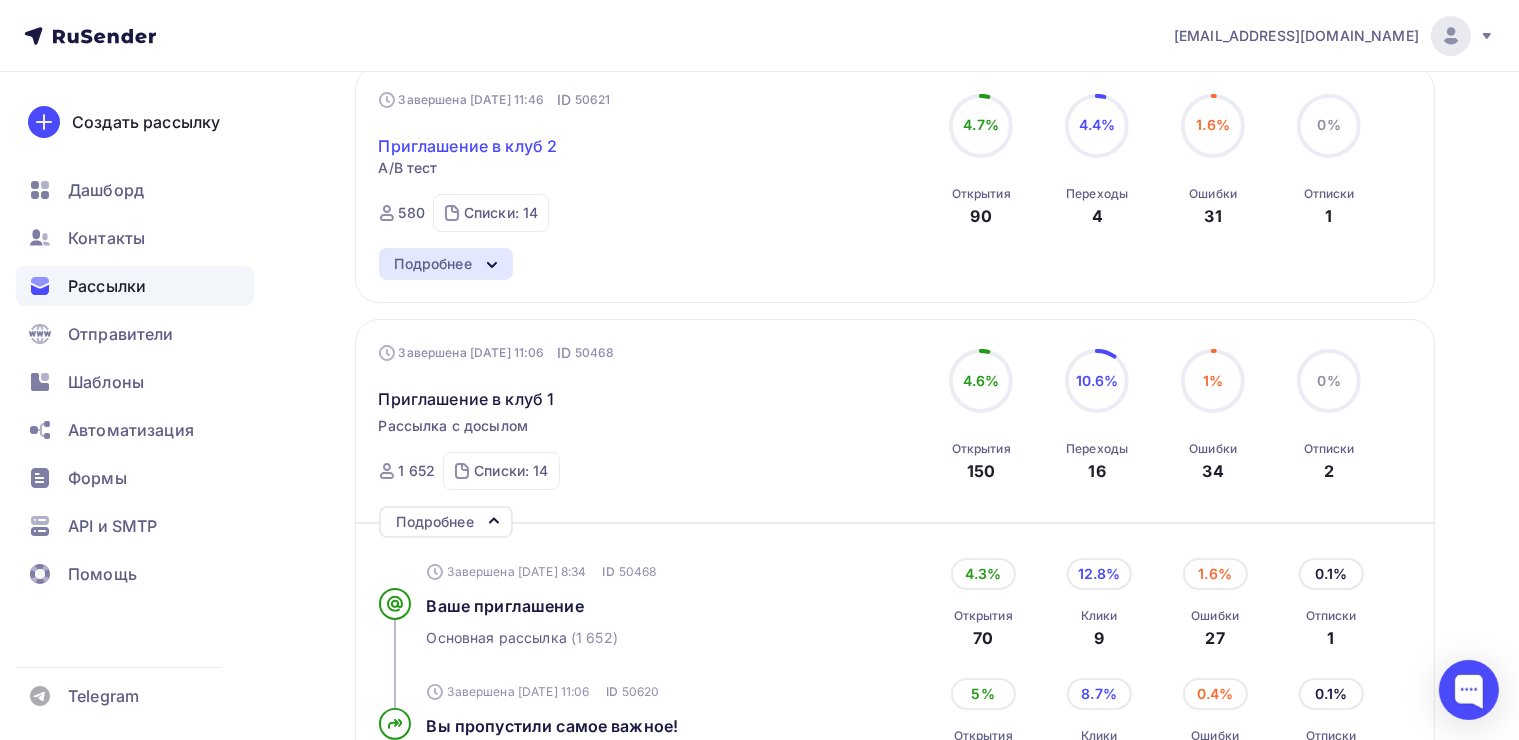 click on "Приглашение в клуб 2" at bounding box center [468, 146] 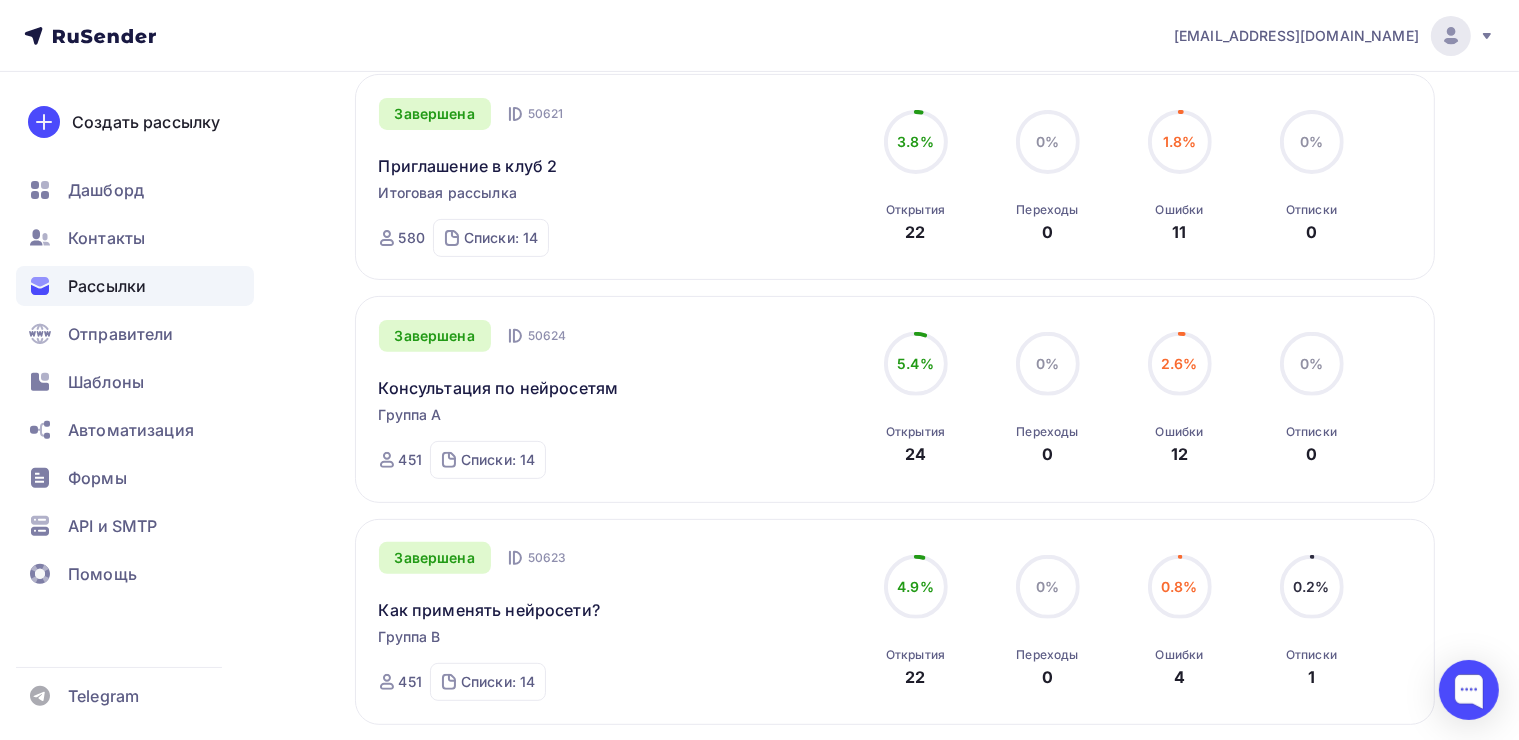 scroll, scrollTop: 327, scrollLeft: 0, axis: vertical 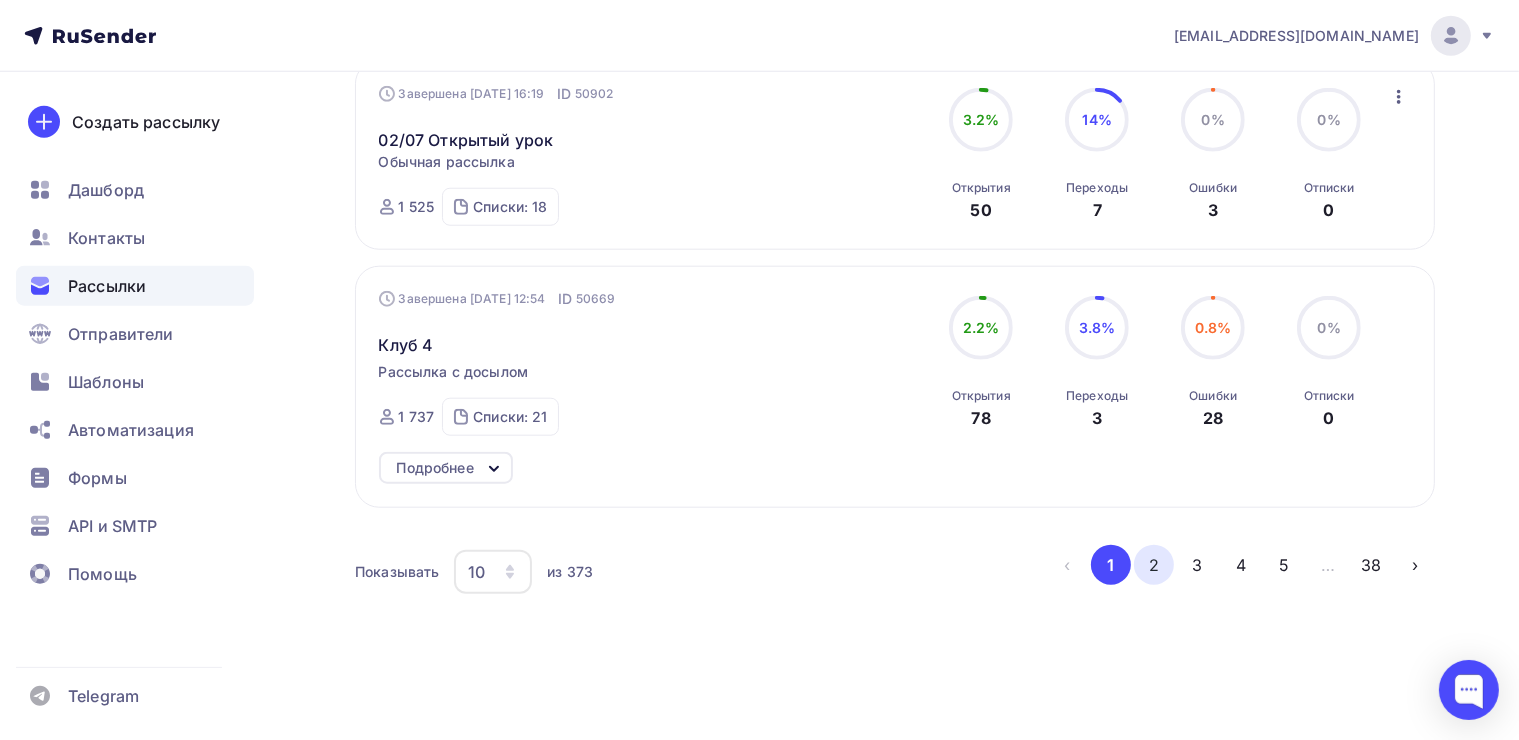 click on "2" at bounding box center [1154, 565] 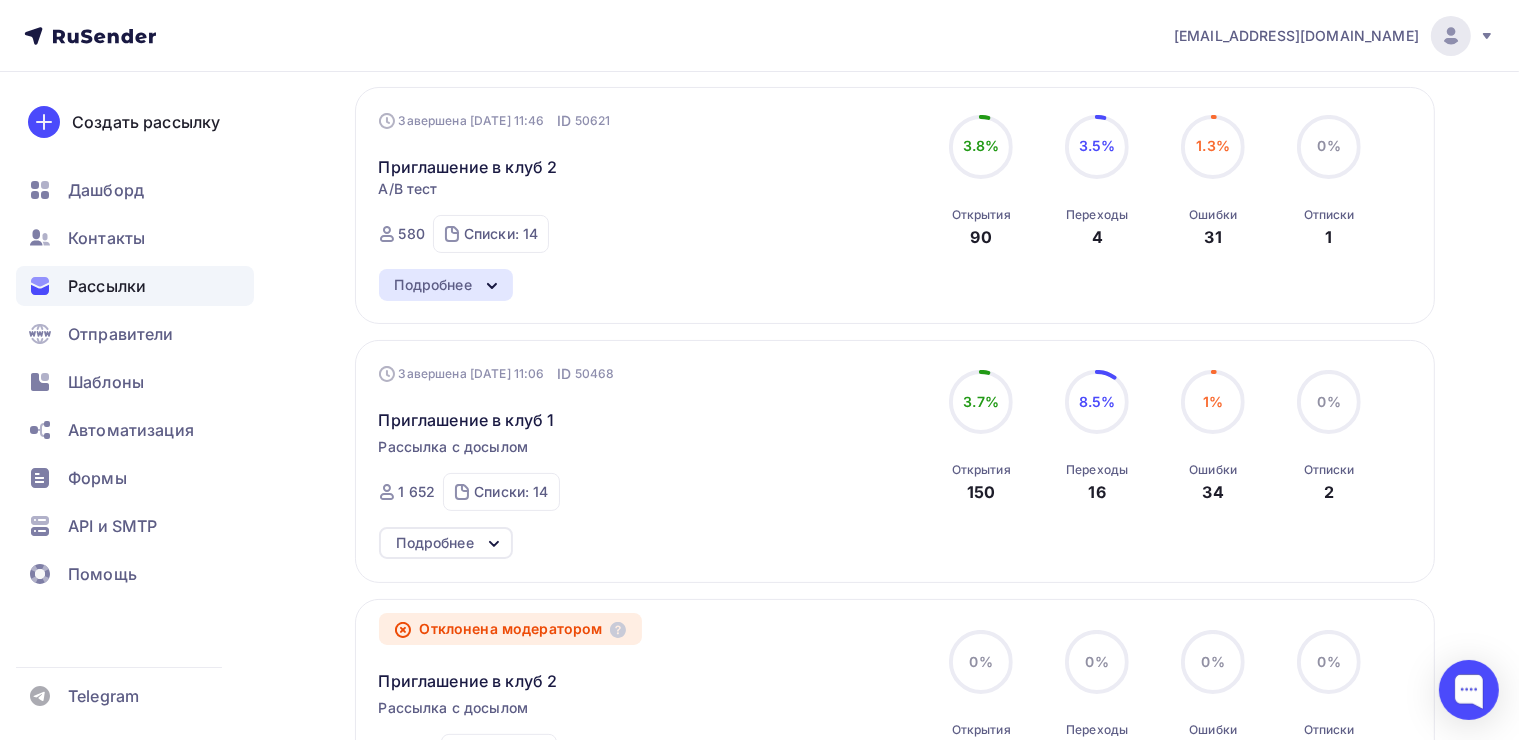 scroll, scrollTop: 300, scrollLeft: 0, axis: vertical 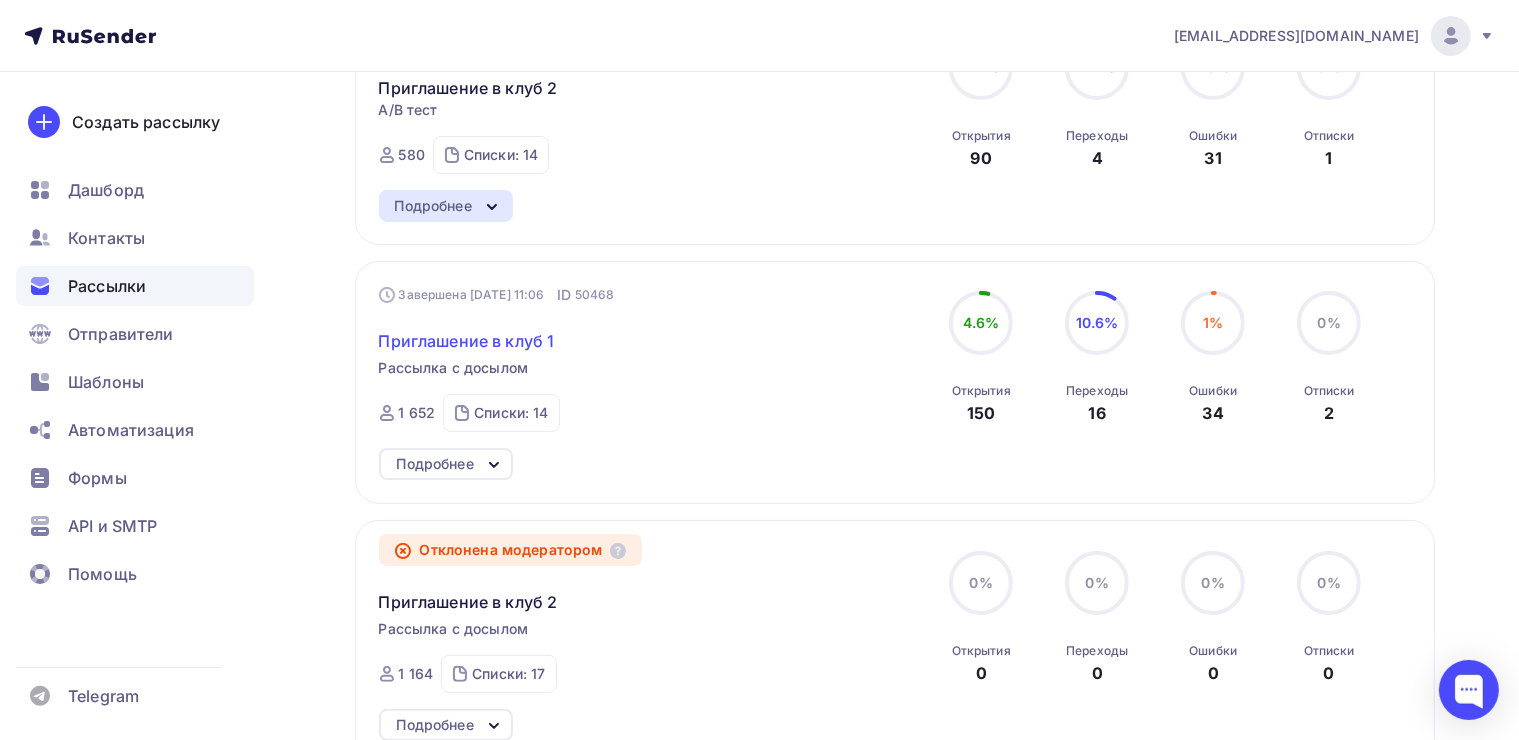 click on "Приглашение в клуб 1" at bounding box center (467, 341) 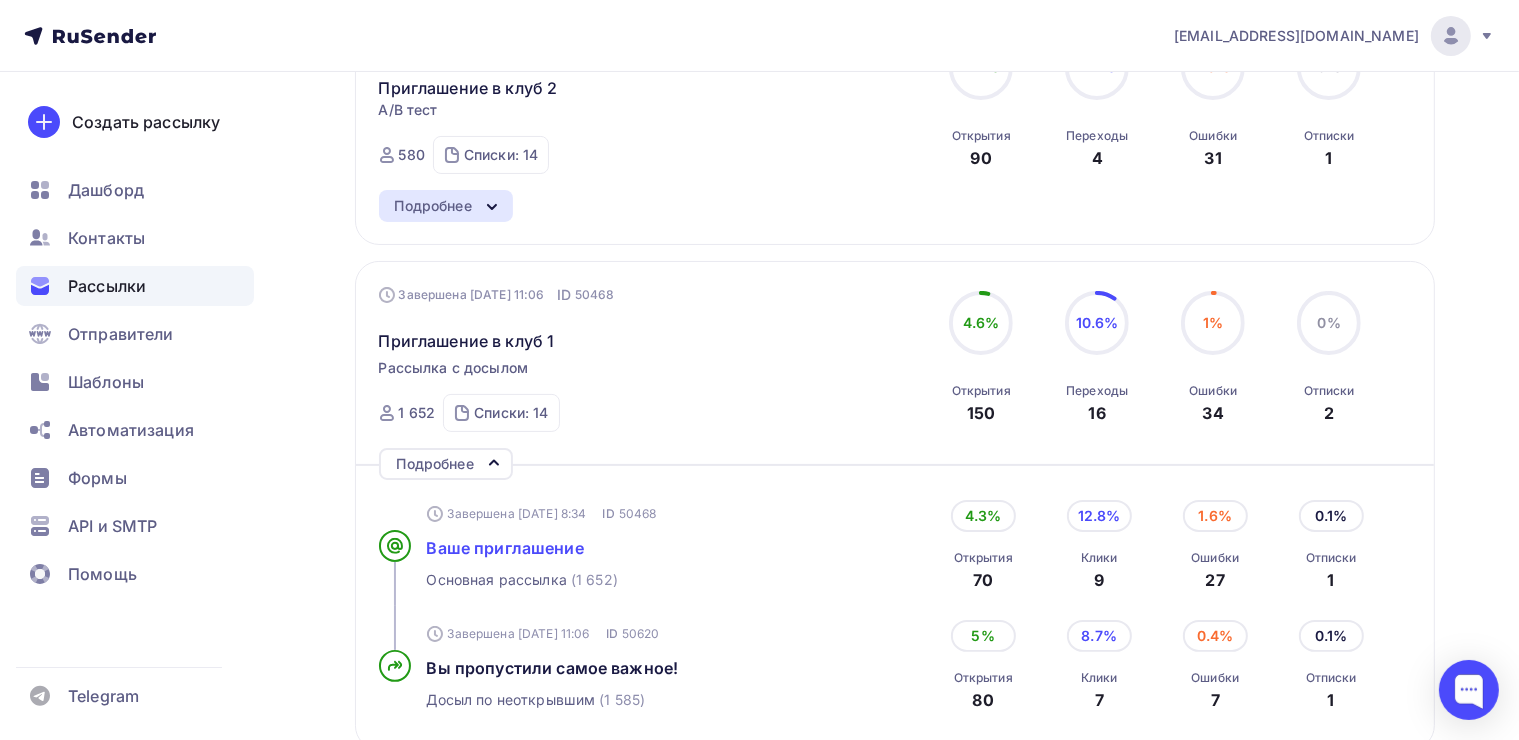 click on "Ваше приглашение" at bounding box center [505, 548] 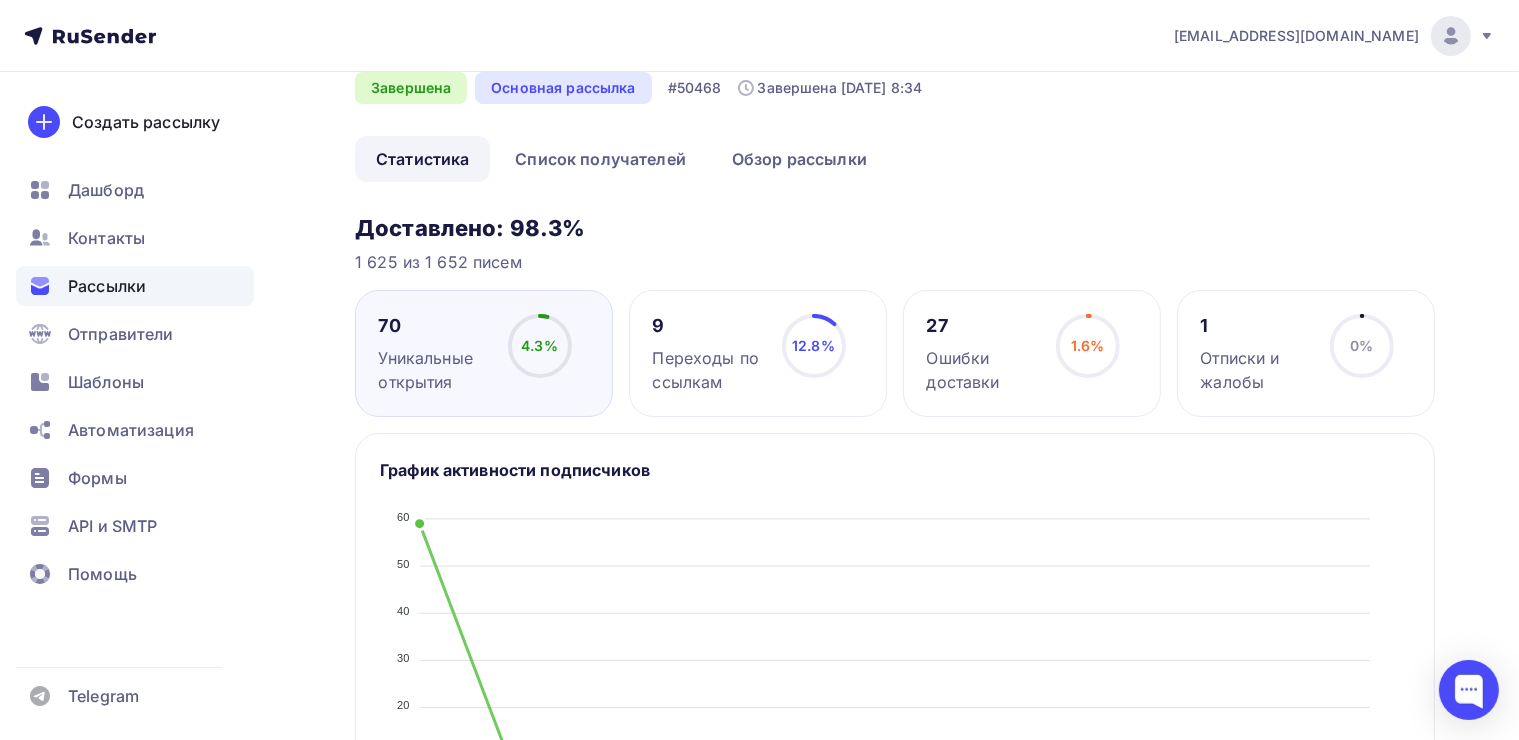 scroll, scrollTop: 0, scrollLeft: 0, axis: both 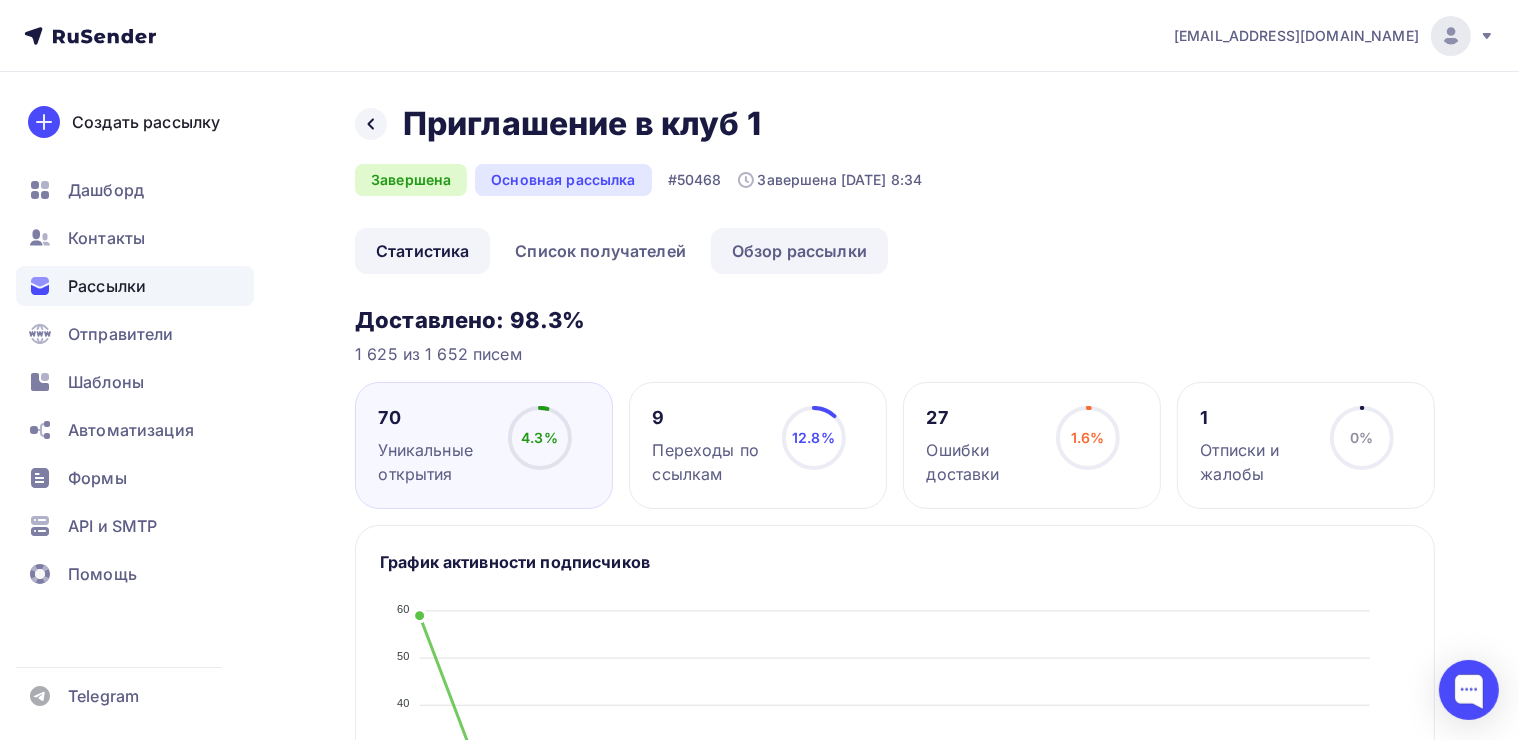 click on "Обзор рассылки" at bounding box center (799, 251) 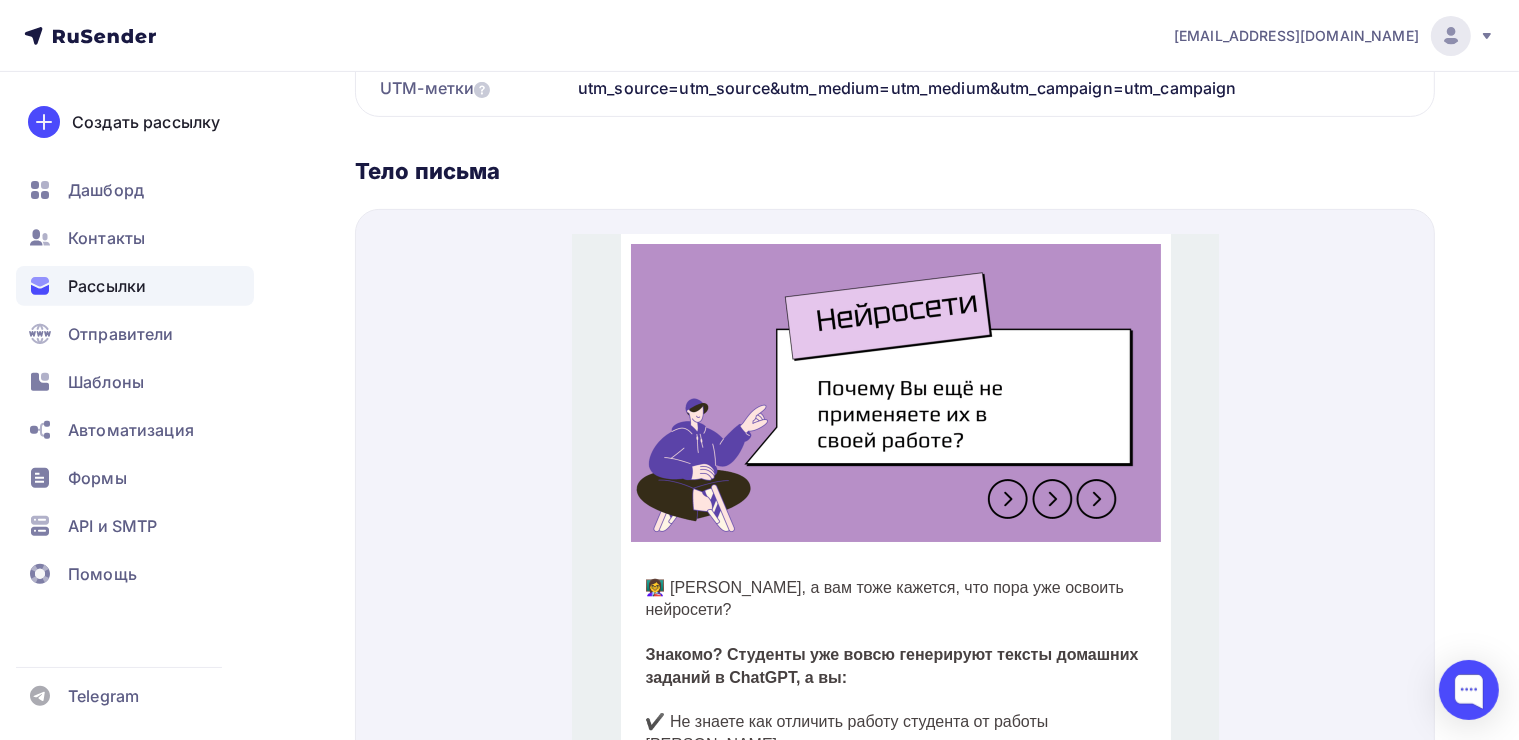 scroll, scrollTop: 508, scrollLeft: 0, axis: vertical 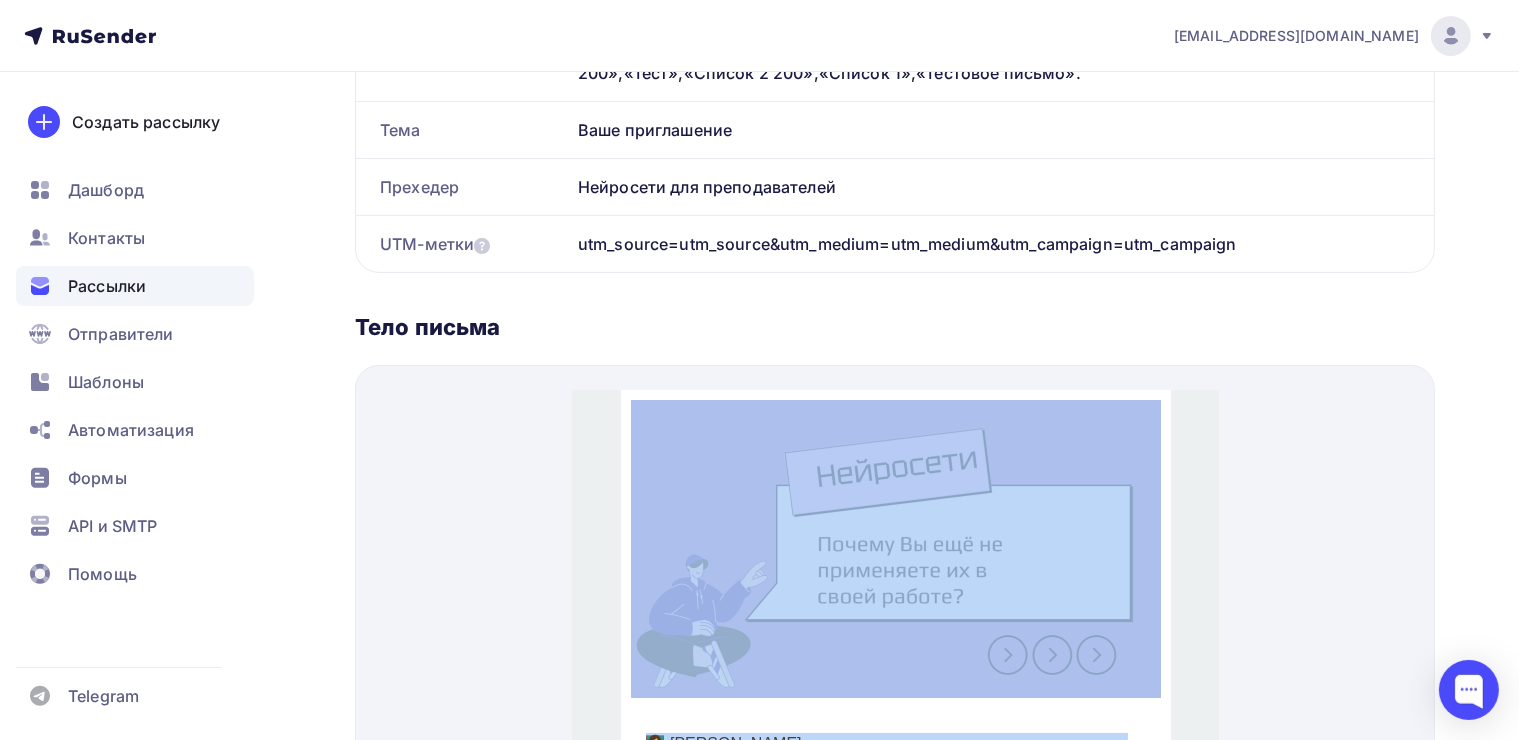 drag, startPoint x: 806, startPoint y: 570, endPoint x: 624, endPoint y: 379, distance: 263.8276 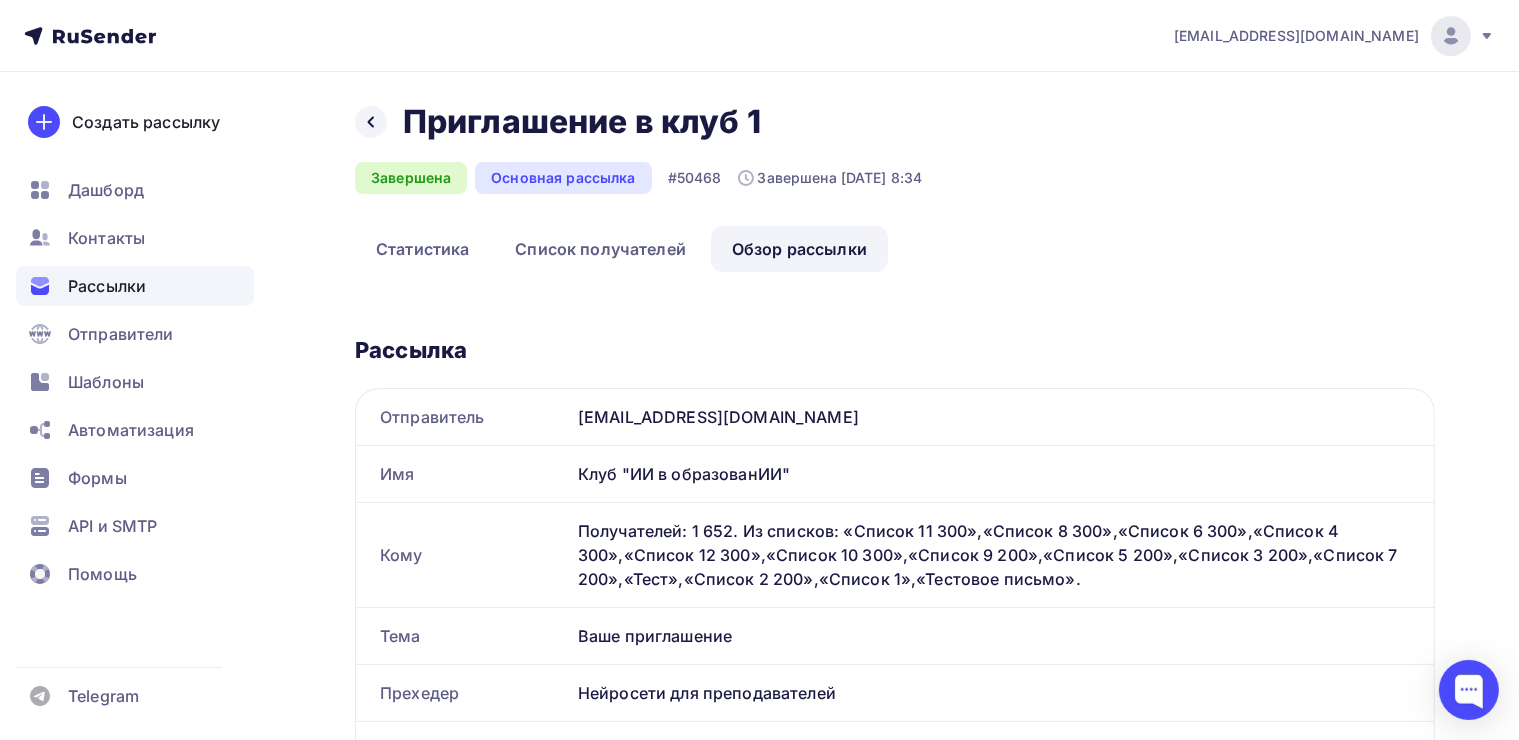 scroll, scrollTop: 0, scrollLeft: 0, axis: both 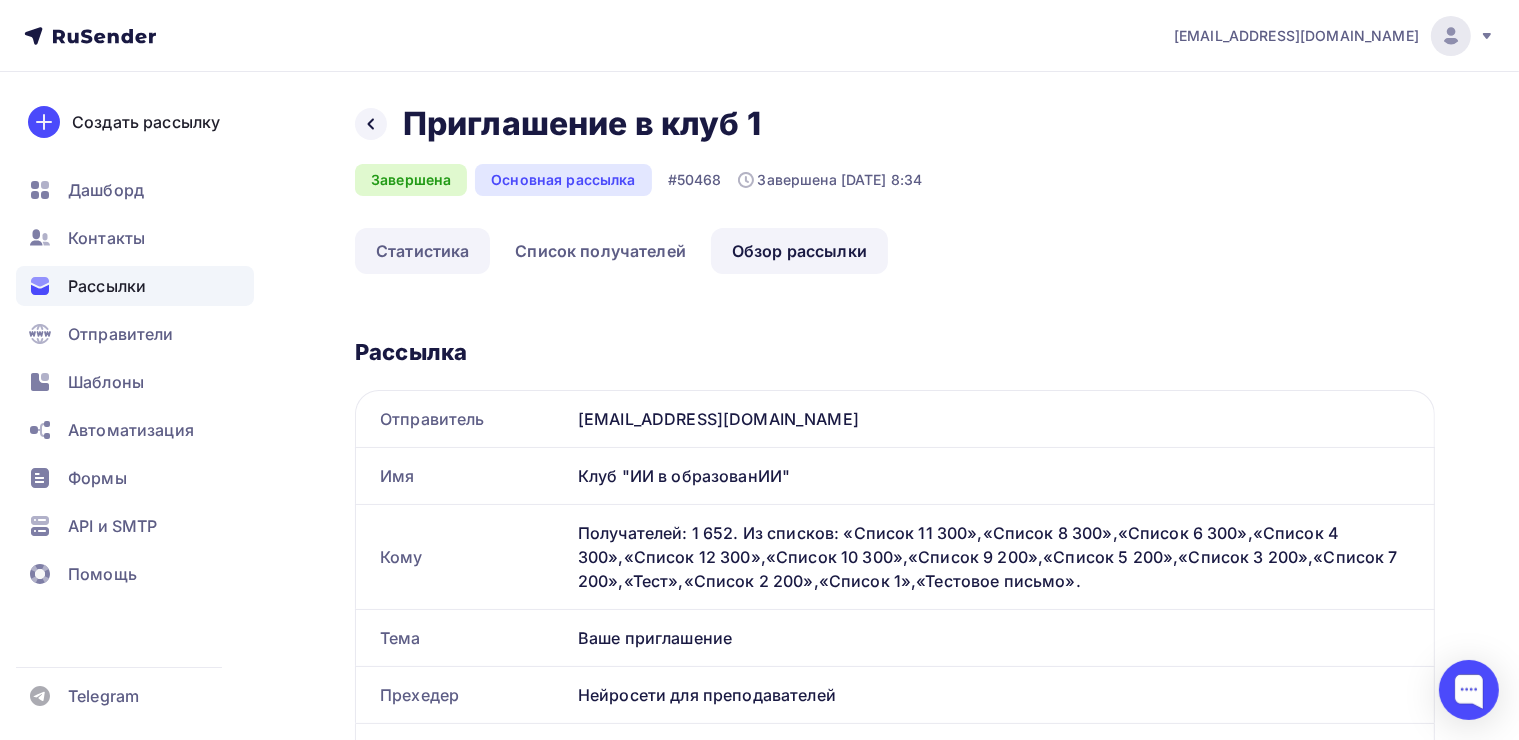 click on "Статистика" at bounding box center [422, 251] 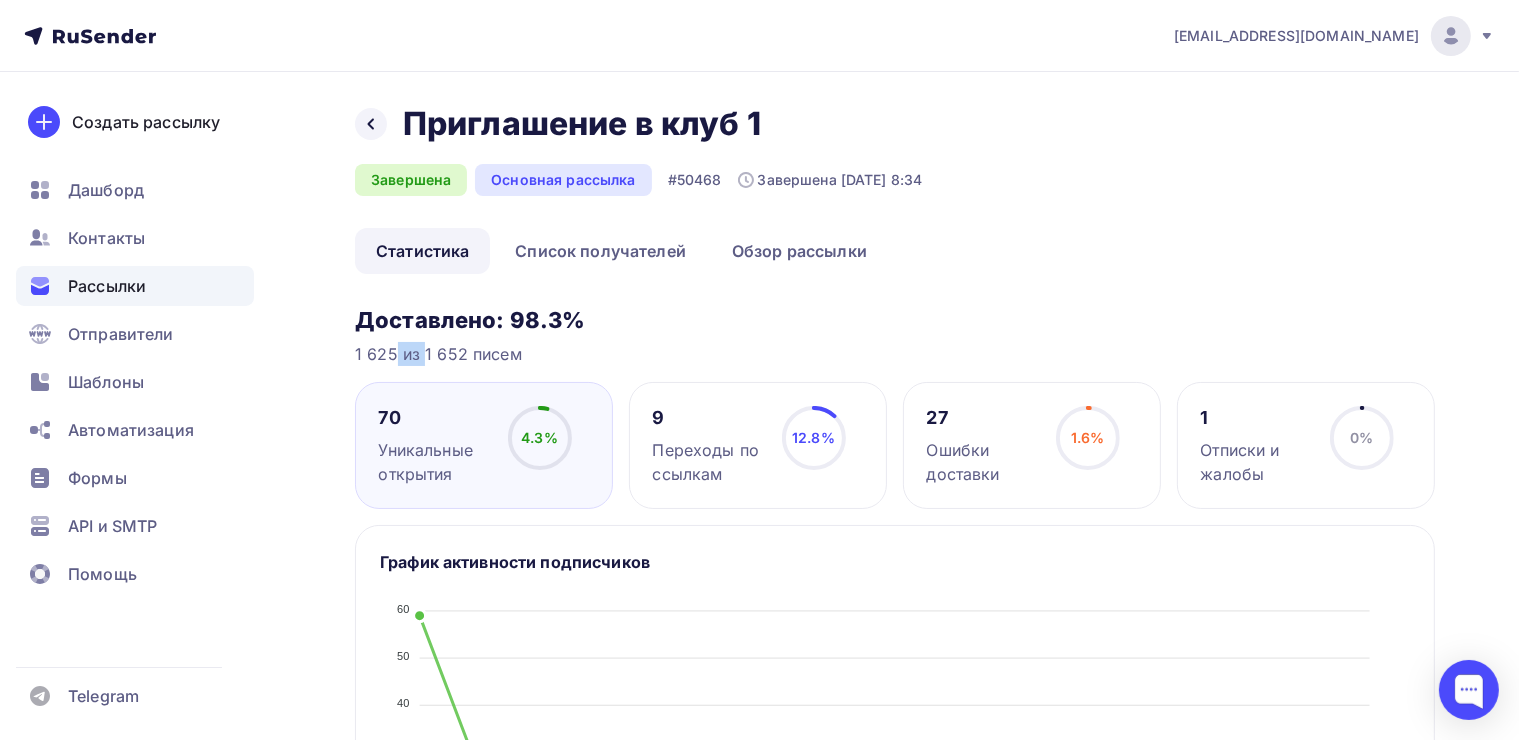 drag, startPoint x: 402, startPoint y: 354, endPoint x: 341, endPoint y: 354, distance: 61 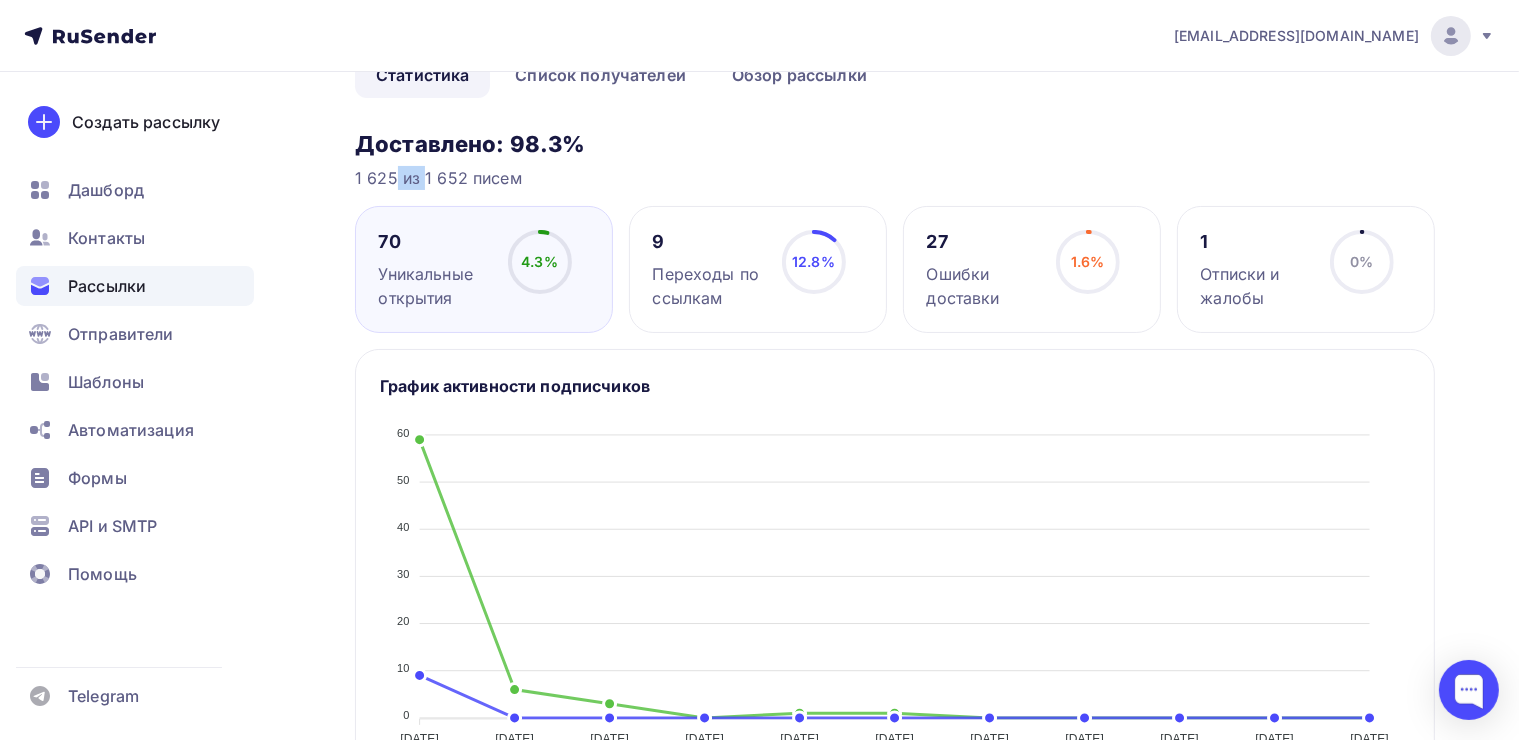 scroll, scrollTop: 100, scrollLeft: 0, axis: vertical 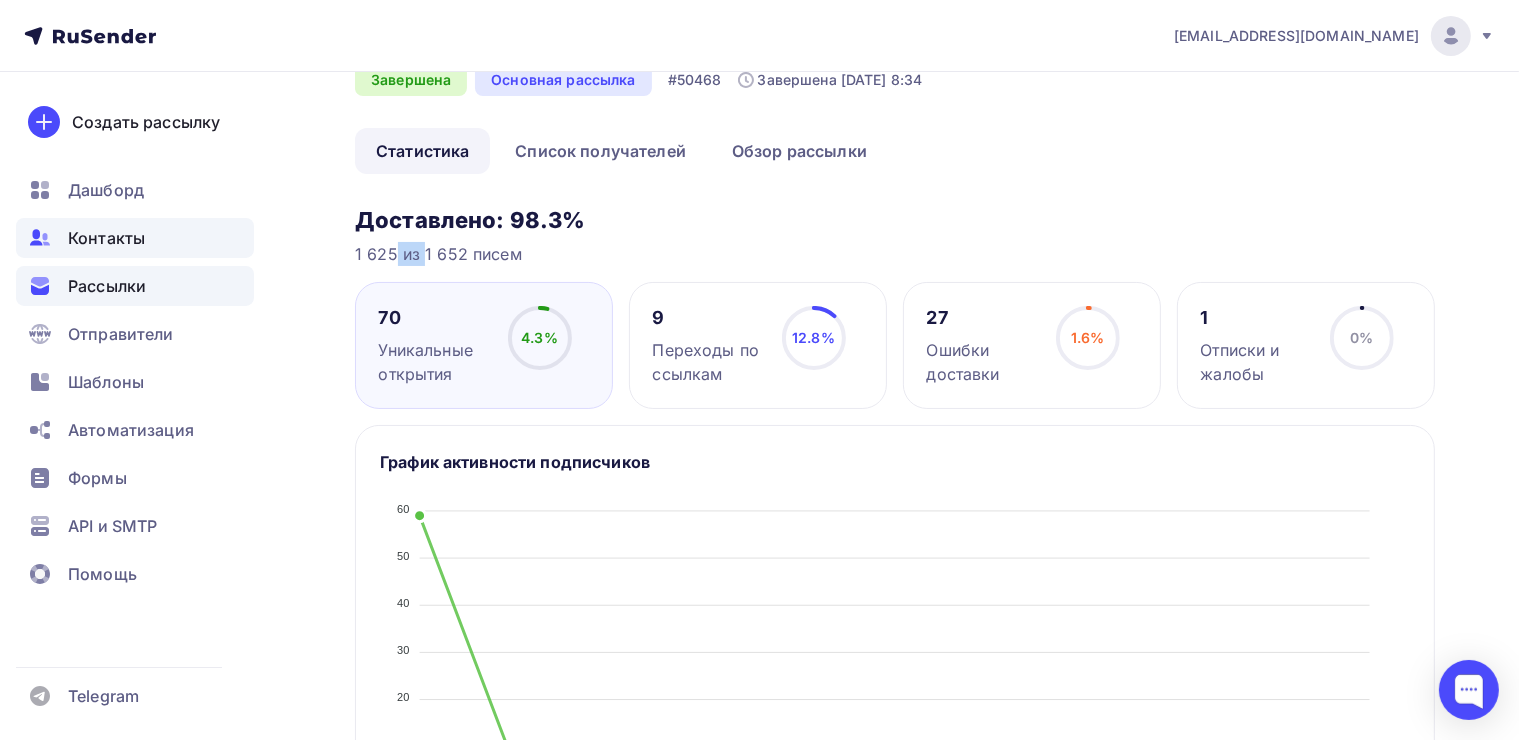 click on "Контакты" at bounding box center [135, 238] 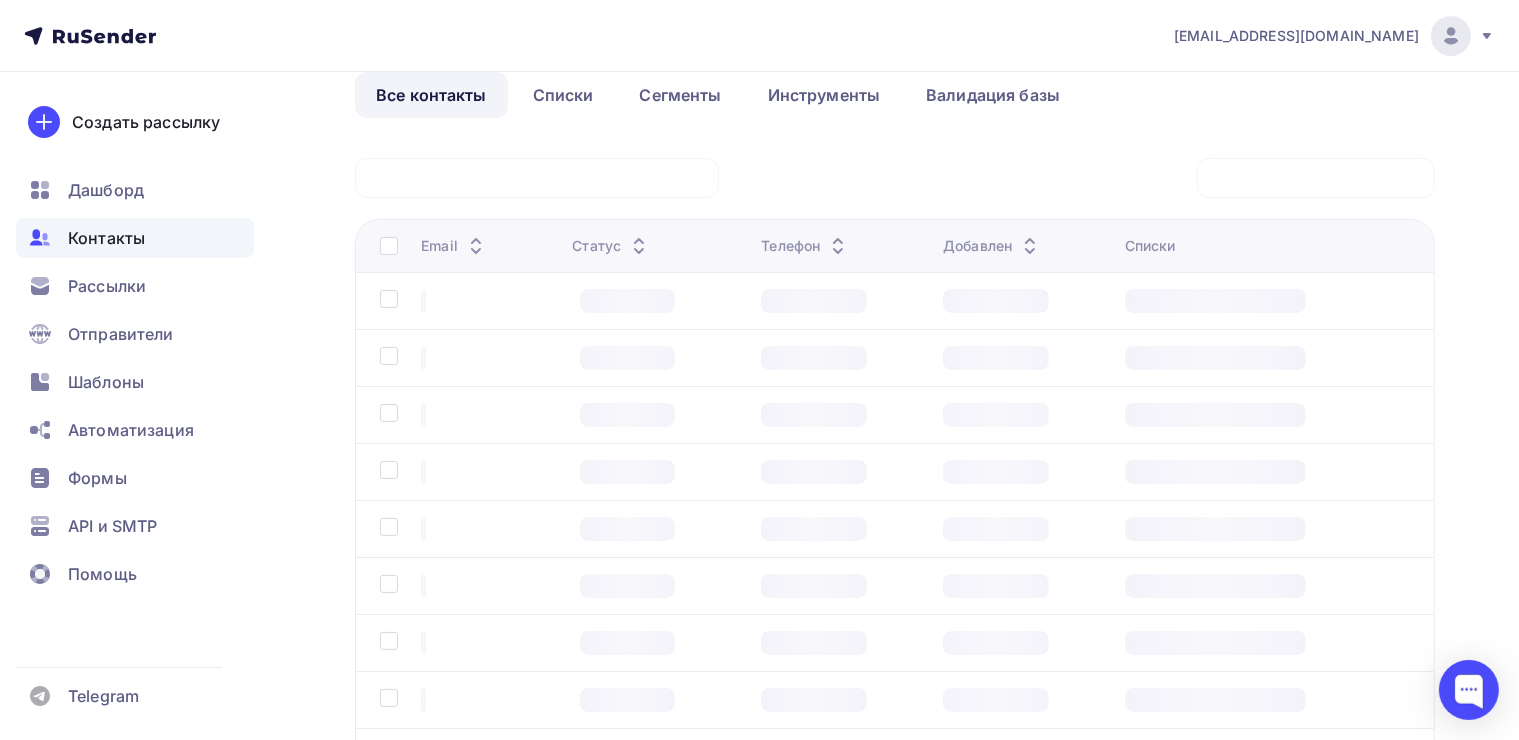 scroll, scrollTop: 0, scrollLeft: 0, axis: both 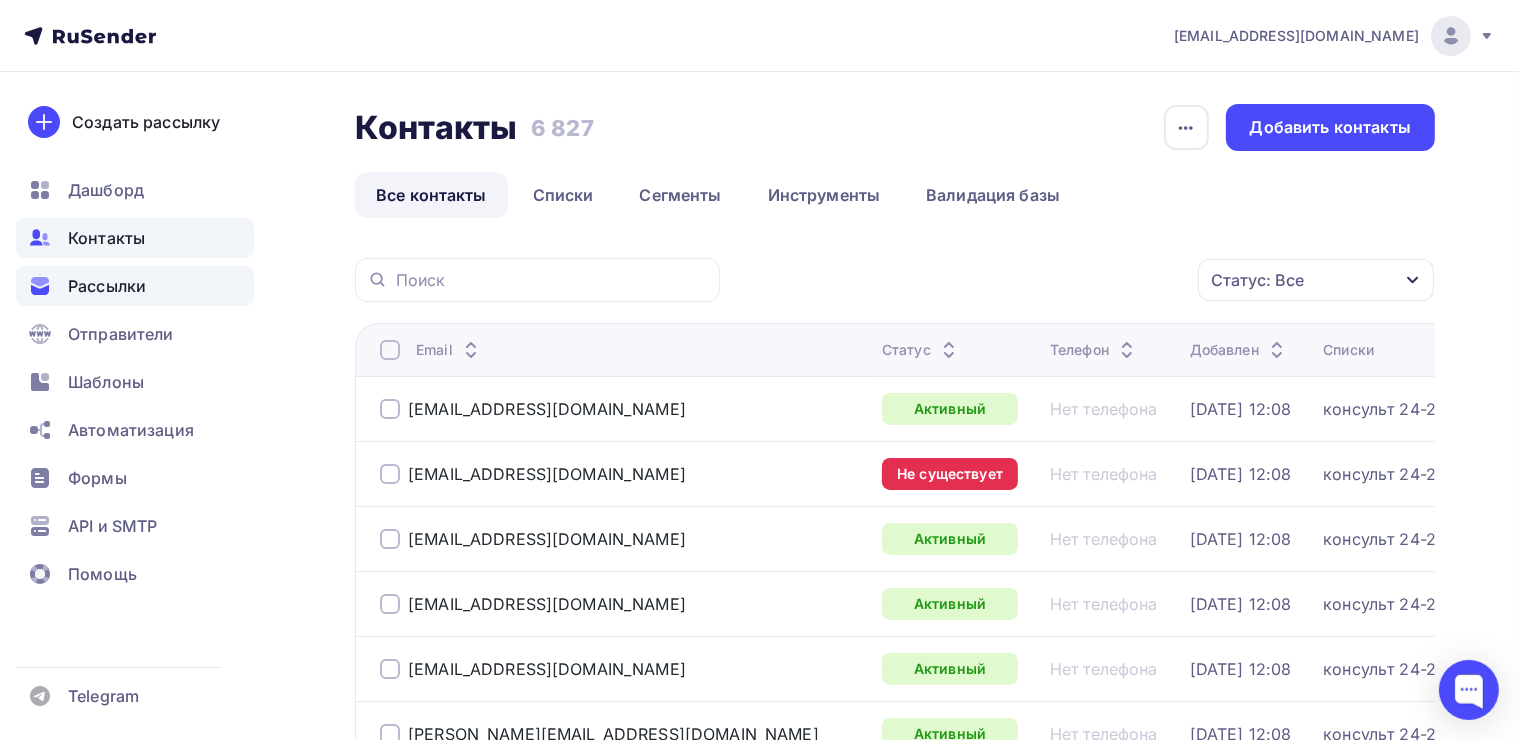 click on "Рассылки" at bounding box center [107, 286] 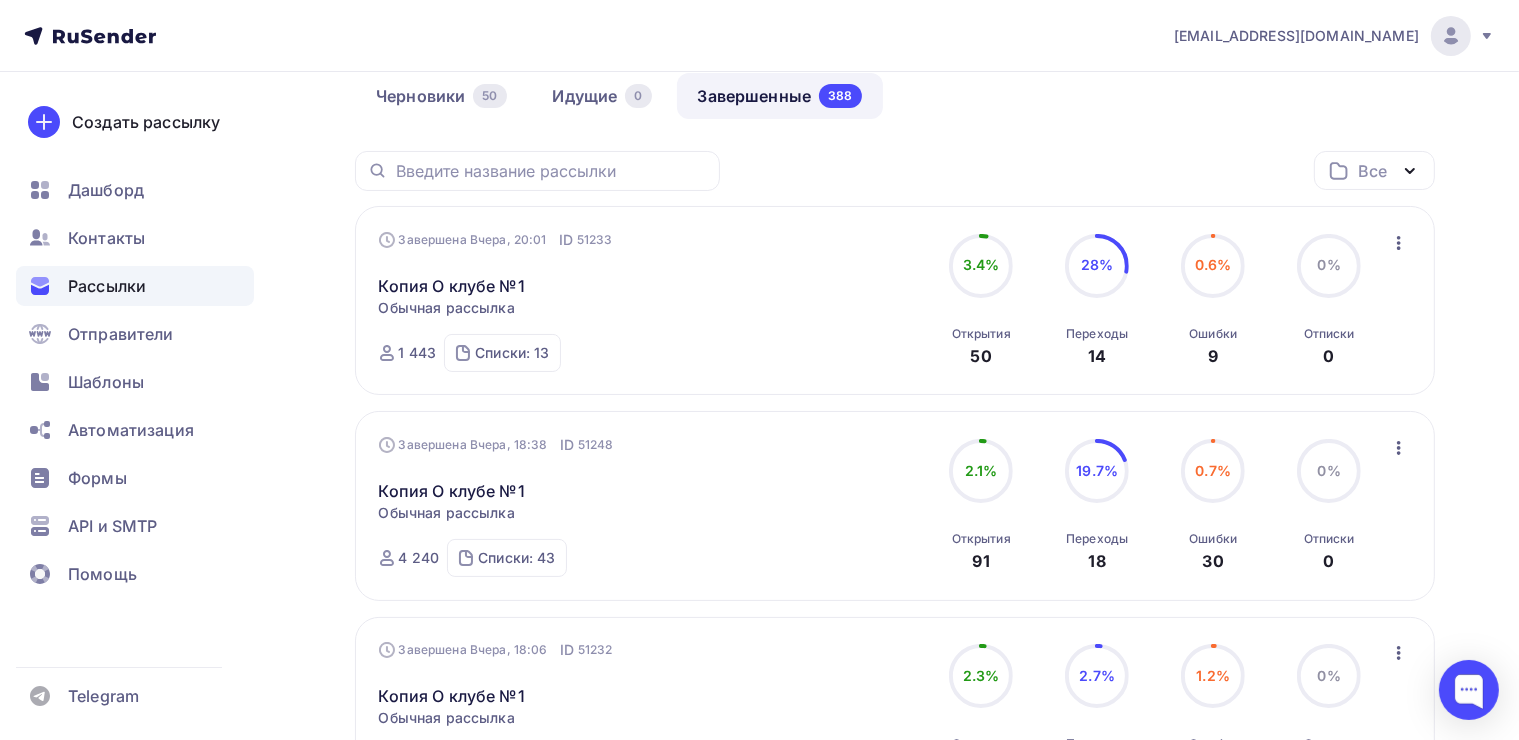 scroll, scrollTop: 100, scrollLeft: 0, axis: vertical 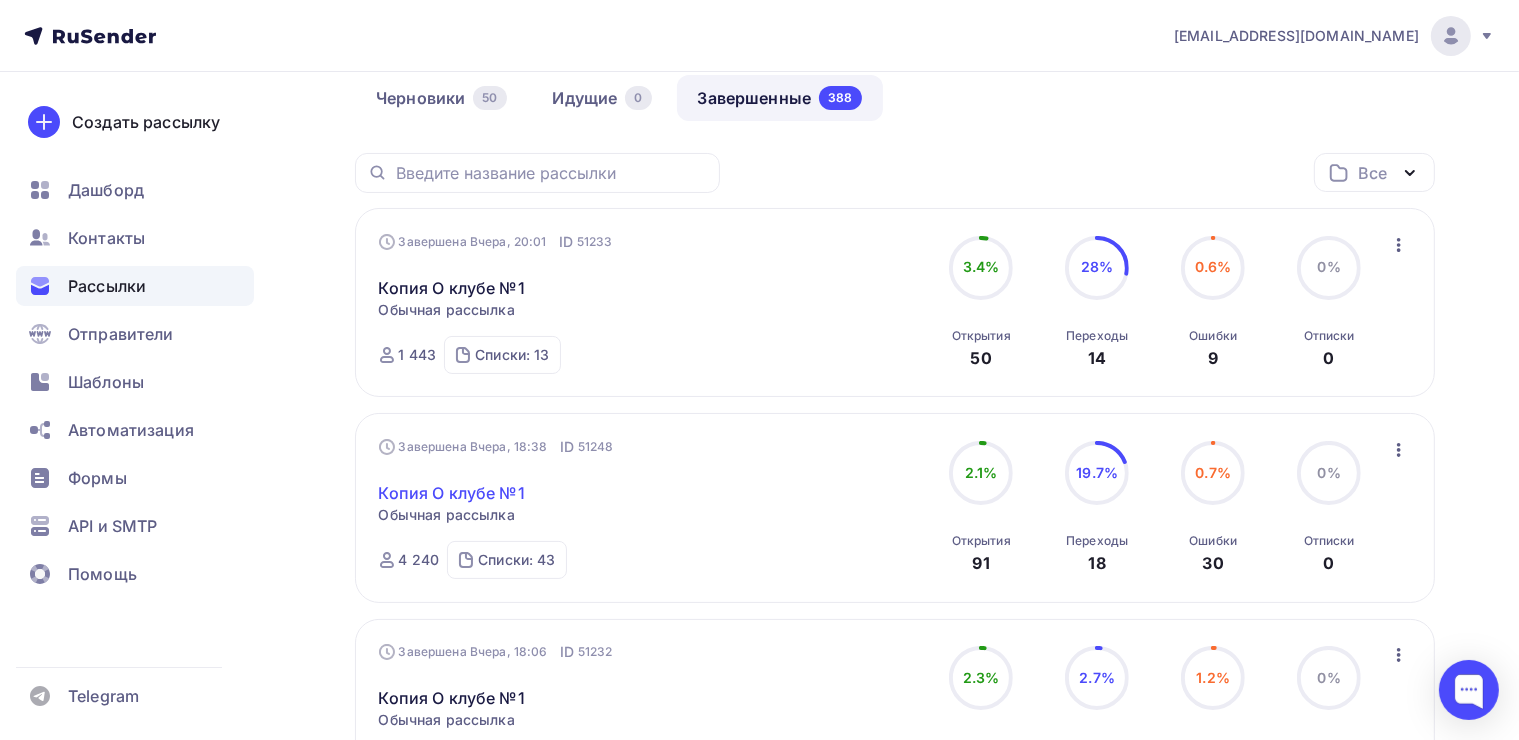 click on "Копия О клубе №1" at bounding box center (452, 493) 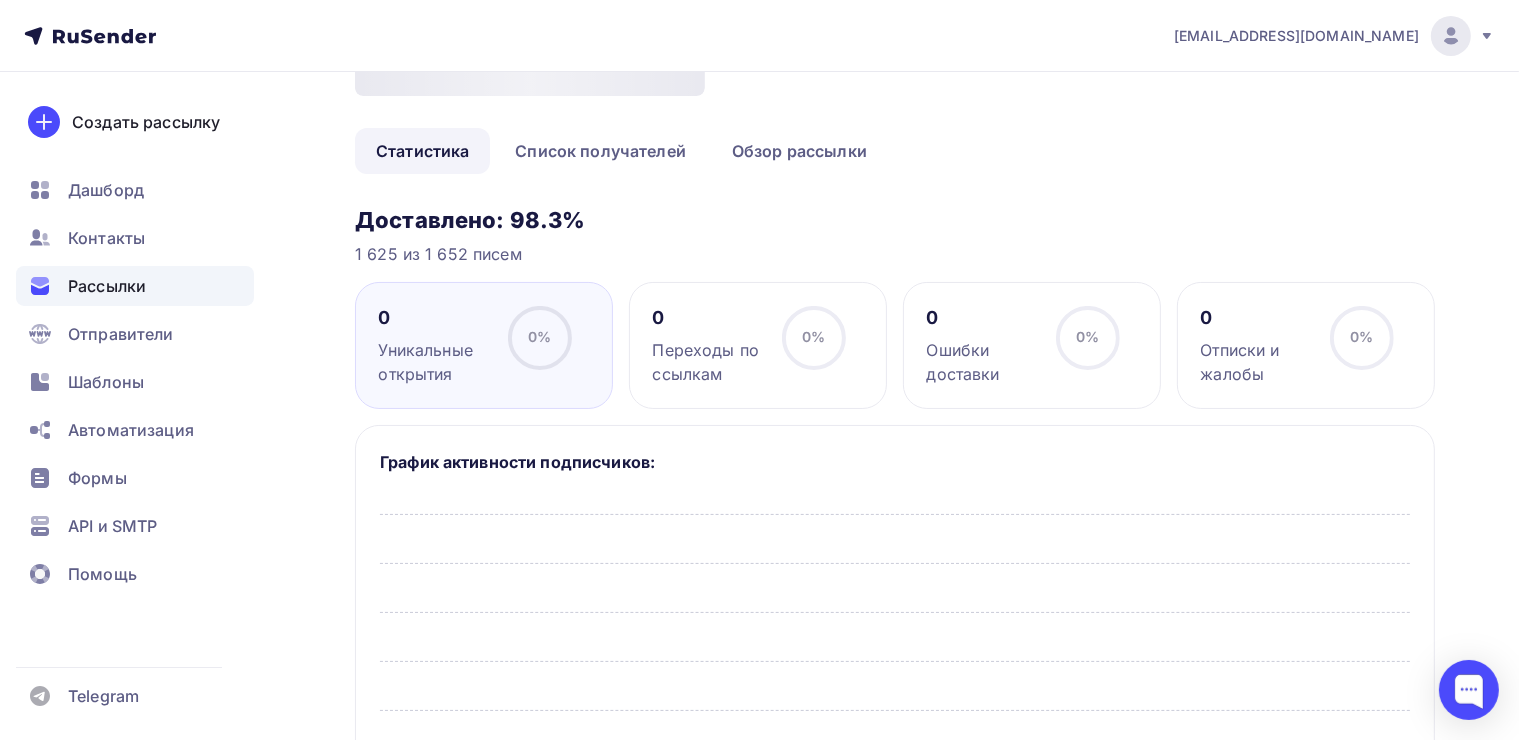 scroll, scrollTop: 0, scrollLeft: 0, axis: both 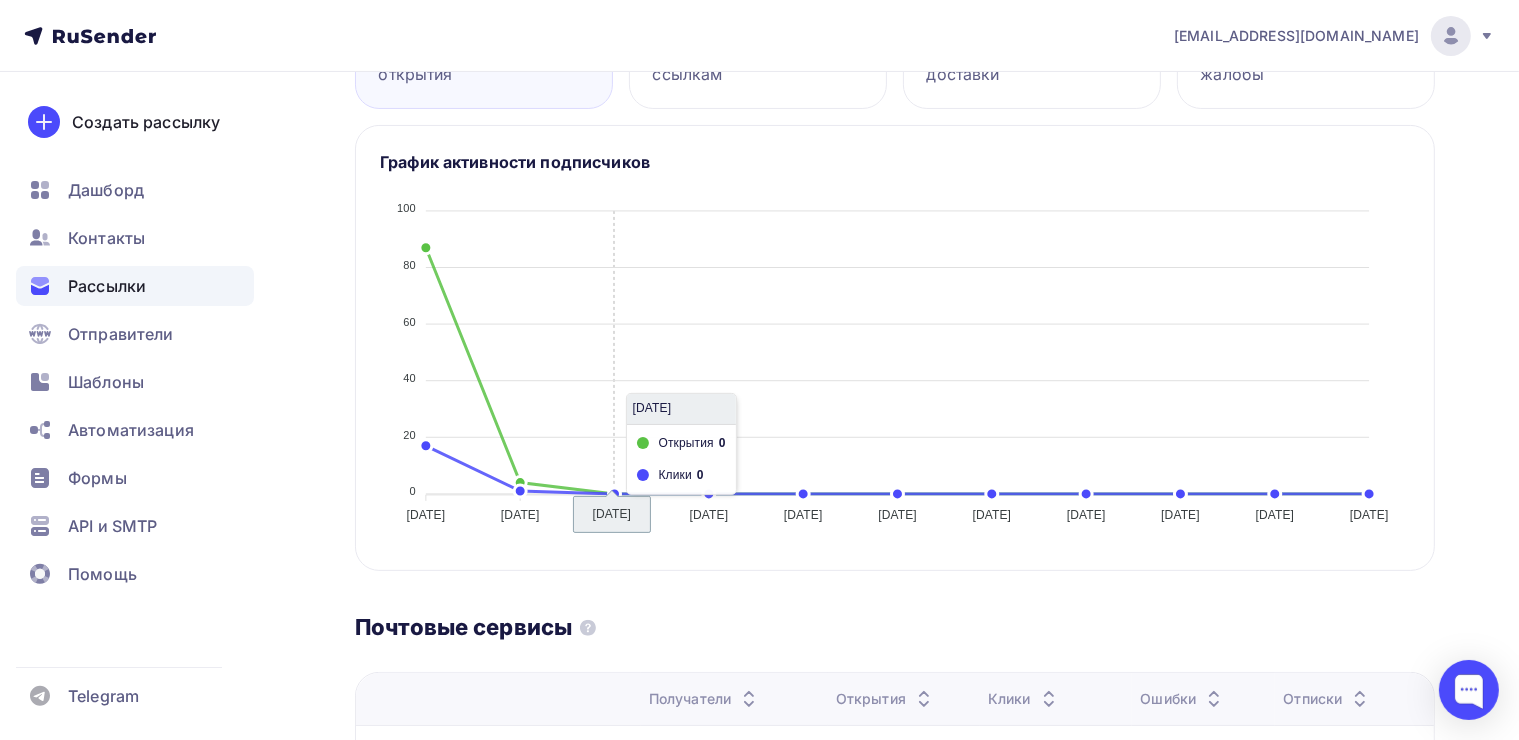 drag, startPoint x: 627, startPoint y: 356, endPoint x: 668, endPoint y: 325, distance: 51.40039 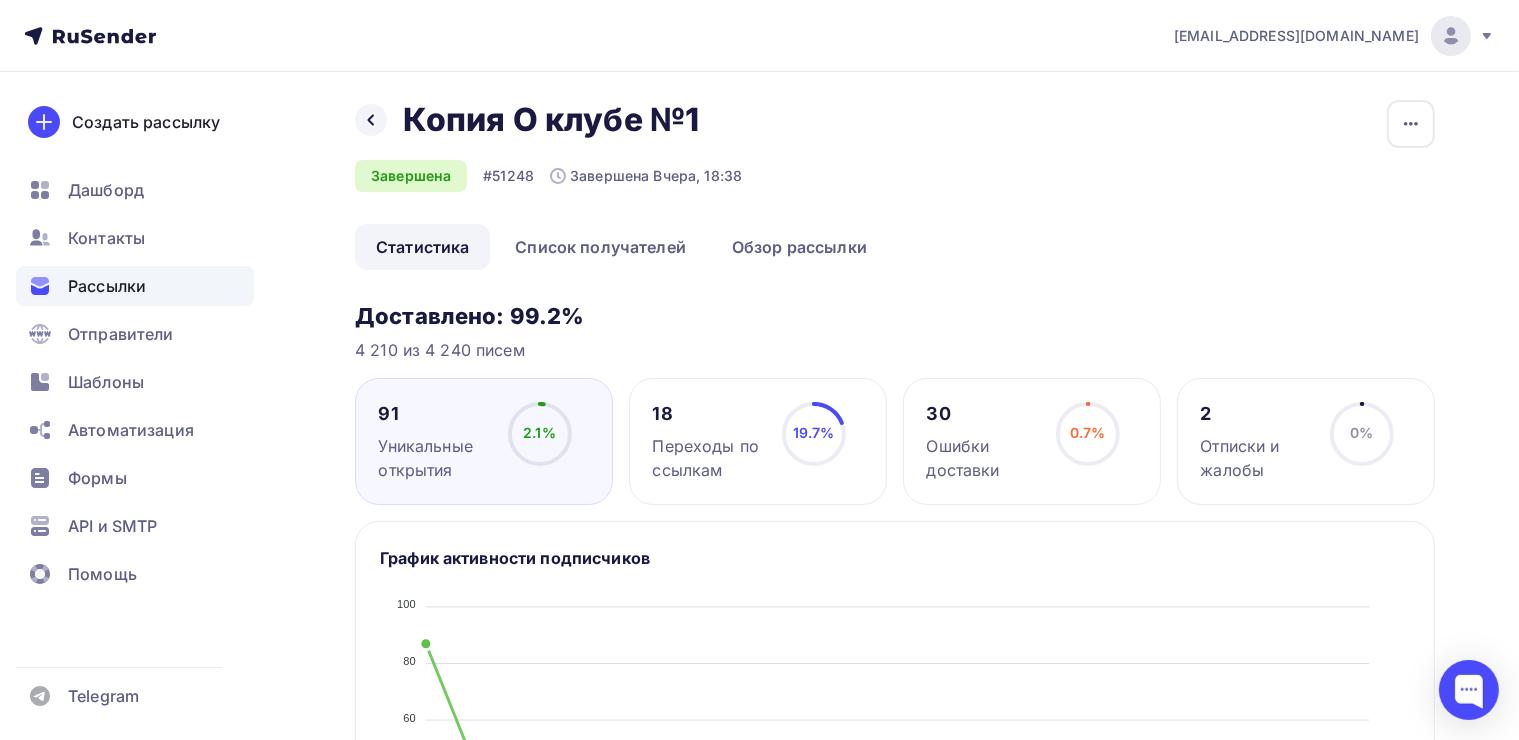 scroll, scrollTop: 0, scrollLeft: 0, axis: both 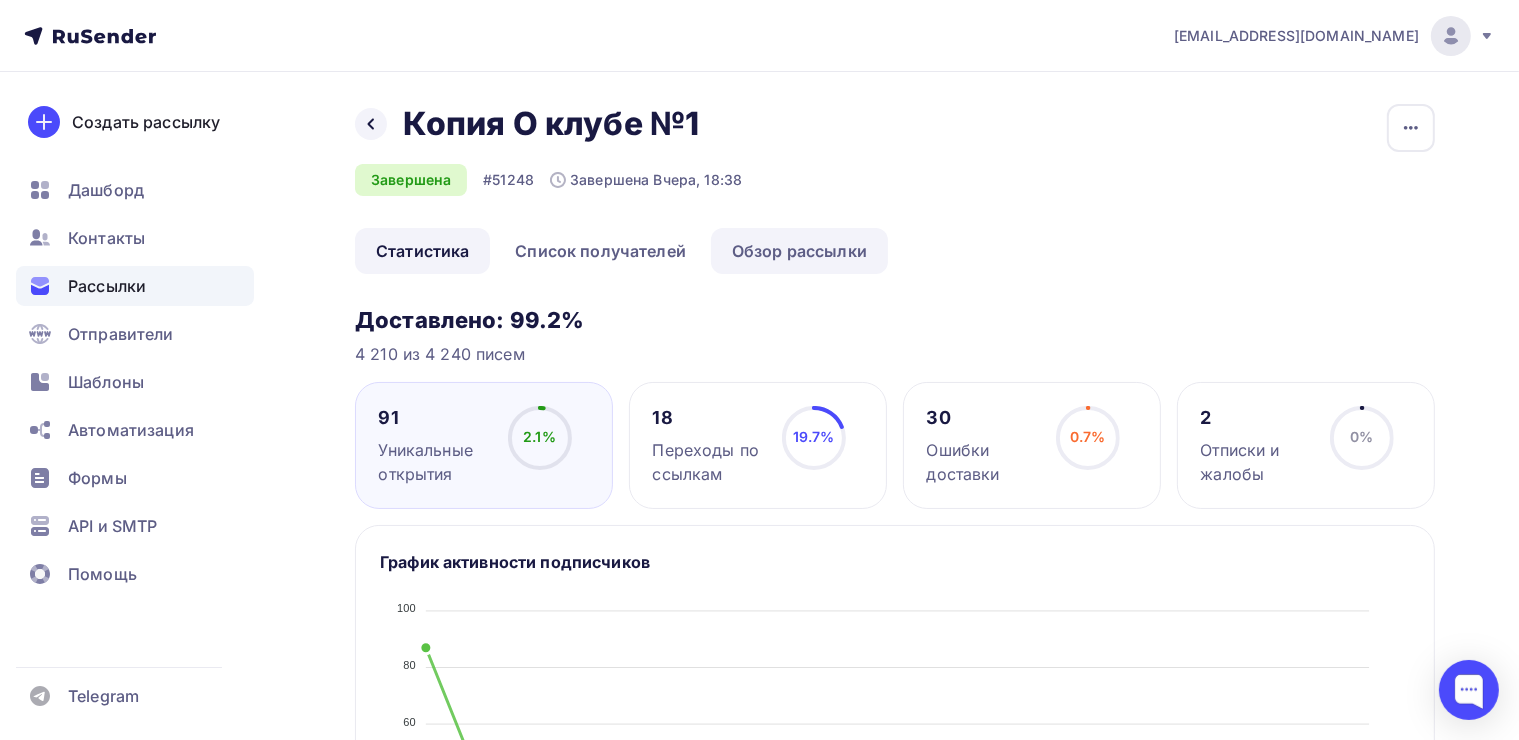 click on "Обзор рассылки" at bounding box center [799, 251] 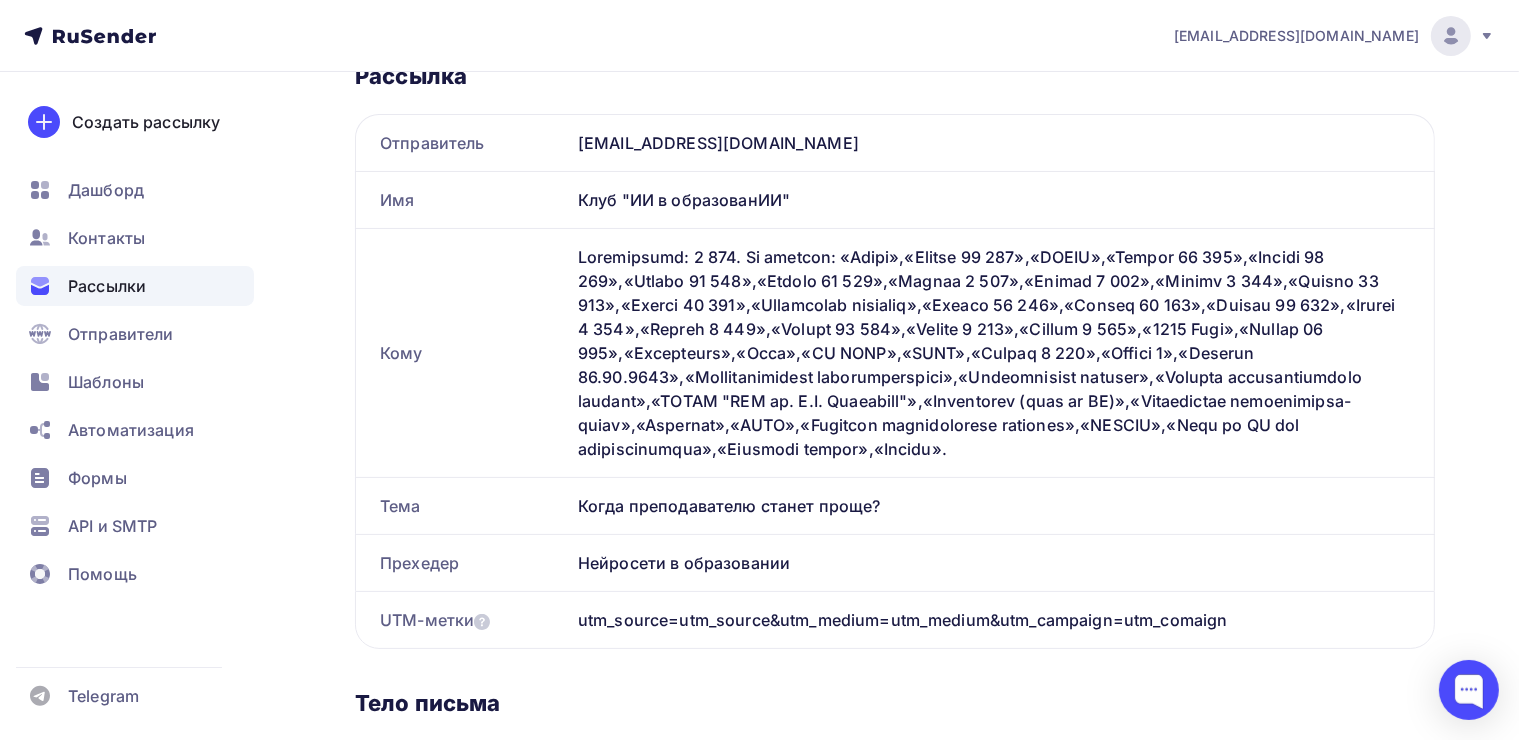 scroll, scrollTop: 0, scrollLeft: 0, axis: both 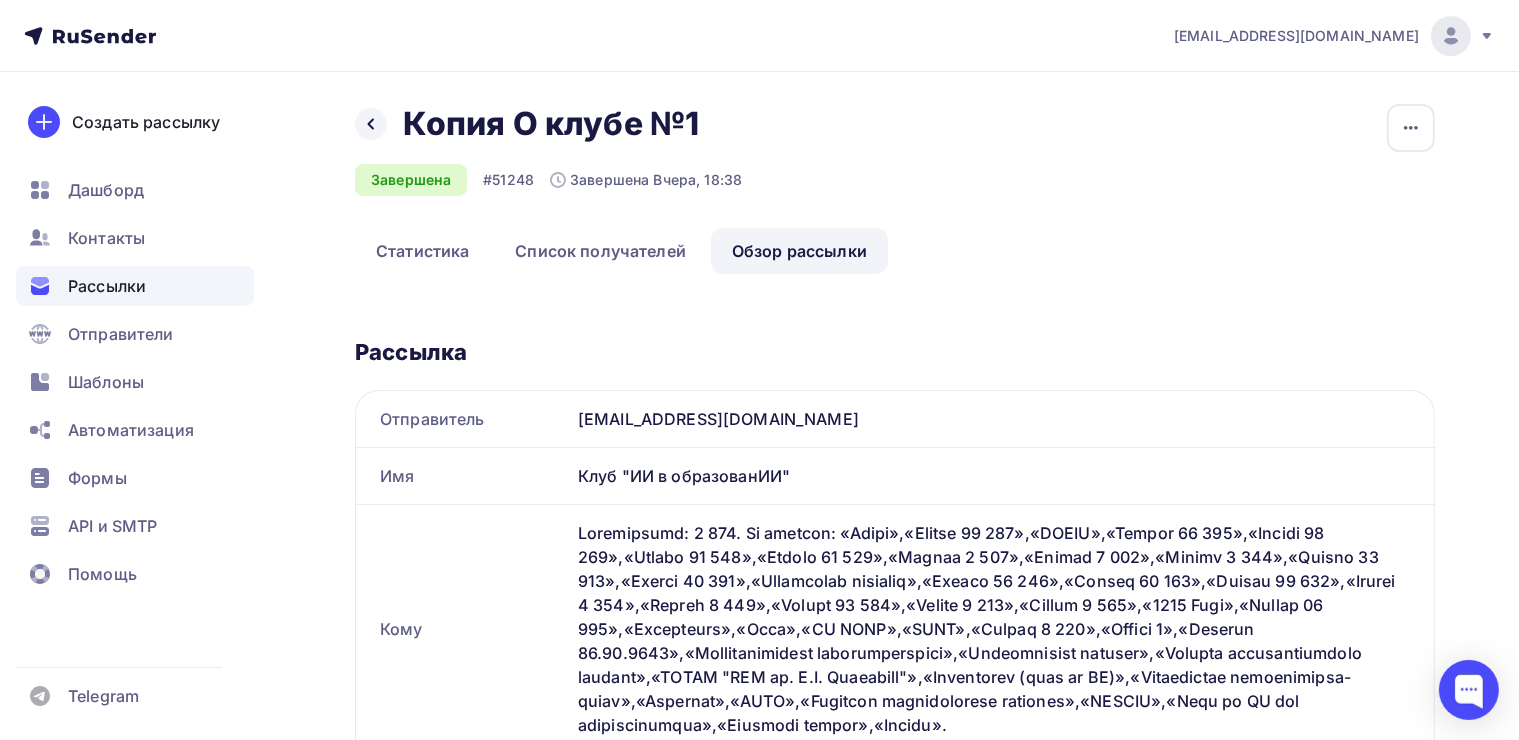 drag, startPoint x: 736, startPoint y: 130, endPoint x: 404, endPoint y: 109, distance: 332.66348 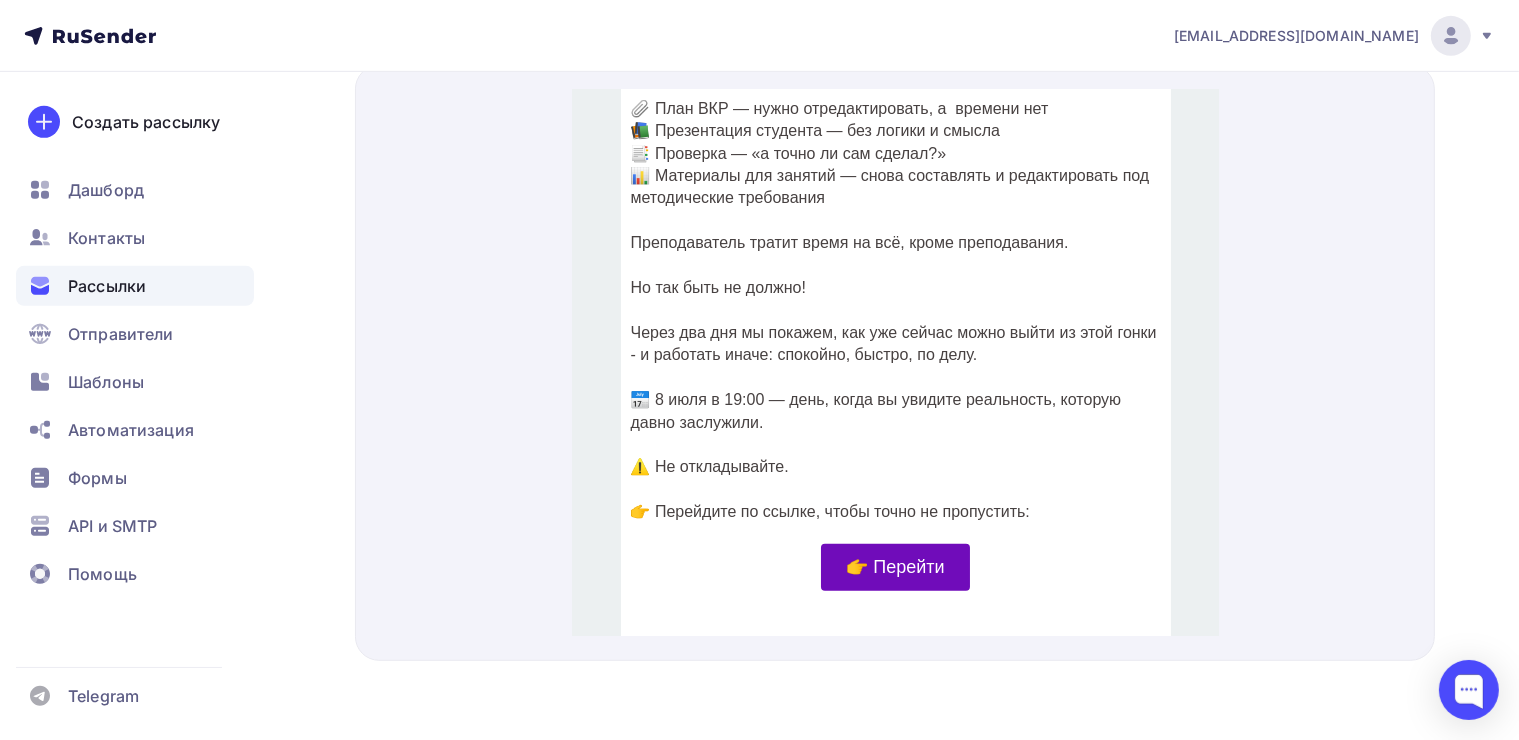scroll, scrollTop: 600, scrollLeft: 0, axis: vertical 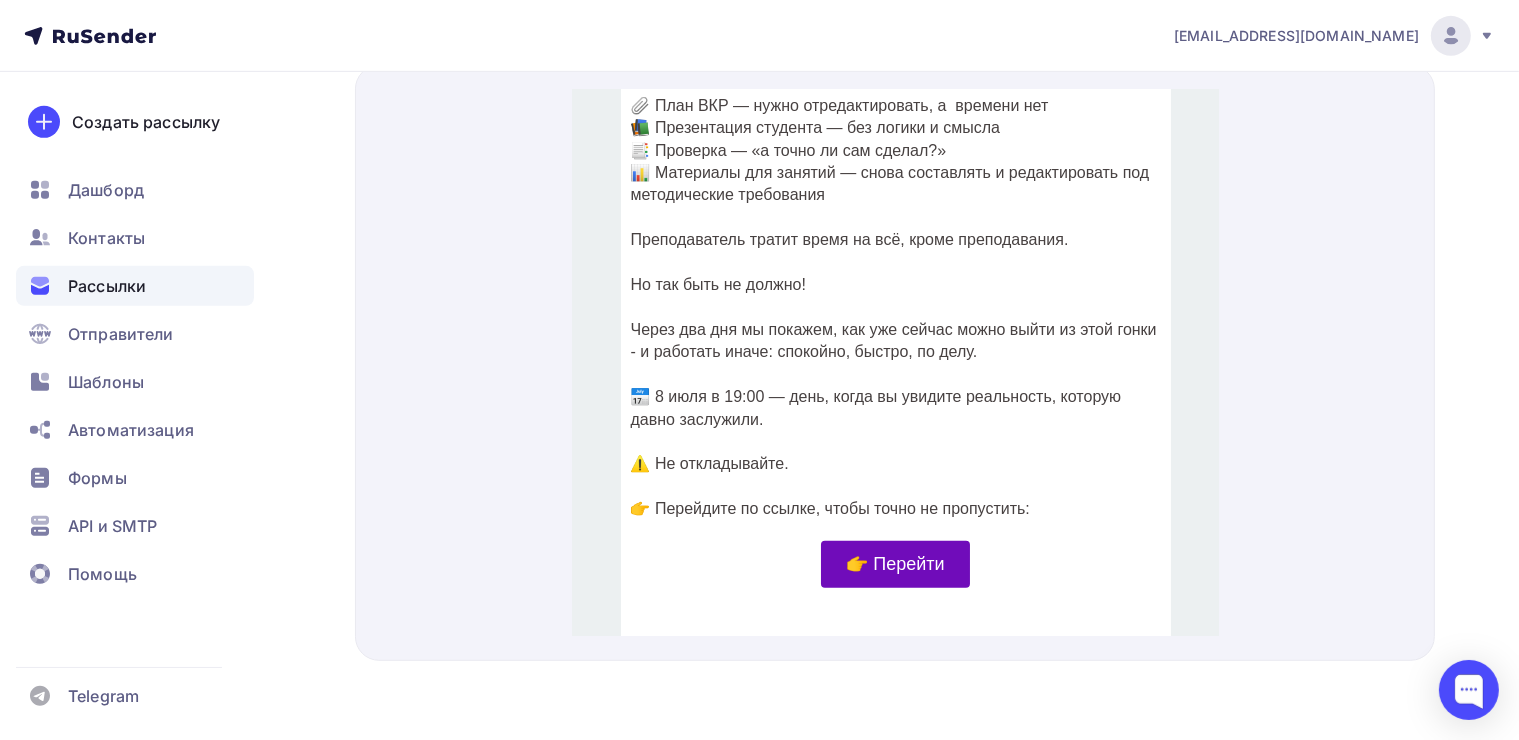 click on "👉 Перейти" at bounding box center [894, 539] 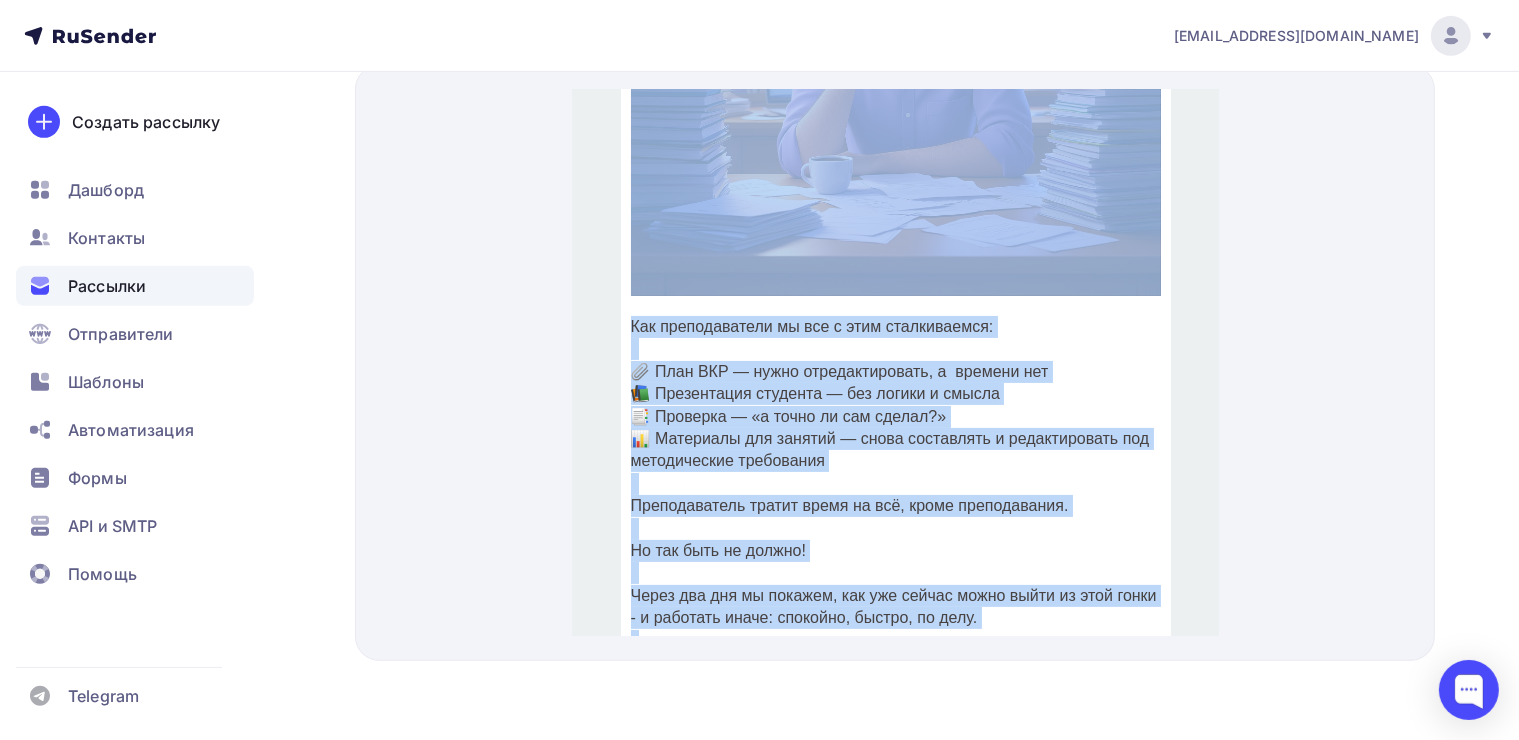 scroll, scrollTop: 136, scrollLeft: 0, axis: vertical 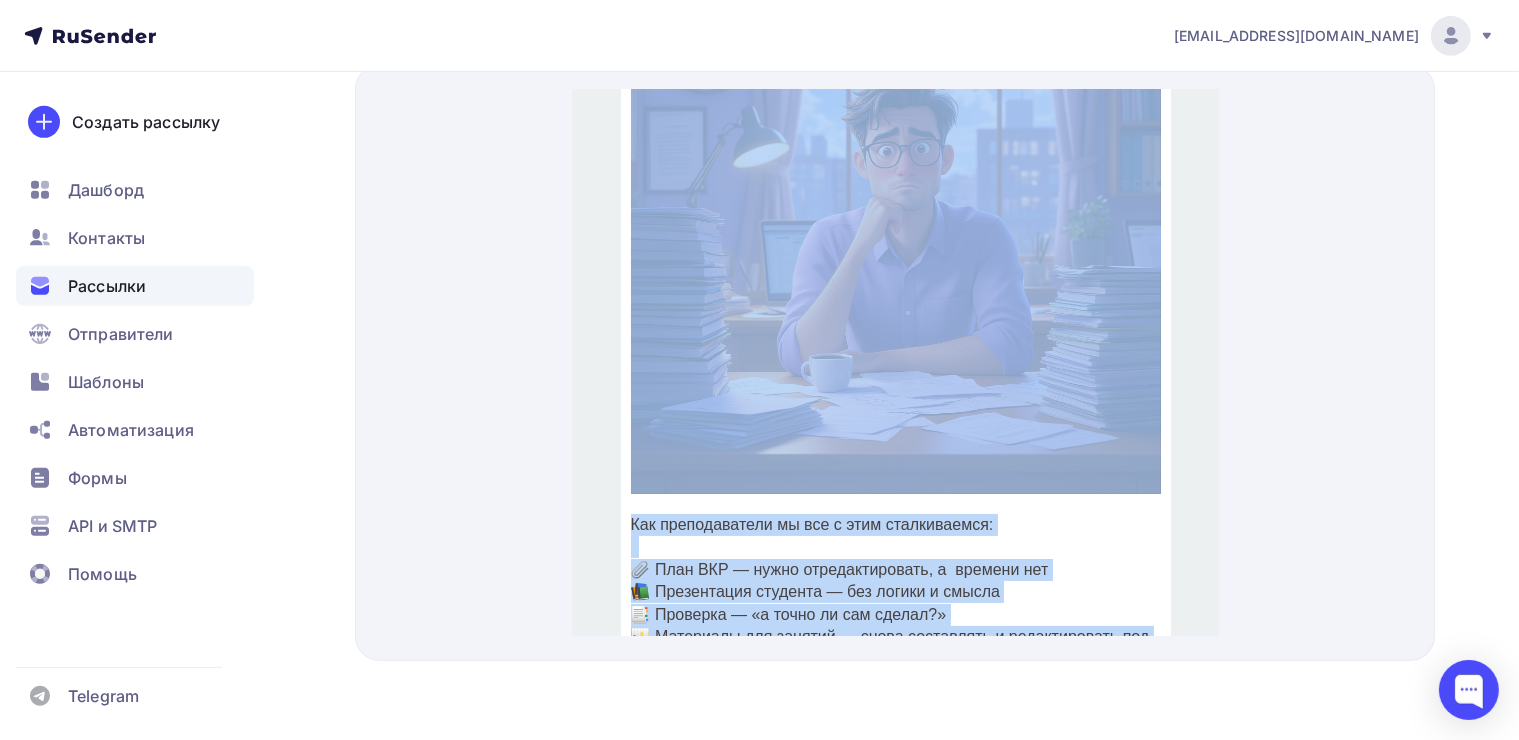 drag, startPoint x: 987, startPoint y: 541, endPoint x: 724, endPoint y: 171, distance: 453.94824 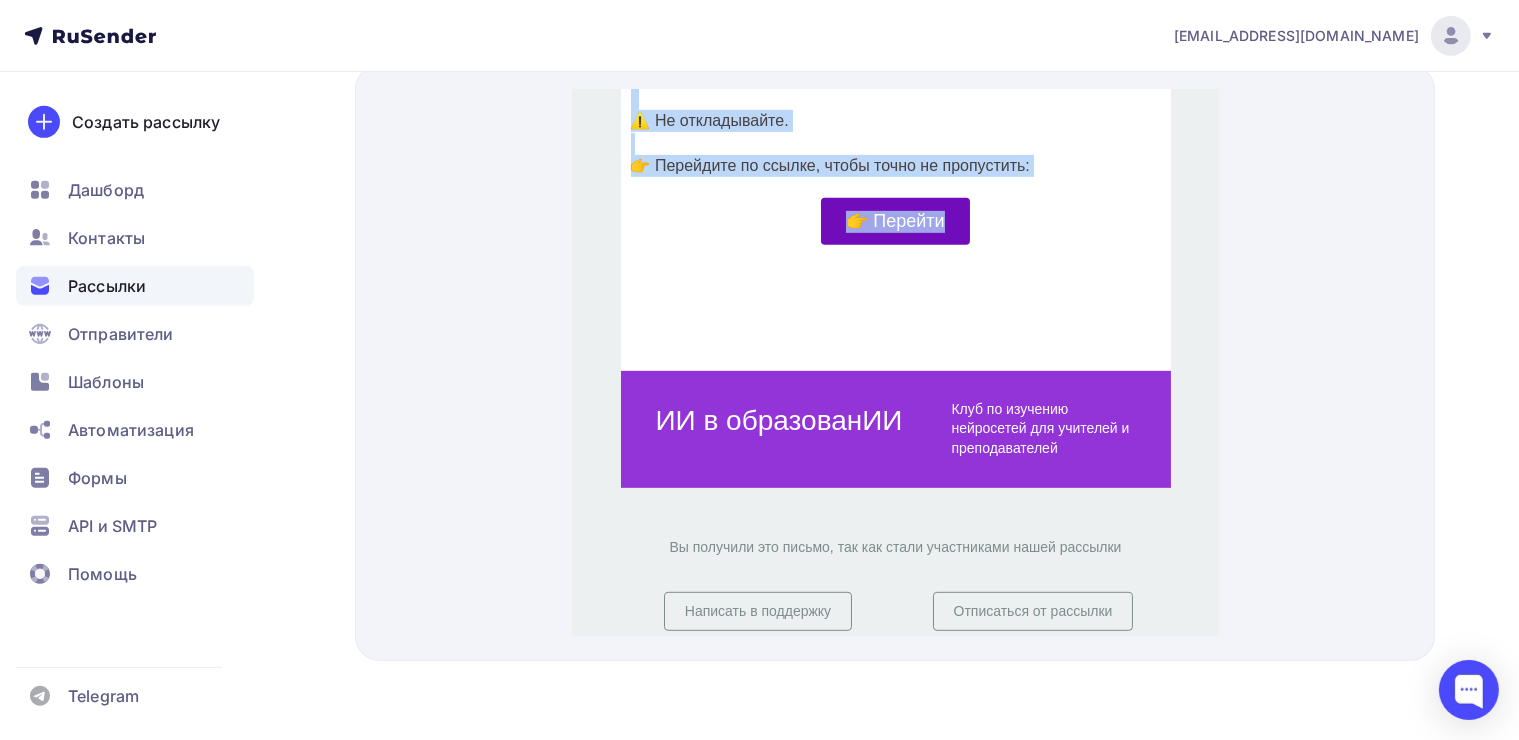 scroll, scrollTop: 947, scrollLeft: 0, axis: vertical 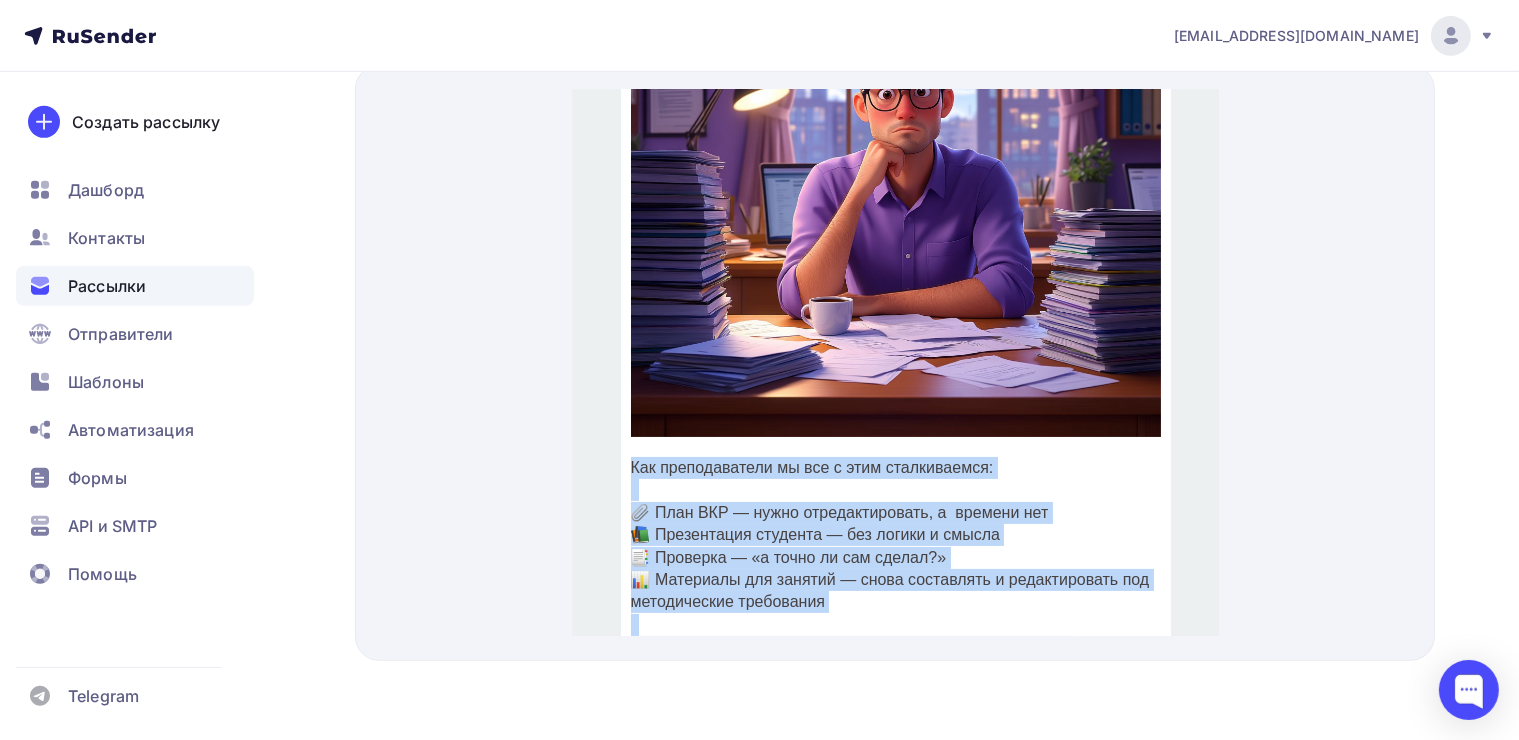drag, startPoint x: 879, startPoint y: 294, endPoint x: 623, endPoint y: 430, distance: 289.88272 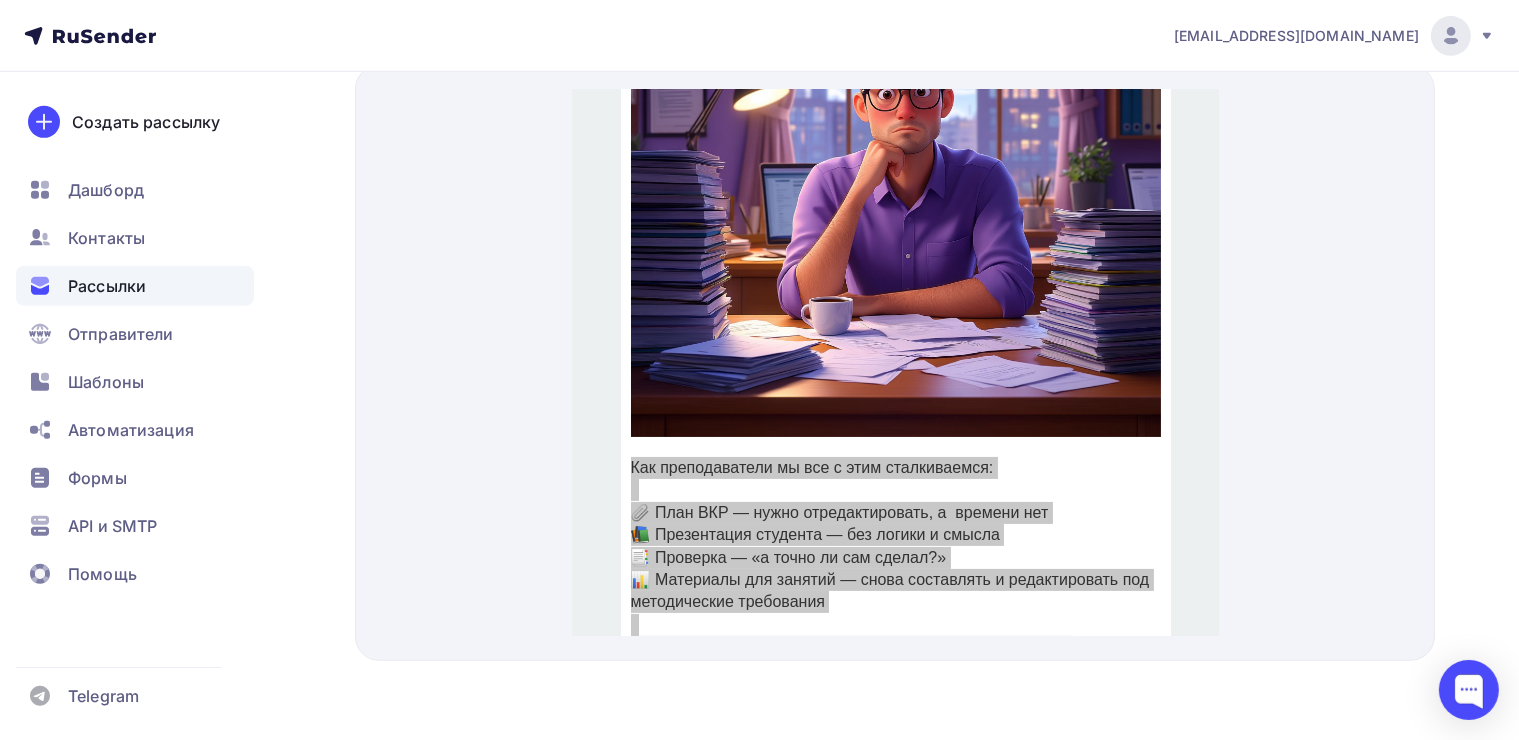 click at bounding box center (895, 363) 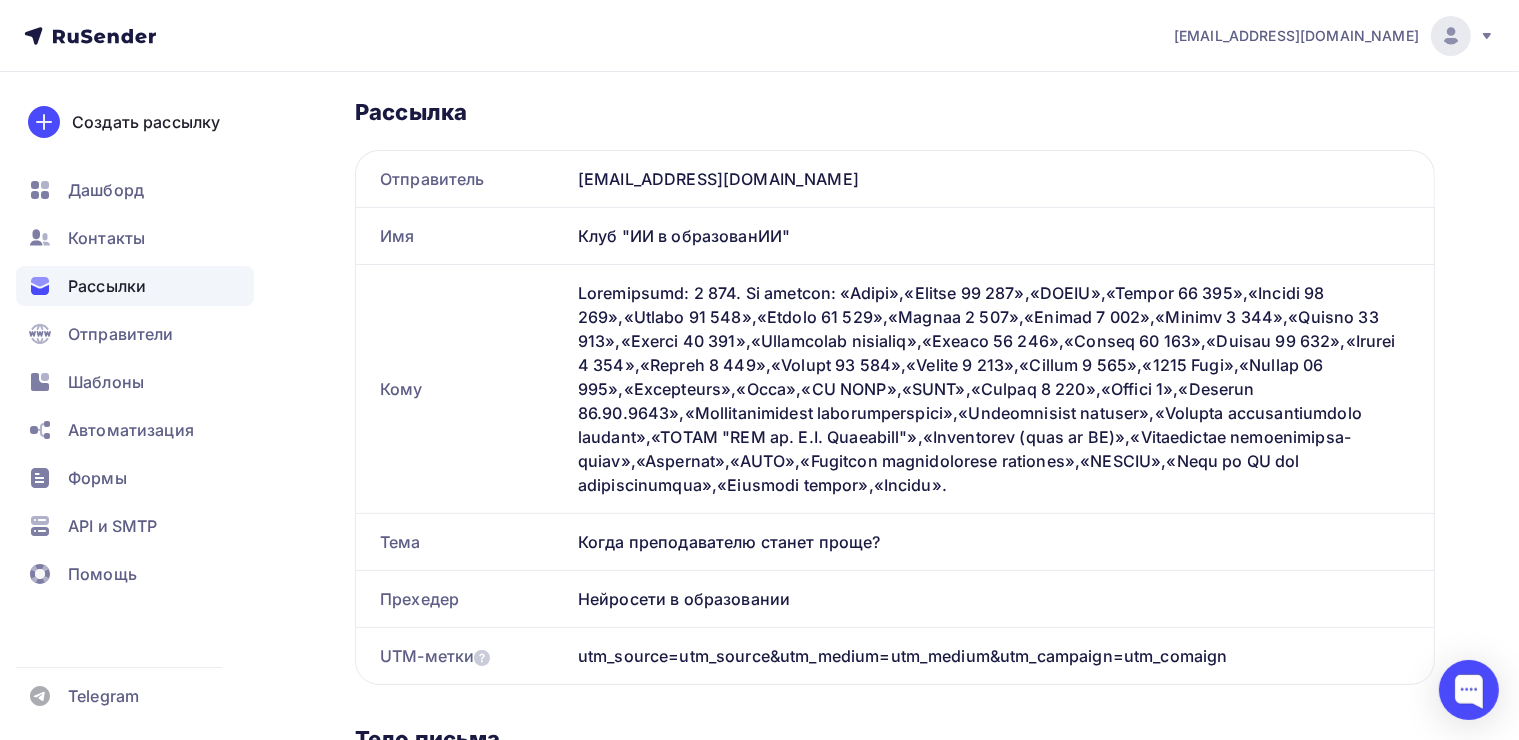 scroll, scrollTop: 352, scrollLeft: 0, axis: vertical 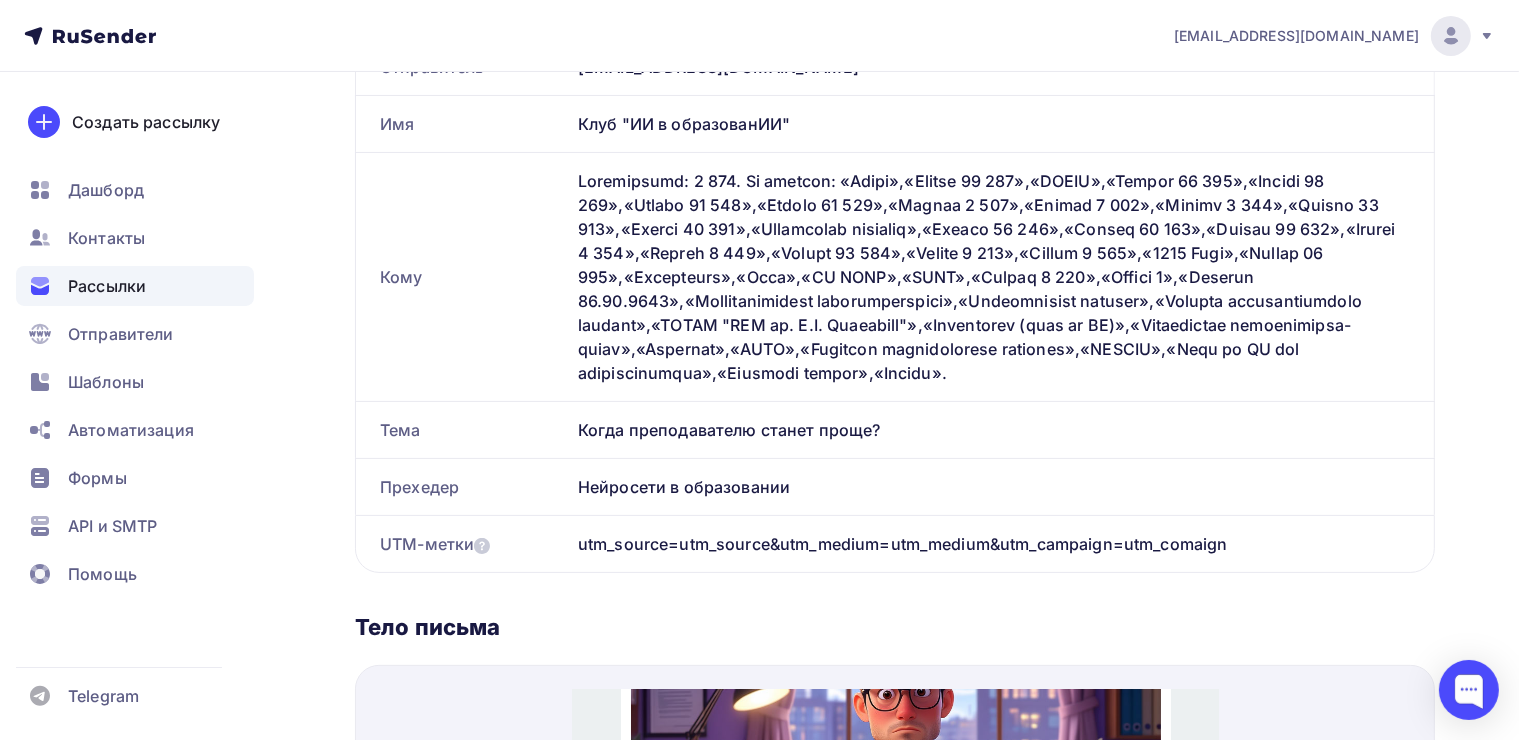 drag, startPoint x: 776, startPoint y: 485, endPoint x: 379, endPoint y: 431, distance: 400.6557 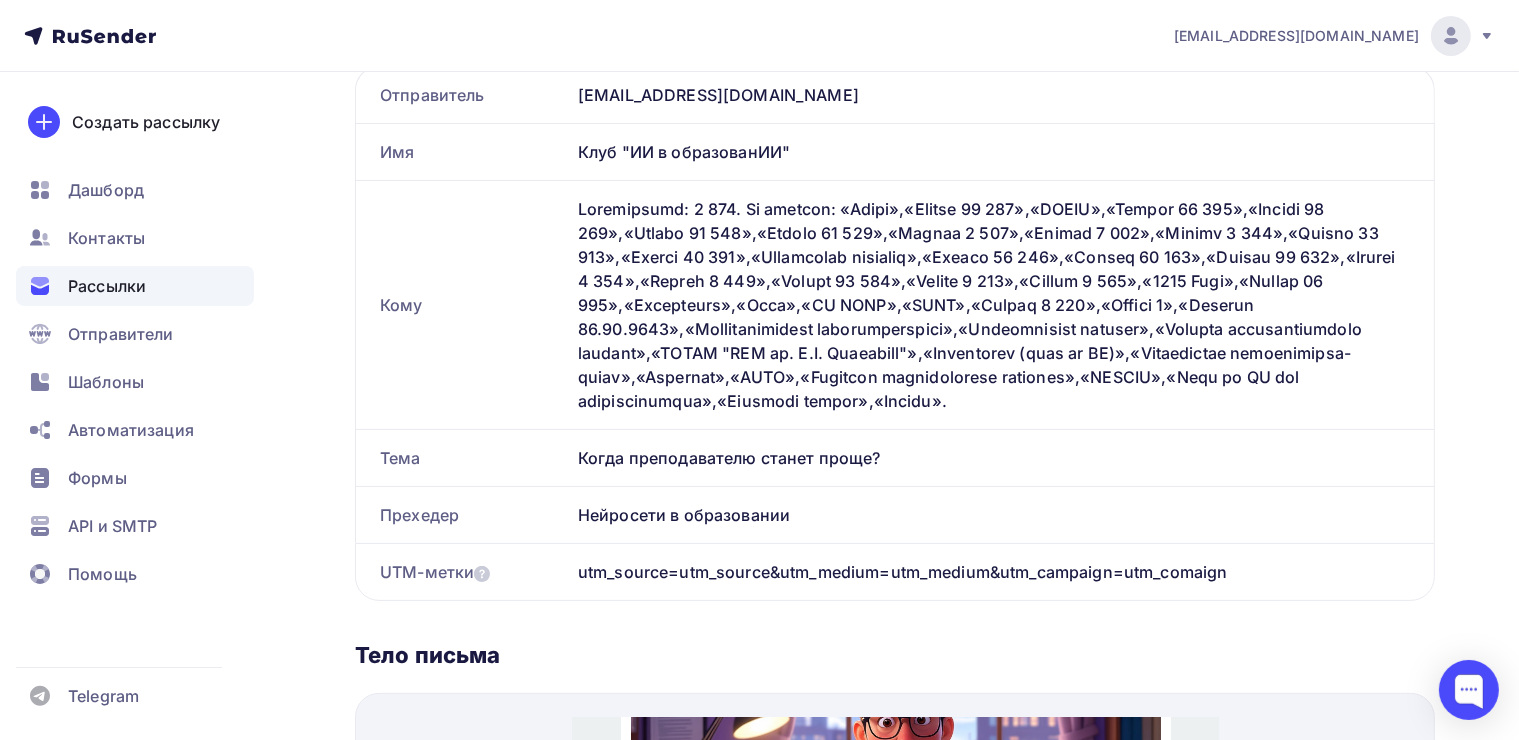 scroll, scrollTop: 0, scrollLeft: 0, axis: both 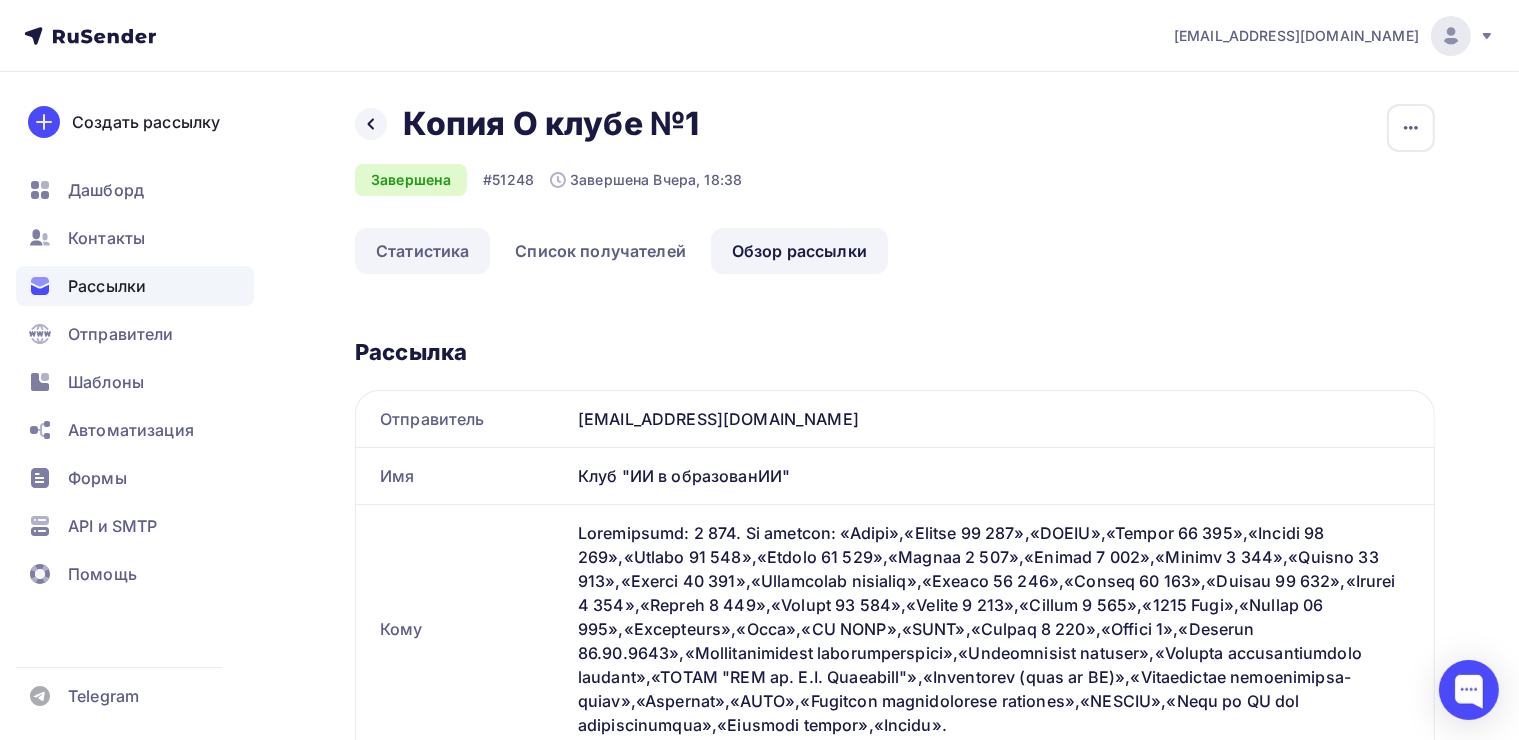 click on "Статистика" at bounding box center [422, 251] 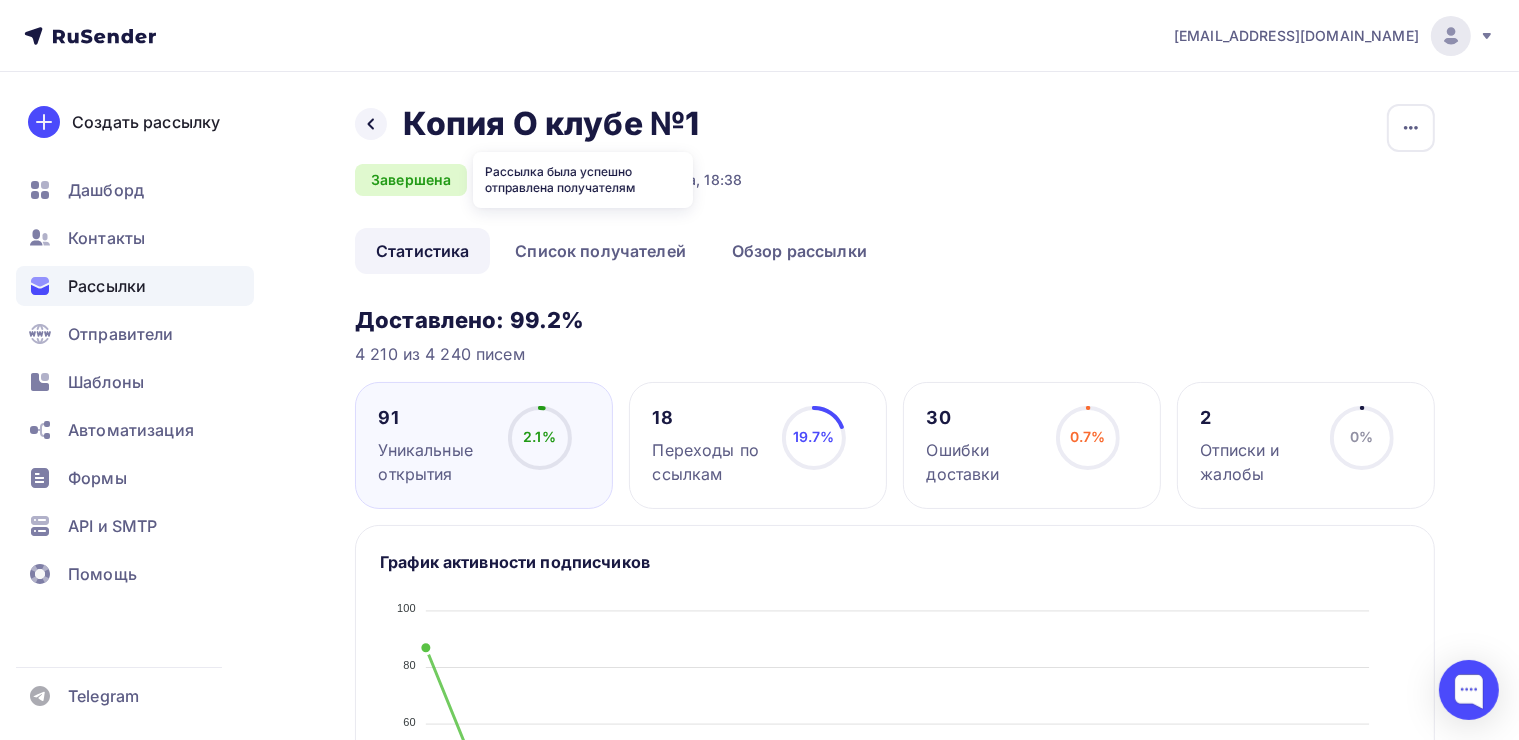 click on "Завершена" at bounding box center [411, 180] 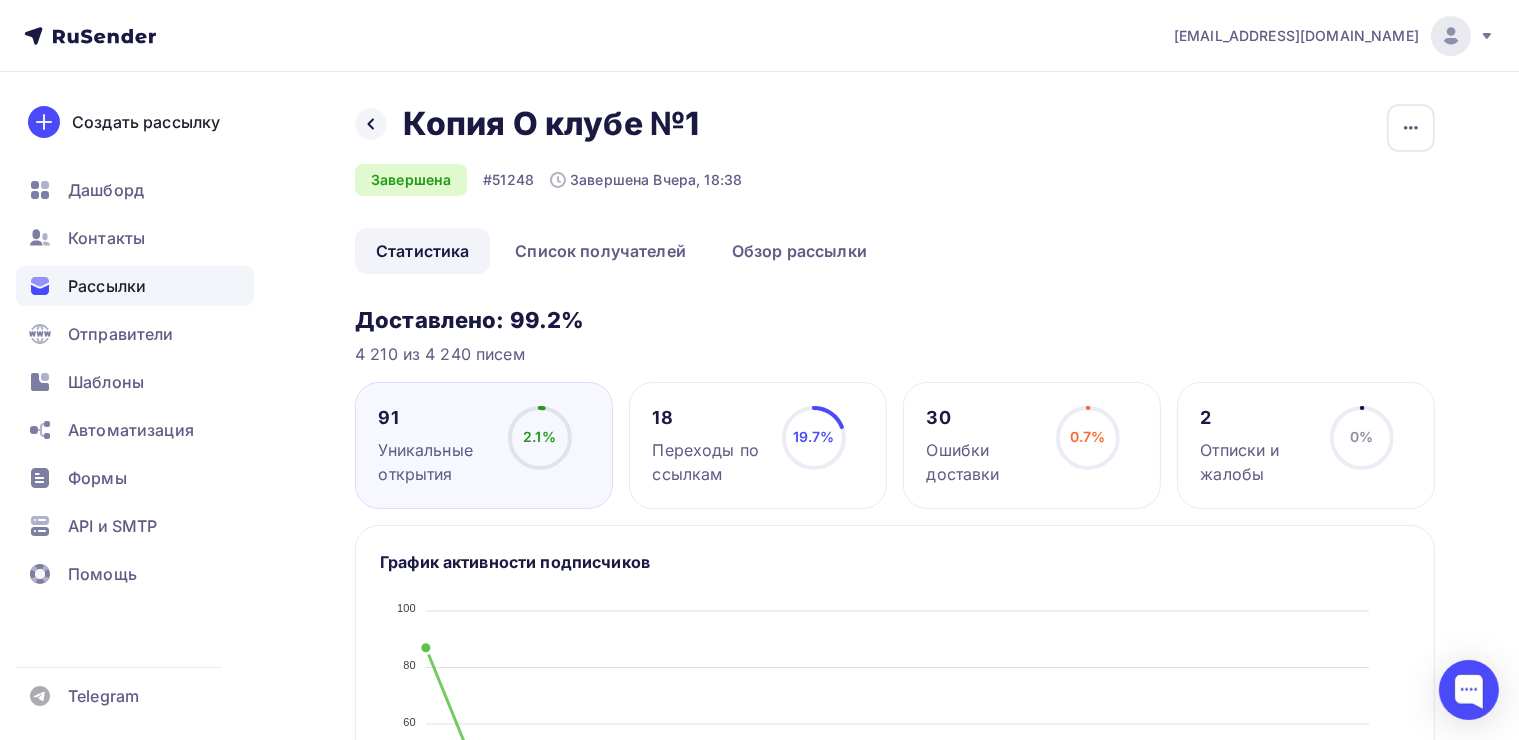 click on "Переходы по ссылкам" at bounding box center (708, 462) 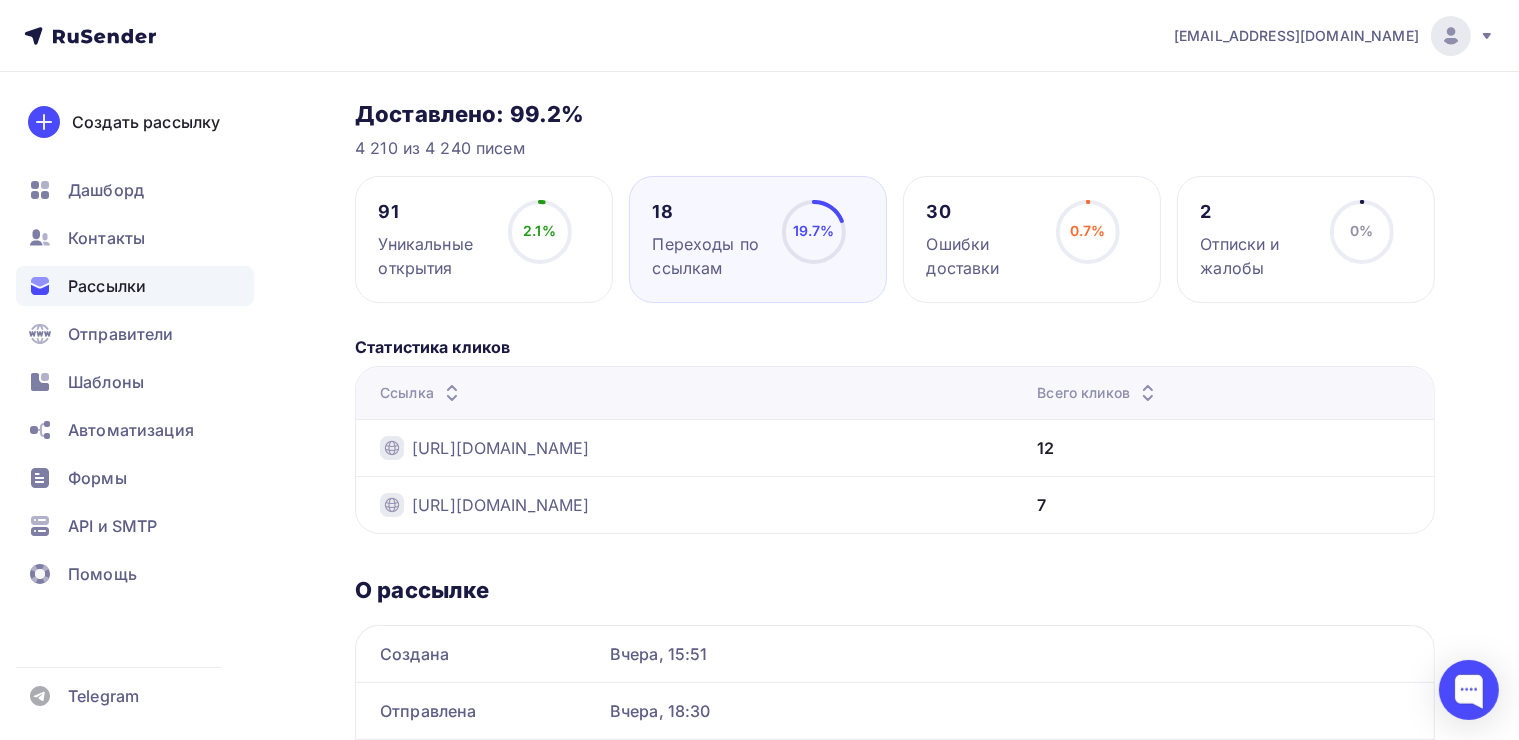 scroll, scrollTop: 40, scrollLeft: 0, axis: vertical 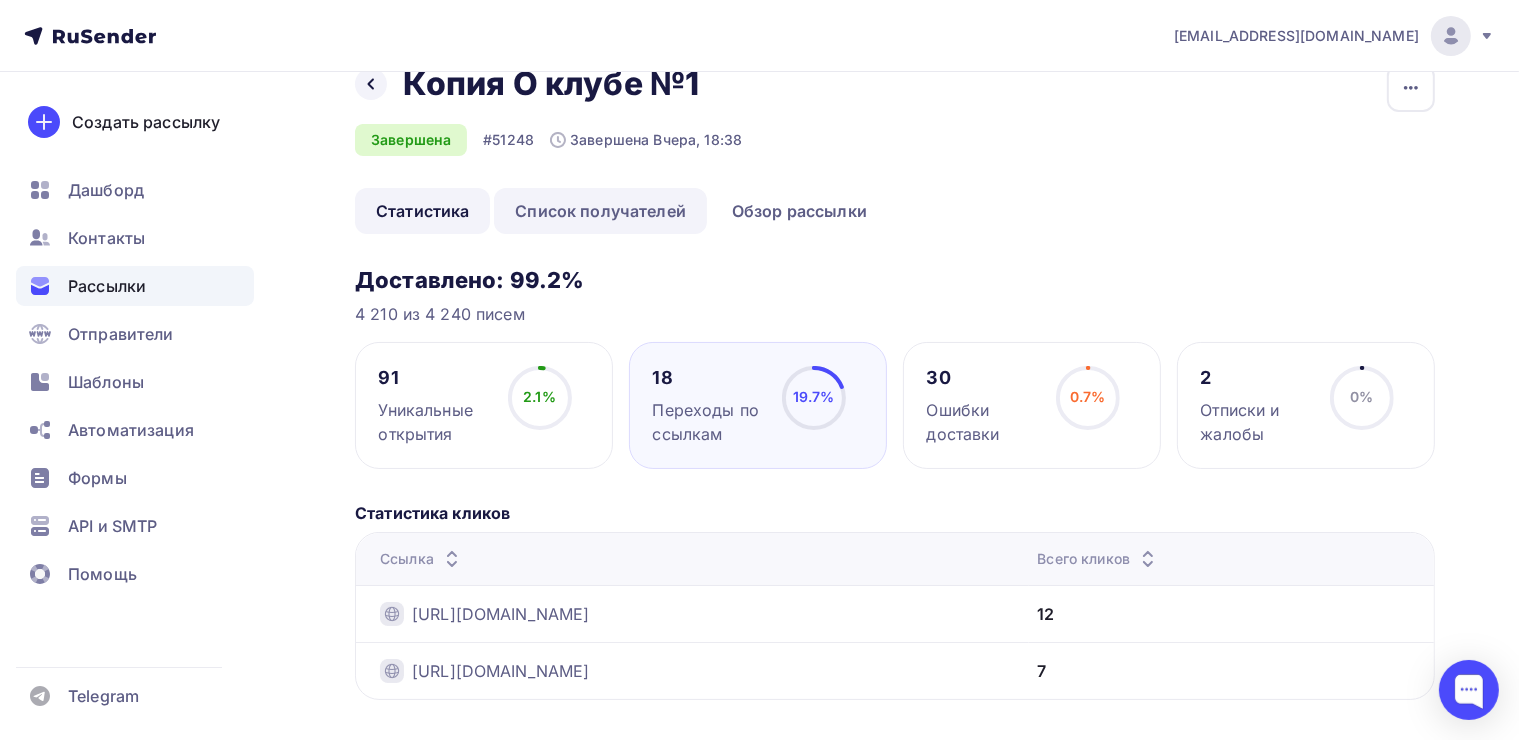 click on "Список получателей" at bounding box center [600, 211] 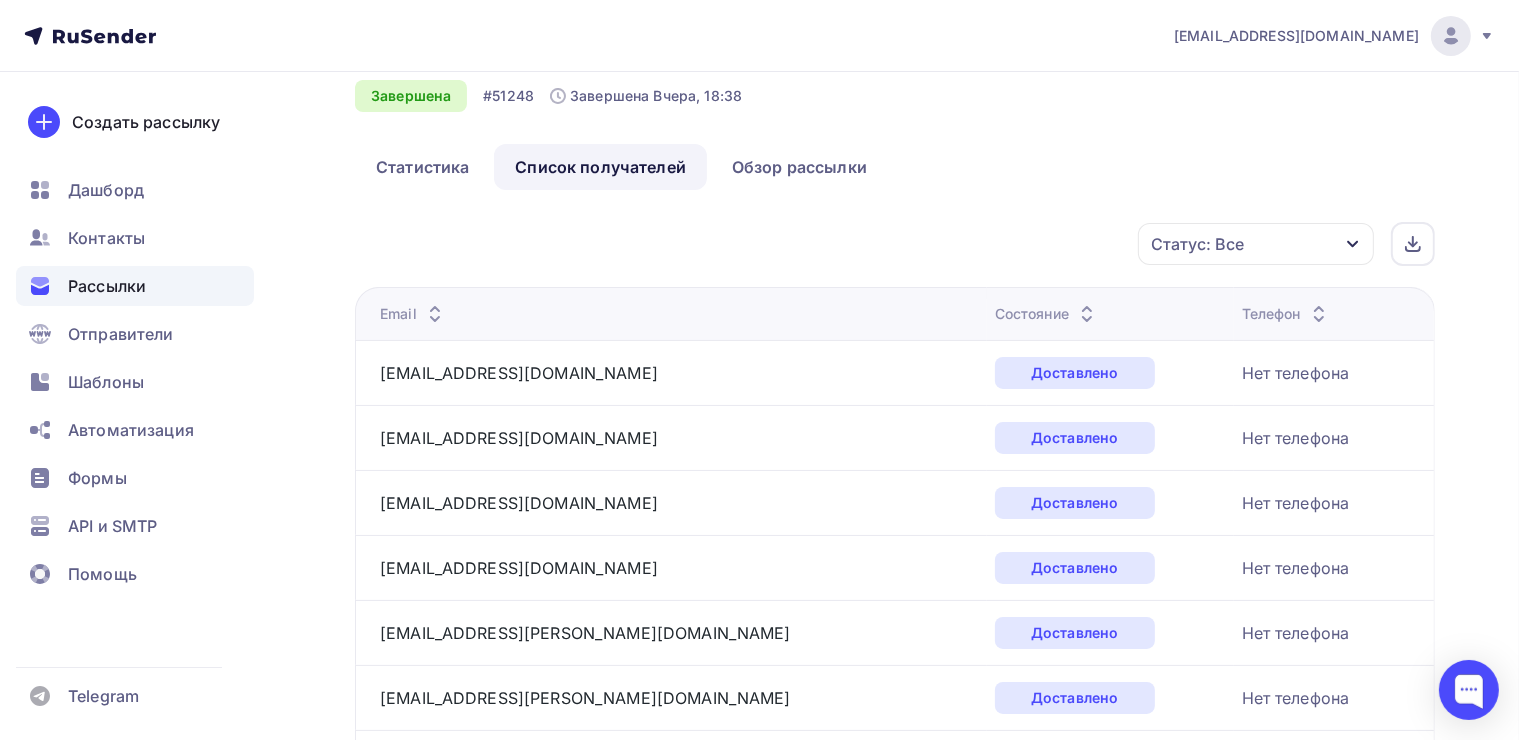scroll, scrollTop: 0, scrollLeft: 0, axis: both 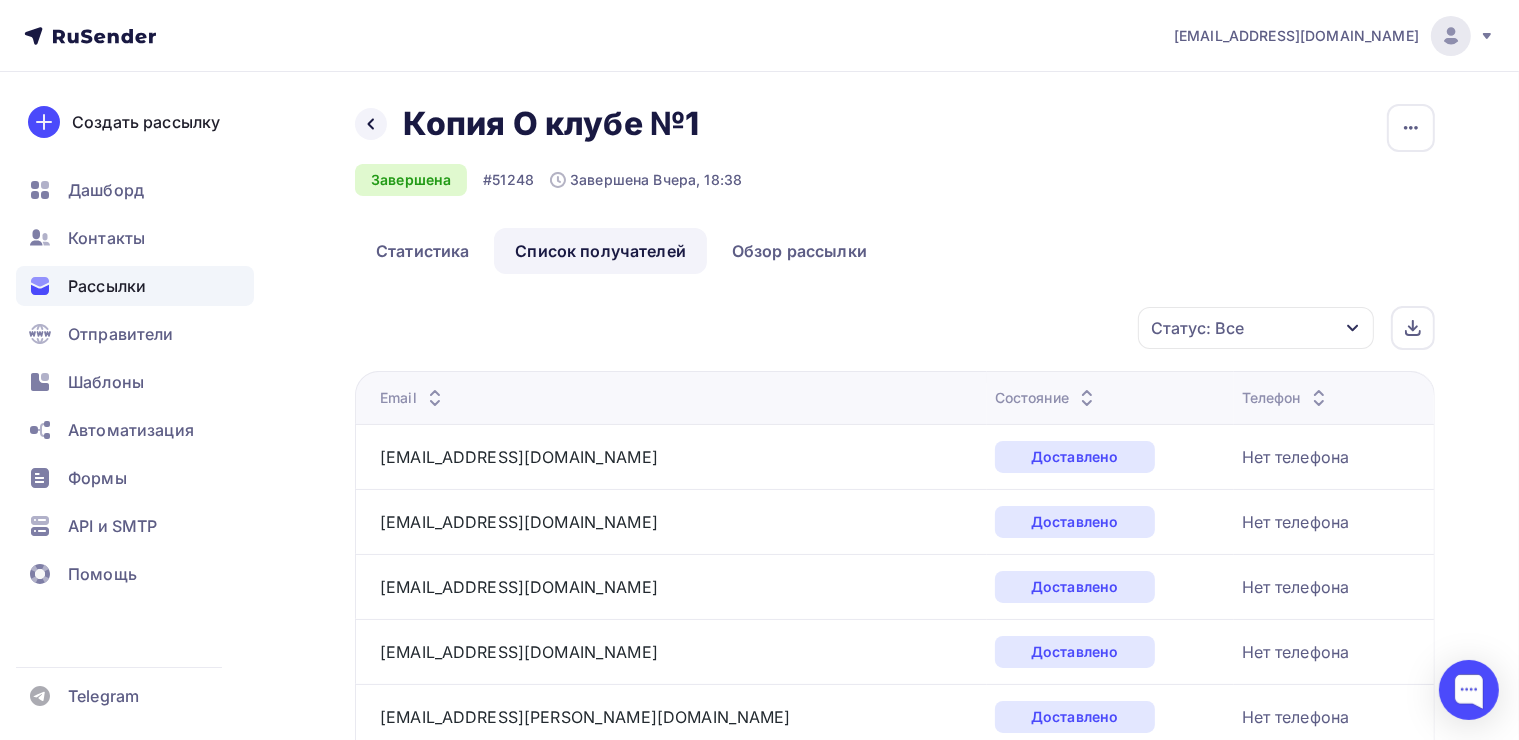 click on "Статус: Все" at bounding box center (1256, 328) 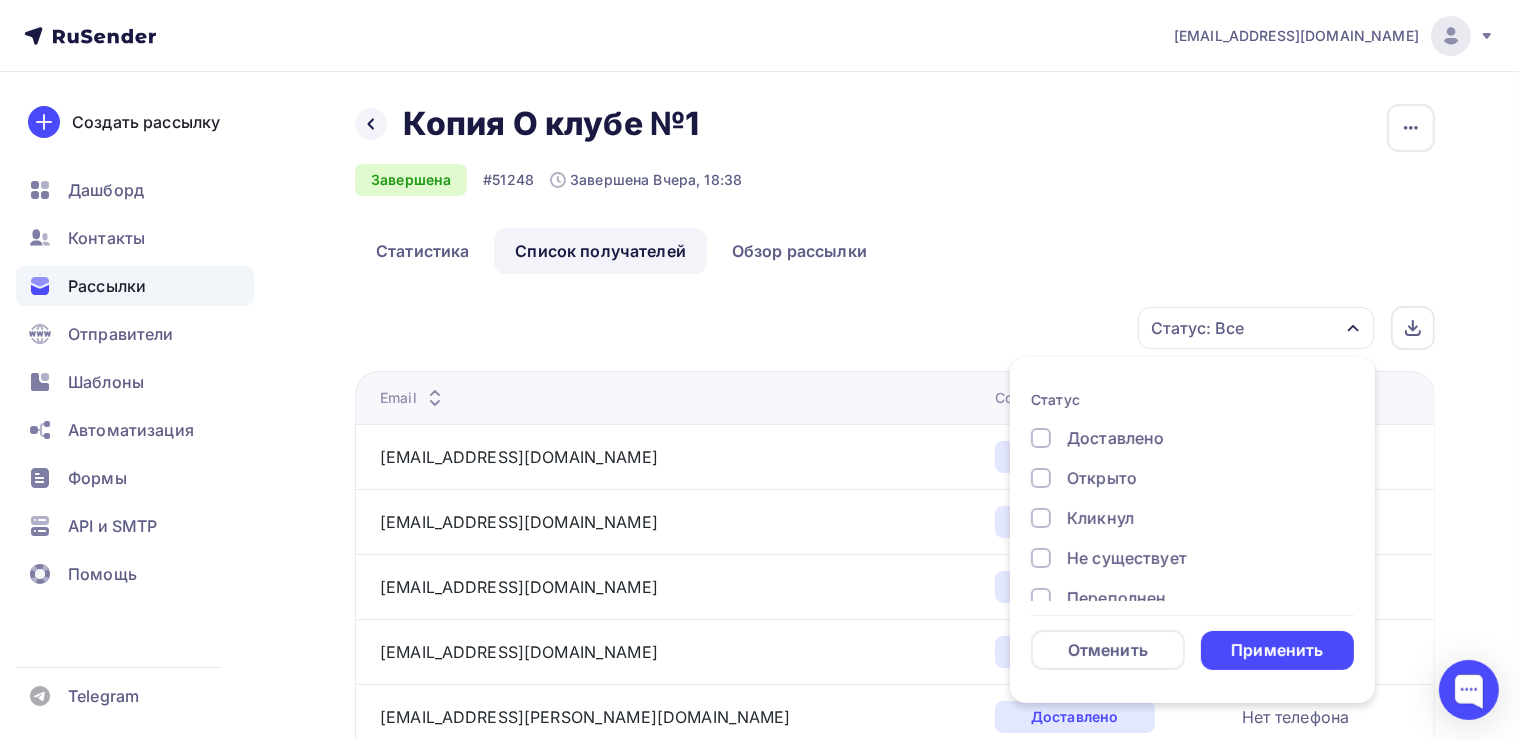 click on "Открыто" at bounding box center (1102, 478) 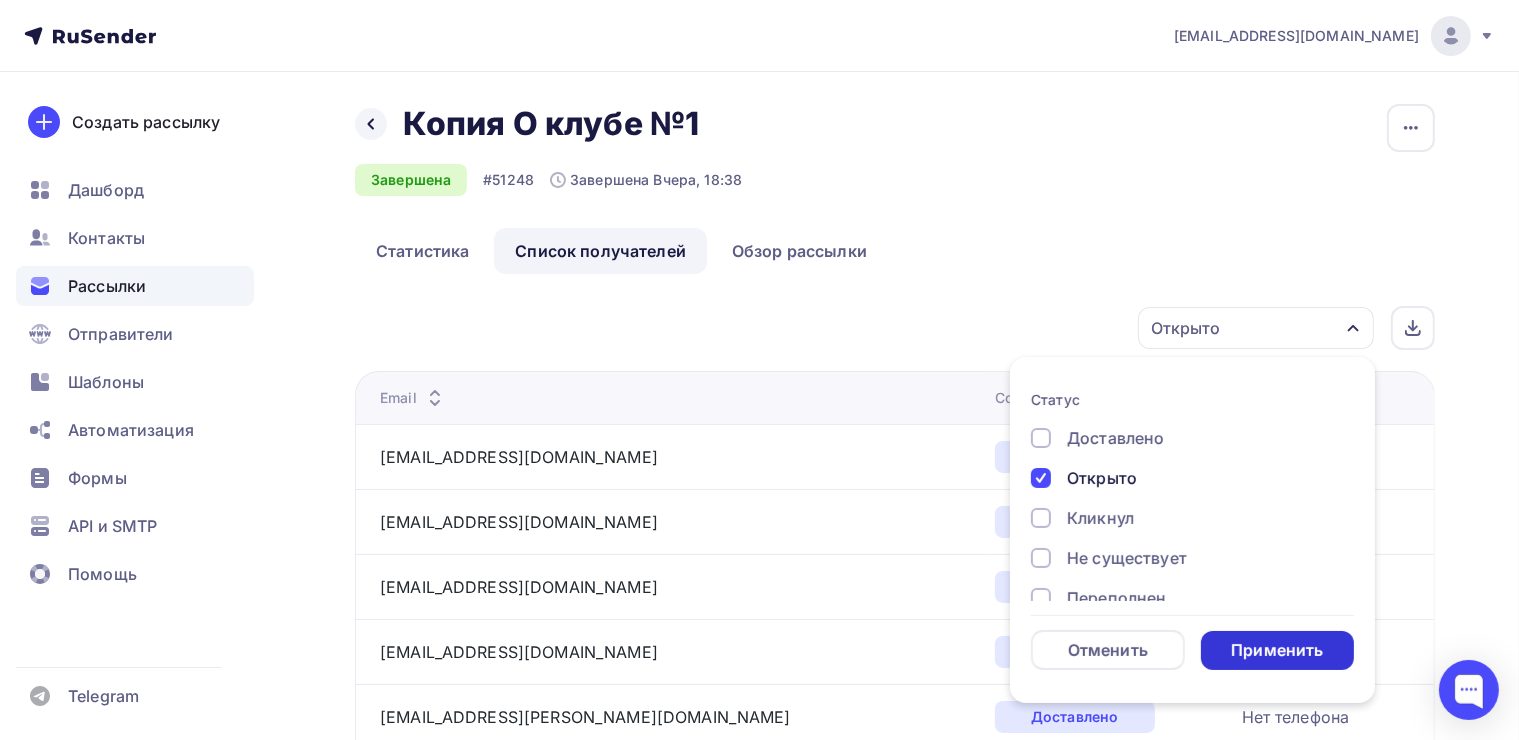 click on "Применить" at bounding box center [1277, 650] 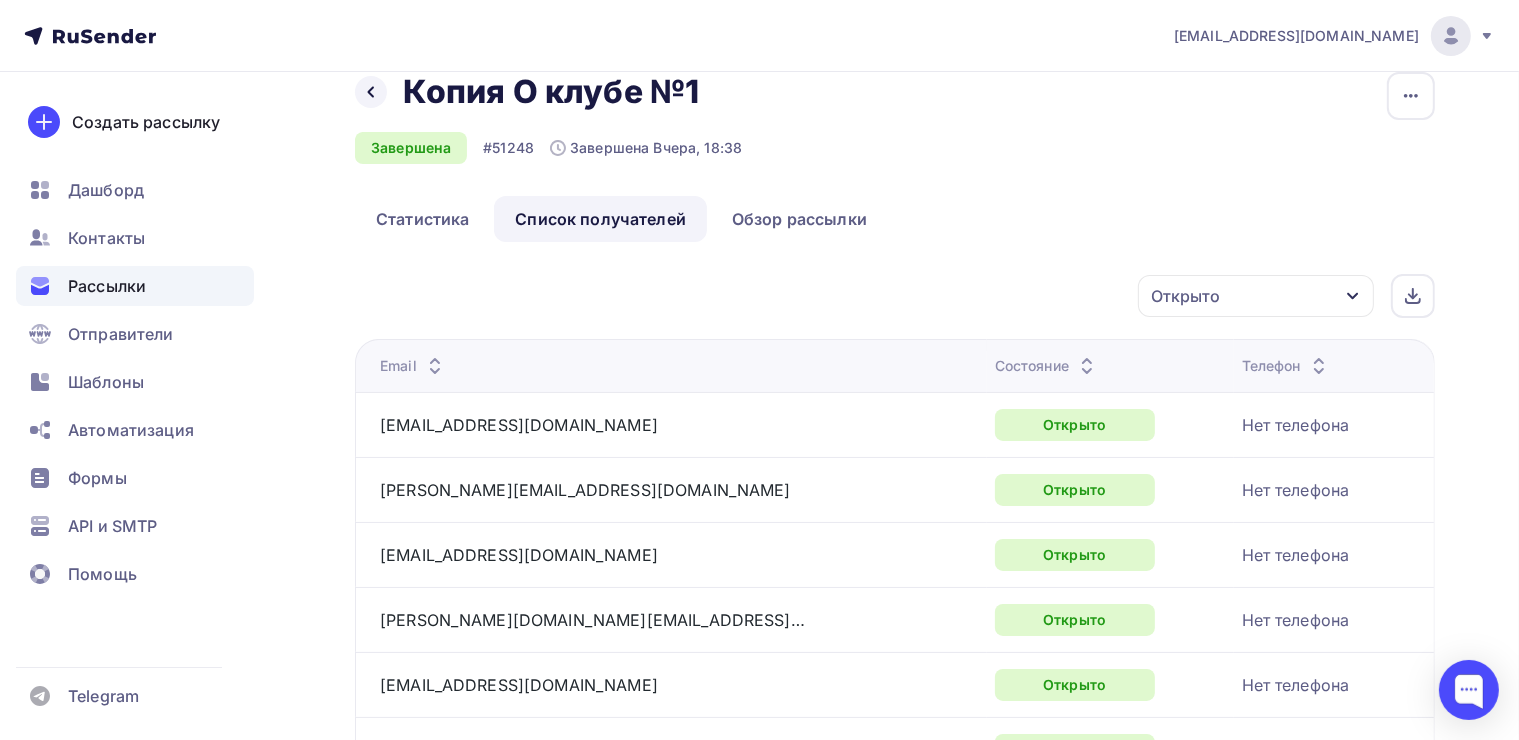 scroll, scrollTop: 0, scrollLeft: 0, axis: both 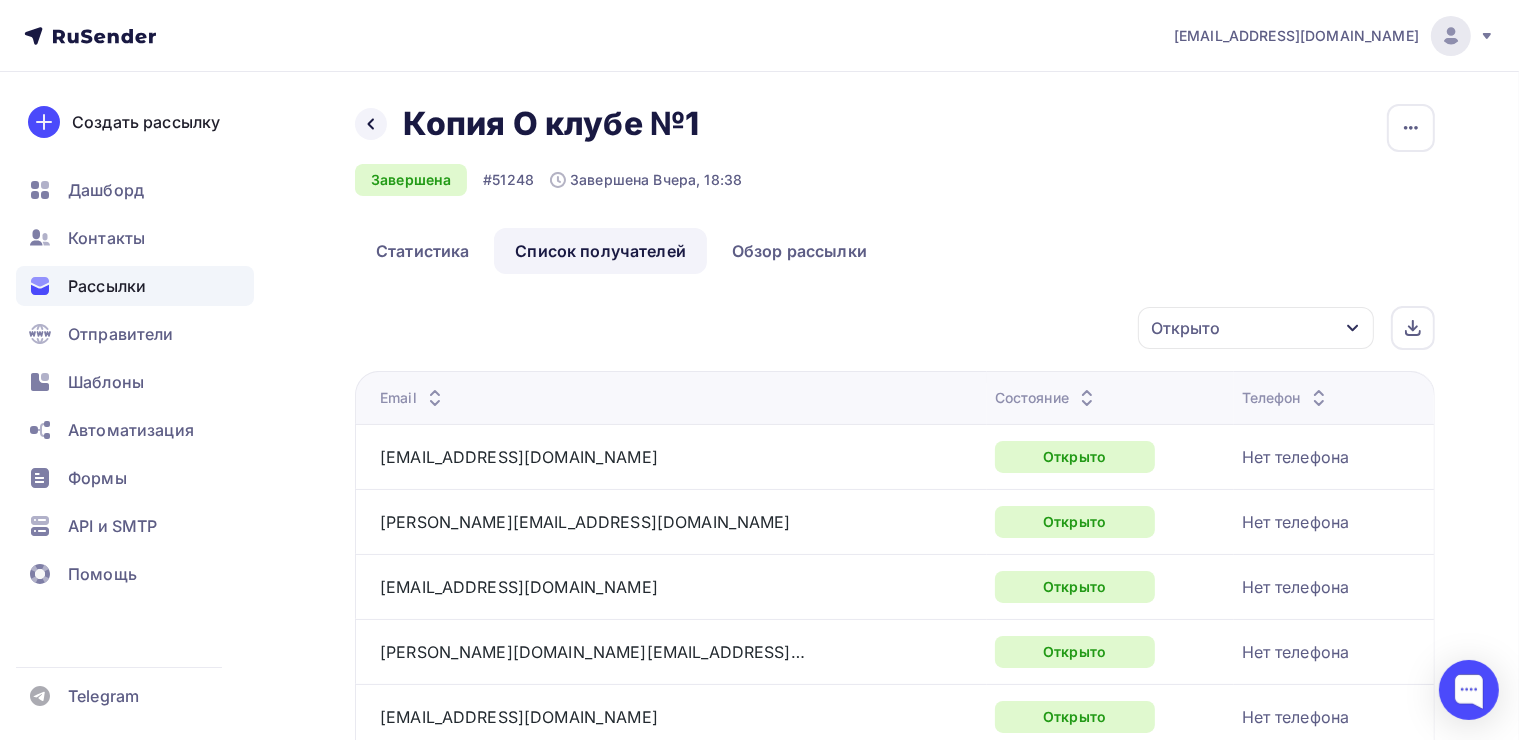 click on "Рассылки" at bounding box center (107, 286) 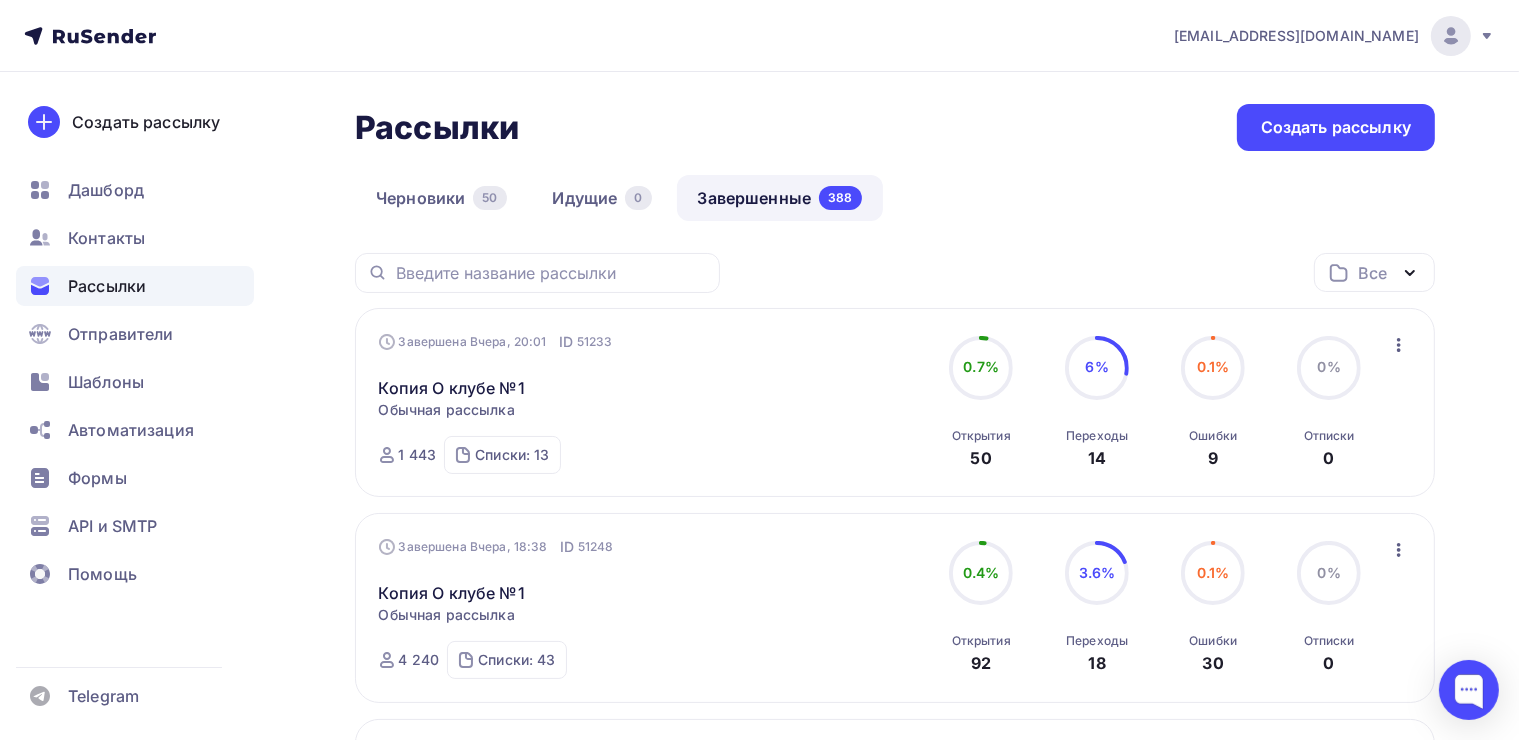 click on "Завершенные
388" at bounding box center (780, 198) 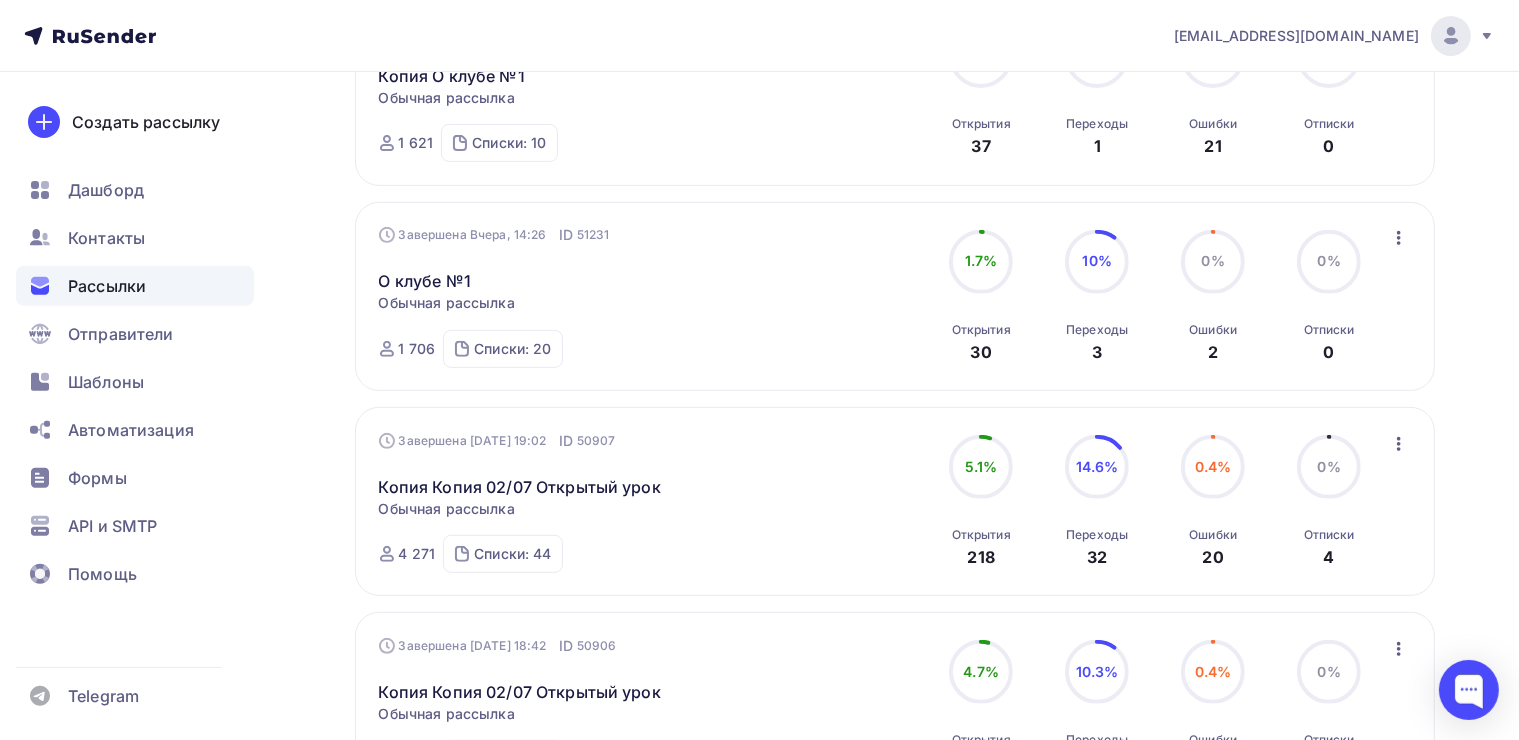 scroll, scrollTop: 600, scrollLeft: 0, axis: vertical 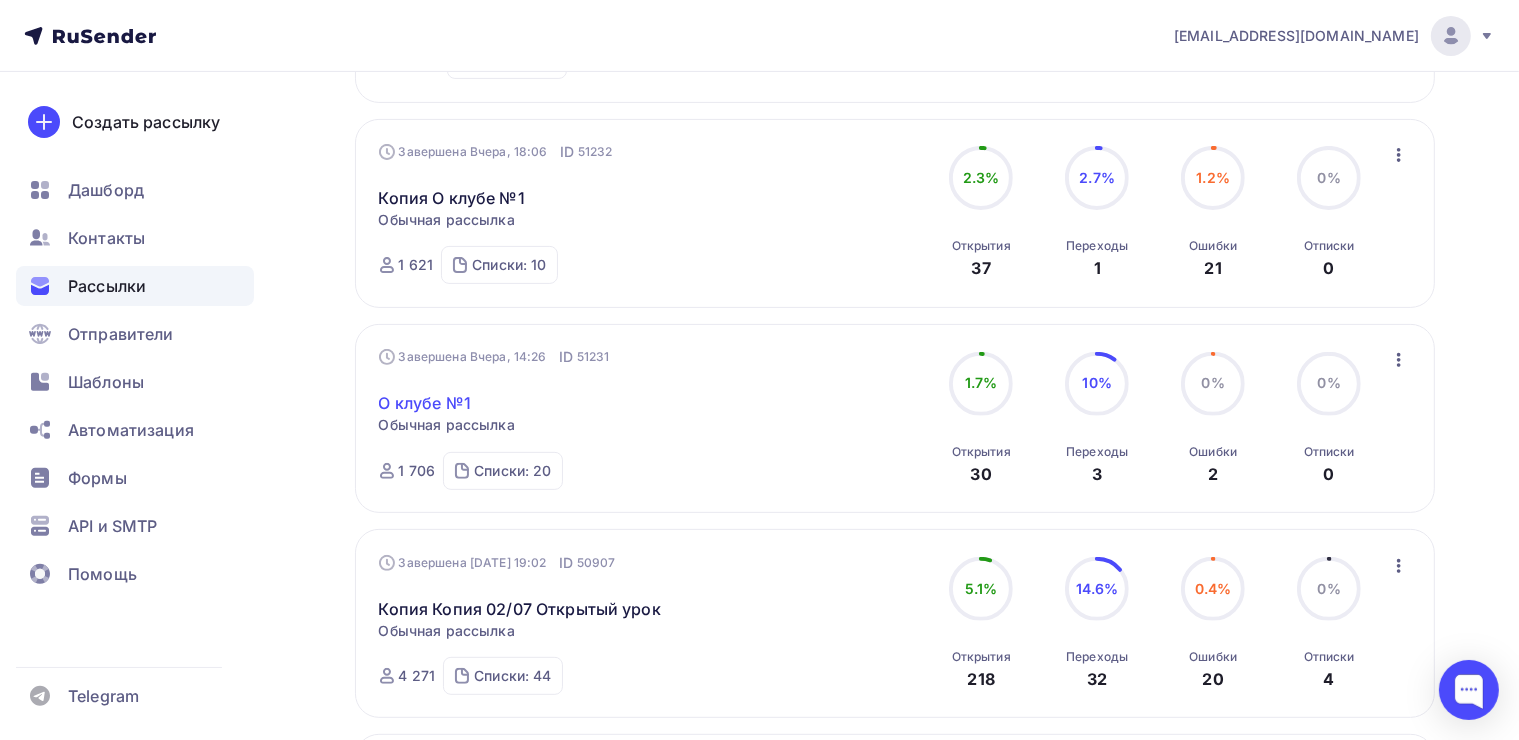 click on "О клубе №1" at bounding box center (425, 403) 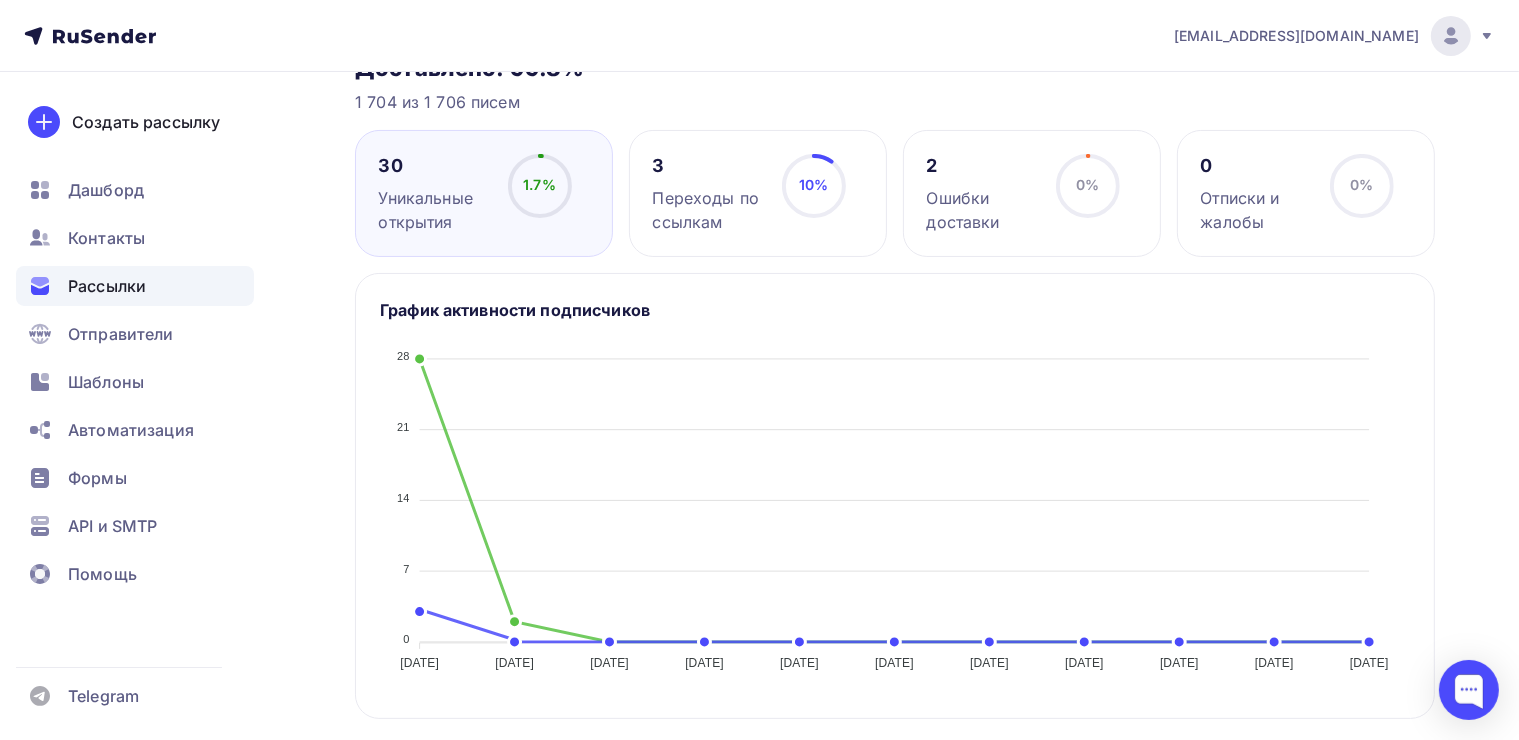 scroll, scrollTop: 0, scrollLeft: 0, axis: both 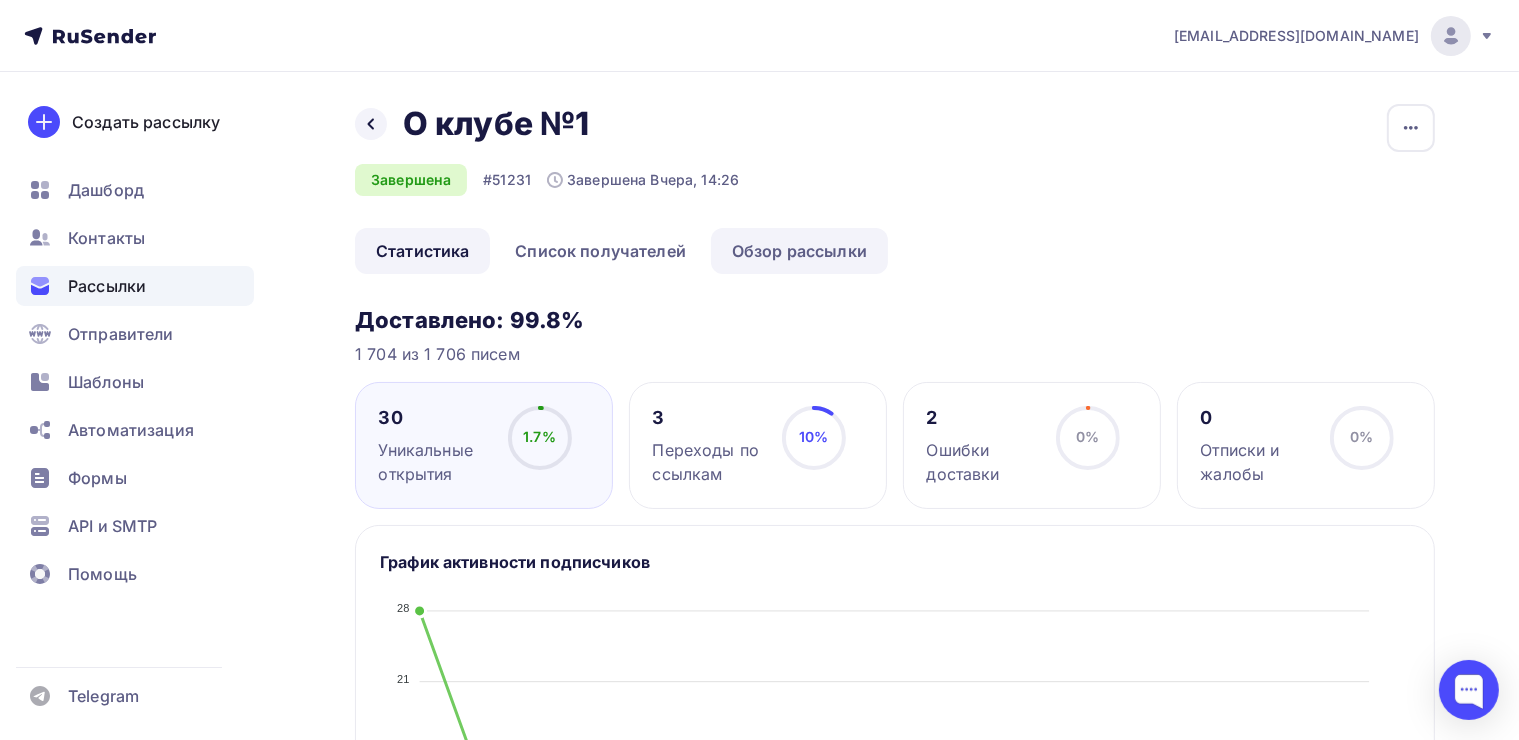 click on "Обзор рассылки" at bounding box center [799, 251] 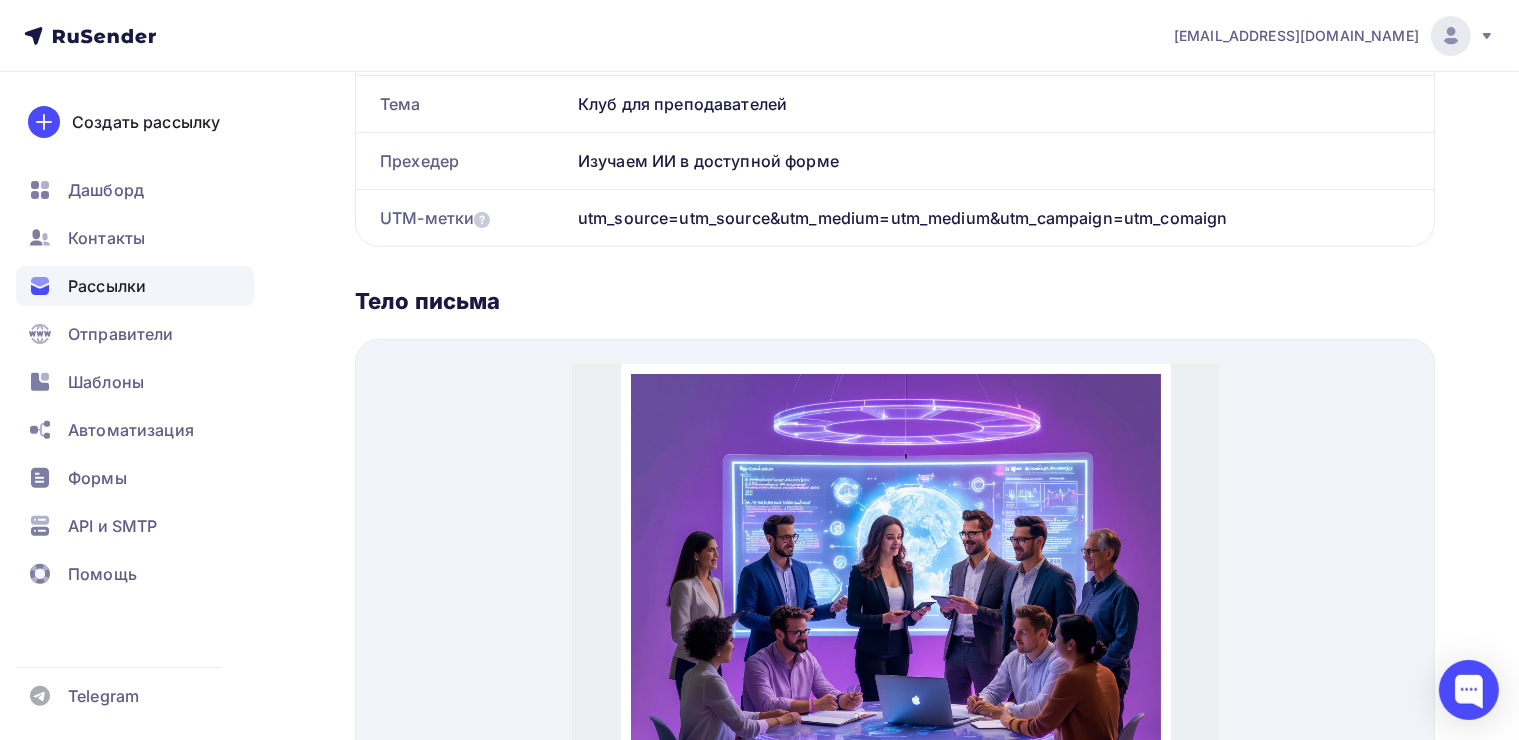 scroll, scrollTop: 880, scrollLeft: 0, axis: vertical 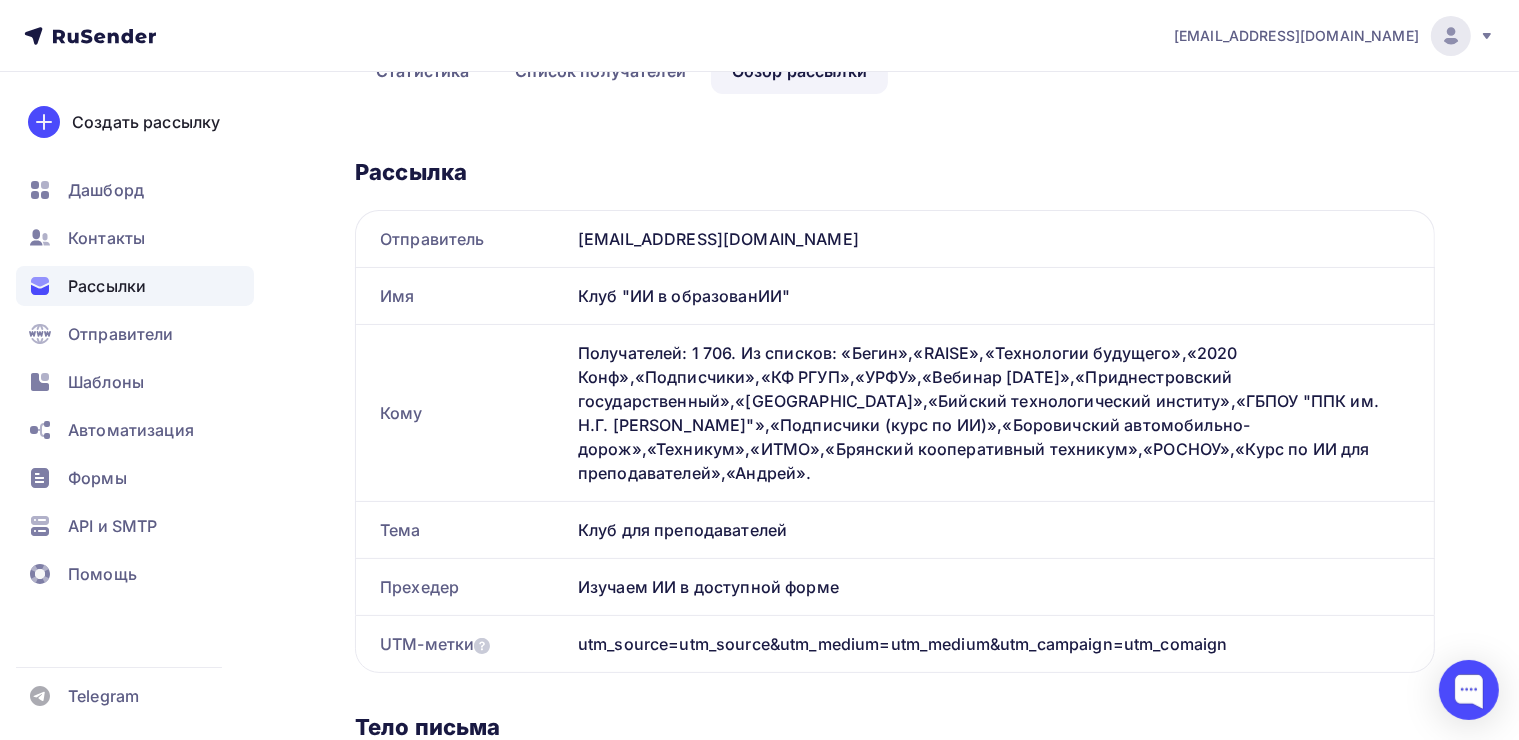 drag, startPoint x: 812, startPoint y: 532, endPoint x: 562, endPoint y: 536, distance: 250.032 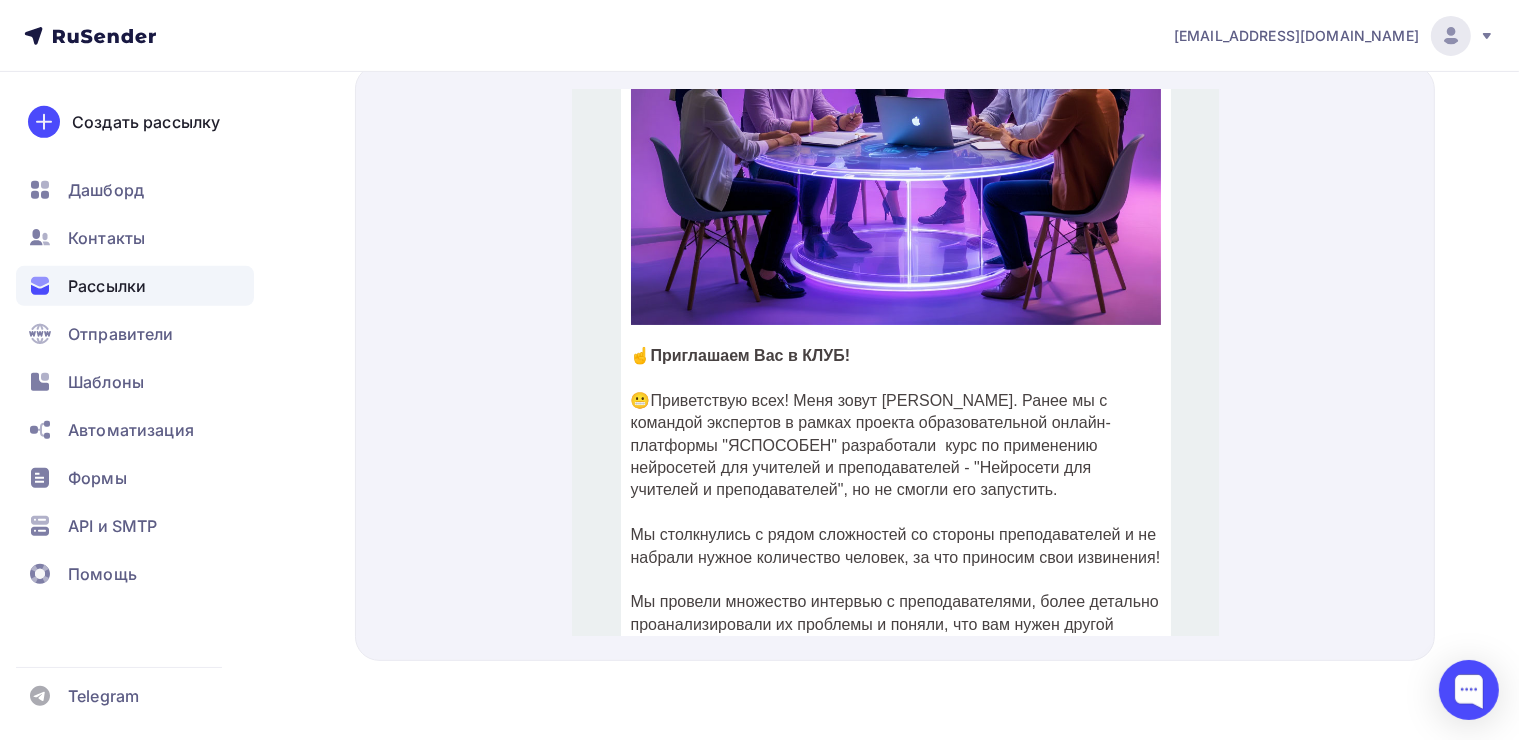 scroll, scrollTop: 400, scrollLeft: 0, axis: vertical 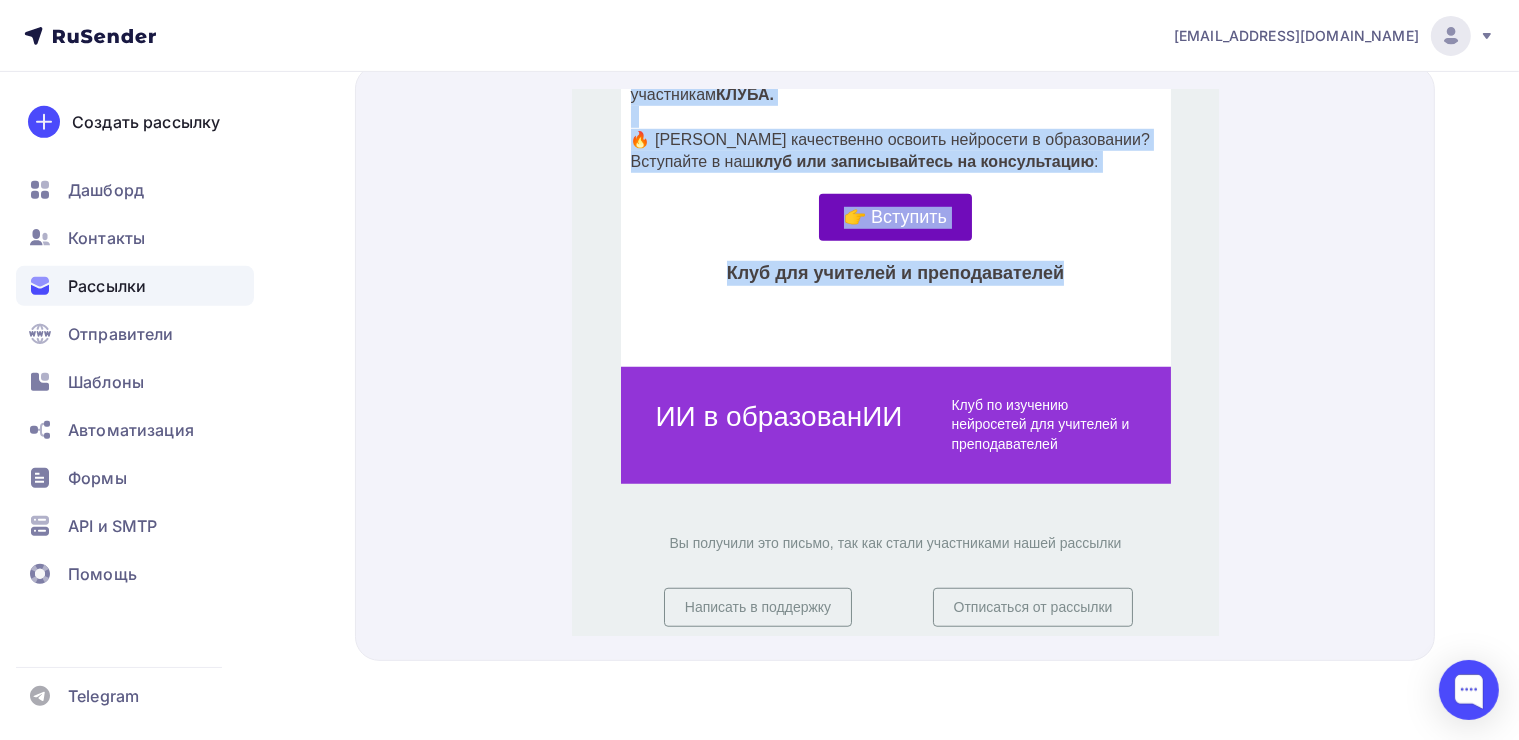 drag, startPoint x: 626, startPoint y: 239, endPoint x: 1073, endPoint y: 239, distance: 447 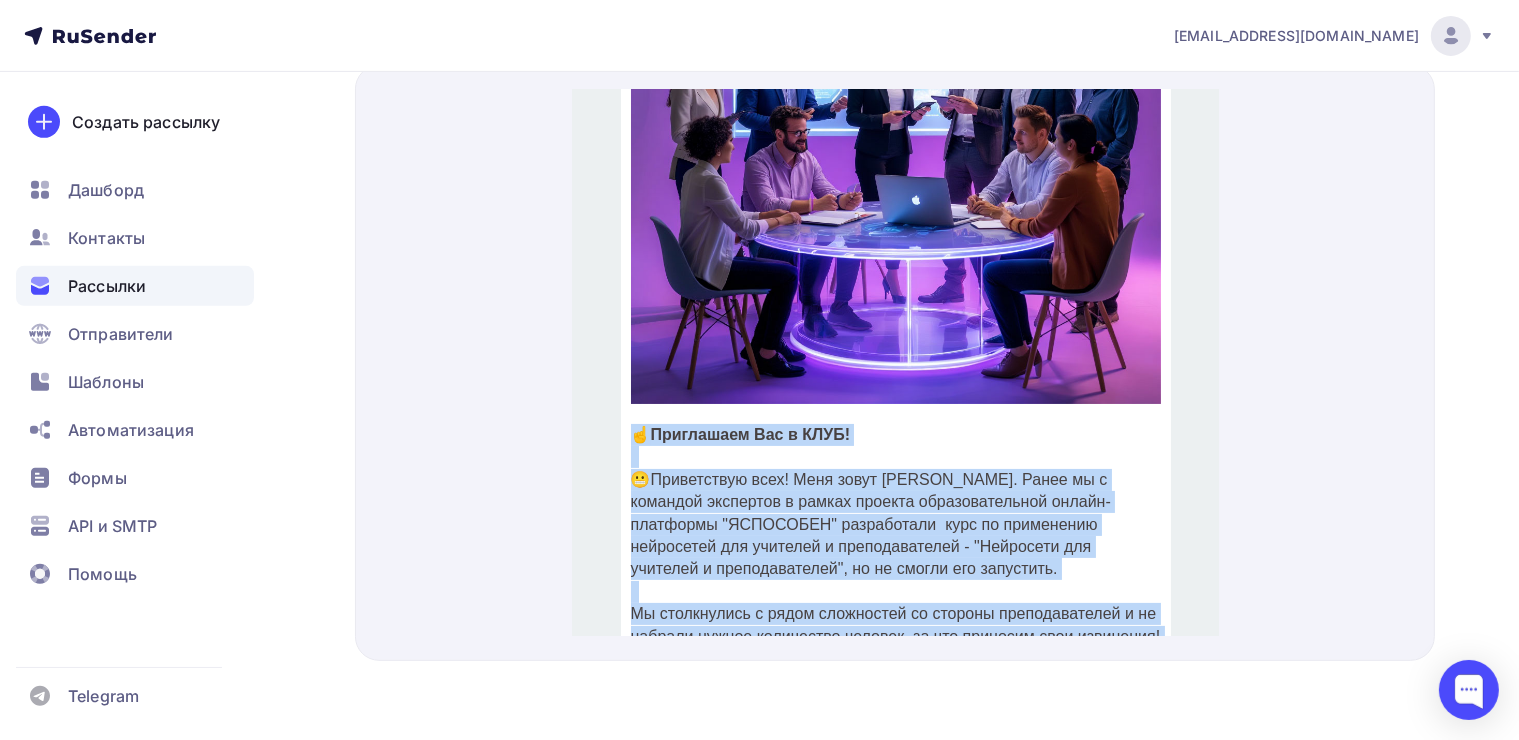 scroll, scrollTop: 0, scrollLeft: 0, axis: both 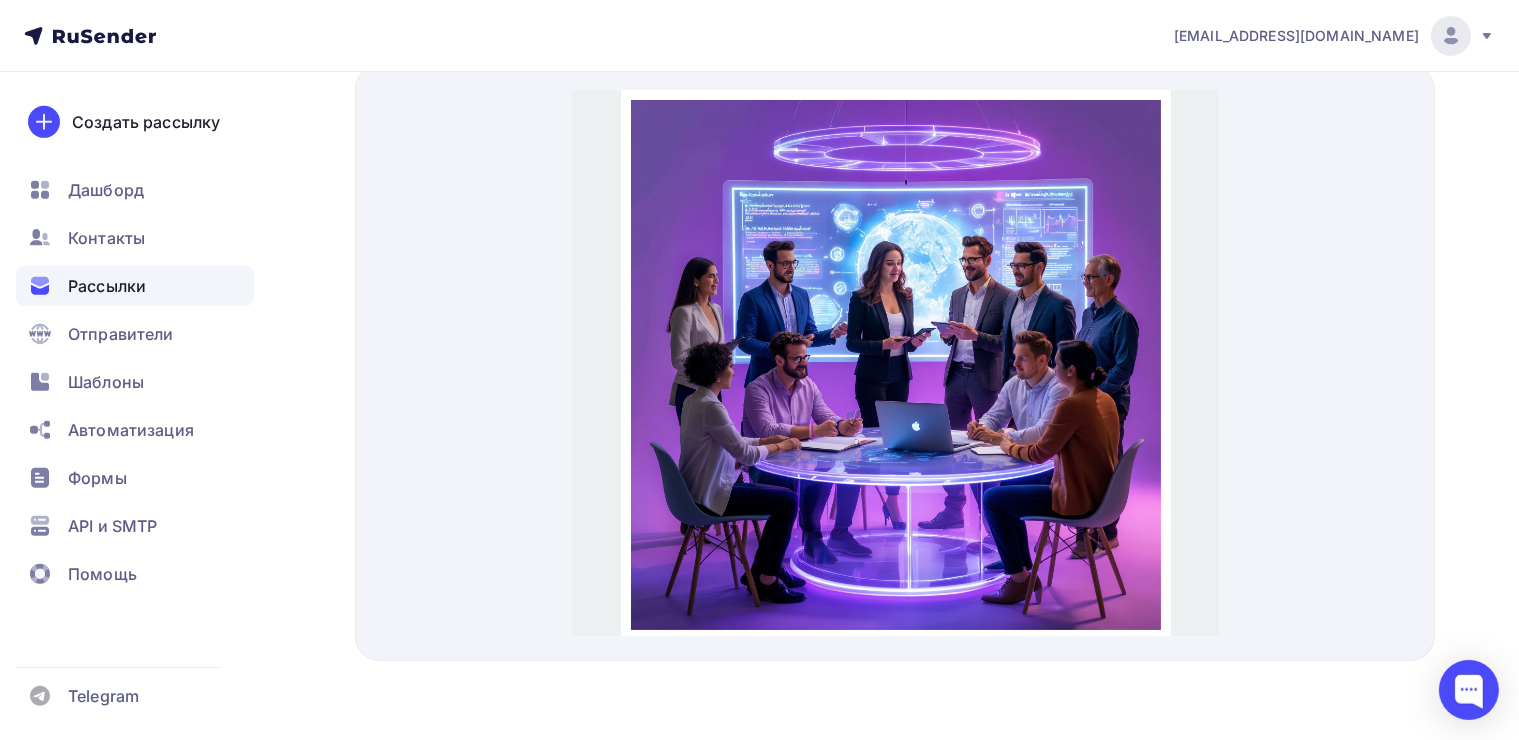 click at bounding box center (895, 363) 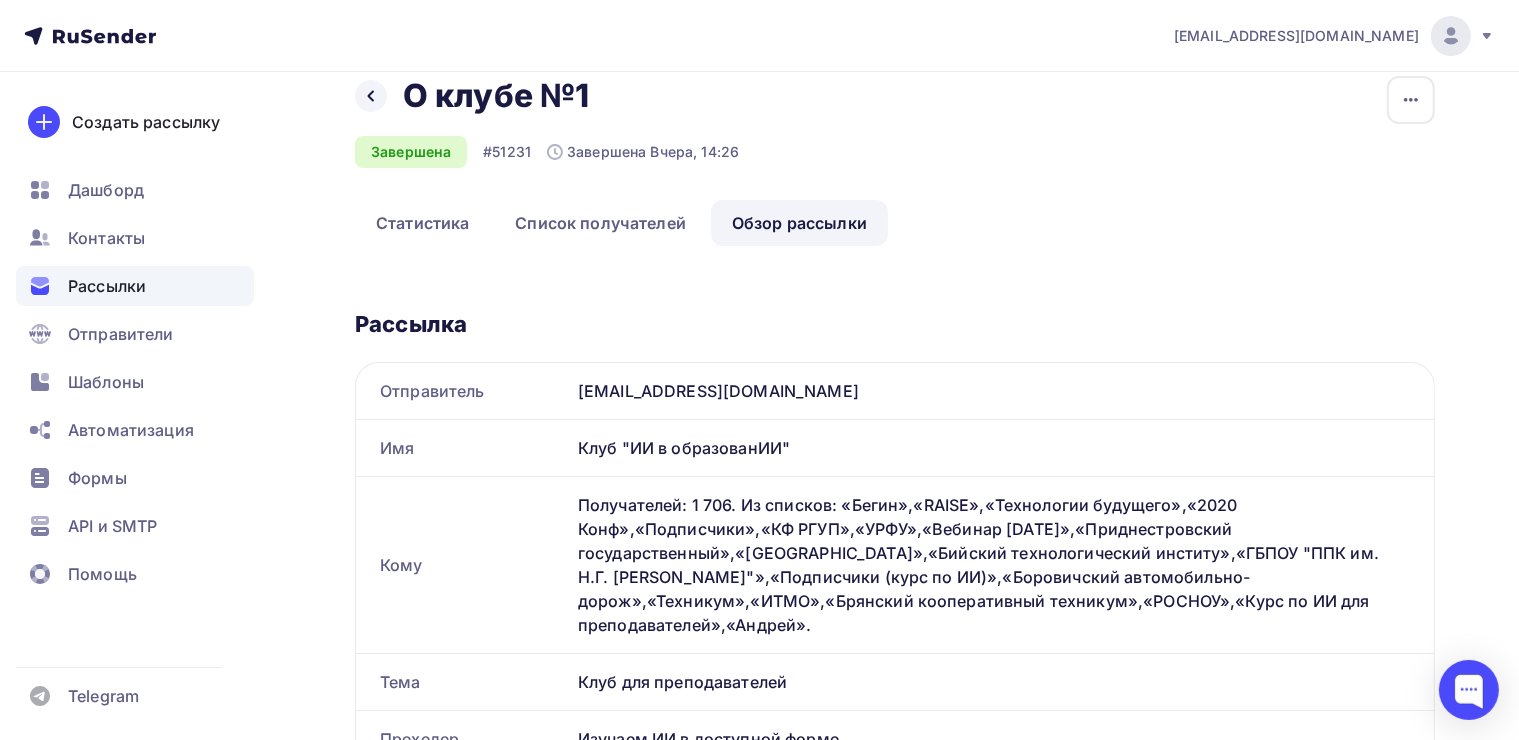 scroll, scrollTop: 0, scrollLeft: 0, axis: both 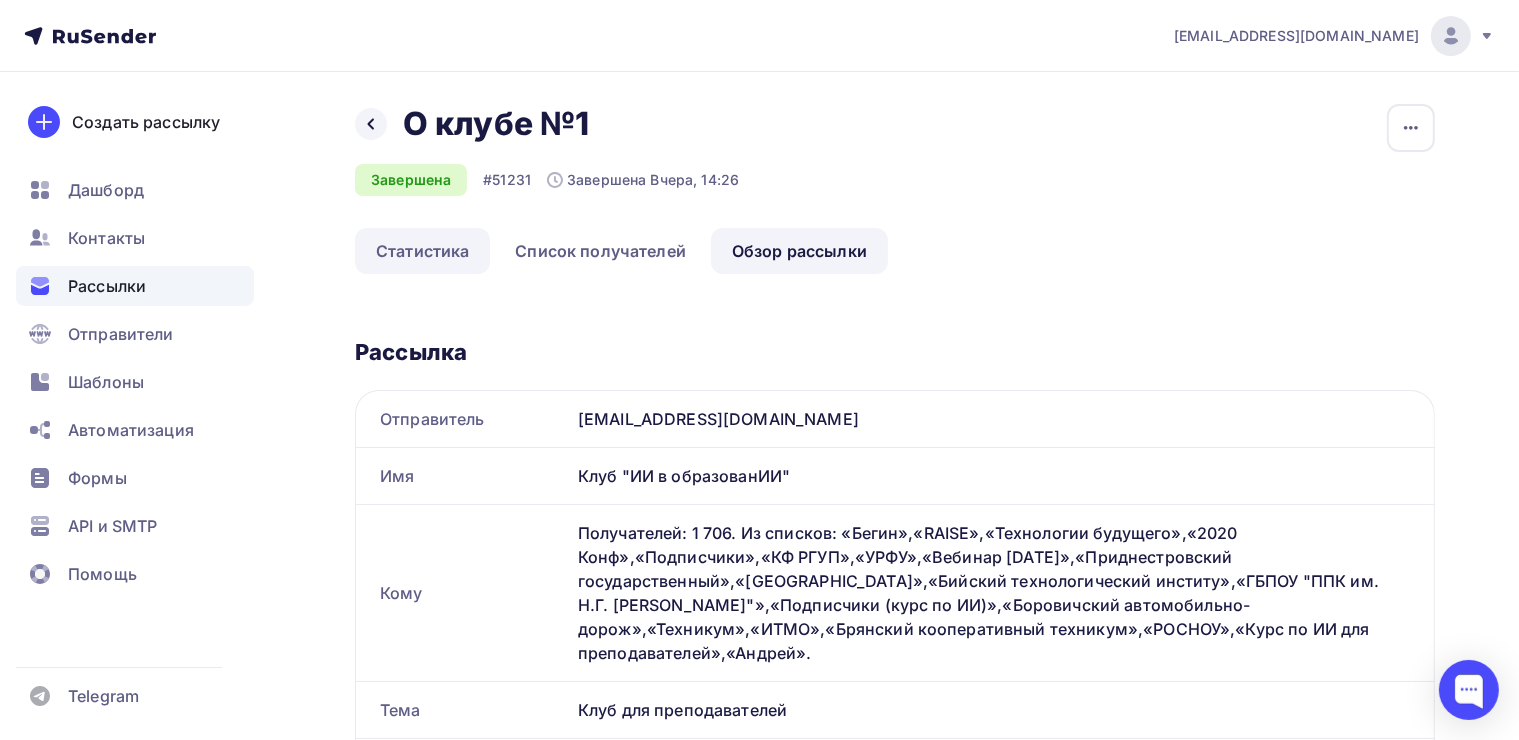 click on "Статистика" at bounding box center [422, 251] 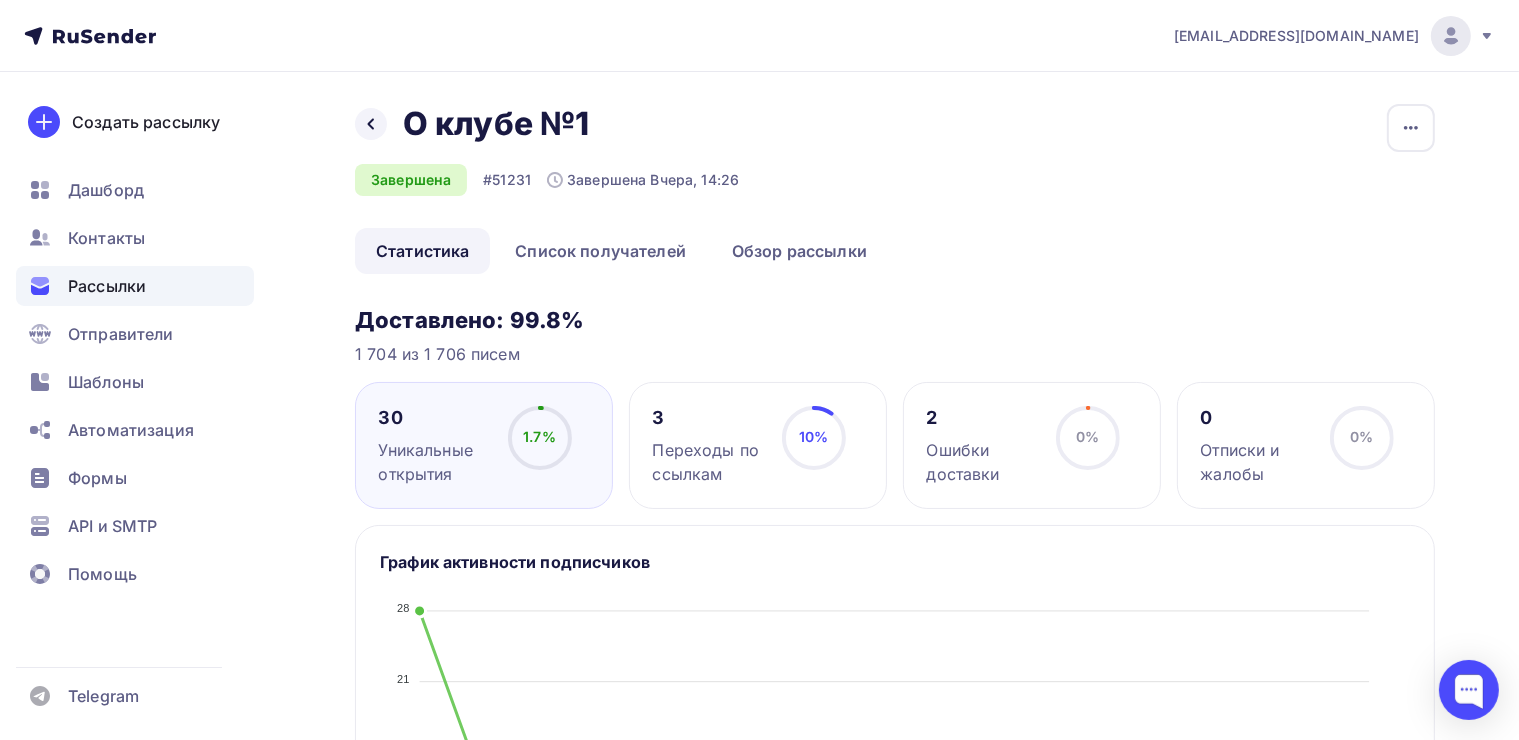 click on "Назад
О клубе №1
О клубе №1
Завершена
#51231
Завершена
Вчера, 14:26
Копировать
Добавить в папку" at bounding box center (895, 166) 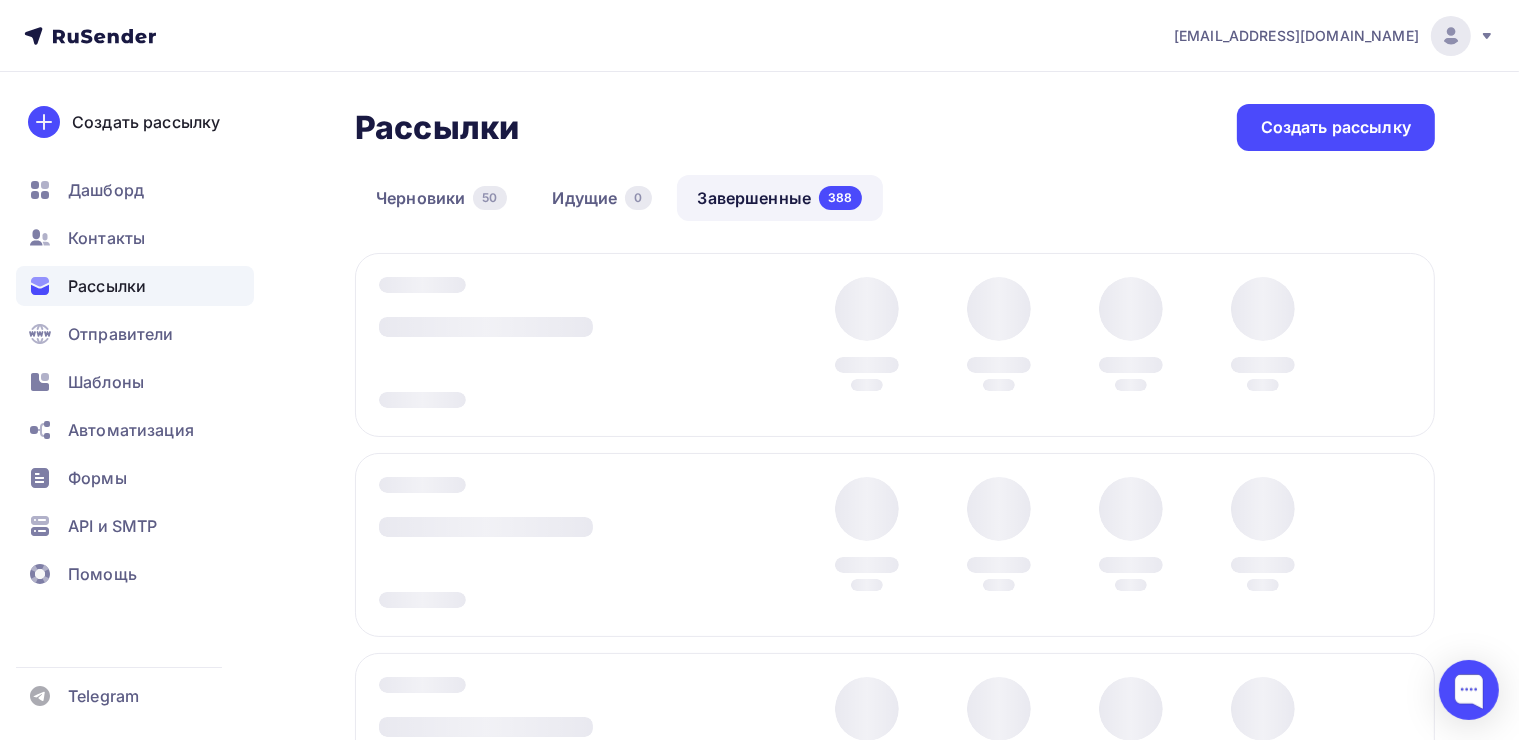 click on "Завершенные
388" at bounding box center [780, 198] 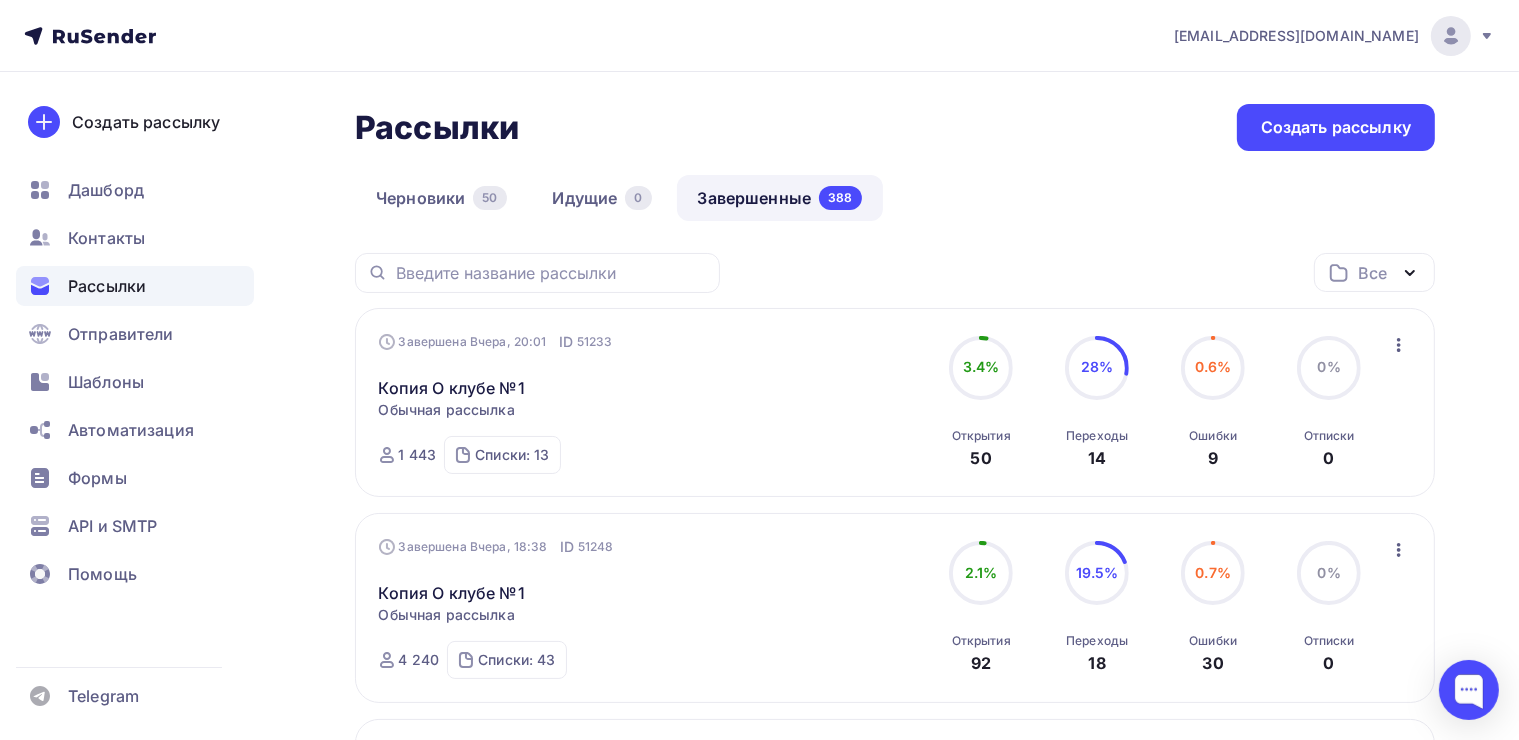 click on "Рассылки
Рассылки
Создать рассылку" at bounding box center (895, 127) 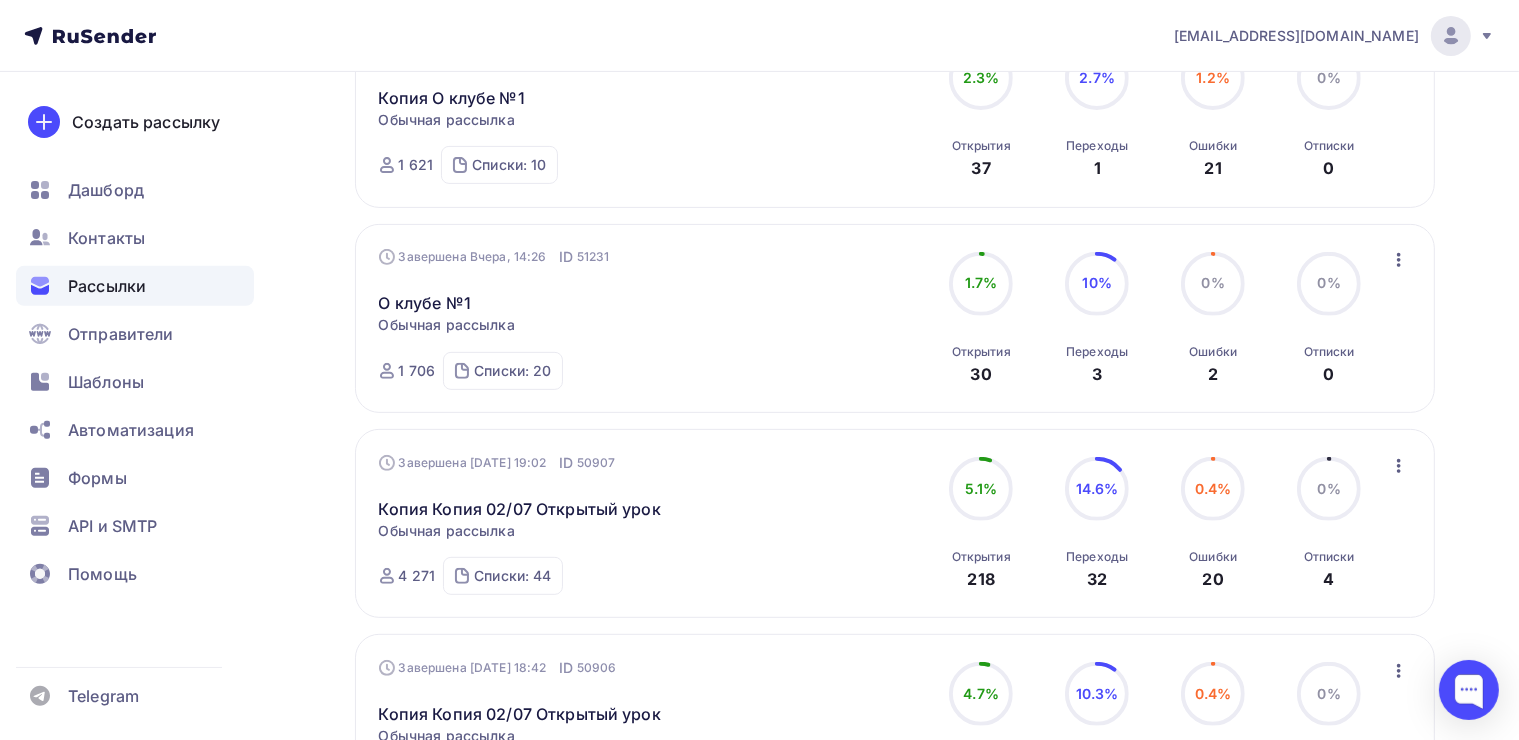 scroll, scrollTop: 600, scrollLeft: 0, axis: vertical 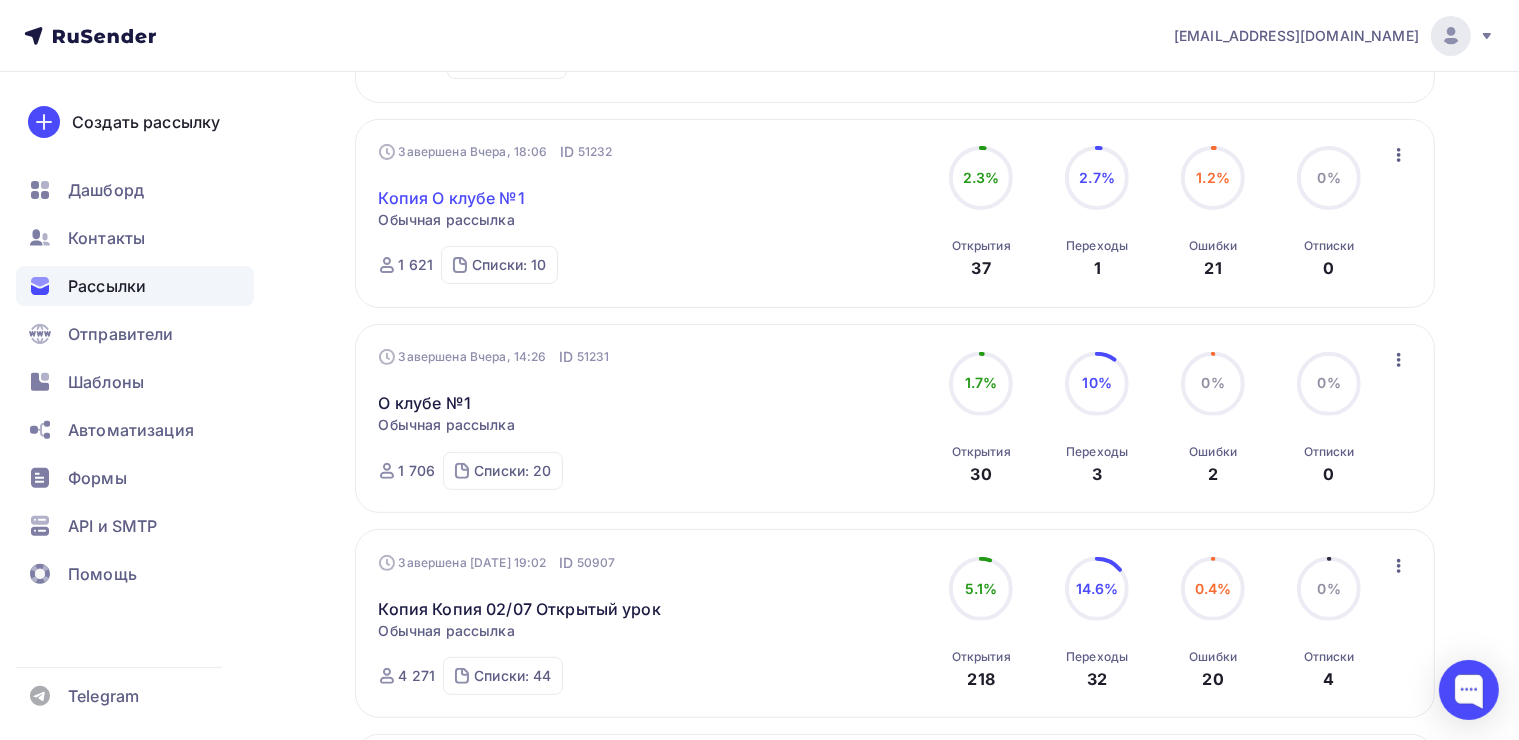 click on "Копия О клубе №1" at bounding box center [452, 198] 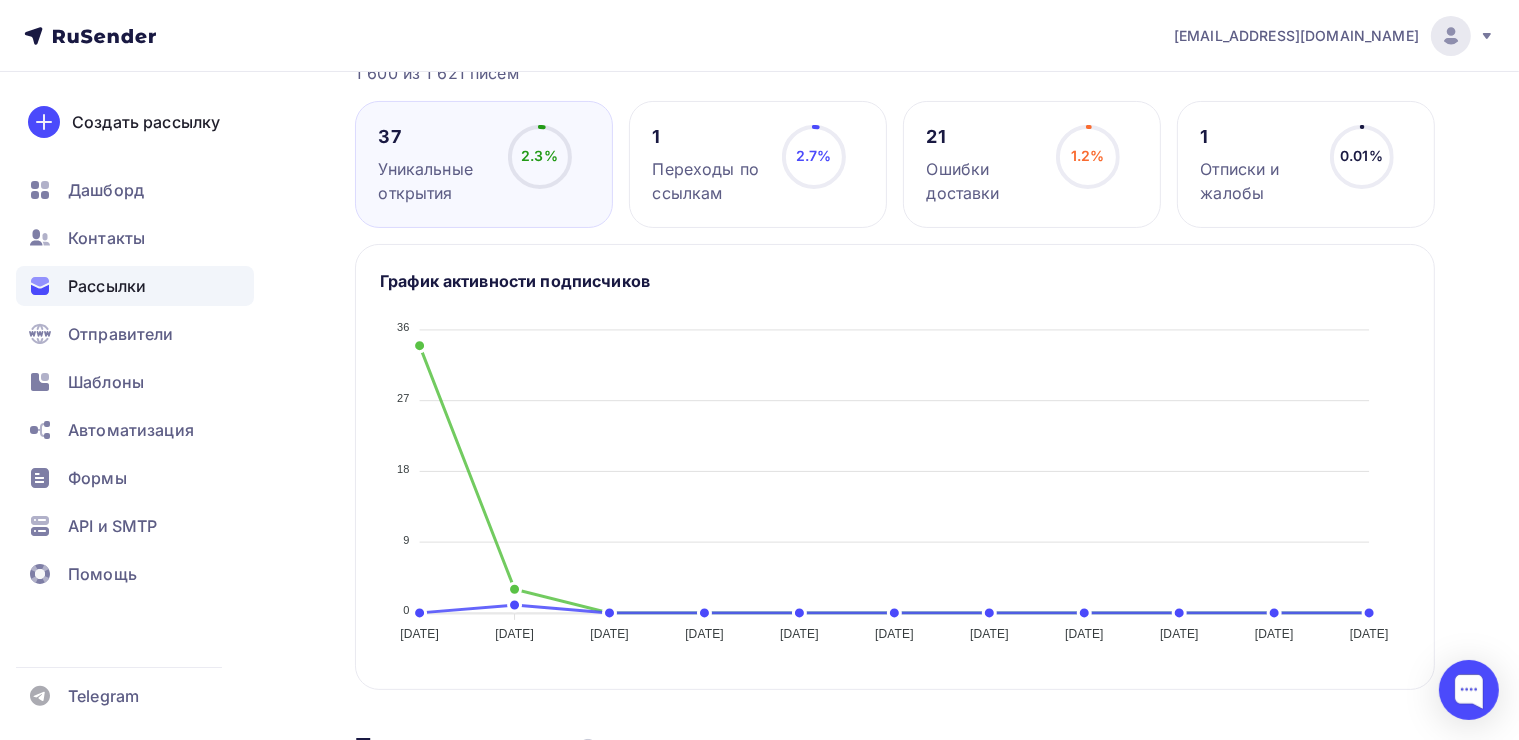scroll, scrollTop: 0, scrollLeft: 0, axis: both 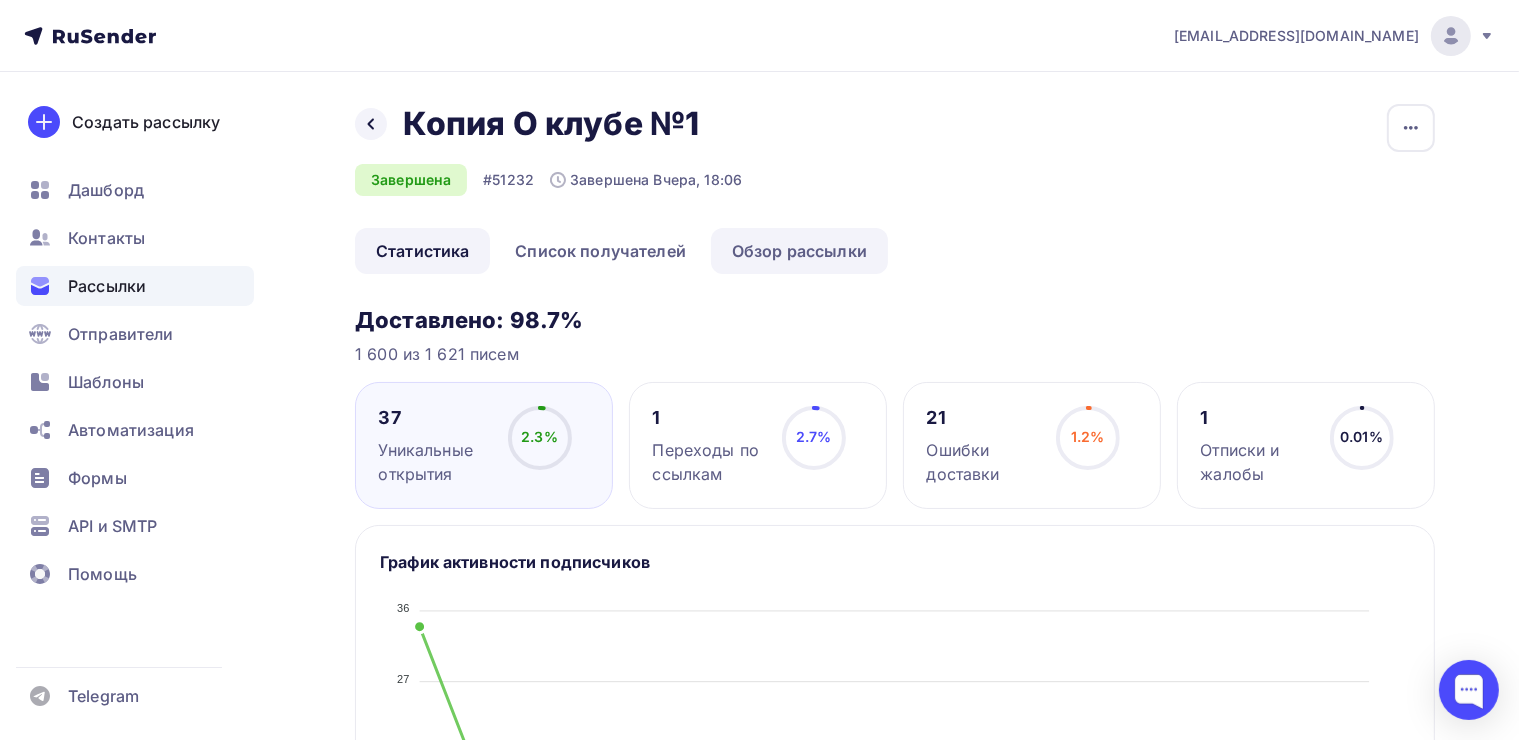 click on "Обзор рассылки" at bounding box center [799, 251] 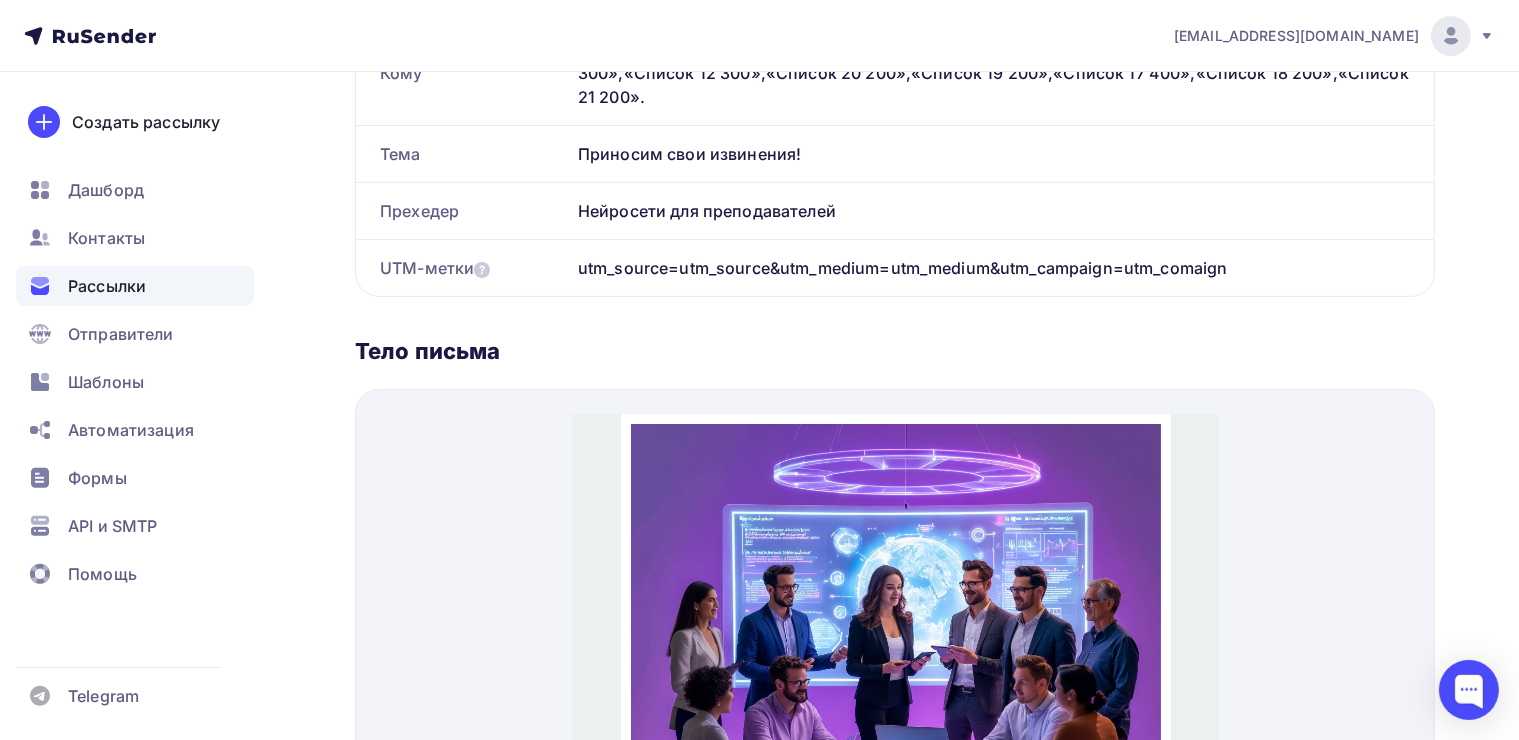 scroll, scrollTop: 308, scrollLeft: 0, axis: vertical 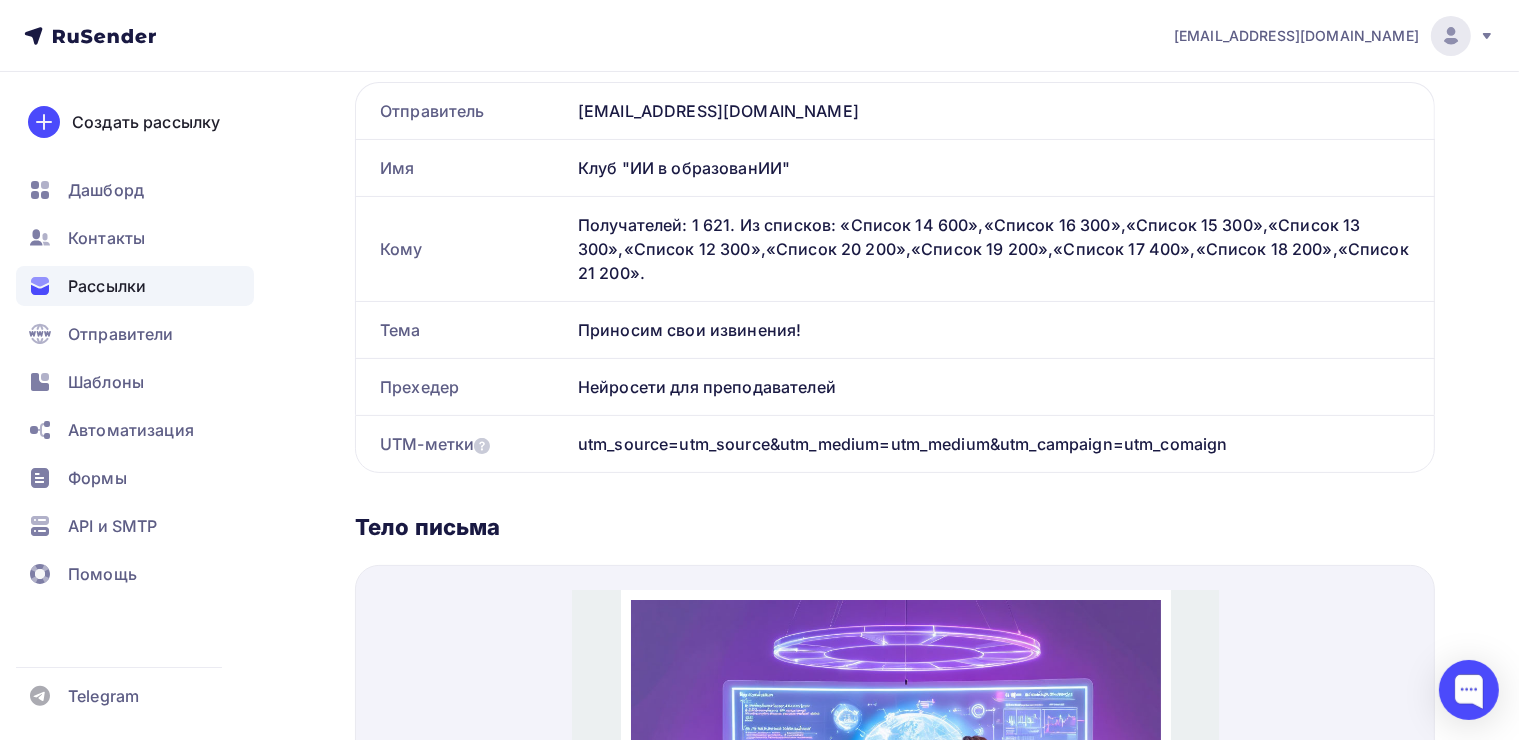 drag, startPoint x: 869, startPoint y: 389, endPoint x: 380, endPoint y: 327, distance: 492.9148 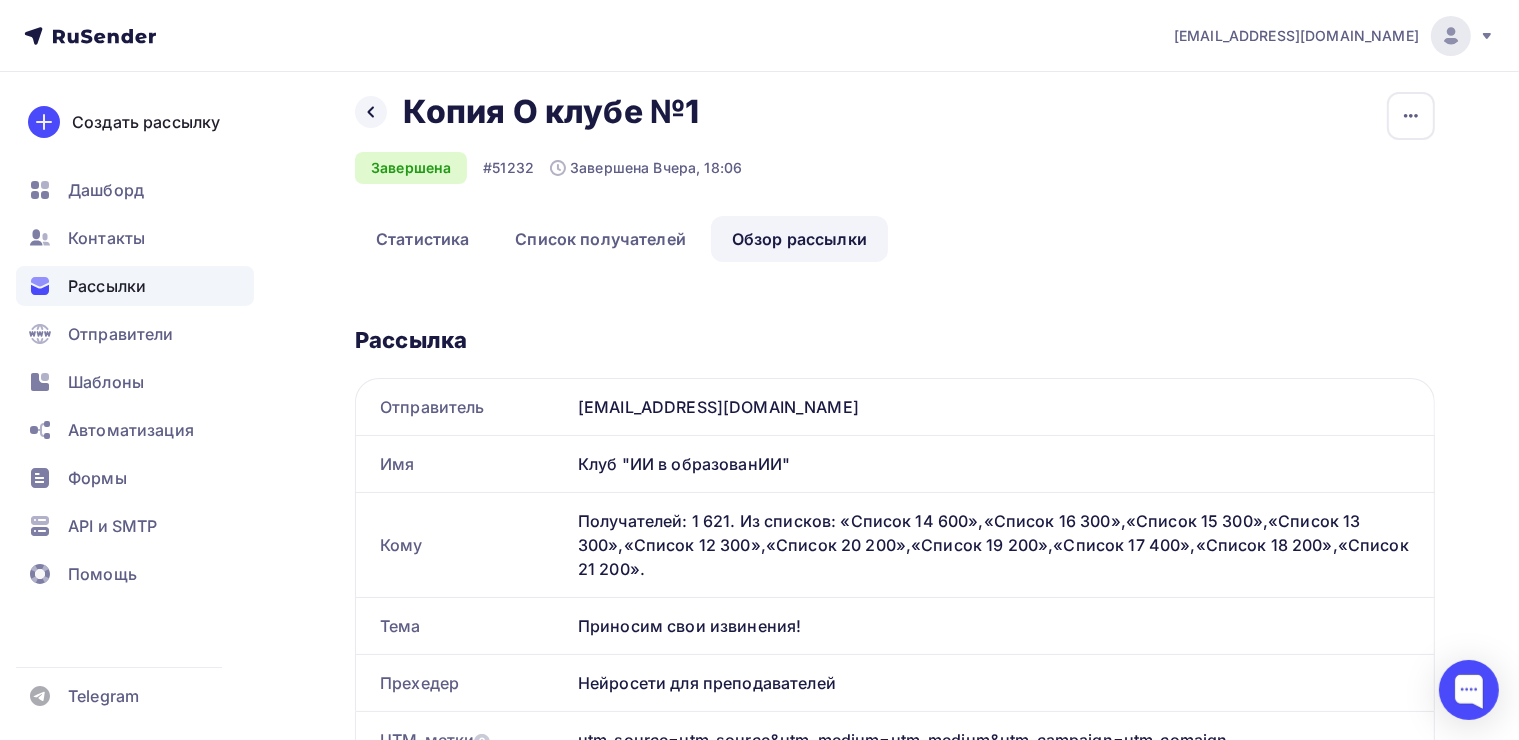 scroll, scrollTop: 8, scrollLeft: 0, axis: vertical 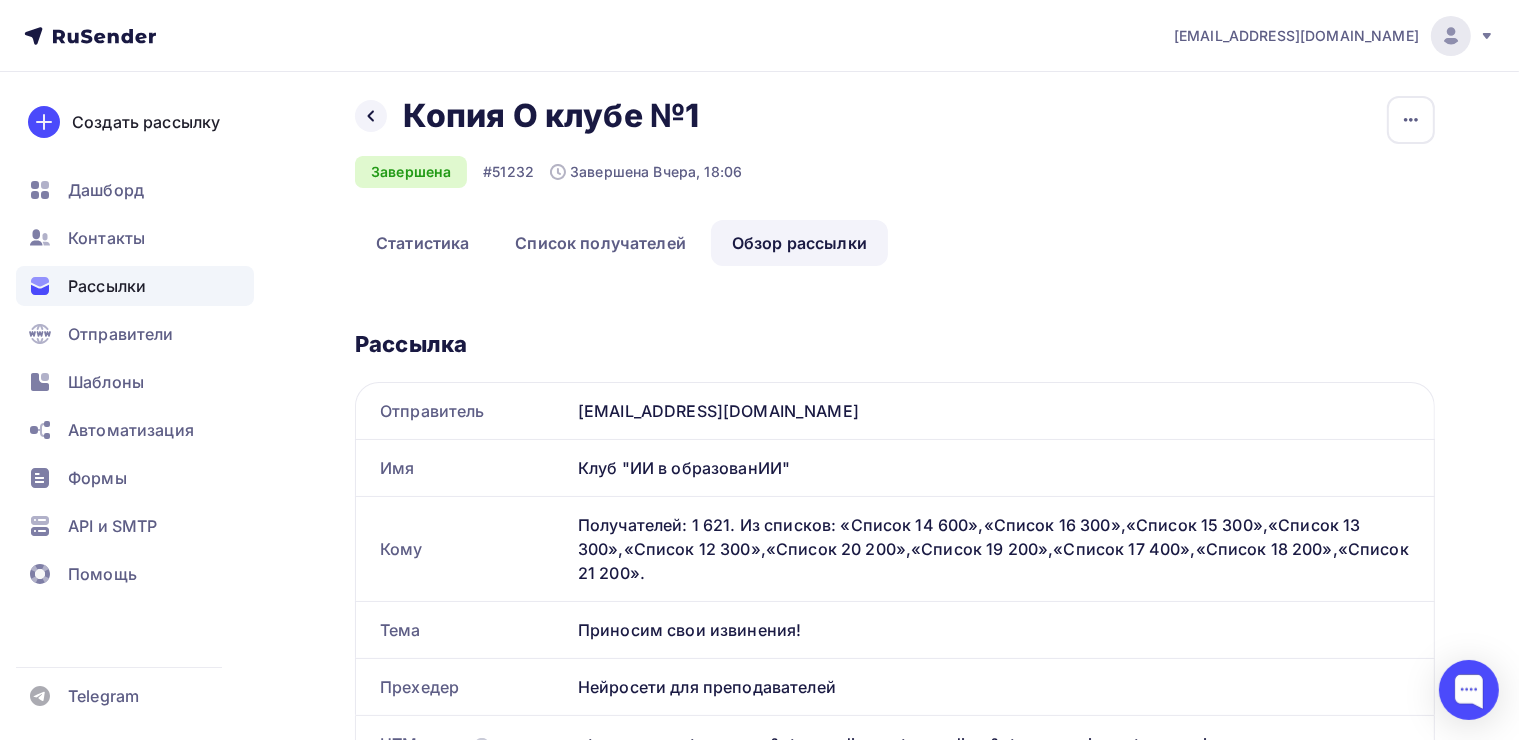 drag, startPoint x: 750, startPoint y: 176, endPoint x: 743, endPoint y: 185, distance: 11.401754 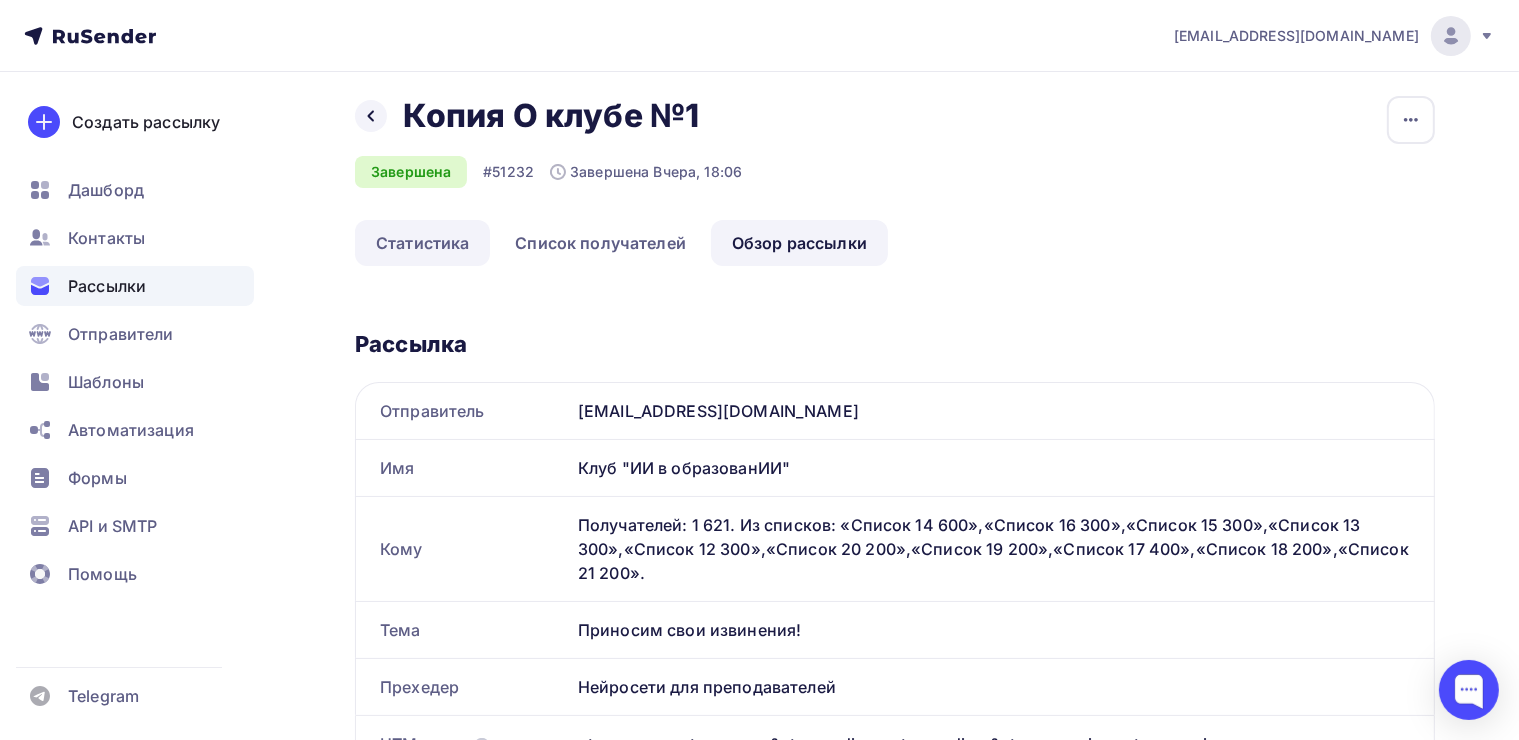 click on "Статистика" at bounding box center (422, 243) 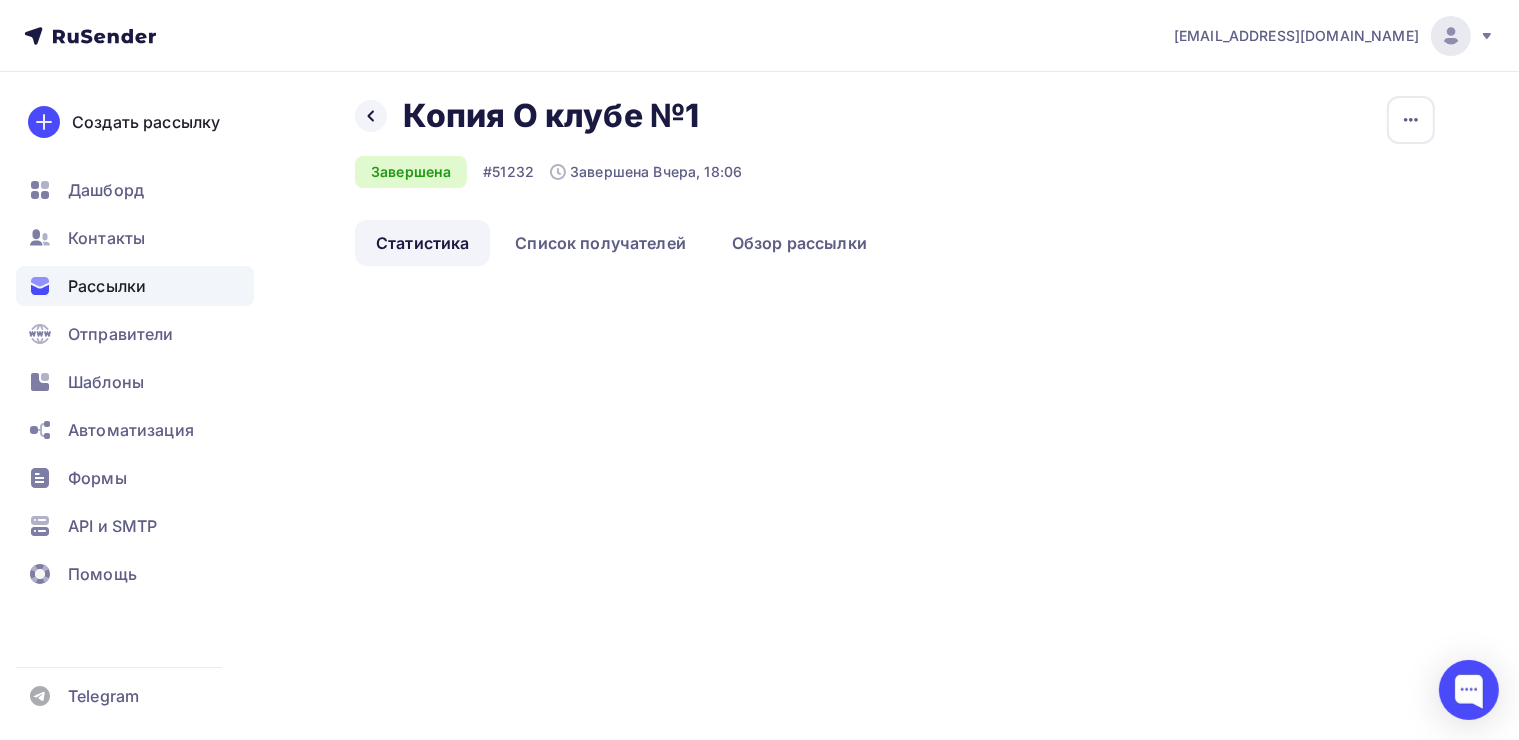 scroll, scrollTop: 0, scrollLeft: 0, axis: both 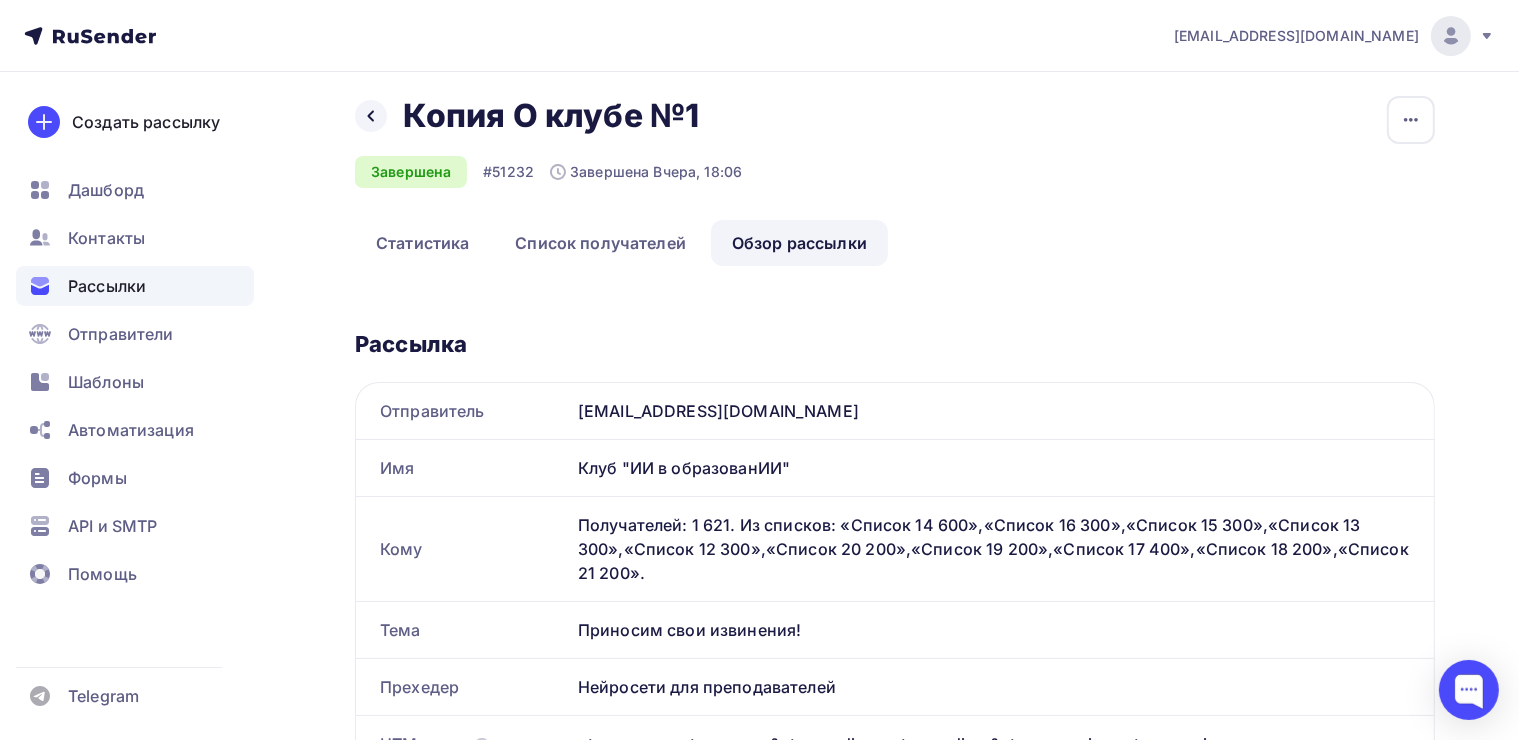 click on "Рассылки" at bounding box center [107, 286] 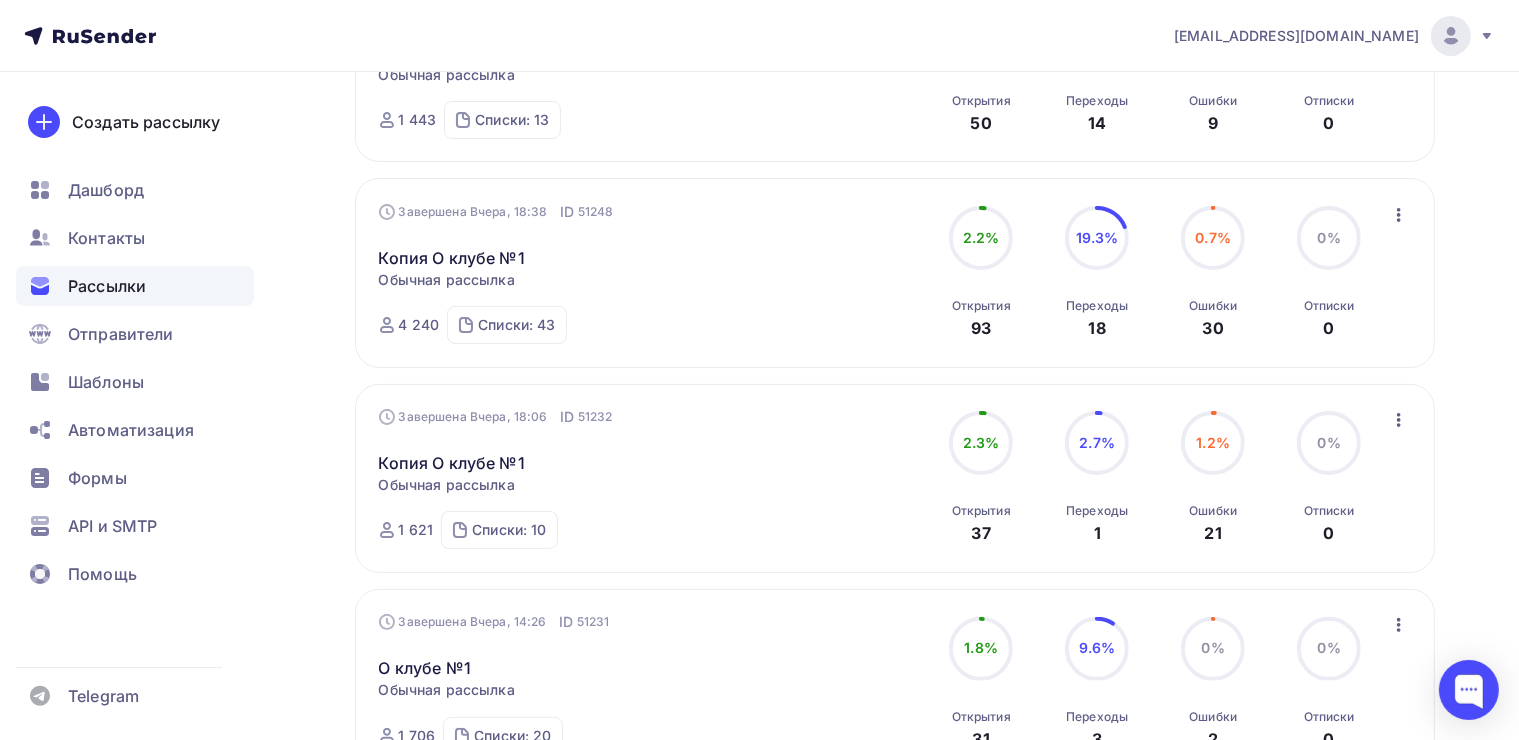 scroll, scrollTop: 300, scrollLeft: 0, axis: vertical 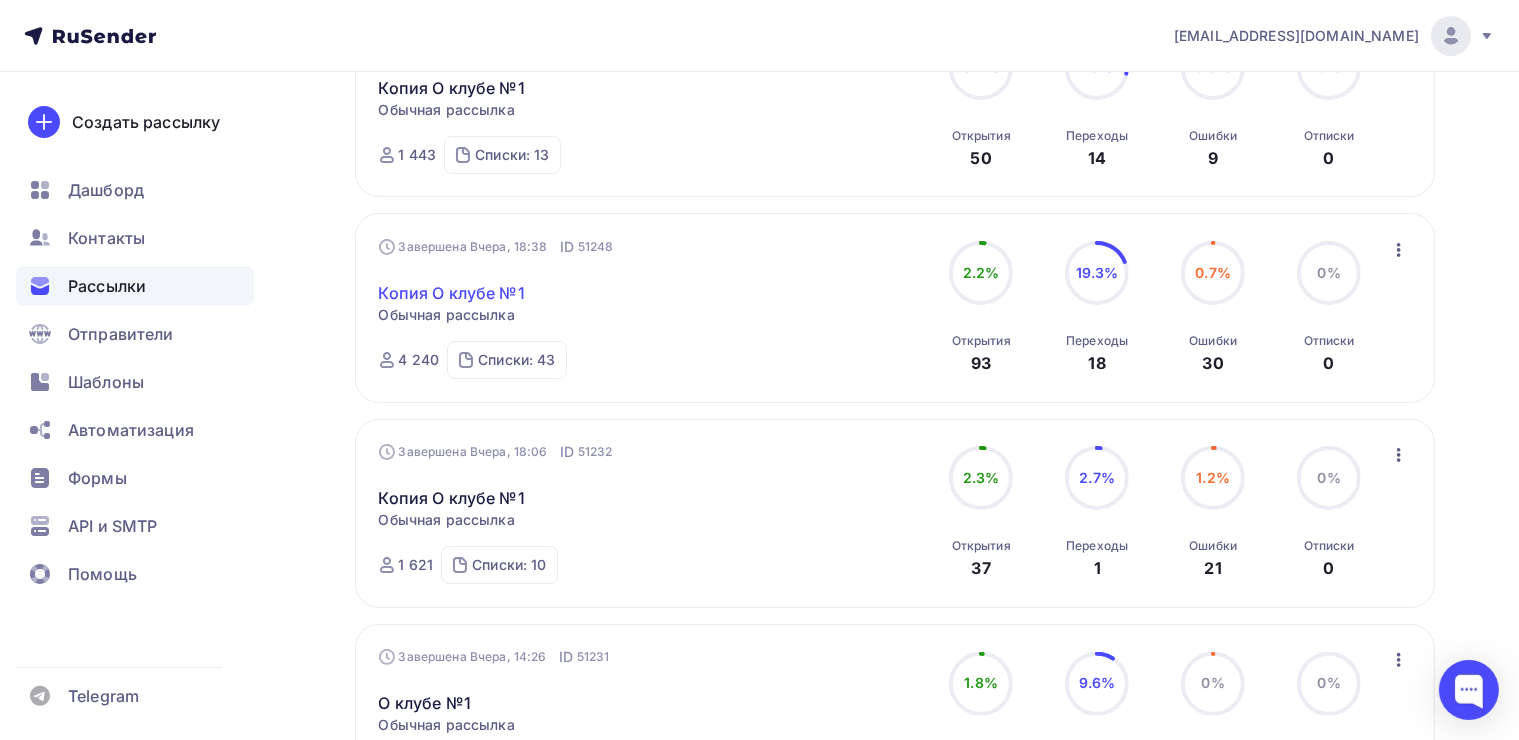 click on "Копия О клубе №1" at bounding box center [452, 293] 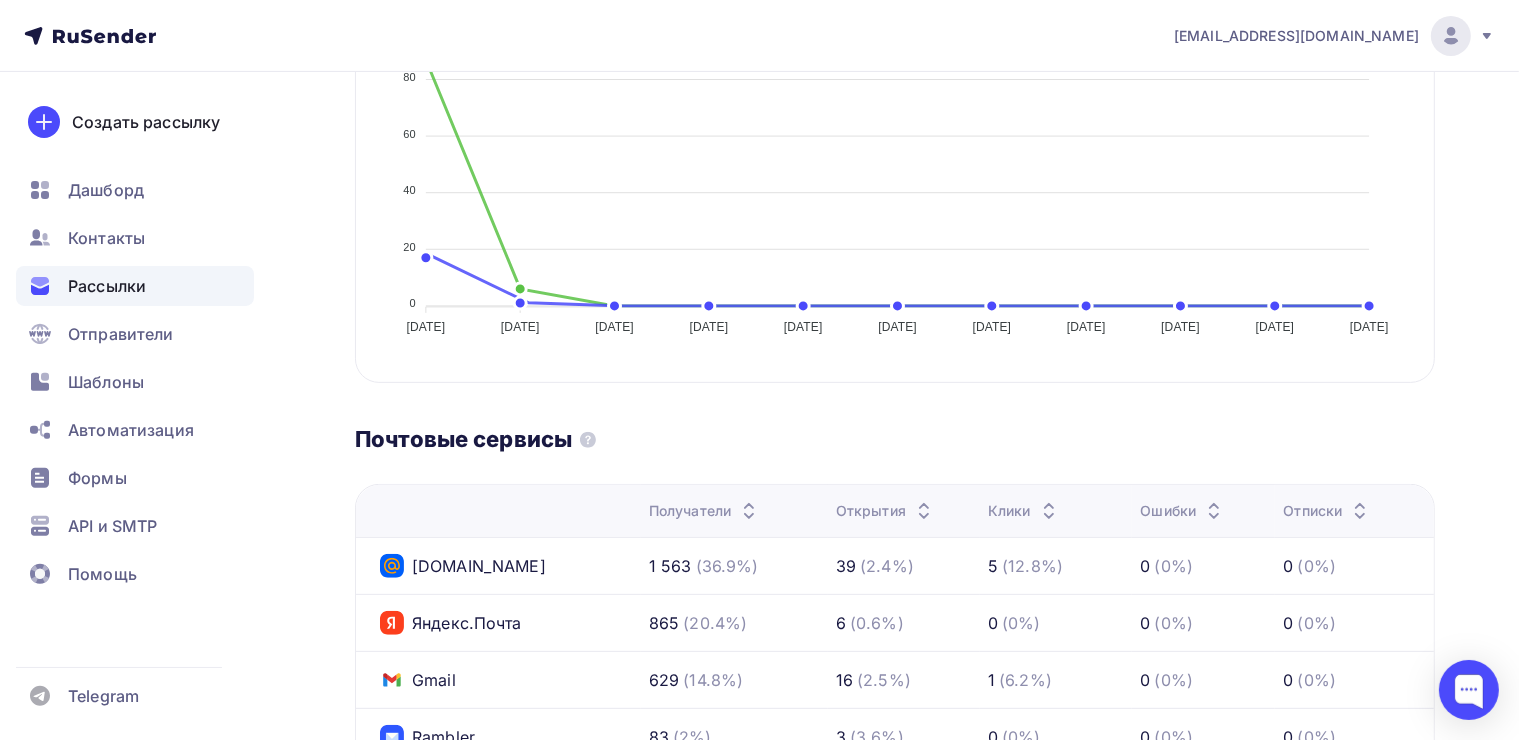 scroll, scrollTop: 100, scrollLeft: 0, axis: vertical 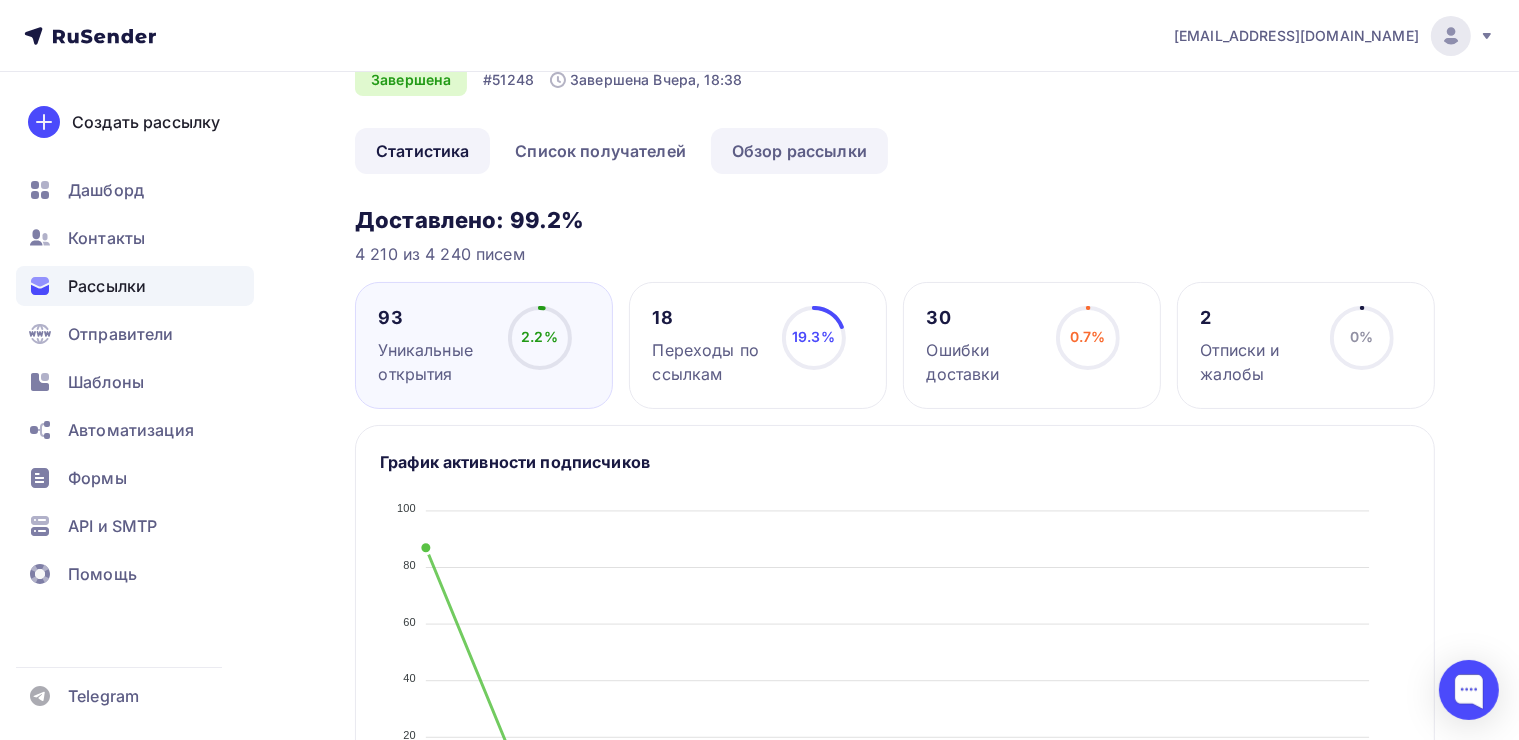 click on "Обзор рассылки" at bounding box center [799, 151] 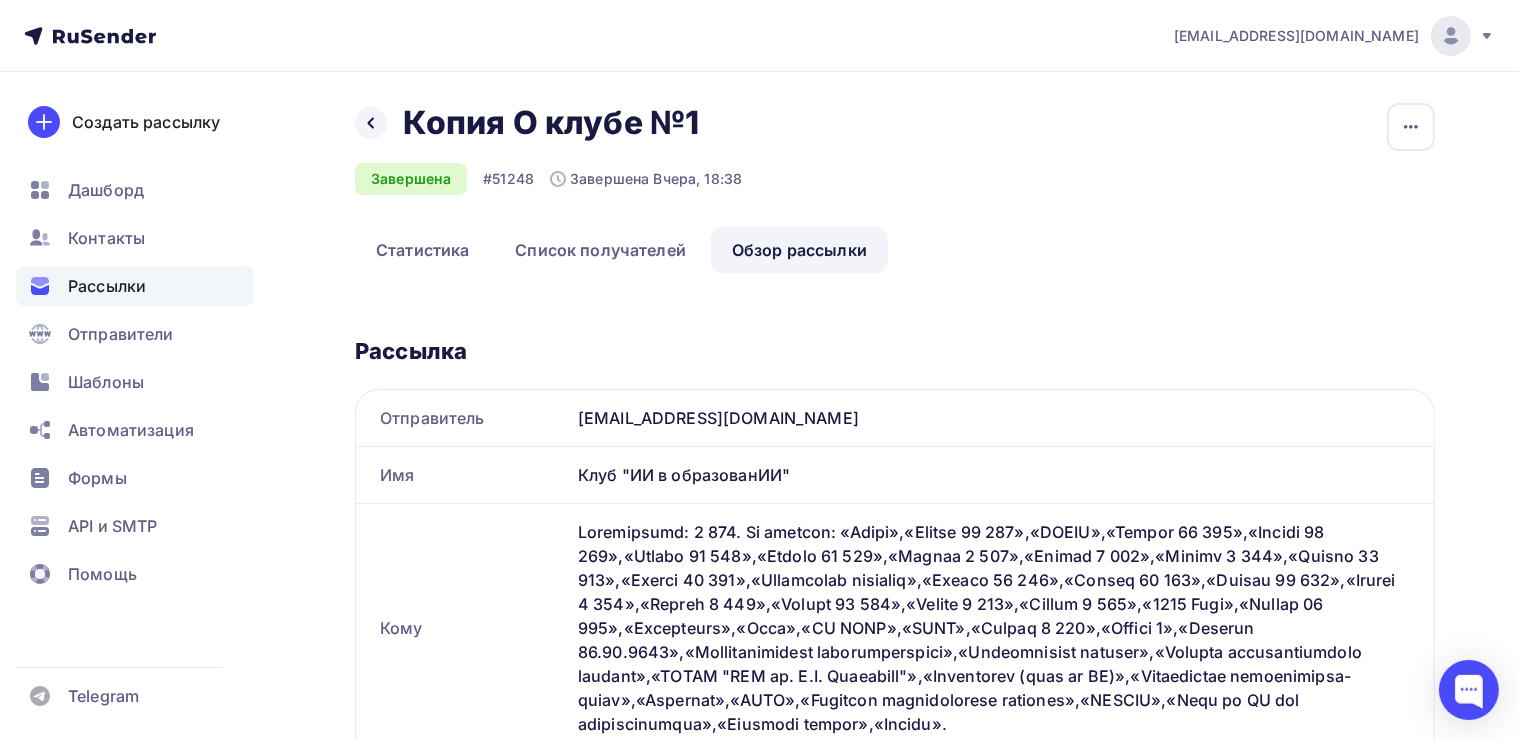 scroll, scrollTop: 0, scrollLeft: 0, axis: both 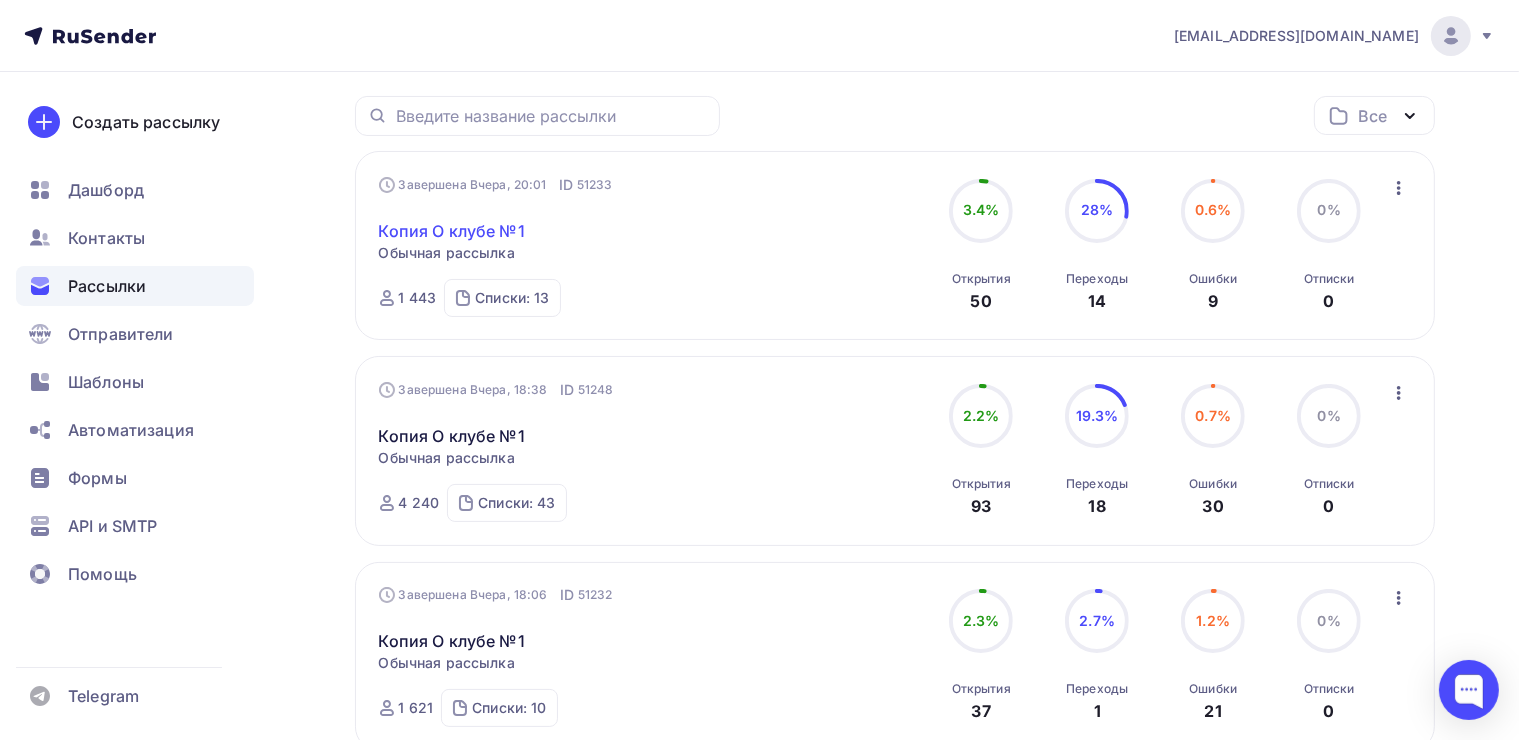 click on "Копия О клубе №1" at bounding box center (452, 231) 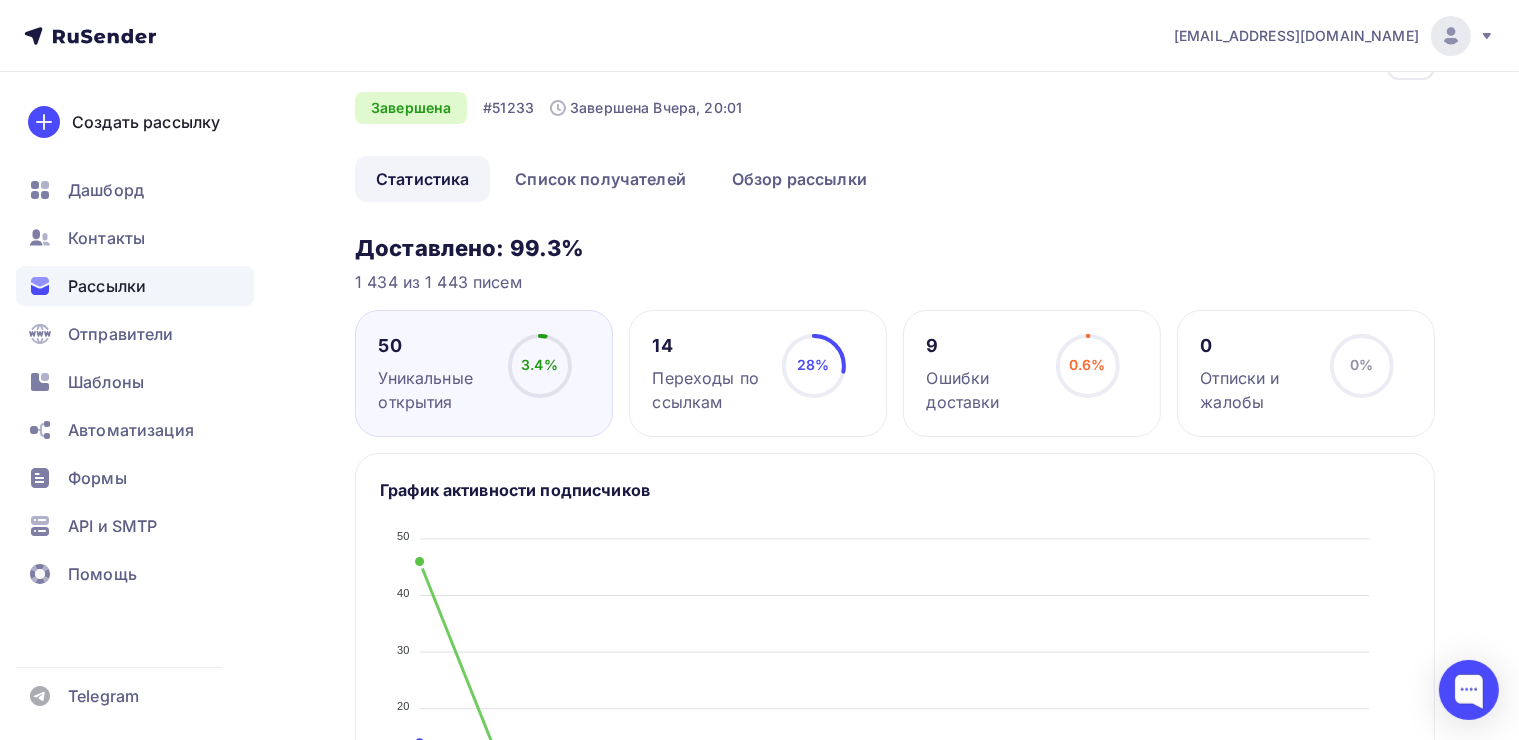 scroll, scrollTop: 0, scrollLeft: 0, axis: both 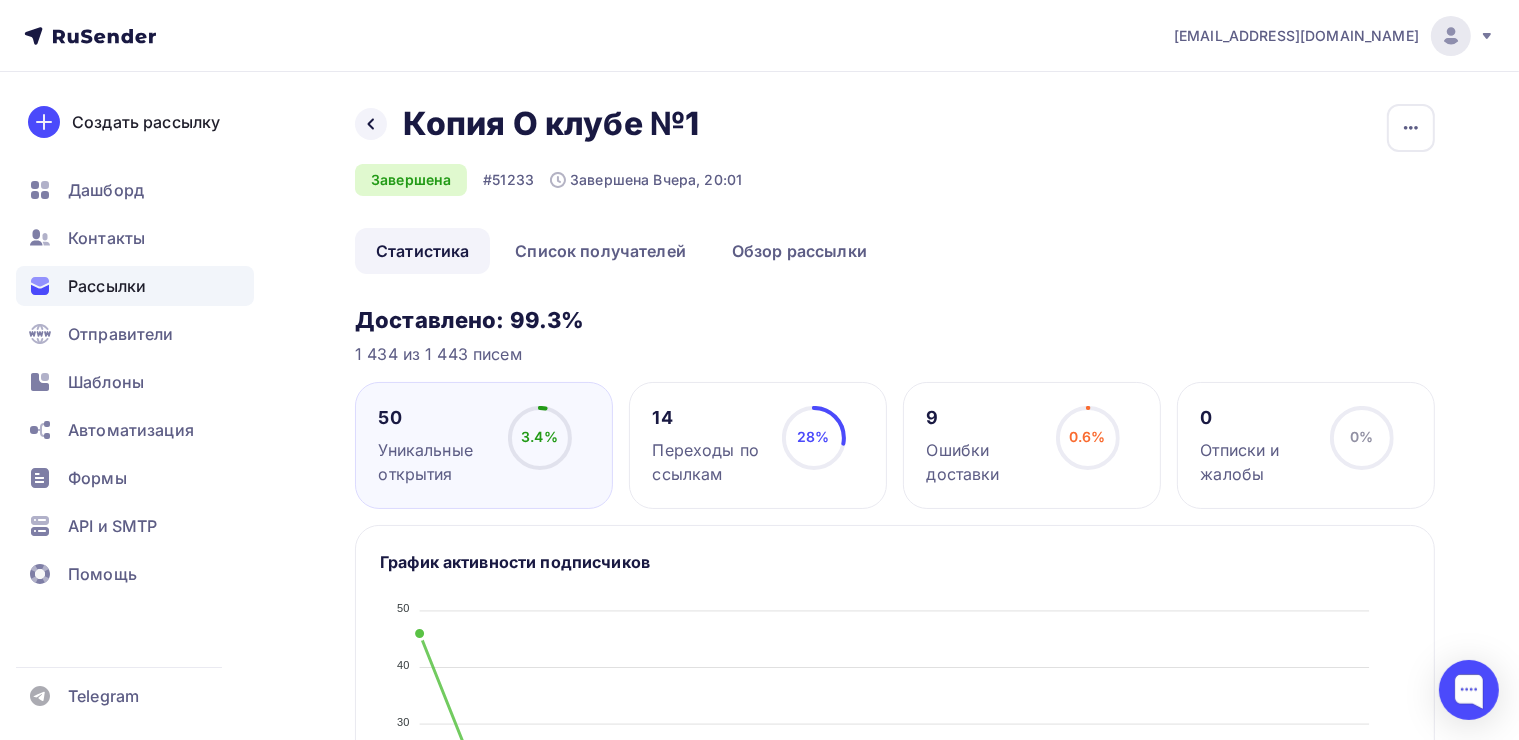 click on "Назад
Копия О клубе №1
Копия О клубе №1
Завершена
#51233
Завершена
Вчера, 20:01
Копировать
Добавить в папку" at bounding box center [895, 166] 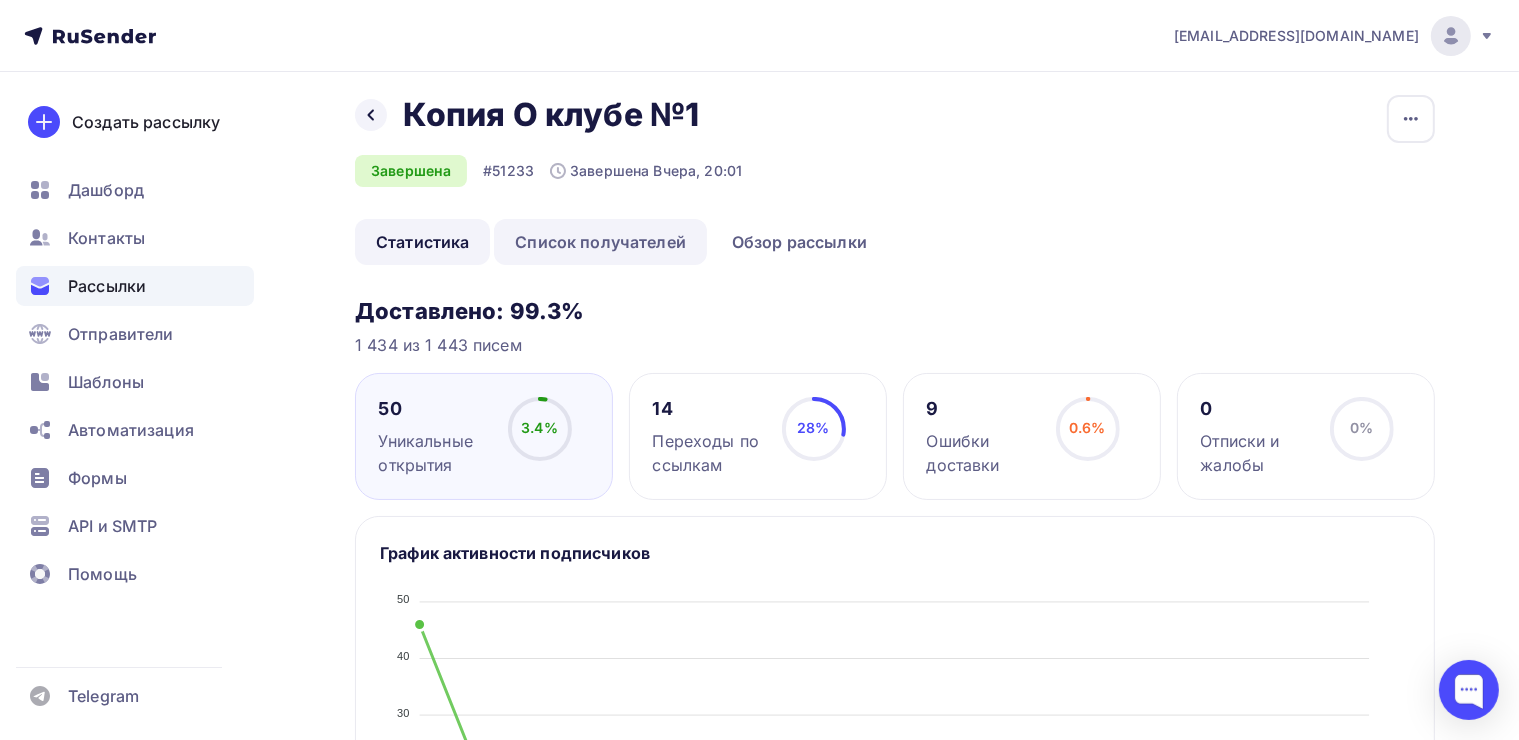 scroll, scrollTop: 0, scrollLeft: 0, axis: both 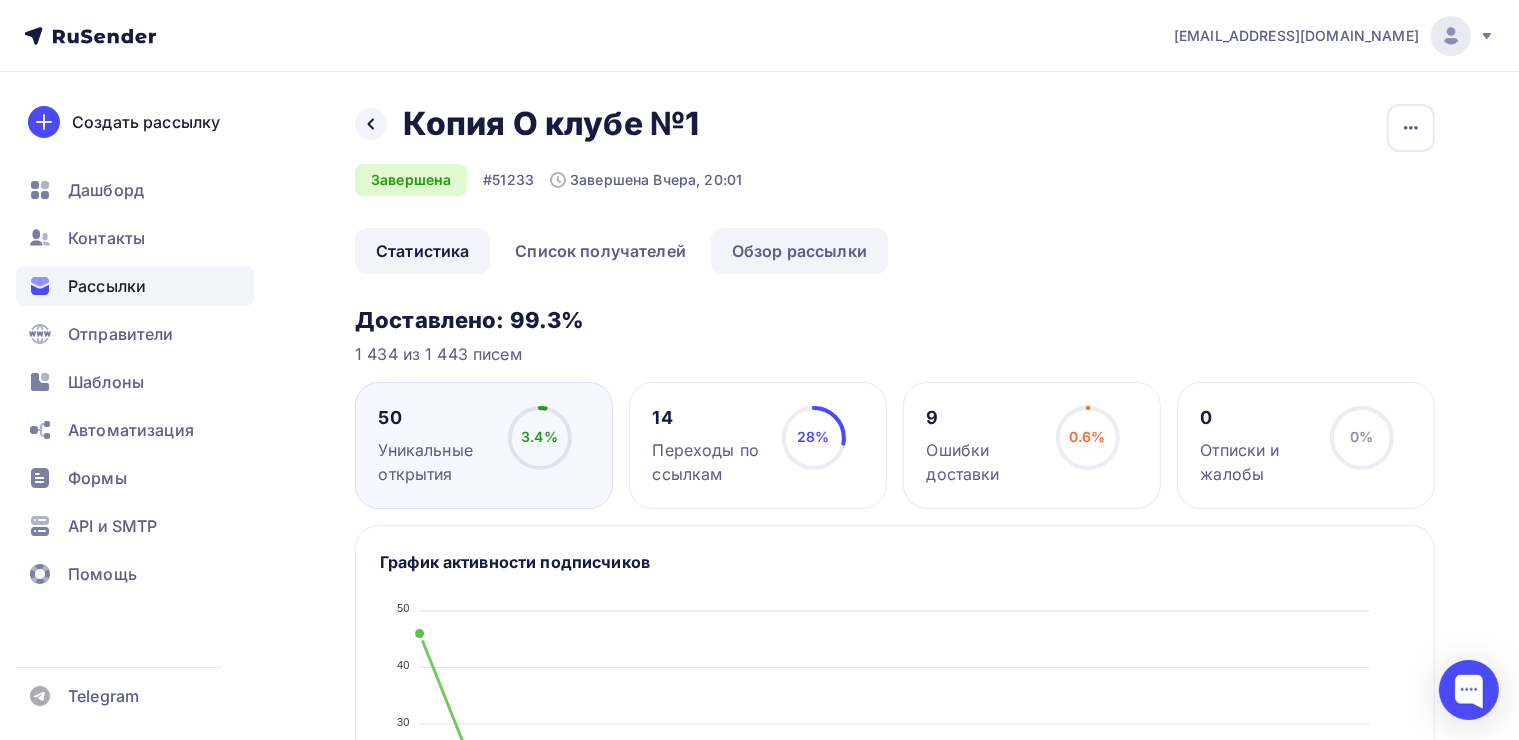 click on "Обзор рассылки" at bounding box center (799, 251) 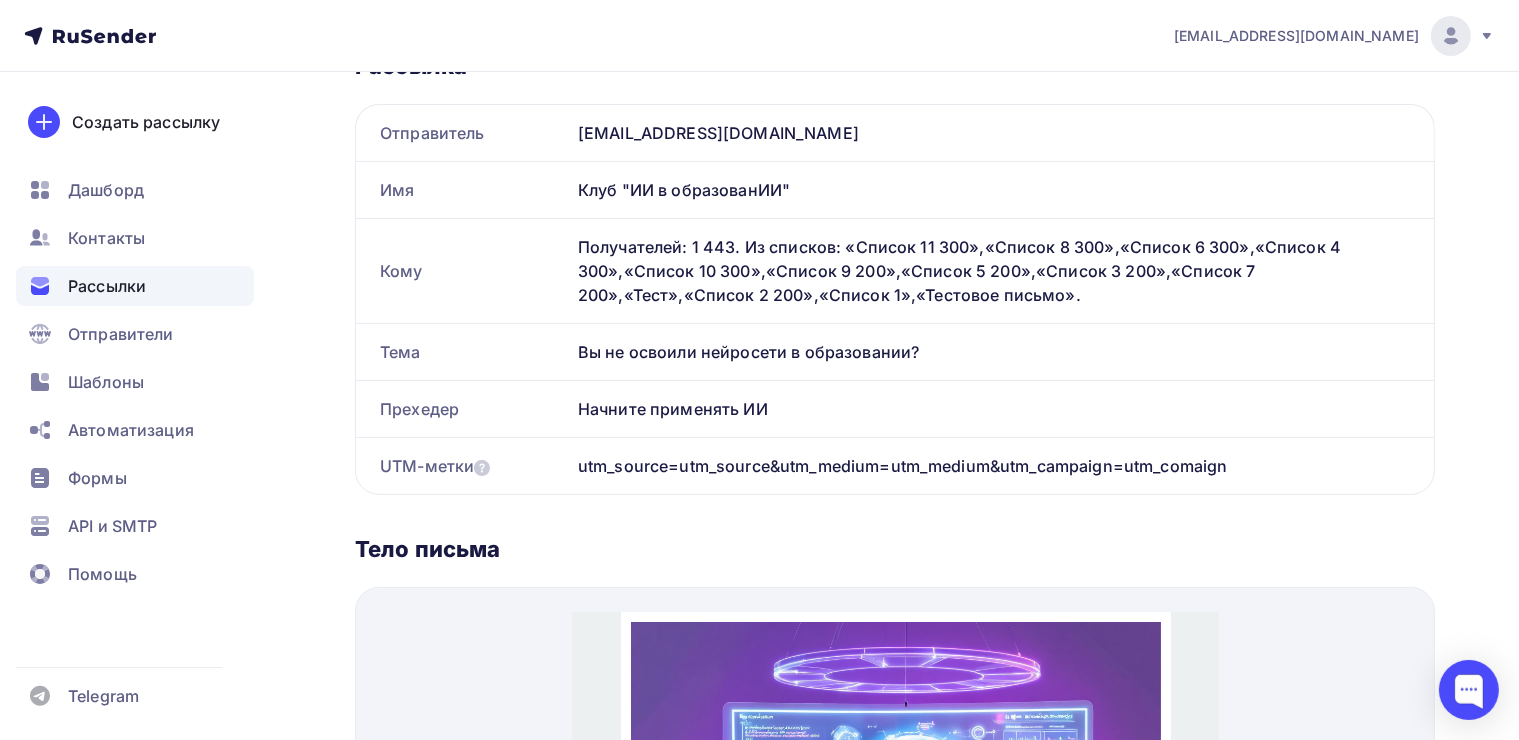 scroll, scrollTop: 300, scrollLeft: 0, axis: vertical 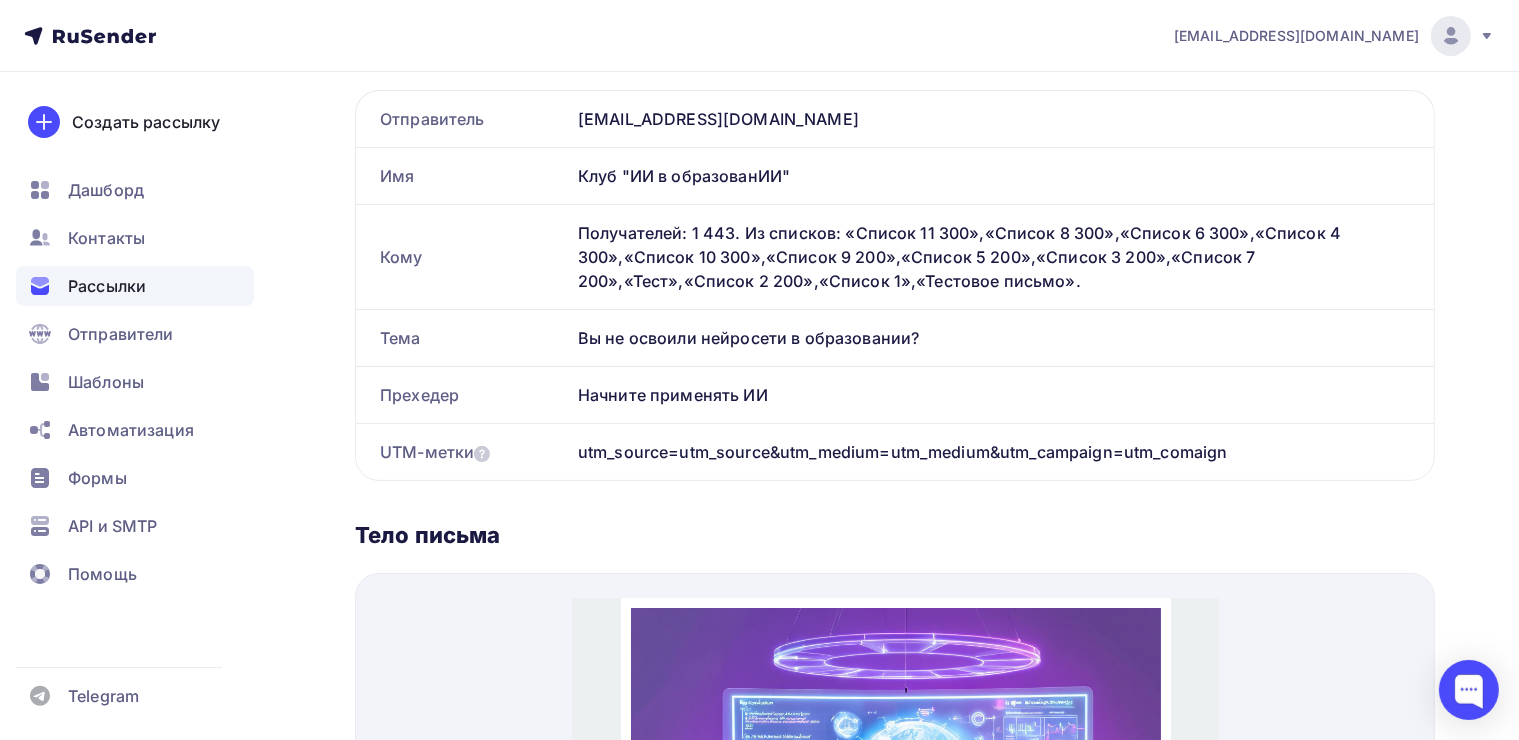 drag, startPoint x: 749, startPoint y: 395, endPoint x: 573, endPoint y: 400, distance: 176.07101 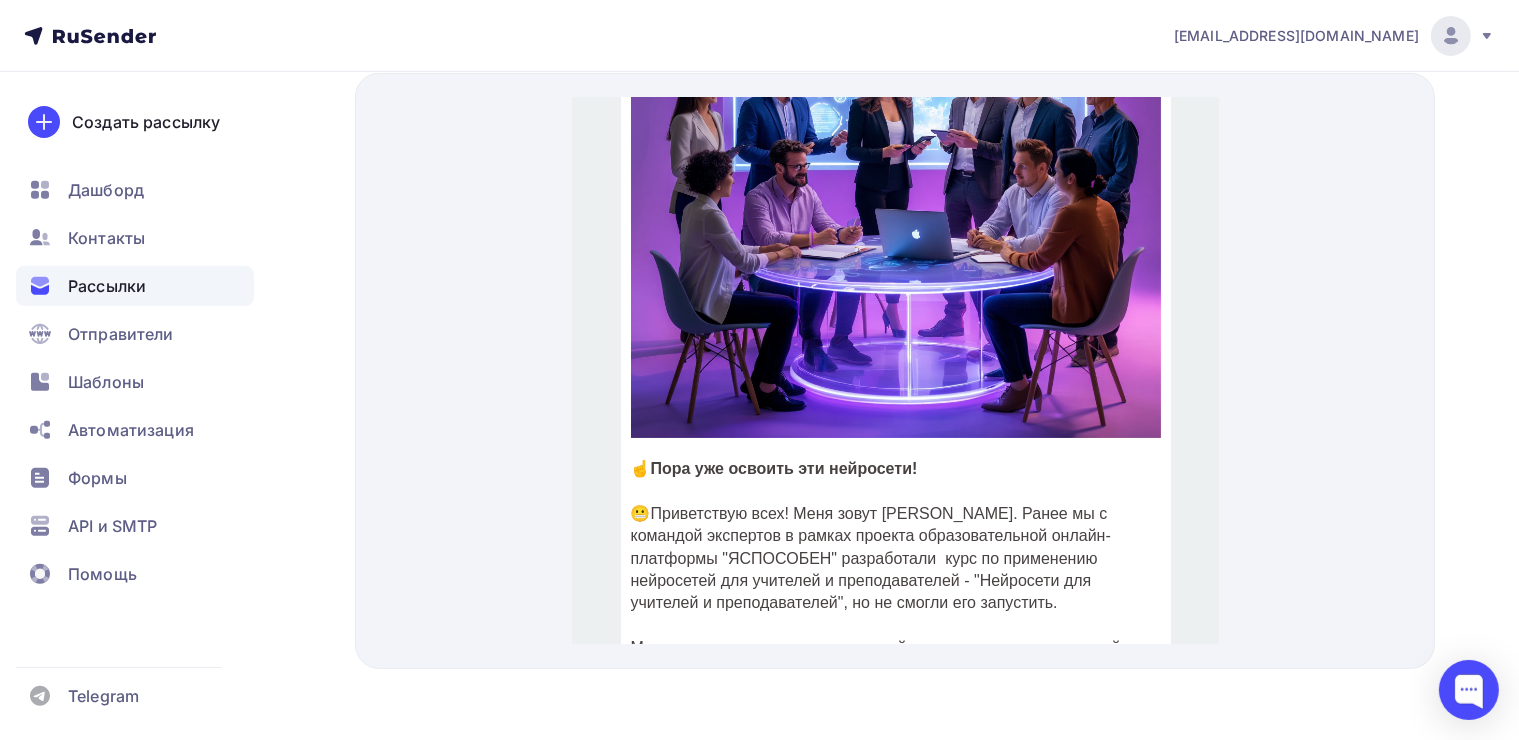 scroll, scrollTop: 0, scrollLeft: 0, axis: both 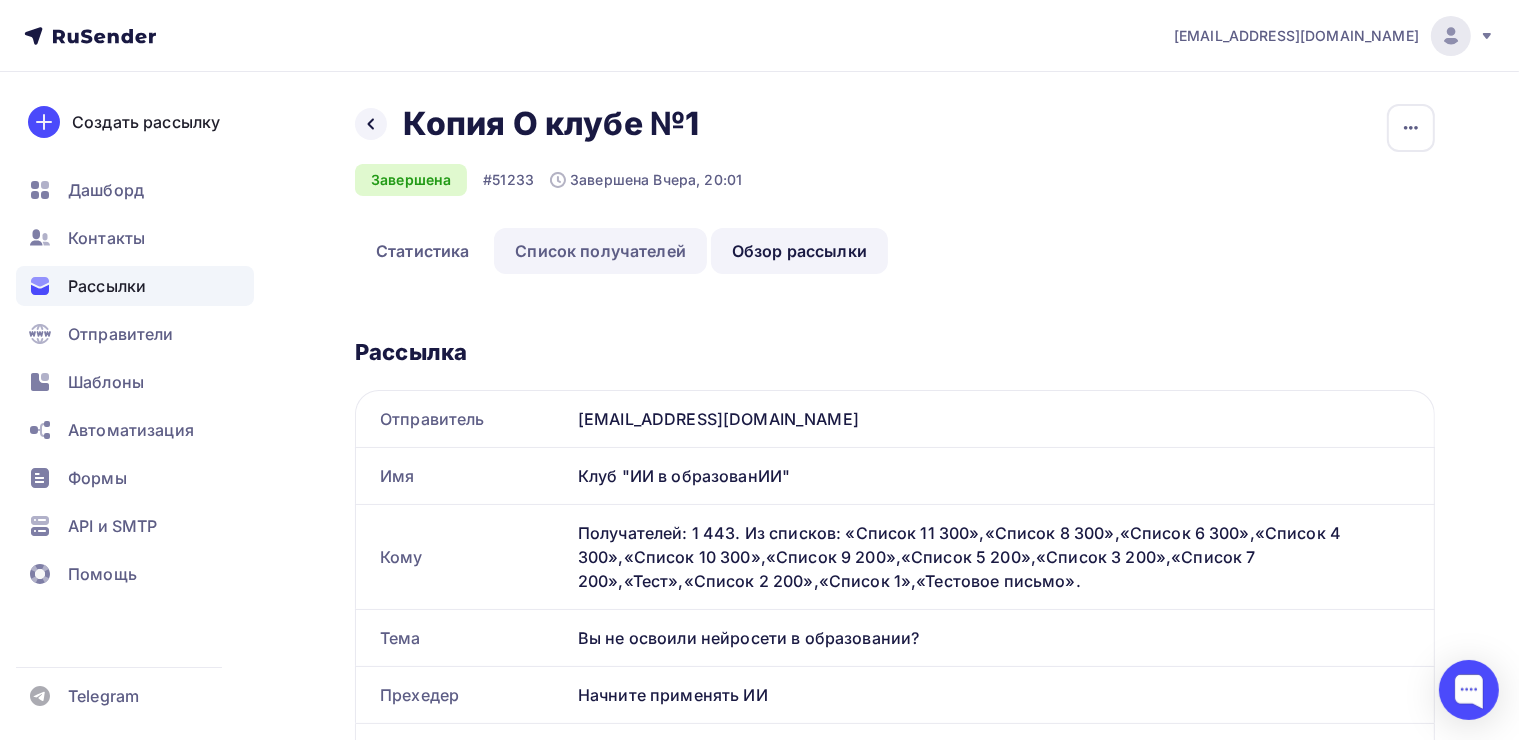click on "Список получателей" at bounding box center (600, 251) 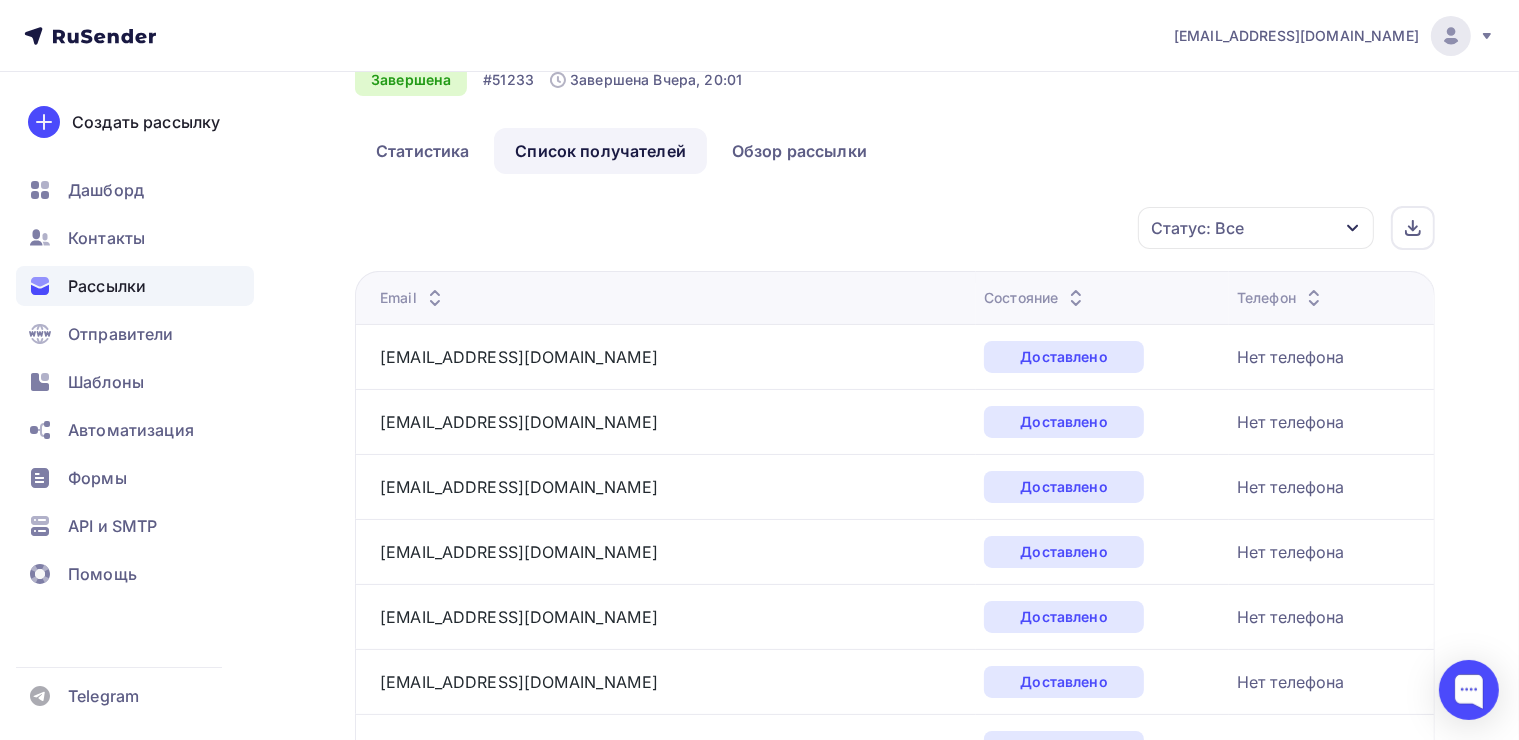 click on "Назад
Копия О клубе №1
Копия О клубе №1
Завершена
#51233
Завершена
Вчера, 20:01
Копировать
Добавить в папку
Статистика
Список получателей
Обзор рассылки
Статистика
Список получателей
Обзор рассылки
Копировать
Добавить в папку
Статус: Все
Статус
Доставлено
Открыто
Кликнул
Отменить" at bounding box center [895, 1827] 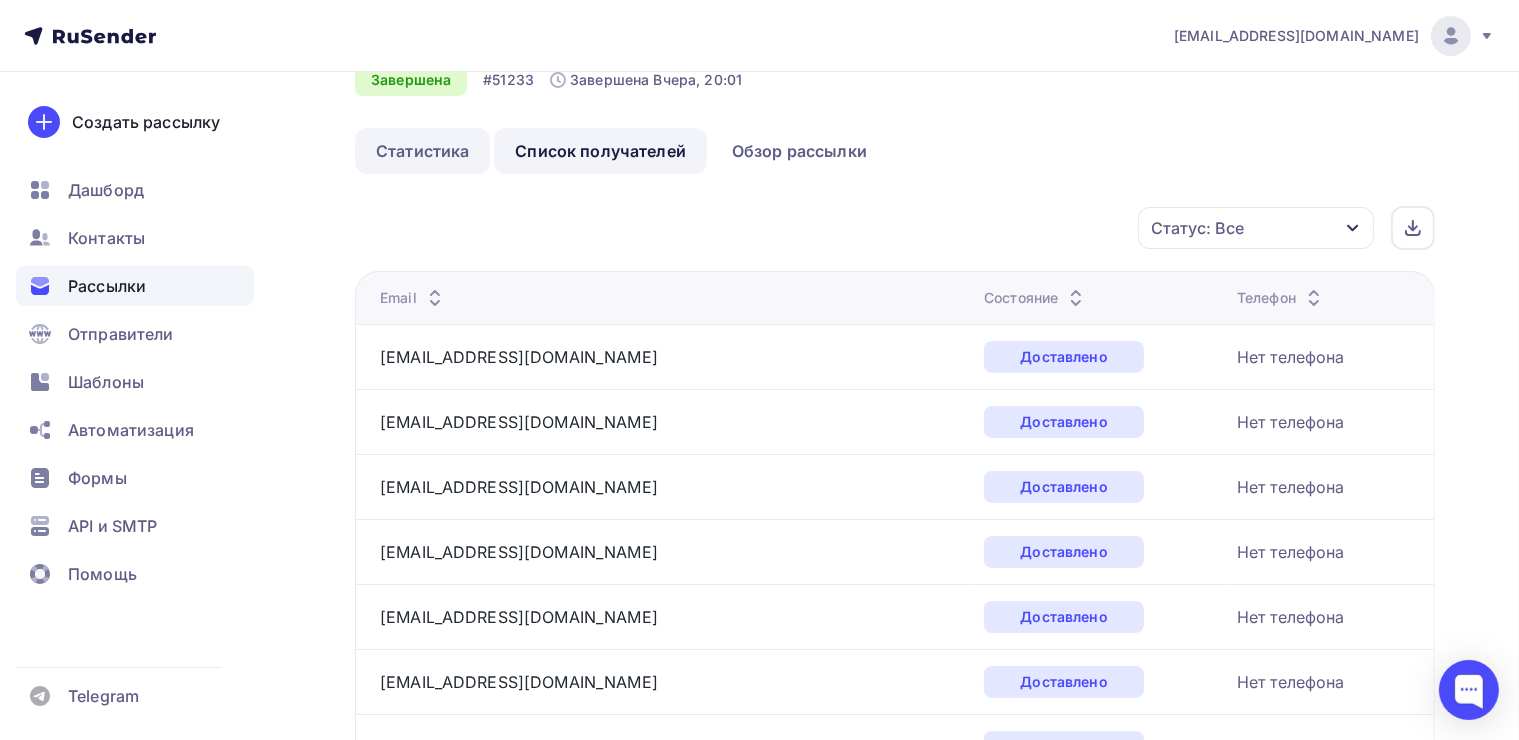click on "Статистика" at bounding box center [422, 151] 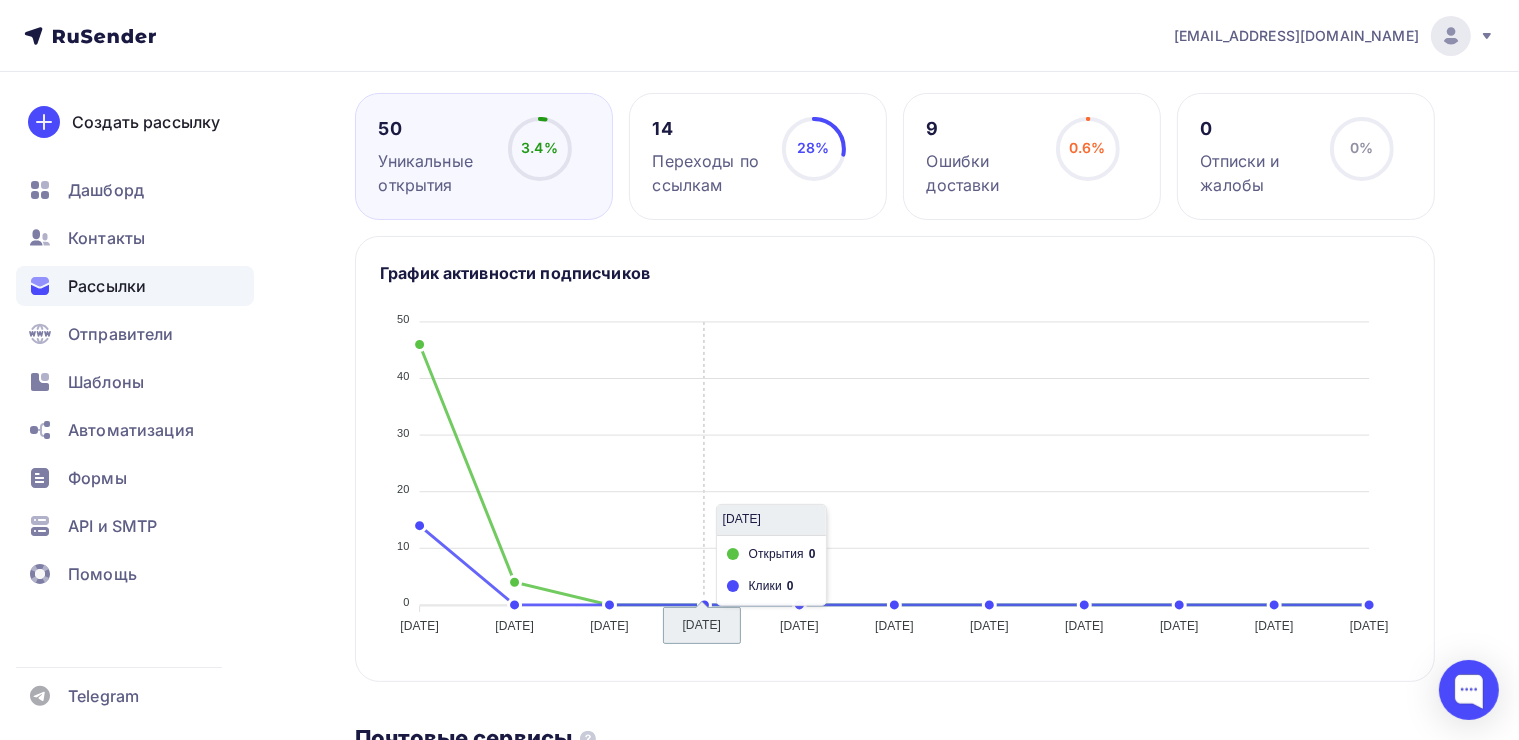 scroll, scrollTop: 0, scrollLeft: 0, axis: both 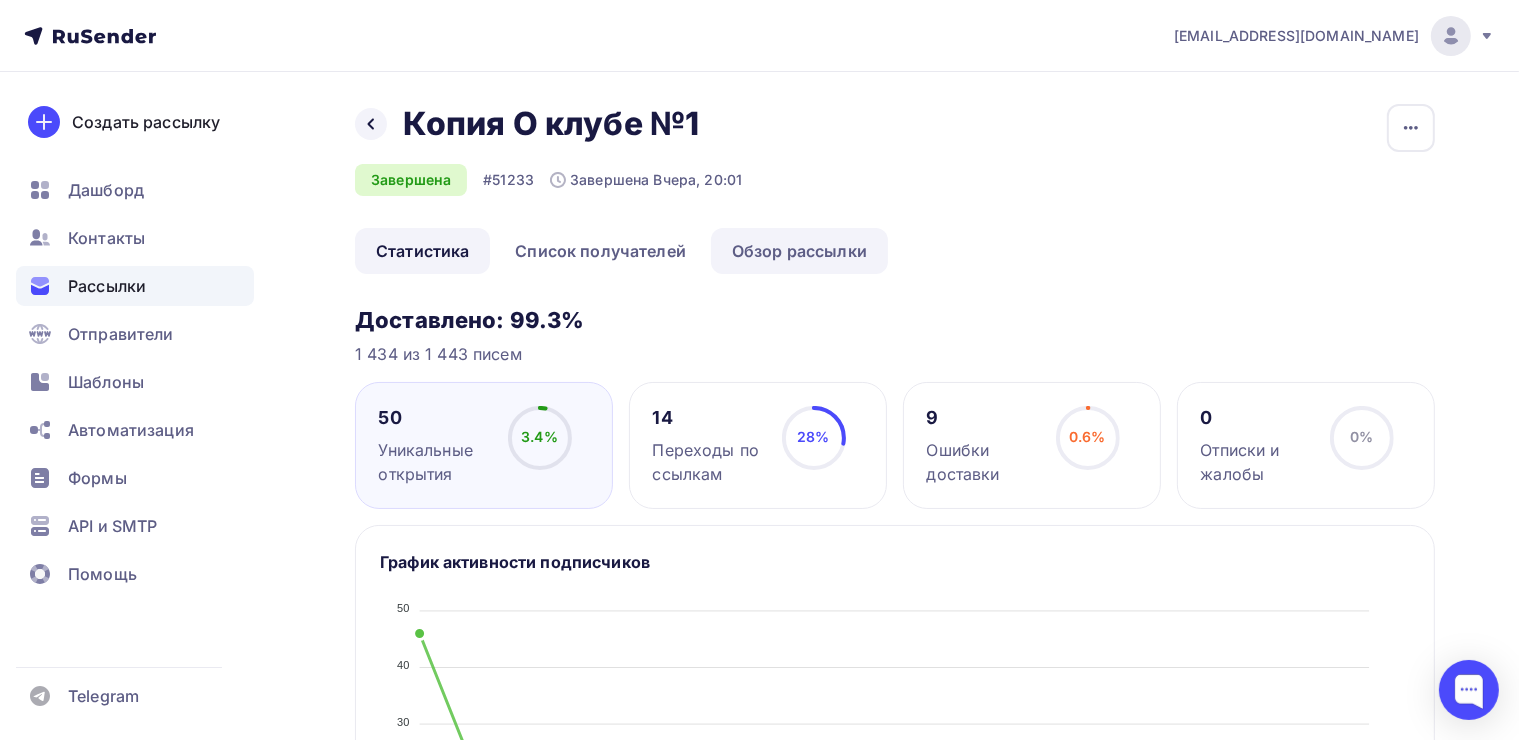 click on "Обзор рассылки" at bounding box center [799, 251] 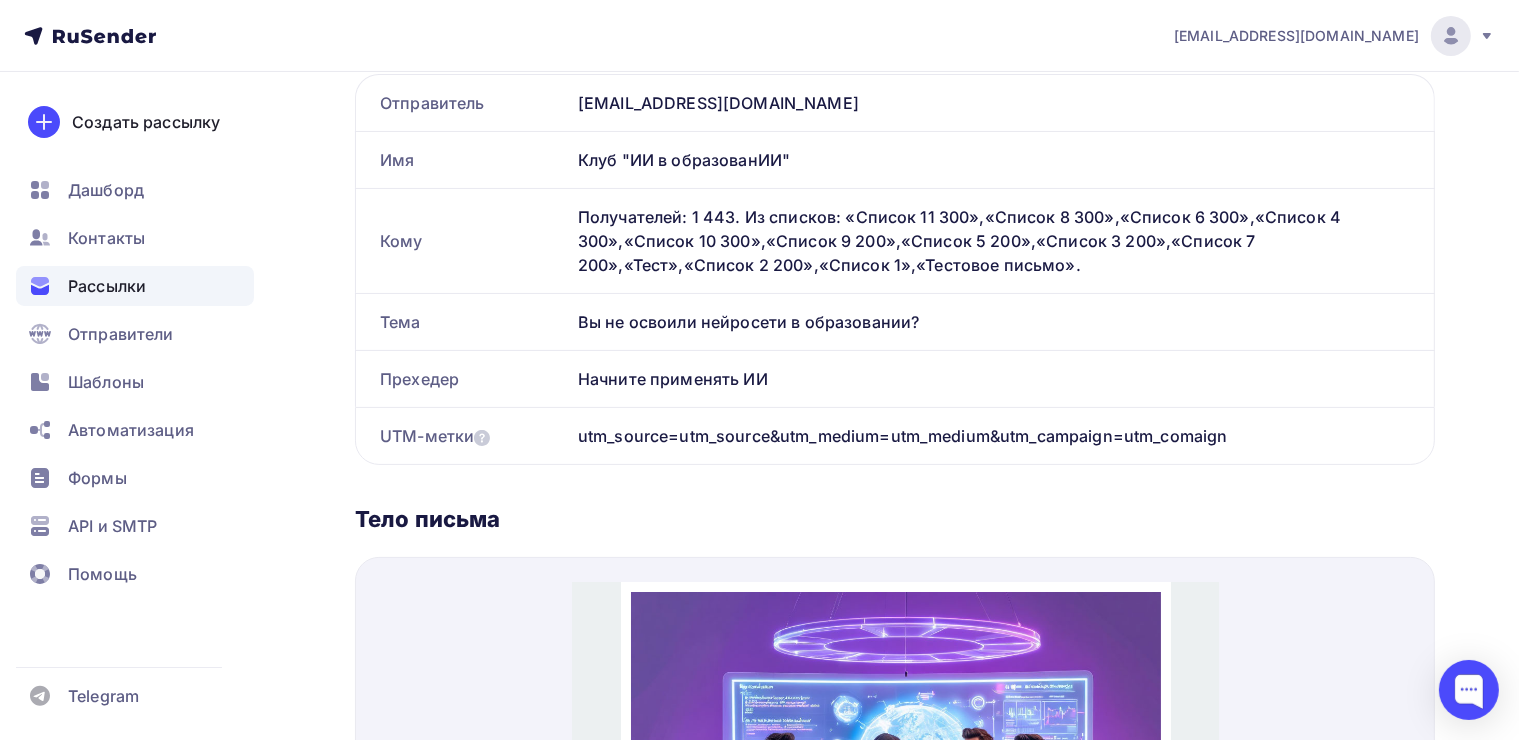 scroll, scrollTop: 300, scrollLeft: 0, axis: vertical 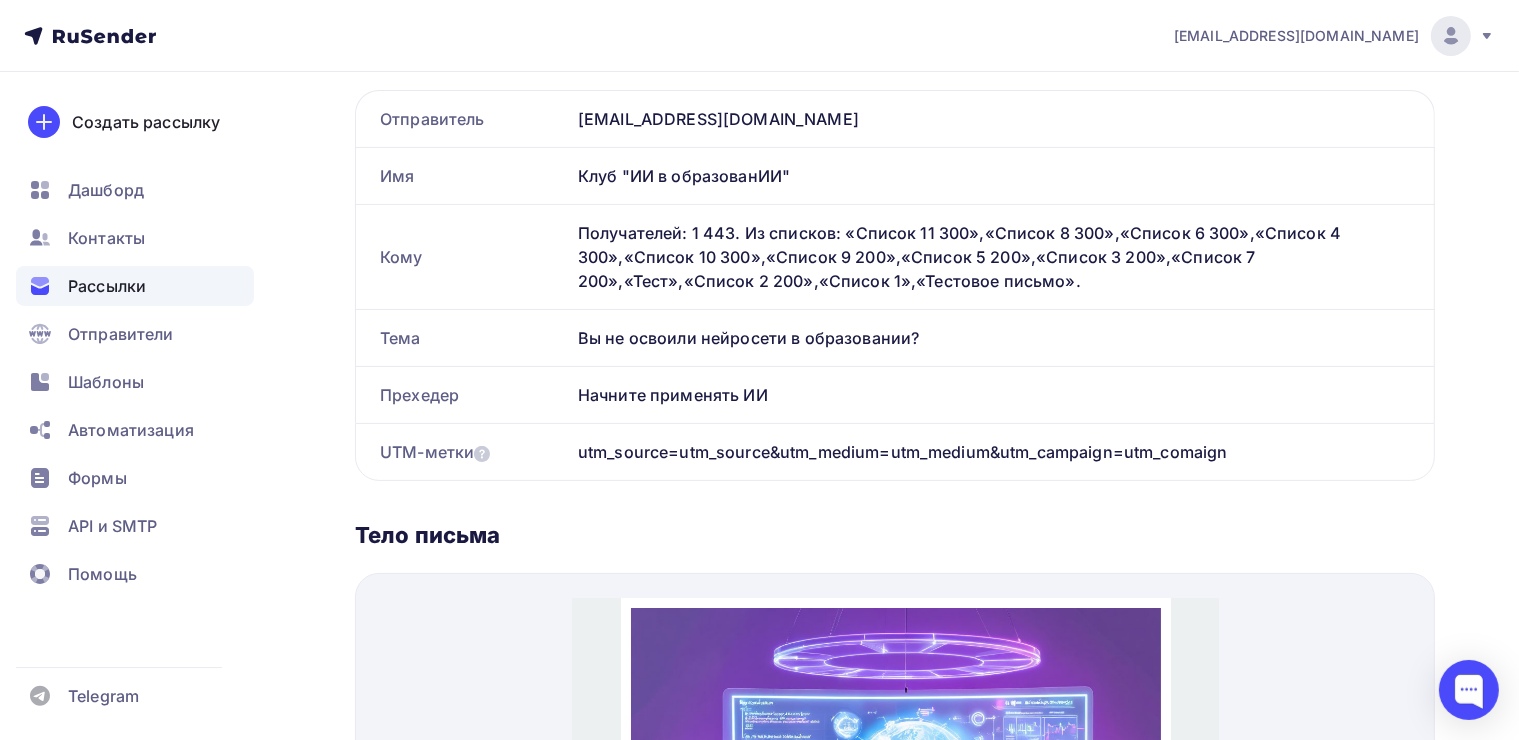 drag, startPoint x: 574, startPoint y: 337, endPoint x: 790, endPoint y: 392, distance: 222.89235 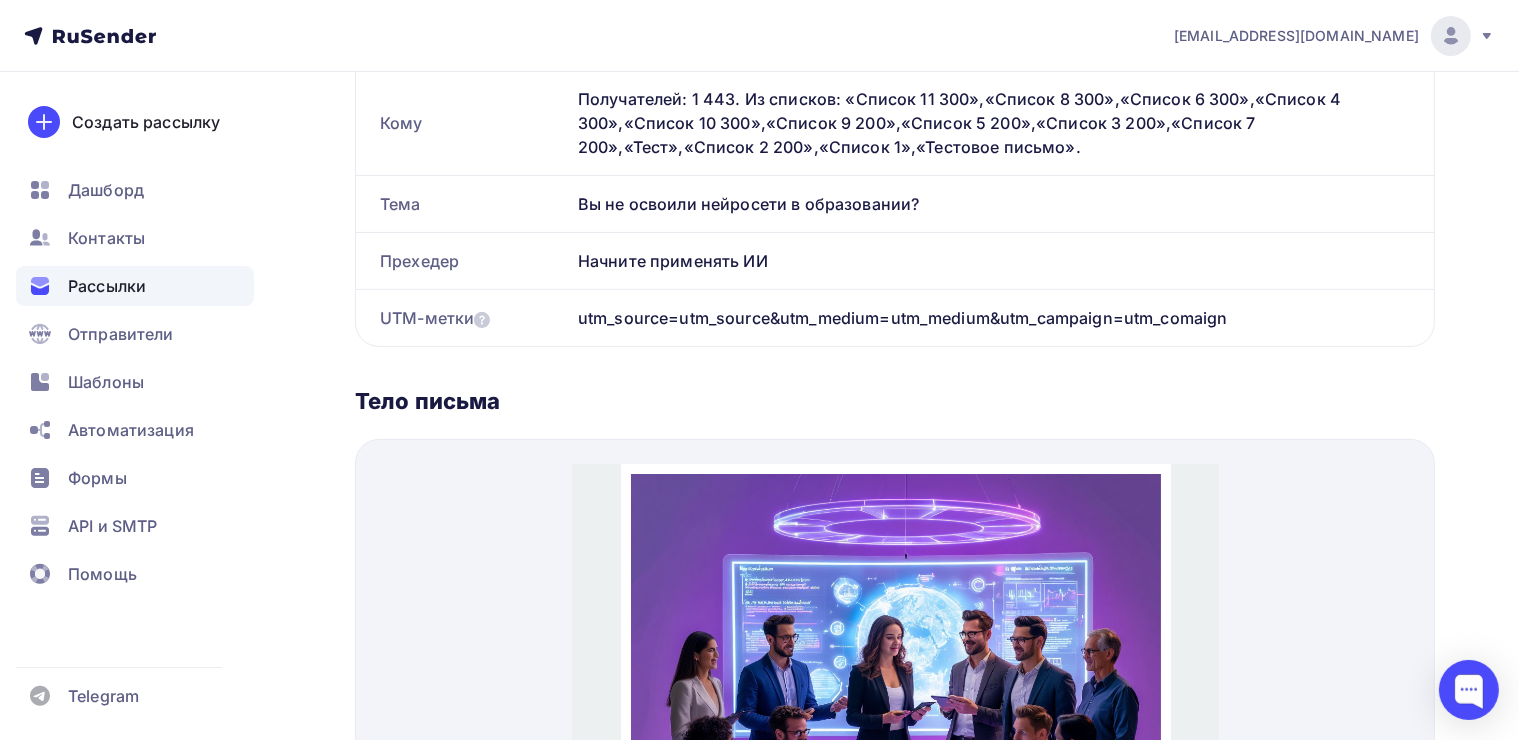 scroll, scrollTop: 600, scrollLeft: 0, axis: vertical 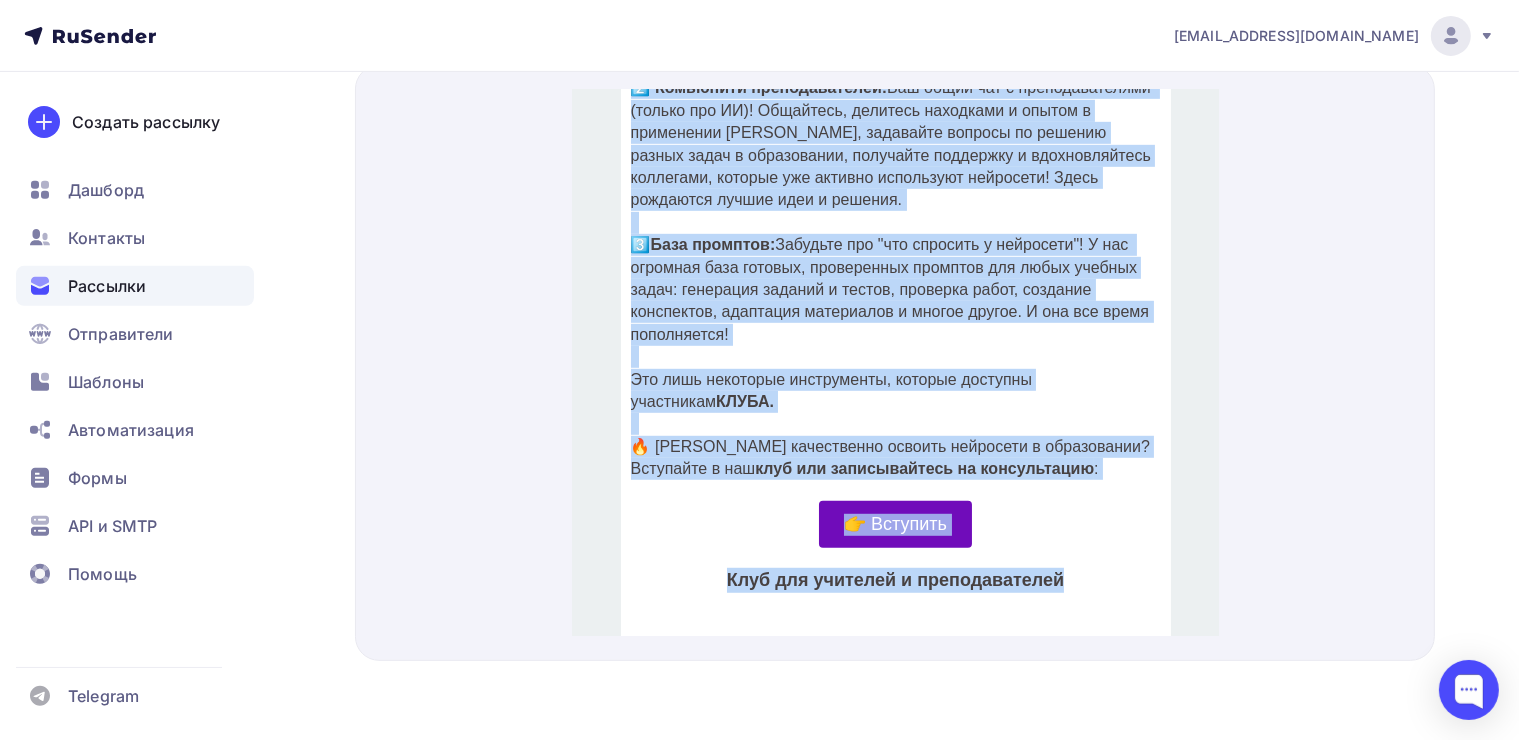 drag, startPoint x: 629, startPoint y: 239, endPoint x: 1058, endPoint y: 563, distance: 537.603 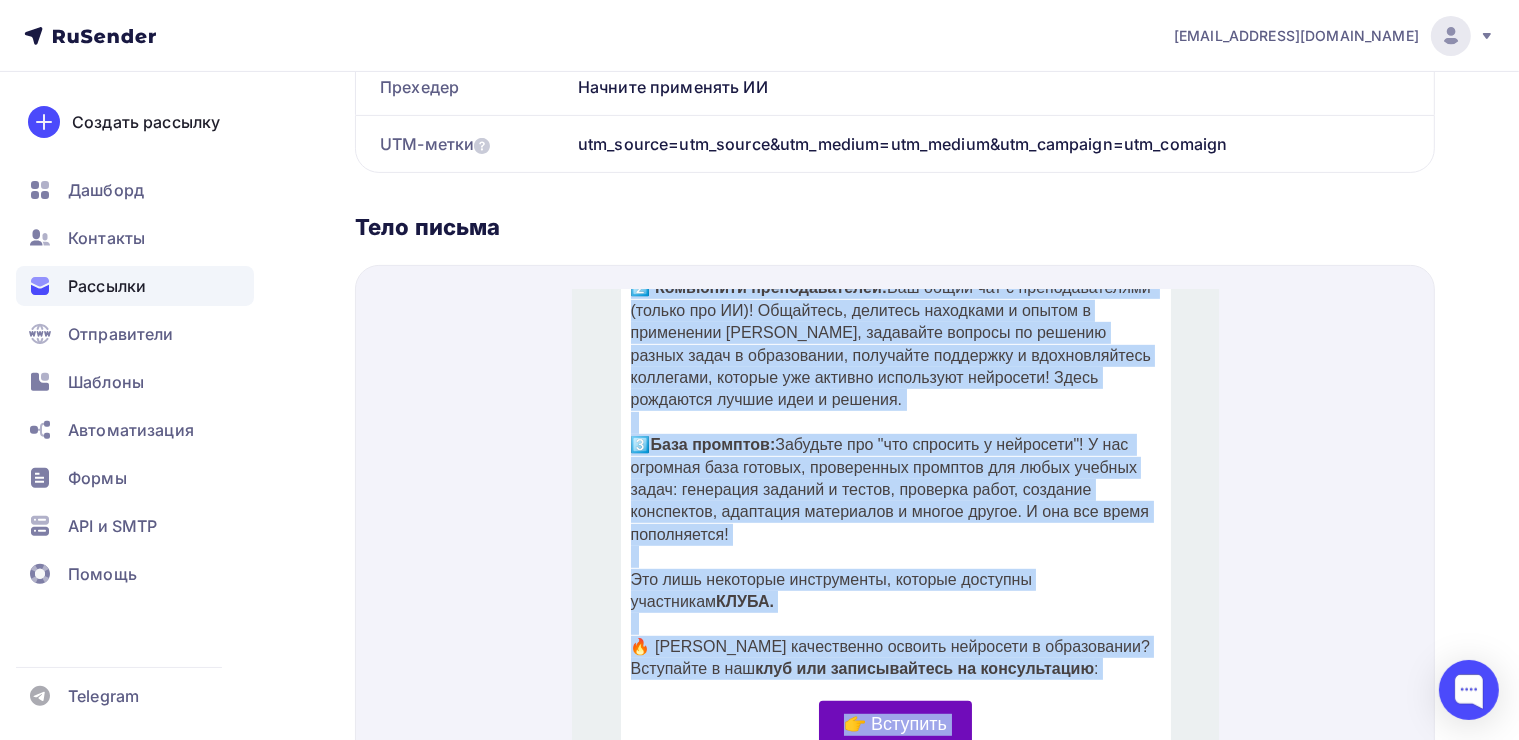 scroll, scrollTop: 408, scrollLeft: 0, axis: vertical 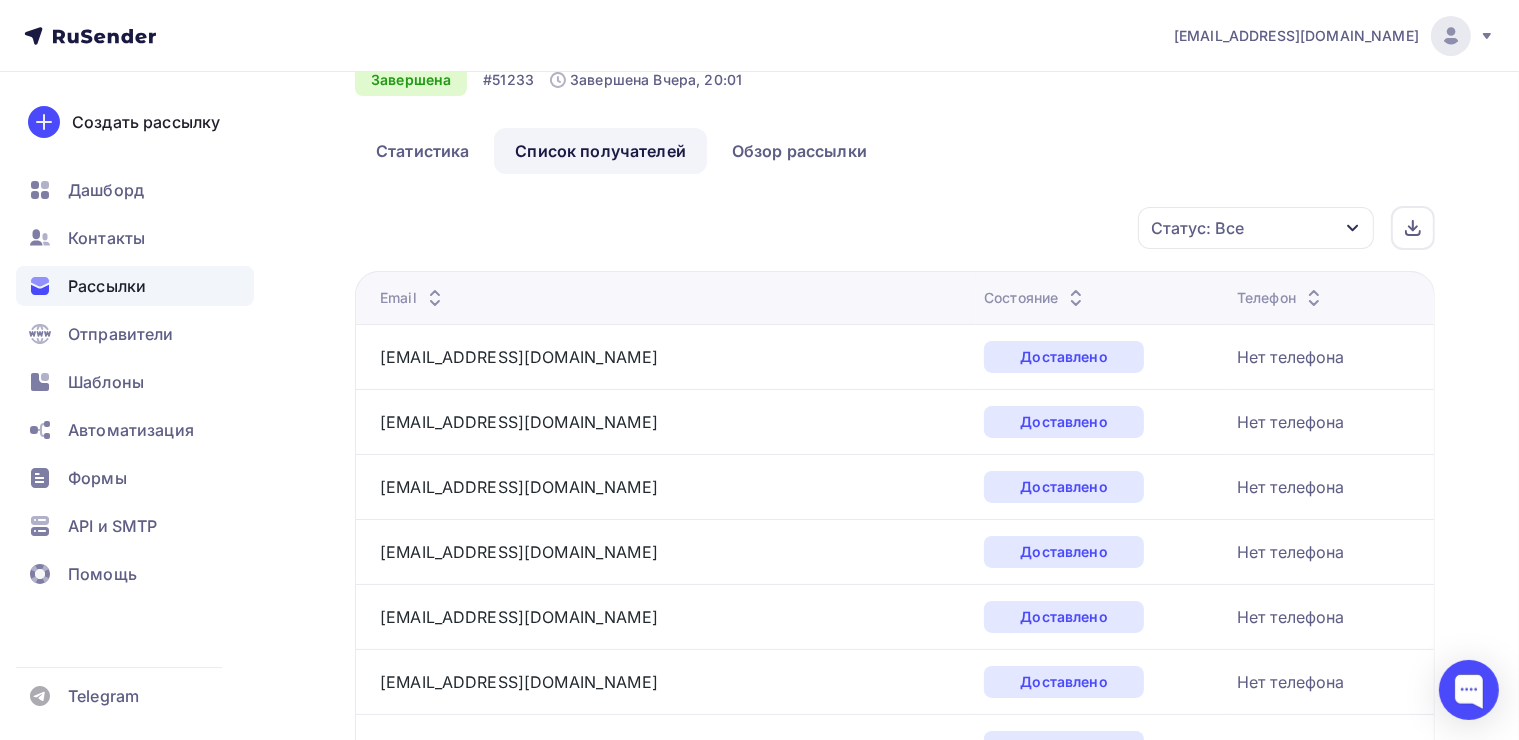 click on "Рассылки" at bounding box center [107, 286] 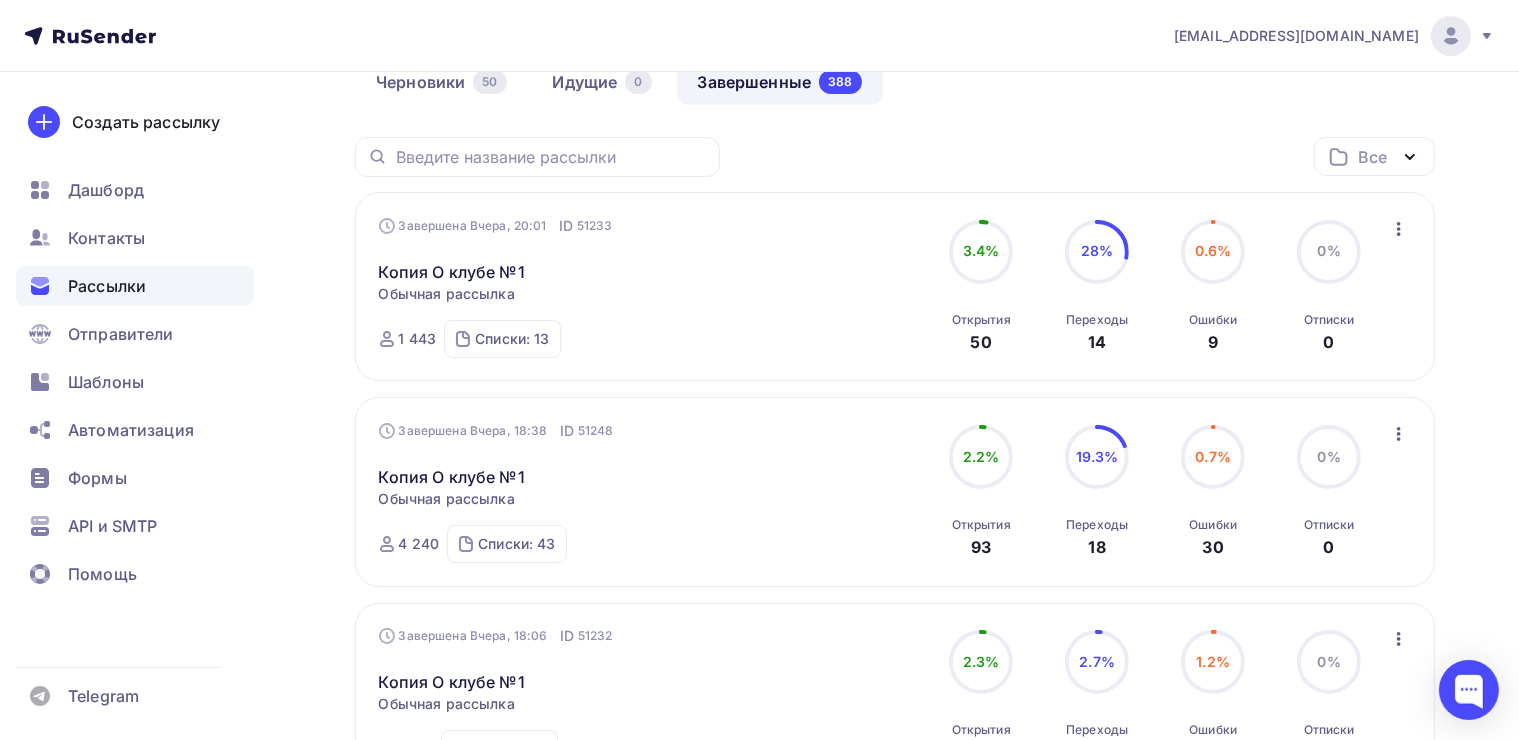 scroll, scrollTop: 300, scrollLeft: 0, axis: vertical 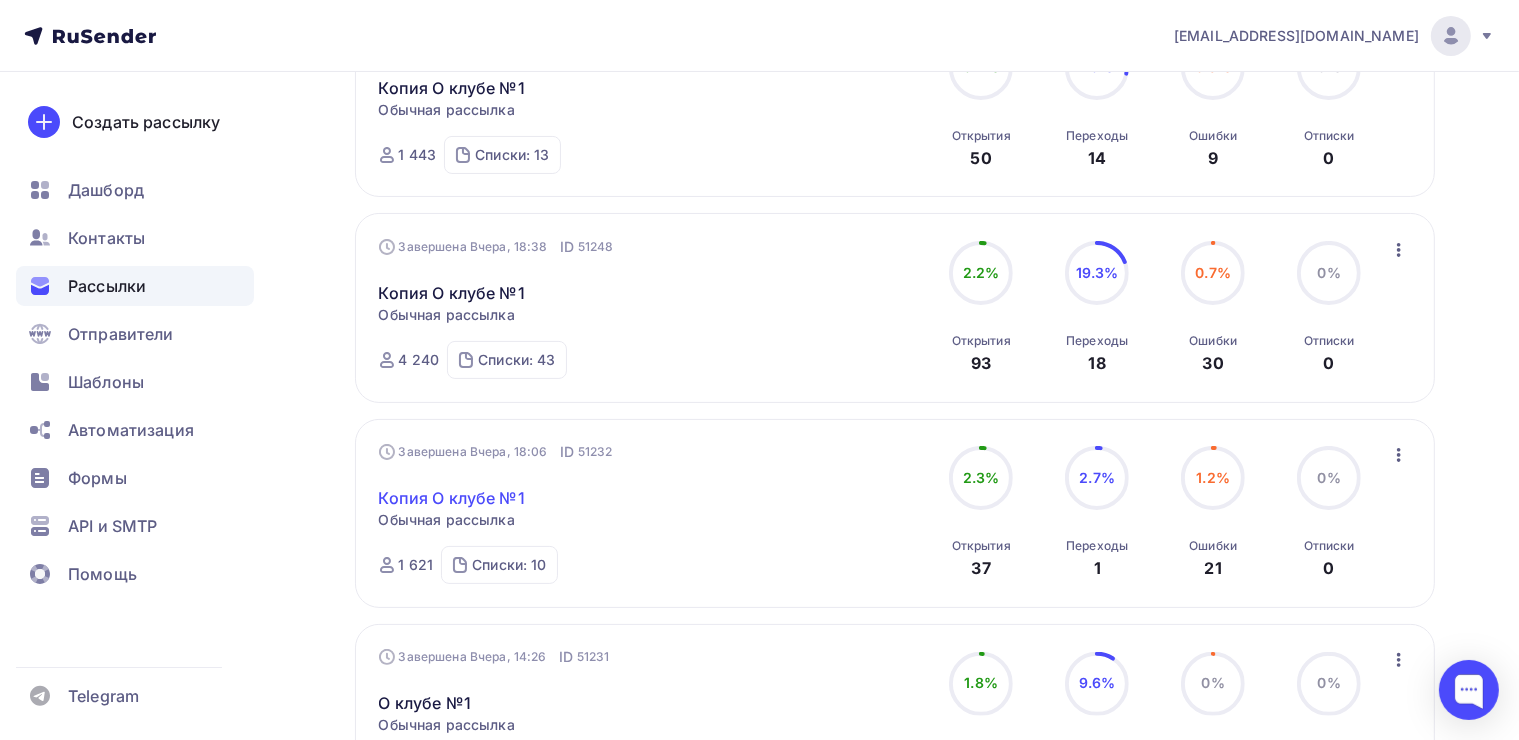click on "Копия О клубе №1" at bounding box center (452, 498) 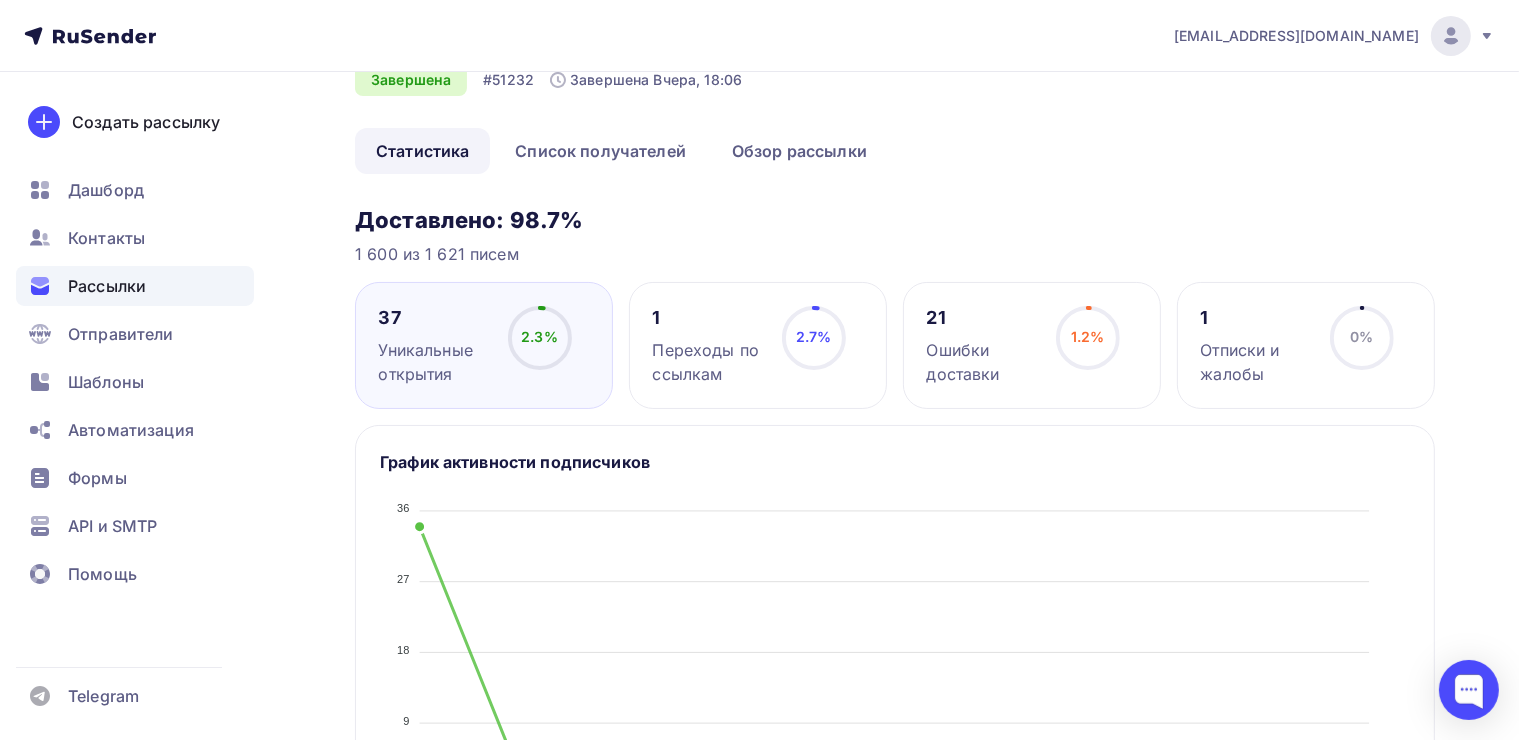 scroll, scrollTop: 0, scrollLeft: 0, axis: both 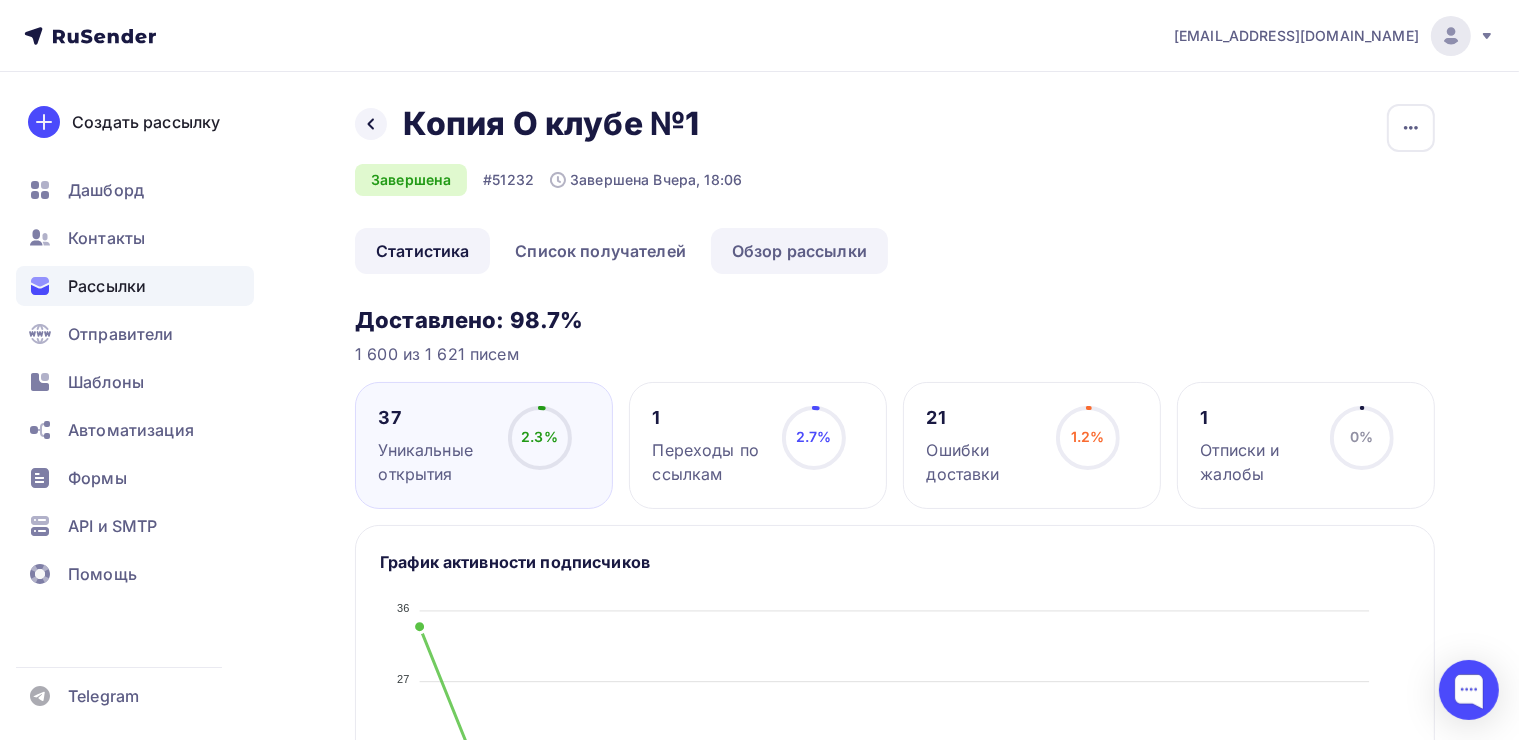 click on "Обзор рассылки" at bounding box center [799, 251] 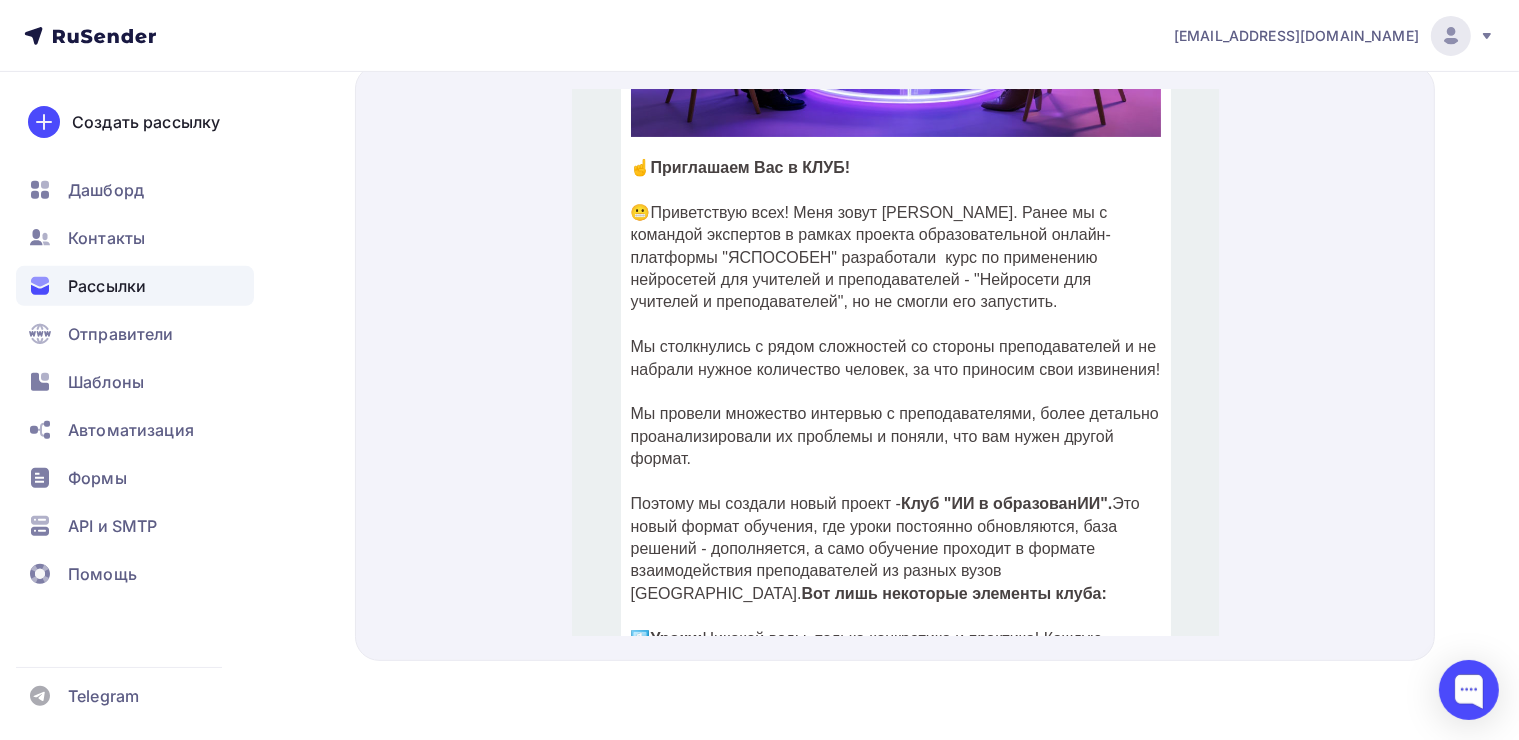 scroll, scrollTop: 300, scrollLeft: 0, axis: vertical 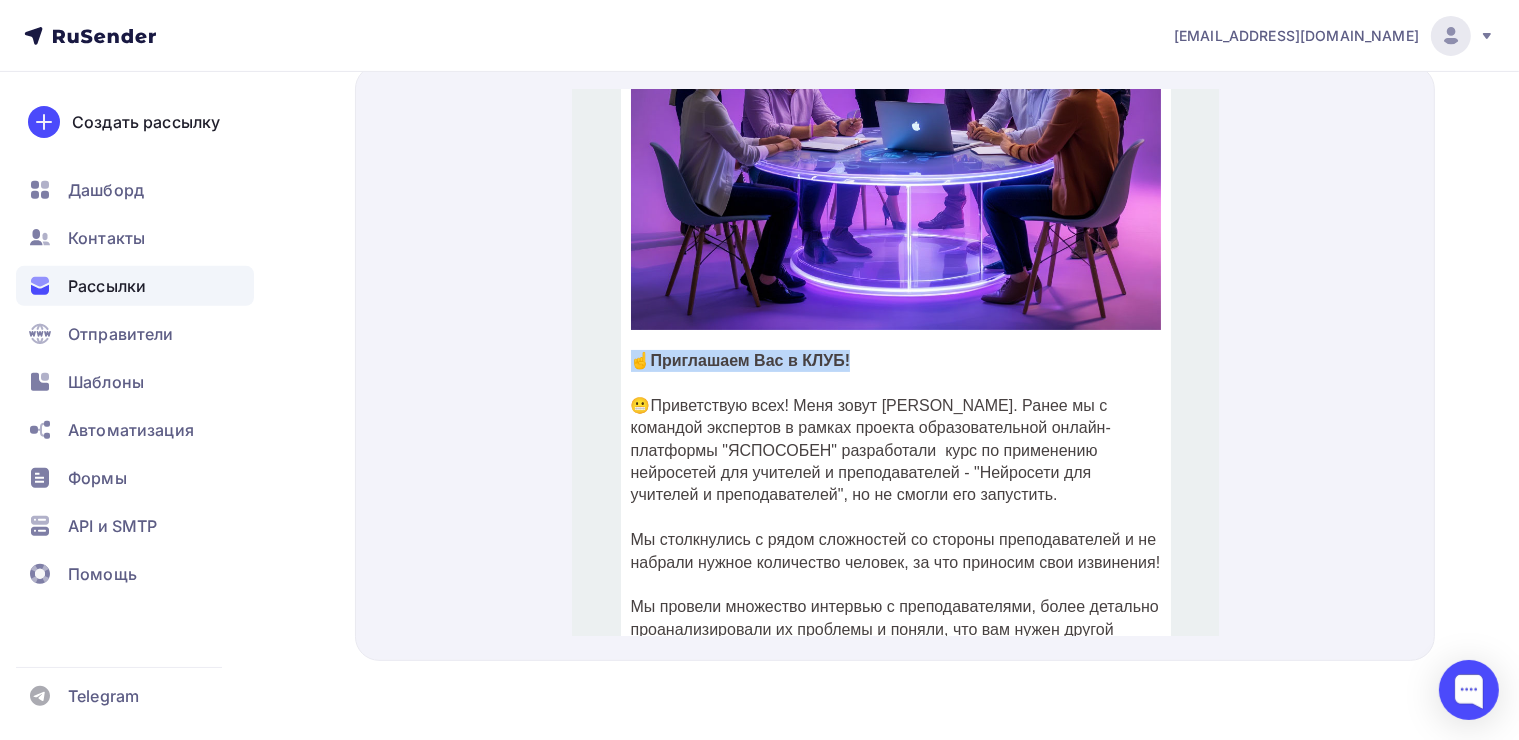 drag, startPoint x: 888, startPoint y: 343, endPoint x: 619, endPoint y: 331, distance: 269.26752 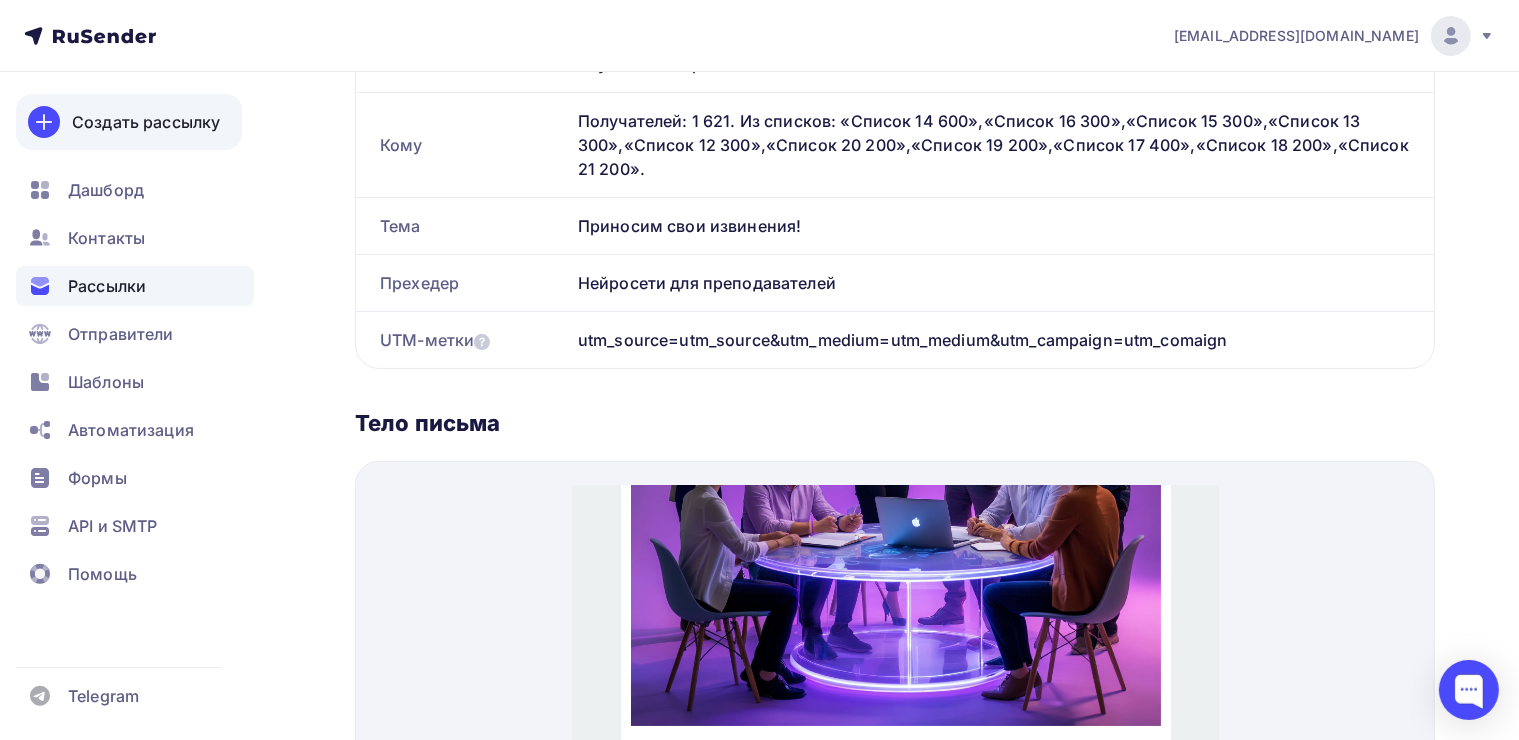 scroll, scrollTop: 408, scrollLeft: 0, axis: vertical 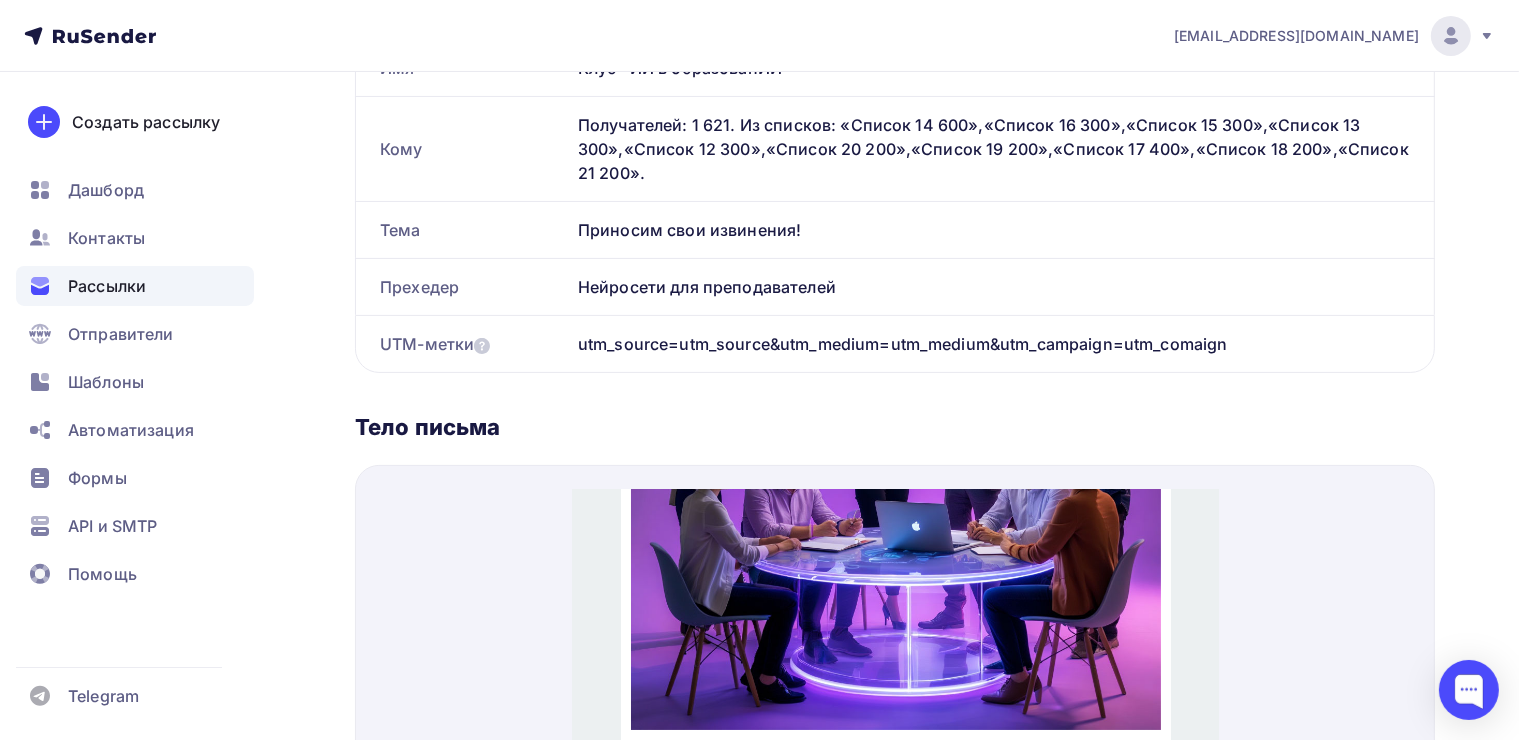 click on "Рассылки" at bounding box center [107, 286] 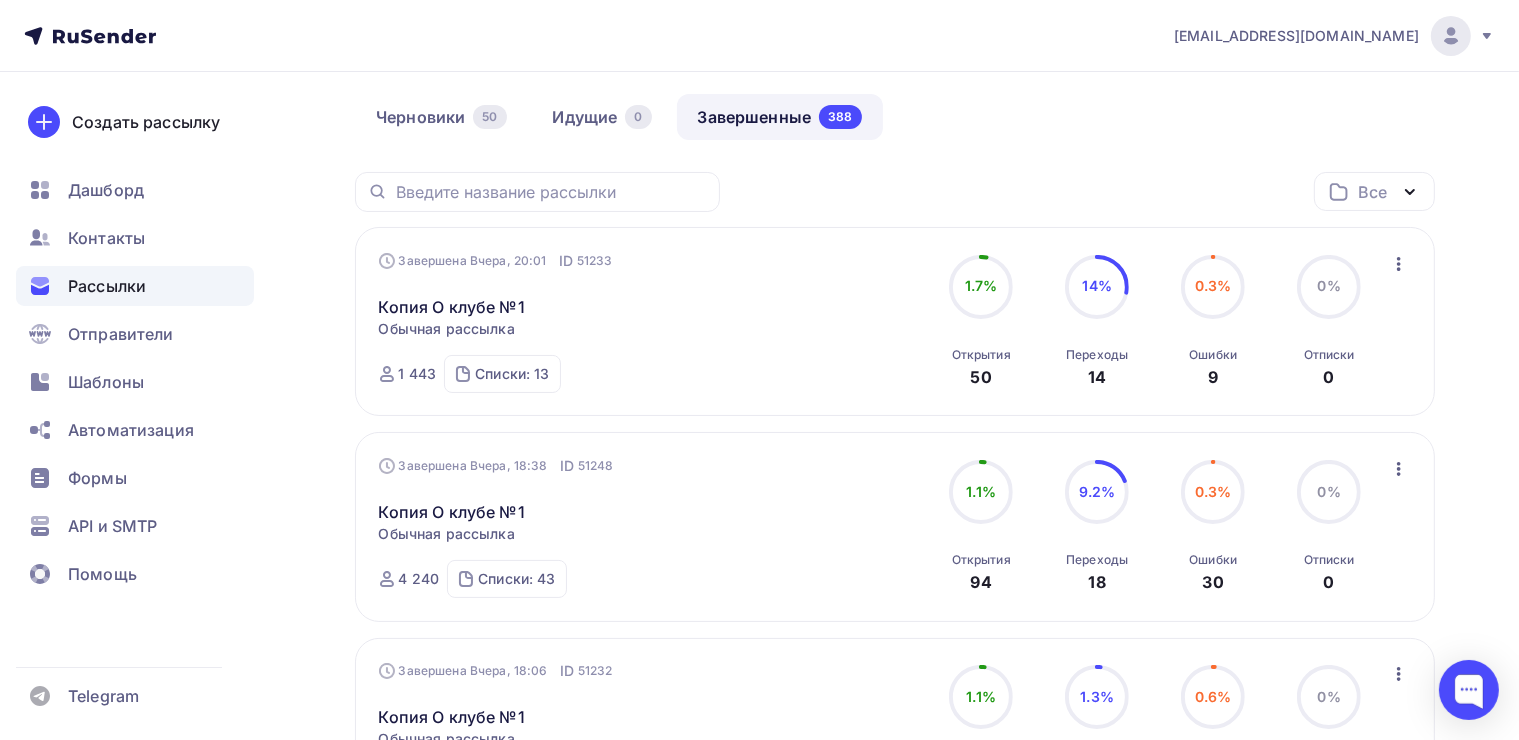 scroll, scrollTop: 200, scrollLeft: 0, axis: vertical 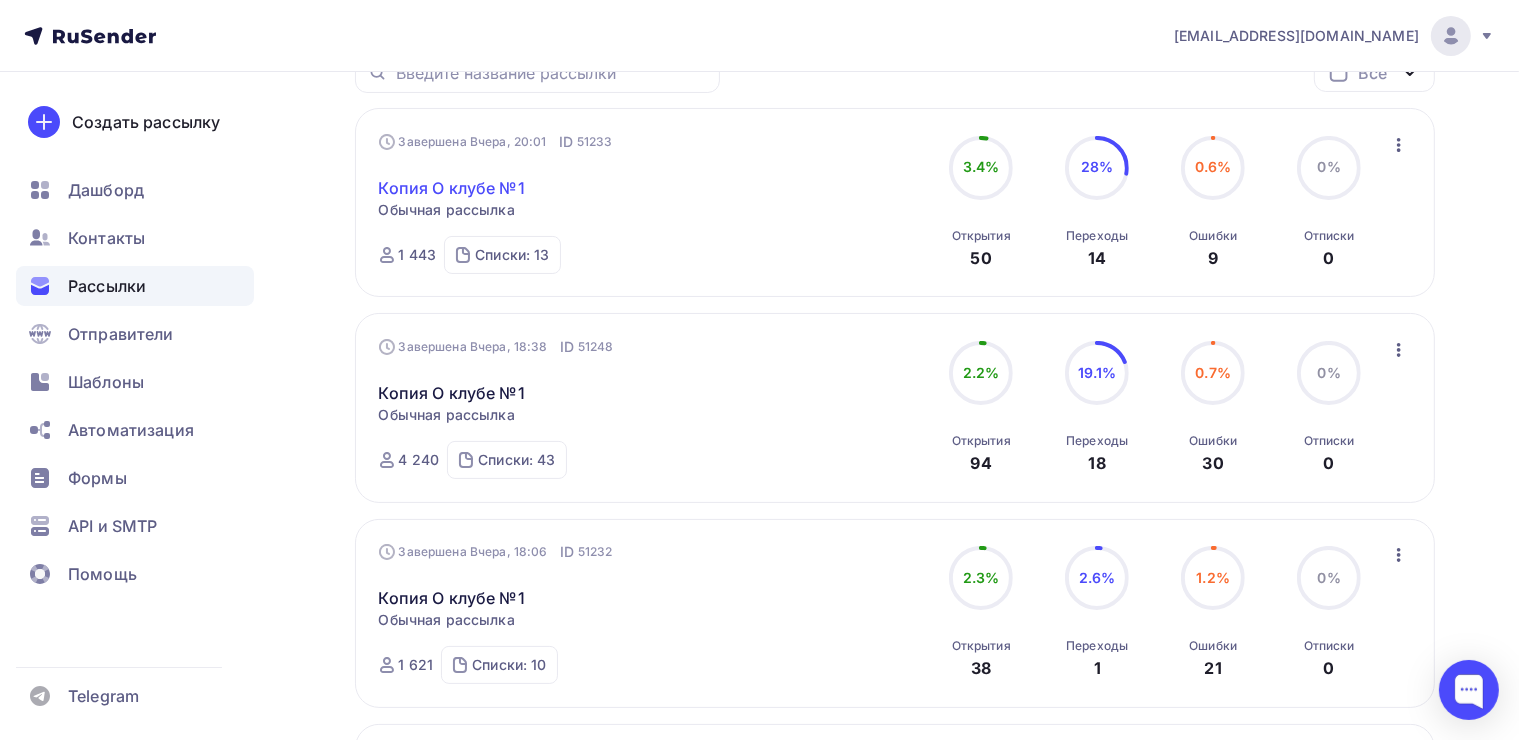 click on "Копия О клубе №1" at bounding box center (452, 188) 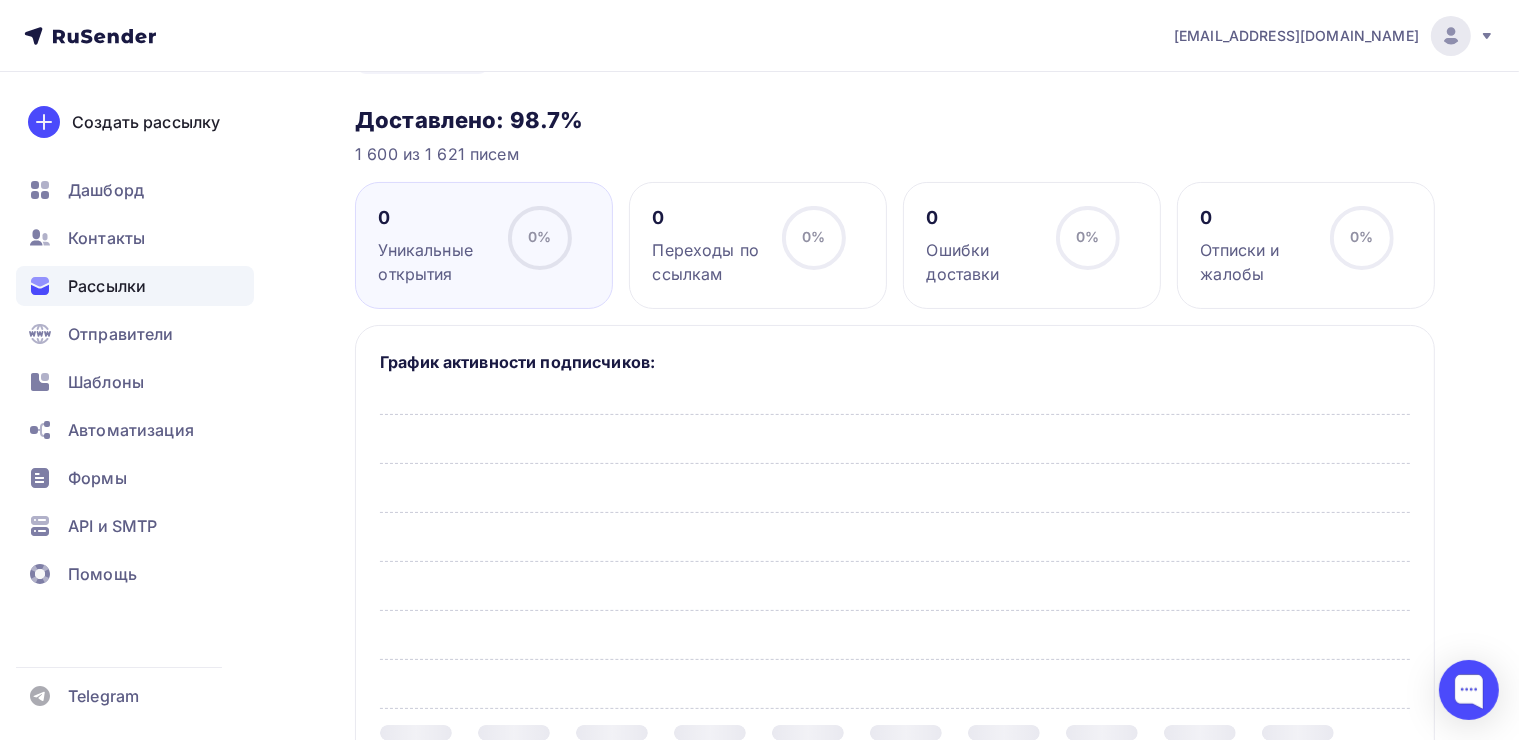 scroll, scrollTop: 0, scrollLeft: 0, axis: both 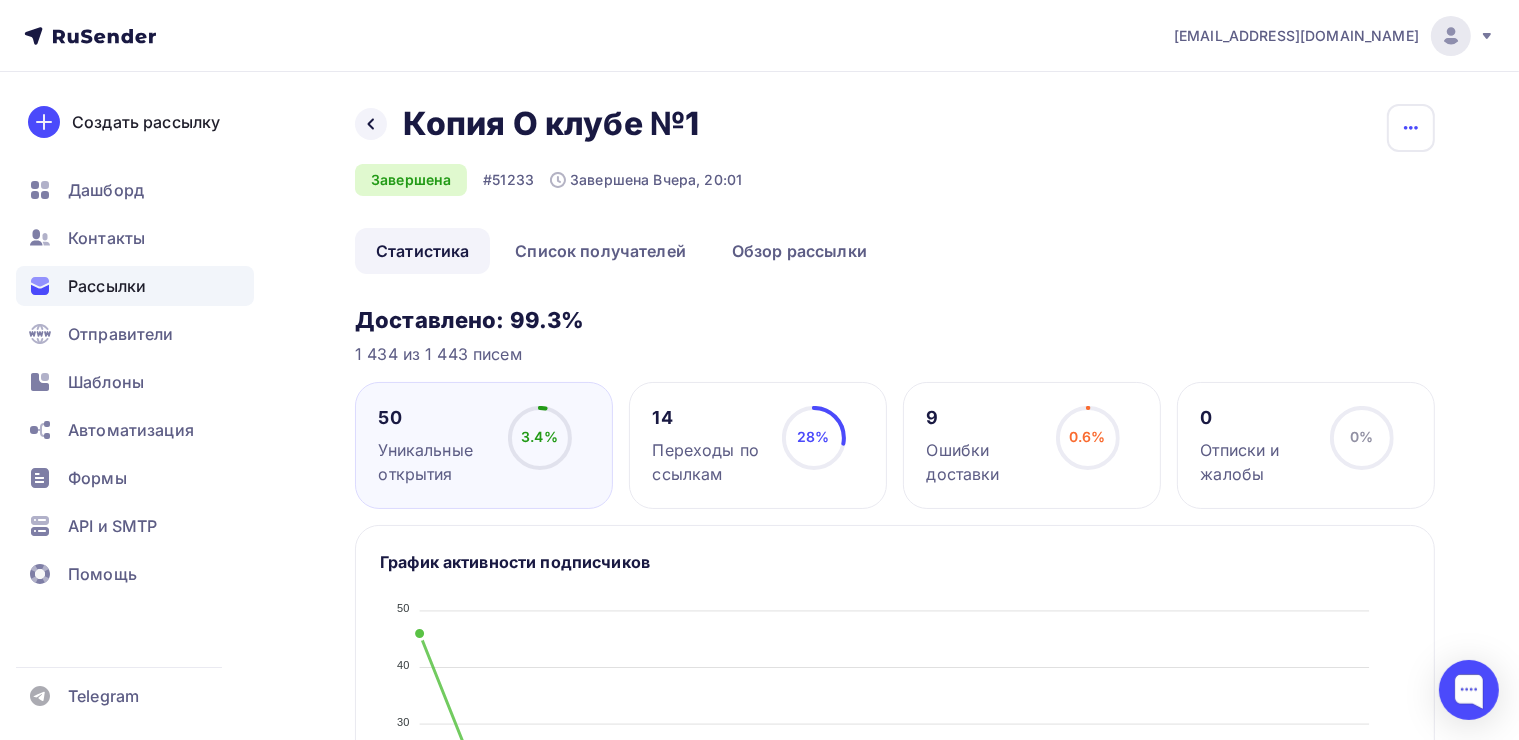 click at bounding box center [1411, 128] 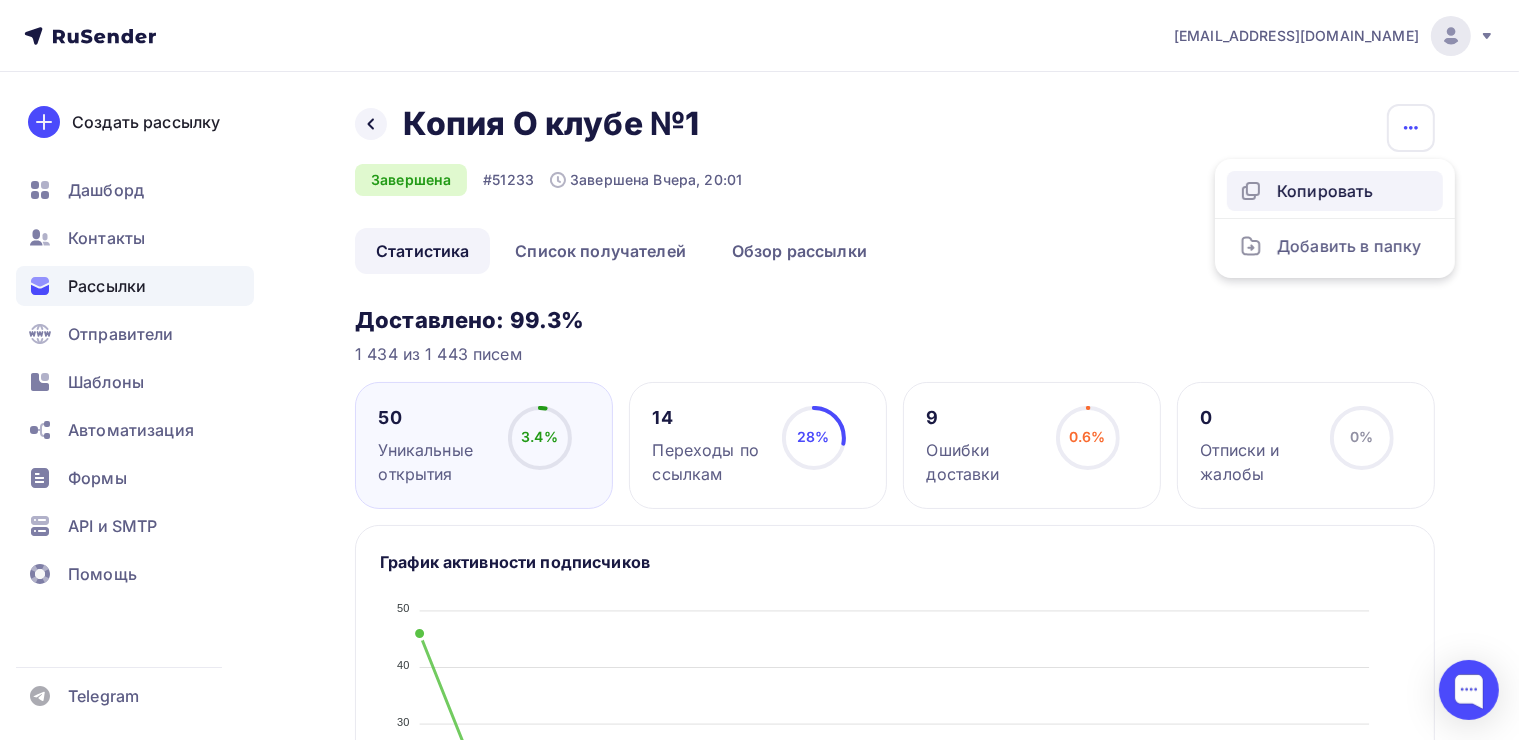 click on "Копировать" at bounding box center [1335, 191] 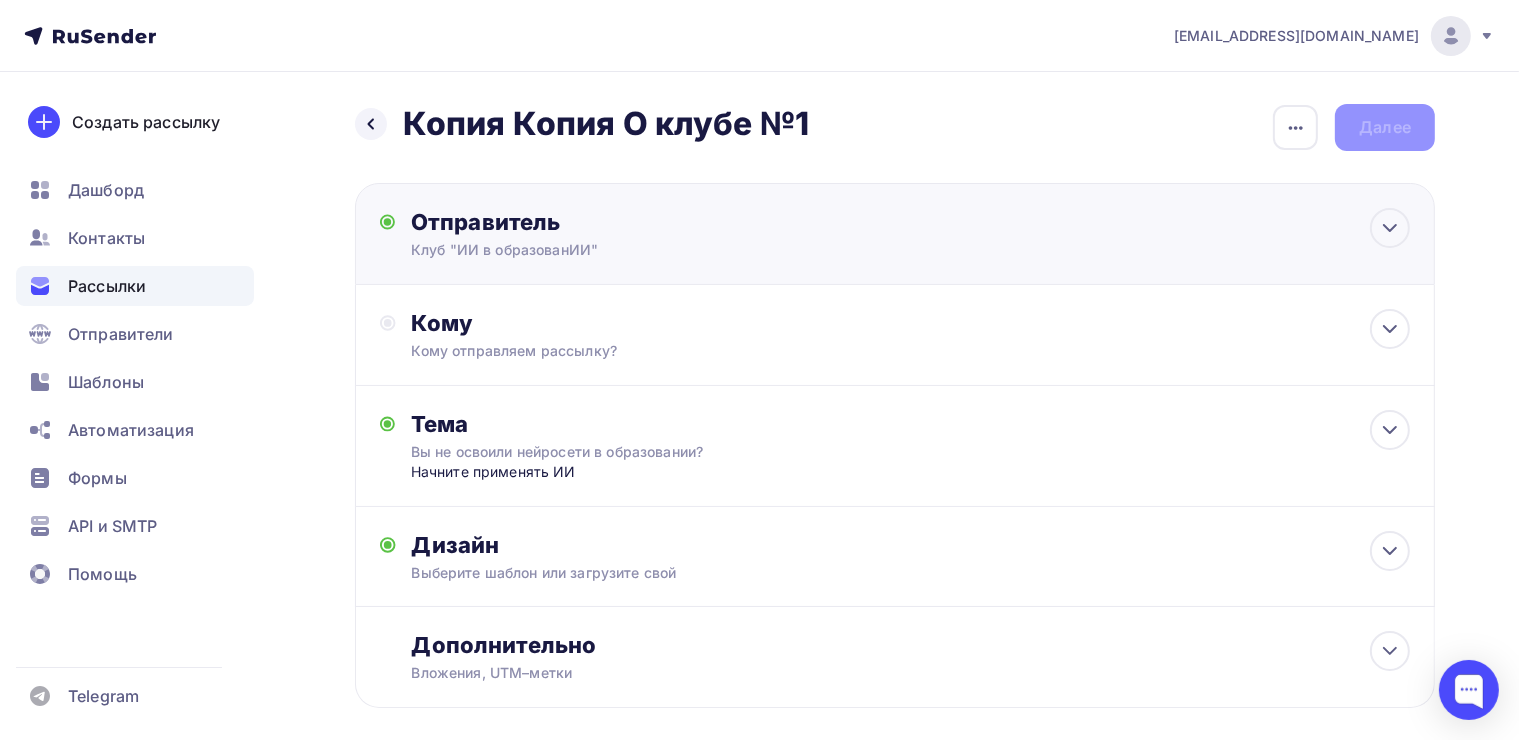click on "Клуб "ИИ в образованИИ"" at bounding box center (606, 250) 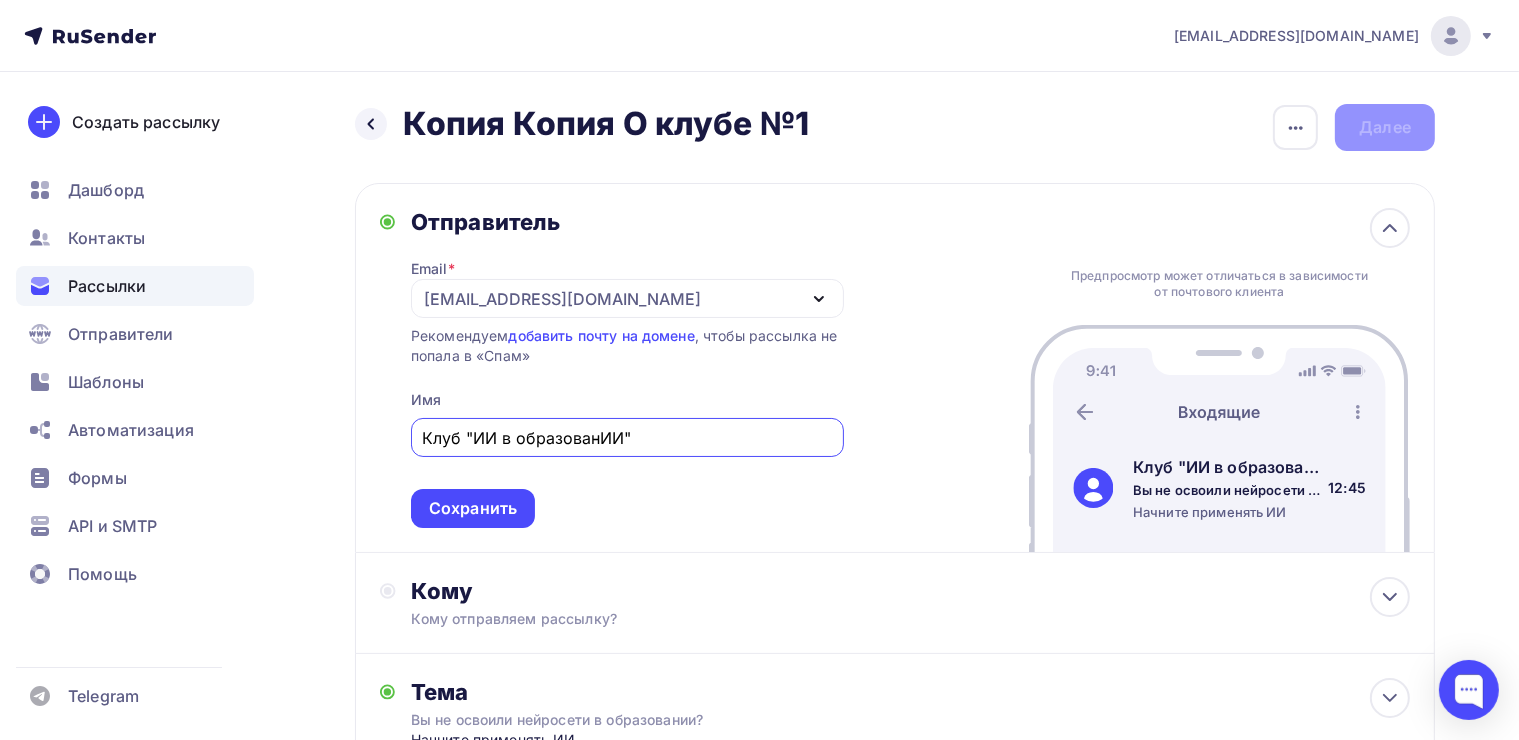 scroll, scrollTop: 0, scrollLeft: 0, axis: both 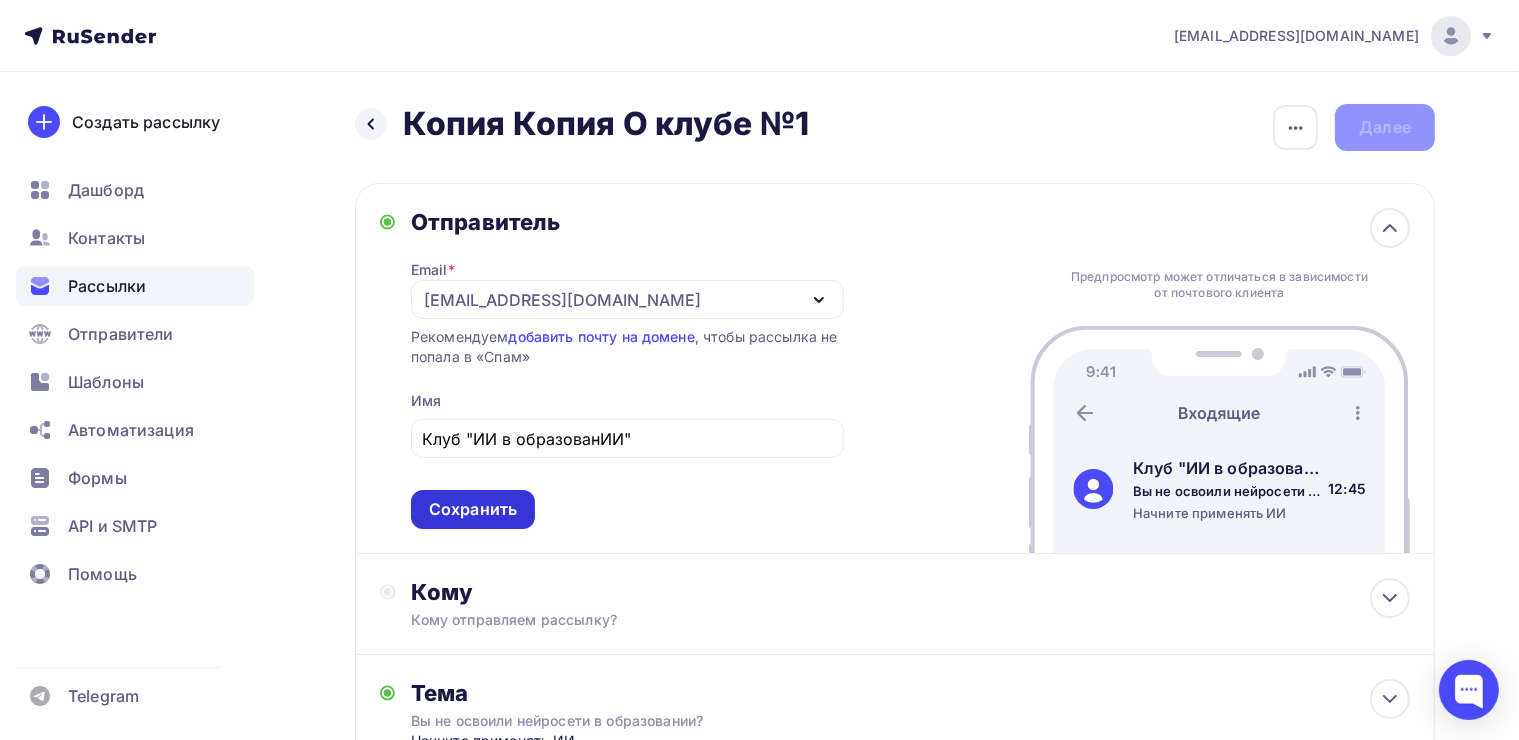 click on "Сохранить" at bounding box center (473, 509) 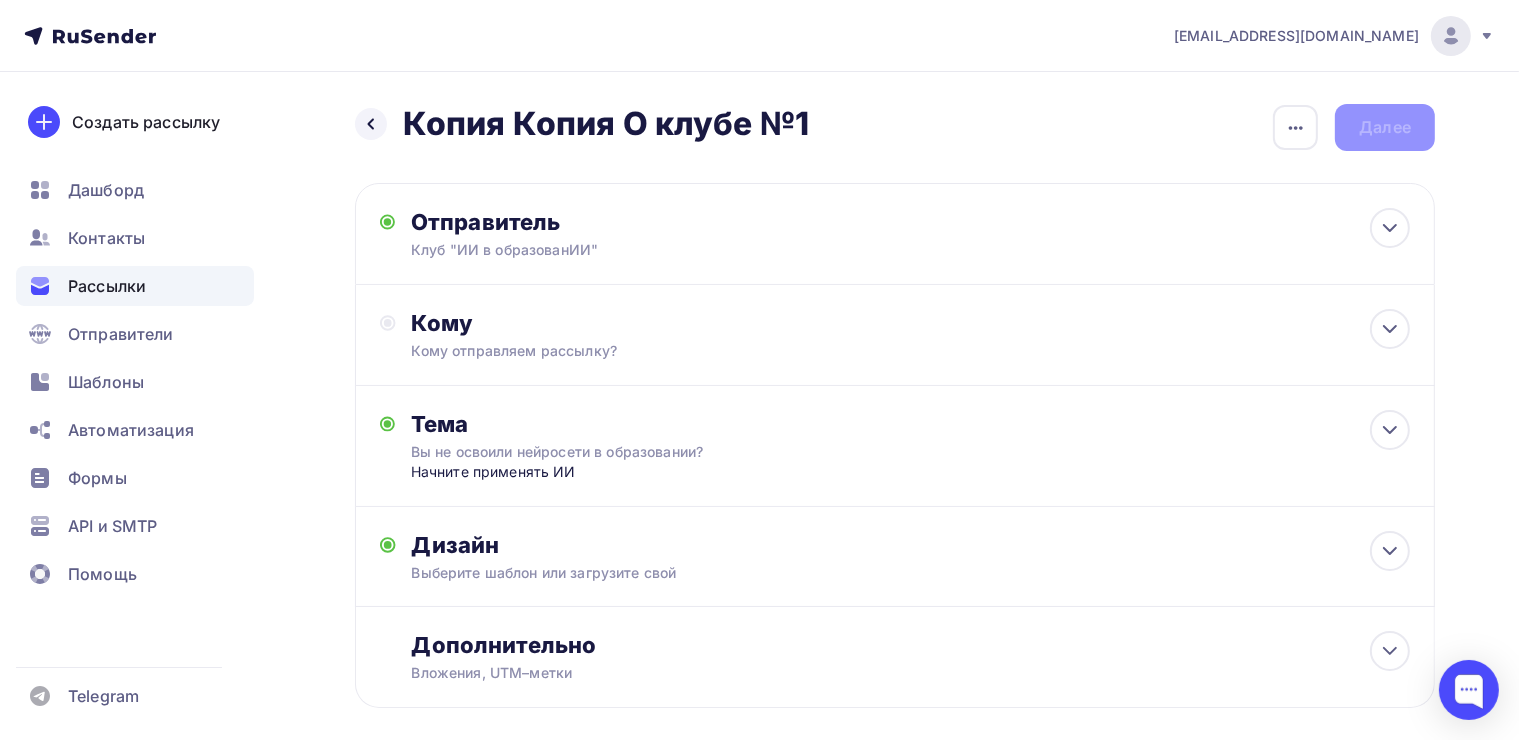 click on "Назад
Копия Копия О клубе №1
Копия Копия О клубе №1
Закончить позже
Переименовать рассылку
Удалить
Далее" at bounding box center (895, 127) 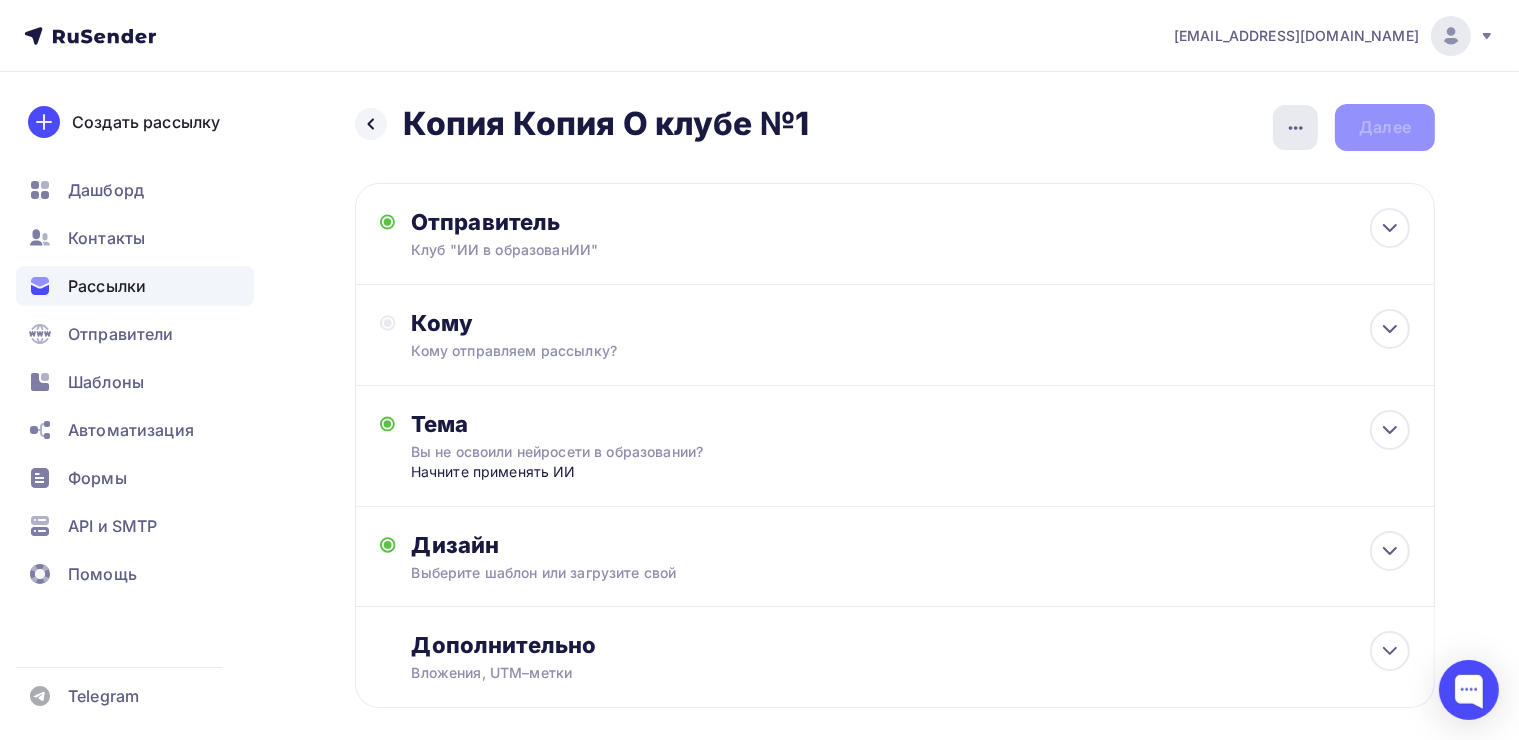 click 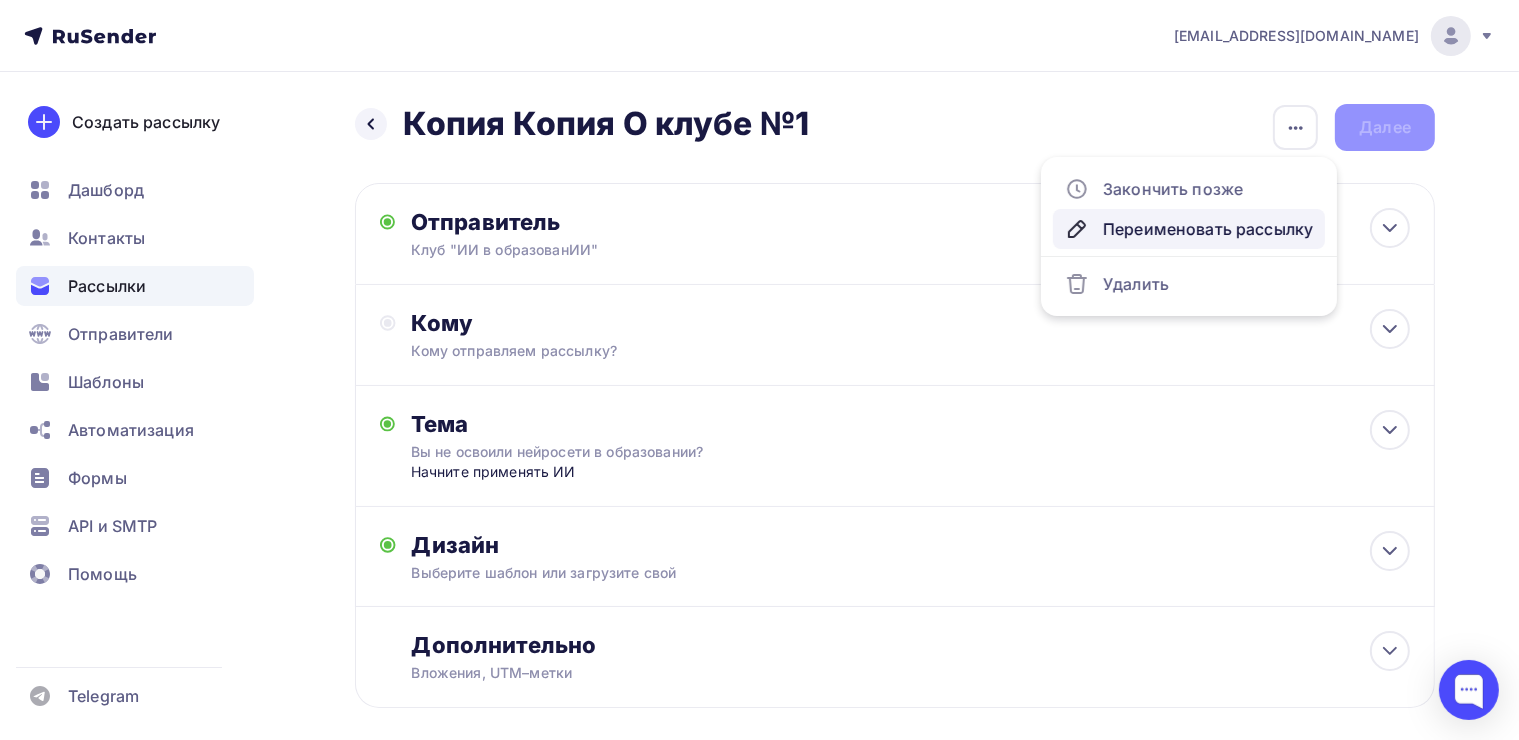 click on "Переименовать рассылку" at bounding box center [1189, 229] 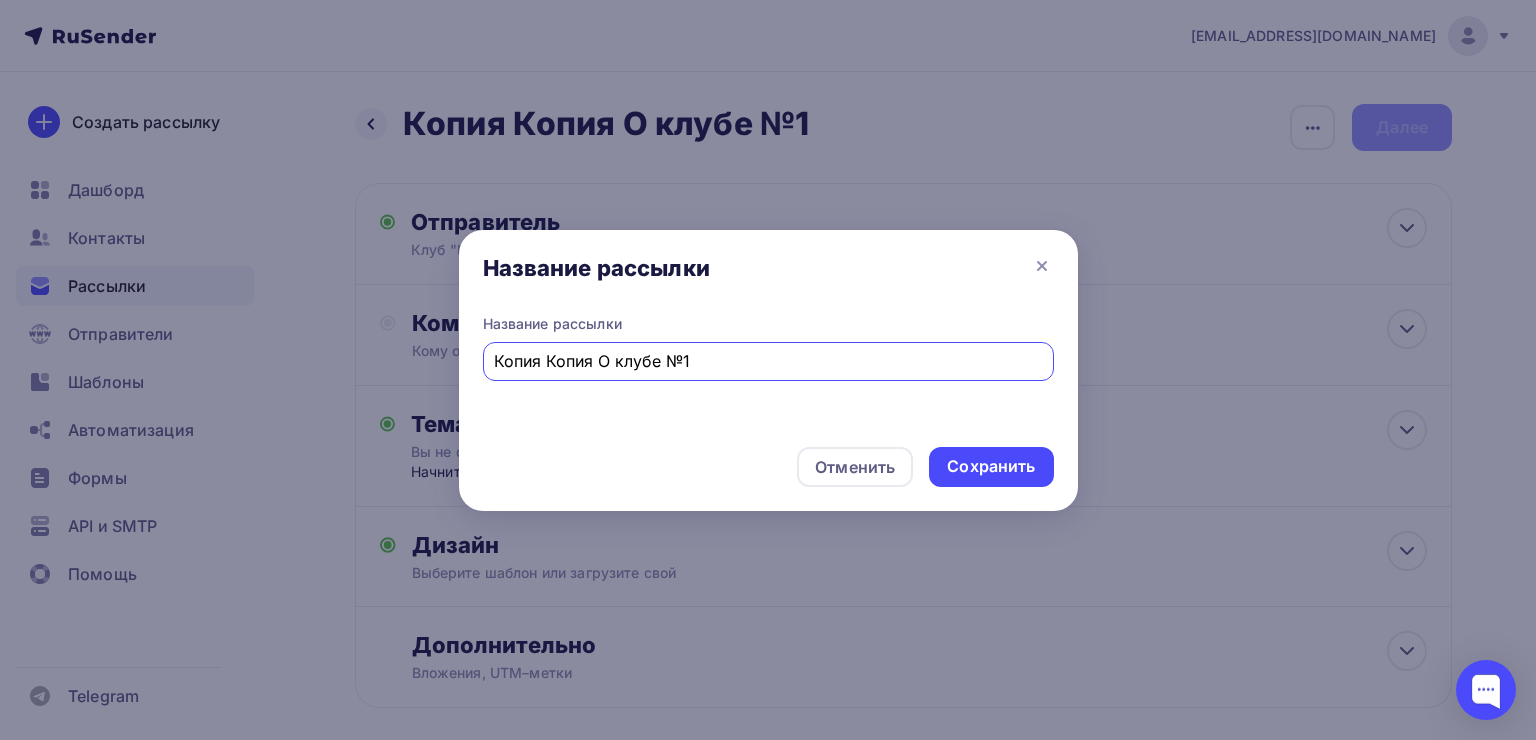 drag, startPoint x: 724, startPoint y: 363, endPoint x: 488, endPoint y: 373, distance: 236.21178 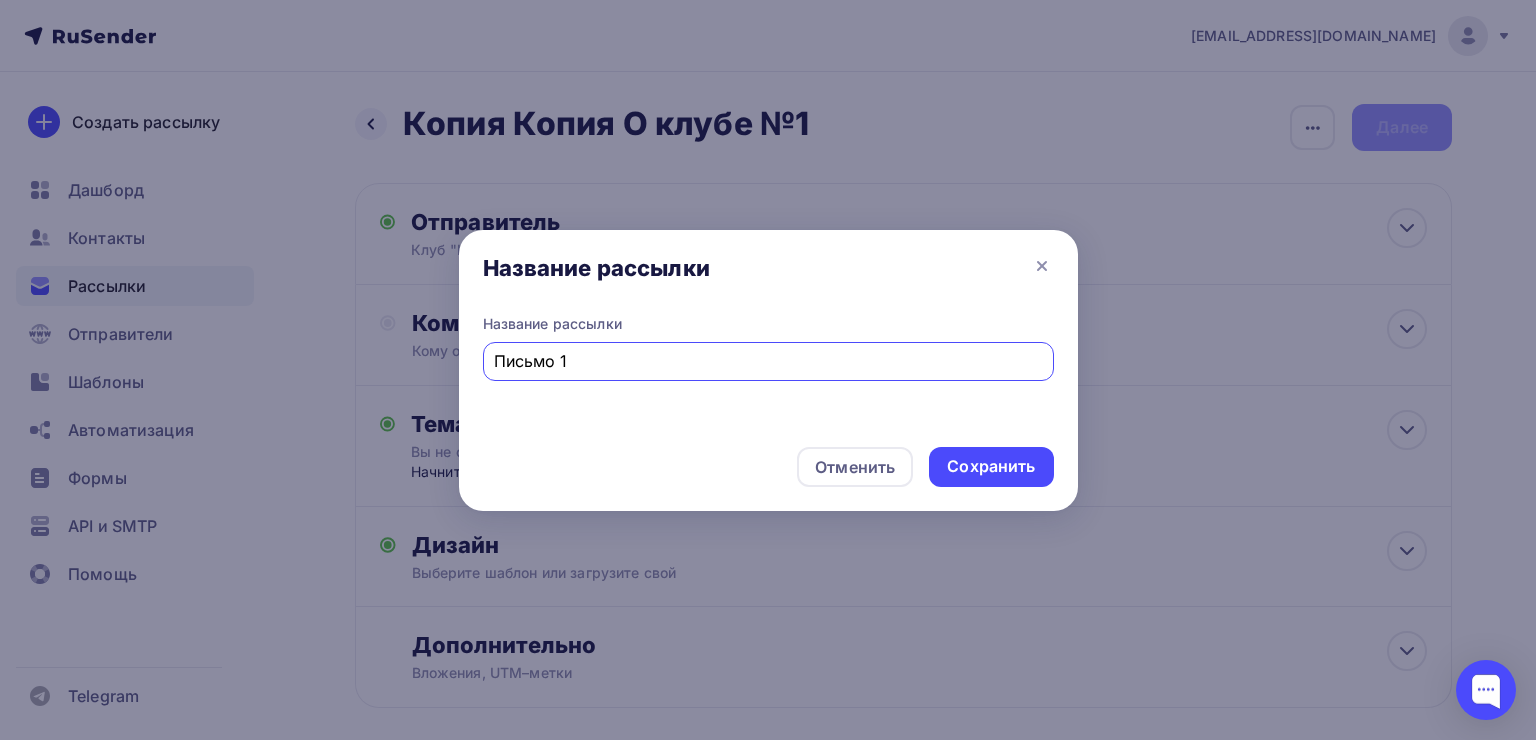 click on "Письмо 1" at bounding box center (768, 361) 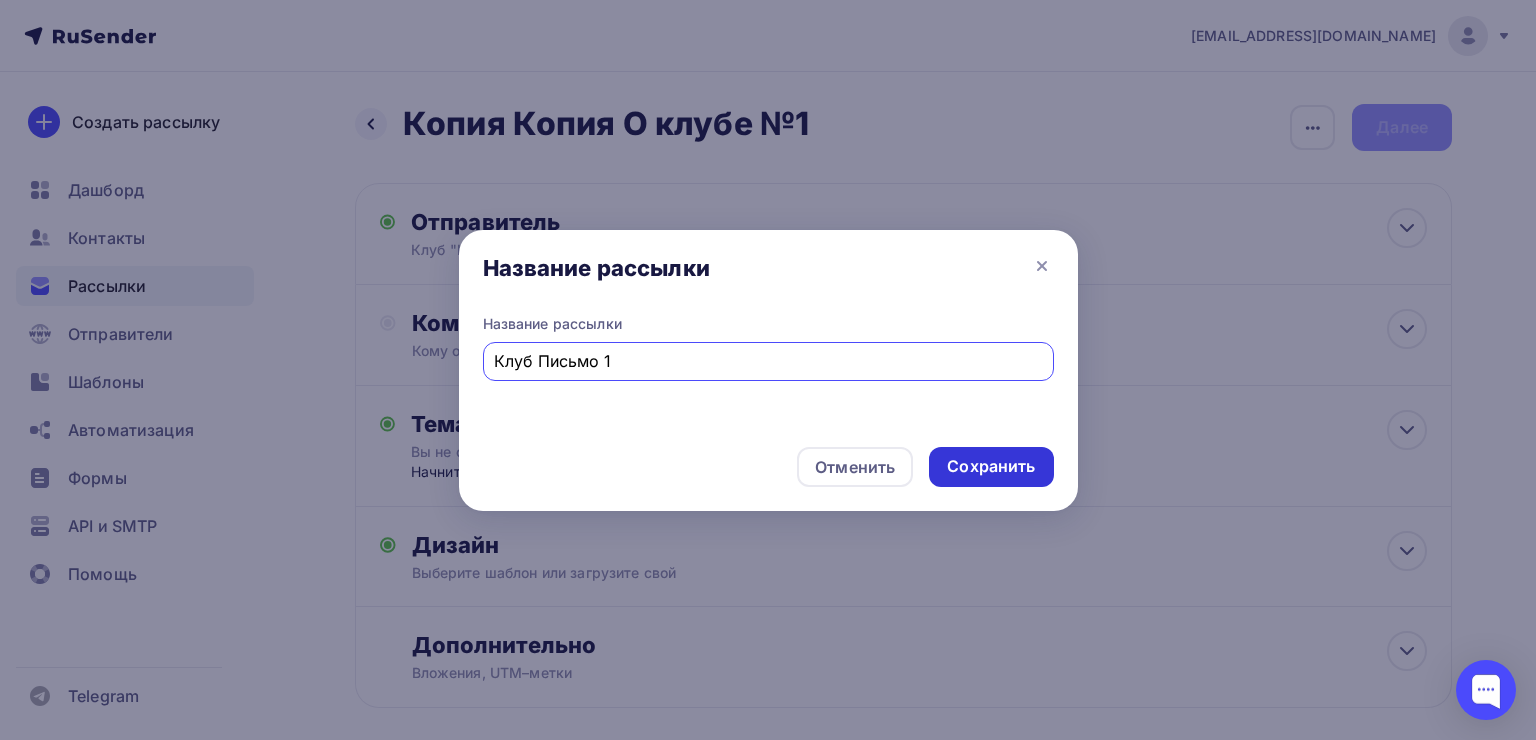 type on "Клуб Письмо 1" 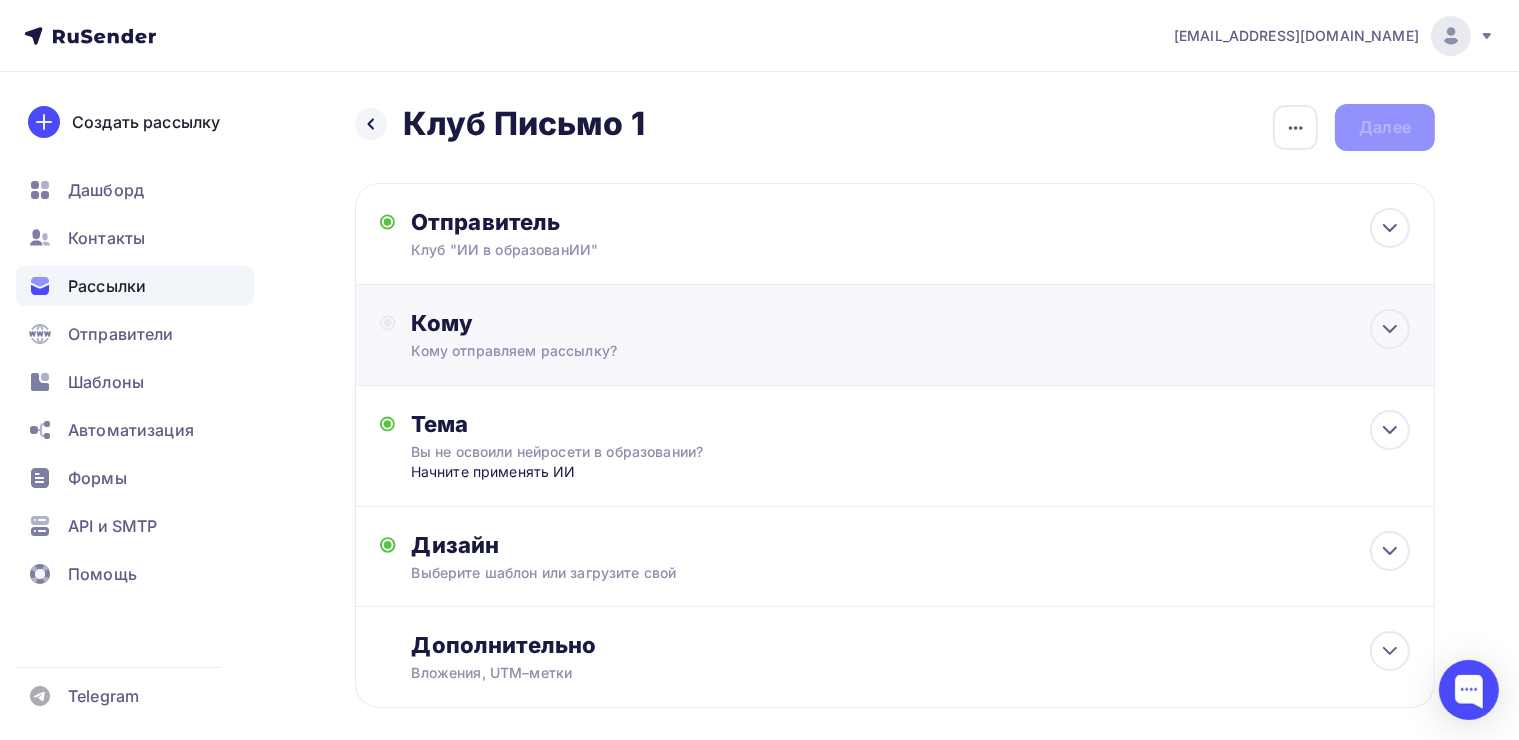 click on "Кому отправляем рассылку?" at bounding box center [861, 351] 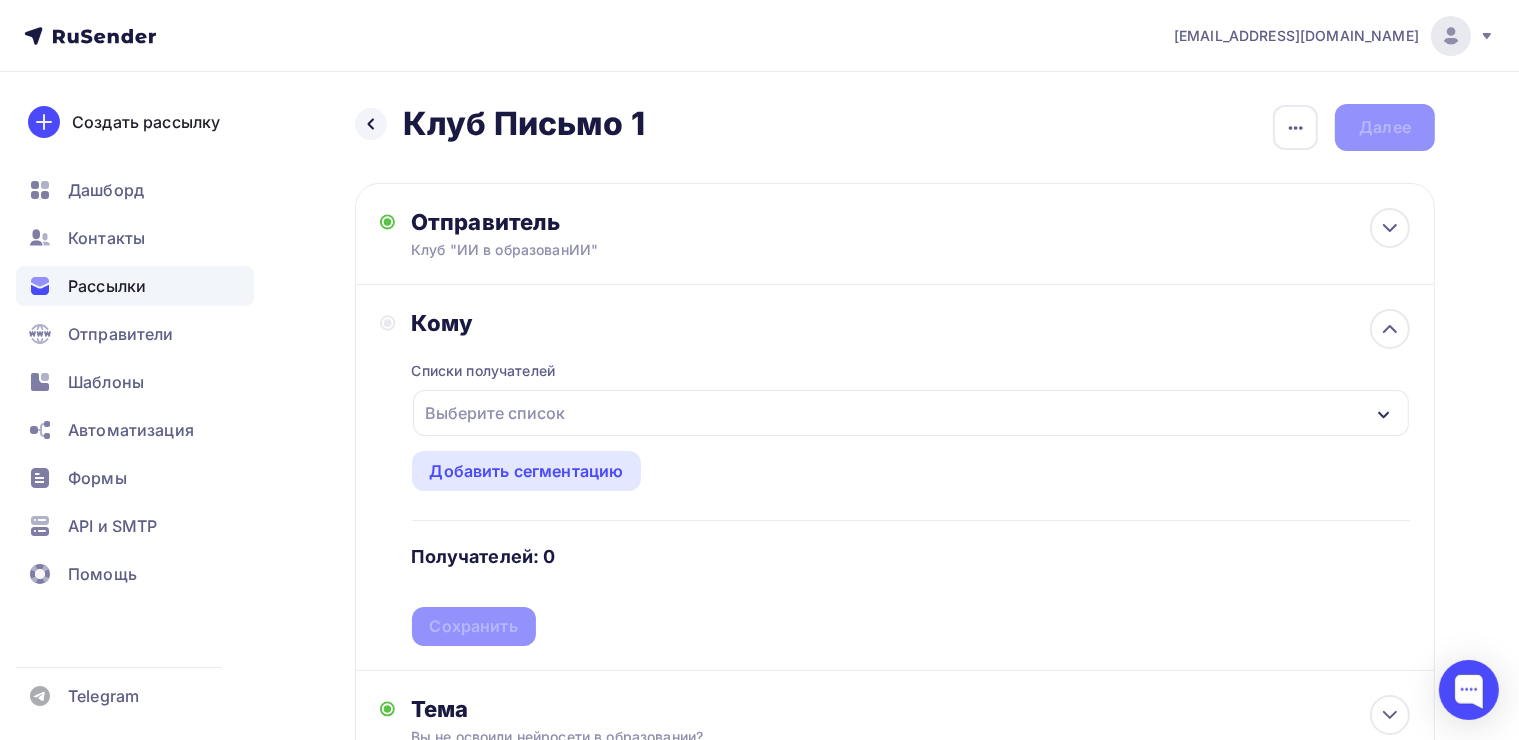 click on "Выберите список" at bounding box center (496, 413) 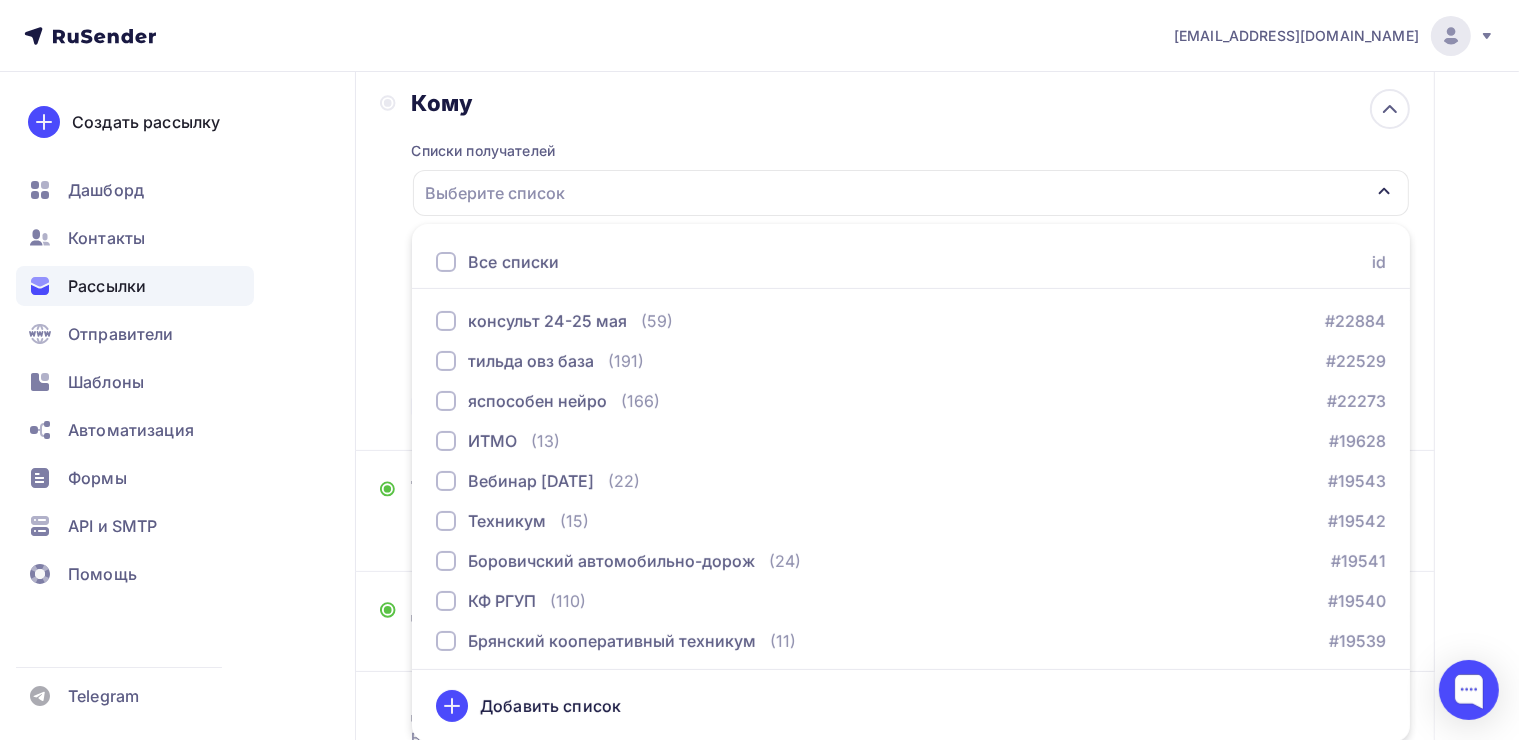 click at bounding box center (446, 262) 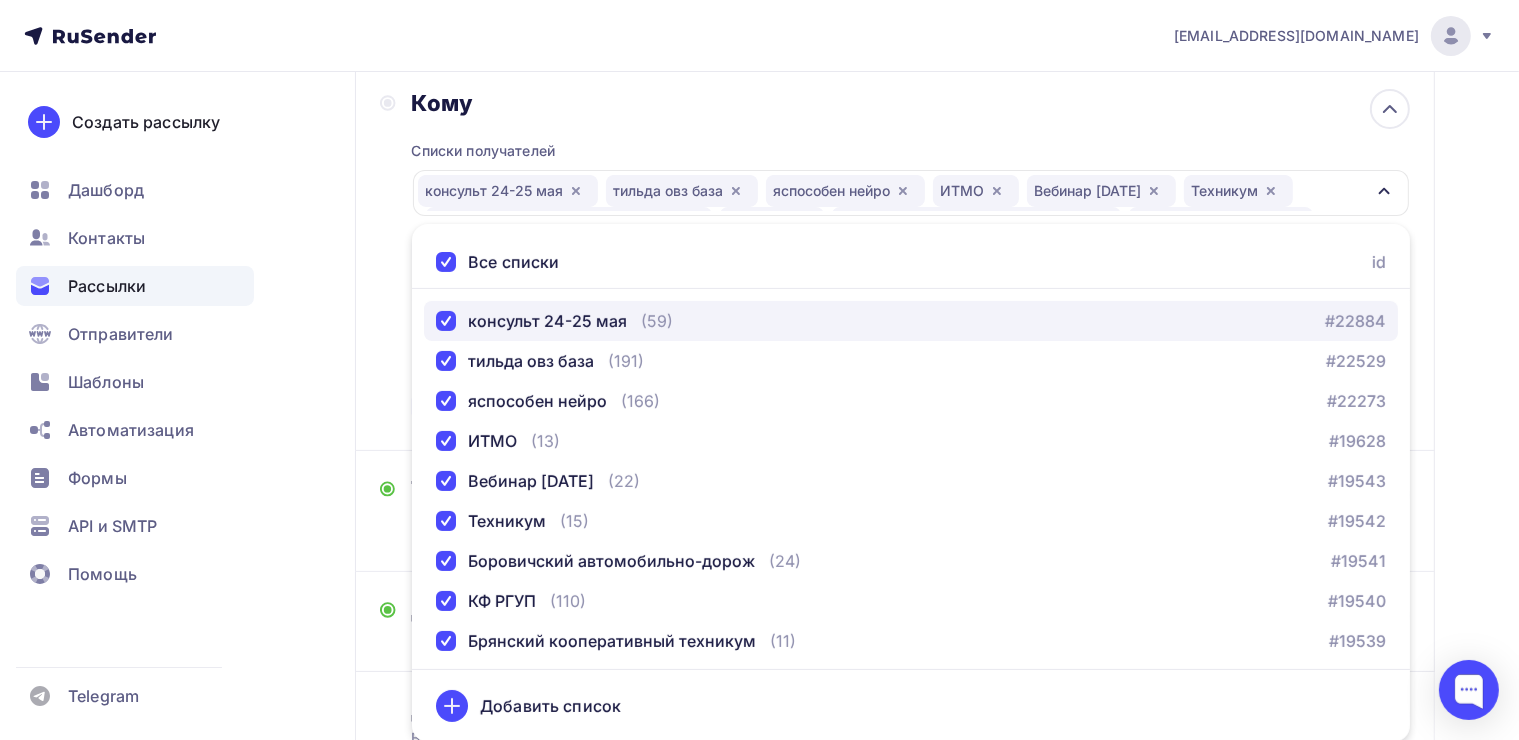 click at bounding box center (446, 321) 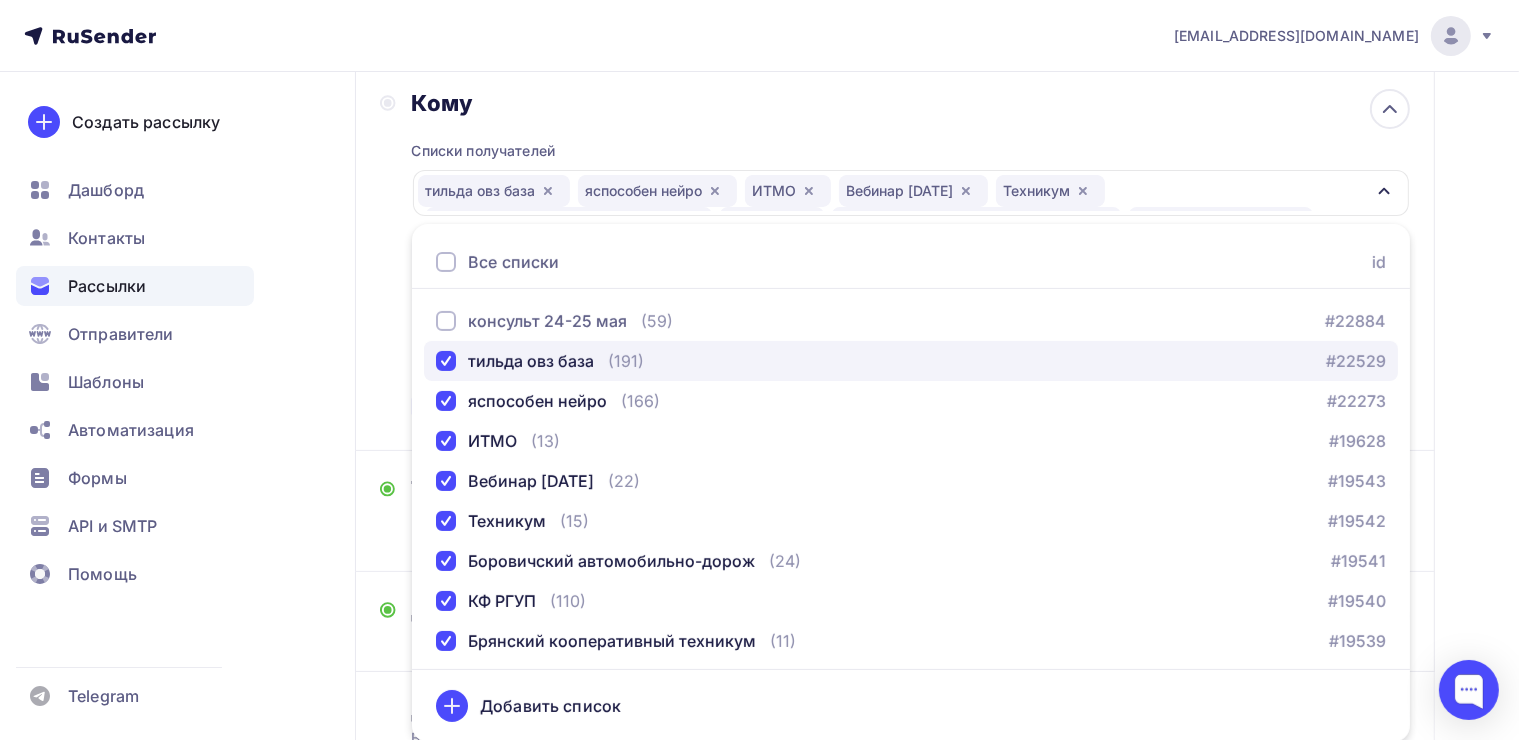 click at bounding box center [446, 361] 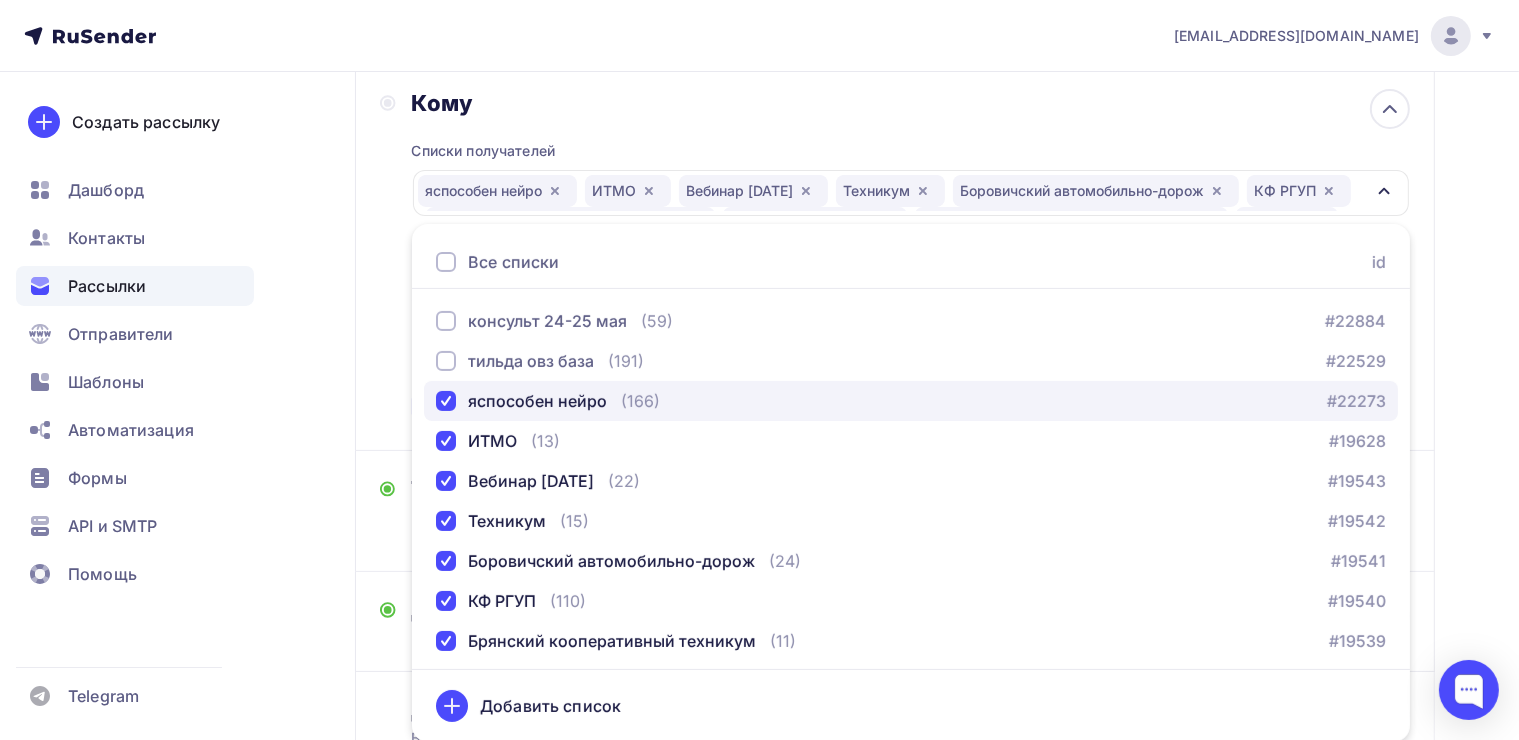 click at bounding box center (446, 401) 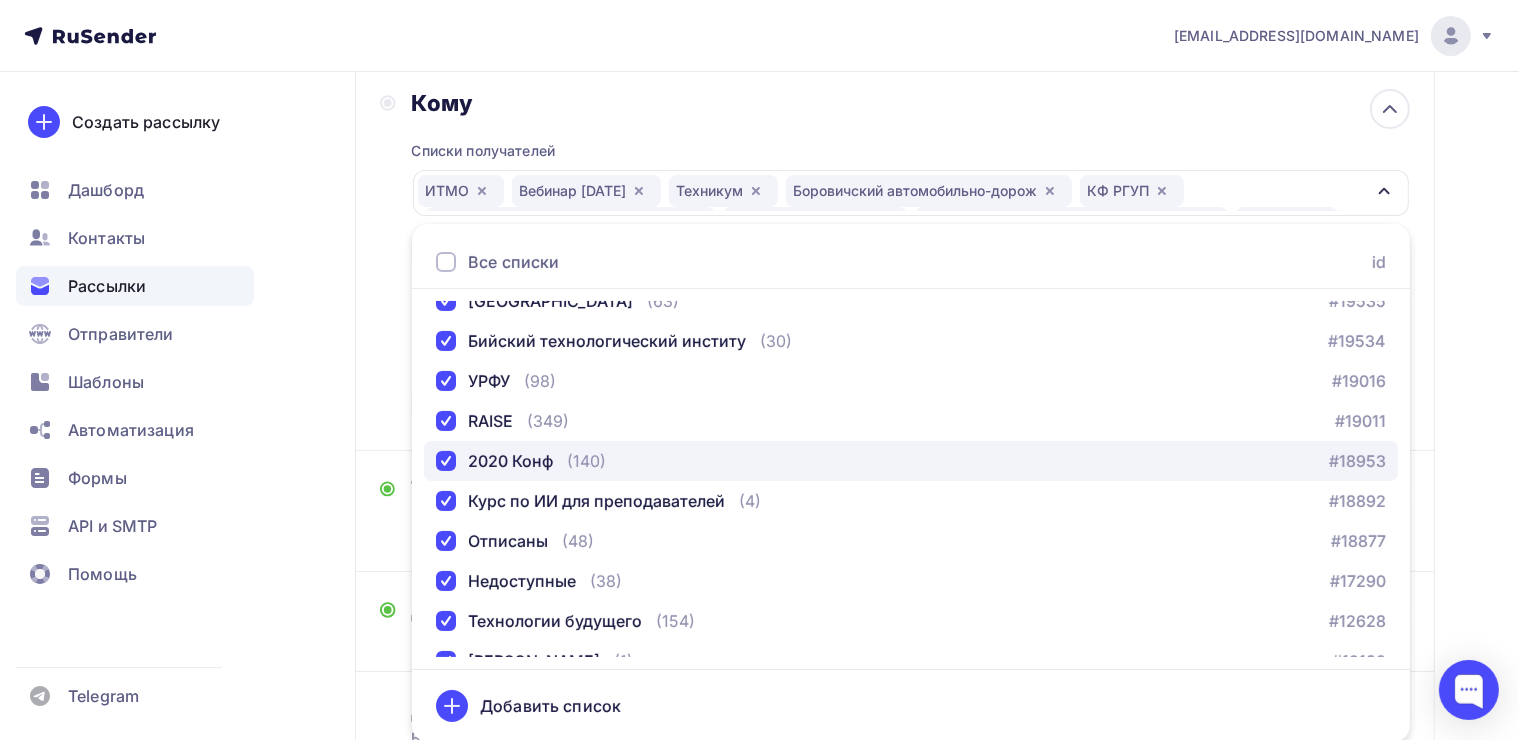scroll, scrollTop: 600, scrollLeft: 0, axis: vertical 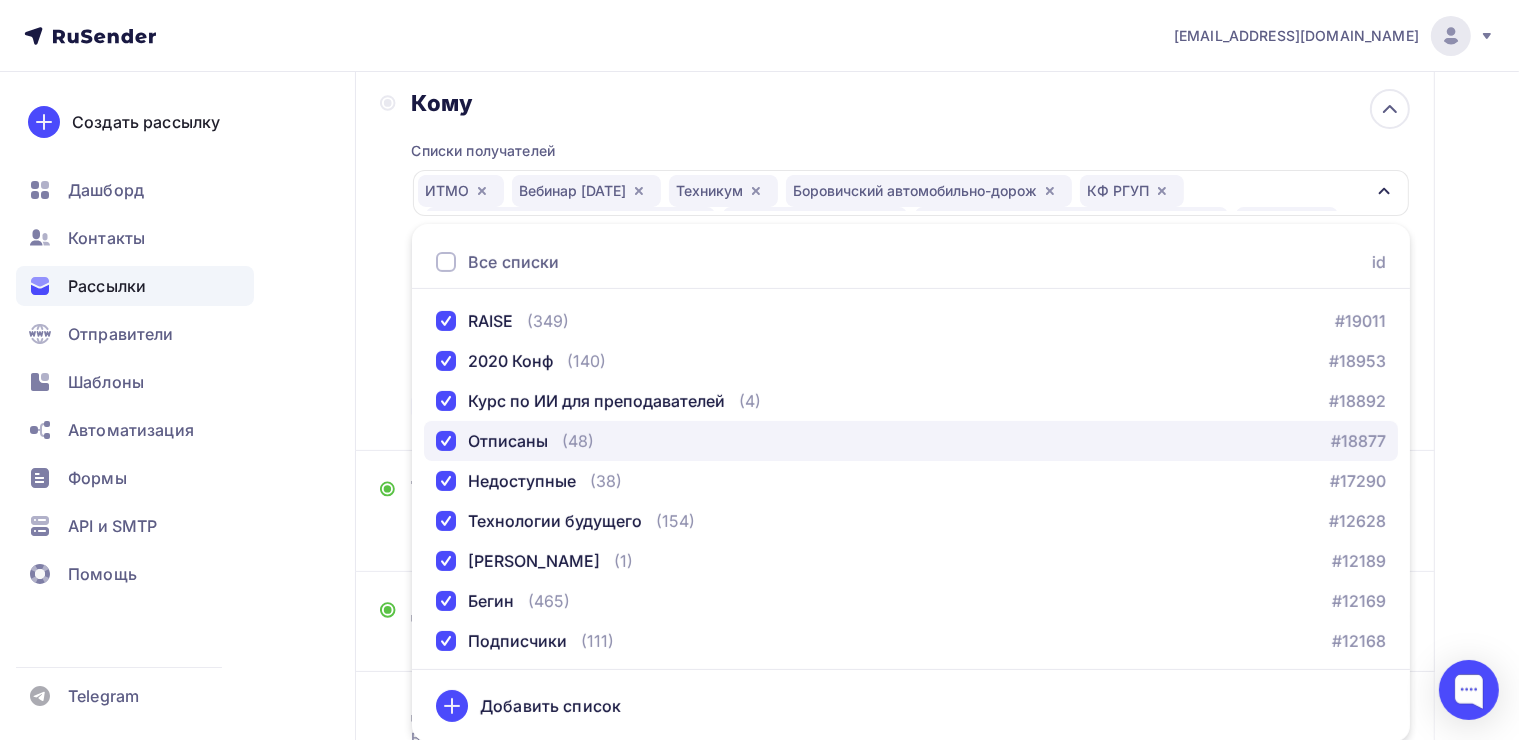 click at bounding box center [446, 441] 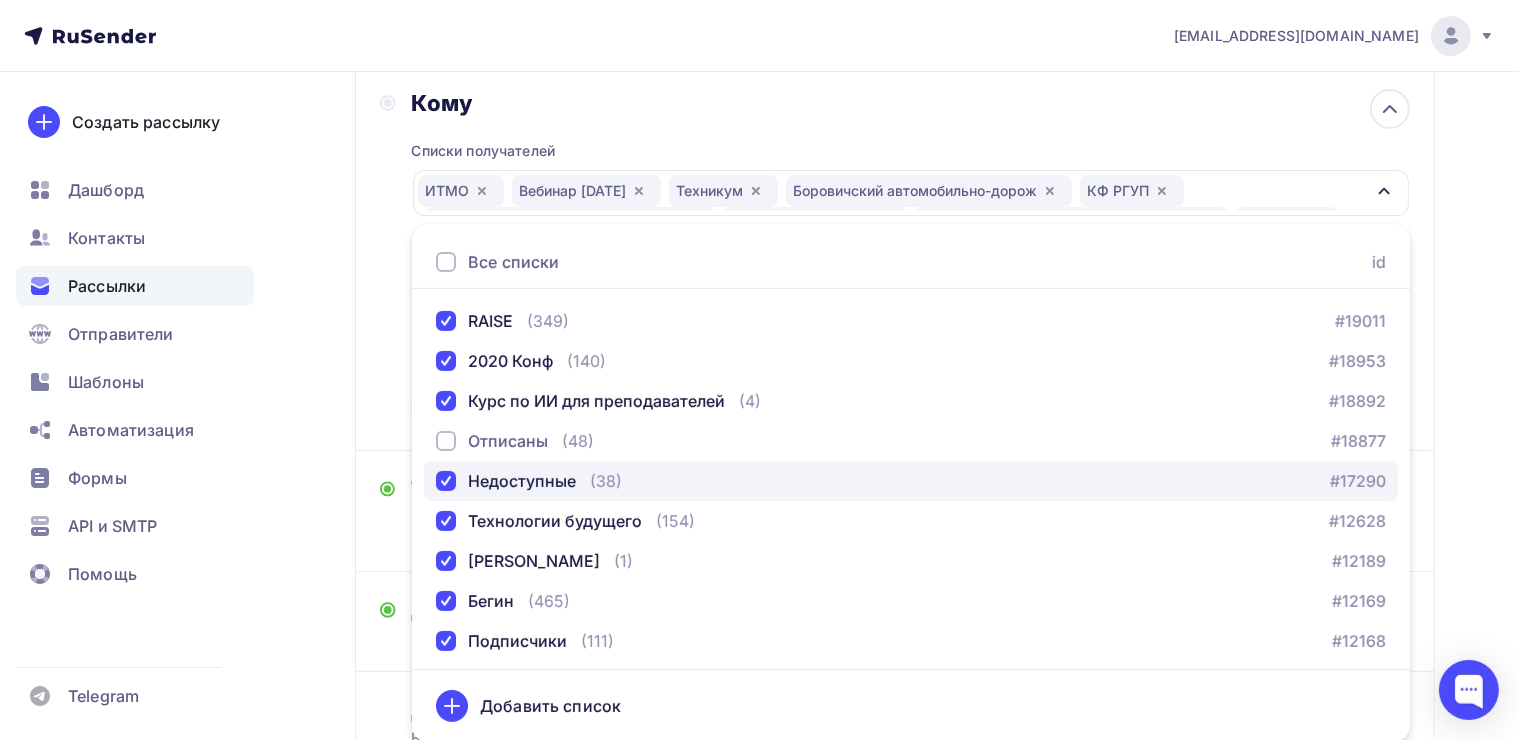 click on "Недоступные
(38)
#17290" at bounding box center (911, 481) 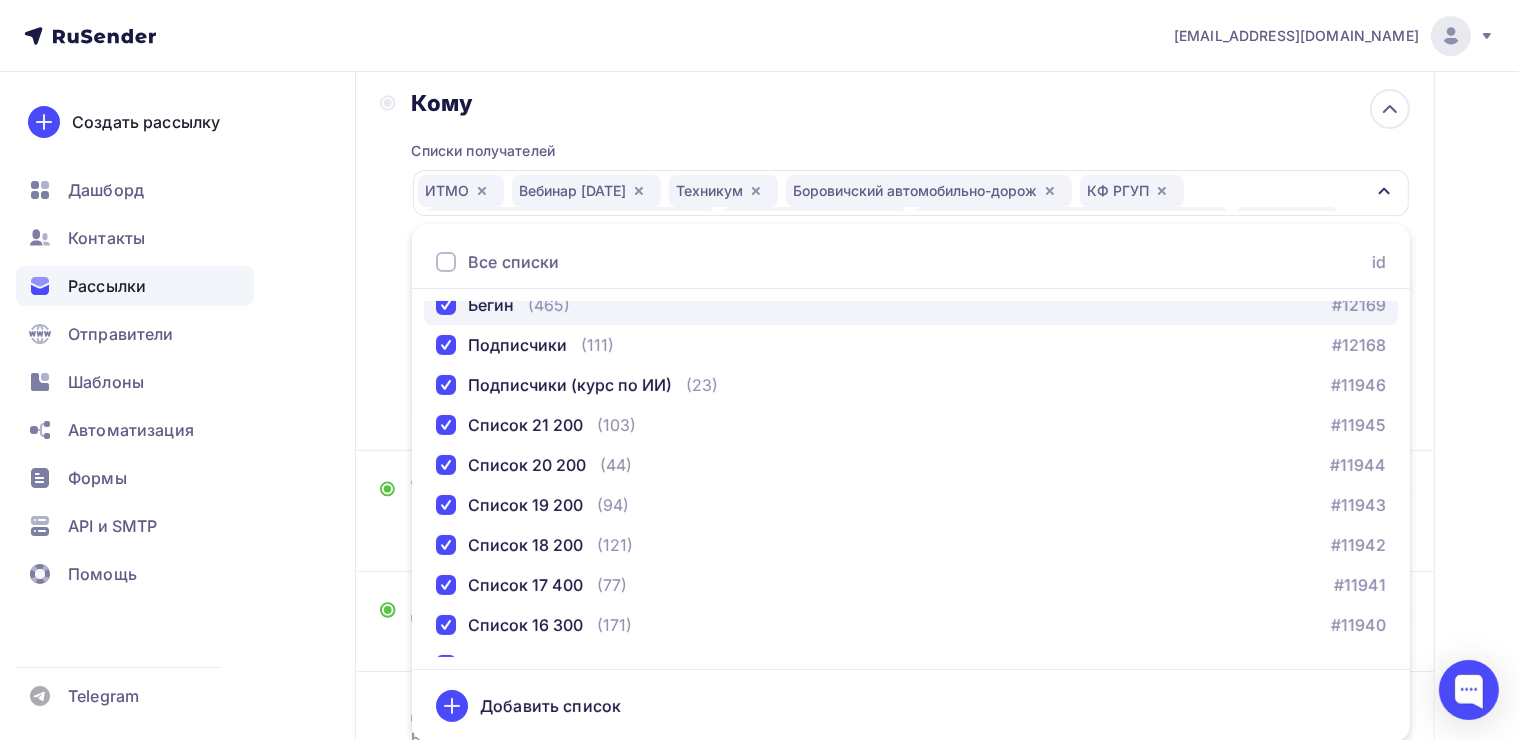 scroll, scrollTop: 900, scrollLeft: 0, axis: vertical 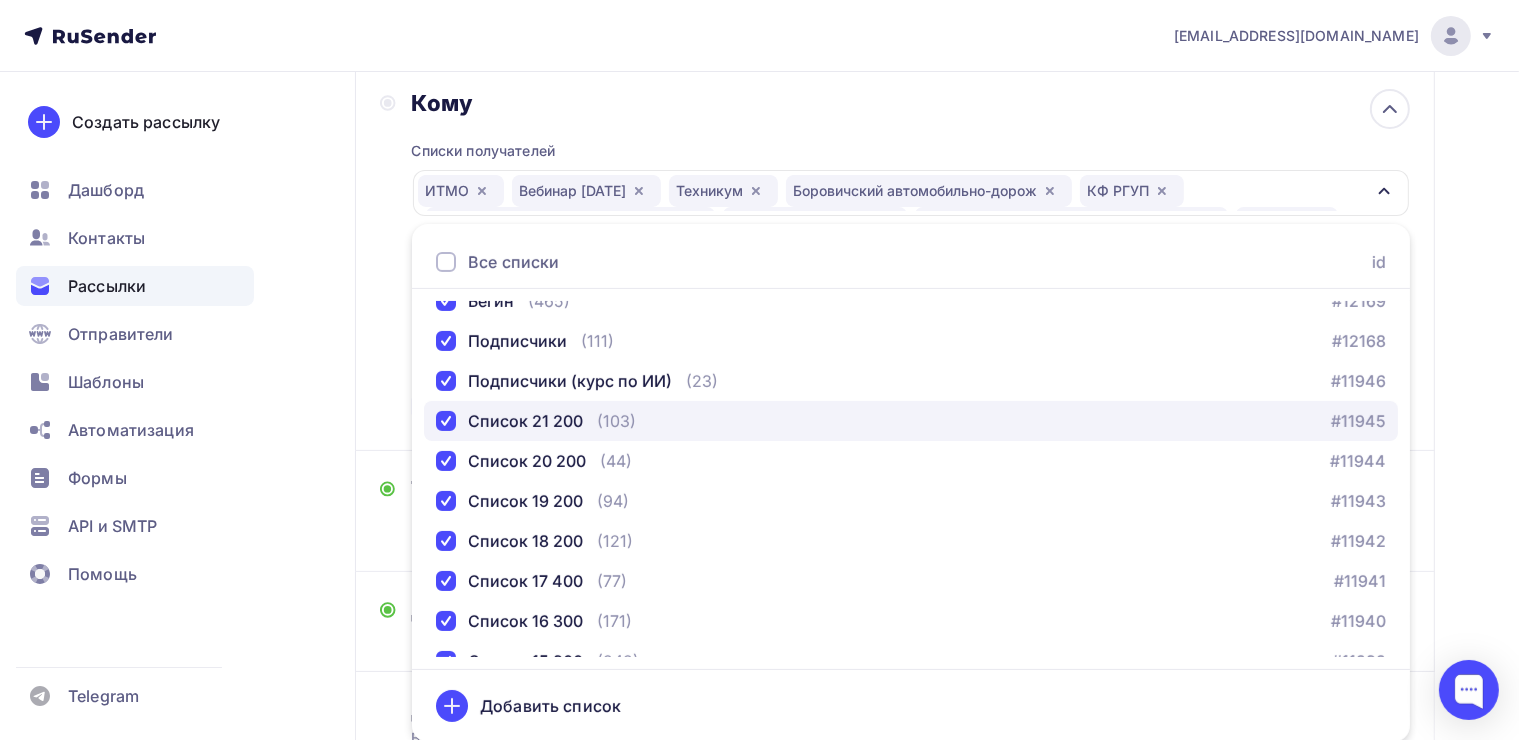 click at bounding box center (446, 421) 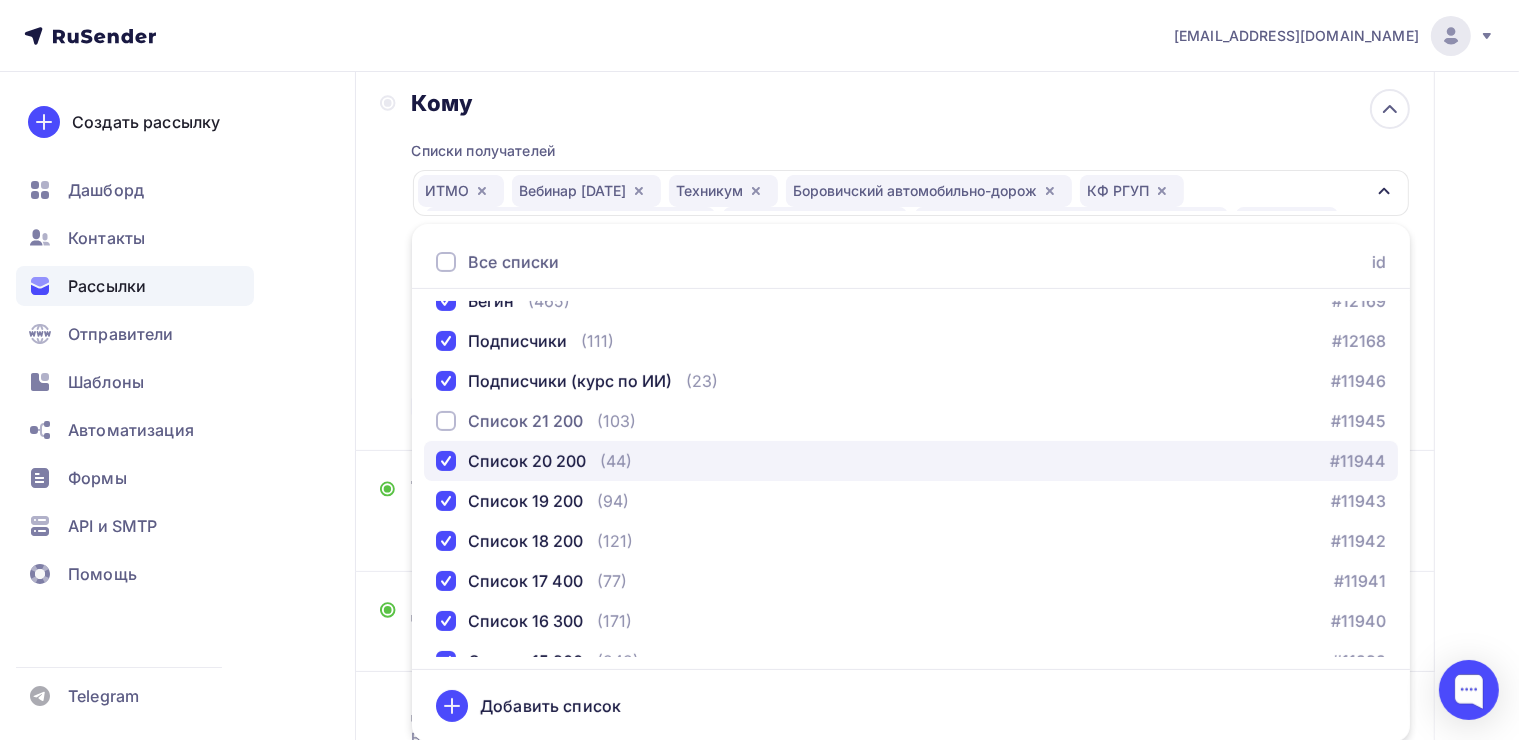 click on "Список 20 200" at bounding box center (511, 461) 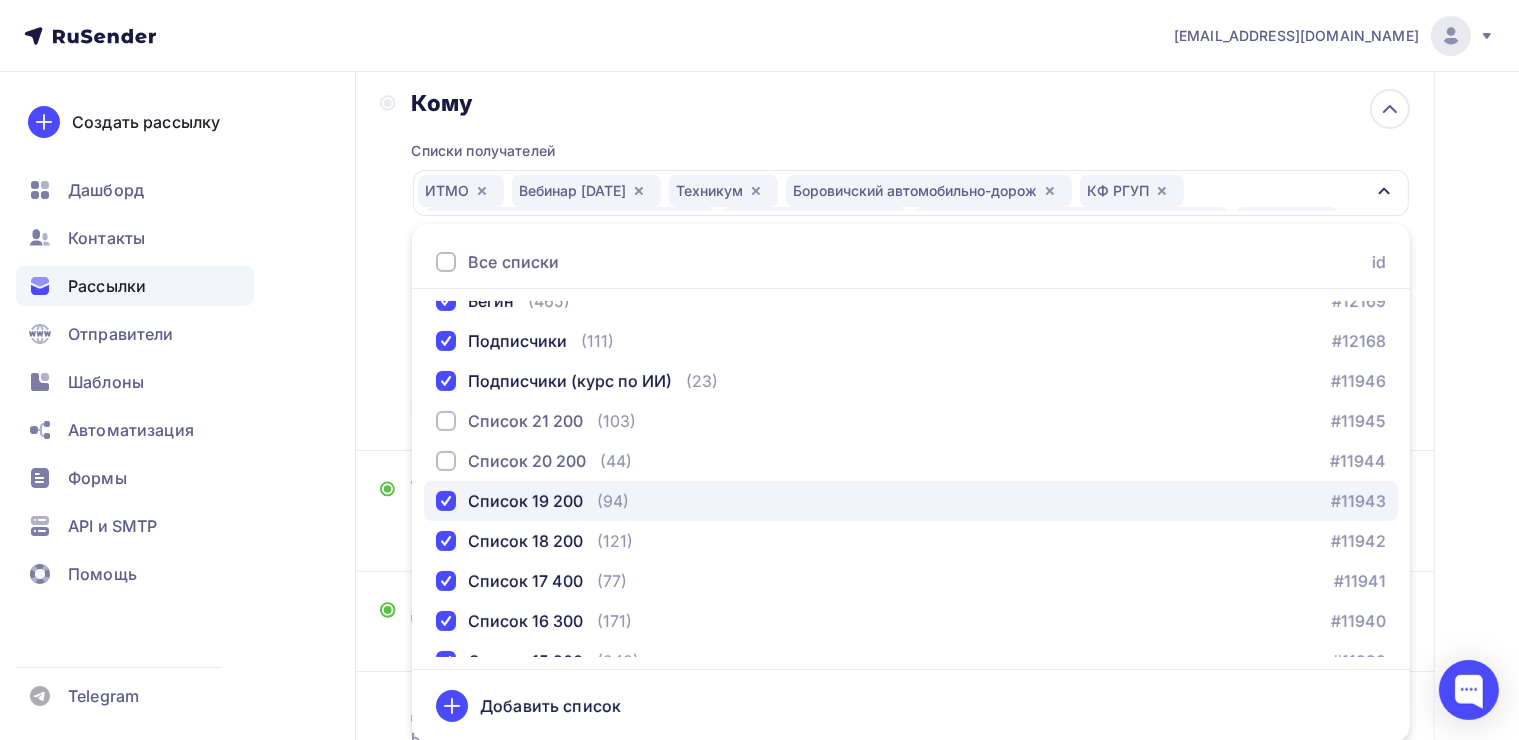 click at bounding box center [446, 501] 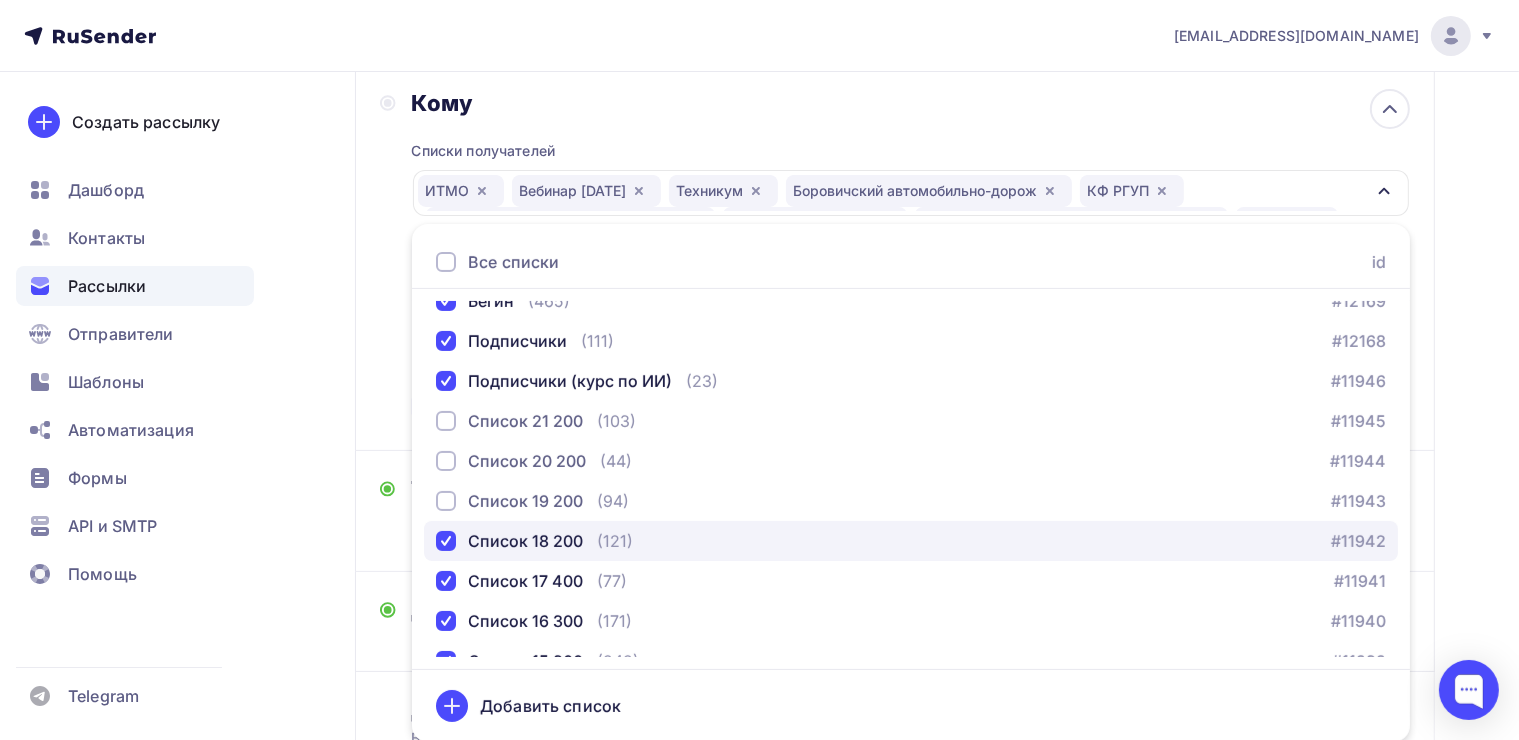 click at bounding box center (446, 541) 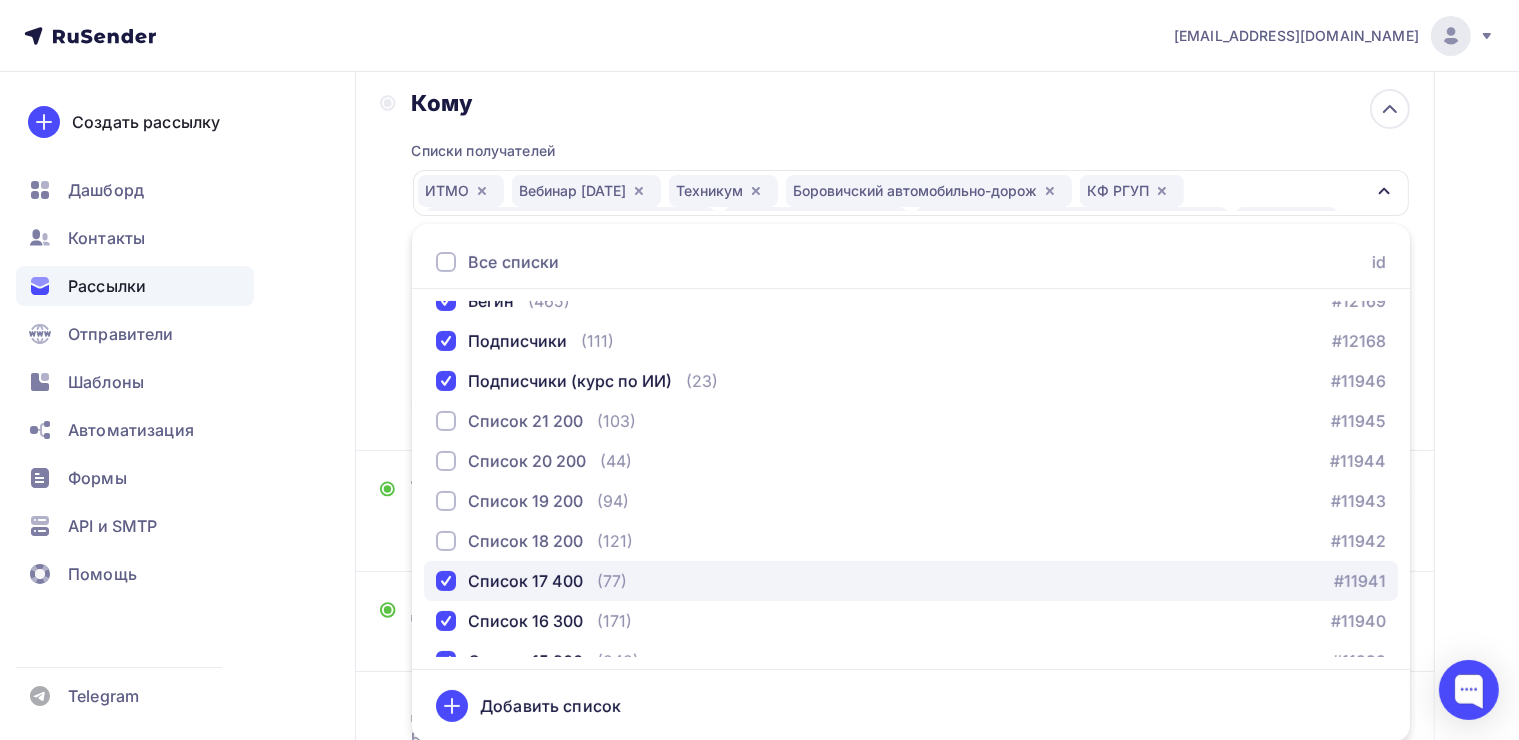 click at bounding box center [446, 581] 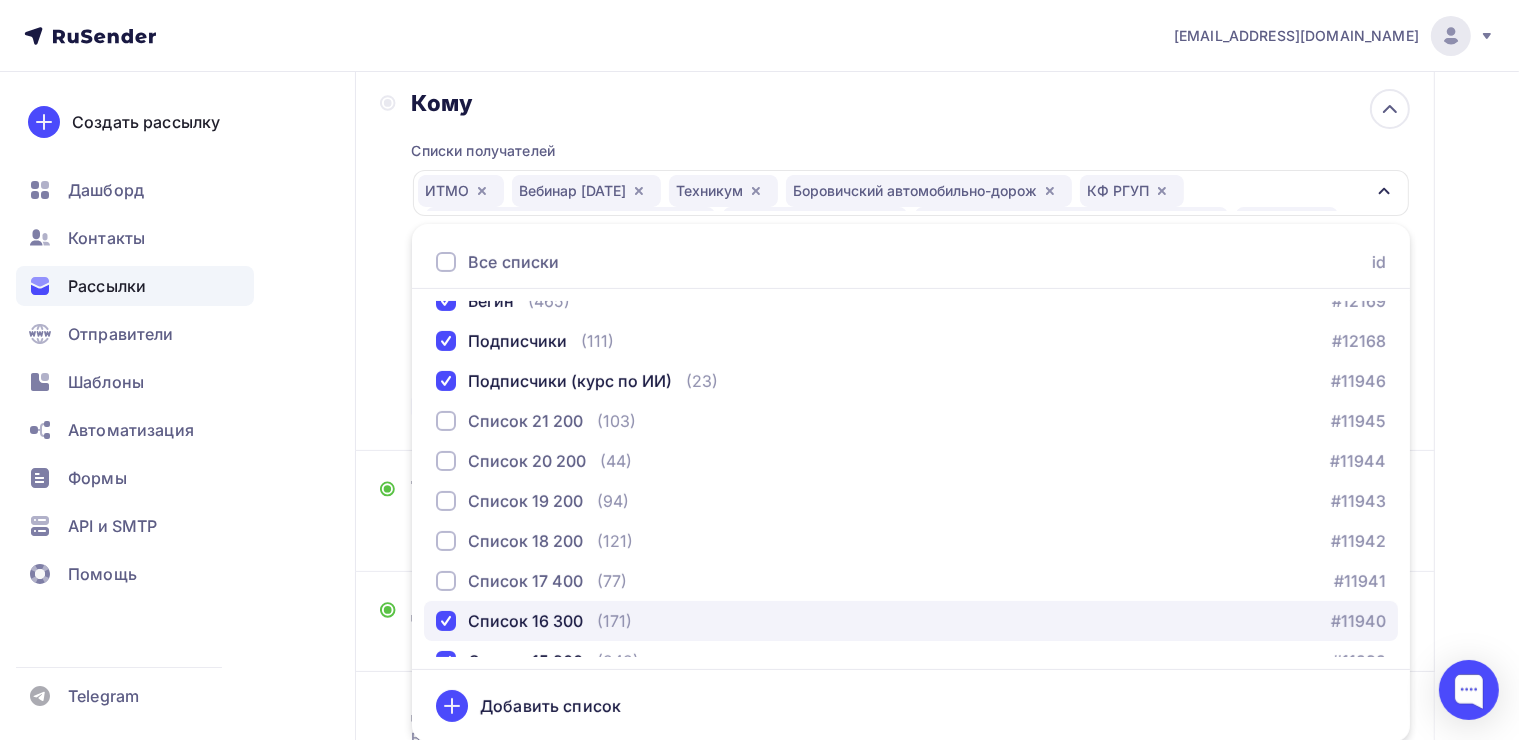 click at bounding box center [446, 621] 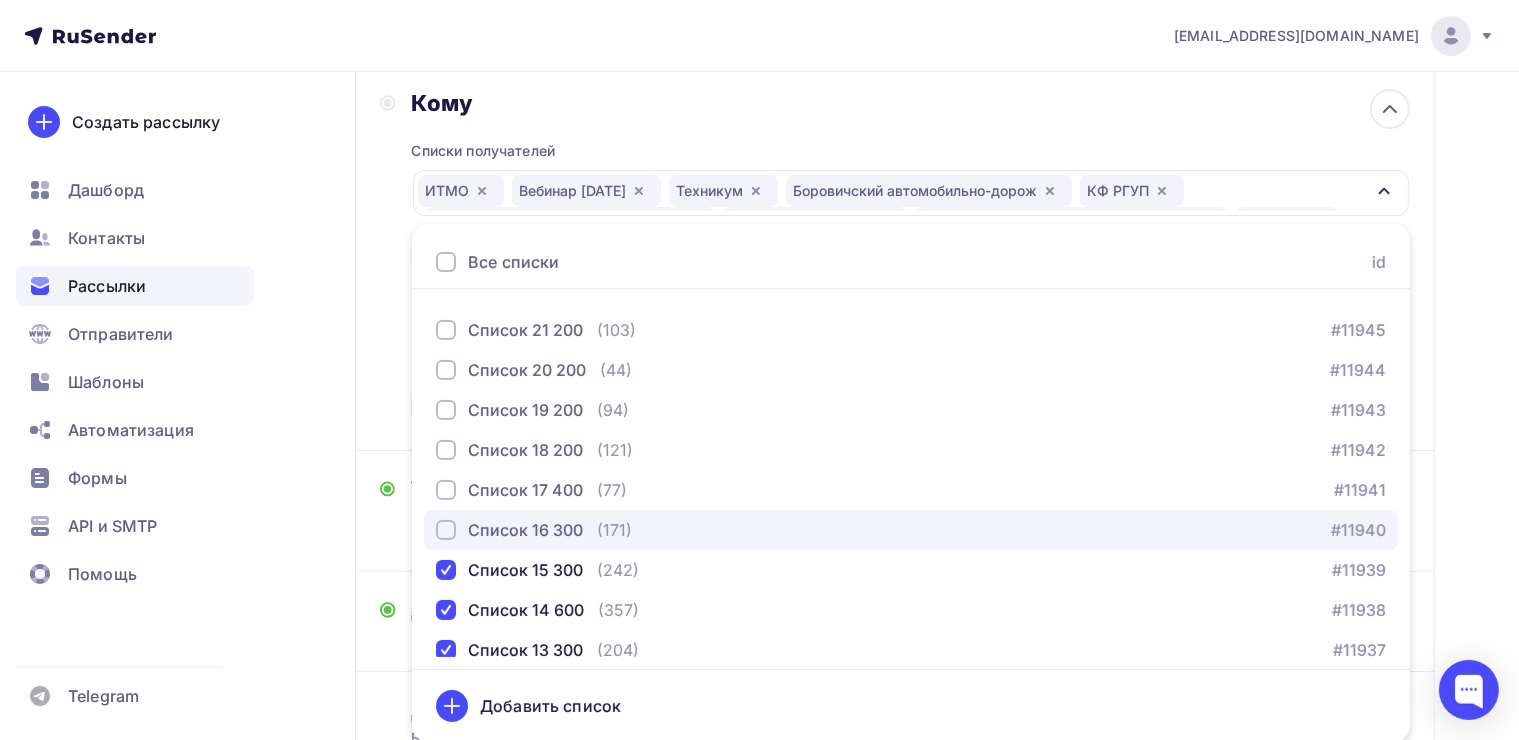 scroll, scrollTop: 1200, scrollLeft: 0, axis: vertical 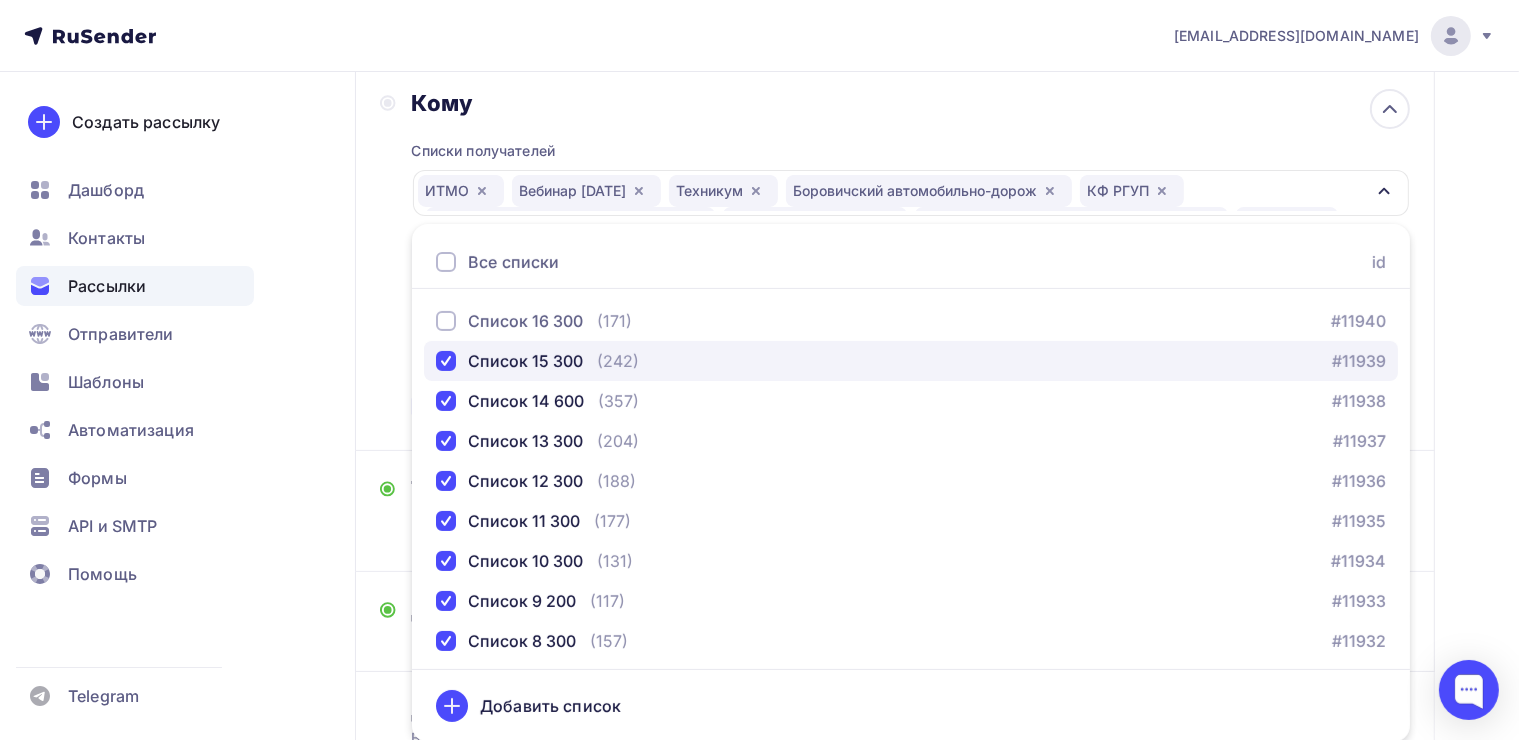 click at bounding box center [446, 361] 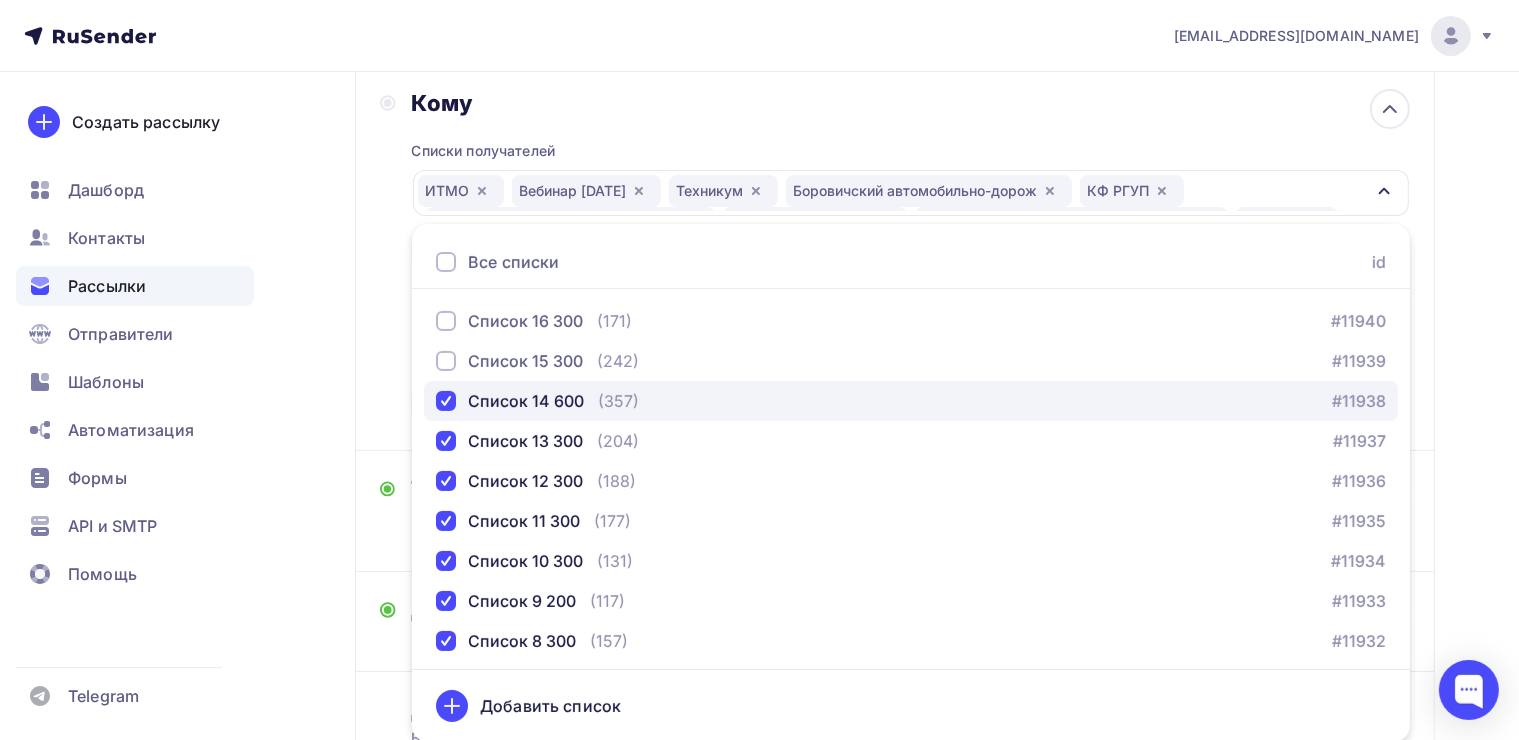 drag, startPoint x: 447, startPoint y: 397, endPoint x: 446, endPoint y: 411, distance: 14.035668 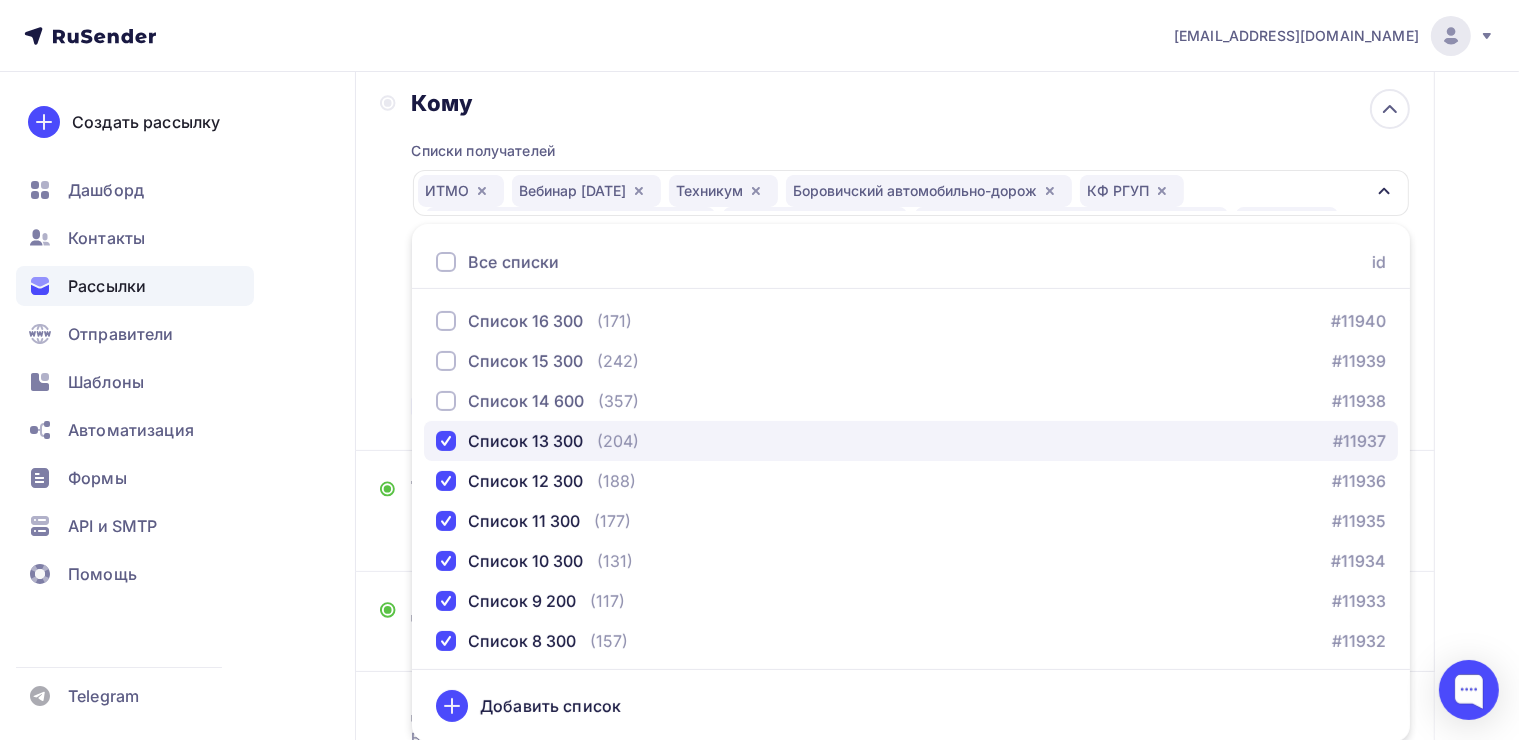 drag, startPoint x: 447, startPoint y: 428, endPoint x: 448, endPoint y: 438, distance: 10.049875 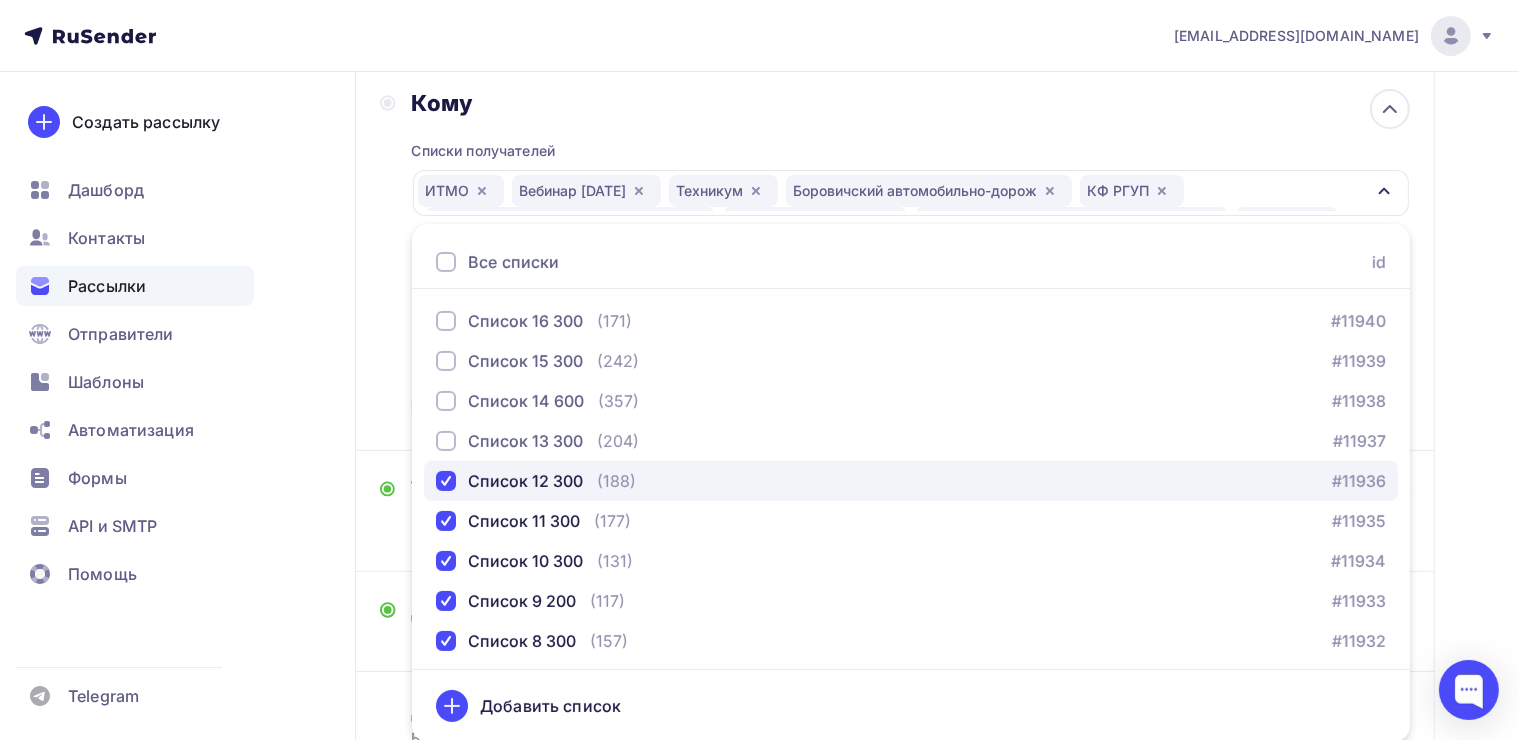 click at bounding box center (446, 481) 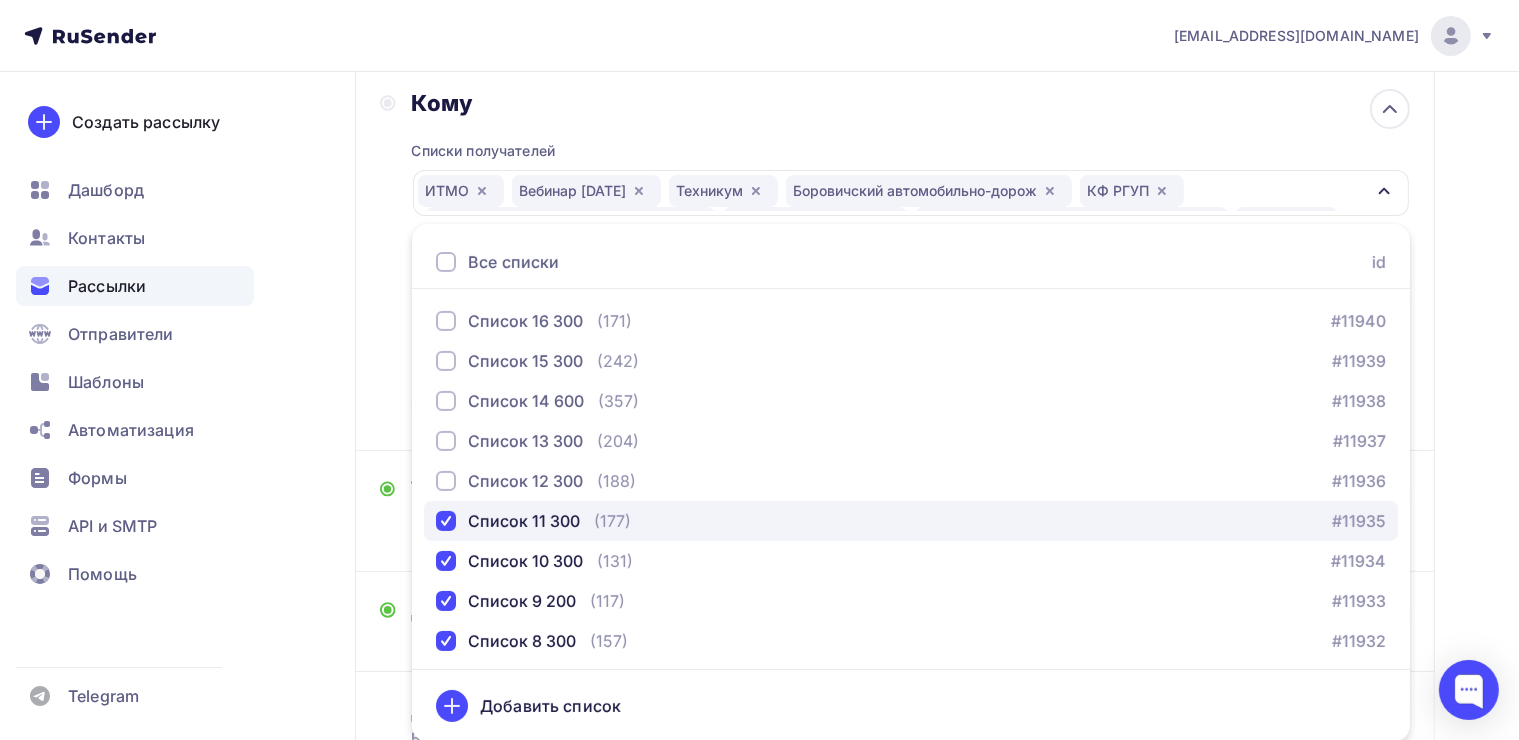 drag, startPoint x: 450, startPoint y: 517, endPoint x: 450, endPoint y: 534, distance: 17 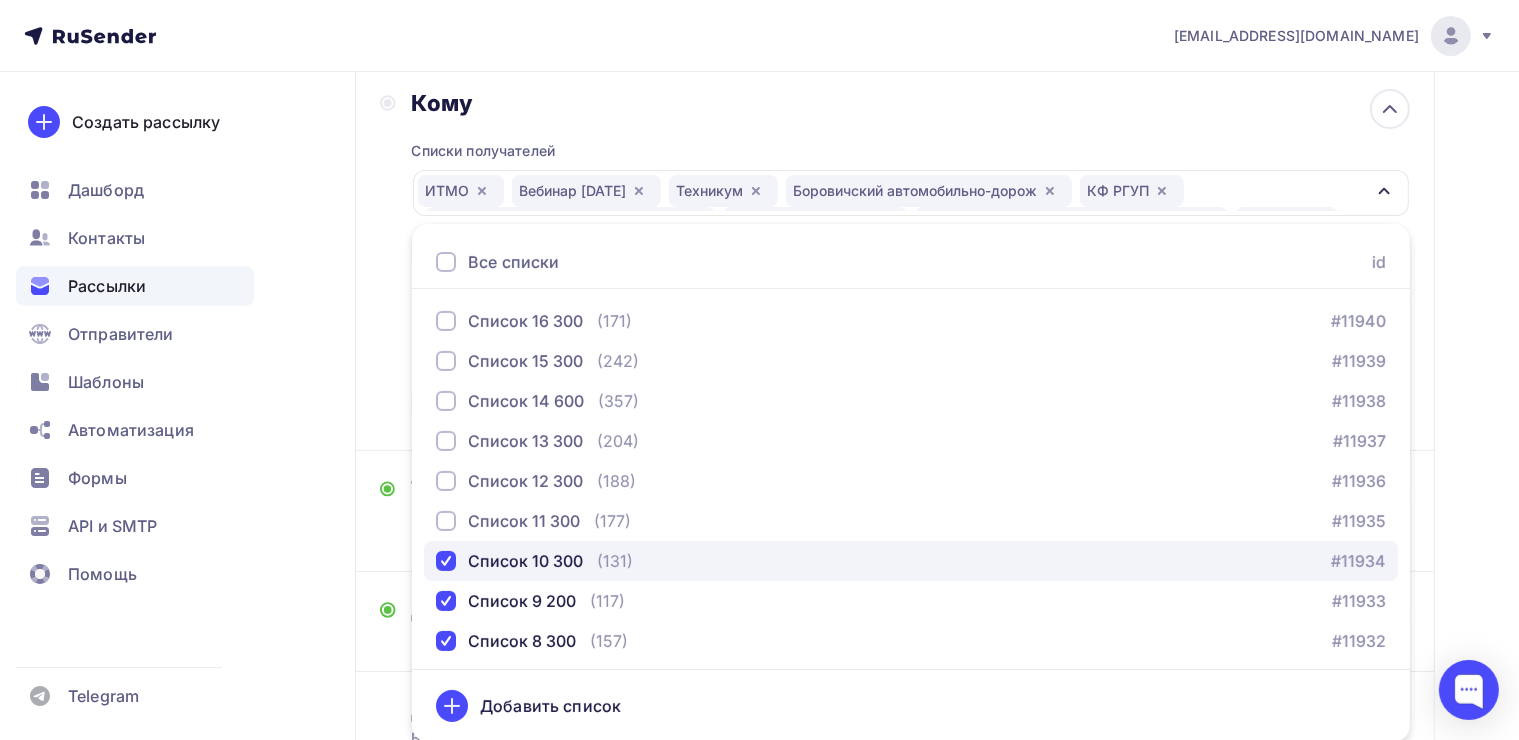 drag, startPoint x: 450, startPoint y: 549, endPoint x: 451, endPoint y: 573, distance: 24.020824 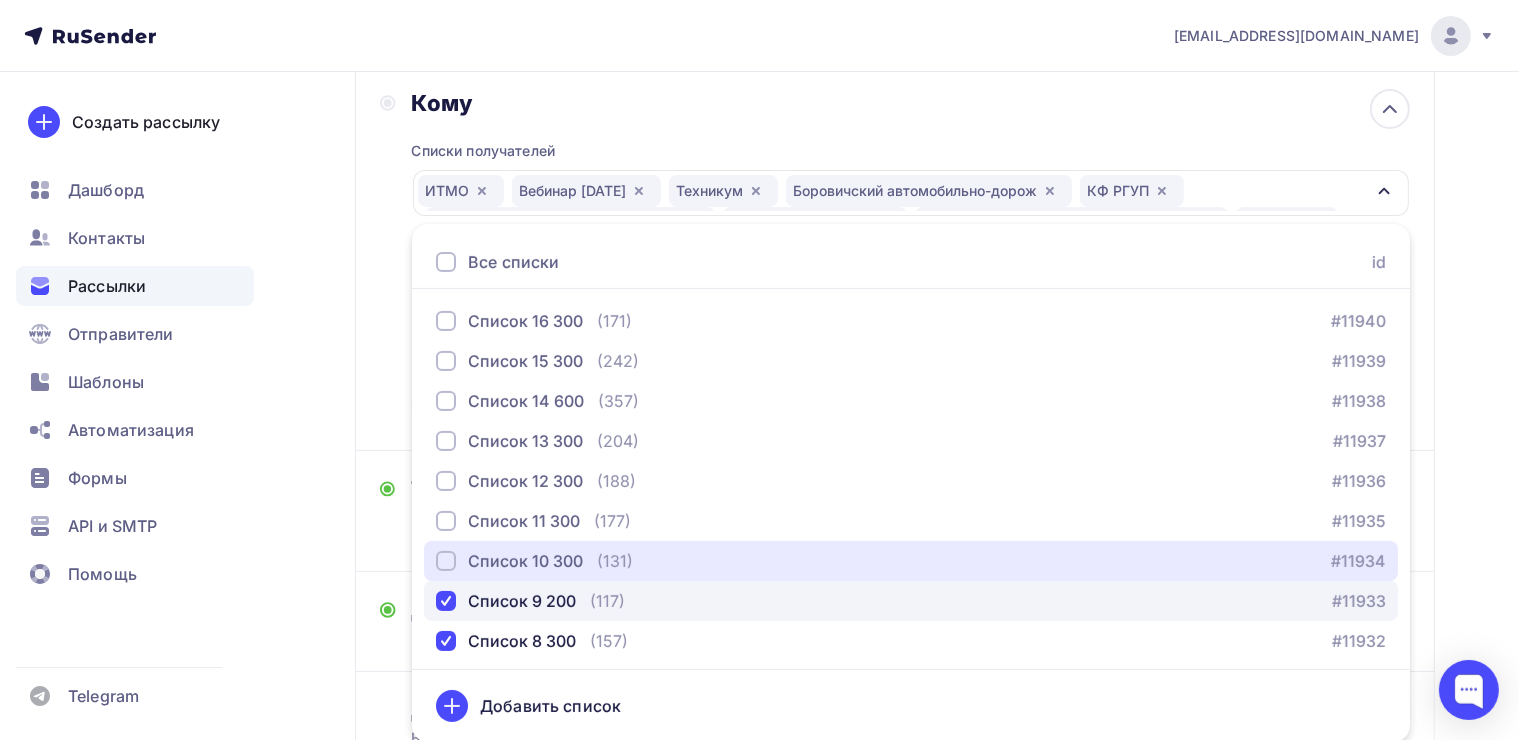 drag, startPoint x: 451, startPoint y: 574, endPoint x: 452, endPoint y: 596, distance: 22.022715 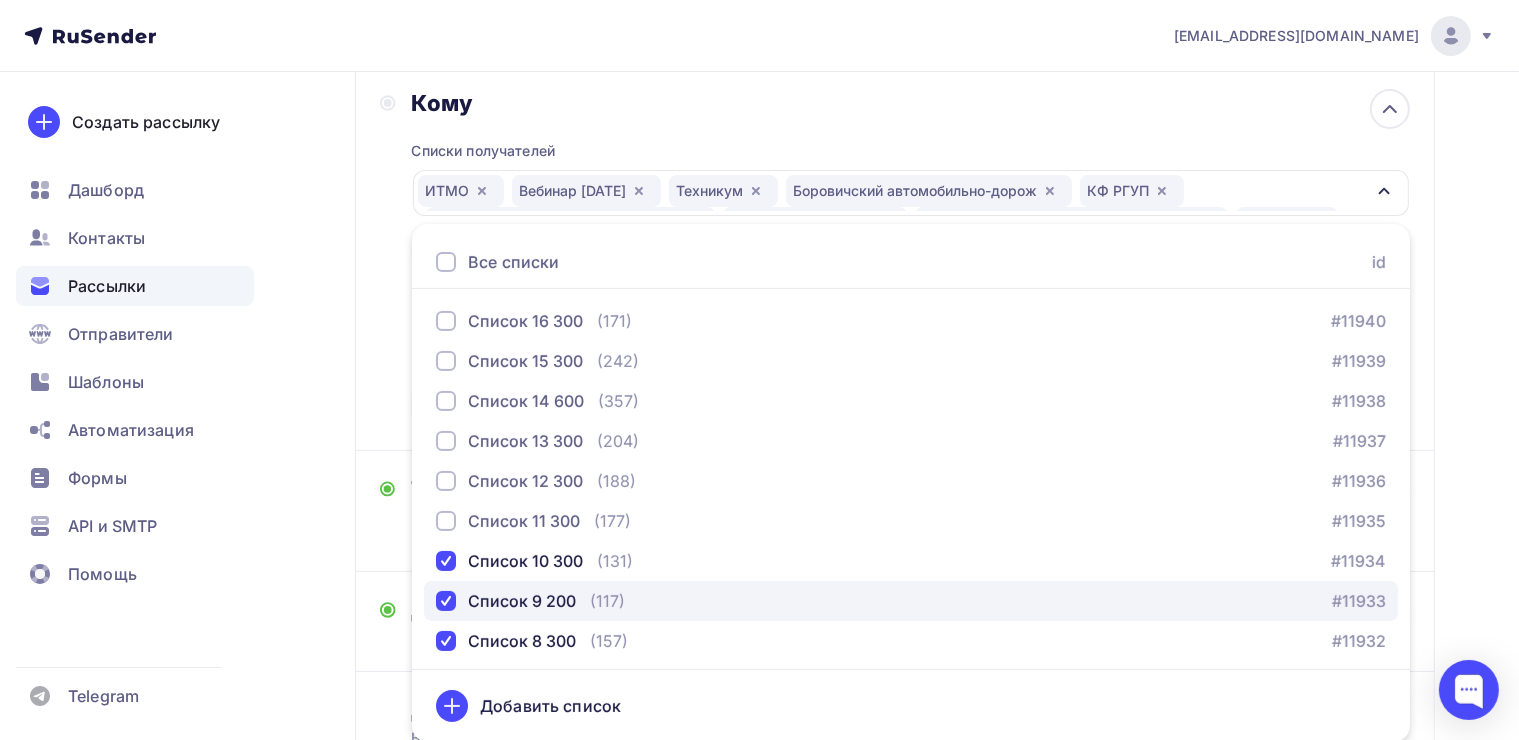 click at bounding box center [446, 601] 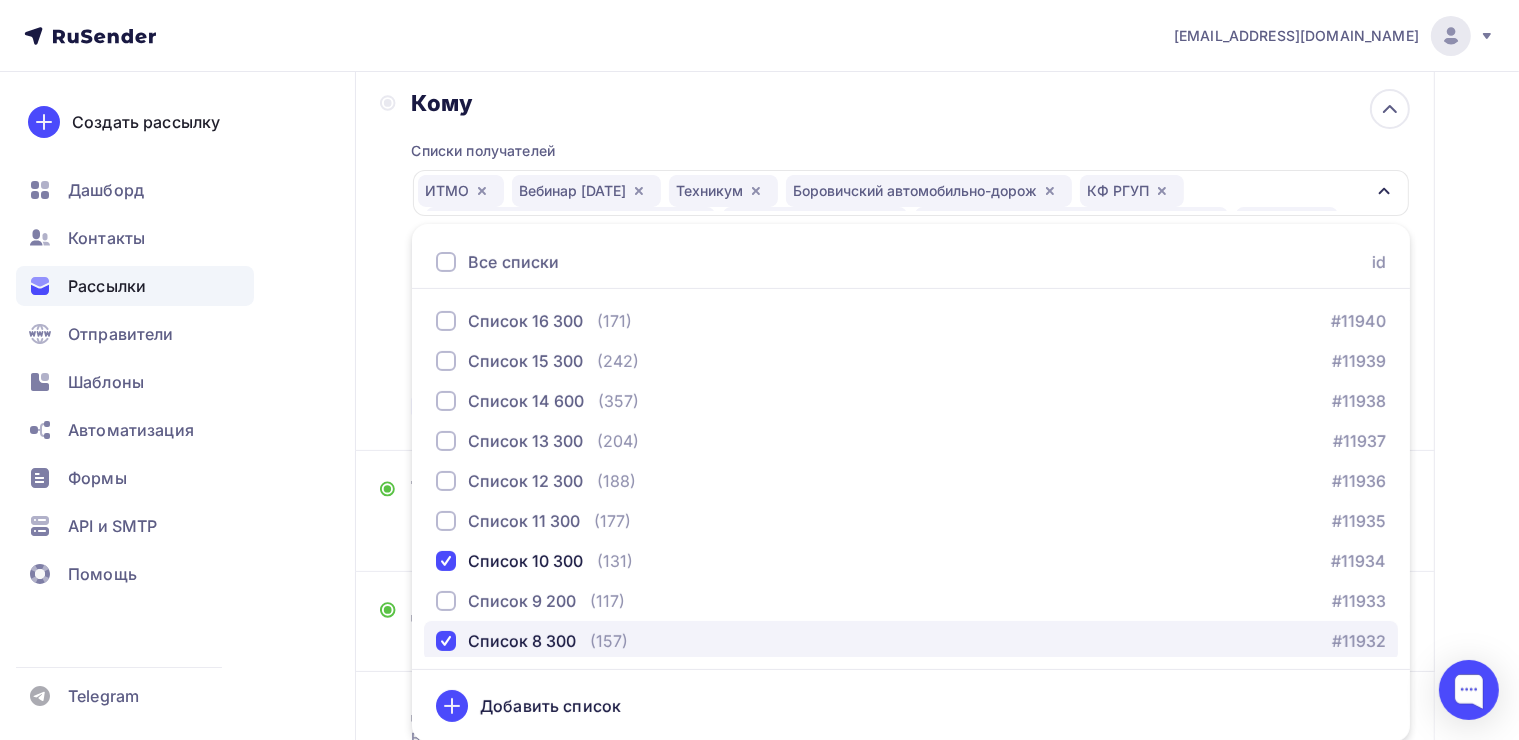 click at bounding box center [446, 641] 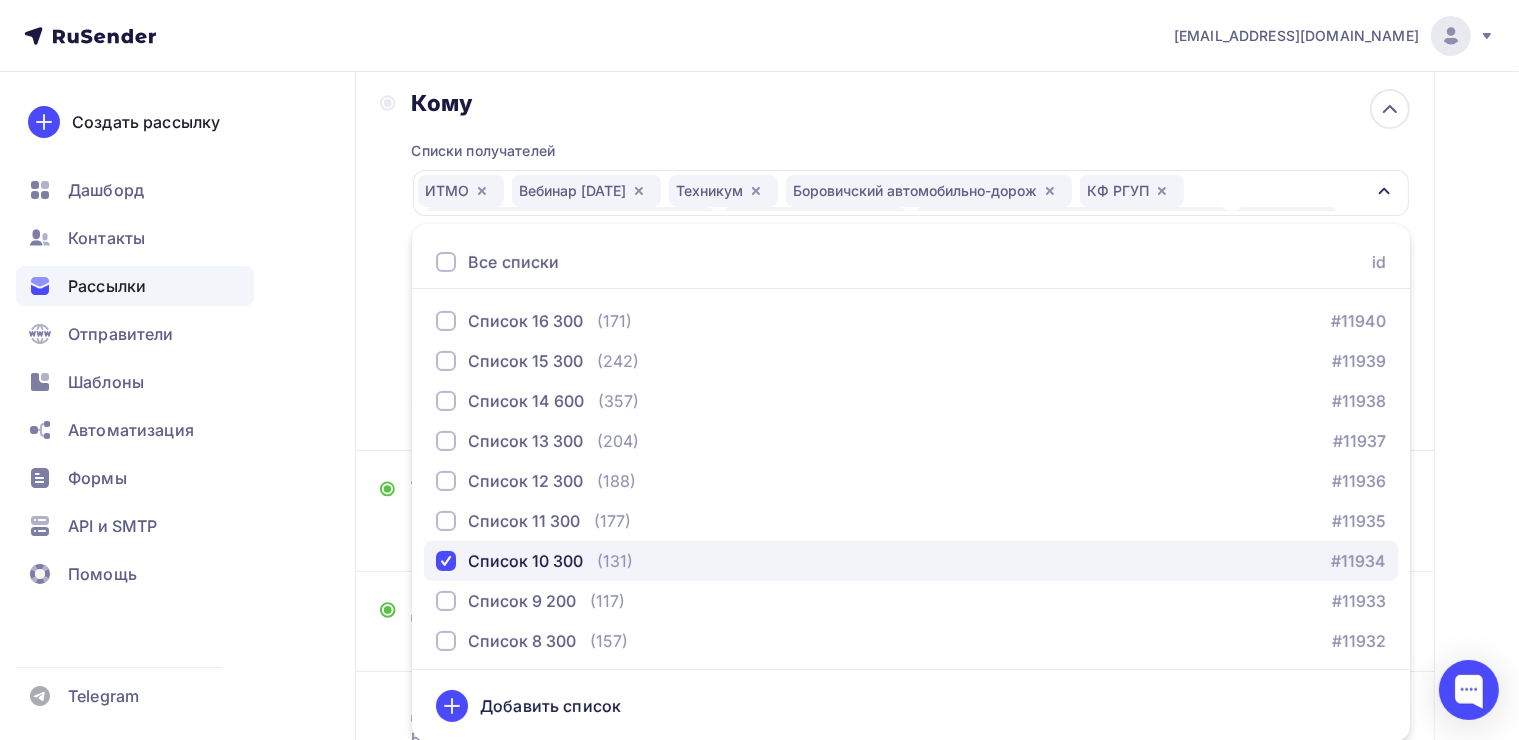 click at bounding box center [446, 561] 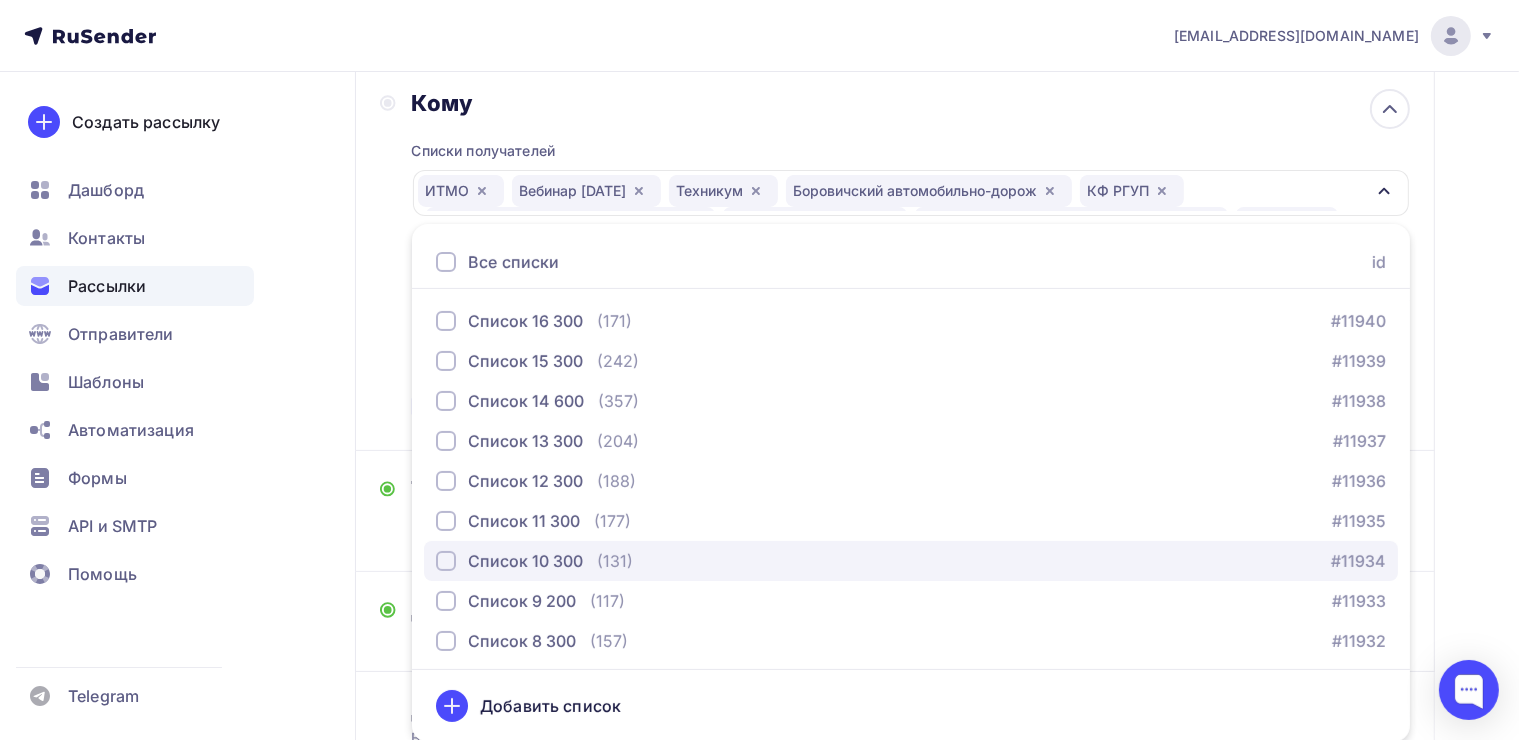 scroll, scrollTop: 1500, scrollLeft: 0, axis: vertical 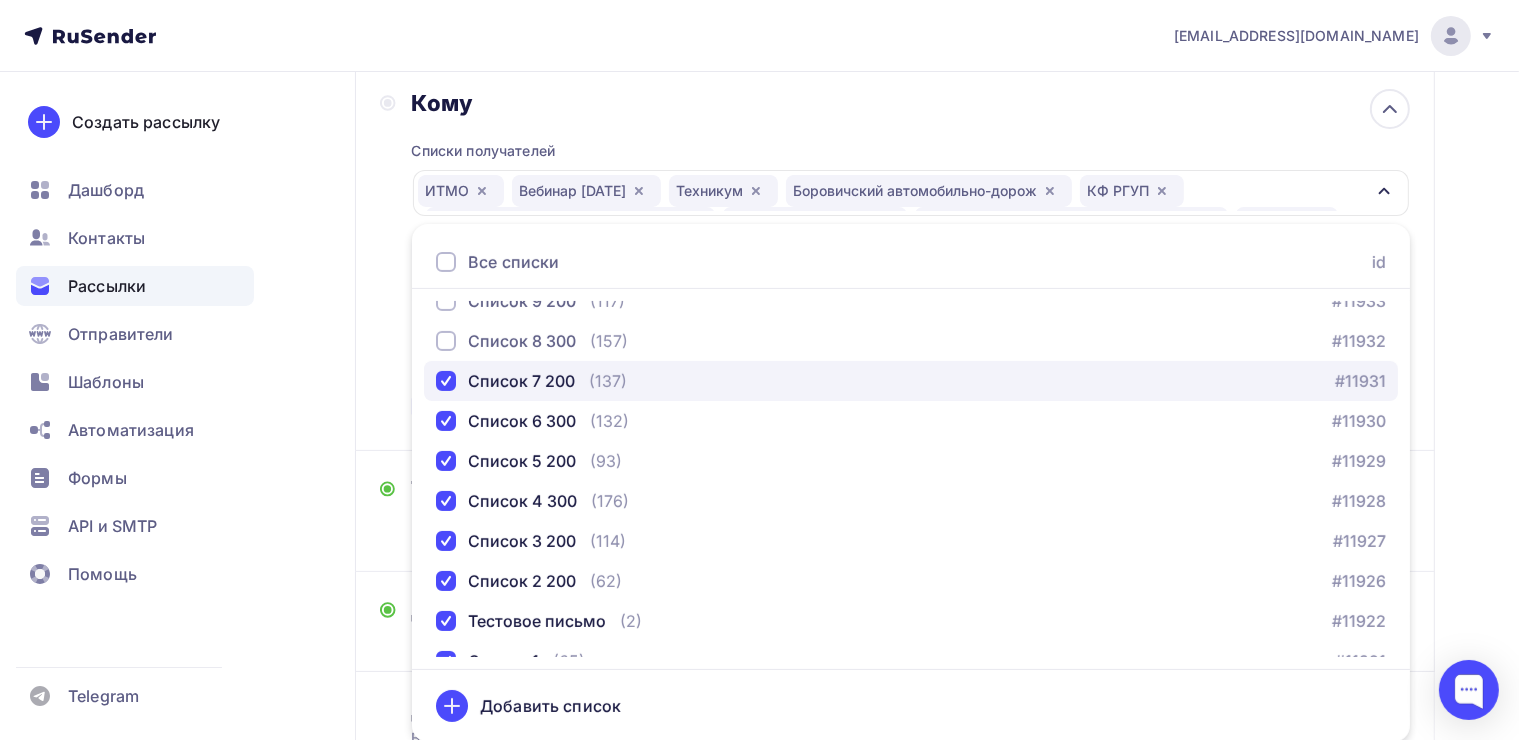click on "Список 7 200
(137)
#11931" at bounding box center (911, 381) 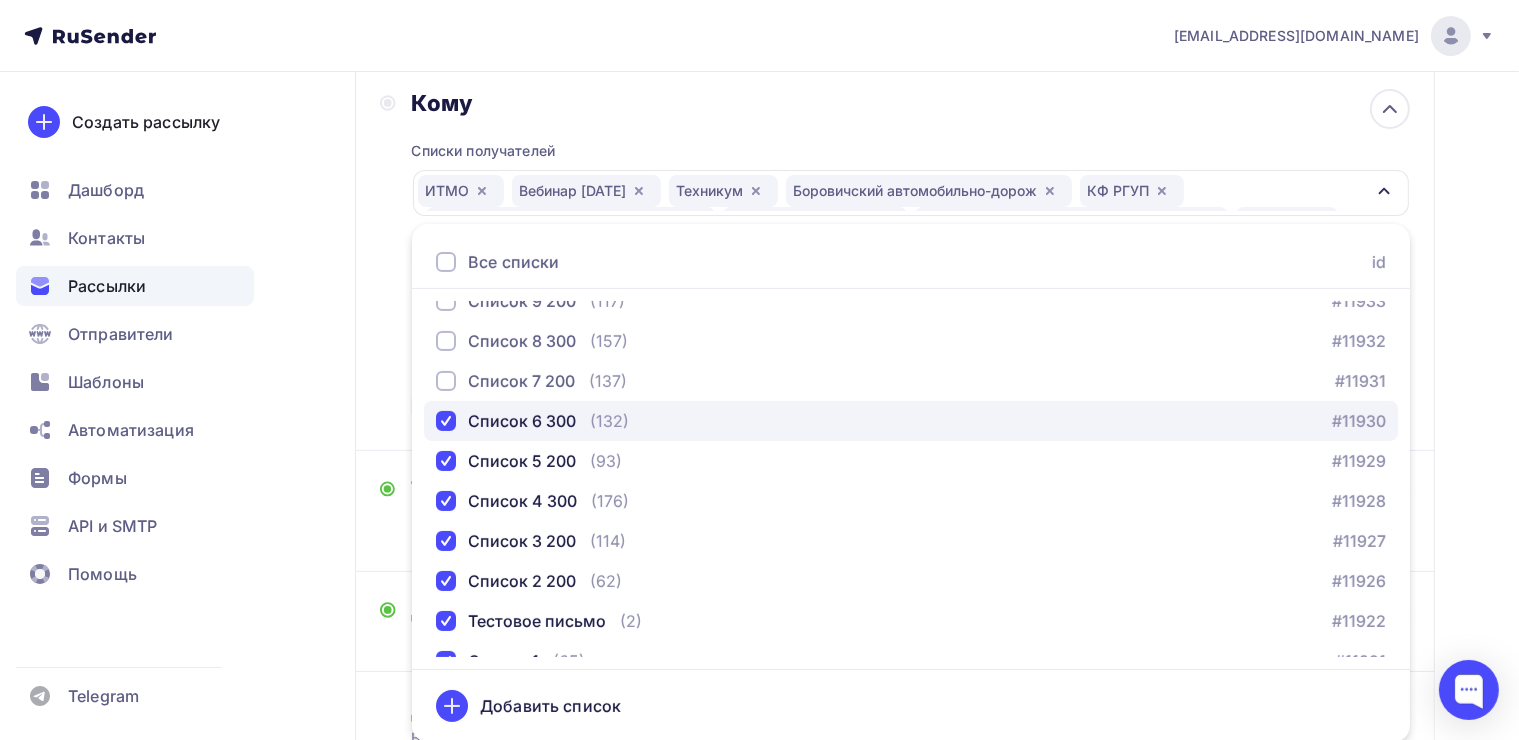 drag, startPoint x: 449, startPoint y: 416, endPoint x: 452, endPoint y: 437, distance: 21.213203 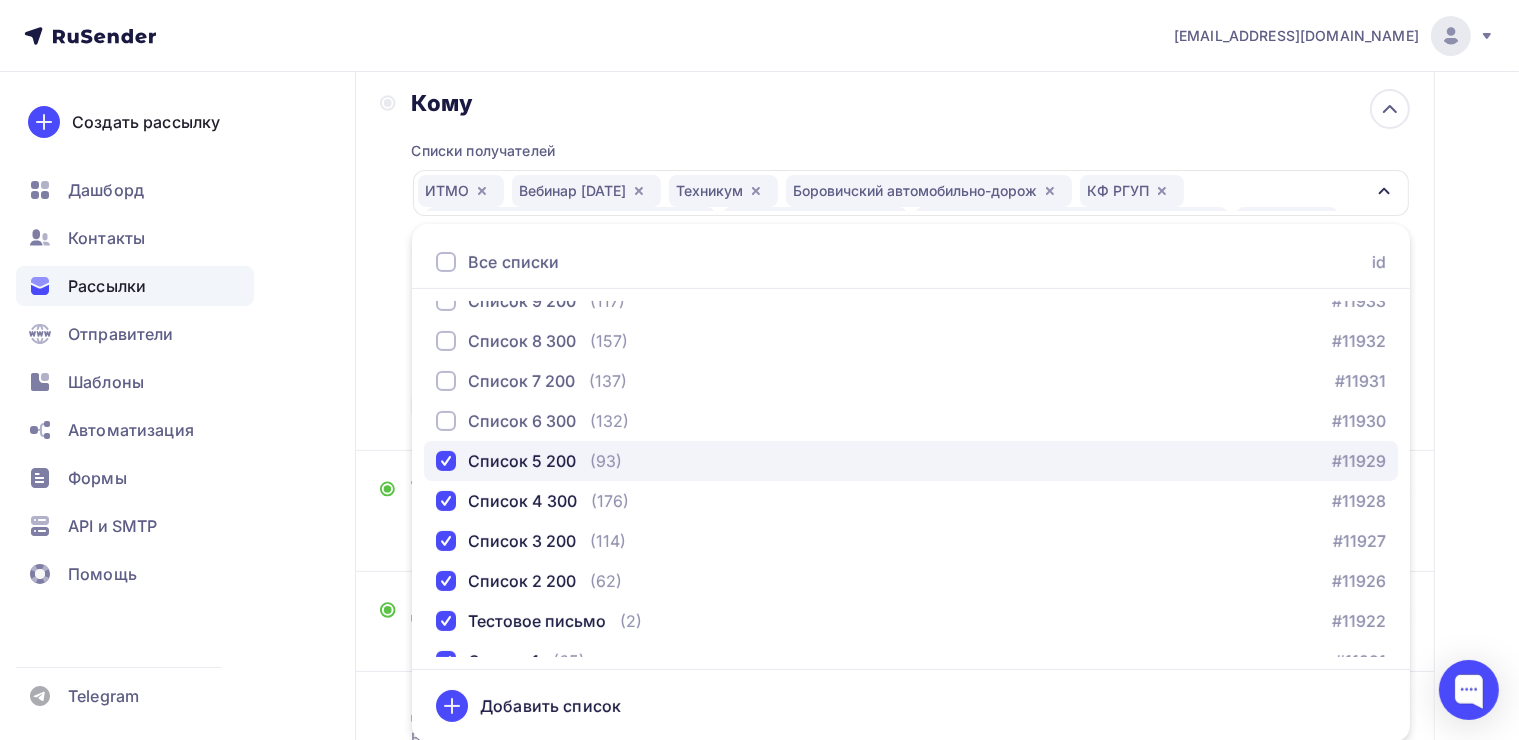 click at bounding box center (446, 461) 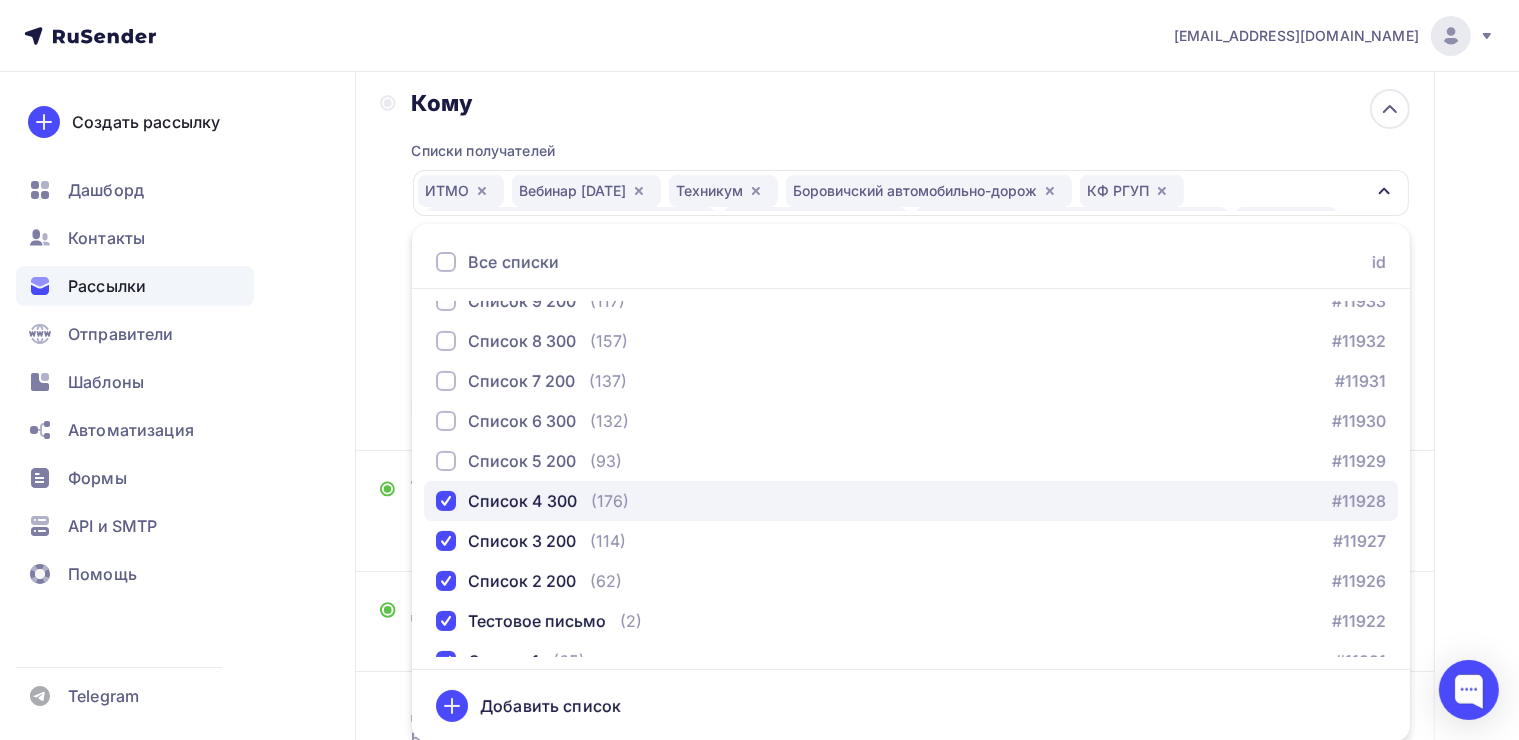 click on "Список 4 300" at bounding box center (506, 501) 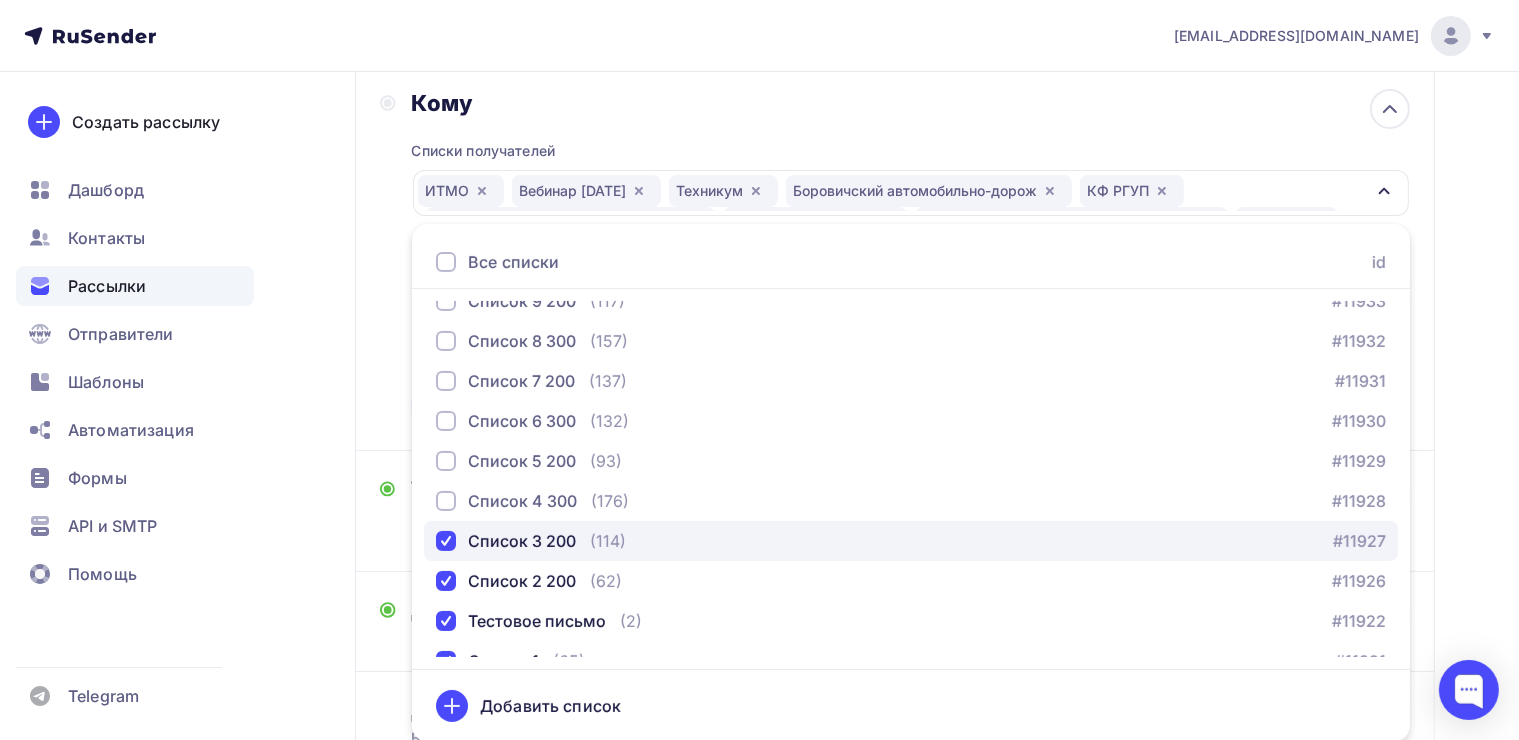 drag, startPoint x: 450, startPoint y: 538, endPoint x: 451, endPoint y: 552, distance: 14.035668 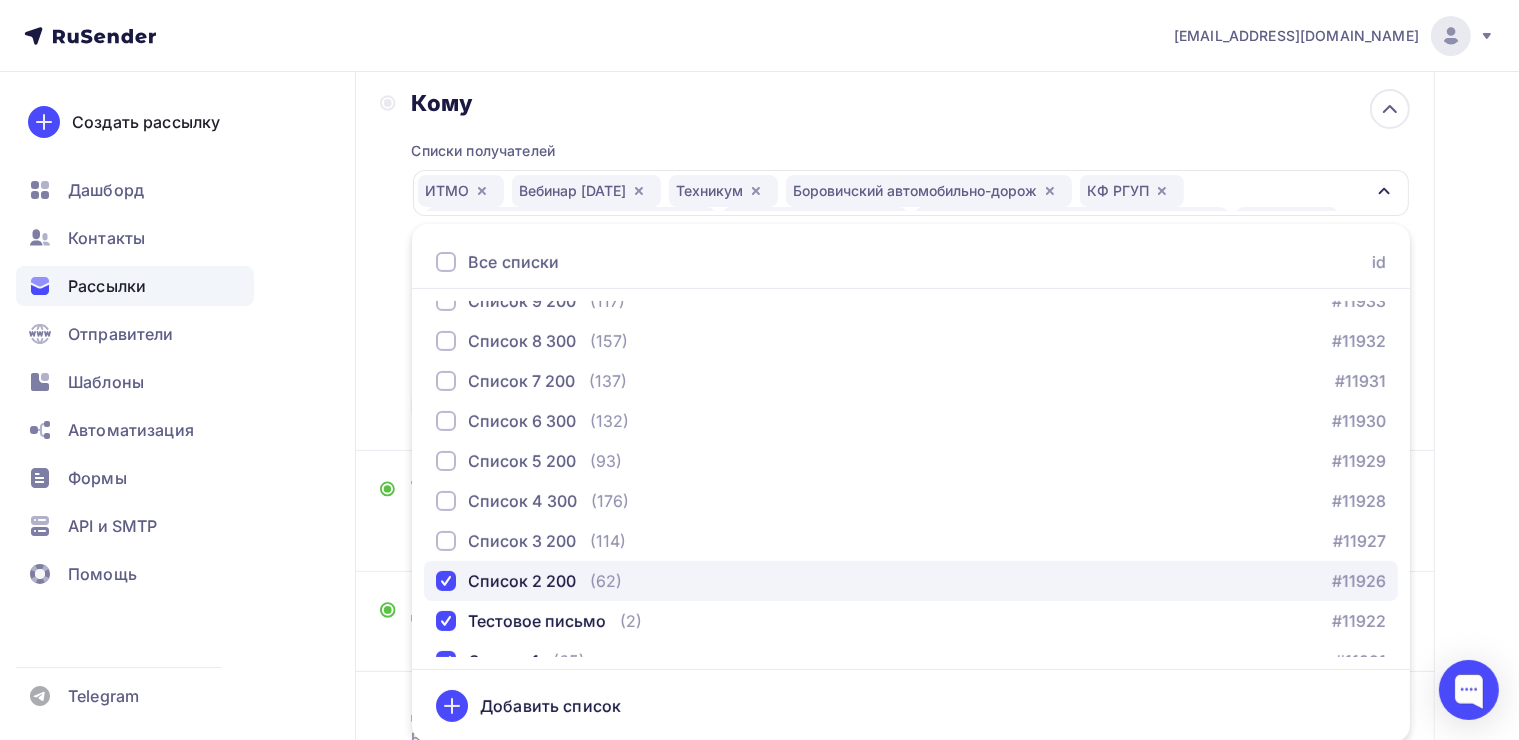 click at bounding box center (446, 581) 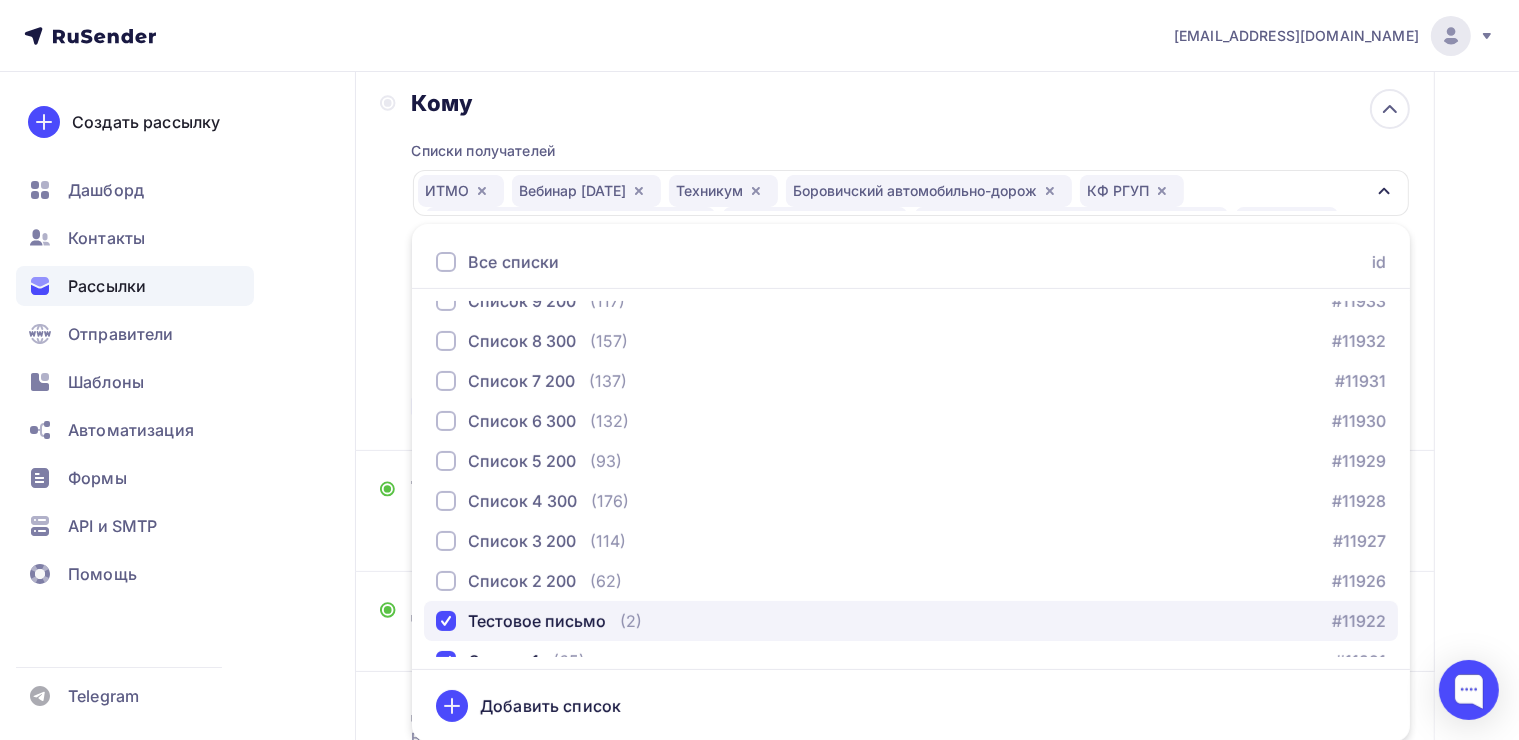 click at bounding box center (446, 621) 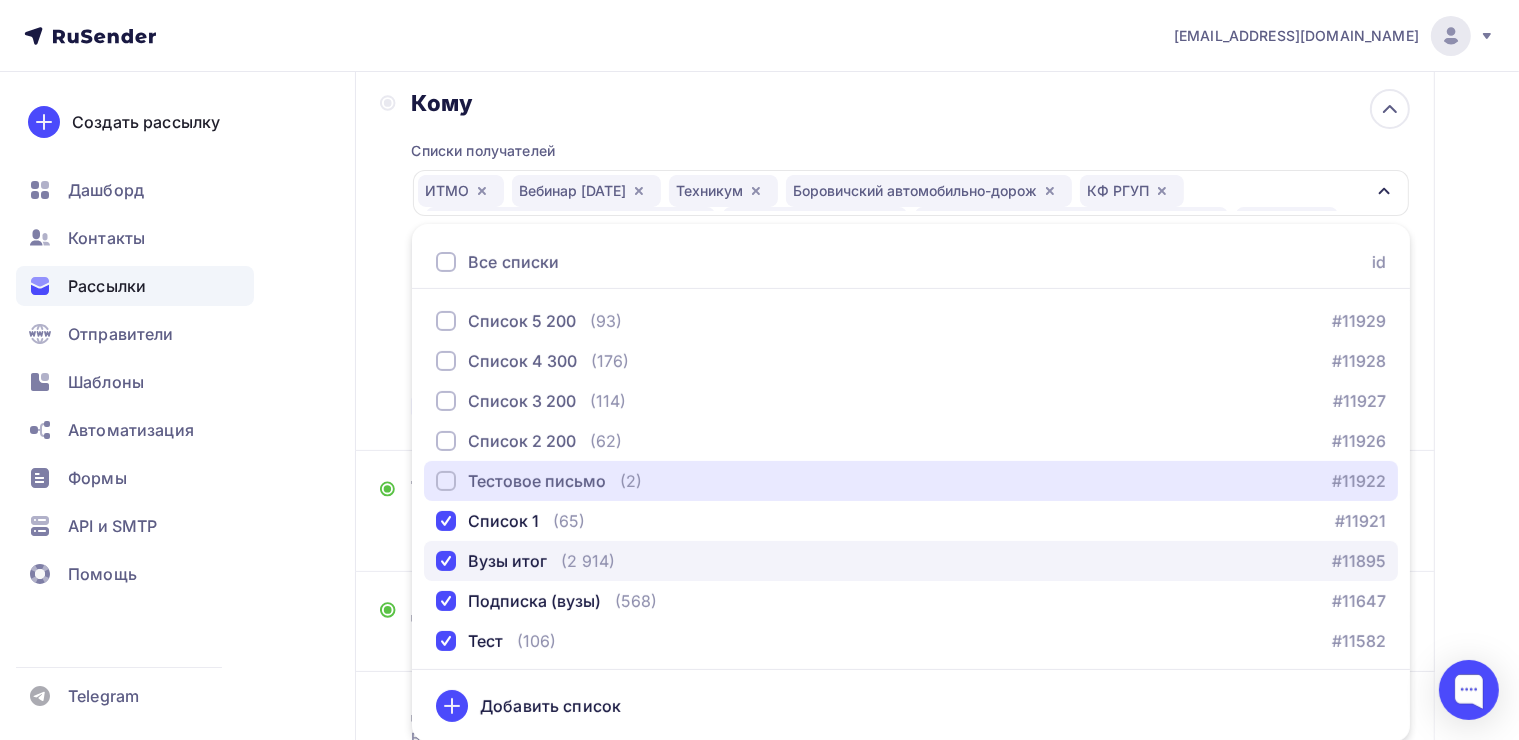 scroll, scrollTop: 1644, scrollLeft: 0, axis: vertical 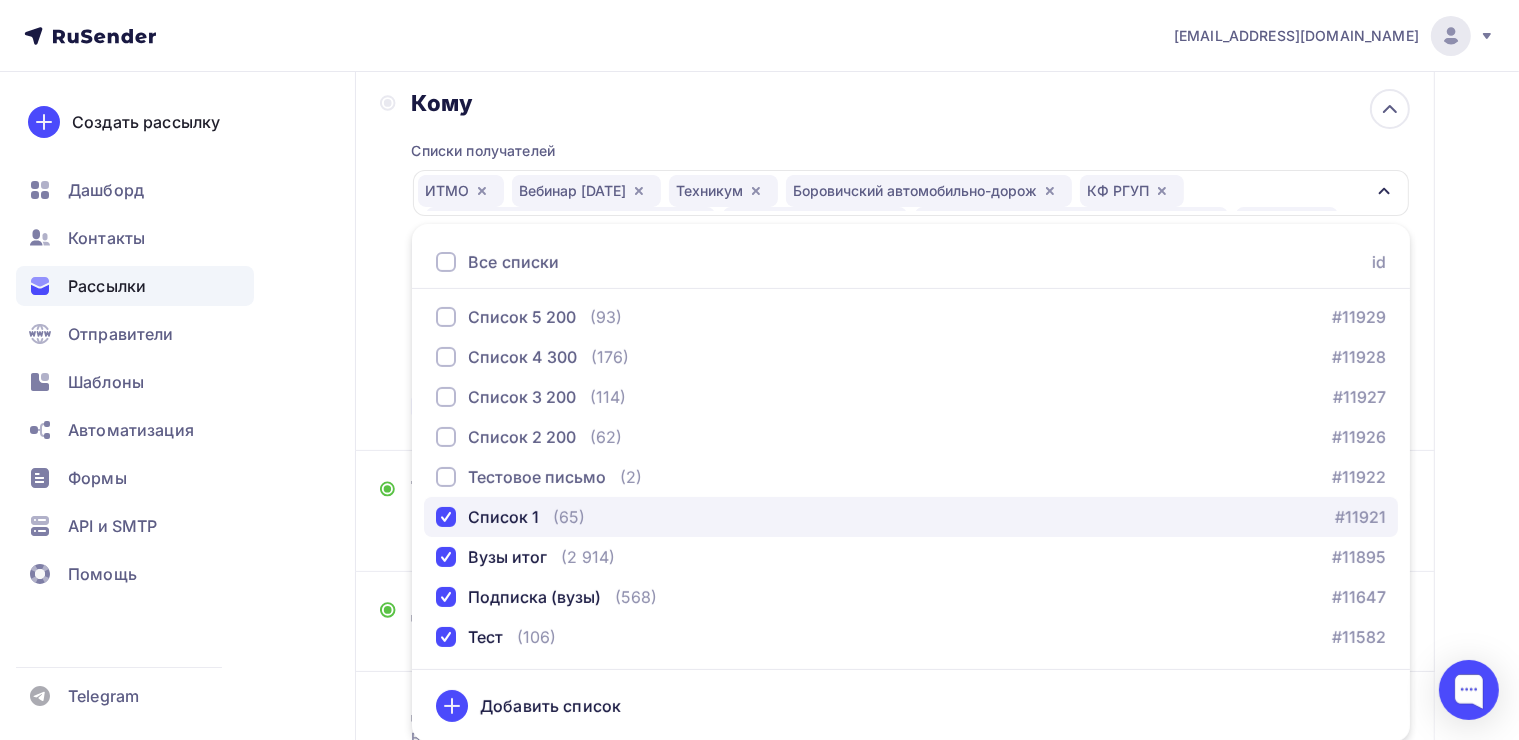 click at bounding box center [446, 517] 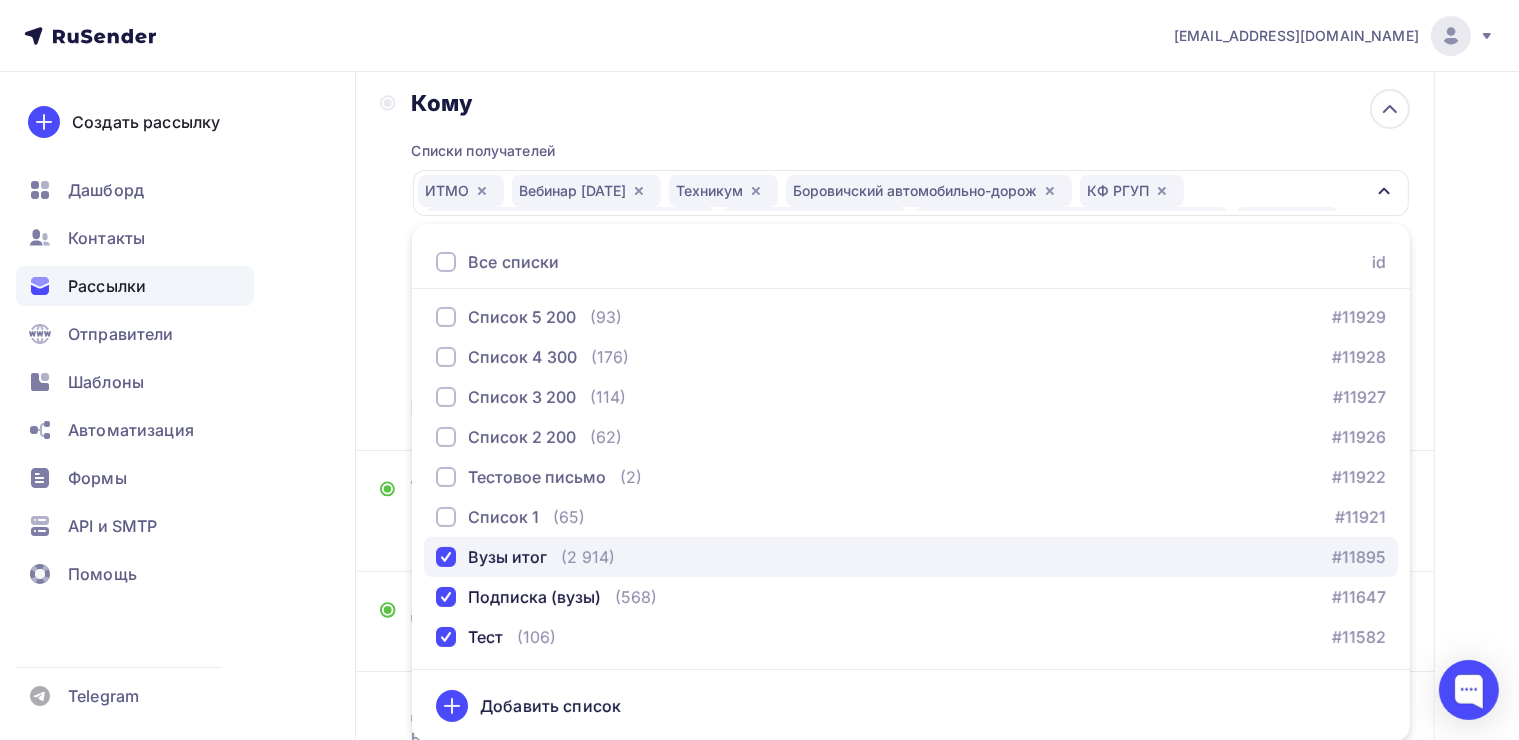 click at bounding box center [446, 557] 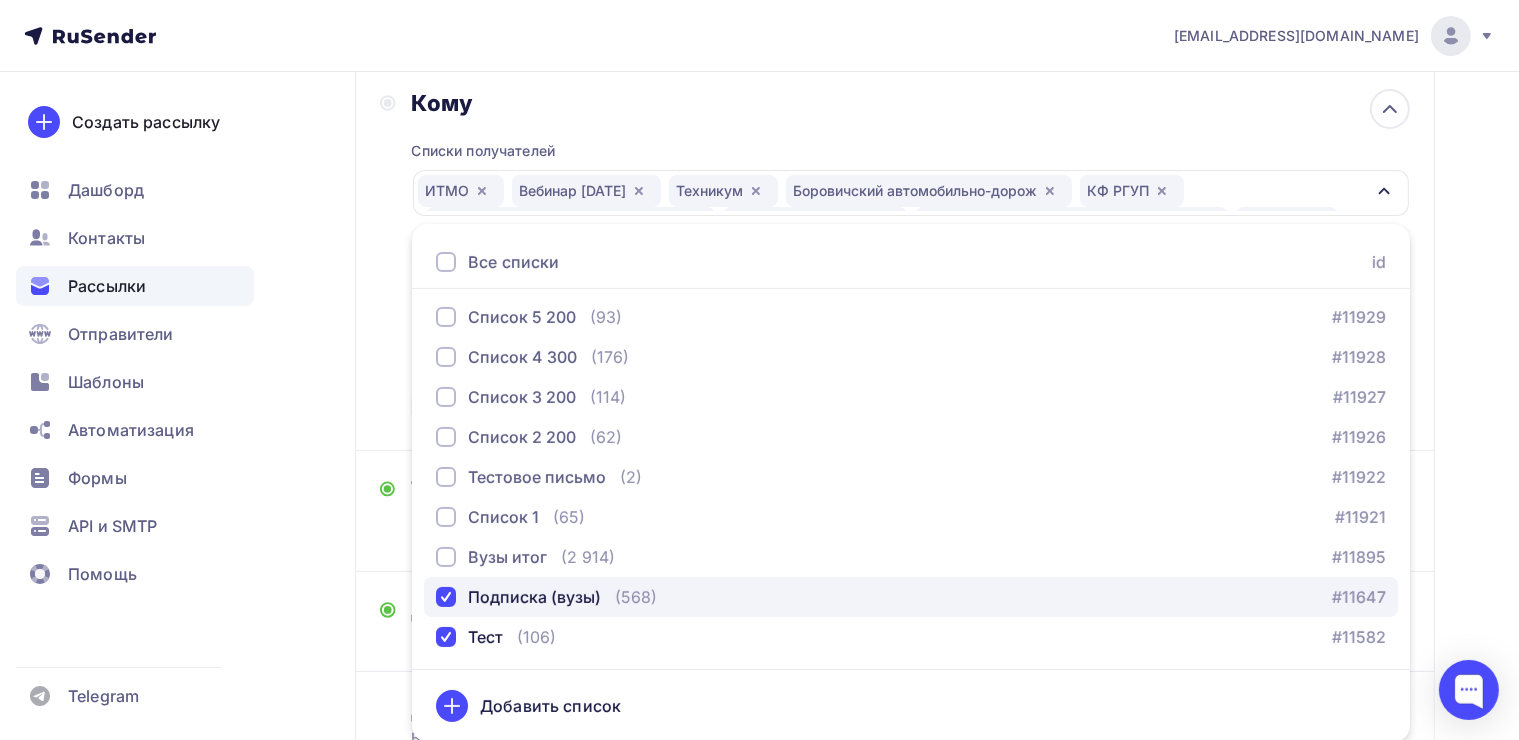 click at bounding box center (446, 597) 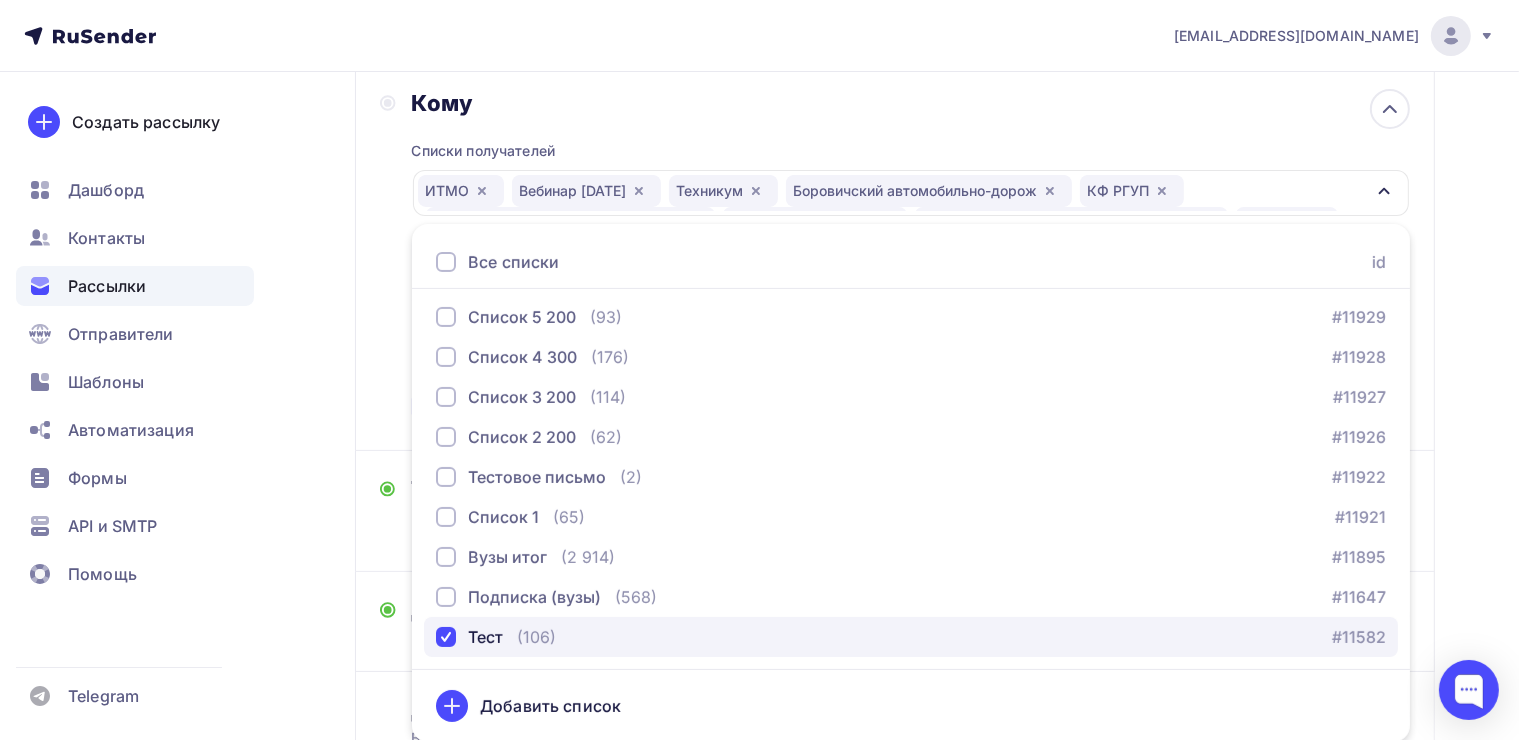click at bounding box center [446, 637] 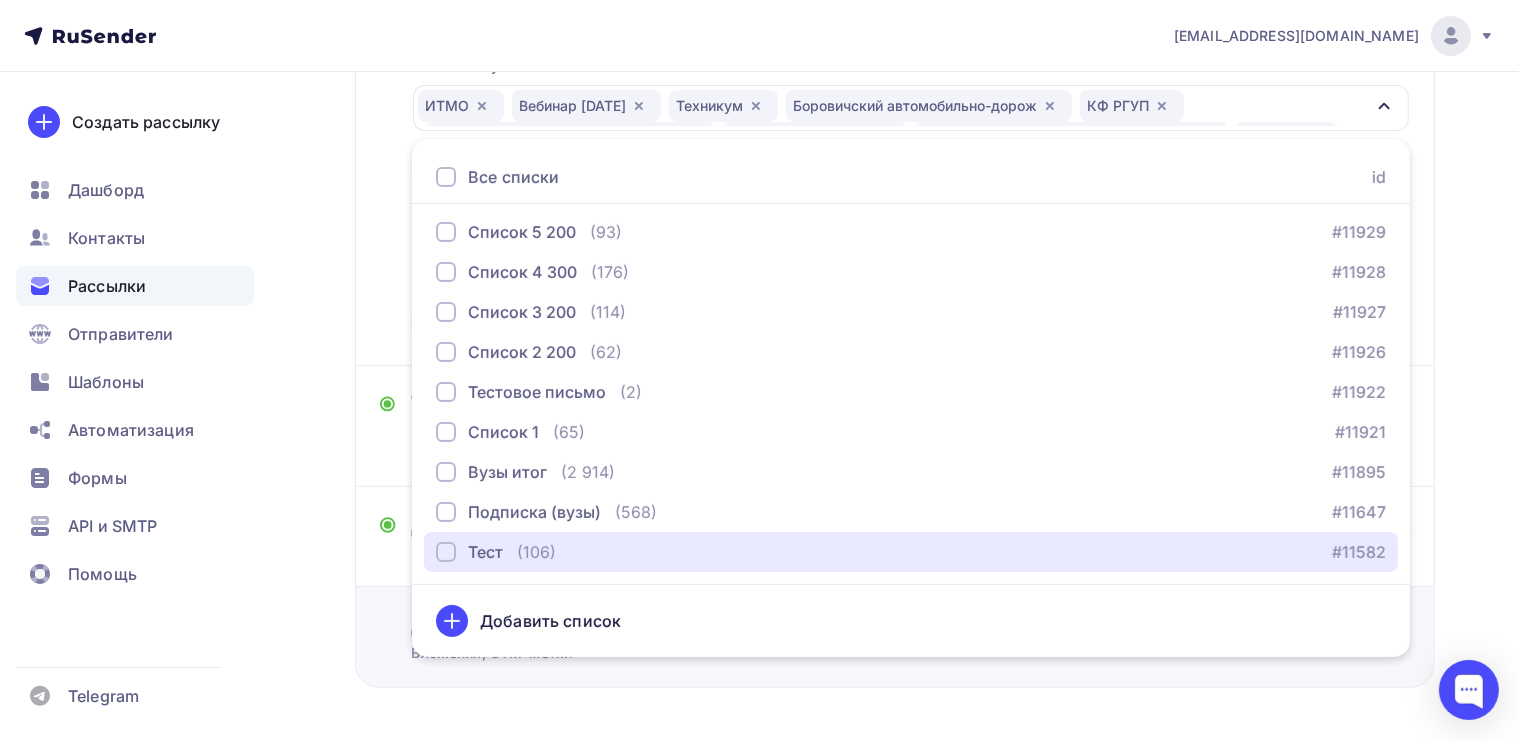 scroll, scrollTop: 380, scrollLeft: 0, axis: vertical 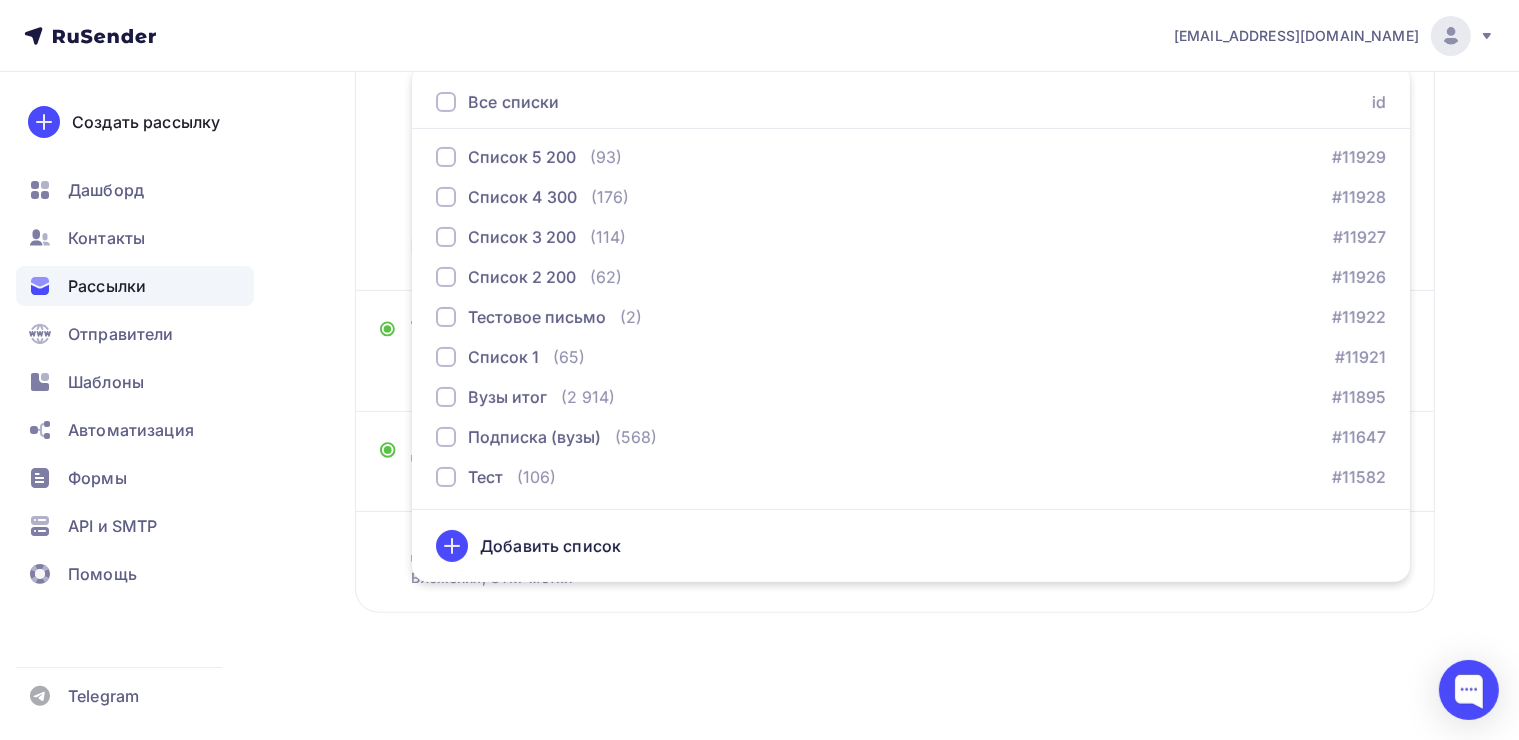 click on "Назад
Клуб Письмо 1
Клуб Письмо 1
Закончить позже
Переименовать рассылку
Удалить
Далее
Отправитель
Клуб "ИИ в образованИИ"
Email  *
[EMAIL_ADDRESS][DOMAIN_NAME]
[EMAIL_ADDRESS][DOMAIN_NAME]           [EMAIL_ADDRESS][DOMAIN_NAME]               Добавить отправителя
Рекомендуем  добавить почту на домене , чтобы рассылка не попала в «Спам»
Имя     Клуб "ИИ в образованИИ"             Сохранить
12:45         Кому               id" at bounding box center [759, 217] 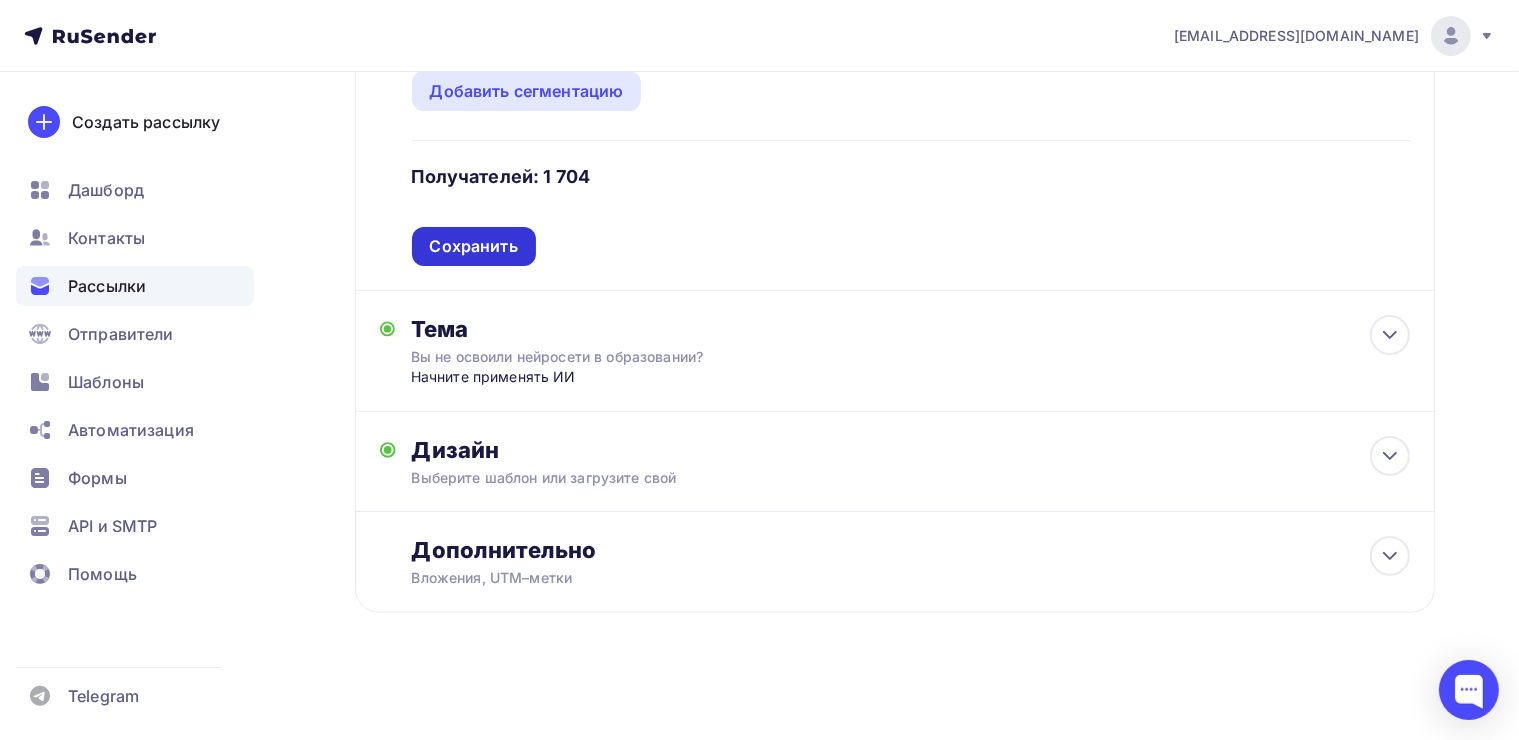 click on "Сохранить" at bounding box center [474, 246] 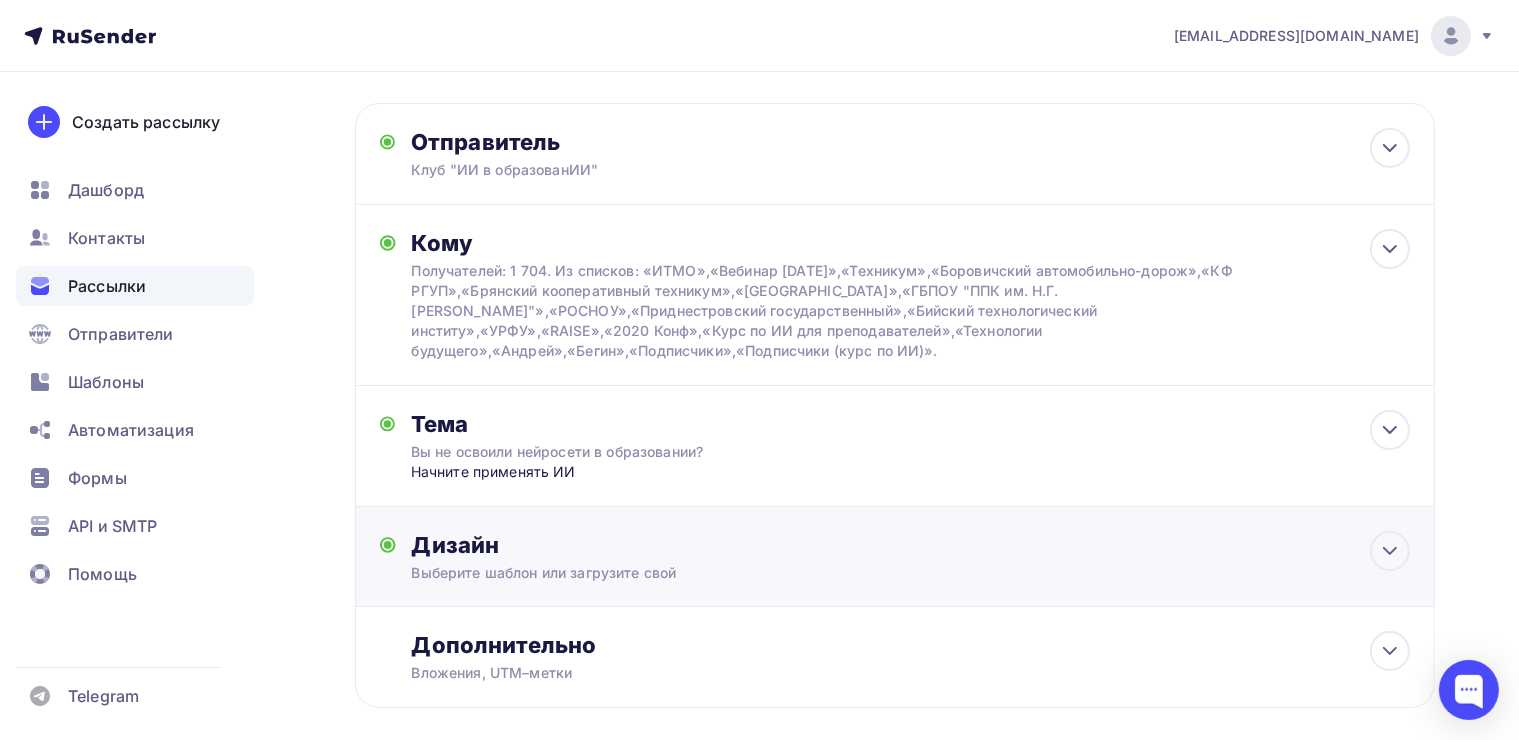 scroll, scrollTop: 0, scrollLeft: 0, axis: both 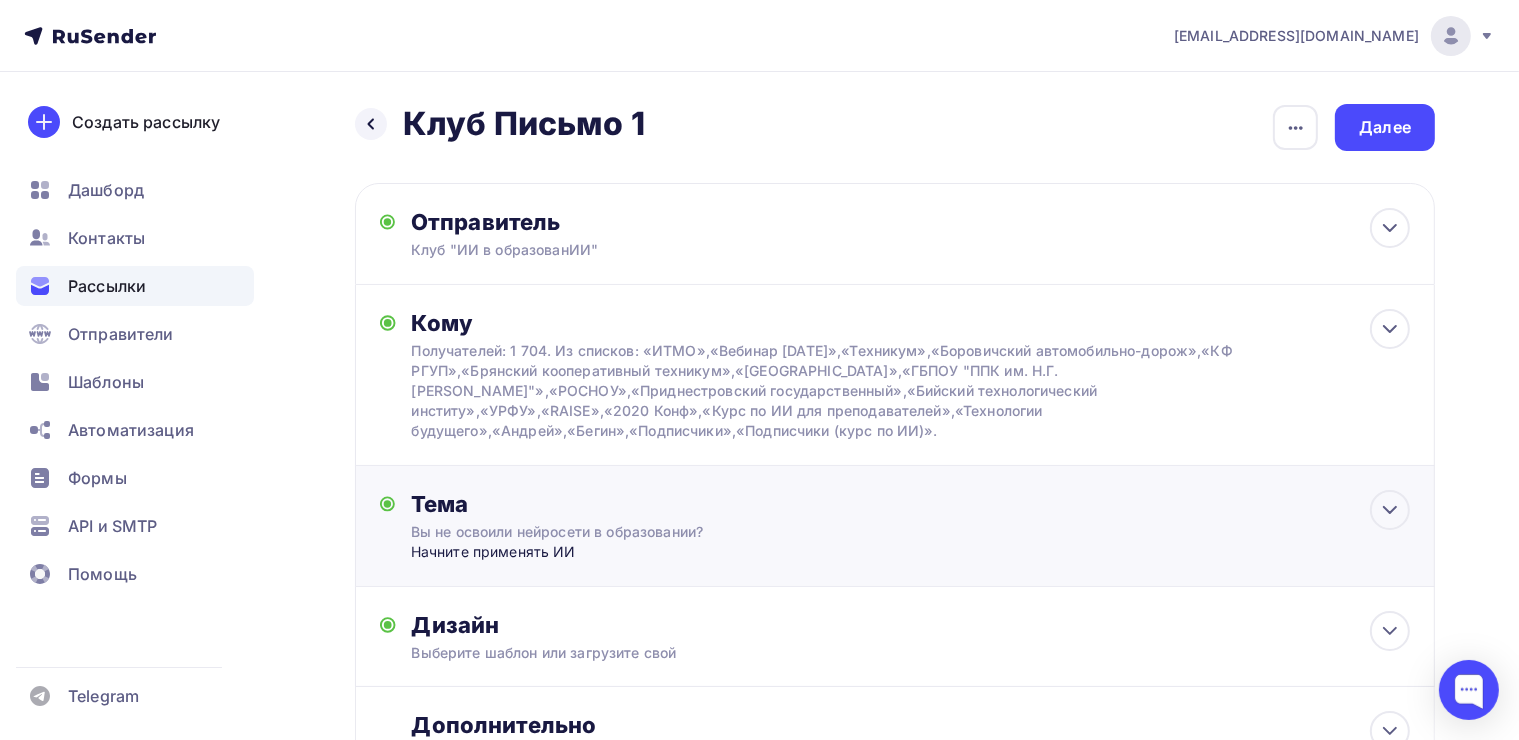 click on "Начните применять ИИ" at bounding box center (608, 552) 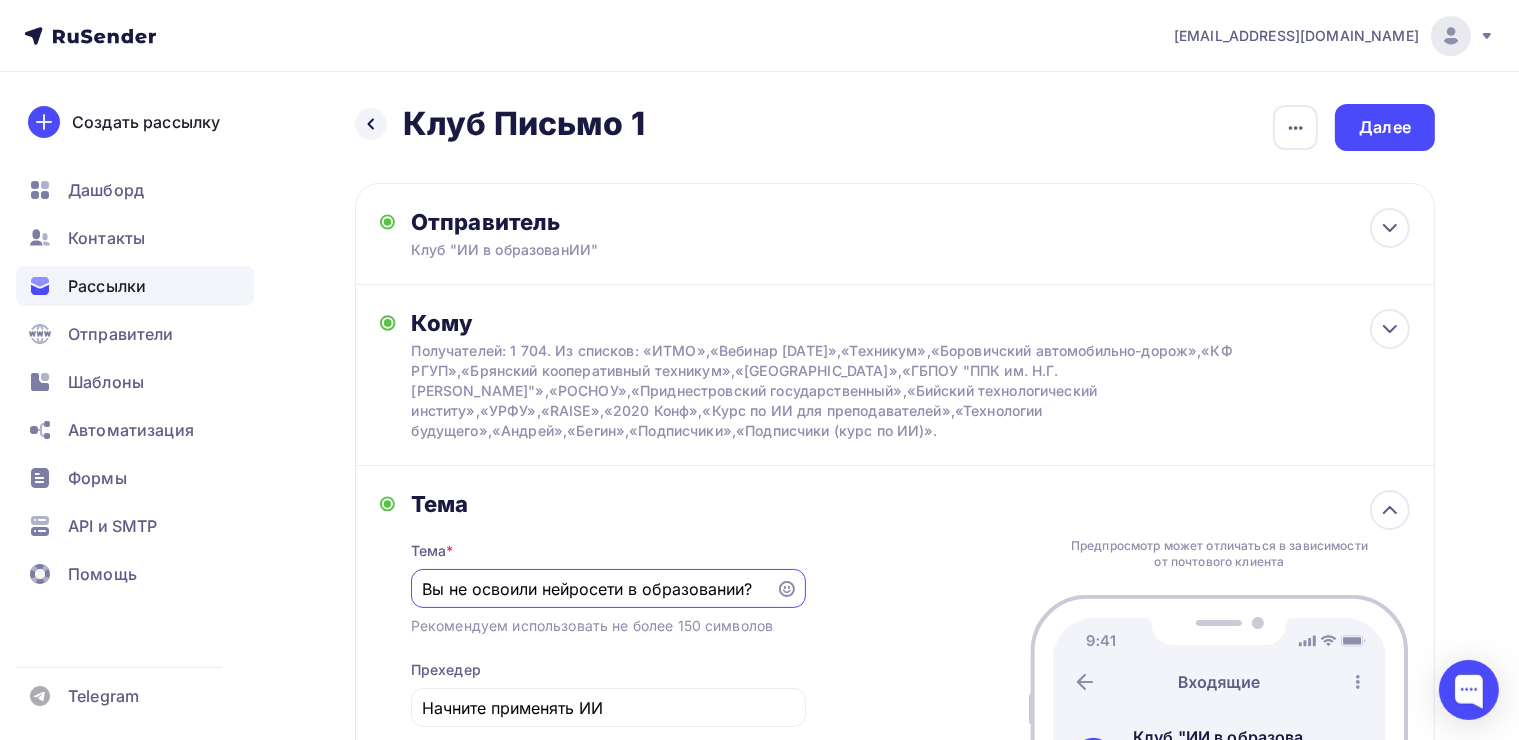 scroll, scrollTop: 0, scrollLeft: 0, axis: both 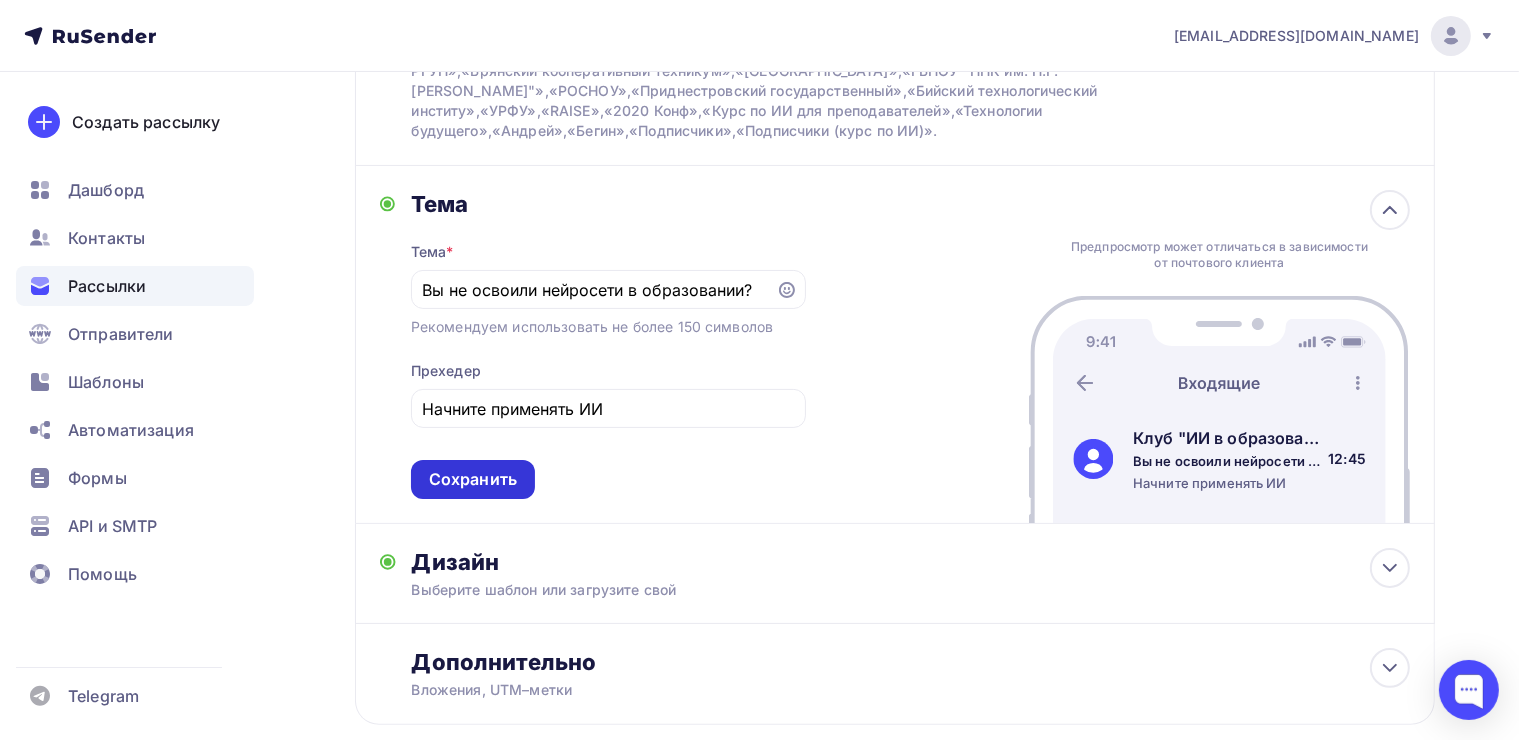 click on "Сохранить" at bounding box center (473, 479) 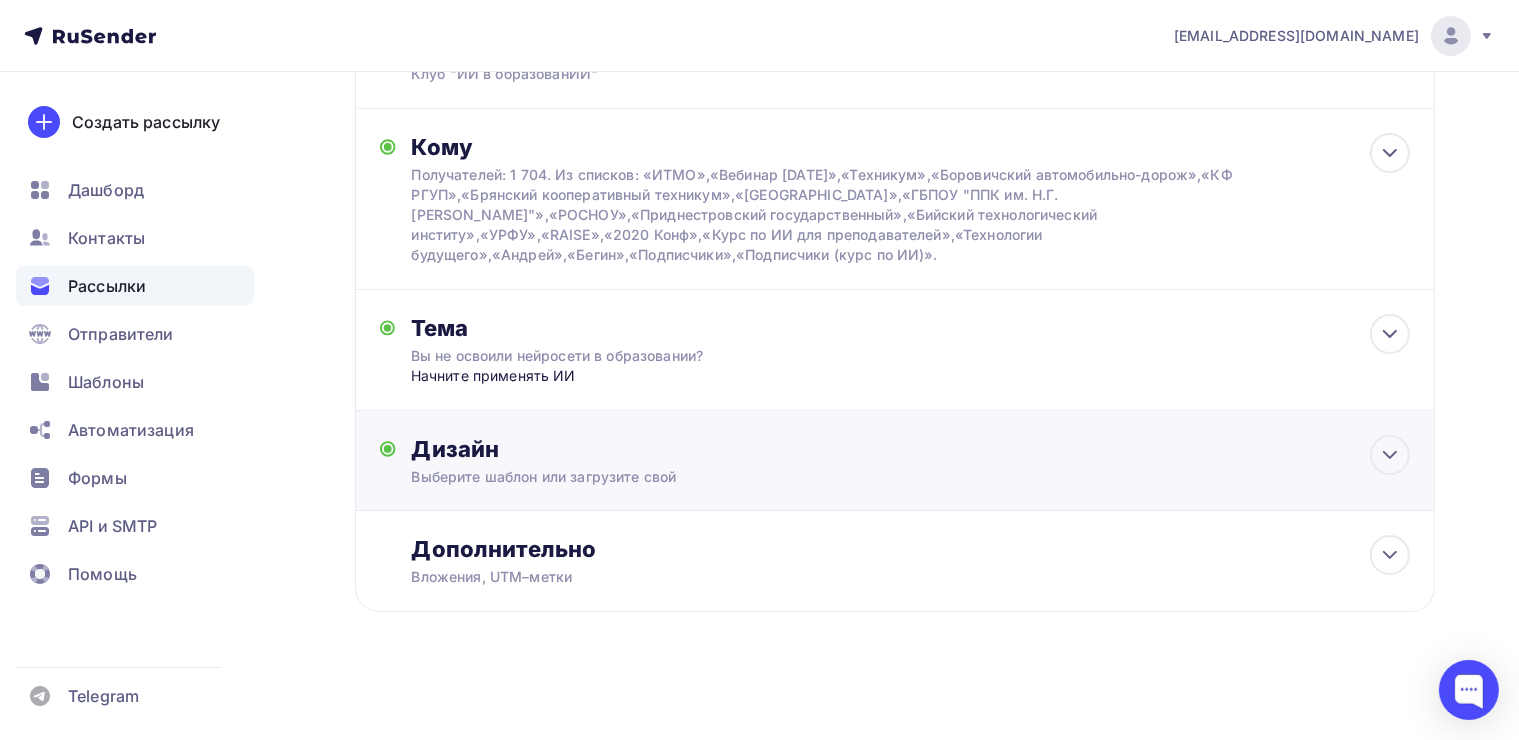 scroll, scrollTop: 176, scrollLeft: 0, axis: vertical 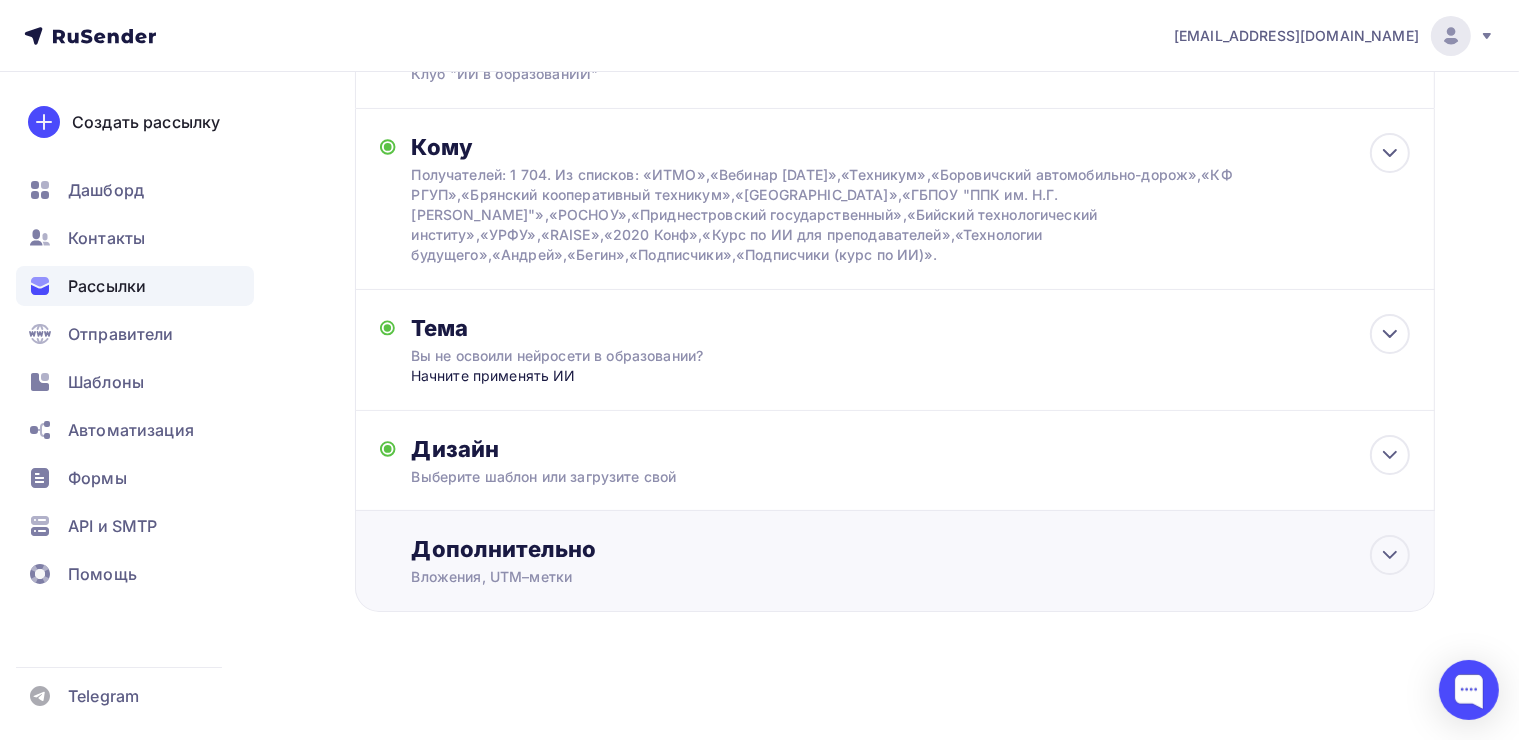 click on "Дополнительно" at bounding box center [911, 549] 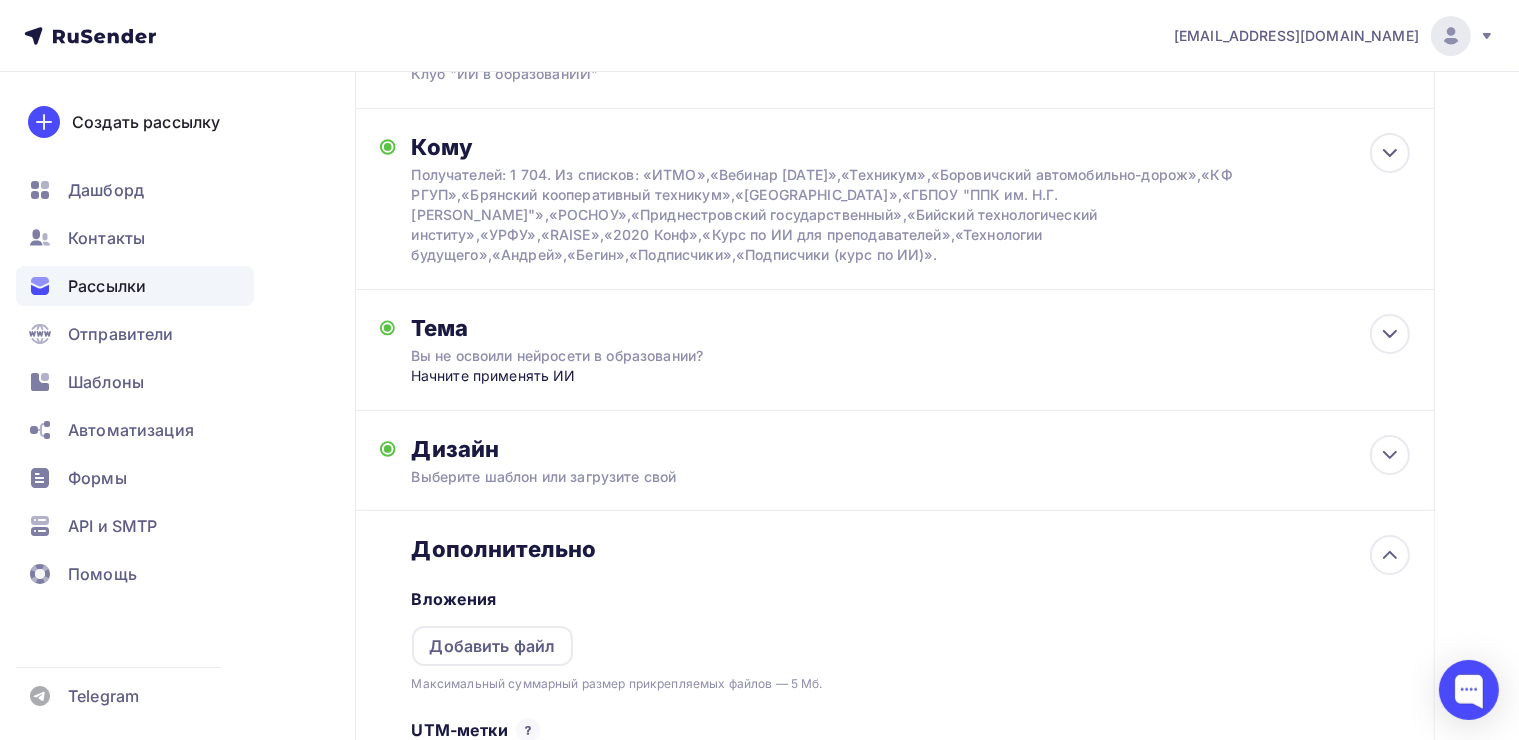 scroll, scrollTop: 175, scrollLeft: 0, axis: vertical 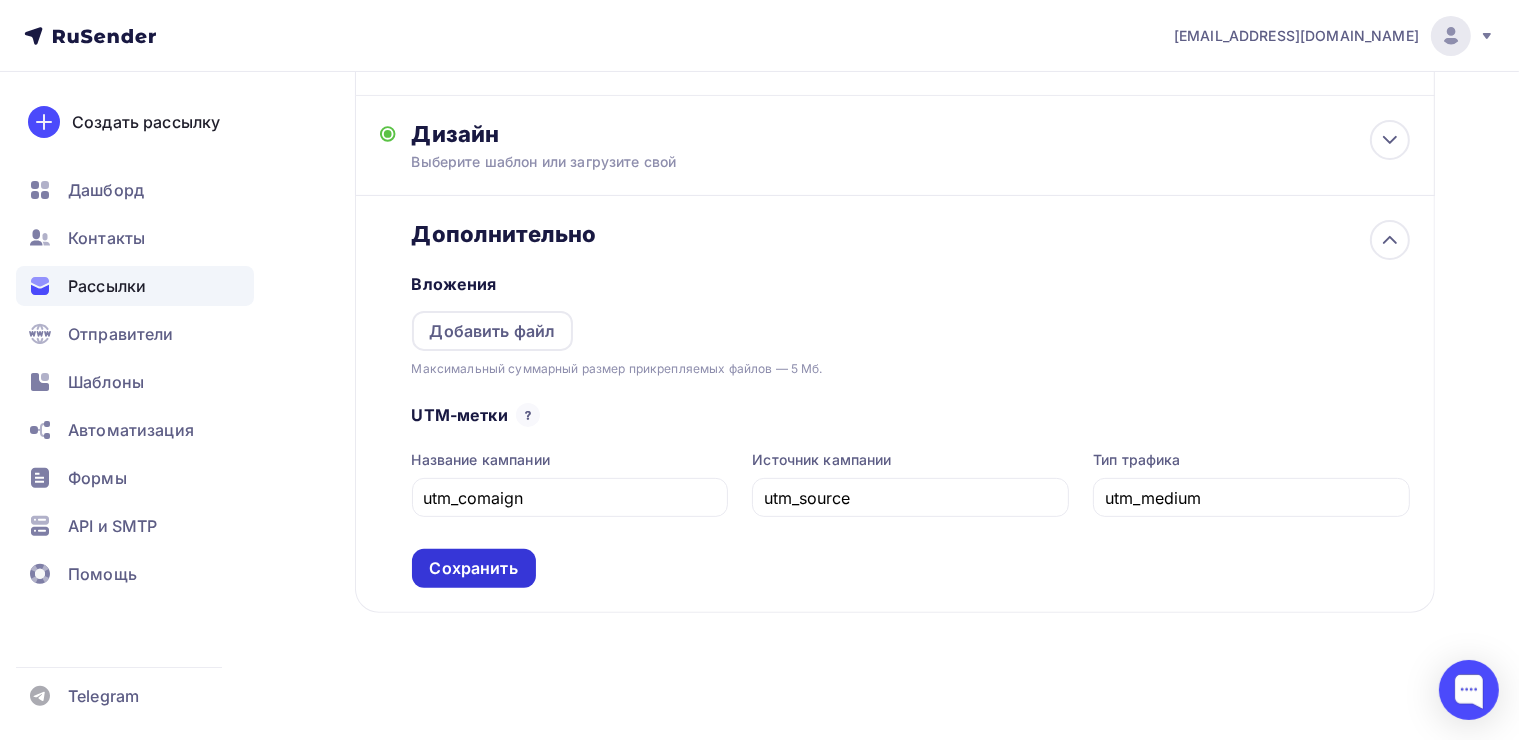 click on "Сохранить" at bounding box center [474, 568] 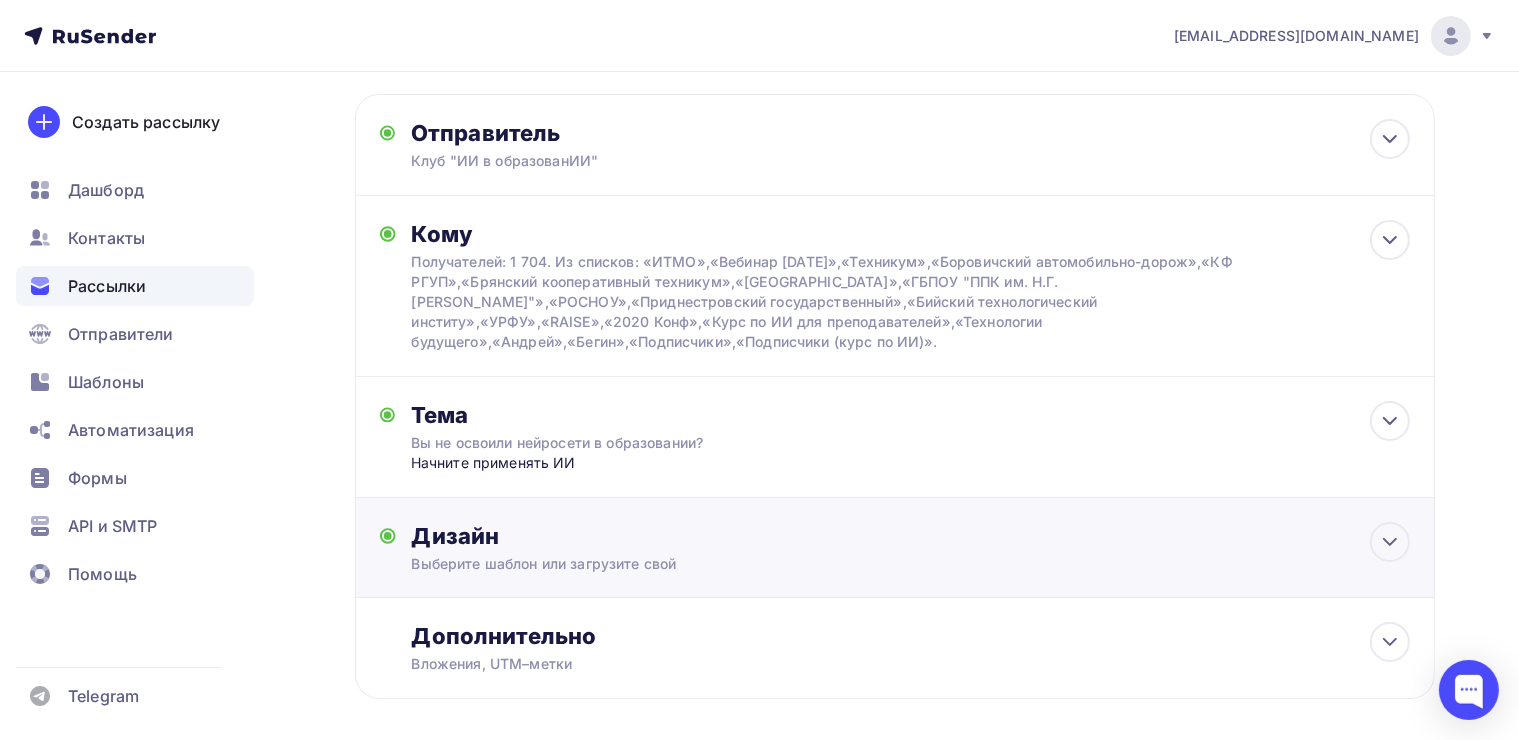 scroll, scrollTop: 0, scrollLeft: 0, axis: both 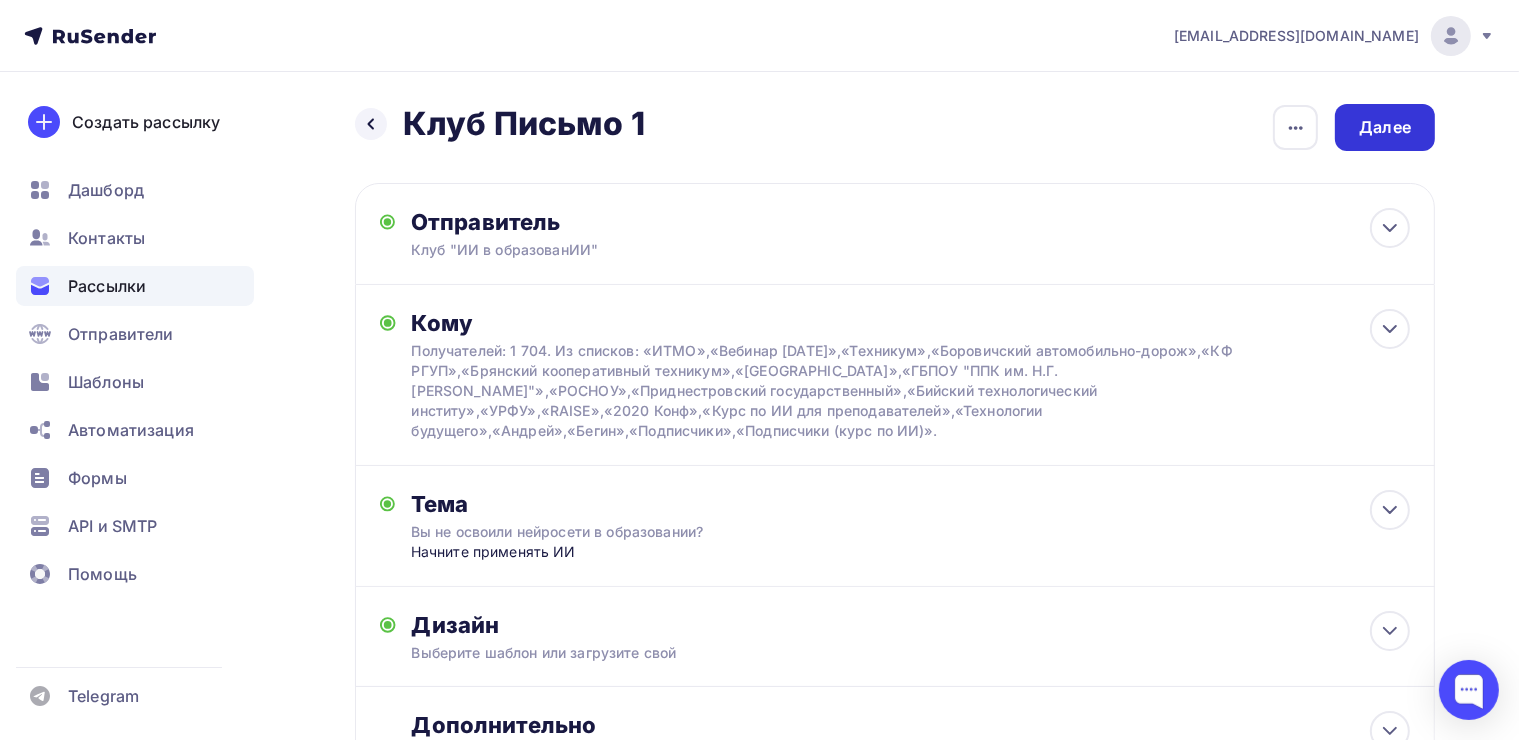 click on "Далее" at bounding box center [1385, 127] 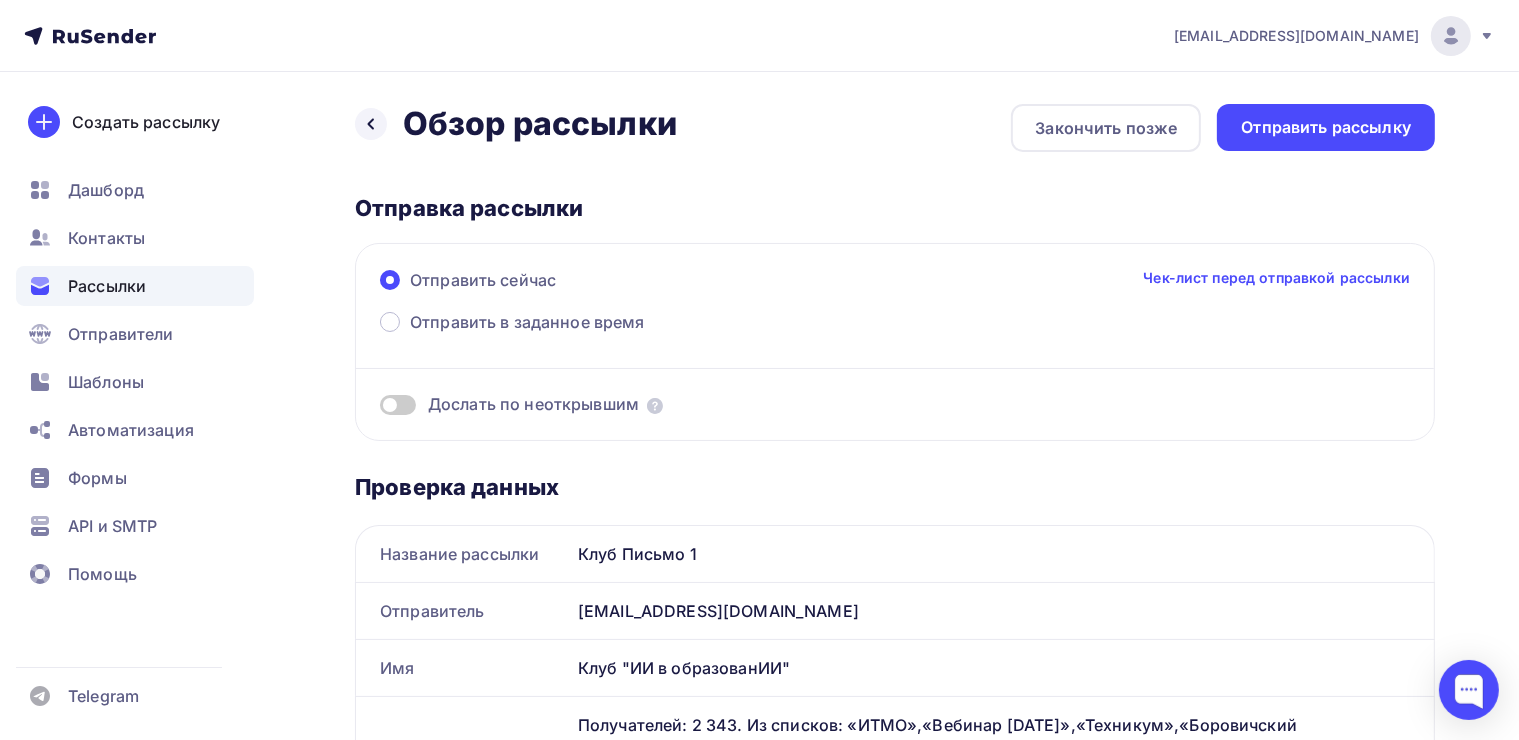 scroll, scrollTop: 0, scrollLeft: 0, axis: both 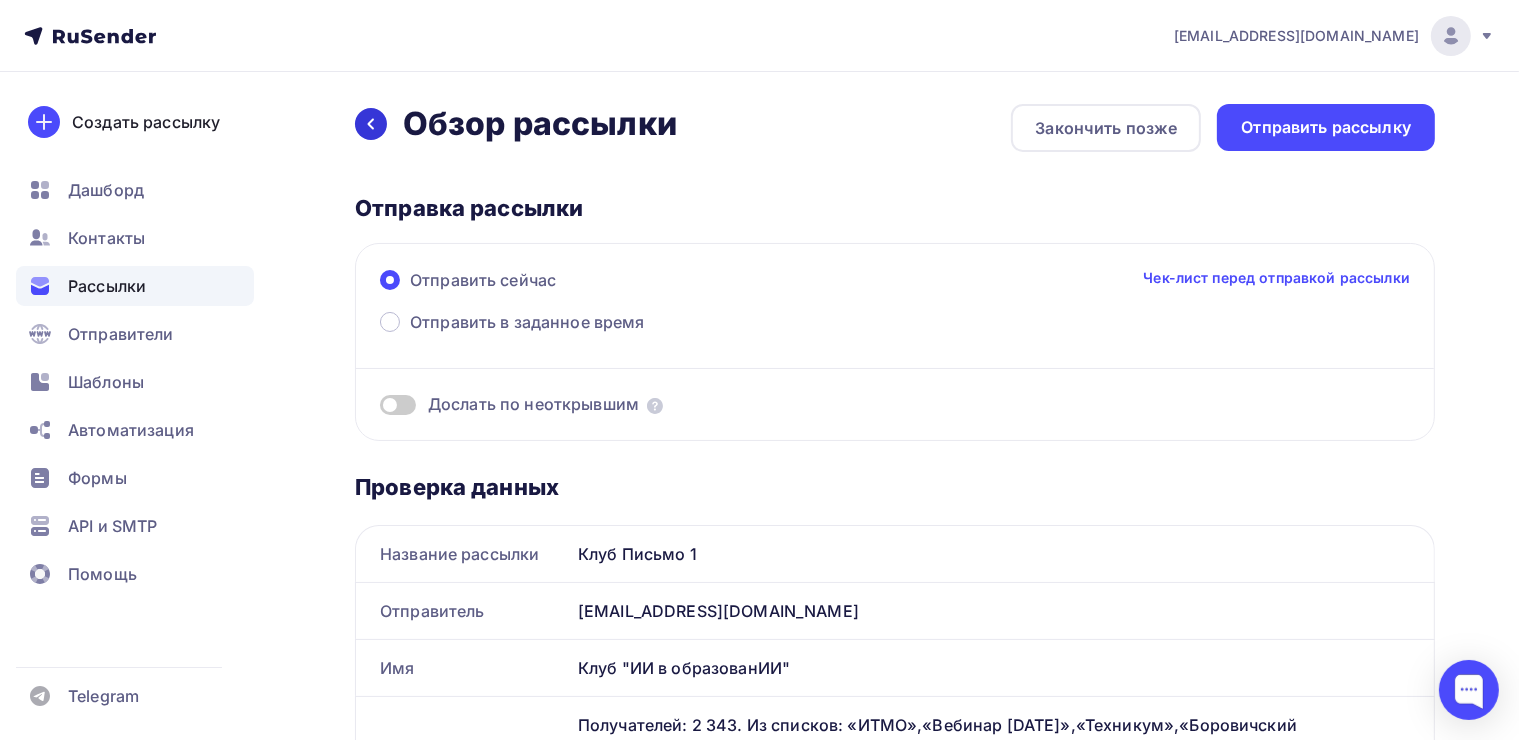 click at bounding box center (371, 124) 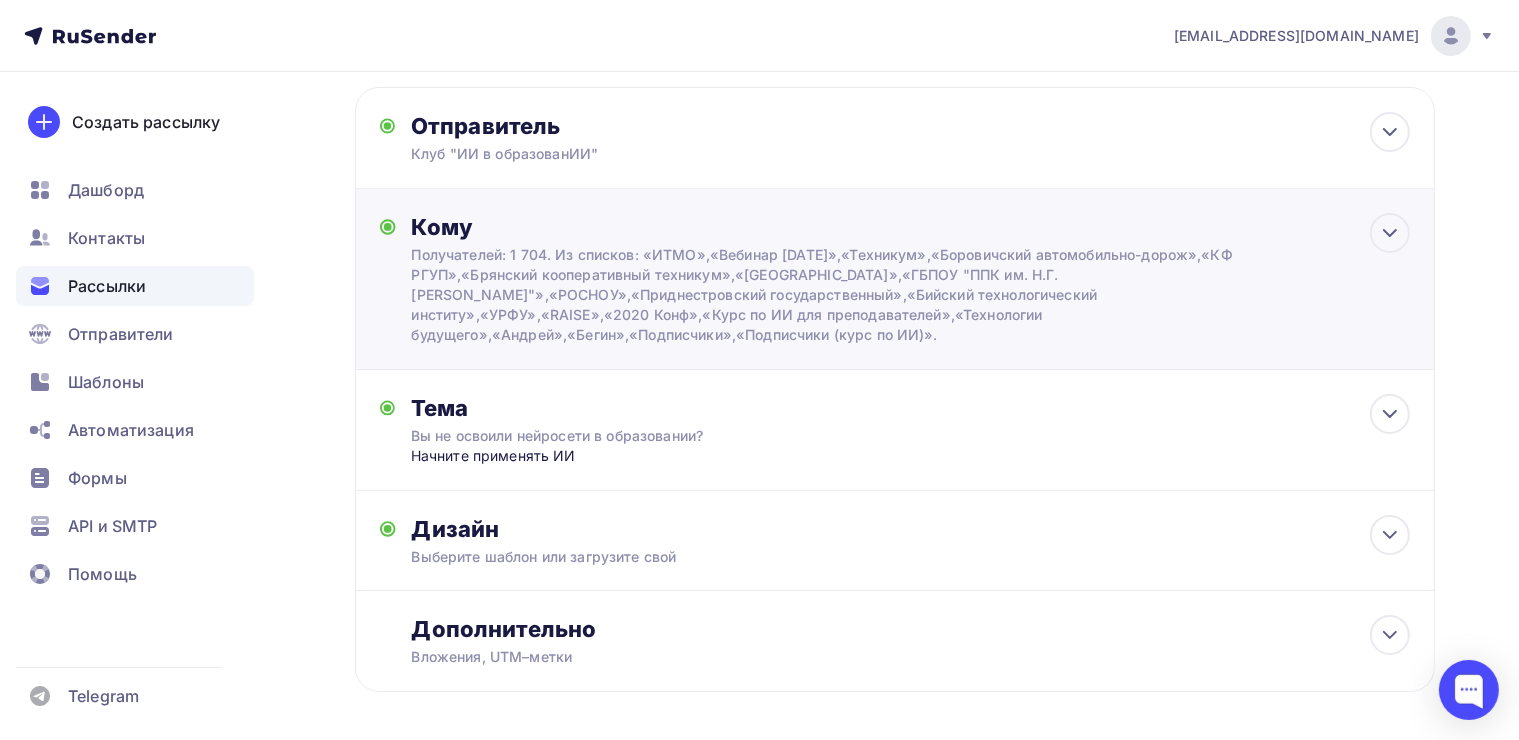 scroll, scrollTop: 176, scrollLeft: 0, axis: vertical 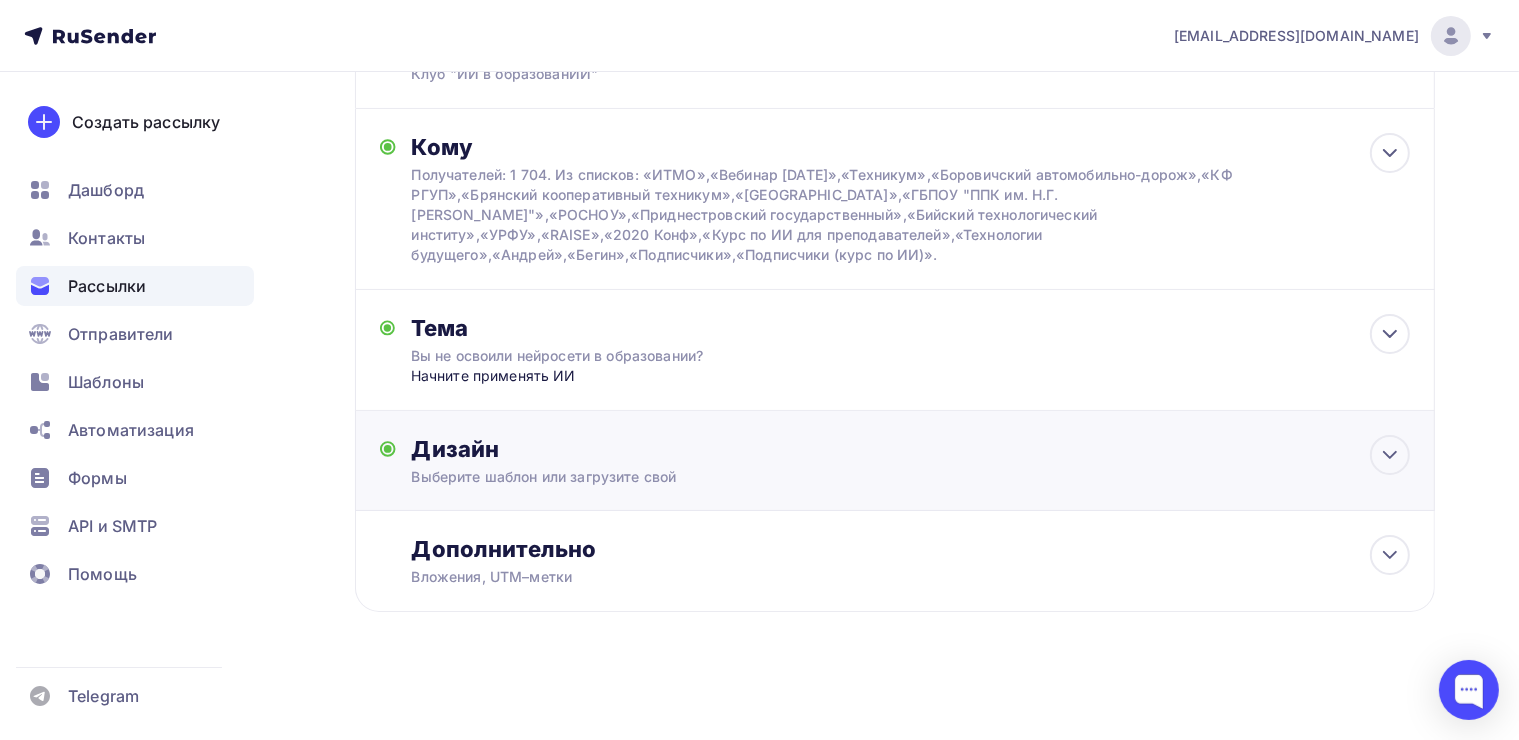 click on "Дизайн" at bounding box center (911, 449) 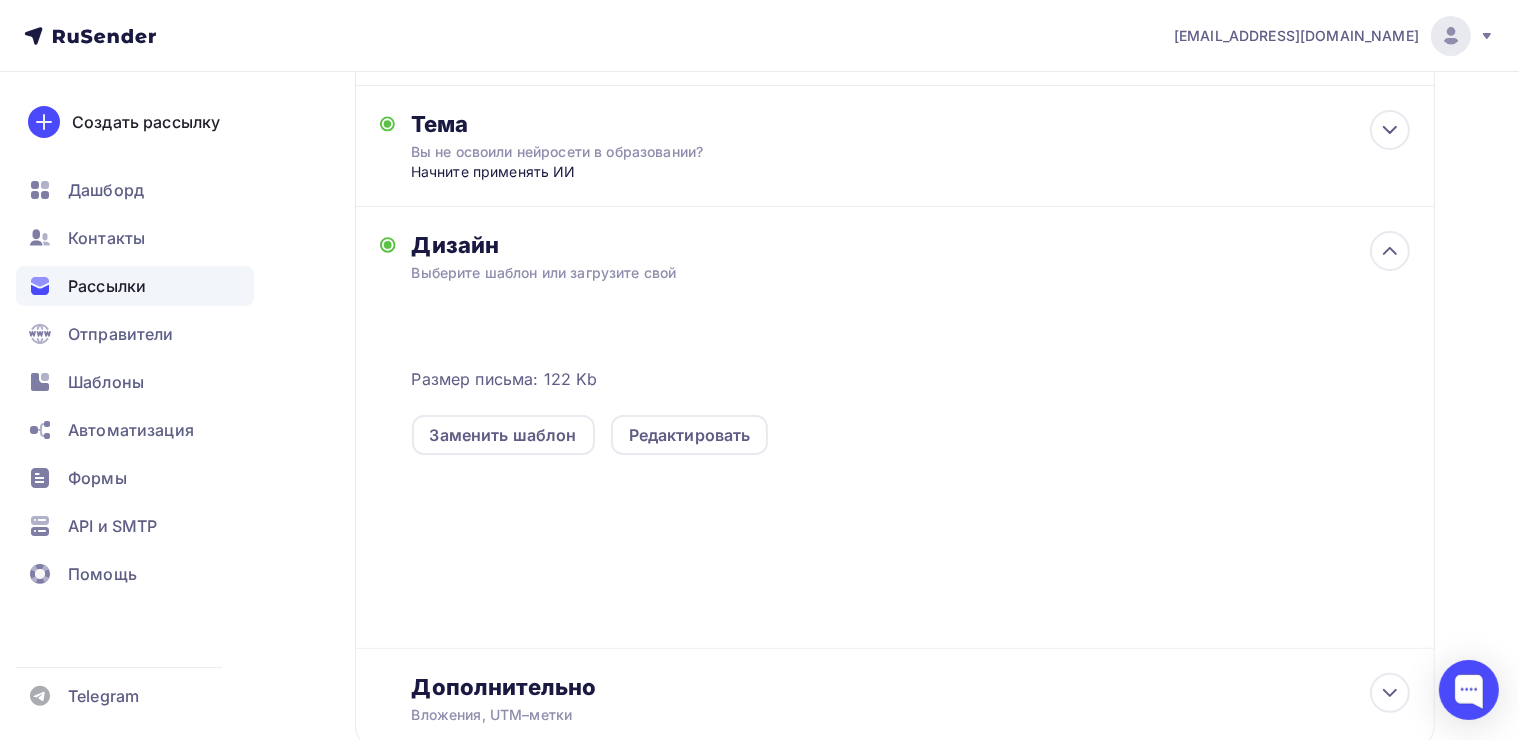 scroll, scrollTop: 518, scrollLeft: 0, axis: vertical 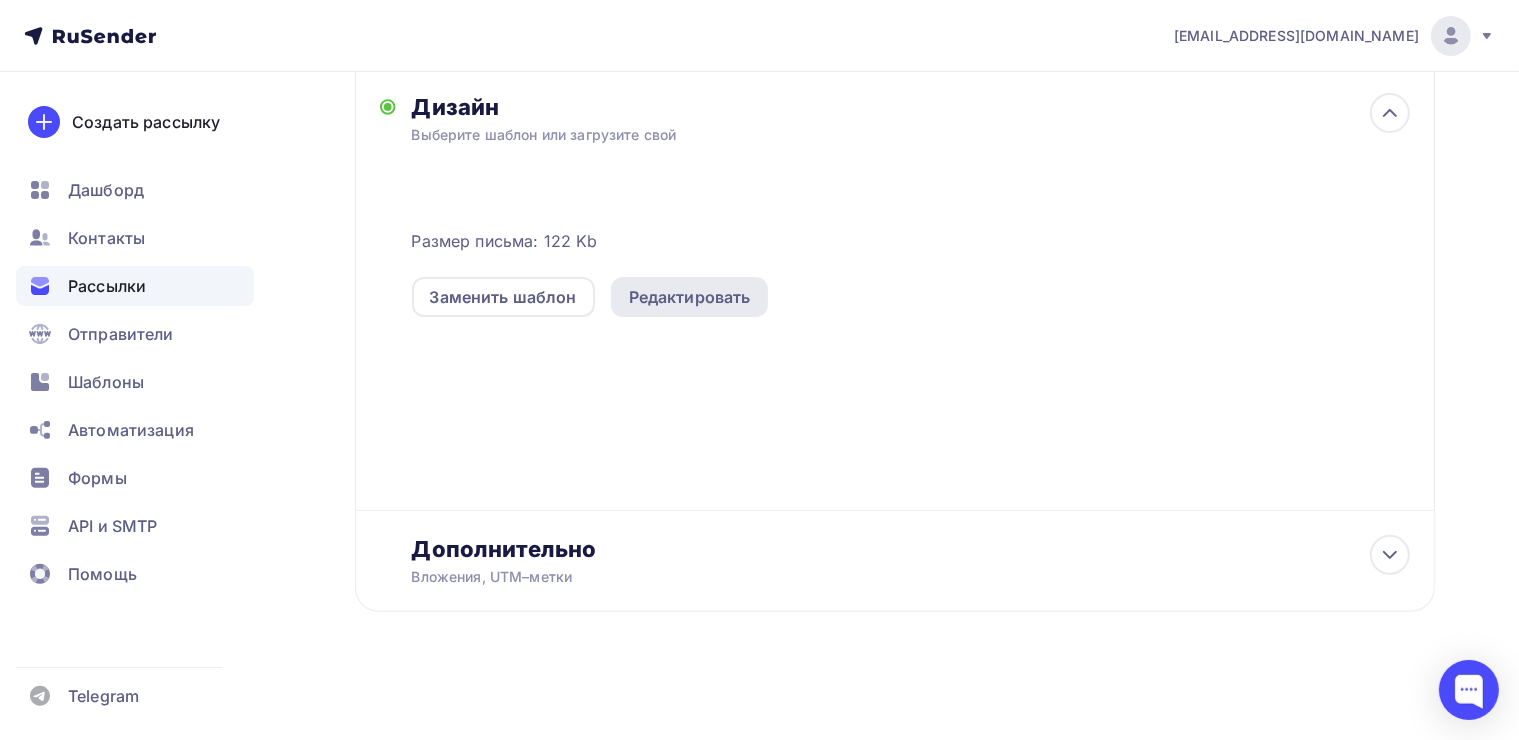 click on "Редактировать" at bounding box center (690, 297) 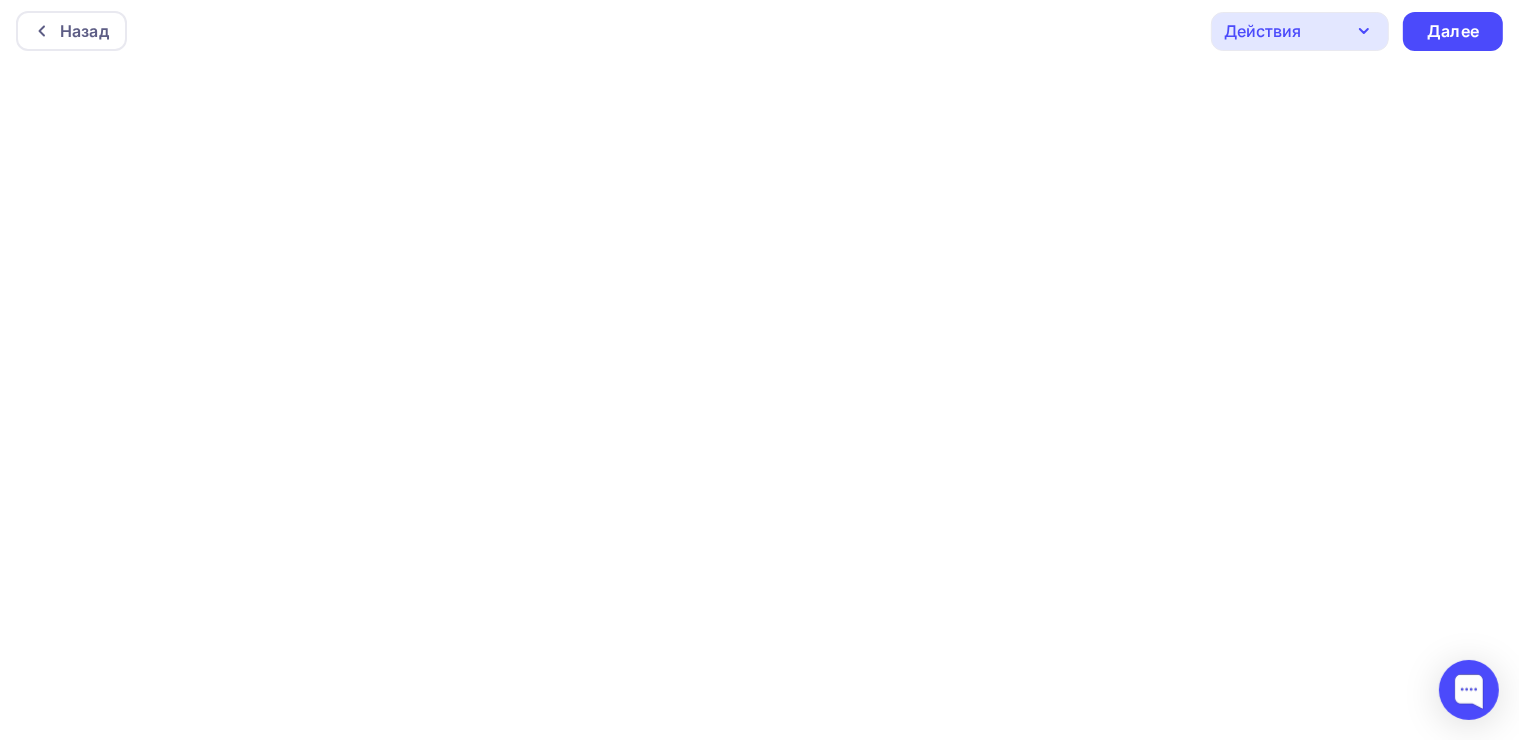 scroll, scrollTop: 0, scrollLeft: 0, axis: both 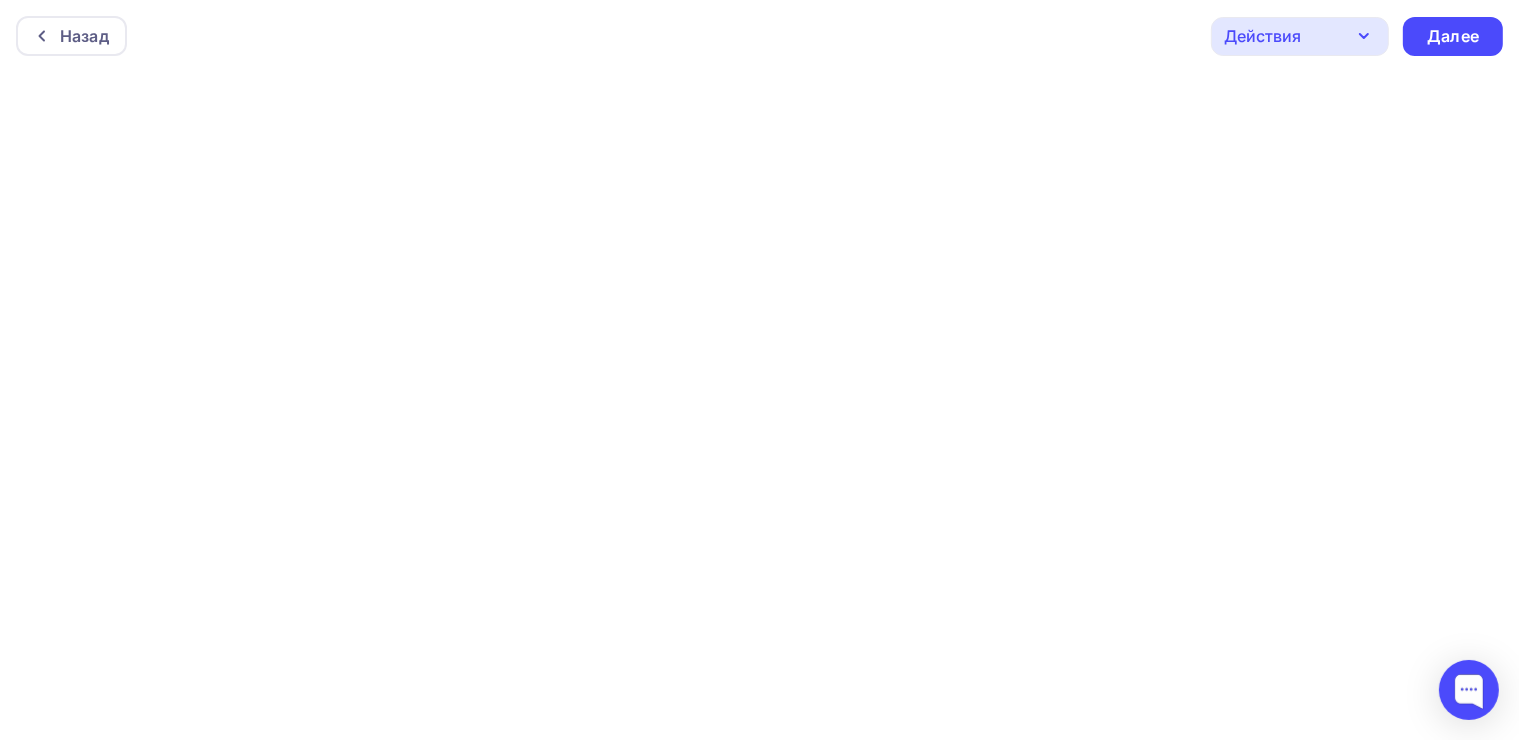 click 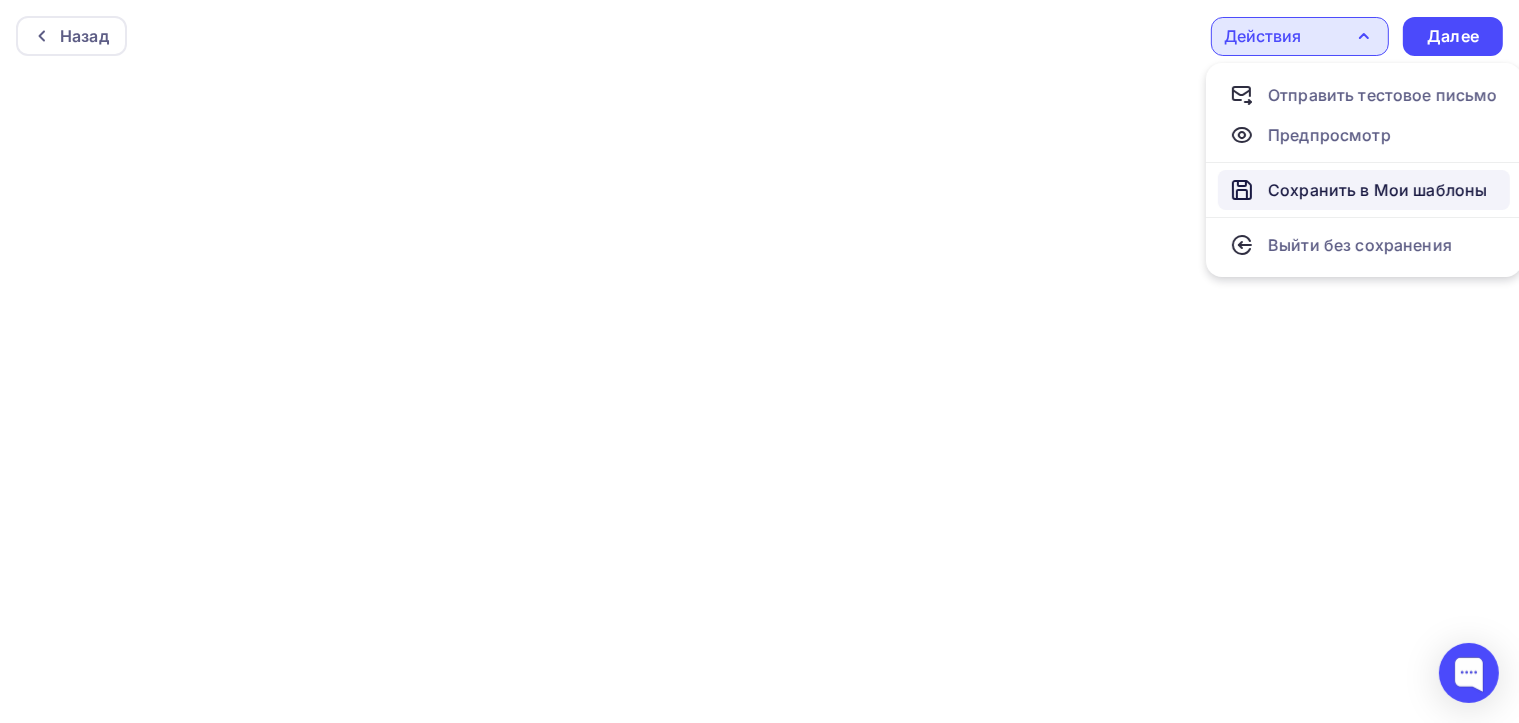 click on "Сохранить в Мои шаблоны" at bounding box center [1377, 190] 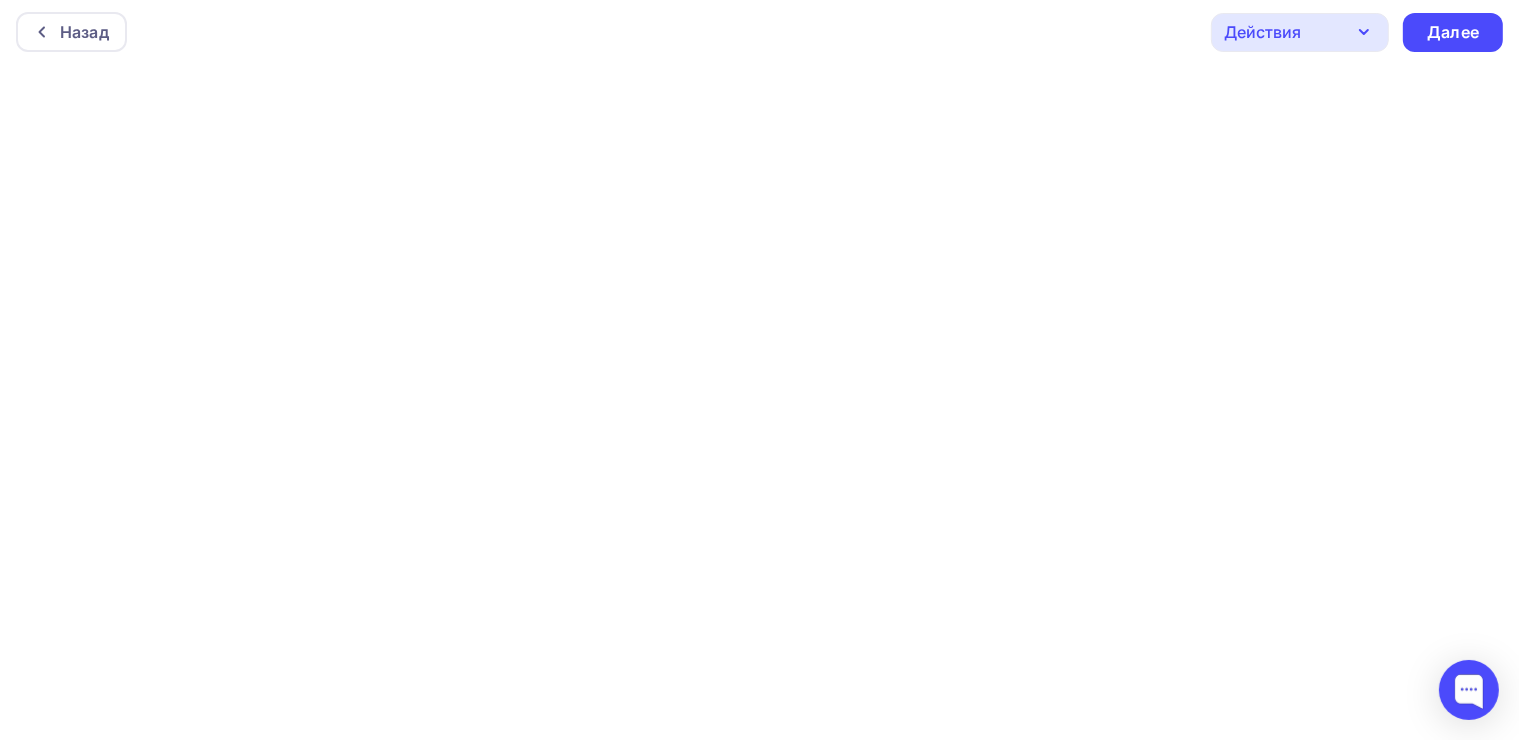 scroll, scrollTop: 4, scrollLeft: 0, axis: vertical 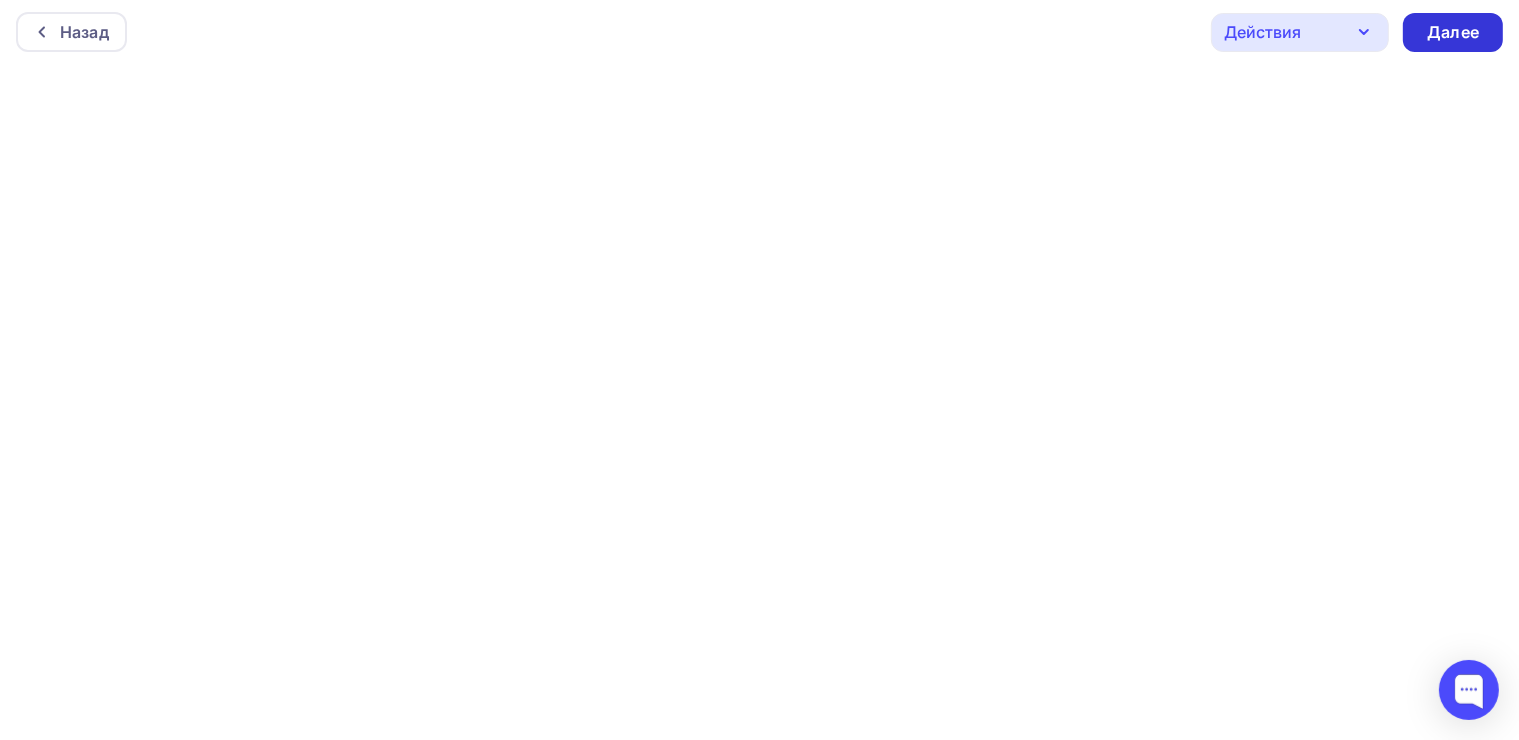 click on "Далее" at bounding box center (1453, 32) 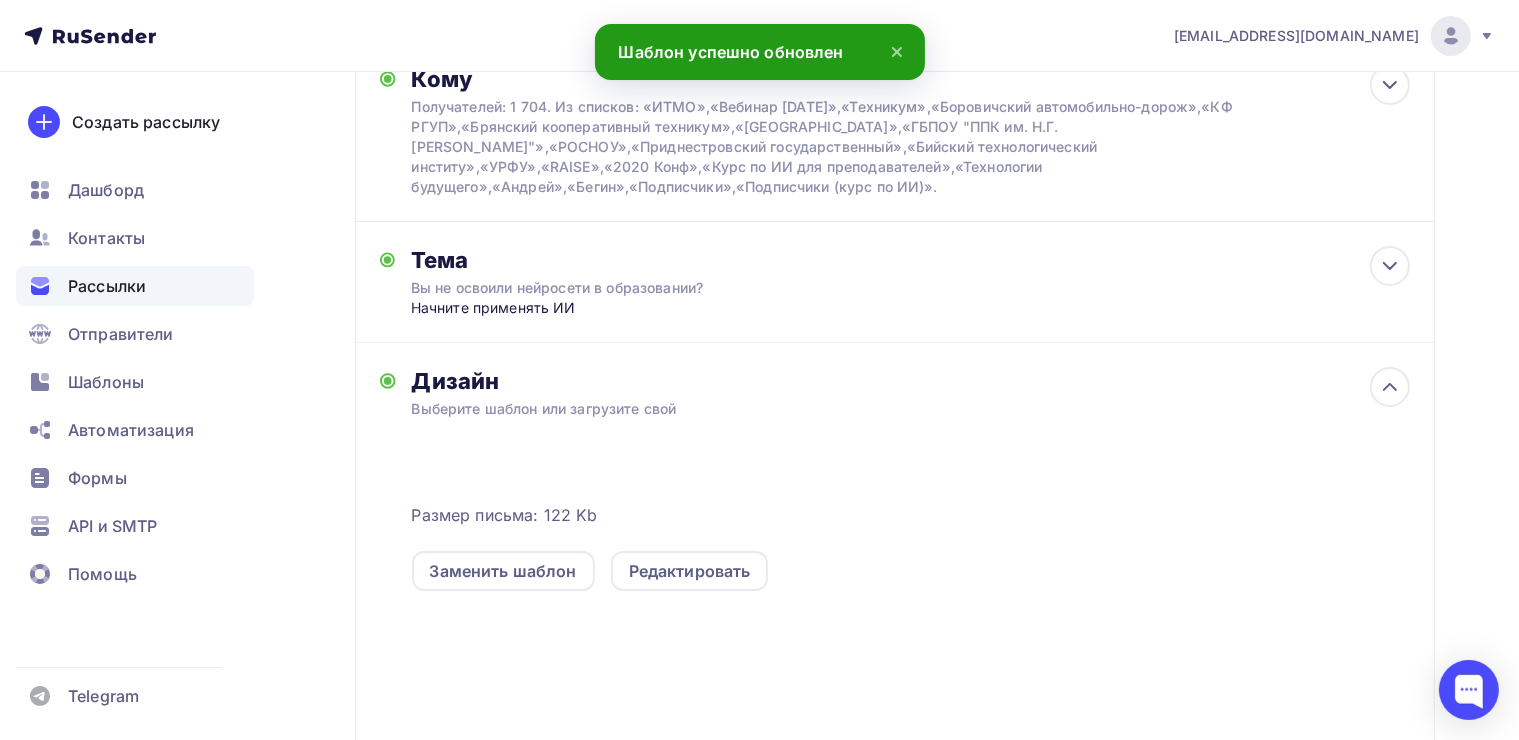 scroll, scrollTop: 400, scrollLeft: 0, axis: vertical 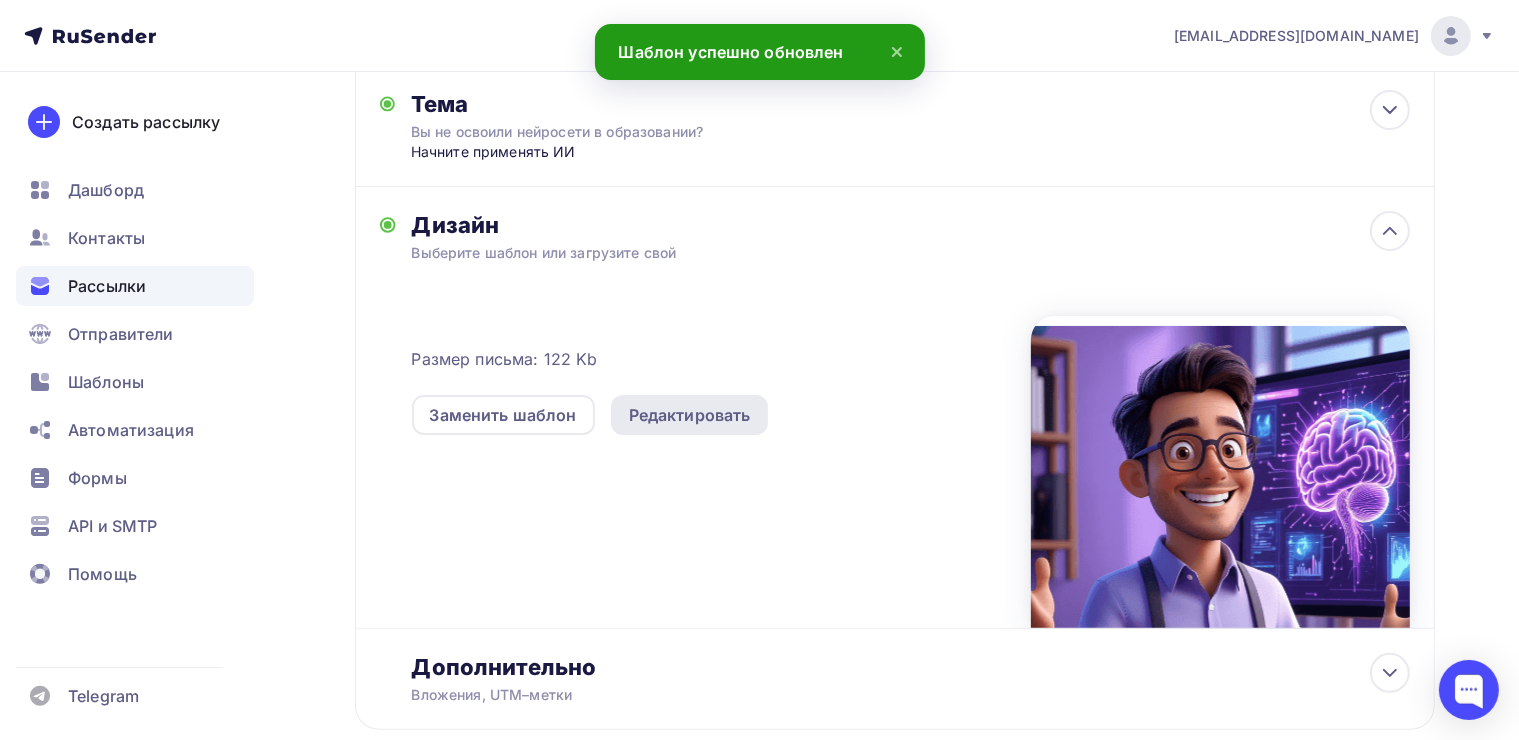 click on "Редактировать" at bounding box center (690, 415) 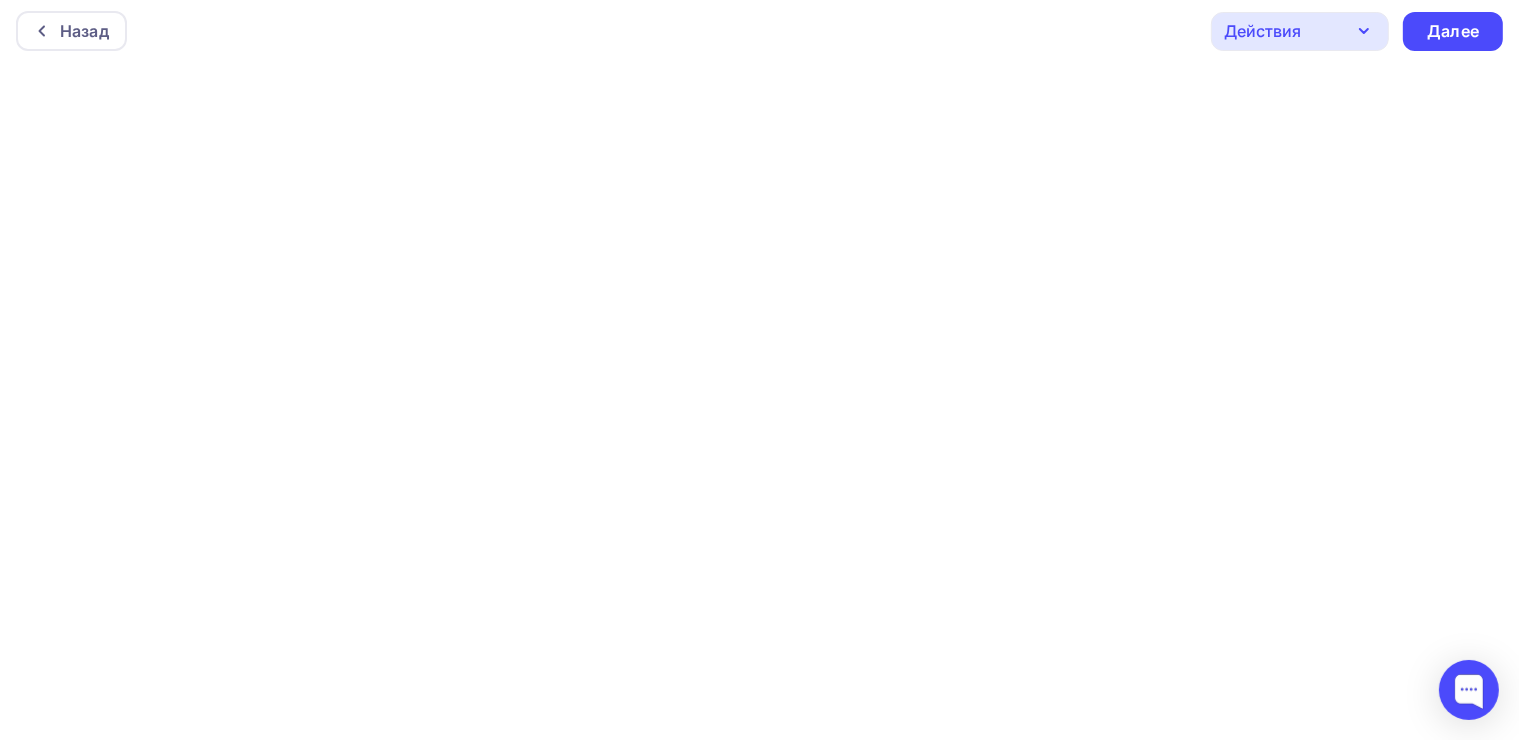 scroll, scrollTop: 0, scrollLeft: 0, axis: both 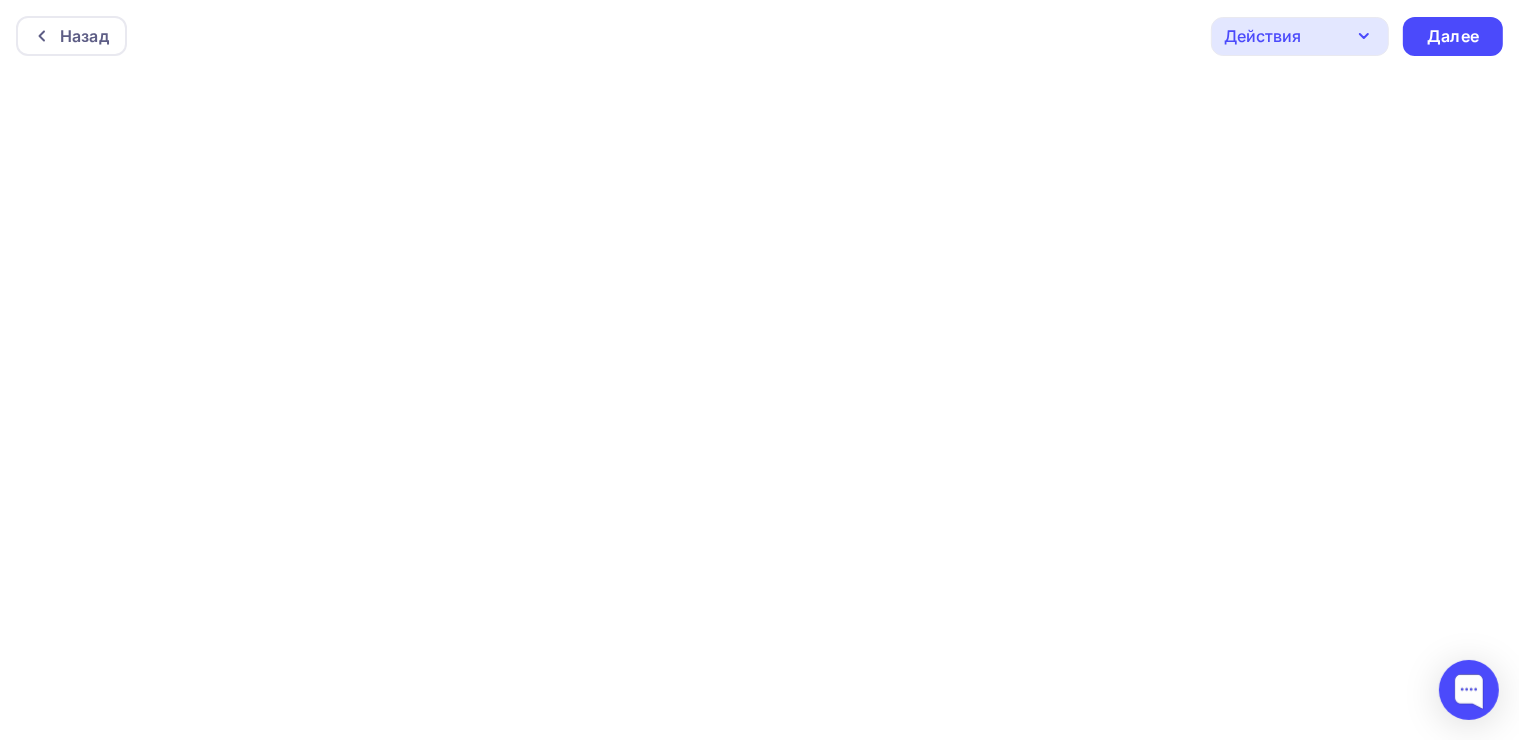 click 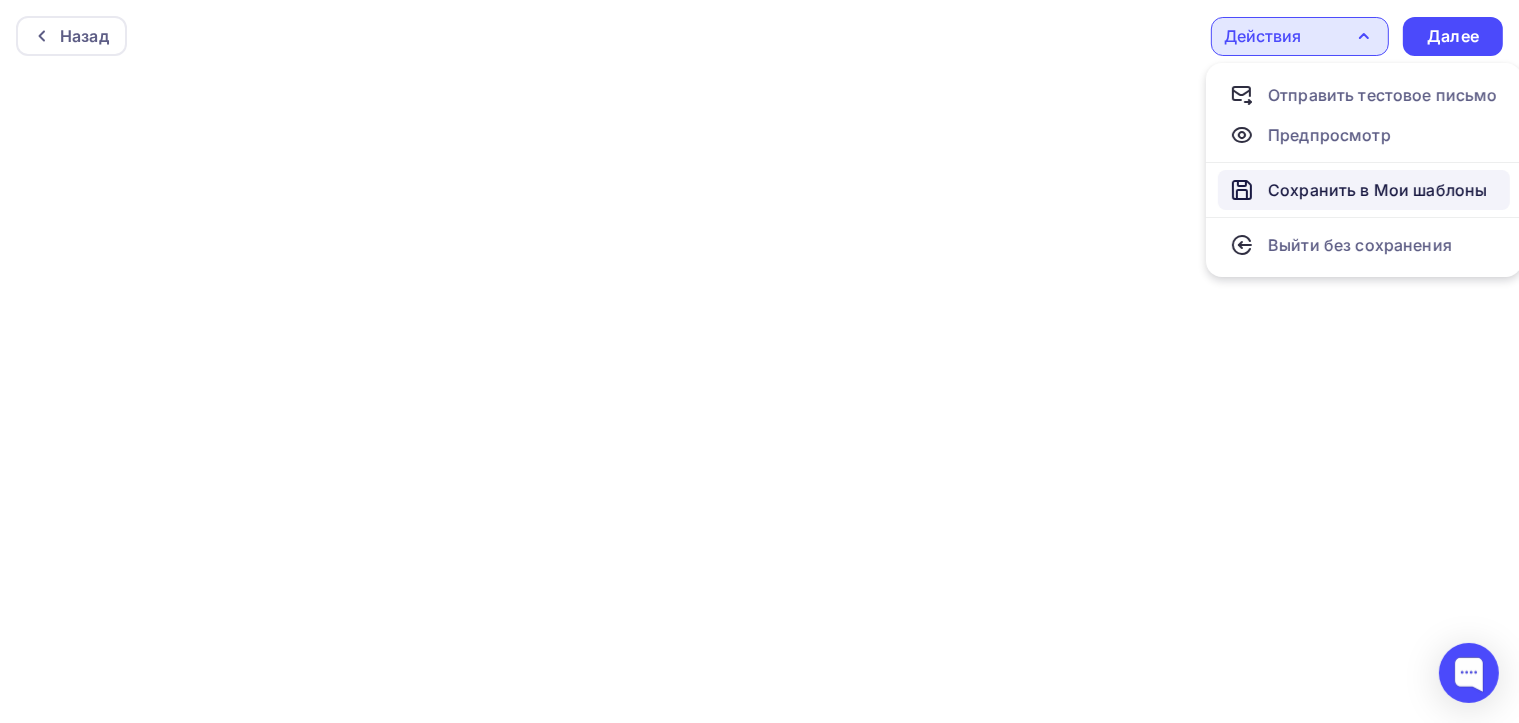 click on "Сохранить в Мои шаблоны" at bounding box center [1377, 190] 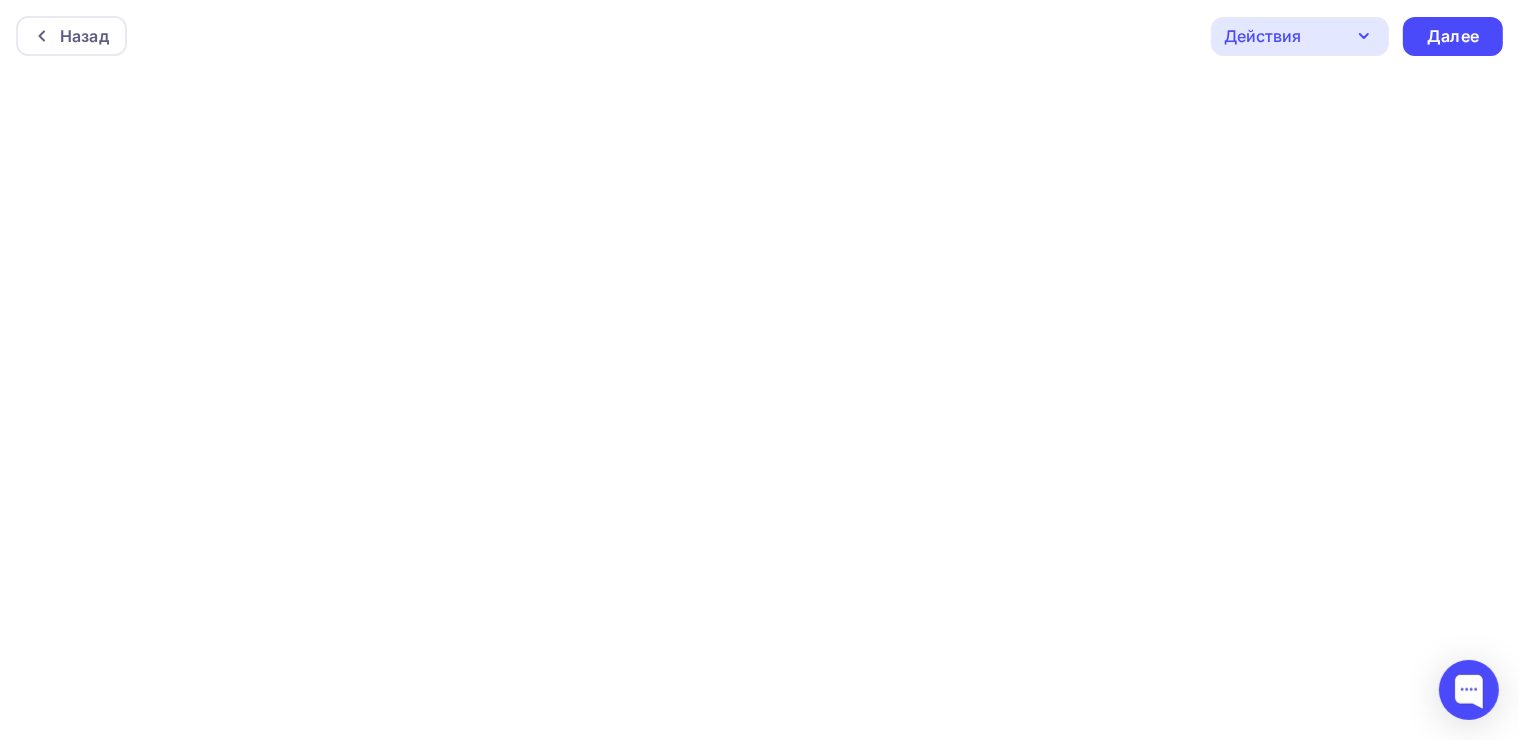 click on "Назад
Действия
Отправить тестовое письмо             Предпросмотр               Сохранить в Мои шаблоны               Выйти без сохранения               Далее" at bounding box center (759, 36) 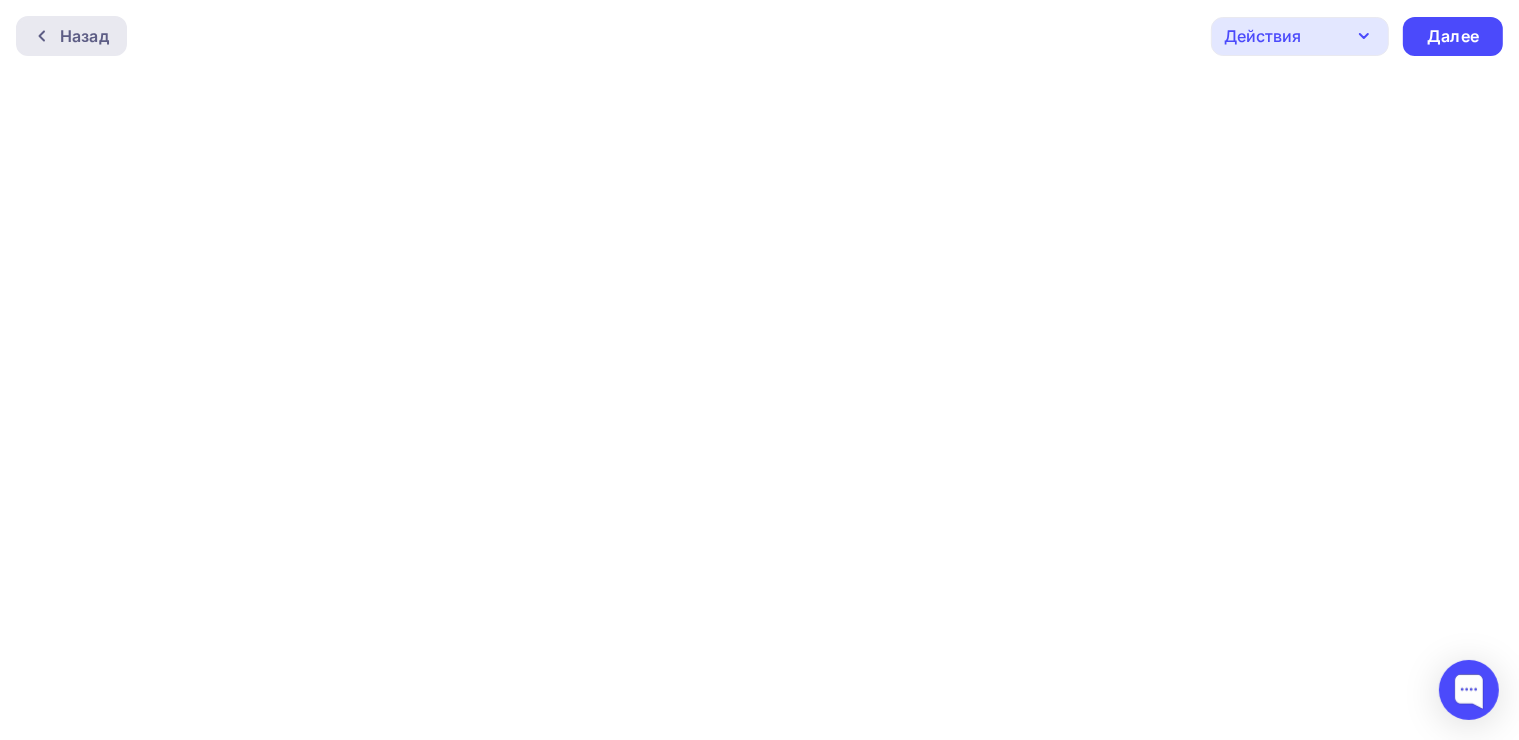 click on "Назад" at bounding box center (84, 36) 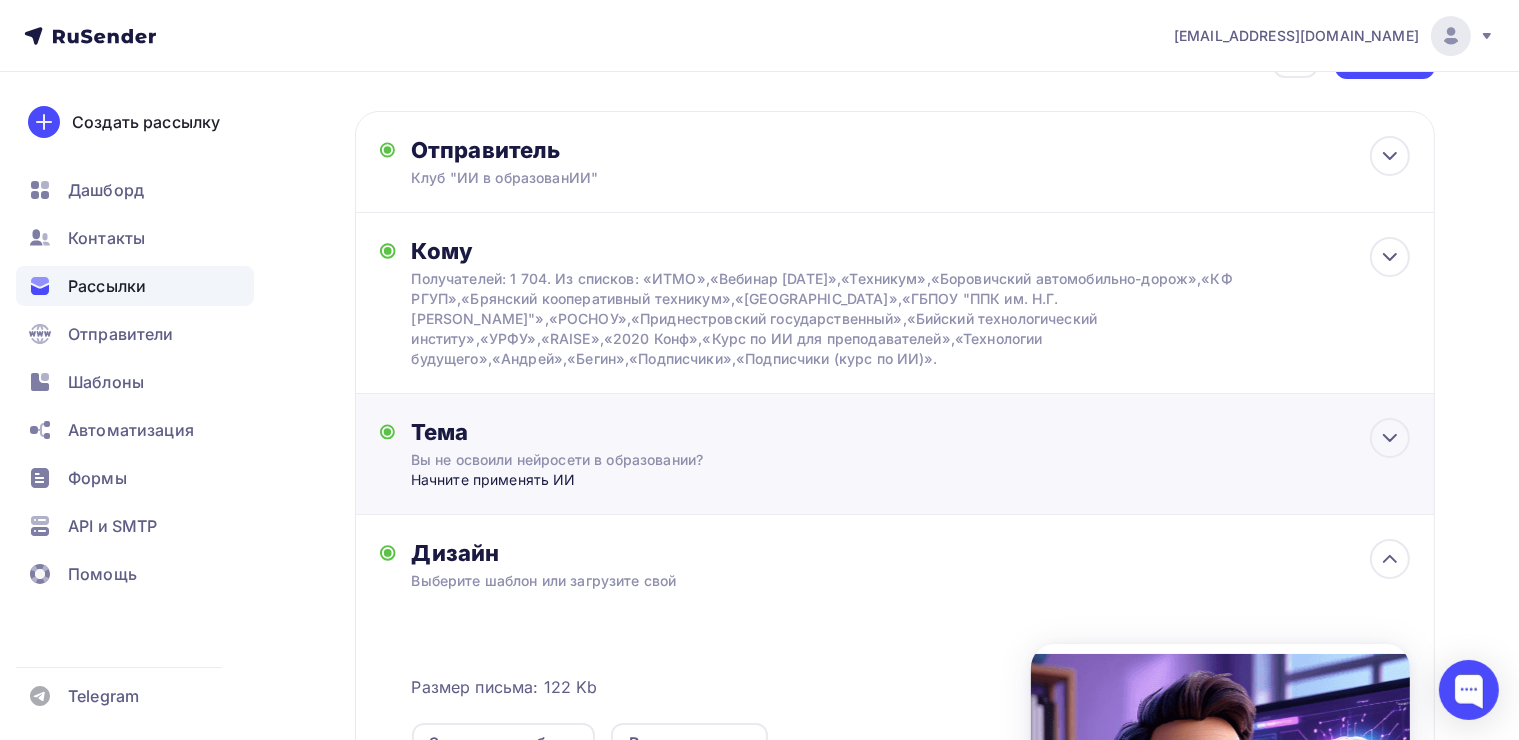 click on "Тема
Вы не освоили нейросети в образовании?
Начните применять ИИ
Тема  *     Вы не освоили нейросети в образовании?
Рекомендуем использовать не более 150 символов
Прехедер     Начните применять ИИ           Сохранить" at bounding box center (608, 454) 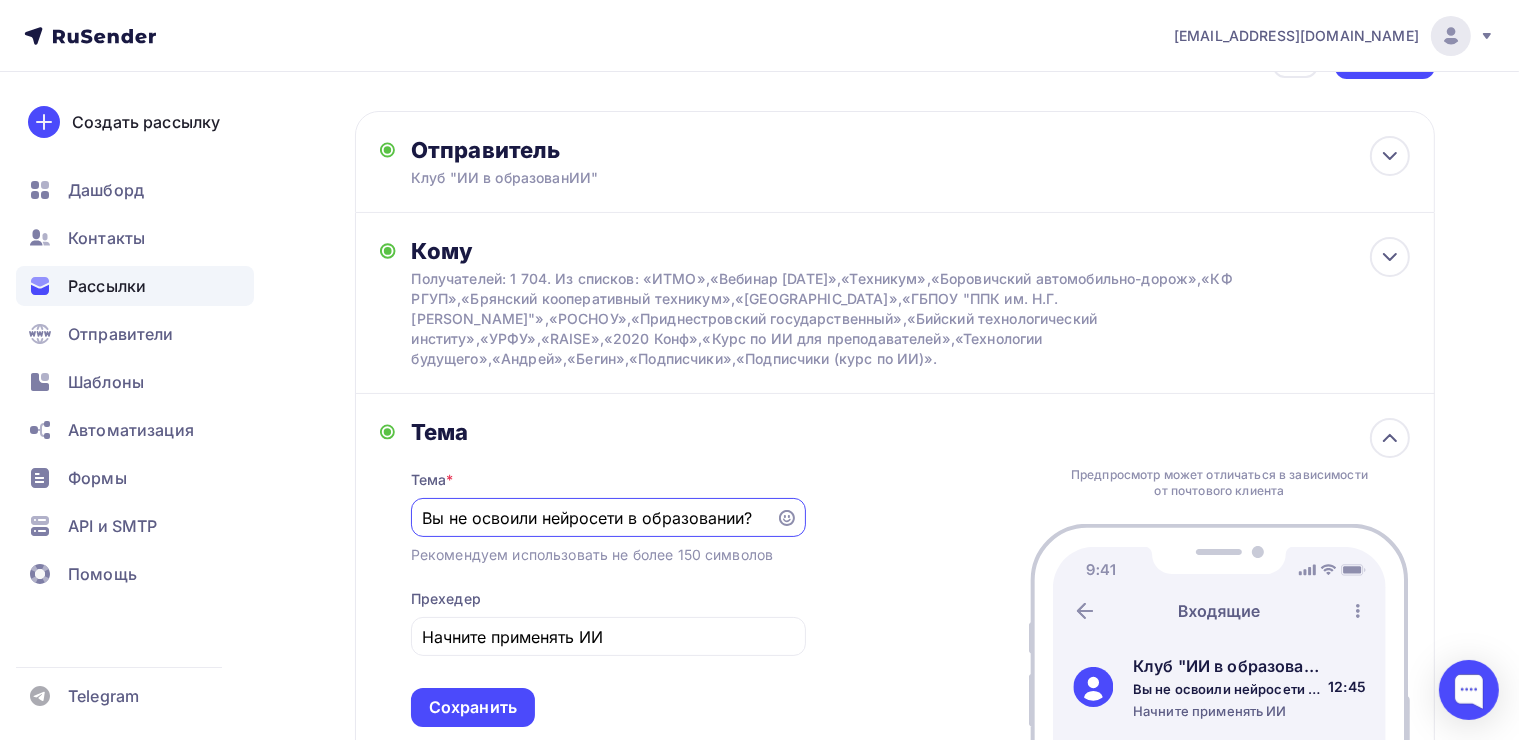 scroll, scrollTop: 0, scrollLeft: 0, axis: both 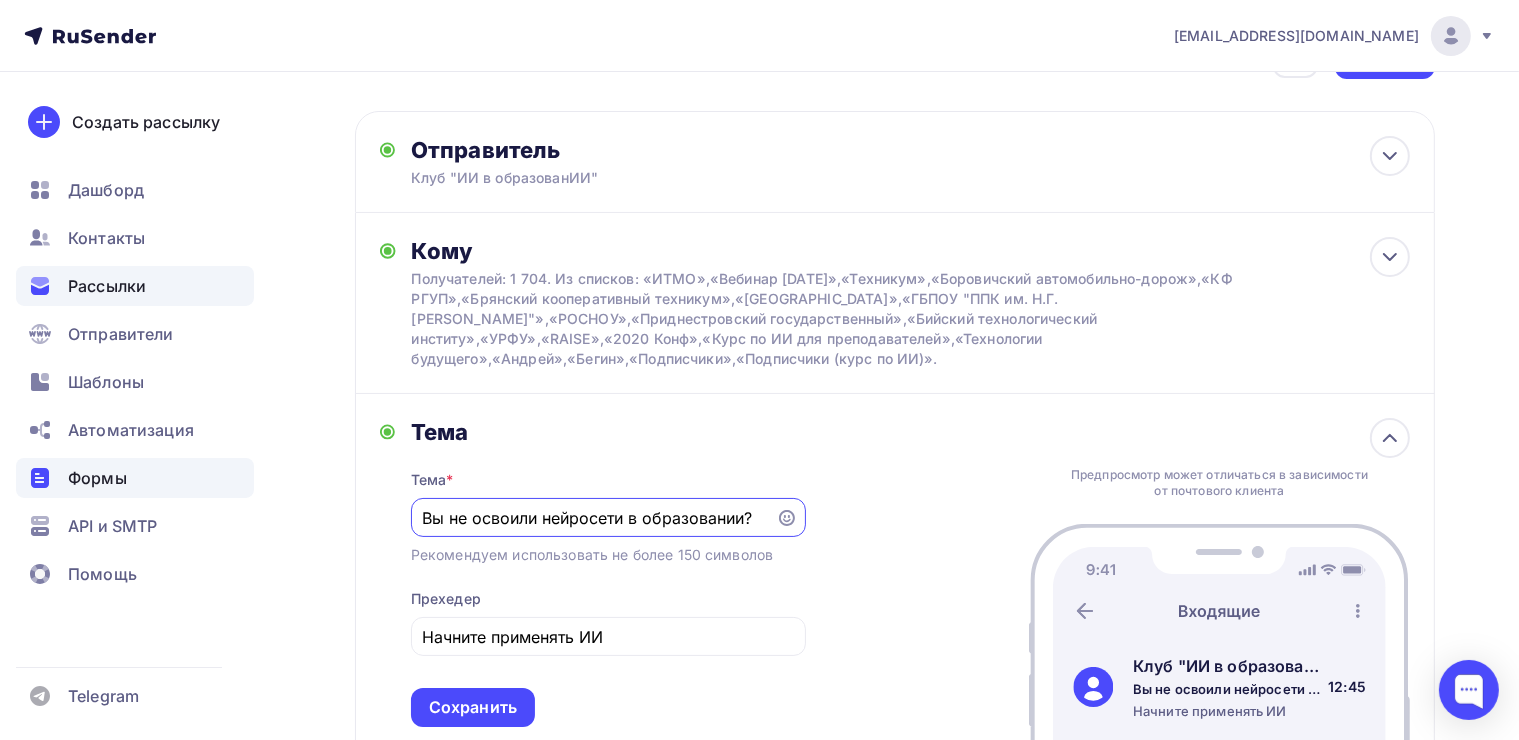 drag, startPoint x: 759, startPoint y: 516, endPoint x: 243, endPoint y: 468, distance: 518.2277 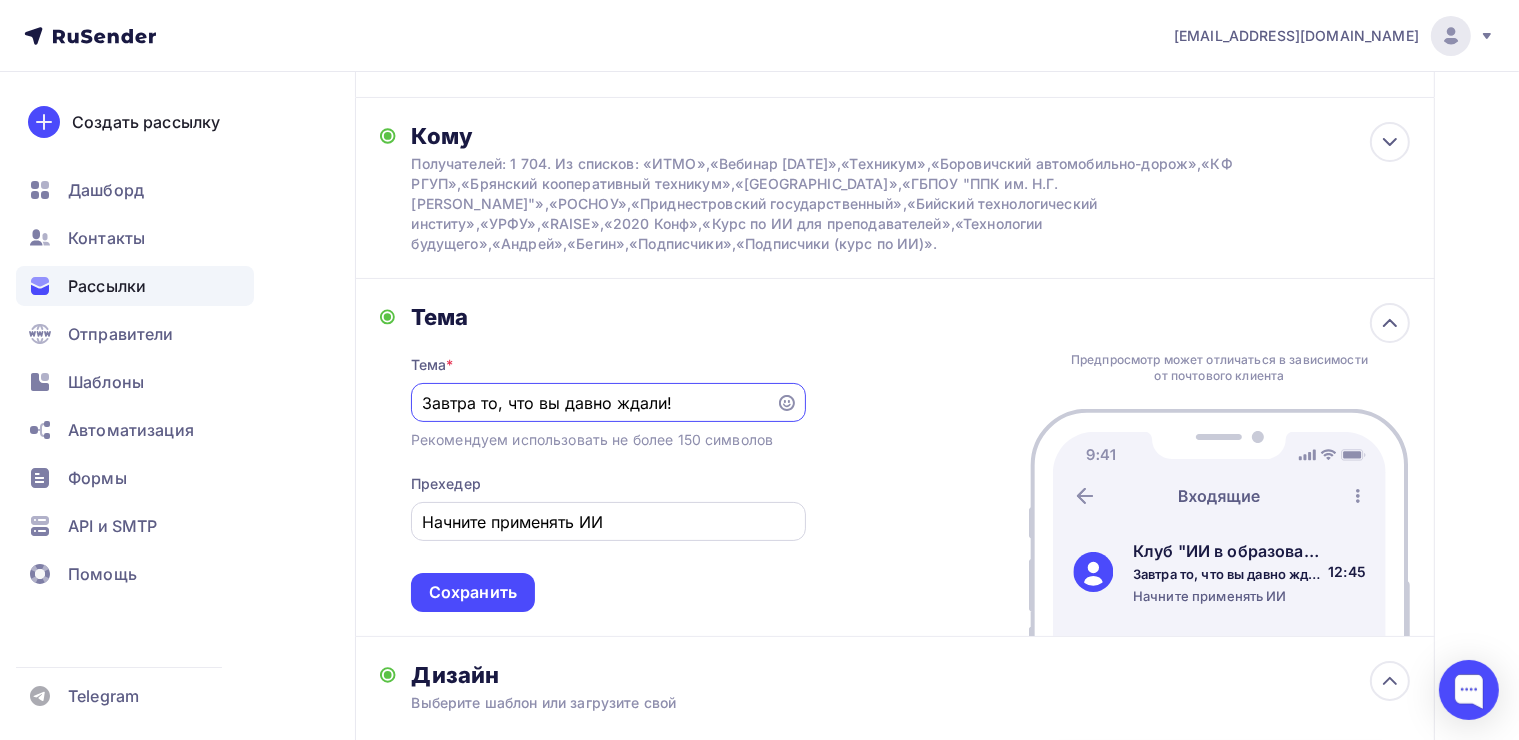 scroll, scrollTop: 272, scrollLeft: 0, axis: vertical 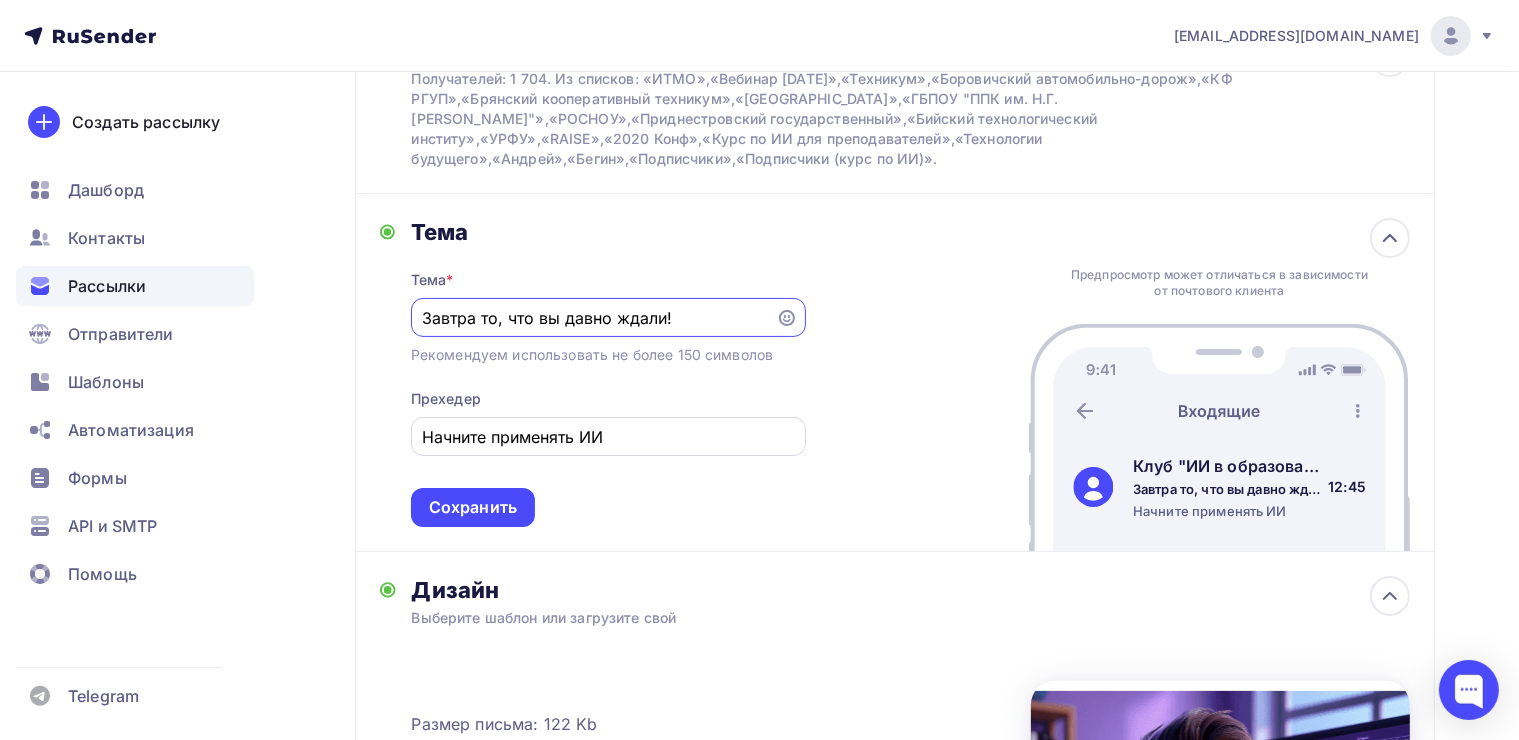 type on "Завтра то, что вы давно ждали!" 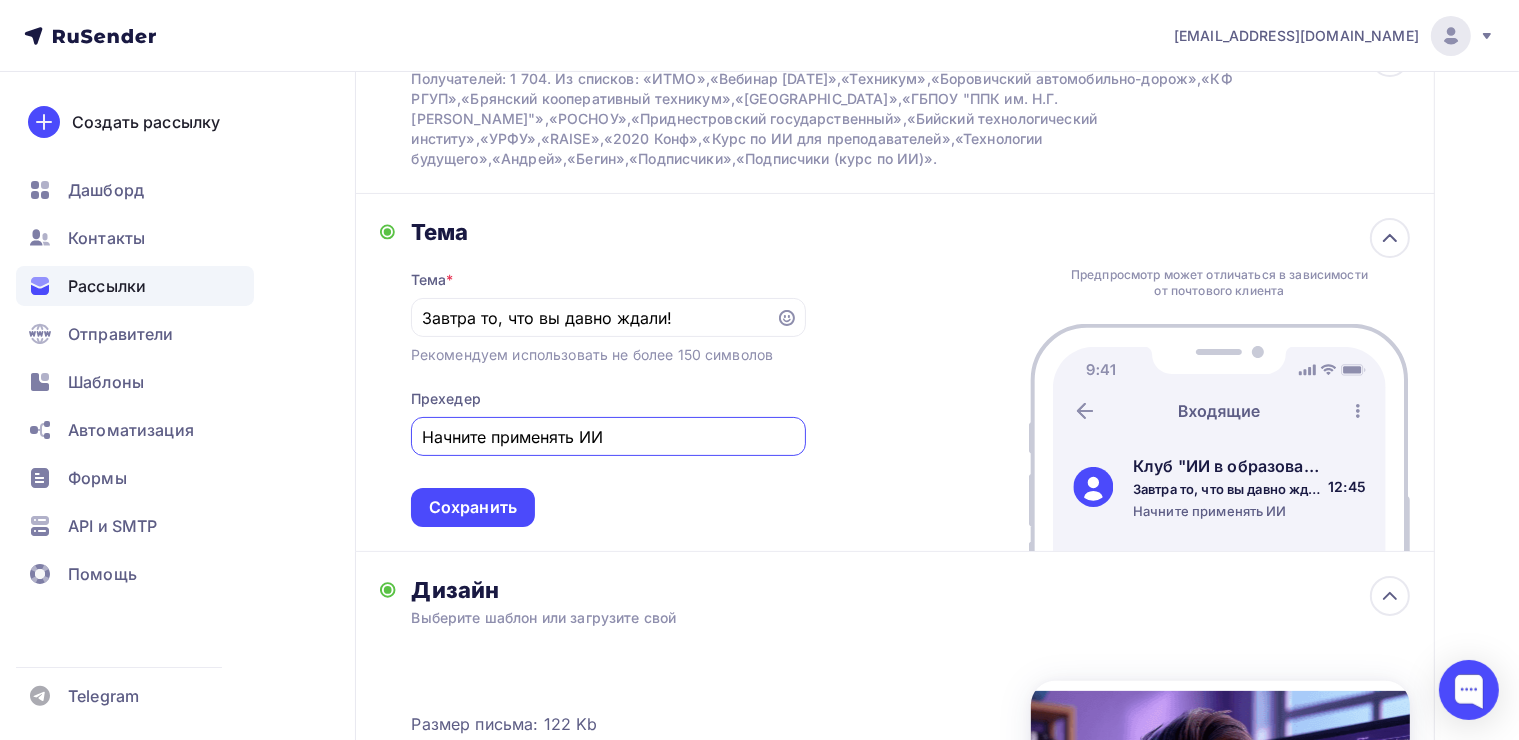 drag, startPoint x: 584, startPoint y: 432, endPoint x: 396, endPoint y: 432, distance: 188 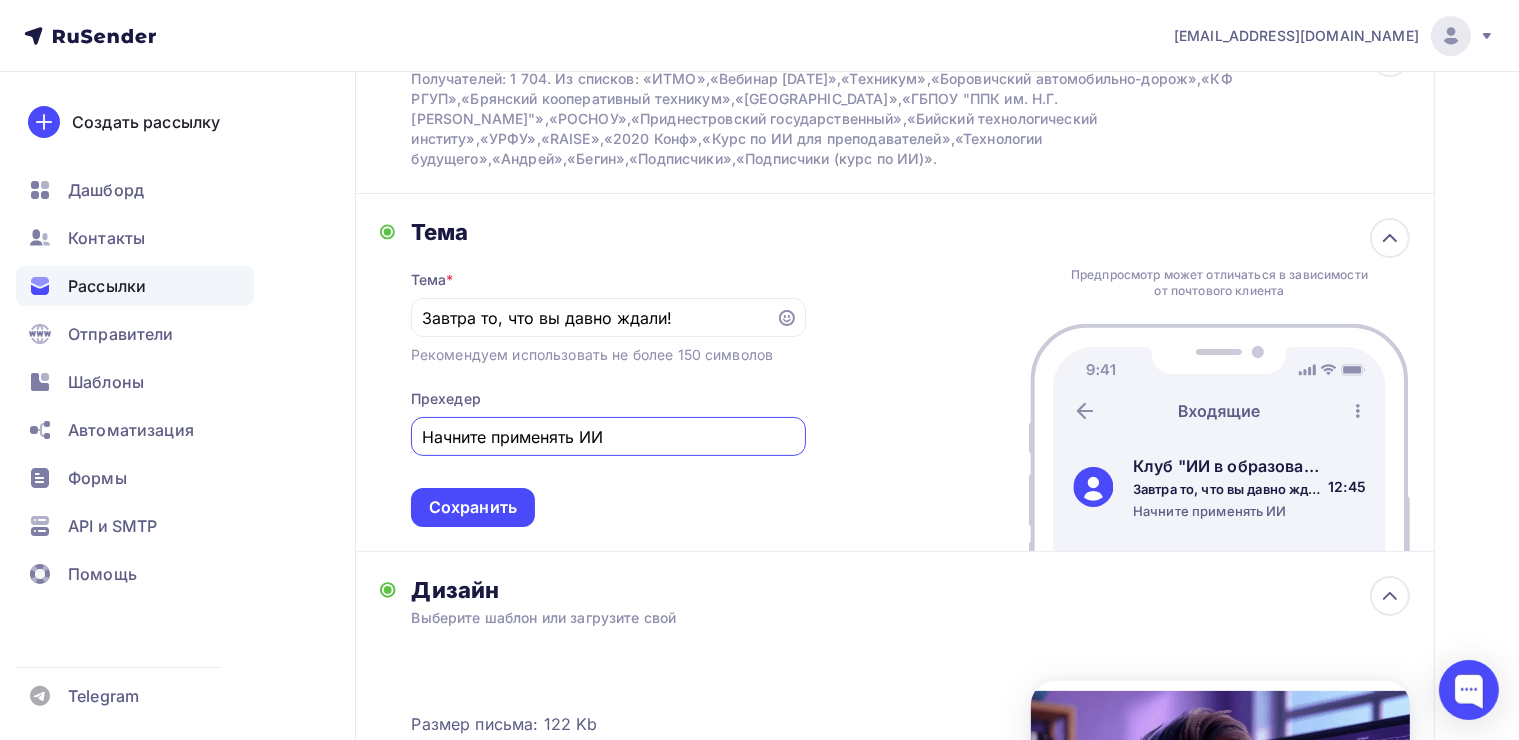 click on "Тема
Тема  *     Завтра то, что вы давно ждали!
Рекомендуем использовать не более 150 символов
Прехедер     Начните применять ИИ           Сохранить" at bounding box center [593, 372] 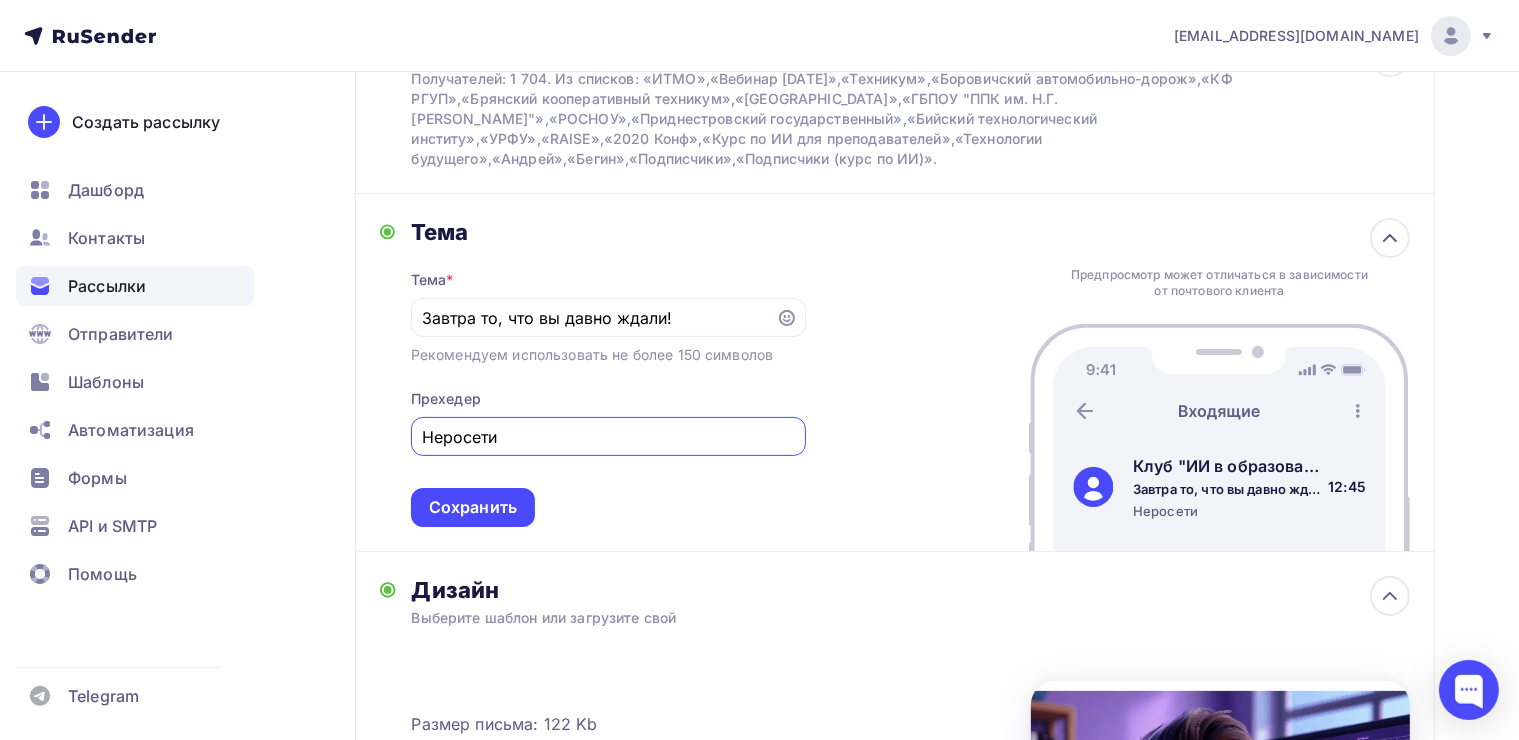 type on "Начните применять ИИ" 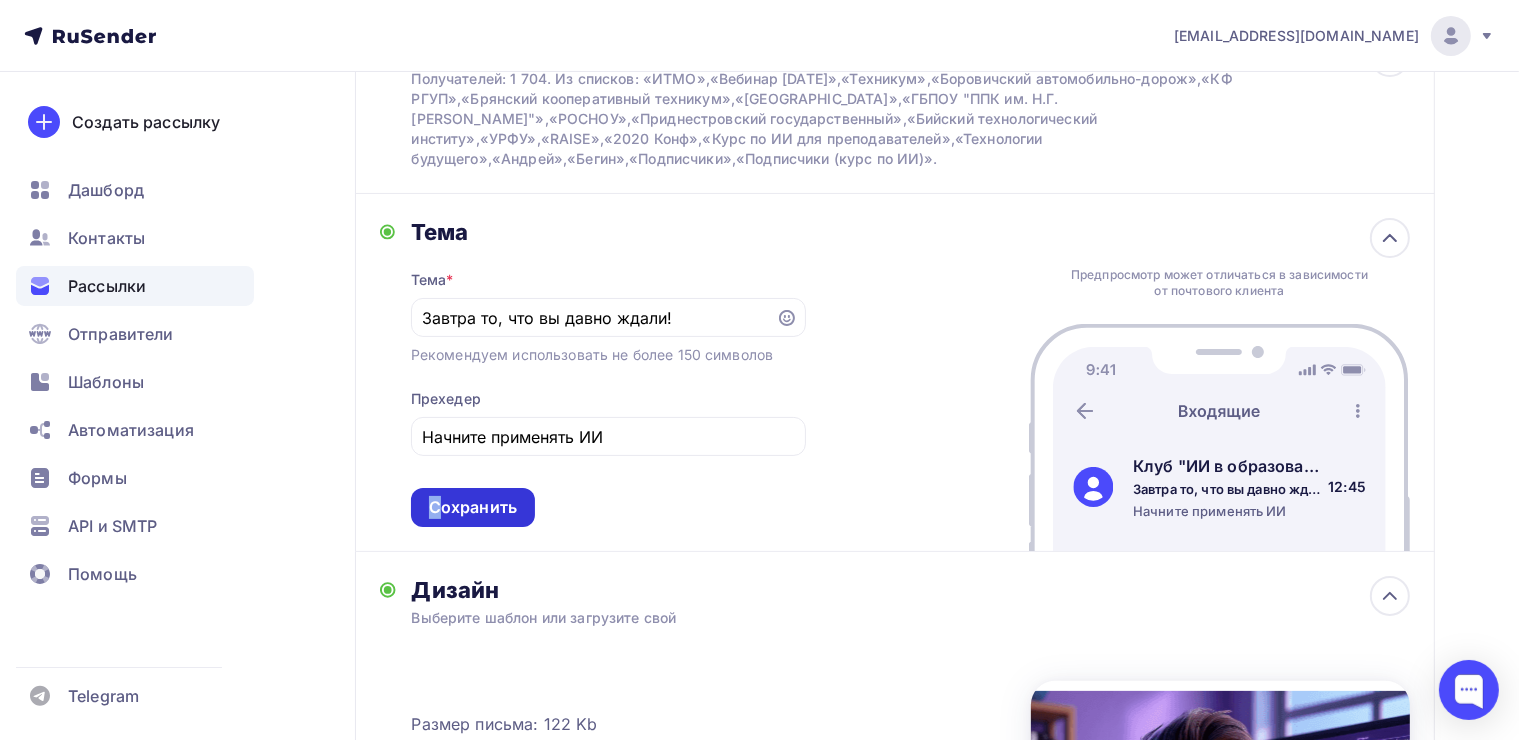 click on "Сохранить" at bounding box center [473, 507] 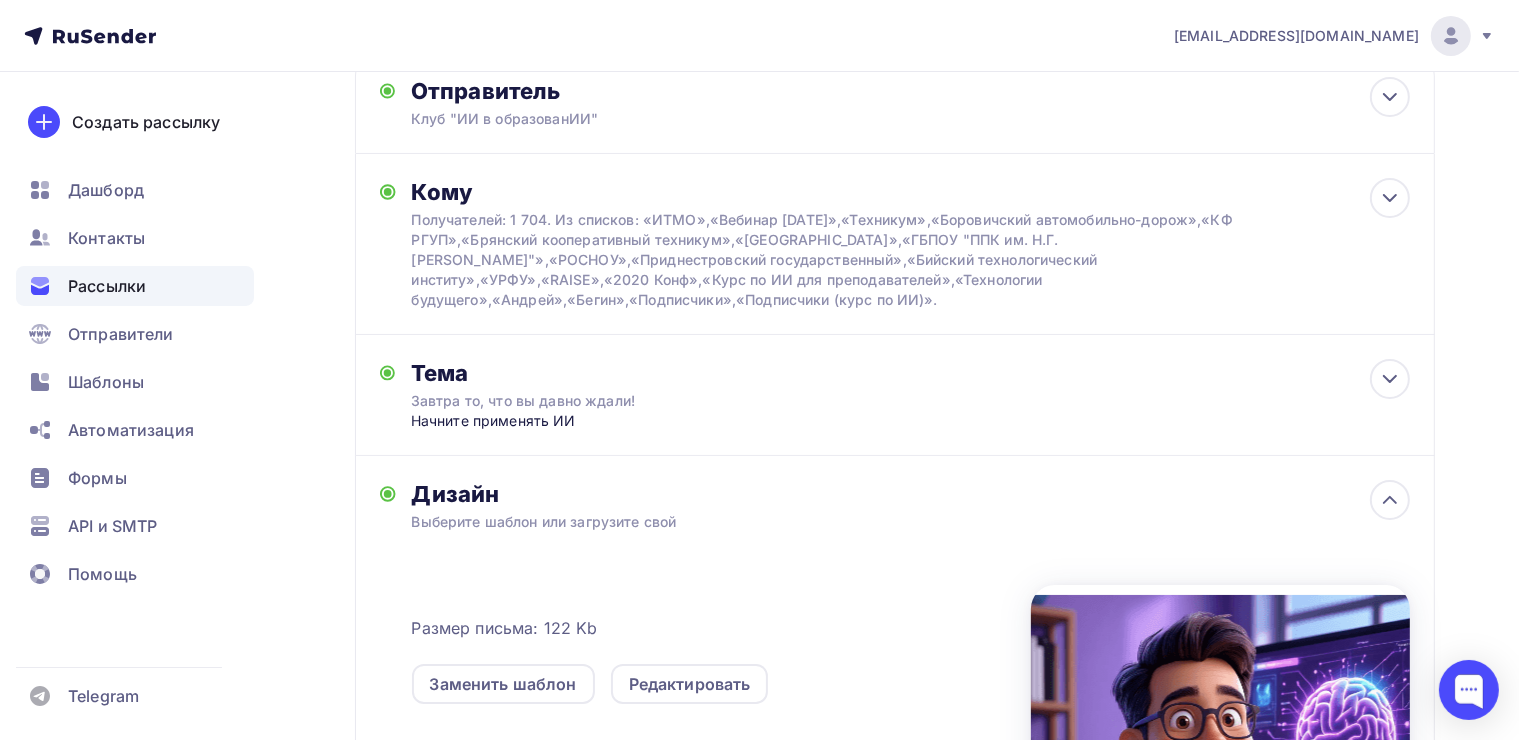 scroll, scrollTop: 0, scrollLeft: 0, axis: both 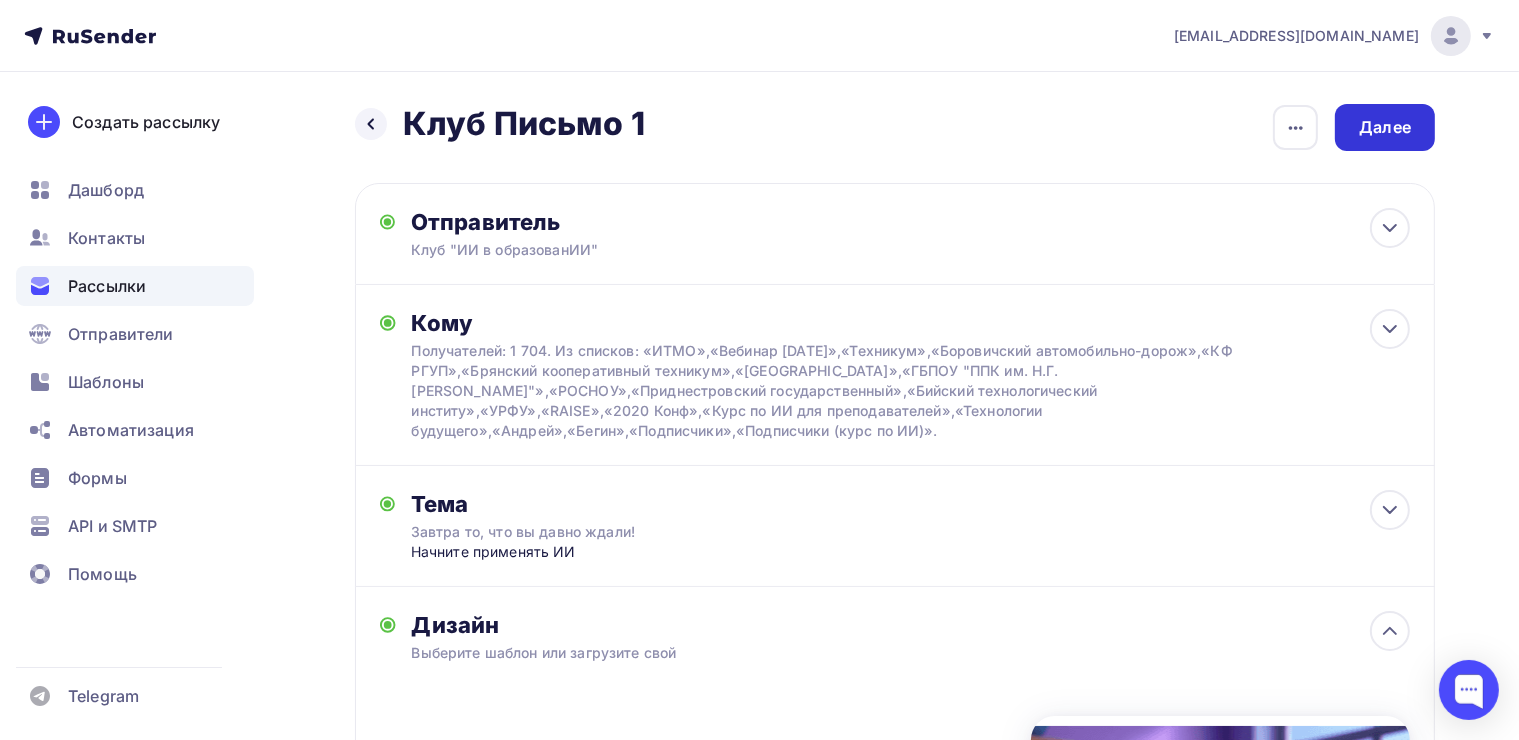 click on "Далее" at bounding box center [1385, 127] 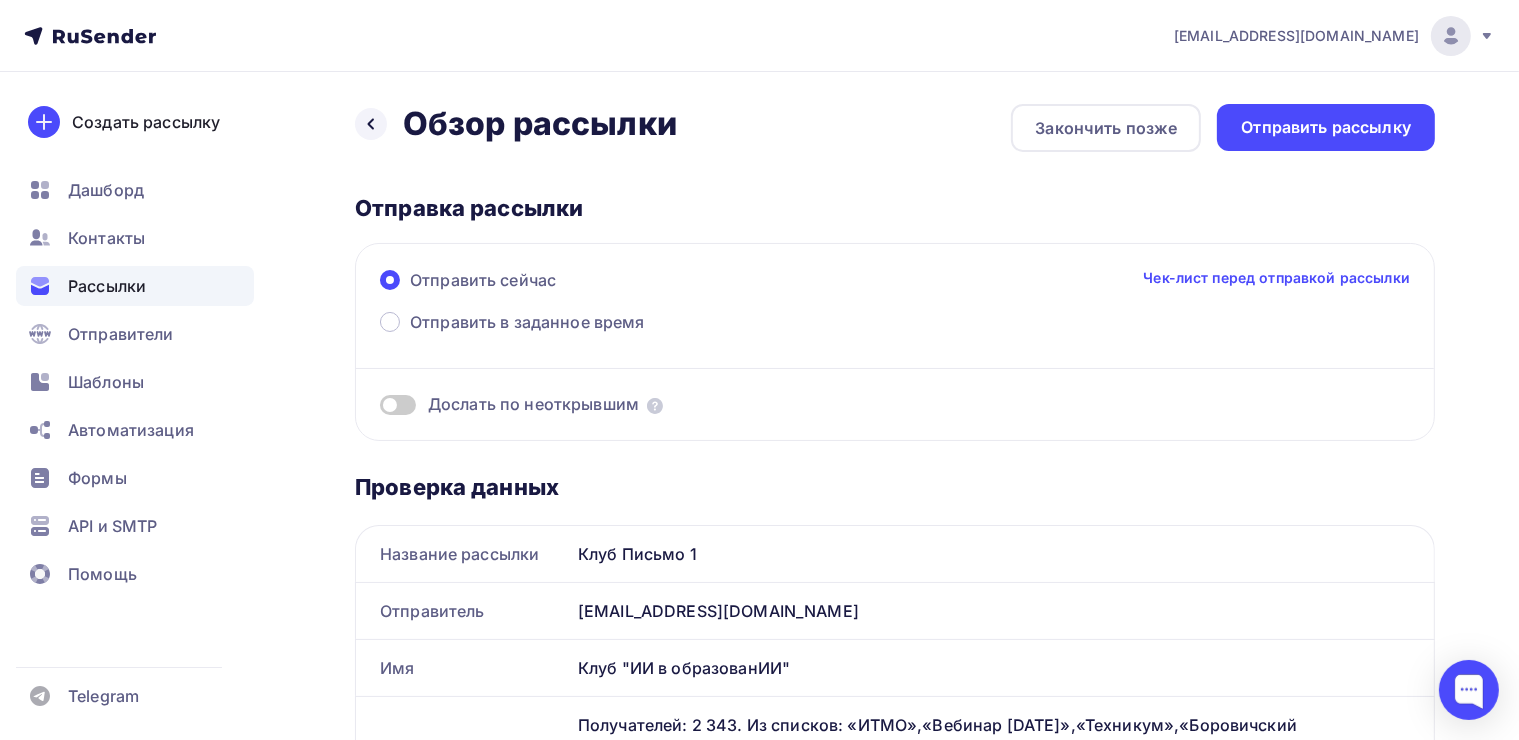 scroll, scrollTop: 0, scrollLeft: 0, axis: both 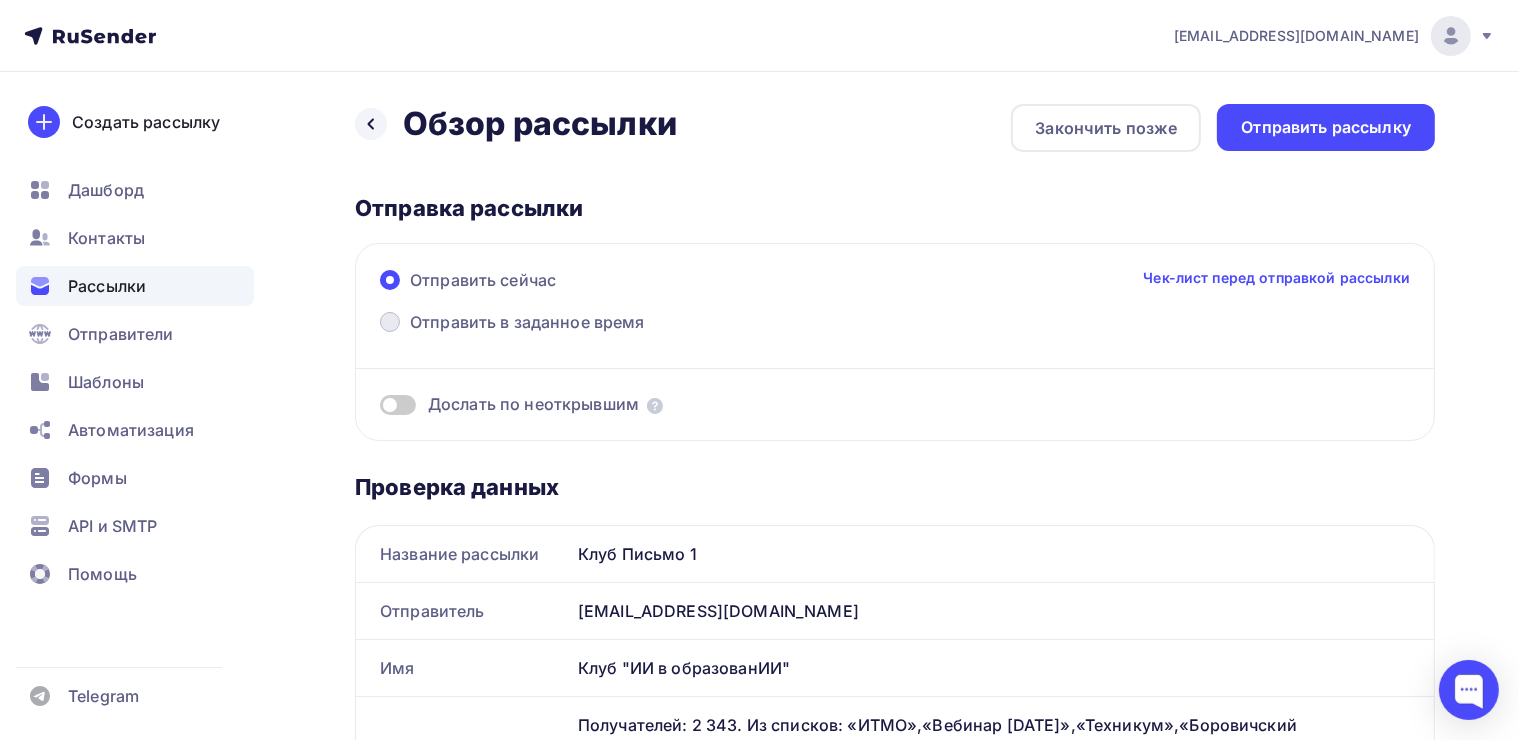 click at bounding box center (390, 322) 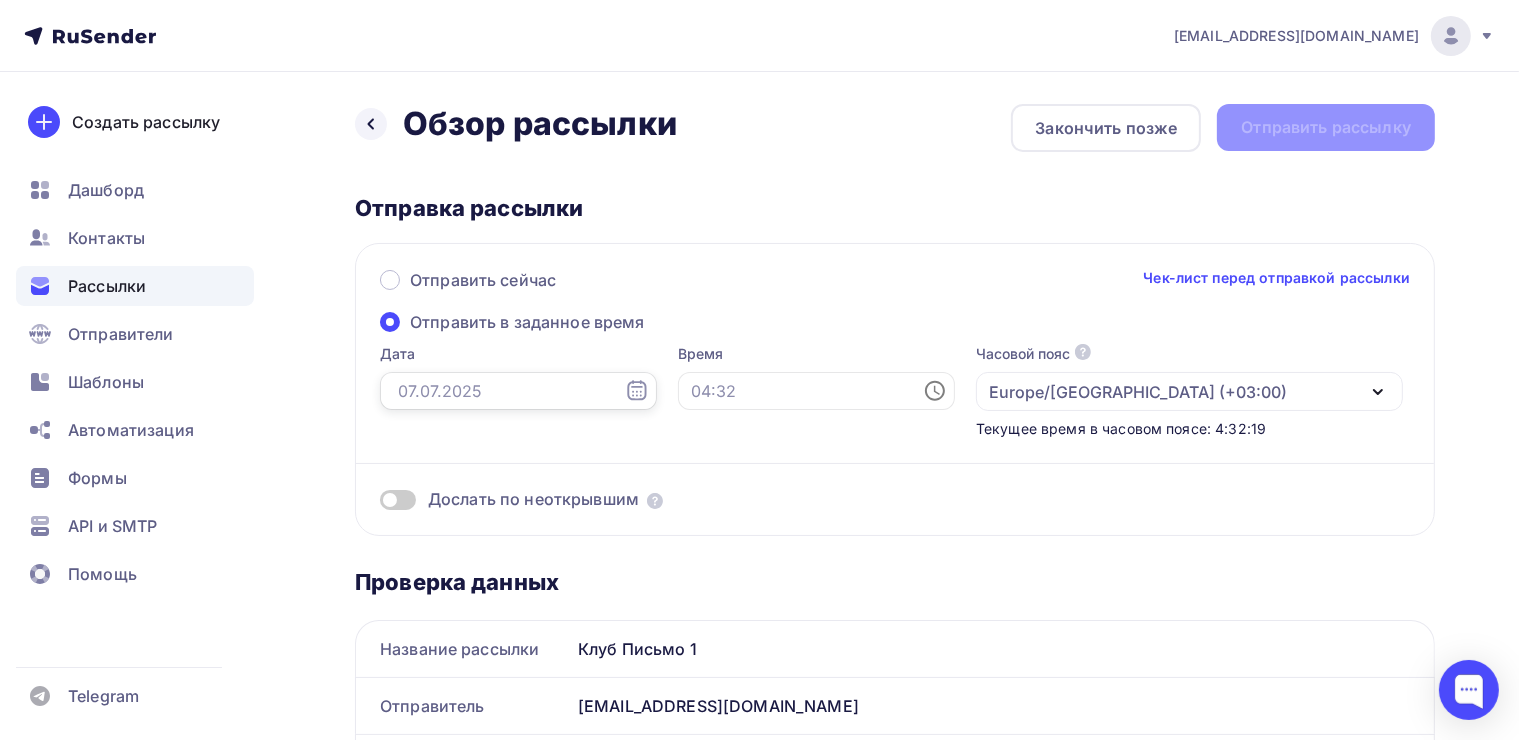 click at bounding box center (518, 391) 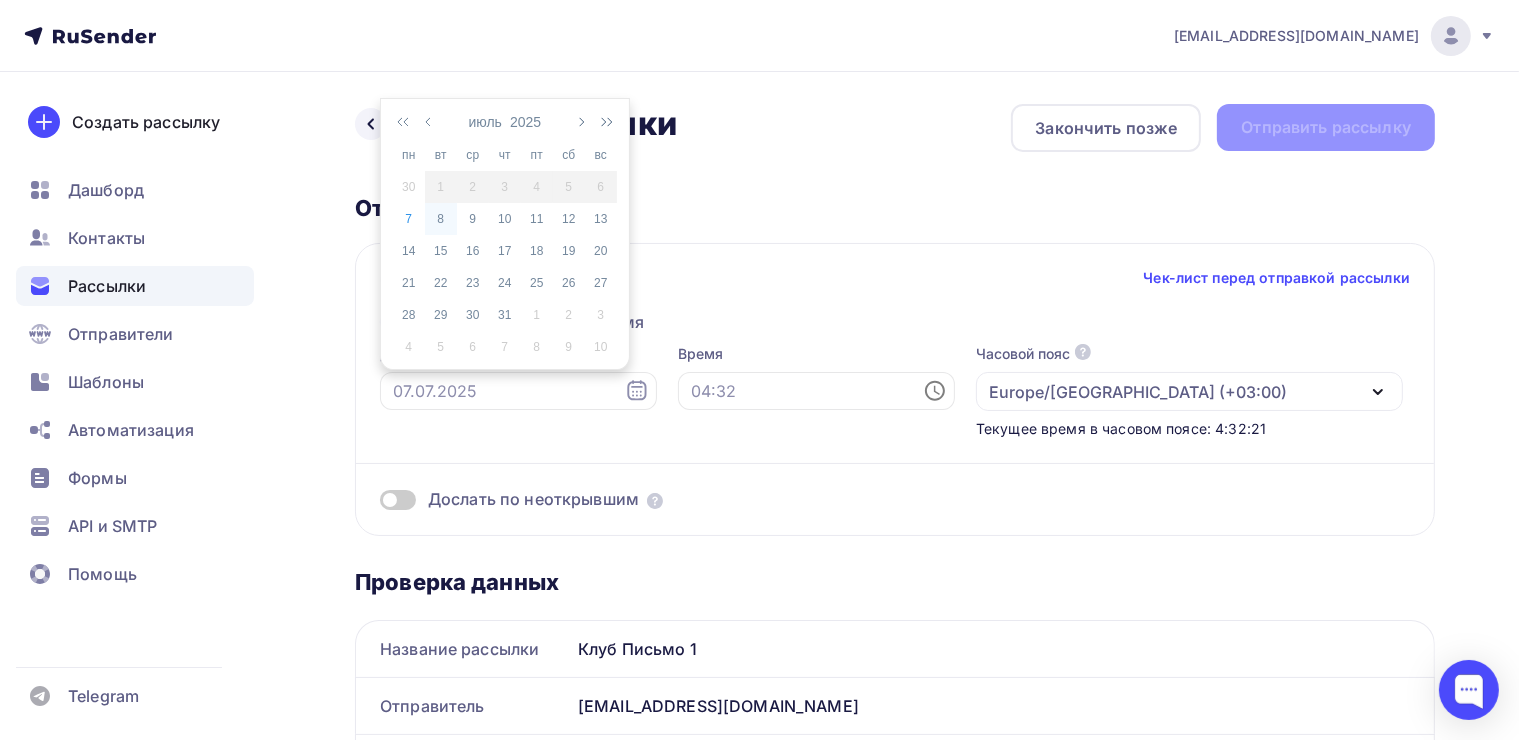 click on "8" at bounding box center [441, 219] 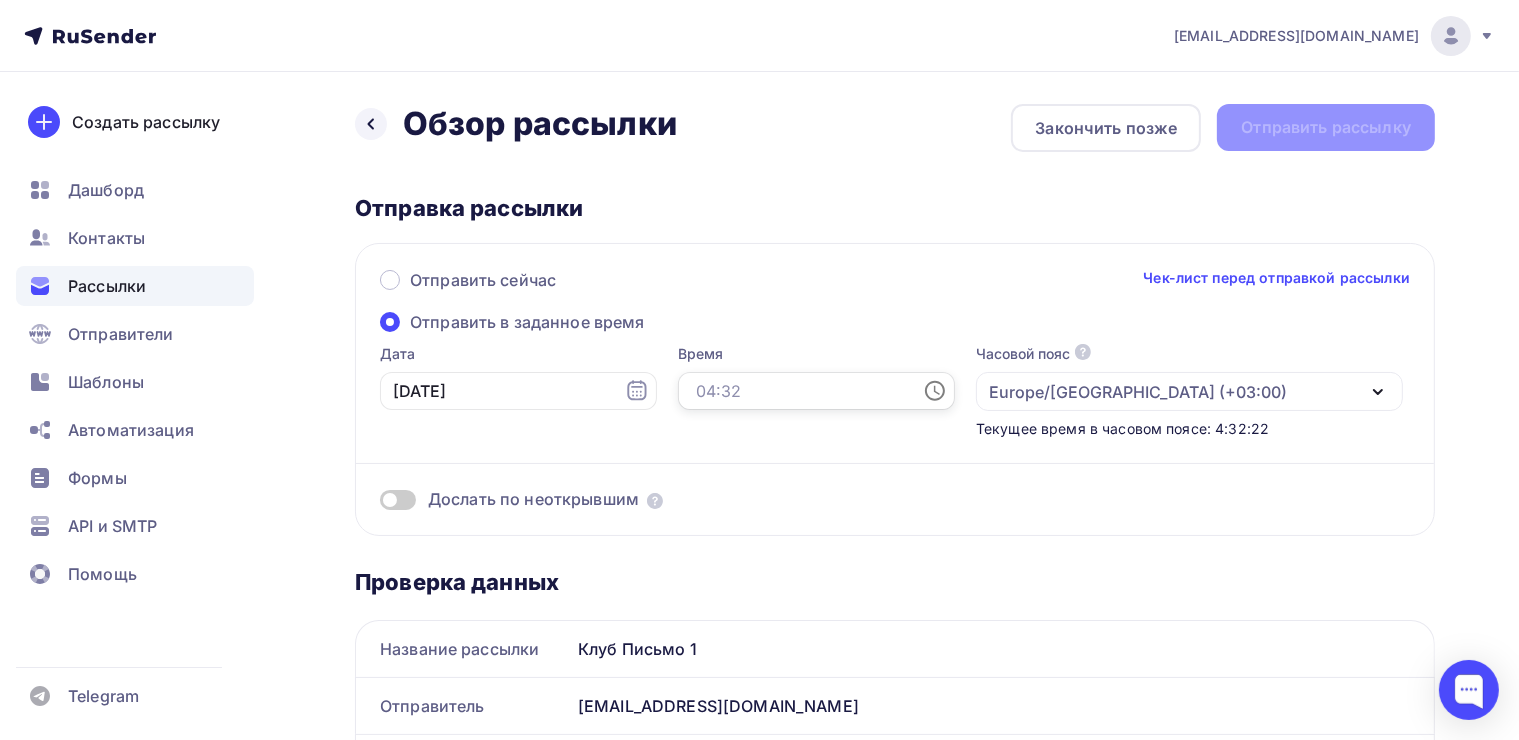 click at bounding box center (816, 391) 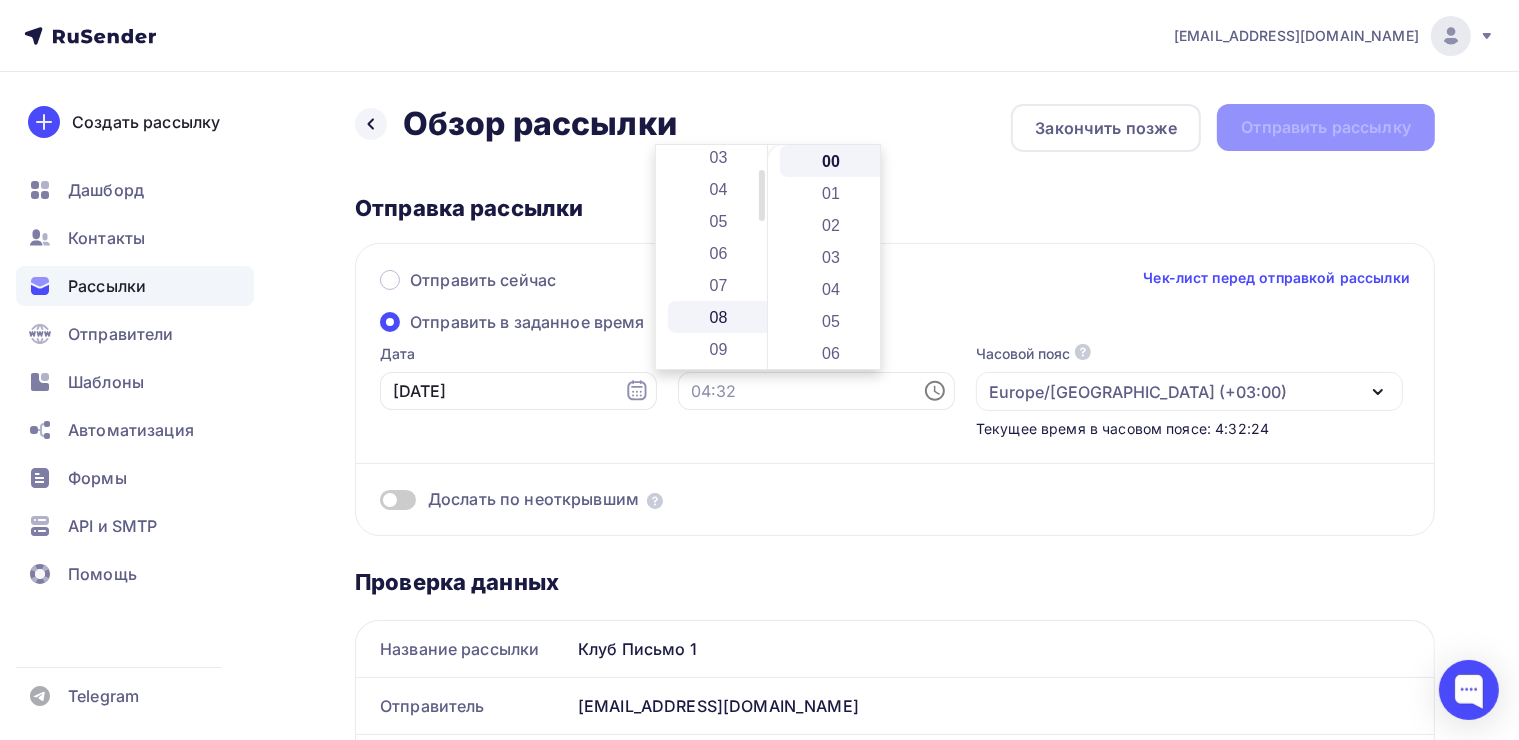 click on "08" at bounding box center [720, 317] 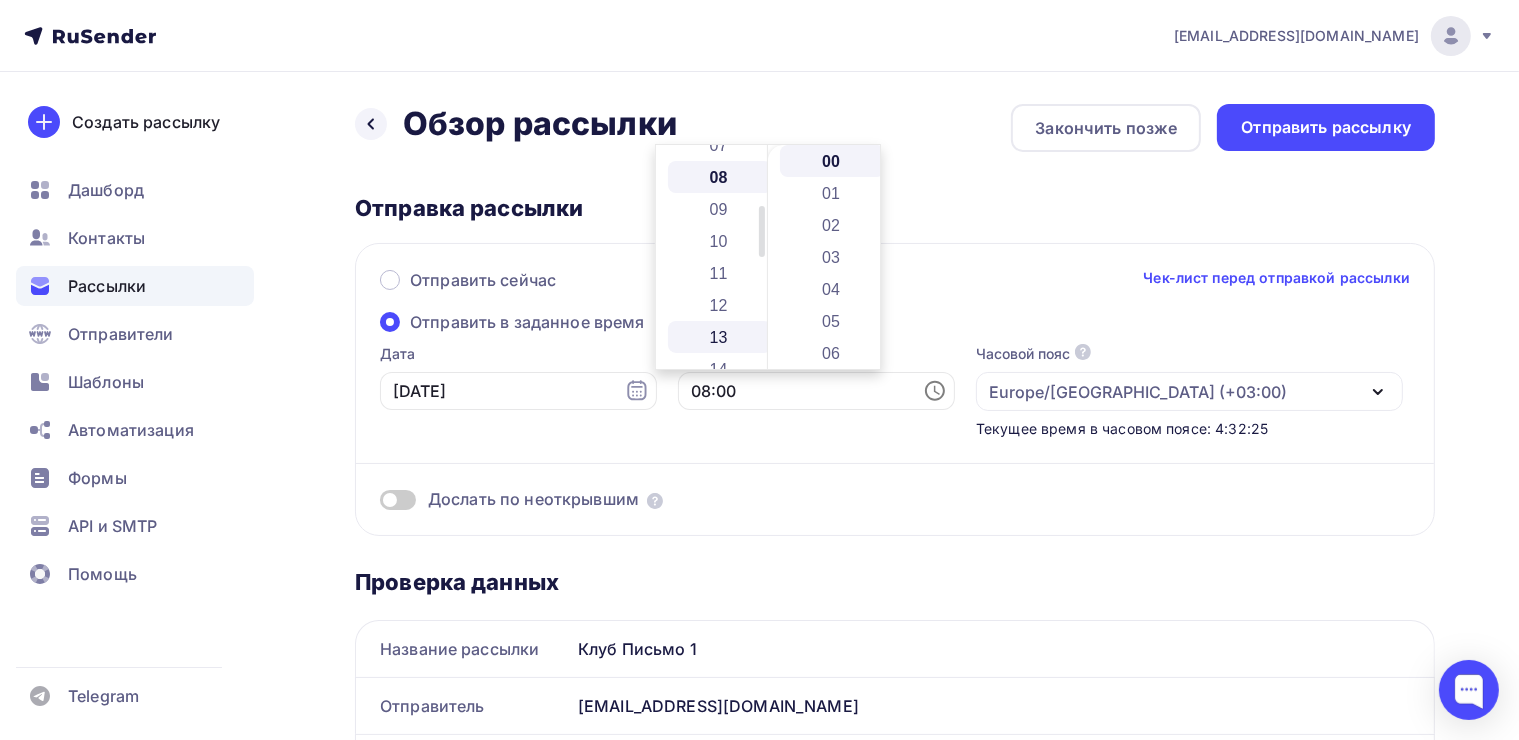 scroll, scrollTop: 256, scrollLeft: 0, axis: vertical 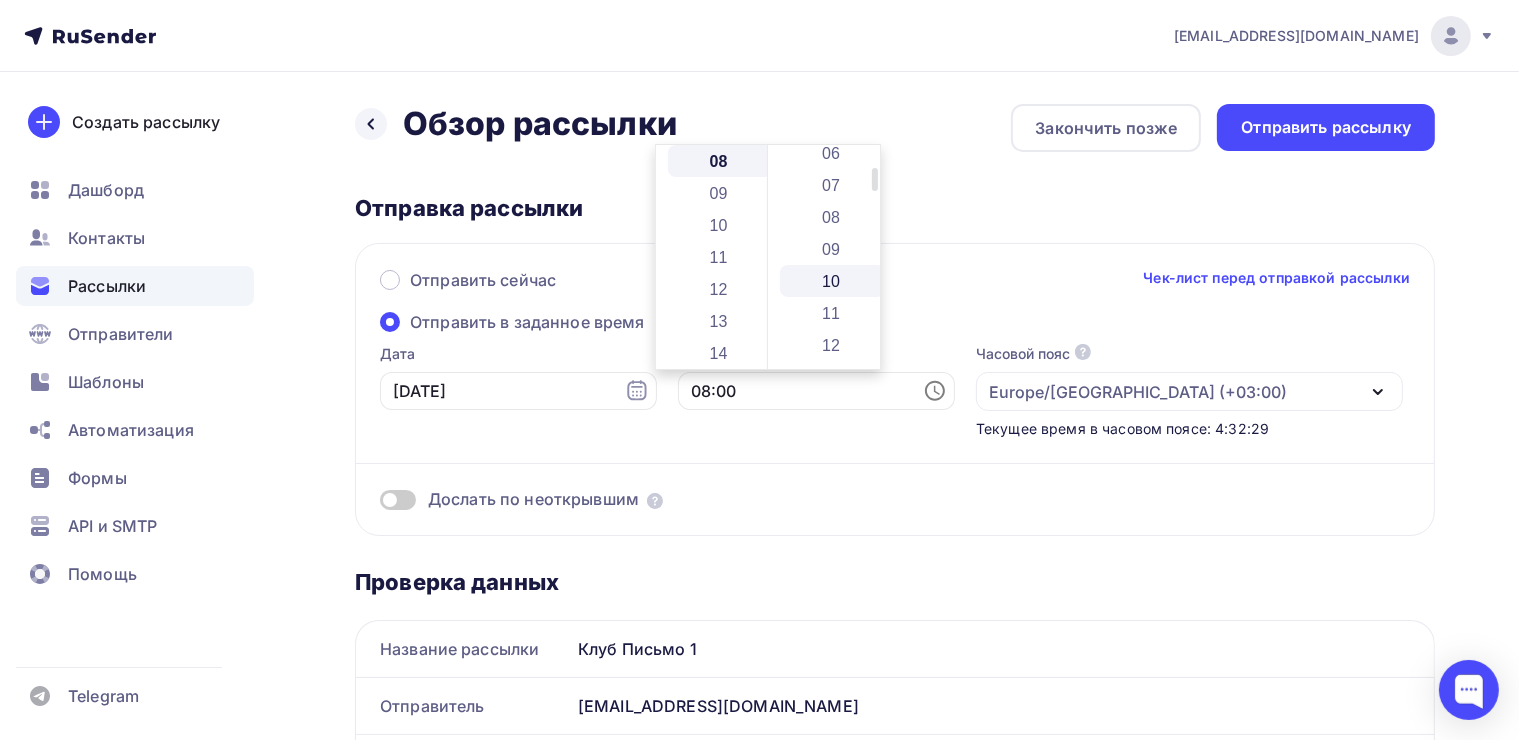 click on "10" at bounding box center (832, 281) 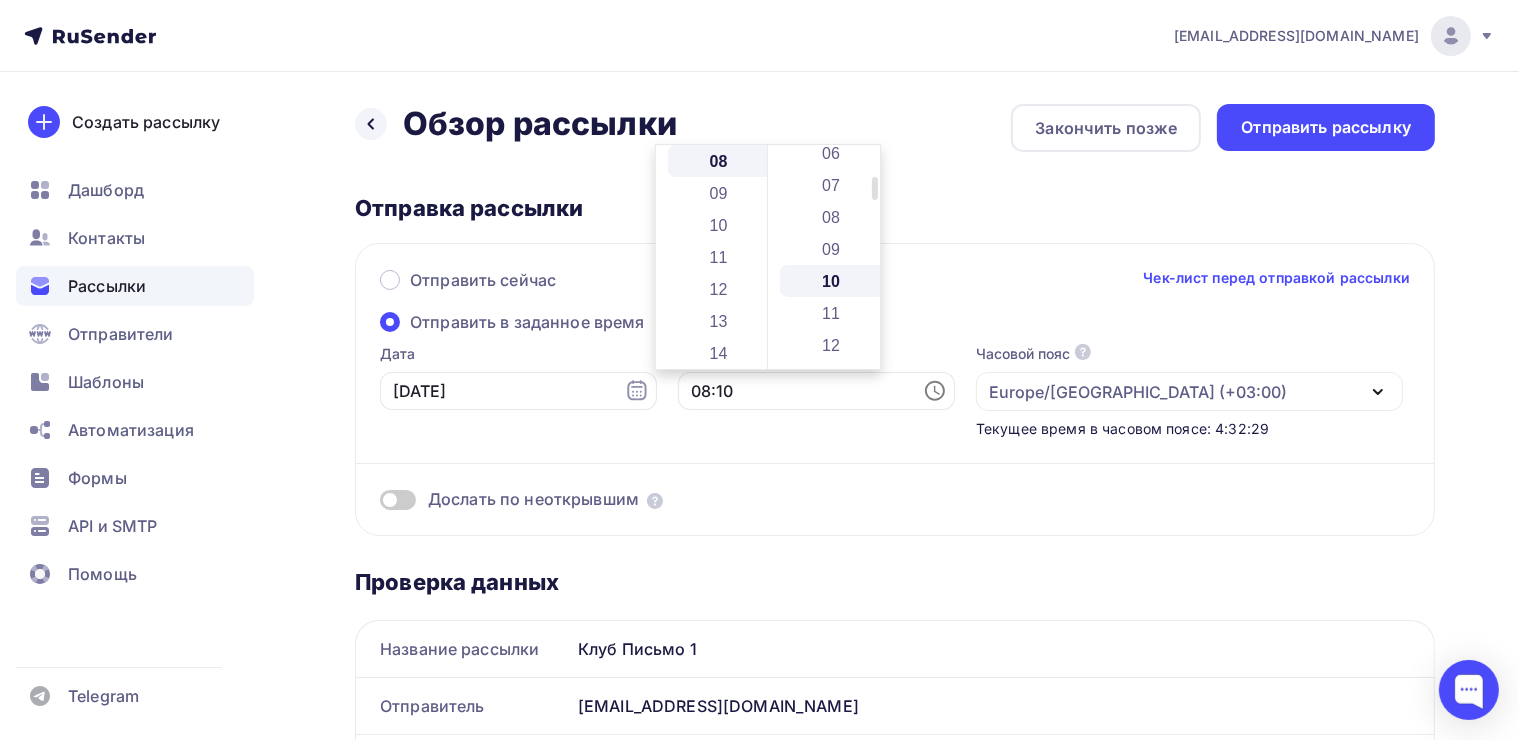 scroll, scrollTop: 320, scrollLeft: 0, axis: vertical 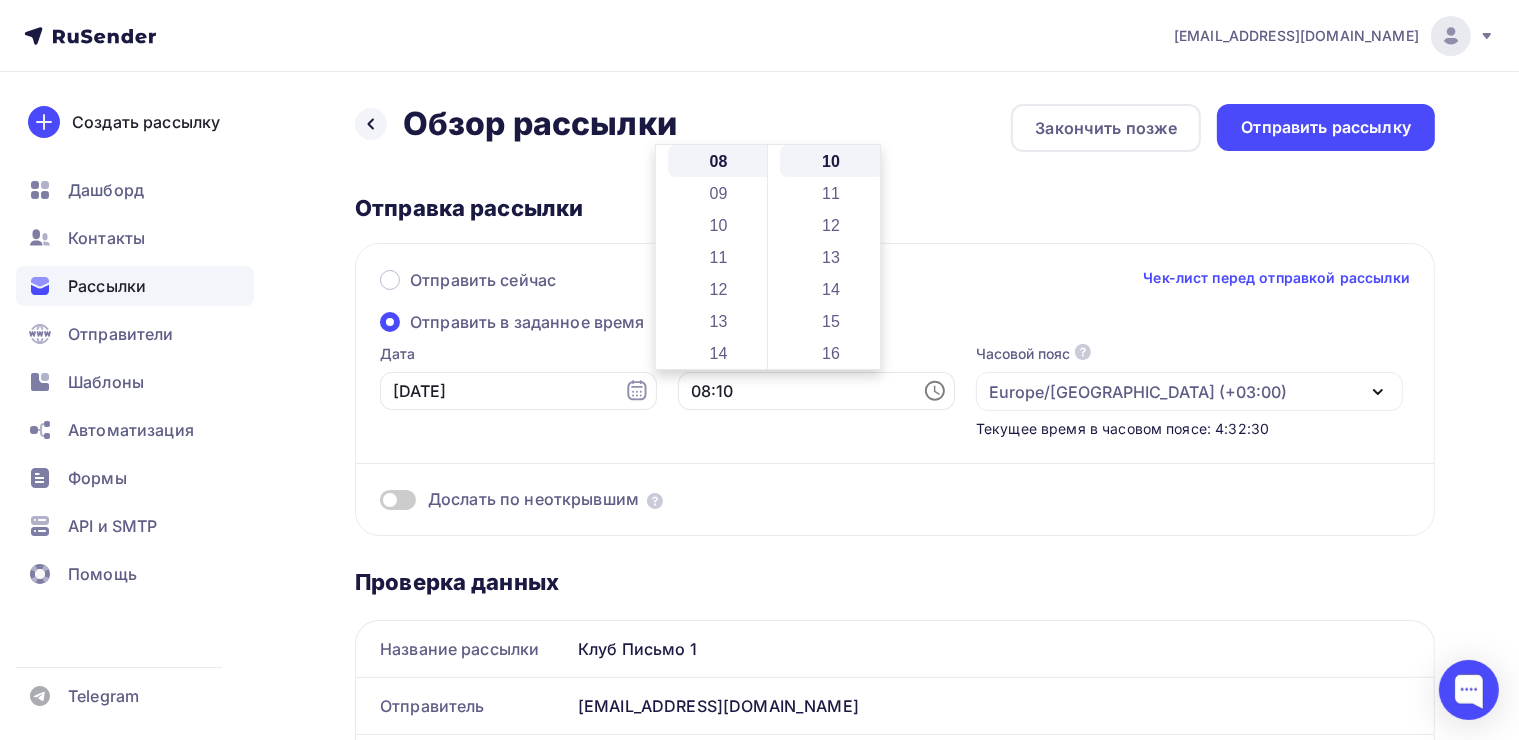click on "Часовой пояс
По умолчанию используется часовой пояс из настроек вашего акаунта
Europe/[GEOGRAPHIC_DATA] (+03:00)" at bounding box center [1189, 377] 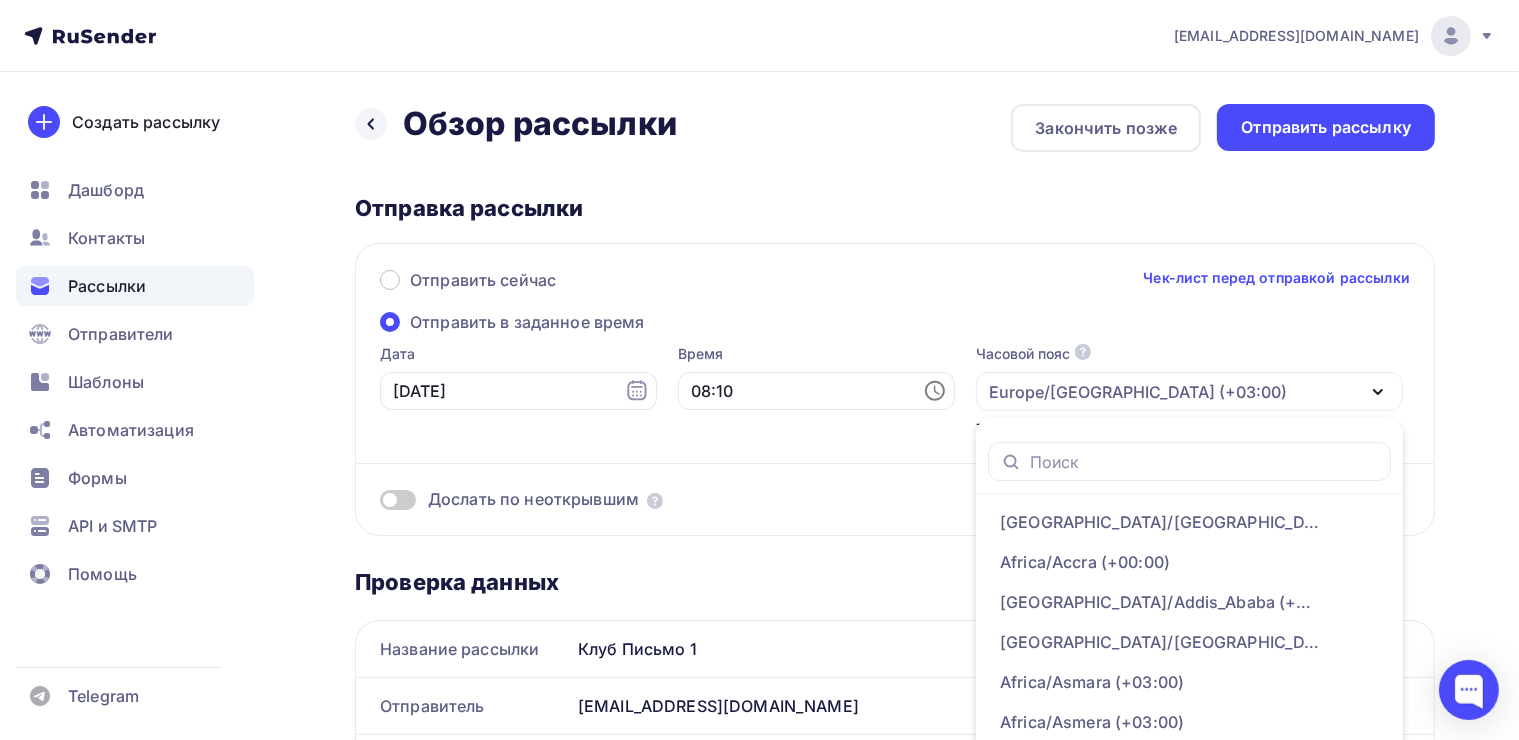 scroll, scrollTop: 76, scrollLeft: 0, axis: vertical 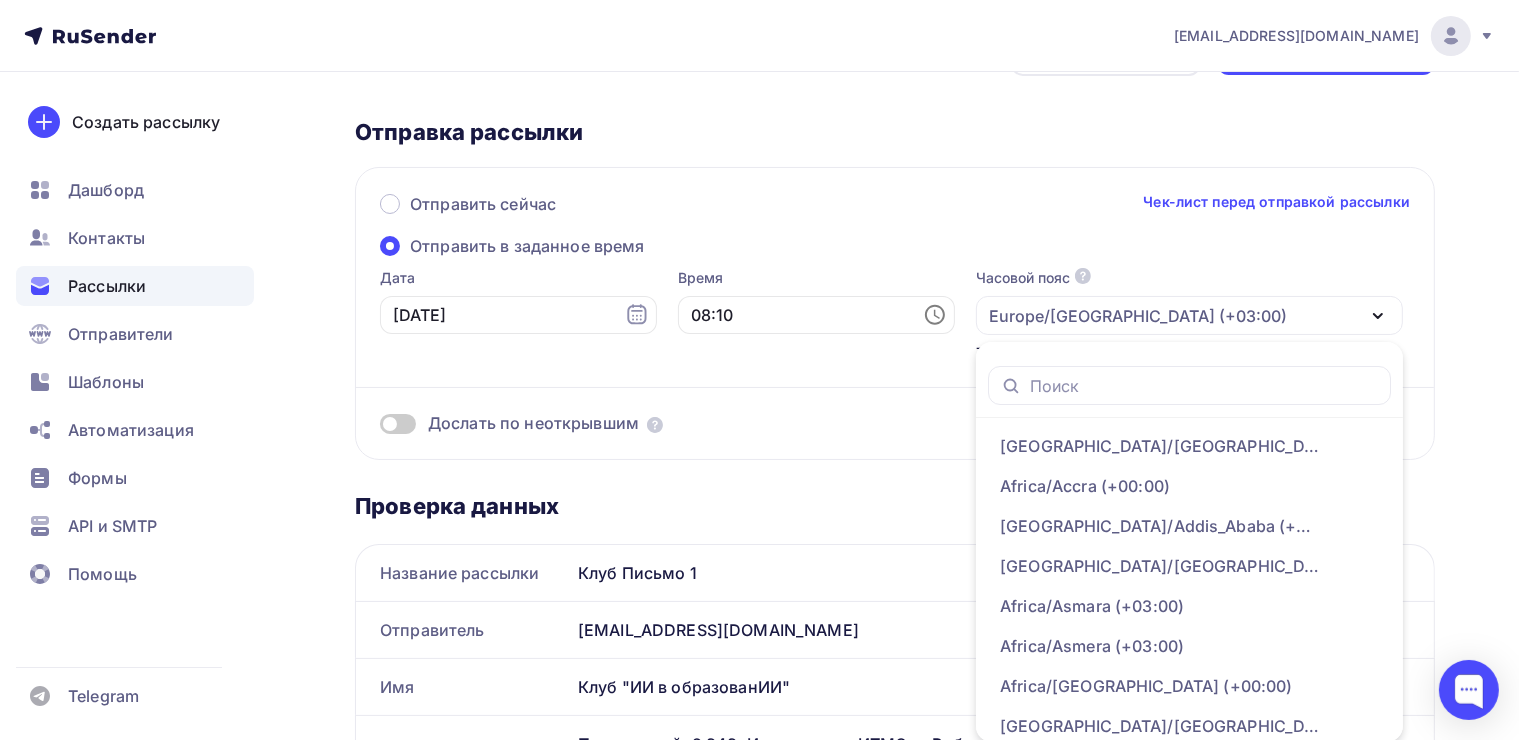 click on "Назад
Обзор рассылки
Обзор рассылки
Закончить позже
Отправить рассылку
Отправка рассылки
Отправить сейчас
Чек-лист перед отправкой рассылки
Отправить в заданное время
Дата   [DATE]   Время   08:10
Часовой пояс
По умолчанию используется часовой пояс из настроек вашего акаунта
[GEOGRAPHIC_DATA]/[GEOGRAPHIC_DATA] (+03:00)
[GEOGRAPHIC_DATA]/[GEOGRAPHIC_DATA] (+00:00)           [GEOGRAPHIC_DATA]/[GEOGRAPHIC_DATA] (+00:00)           [GEOGRAPHIC_DATA]/[GEOGRAPHIC_DATA] (+03:00)           [GEOGRAPHIC_DATA]/[GEOGRAPHIC_DATA] (+01:00)           [GEOGRAPHIC_DATA]/[GEOGRAPHIC_DATA] (+03:00)           [GEOGRAPHIC_DATA]/[GEOGRAPHIC_DATA] (+03:00)           [GEOGRAPHIC_DATA]/[GEOGRAPHIC_DATA] (+00:00)           [GEOGRAPHIC_DATA]/[GEOGRAPHIC_DATA] (+01:00)" at bounding box center (759, 914) 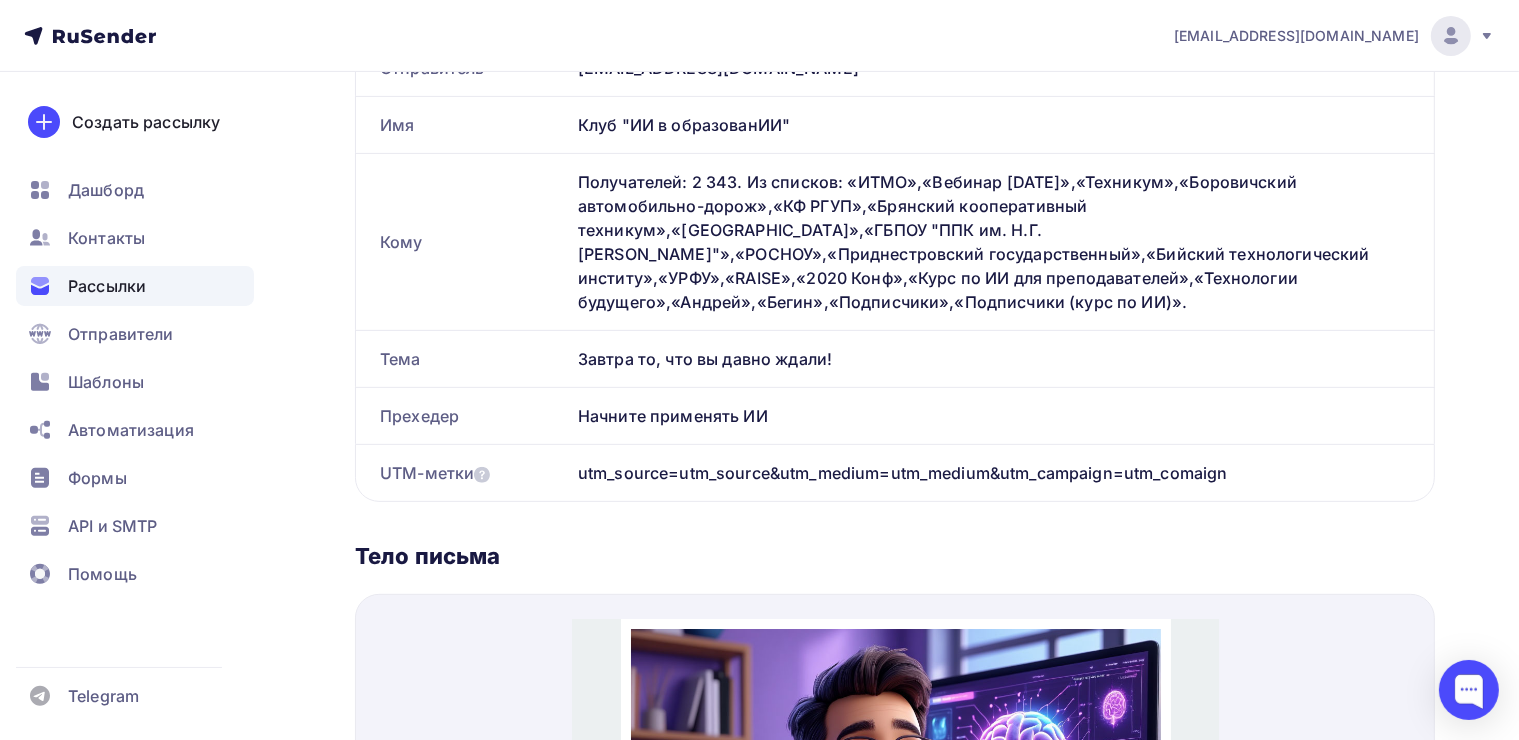 scroll, scrollTop: 176, scrollLeft: 0, axis: vertical 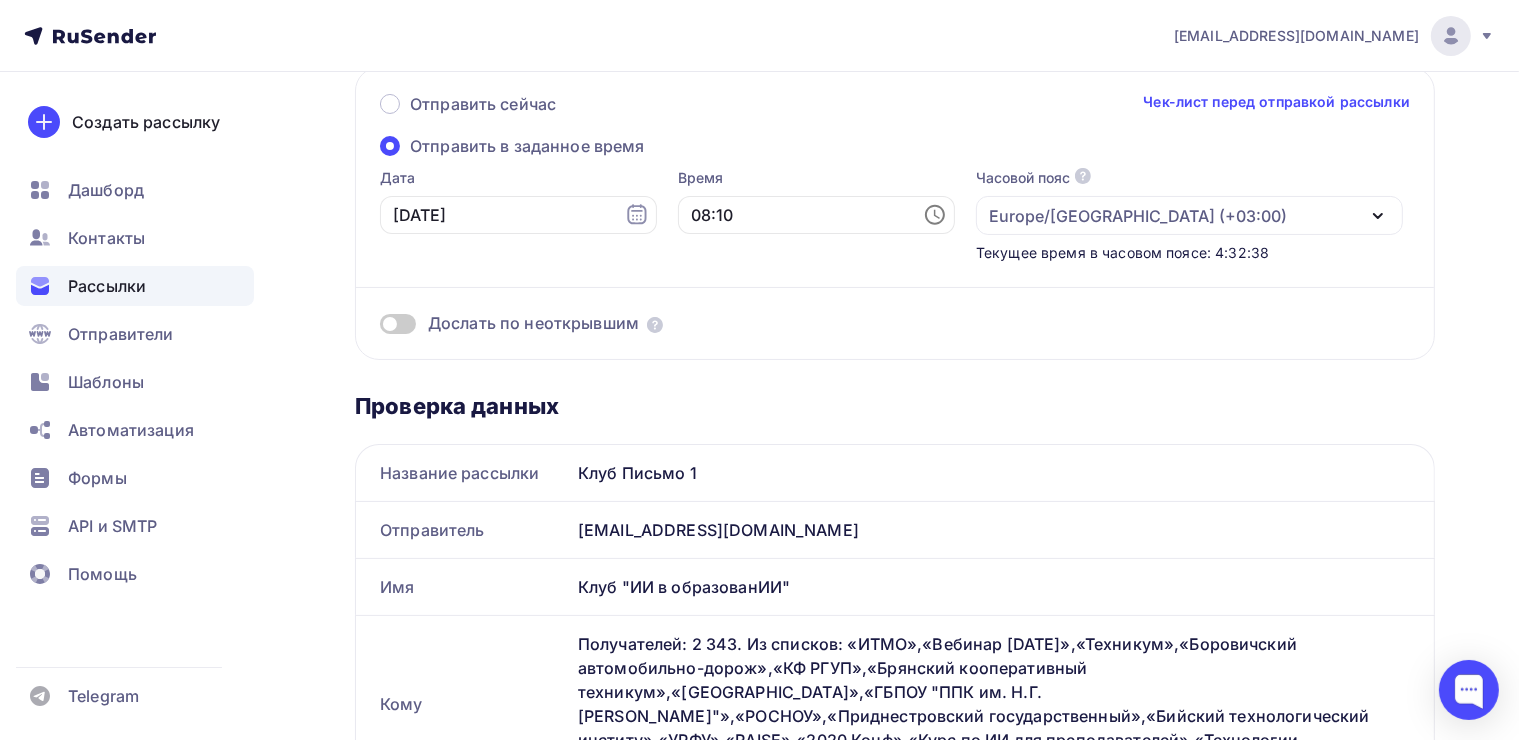 click at bounding box center [398, 324] 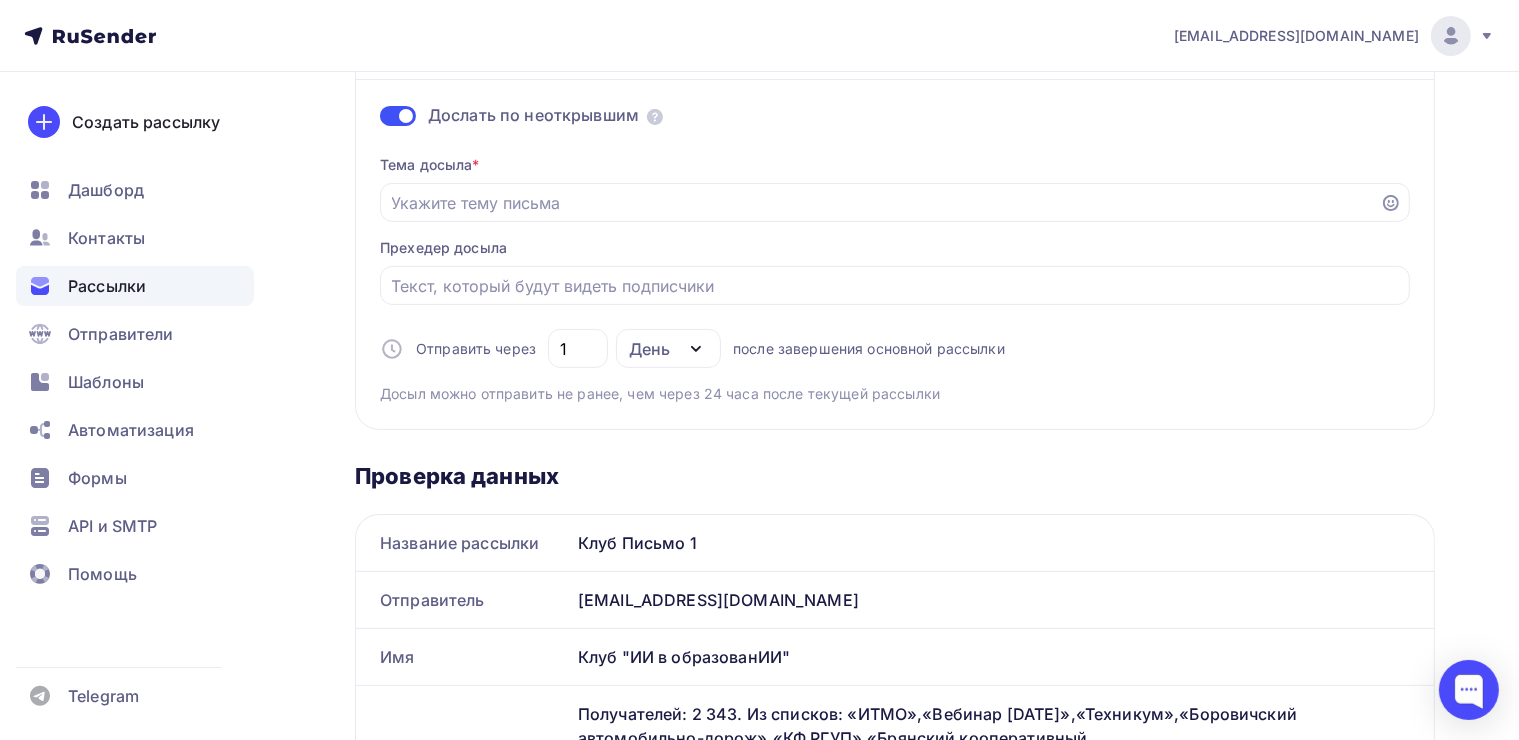 scroll, scrollTop: 300, scrollLeft: 0, axis: vertical 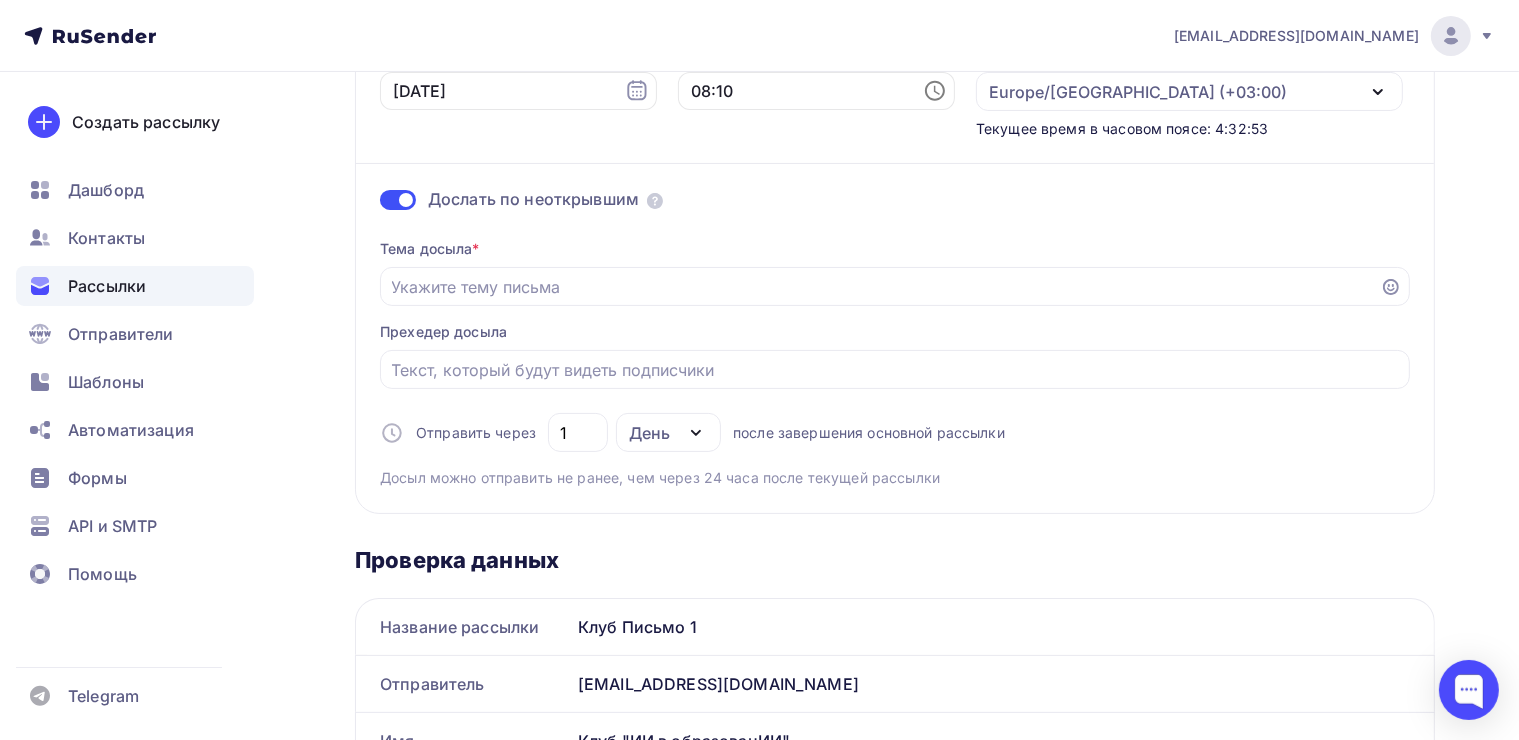 click at bounding box center [398, 200] 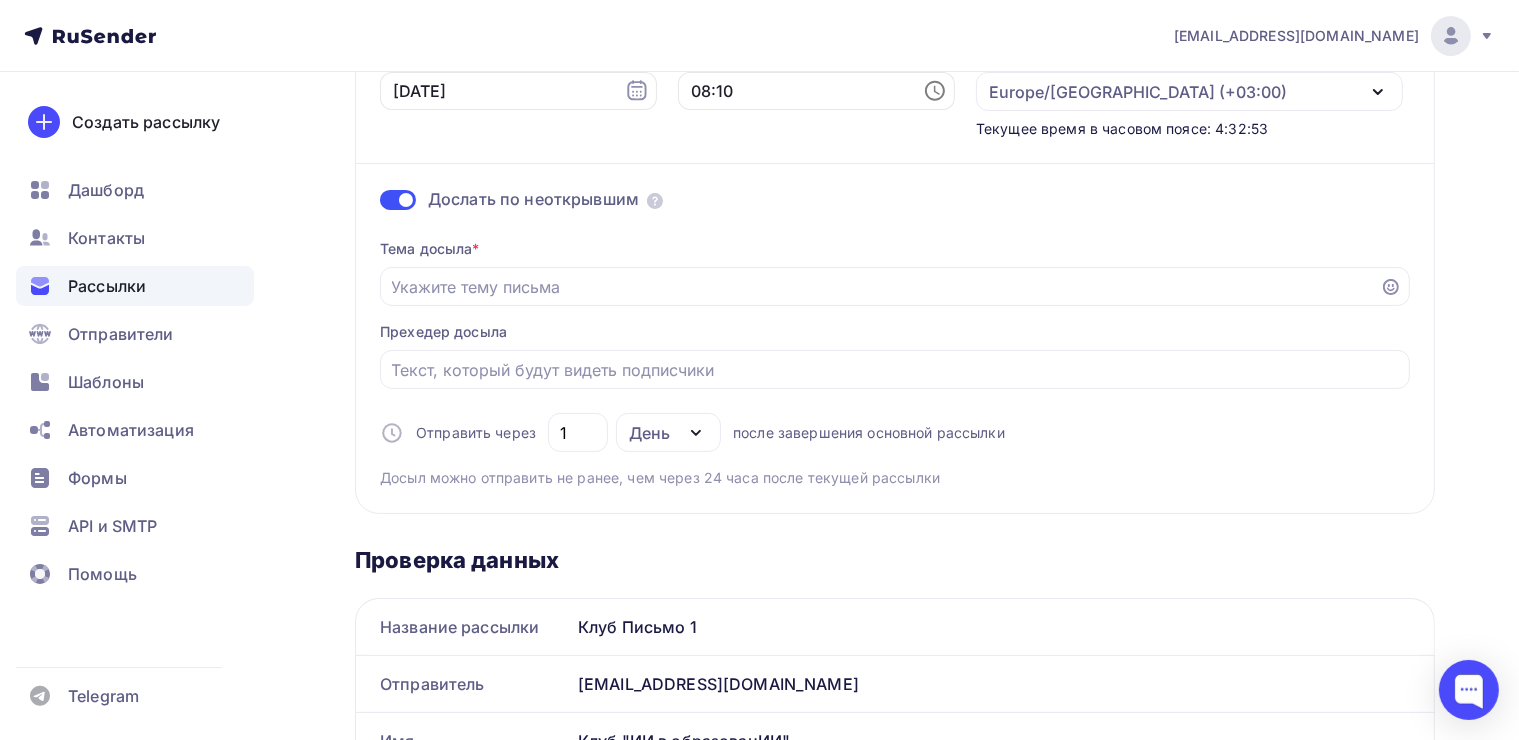 click at bounding box center [380, 203] 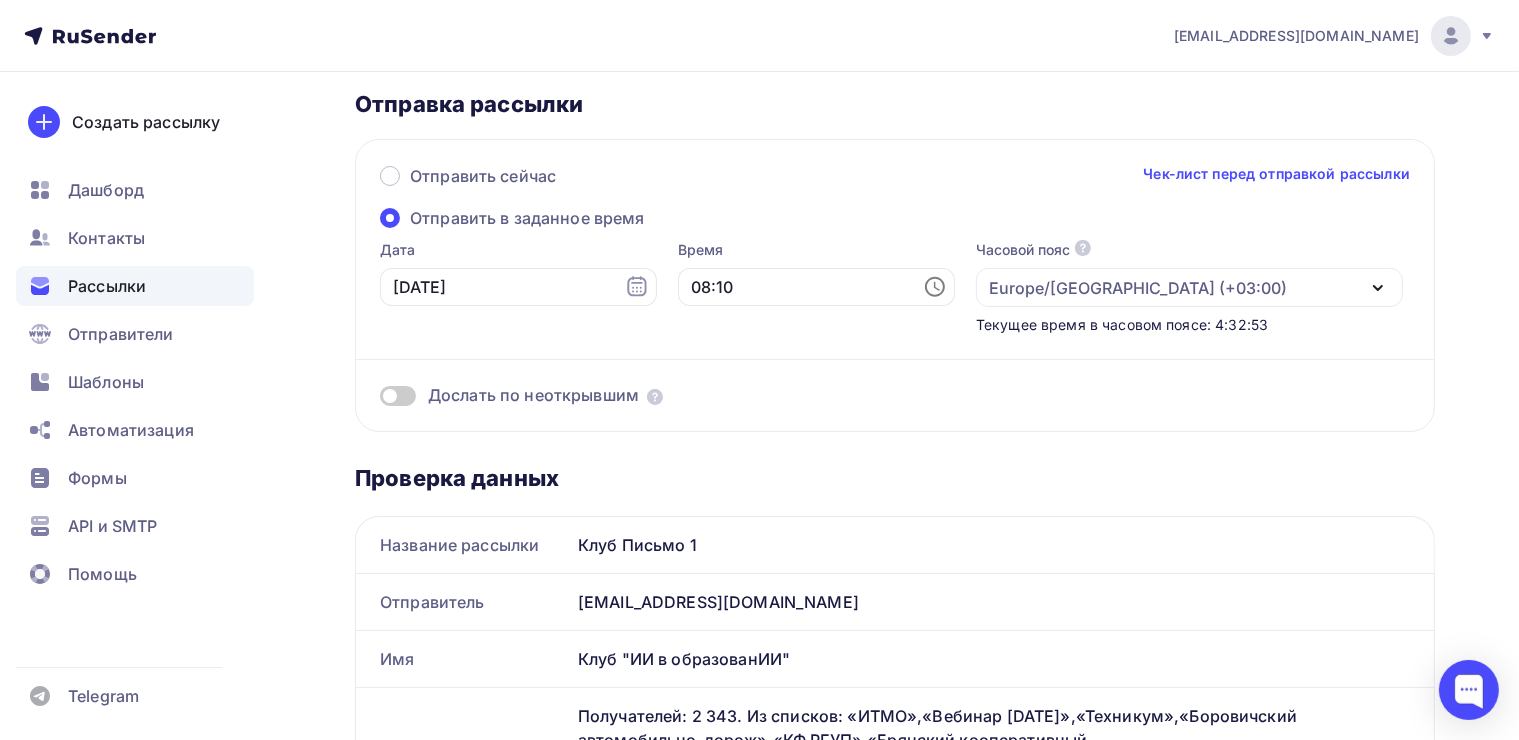 scroll, scrollTop: 0, scrollLeft: 0, axis: both 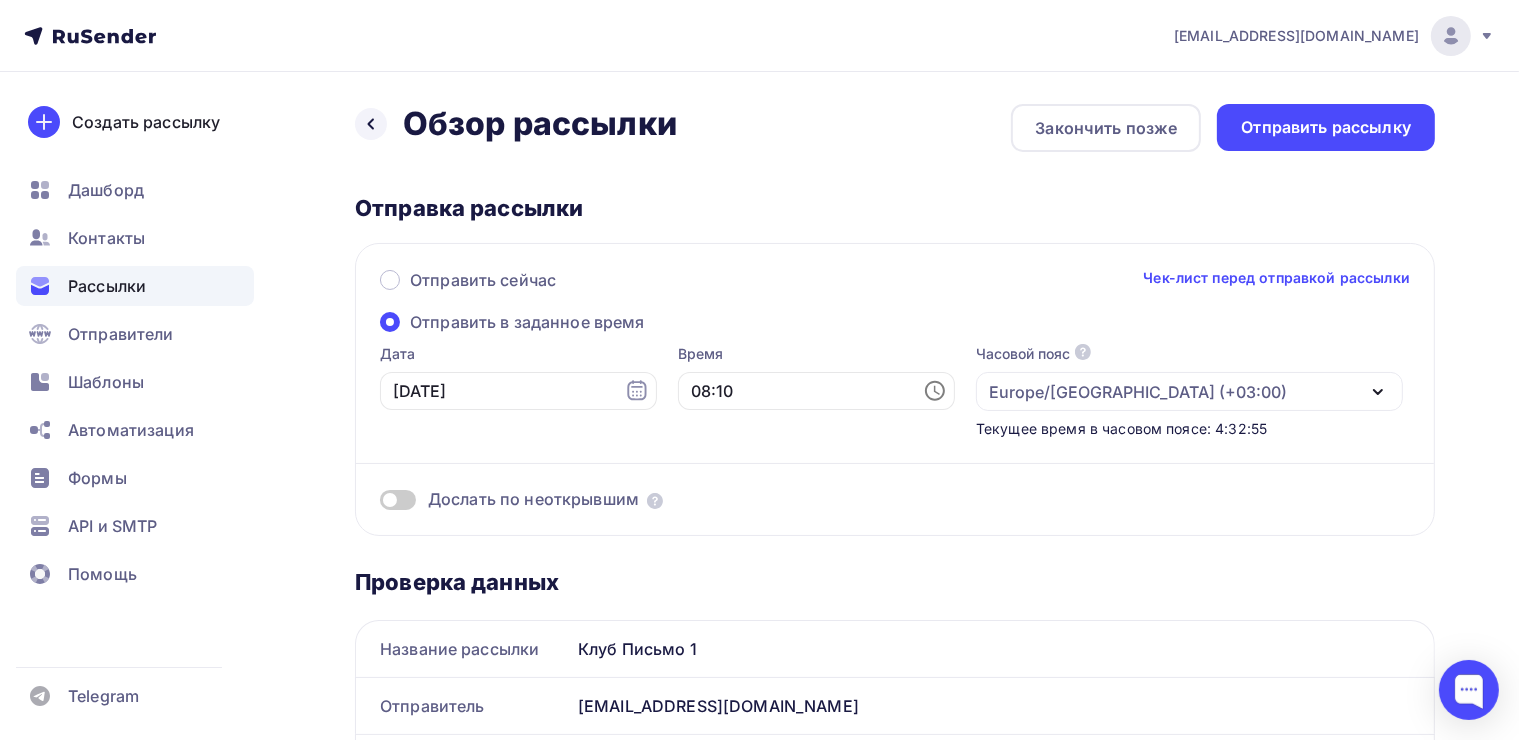 click at bounding box center [398, 500] 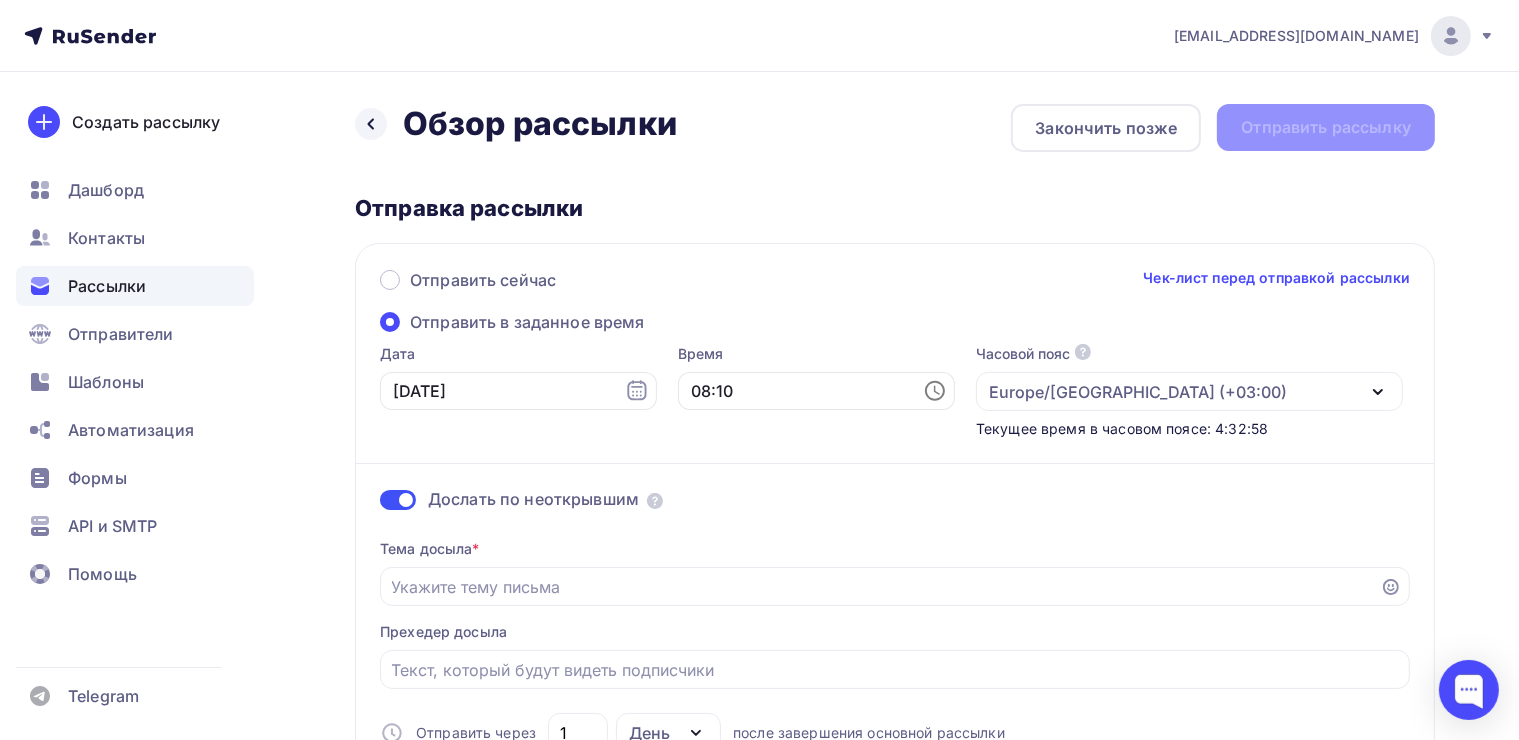 click on "Чек-лист перед отправкой рассылки" at bounding box center (1276, 278) 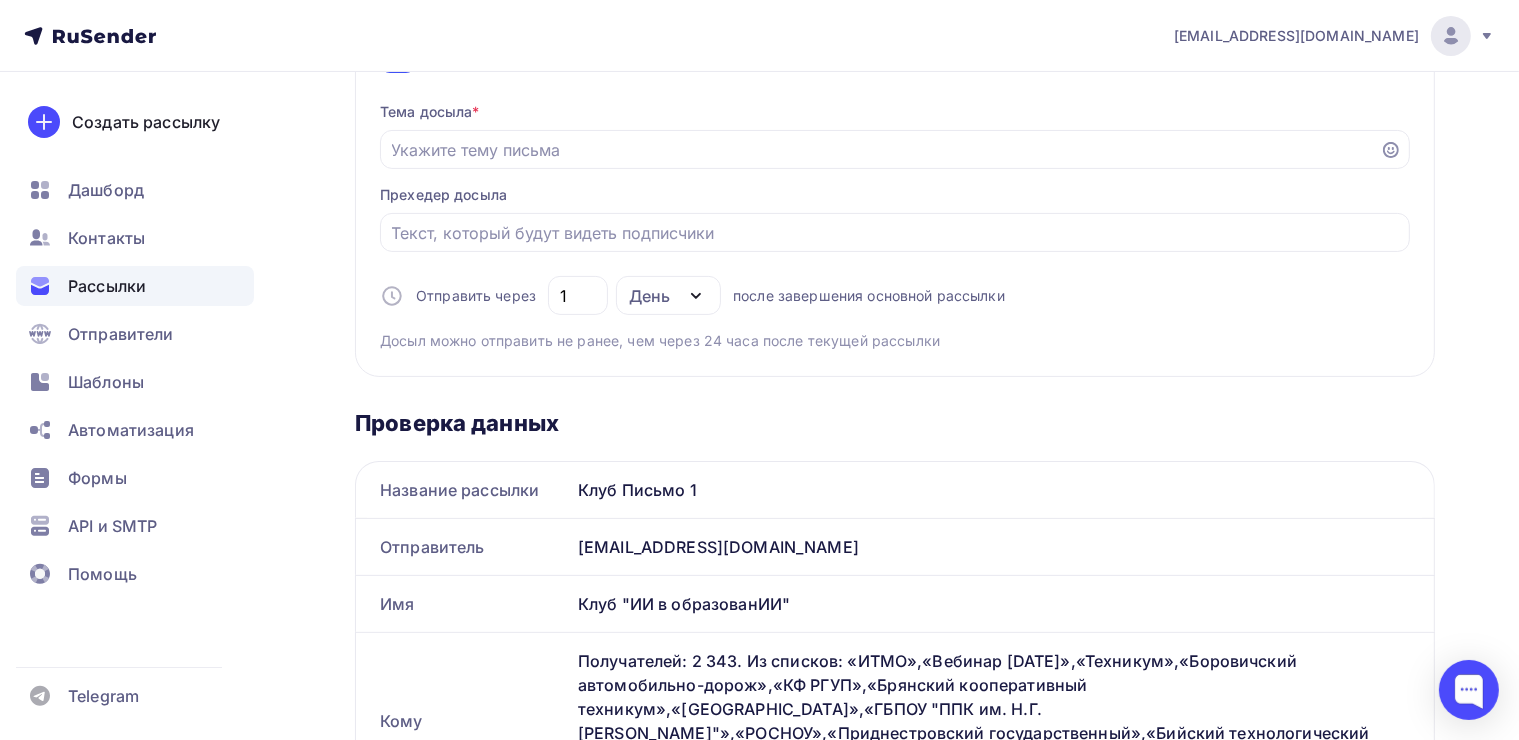 scroll, scrollTop: 241, scrollLeft: 0, axis: vertical 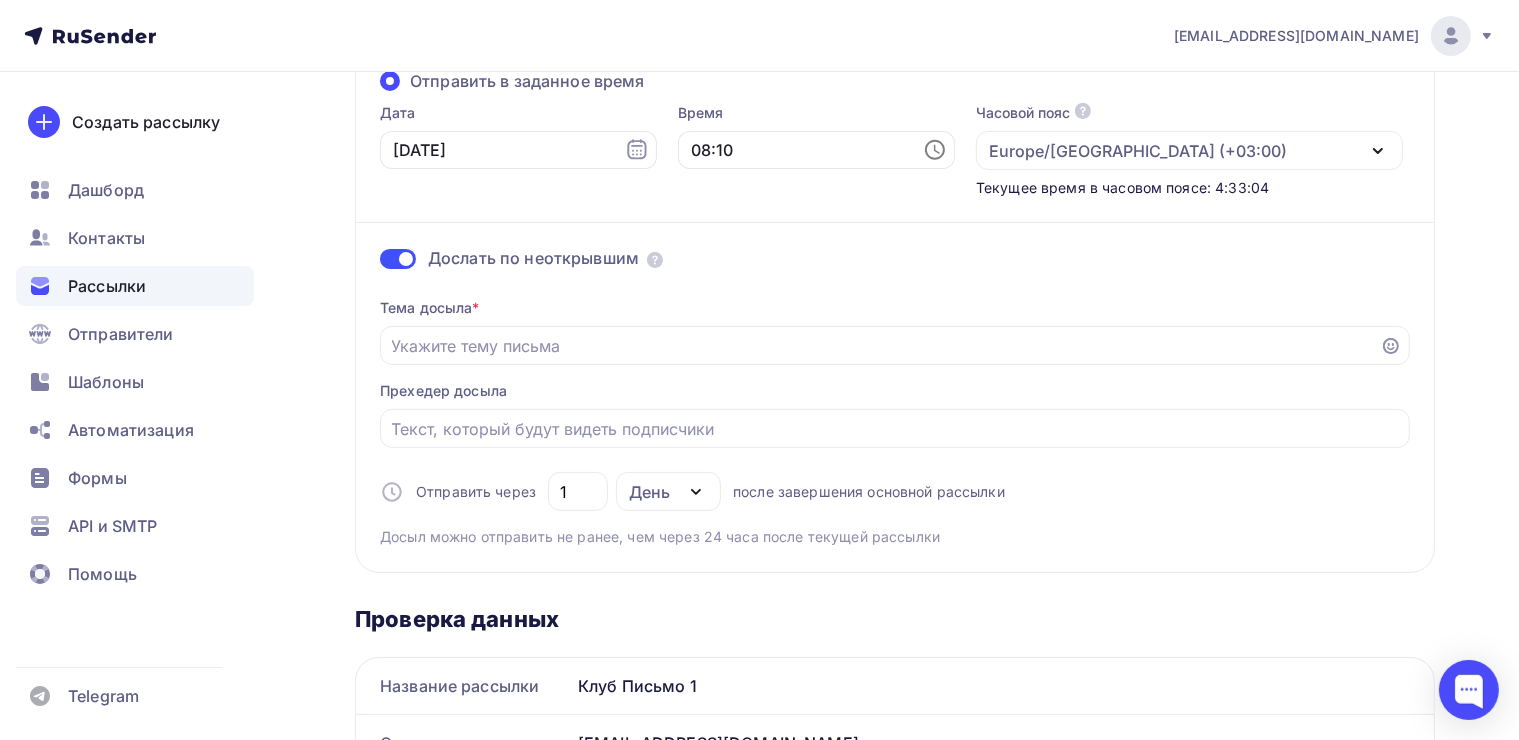 click at bounding box center (398, 259) 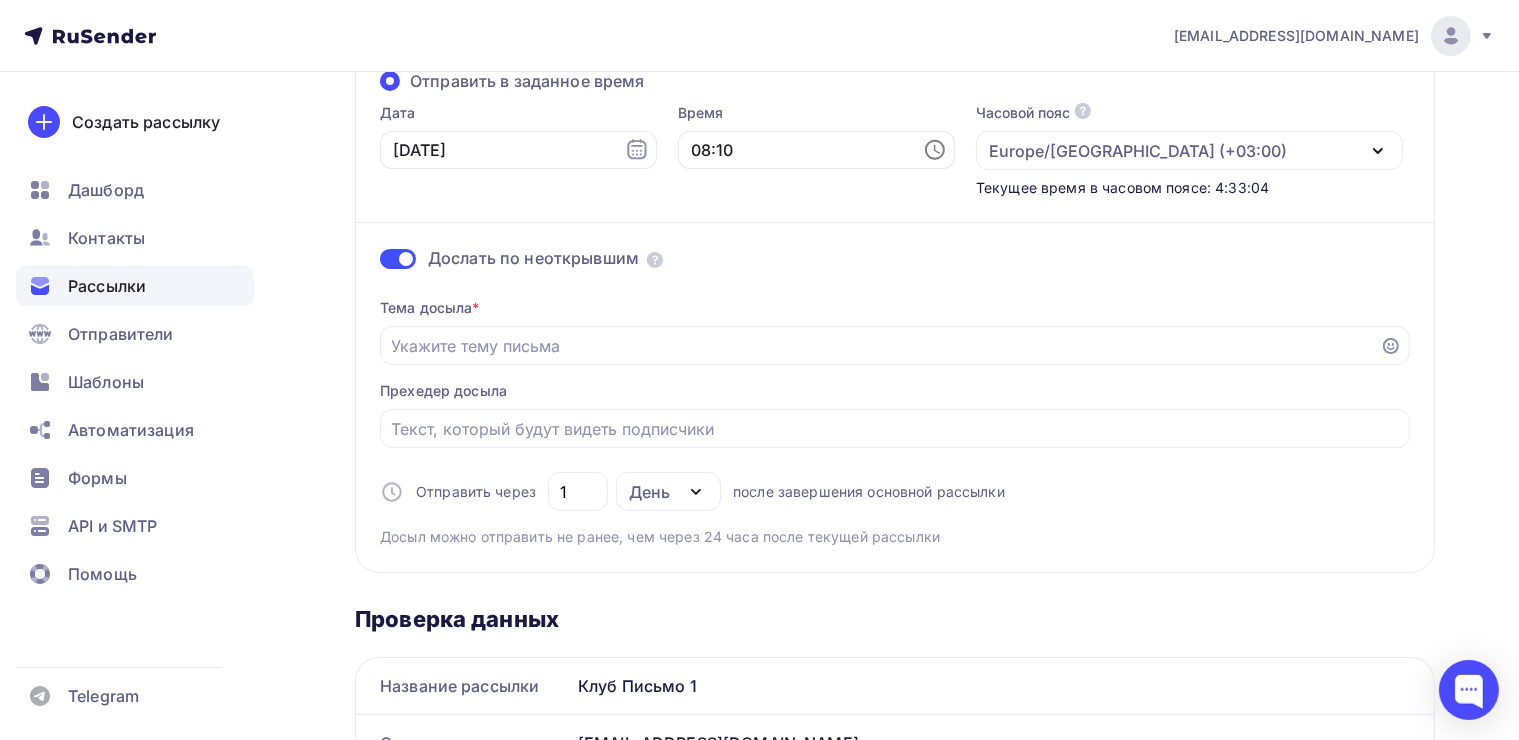 click at bounding box center (380, 262) 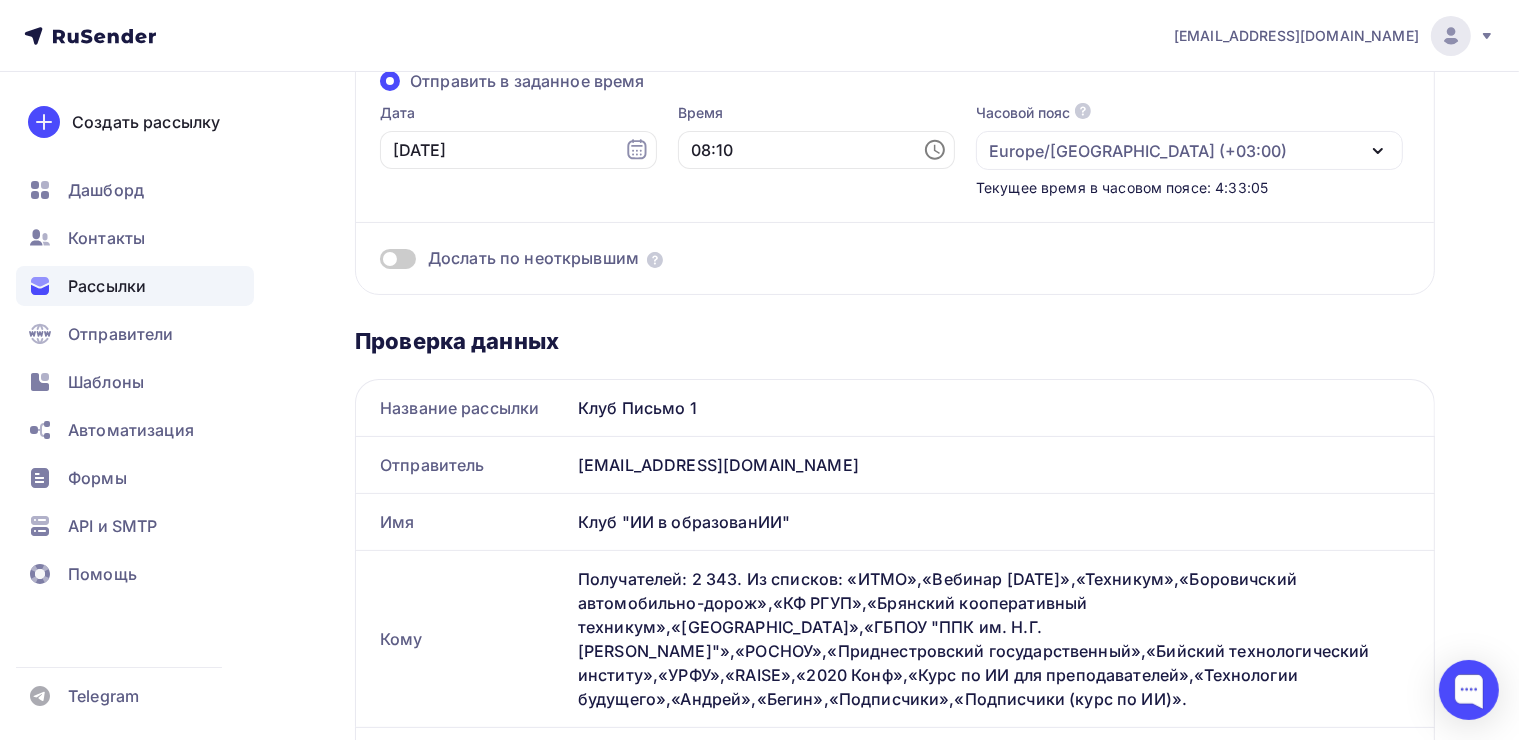 click at bounding box center (398, 259) 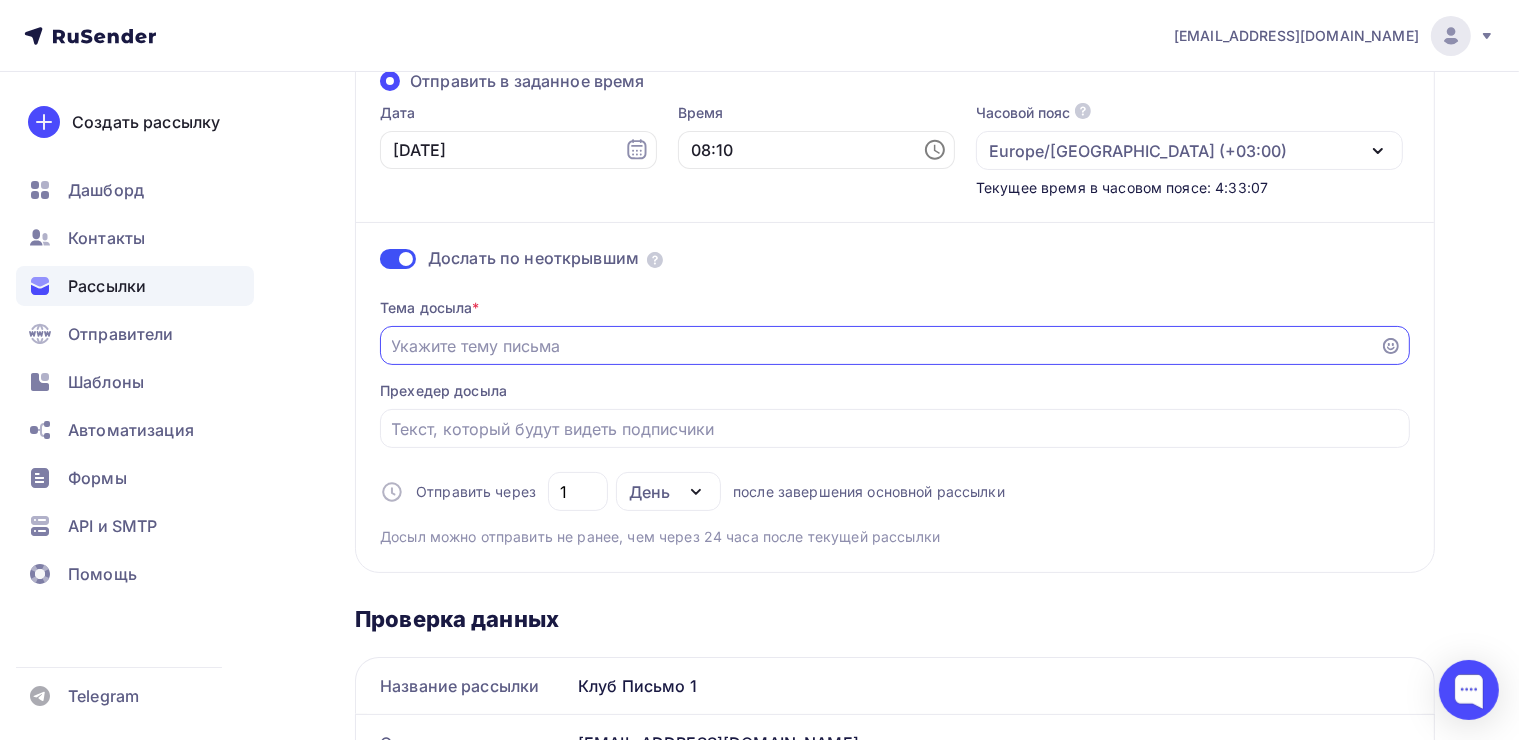 click on "Отправить в заданное время" at bounding box center (880, 346) 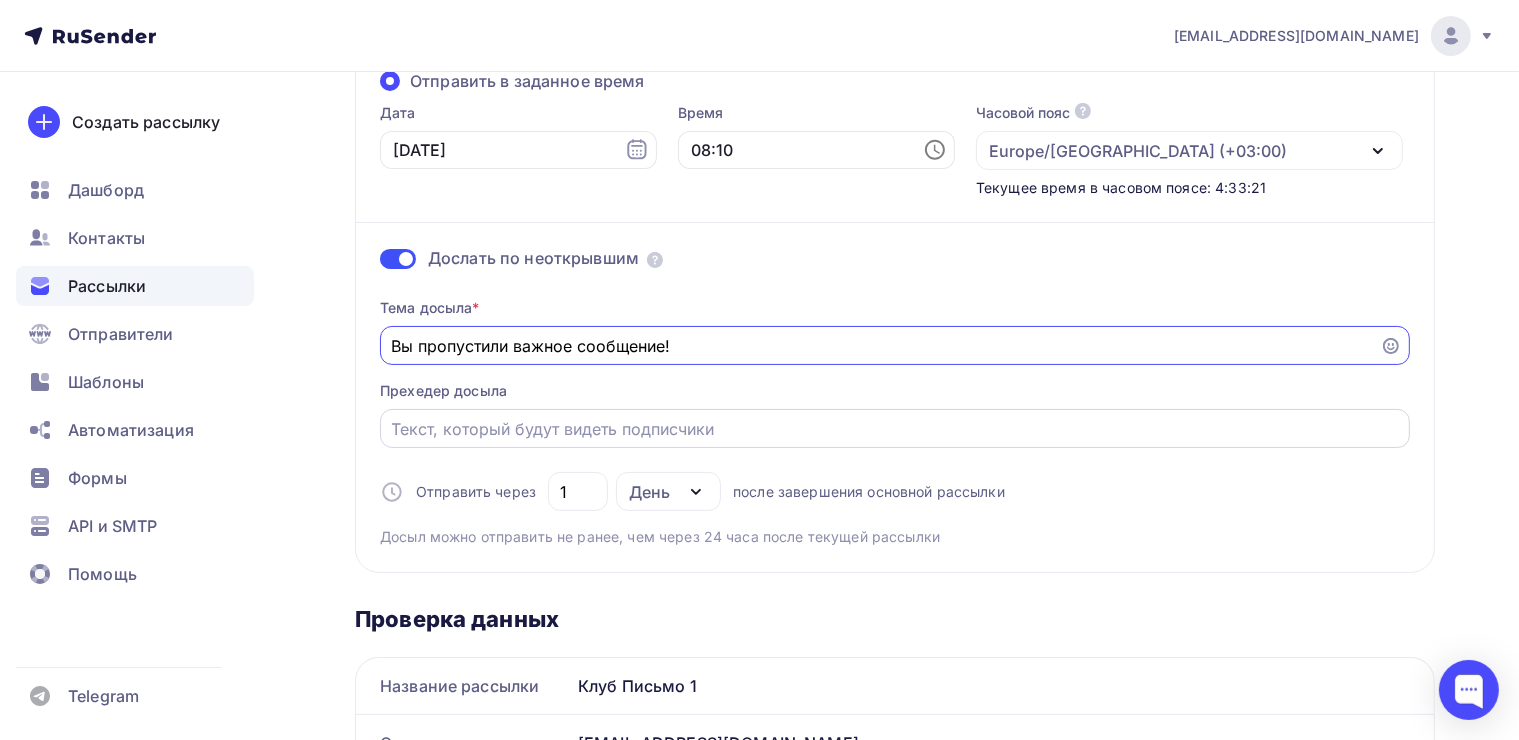 type on "Вы пропустили важное сообщение!" 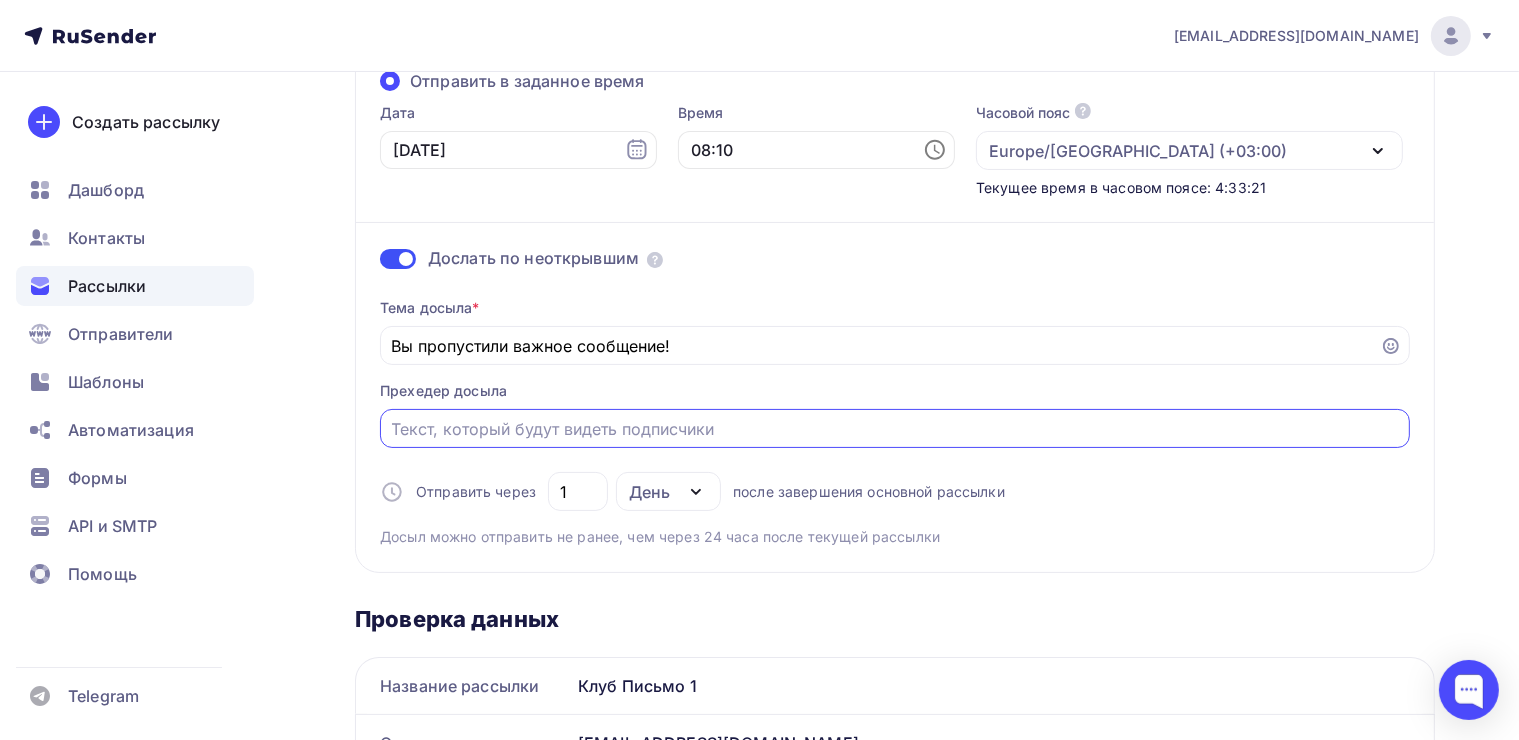 click on "Отправить в заданное время" at bounding box center [895, 429] 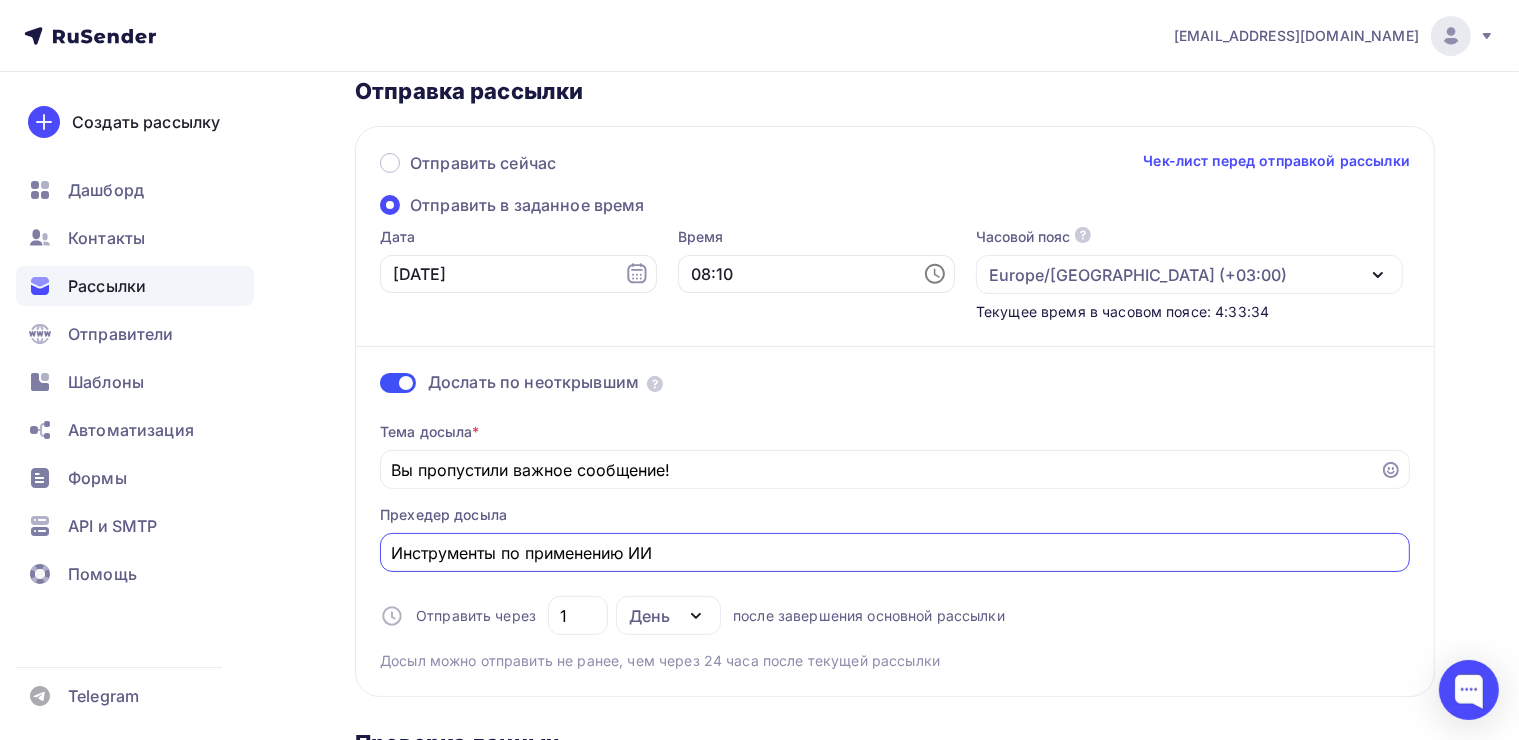scroll, scrollTop: 0, scrollLeft: 0, axis: both 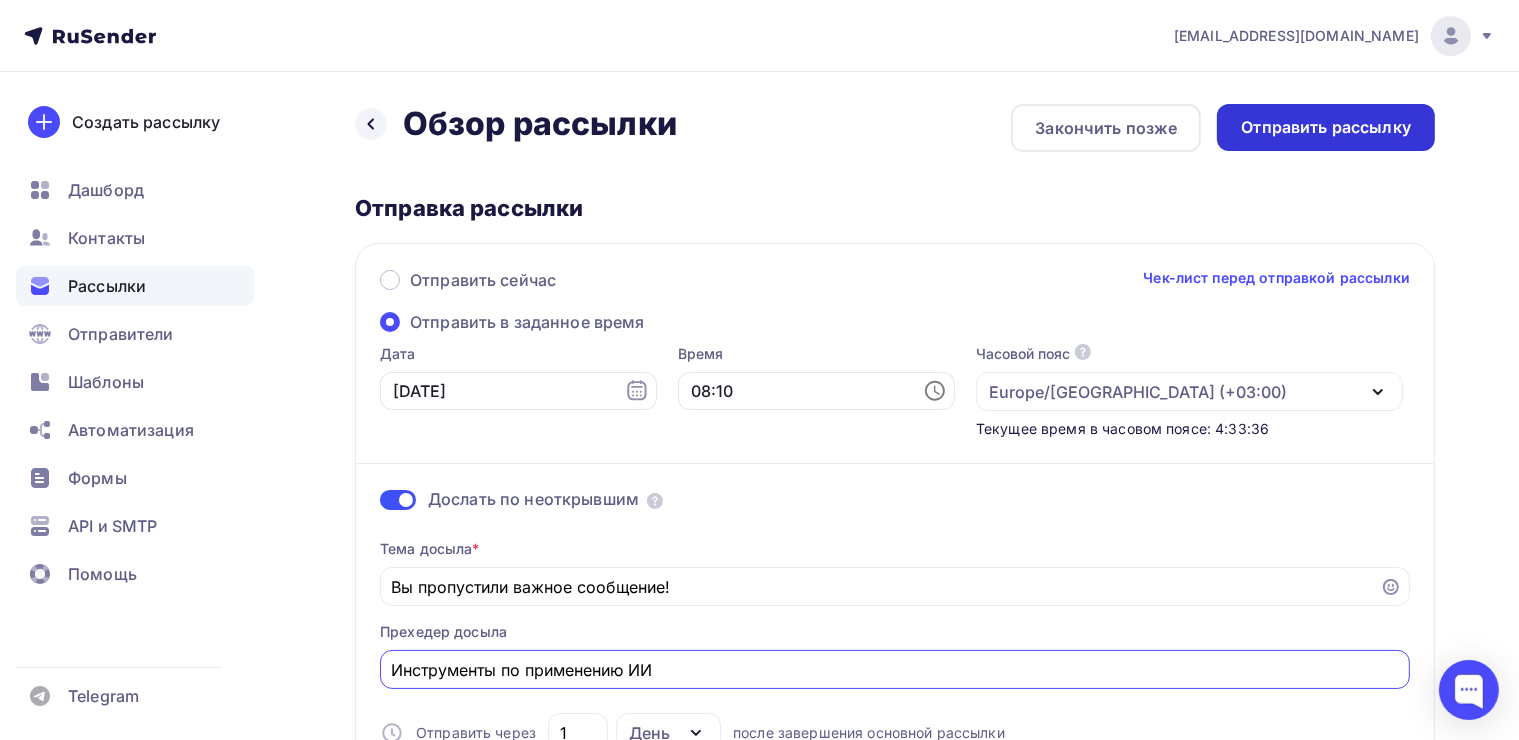 type on "Инструменты по применению ИИ" 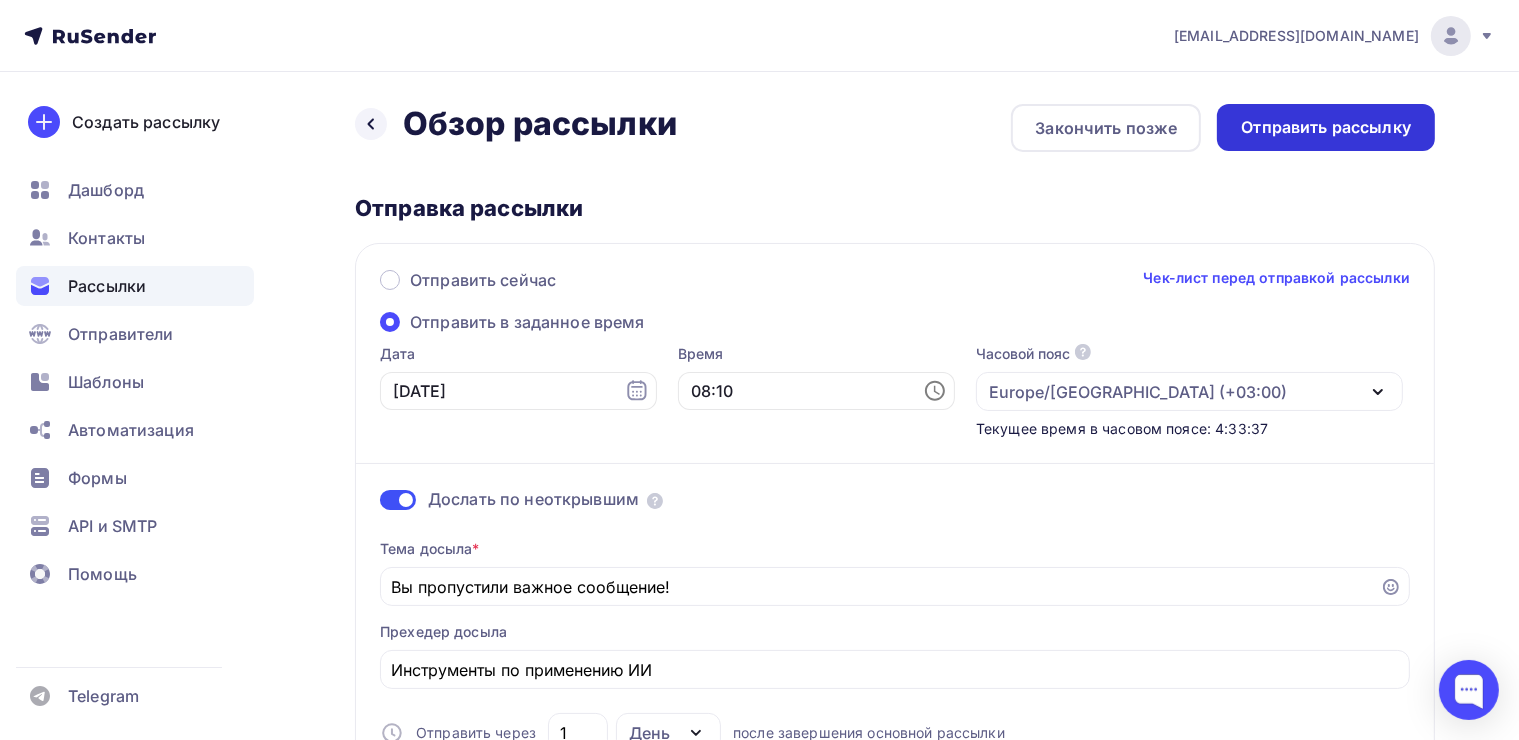 click on "Отправить рассылку" at bounding box center [1326, 127] 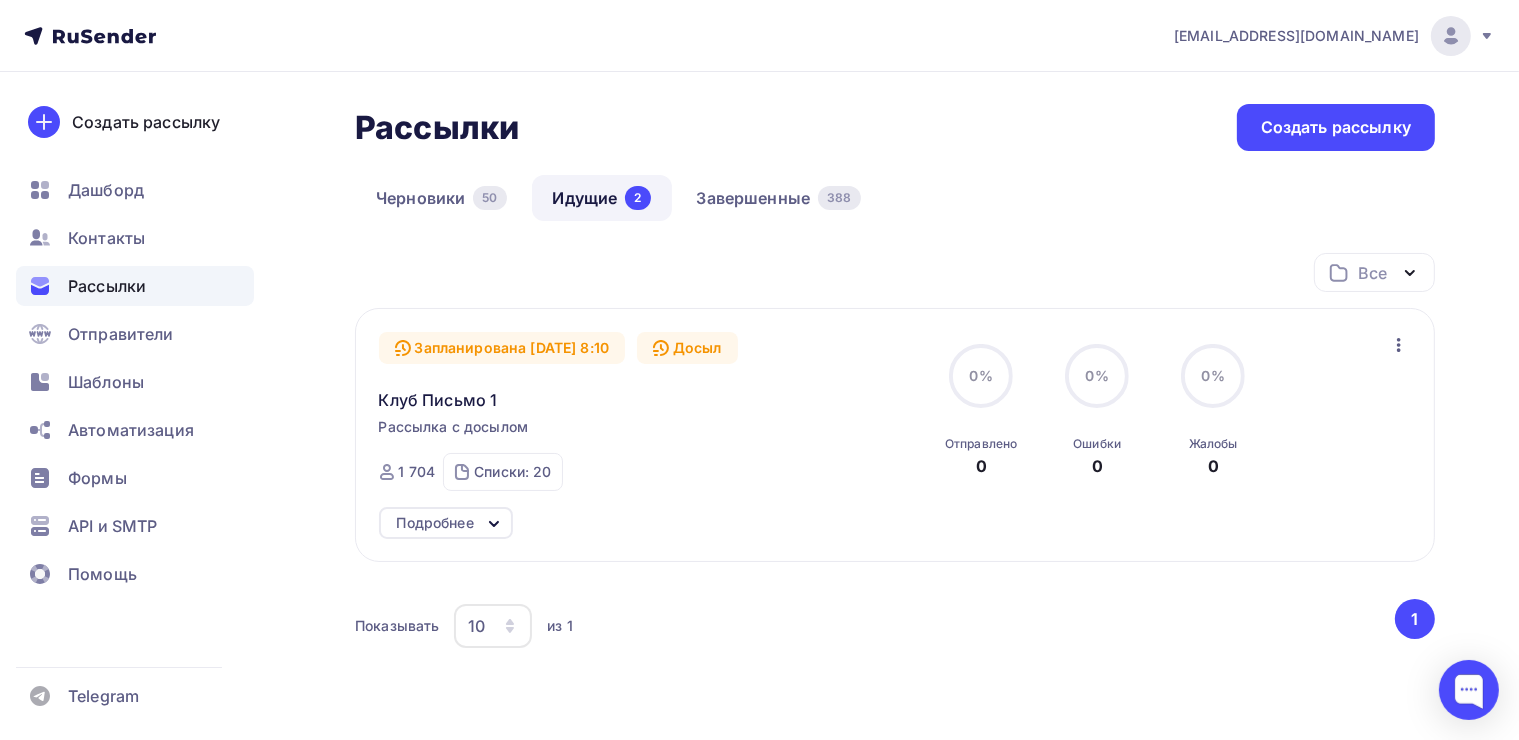 scroll, scrollTop: 111, scrollLeft: 0, axis: vertical 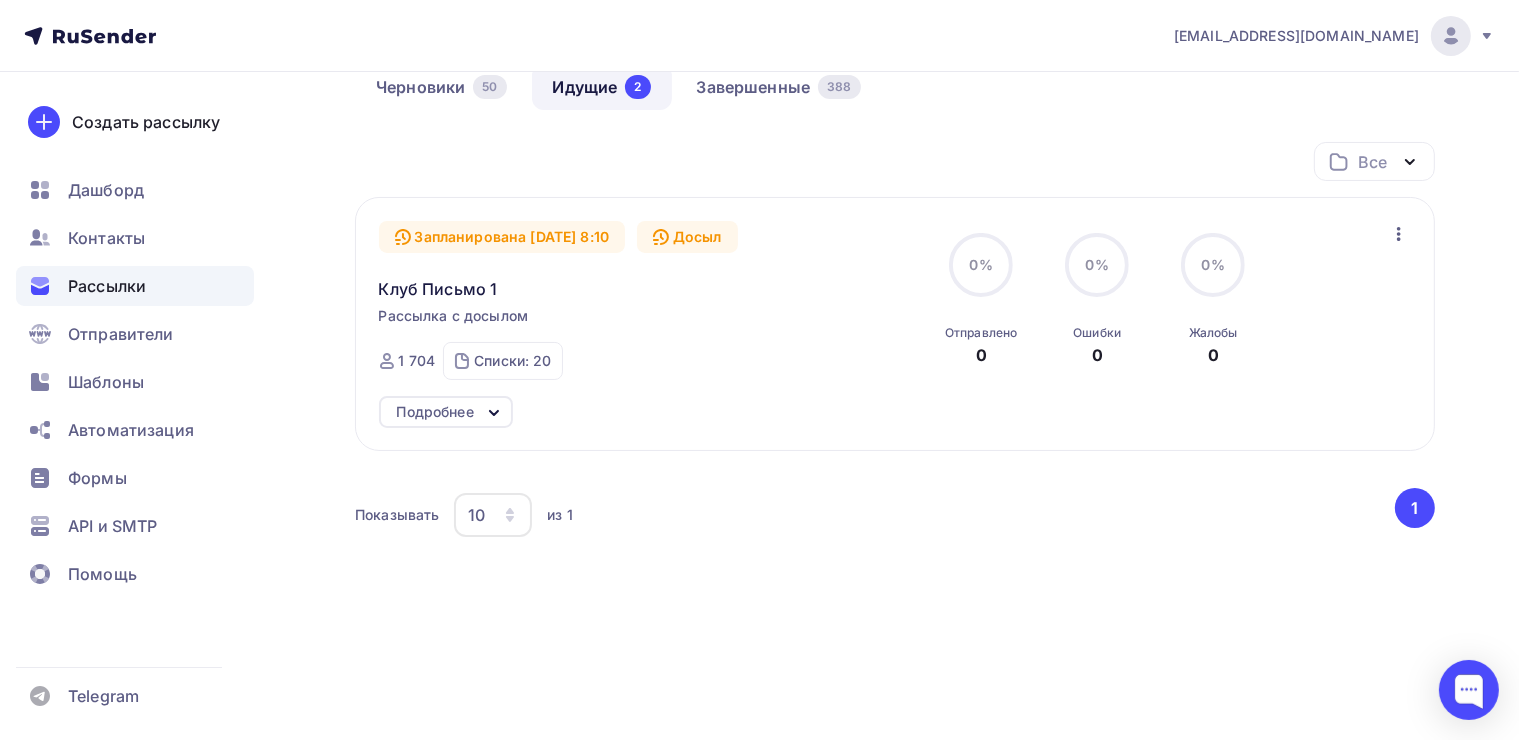 click on "Рассылки" at bounding box center (107, 286) 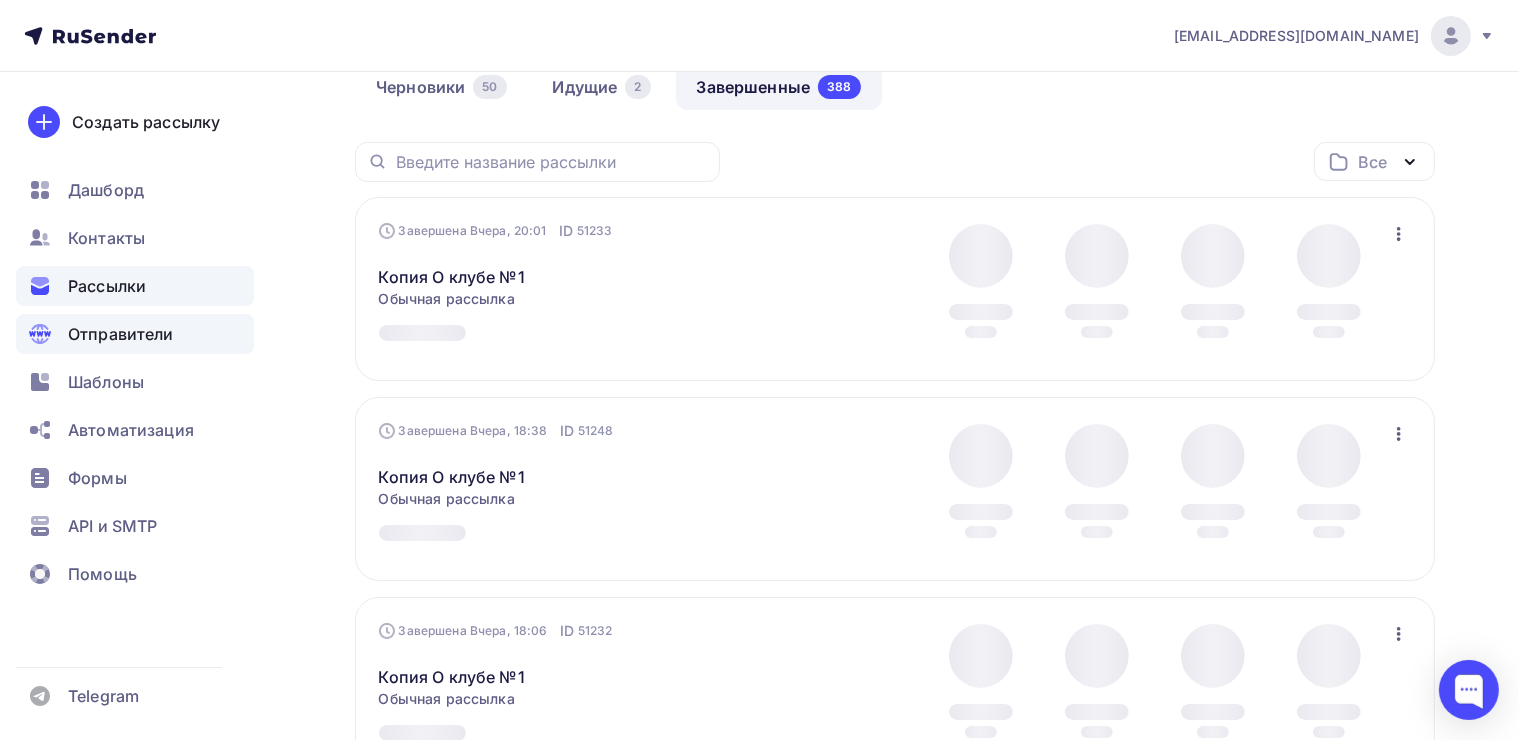 scroll, scrollTop: 0, scrollLeft: 0, axis: both 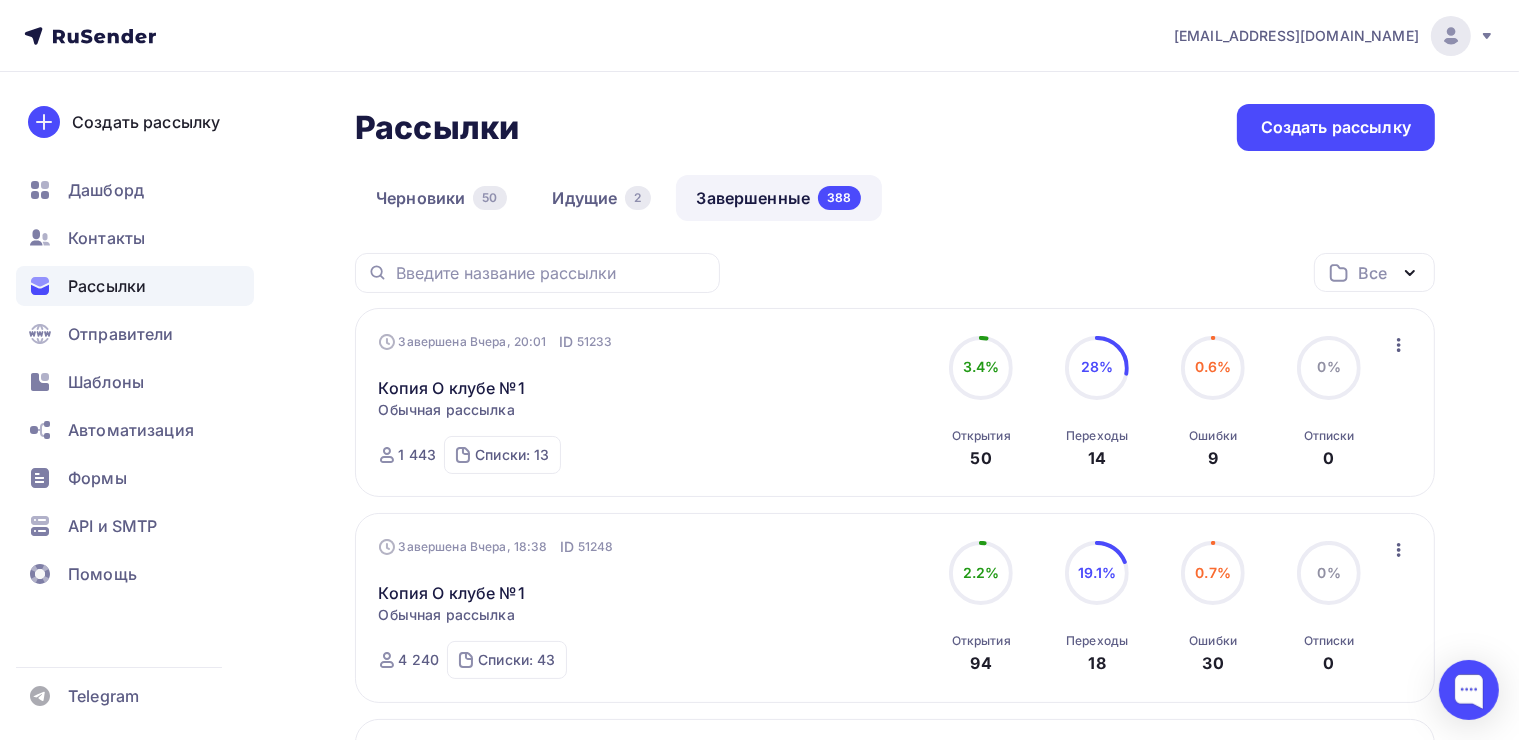 click on "Все
Все папки       Примеры
(1)                           Создать новую папку" at bounding box center (895, 280) 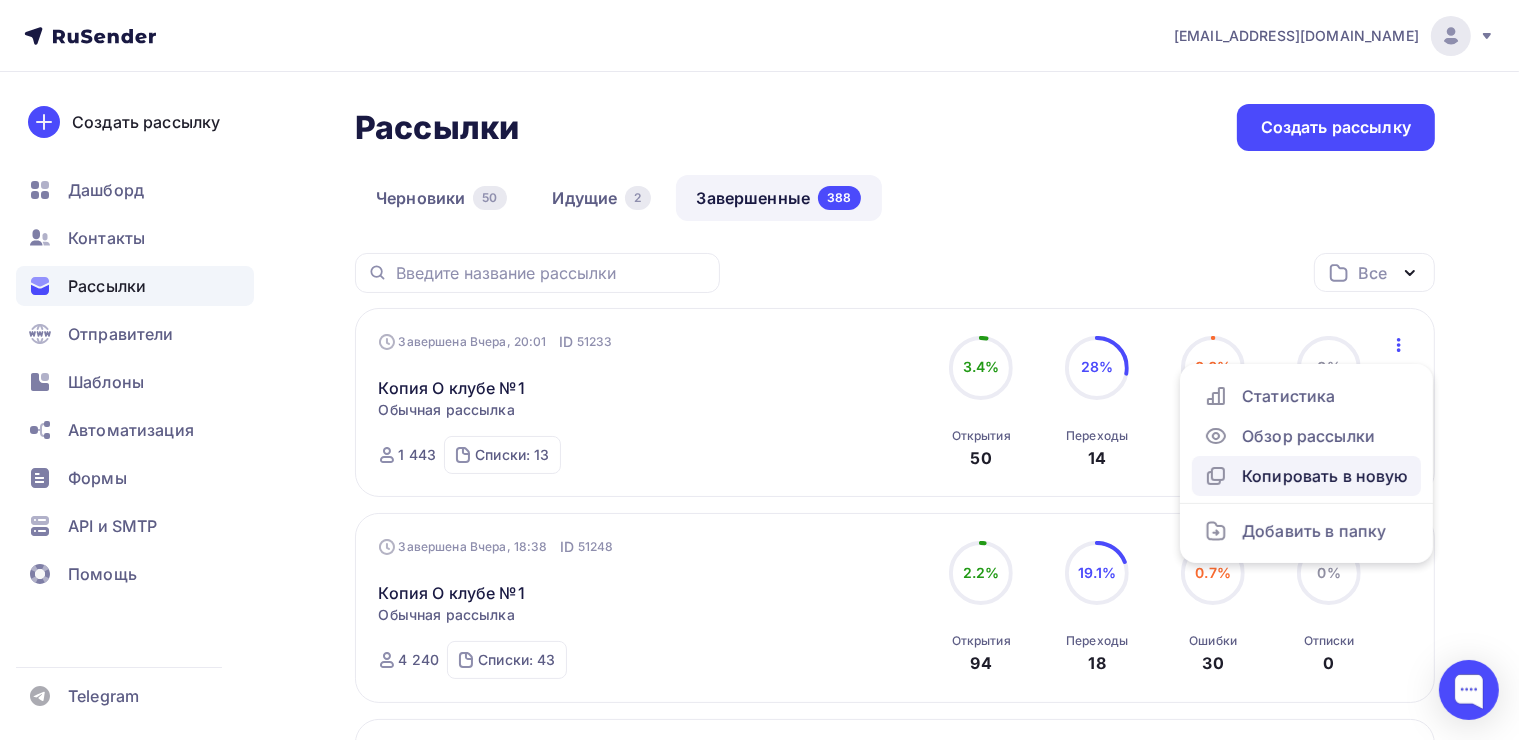 click on "Копировать в новую" at bounding box center [1306, 476] 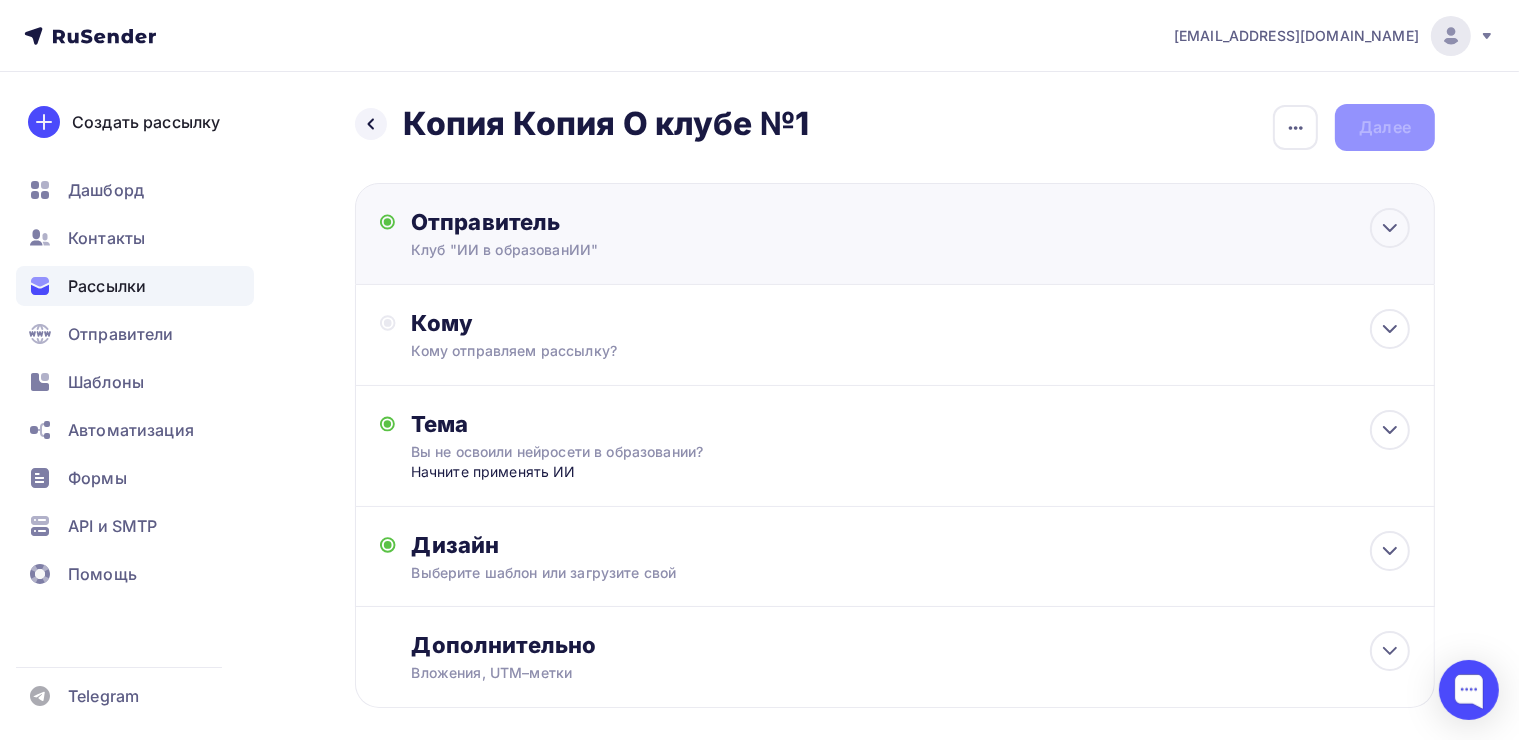 click on "Клуб "ИИ в образованИИ"" at bounding box center (606, 250) 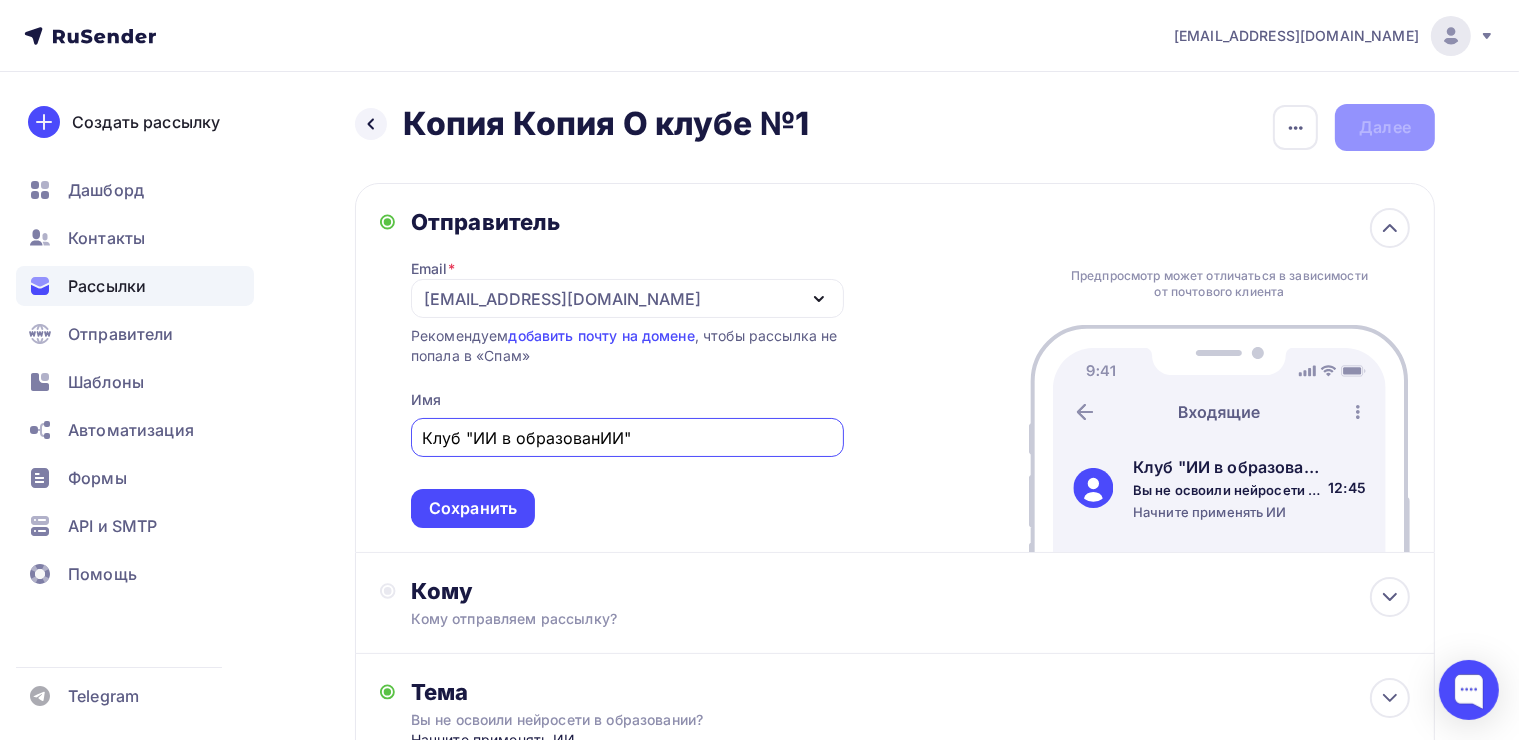 scroll, scrollTop: 0, scrollLeft: 0, axis: both 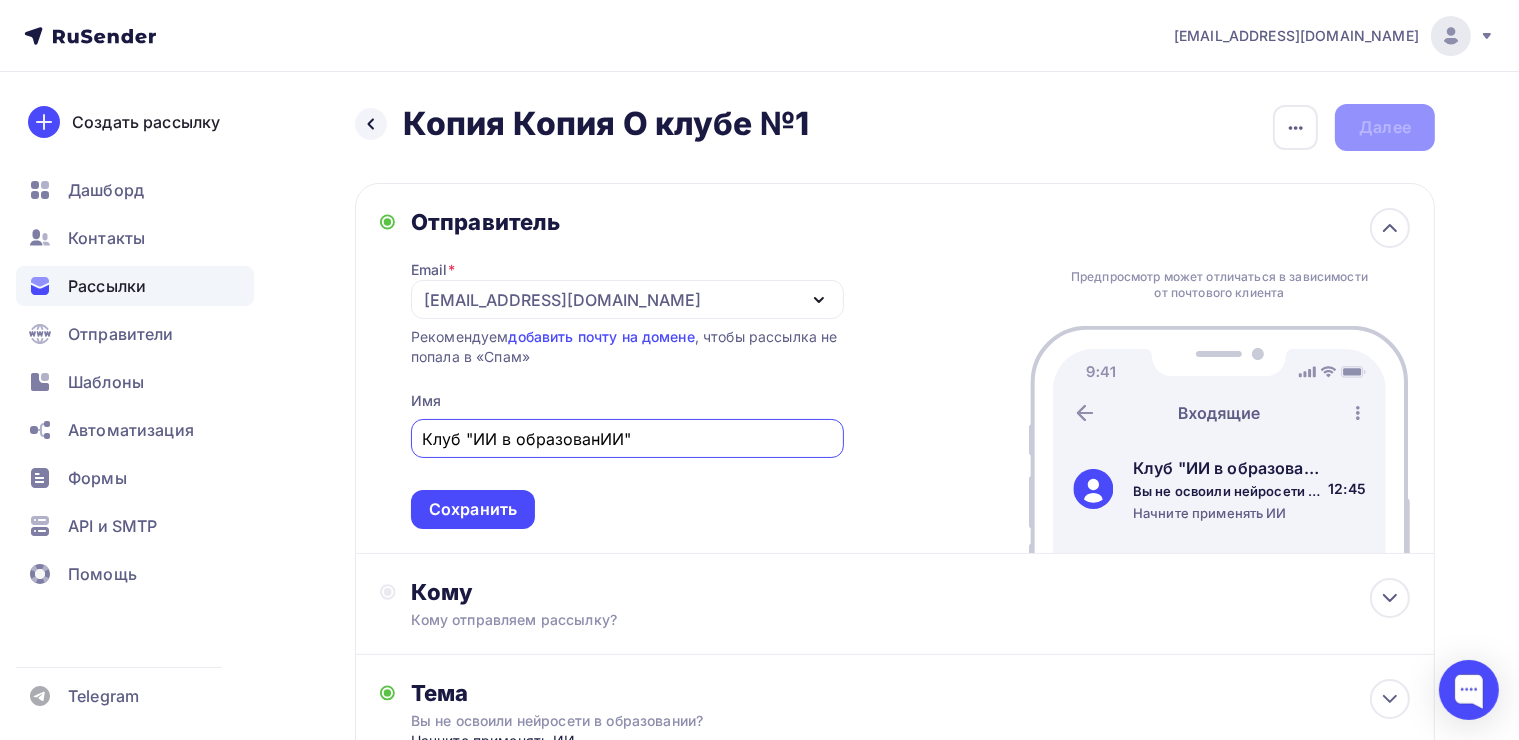 drag, startPoint x: 637, startPoint y: 434, endPoint x: 435, endPoint y: 440, distance: 202.0891 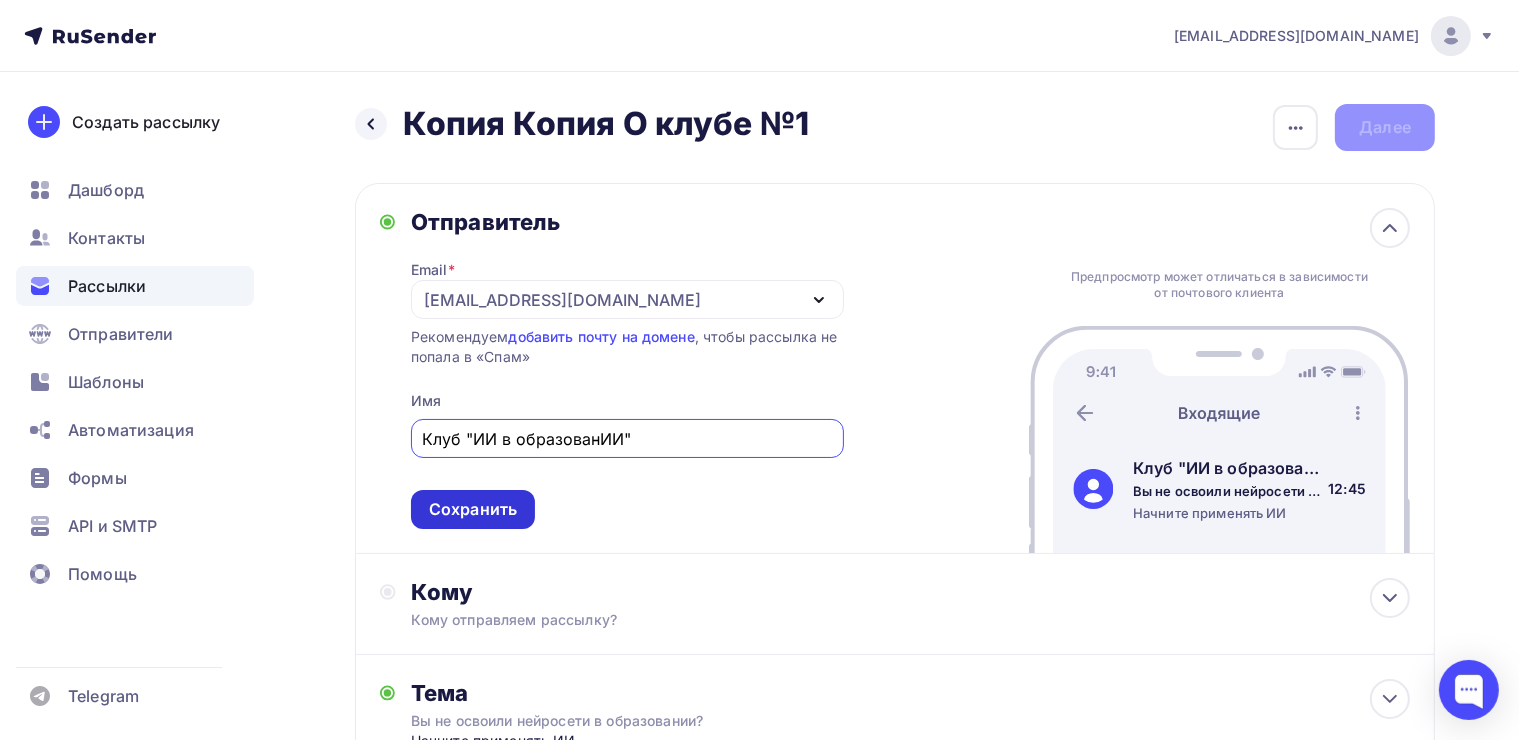 click on "Сохранить" at bounding box center (473, 509) 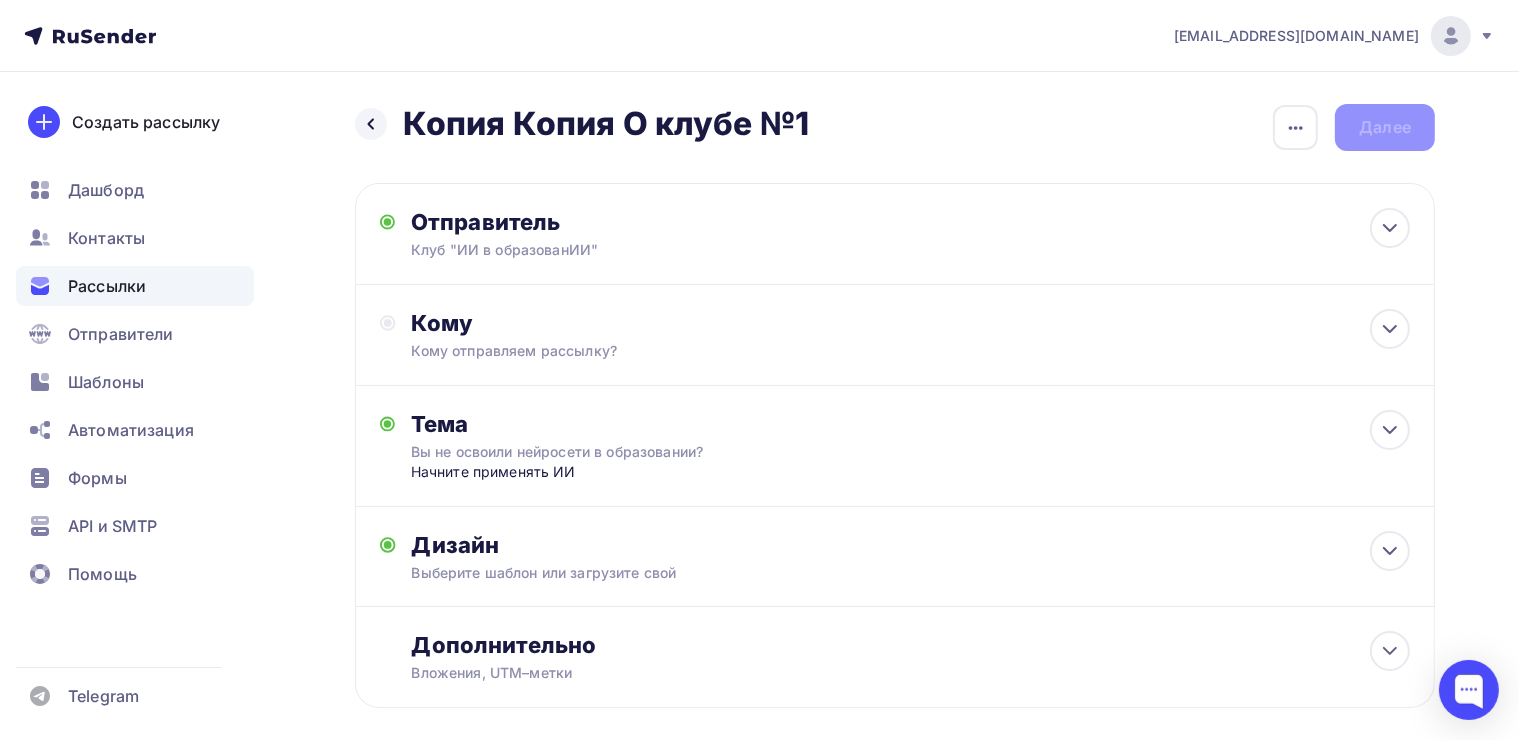 click on "Назад
Копия Копия О клубе №1
Копия Копия О клубе №1
Закончить позже
Переименовать рассылку
Удалить
Далее" at bounding box center (895, 127) 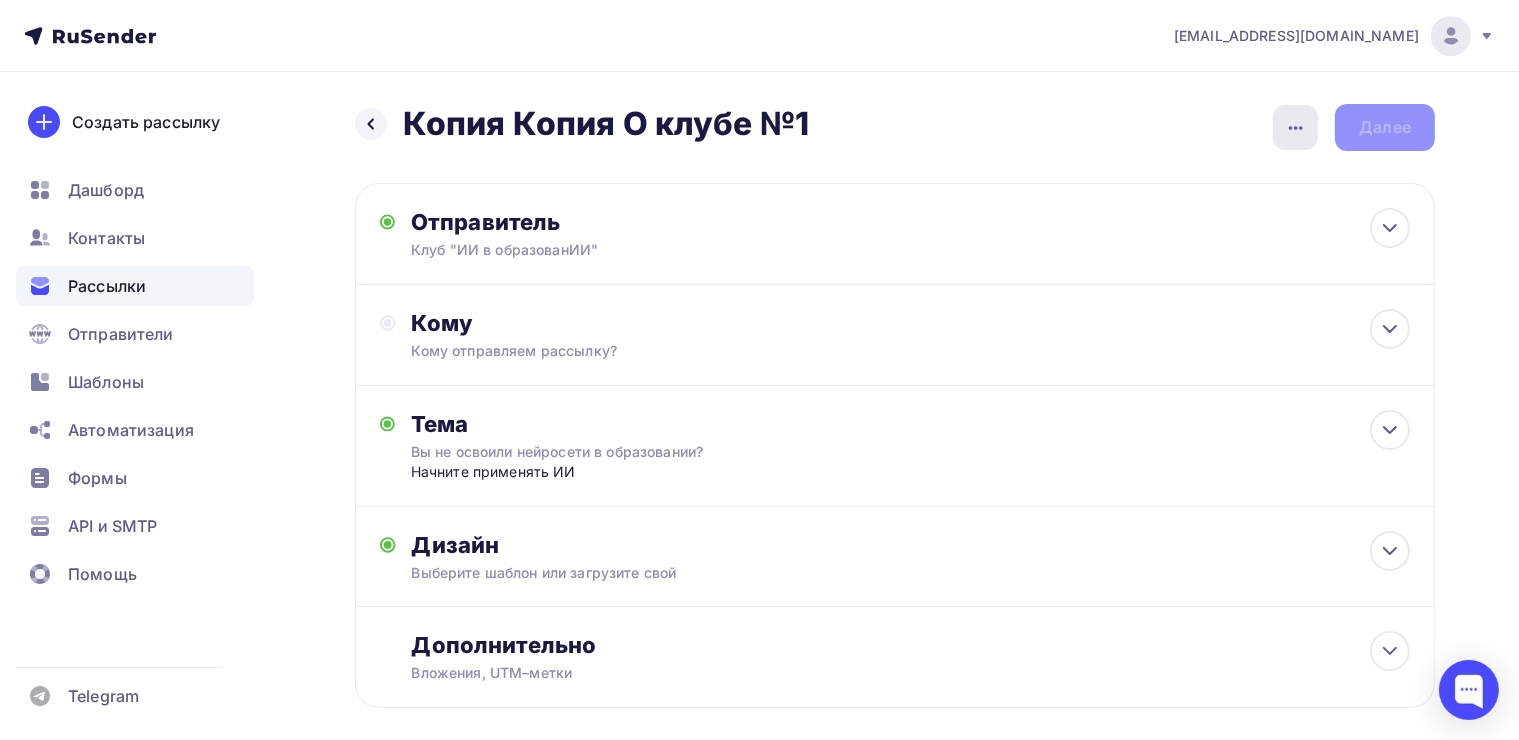 click 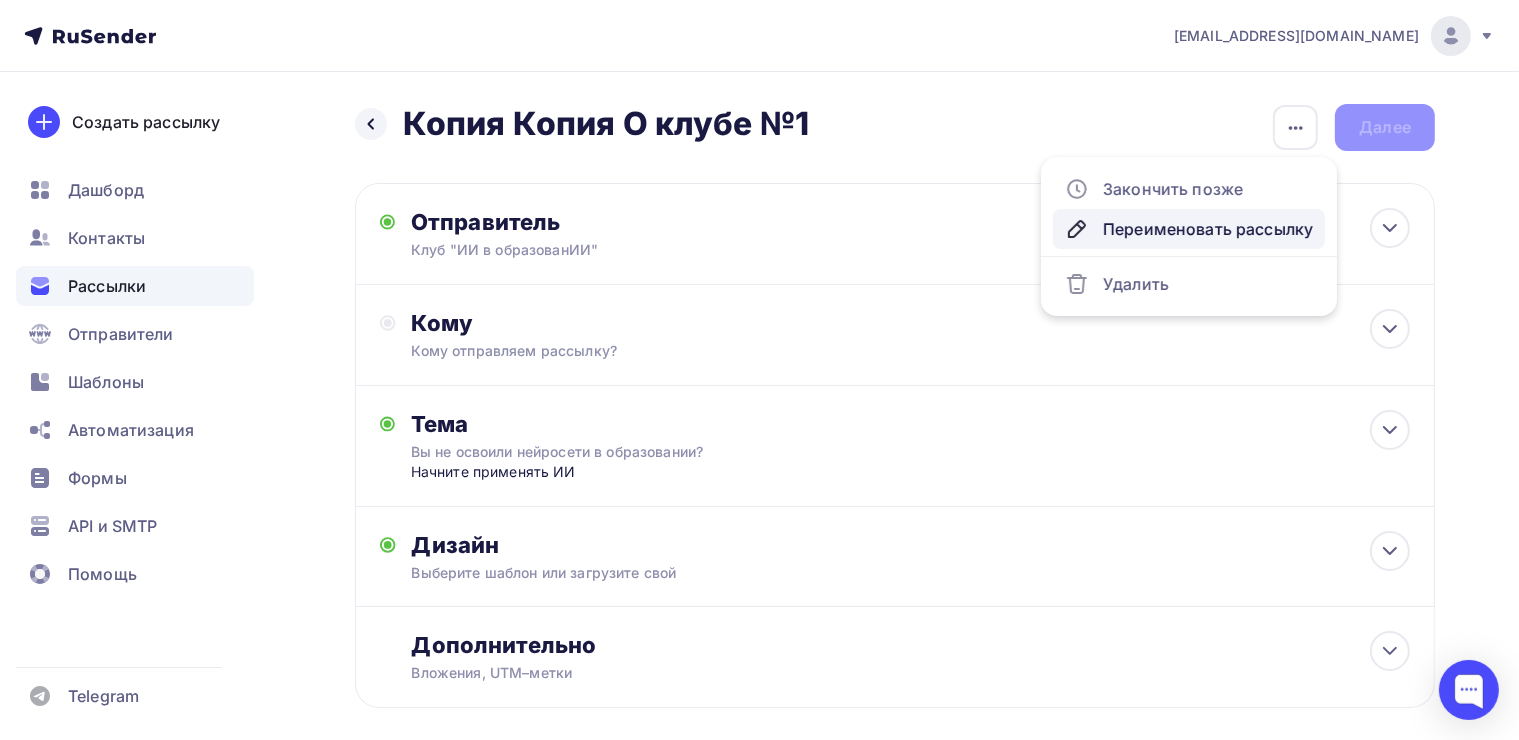 click on "Переименовать рассылку" at bounding box center [1189, 229] 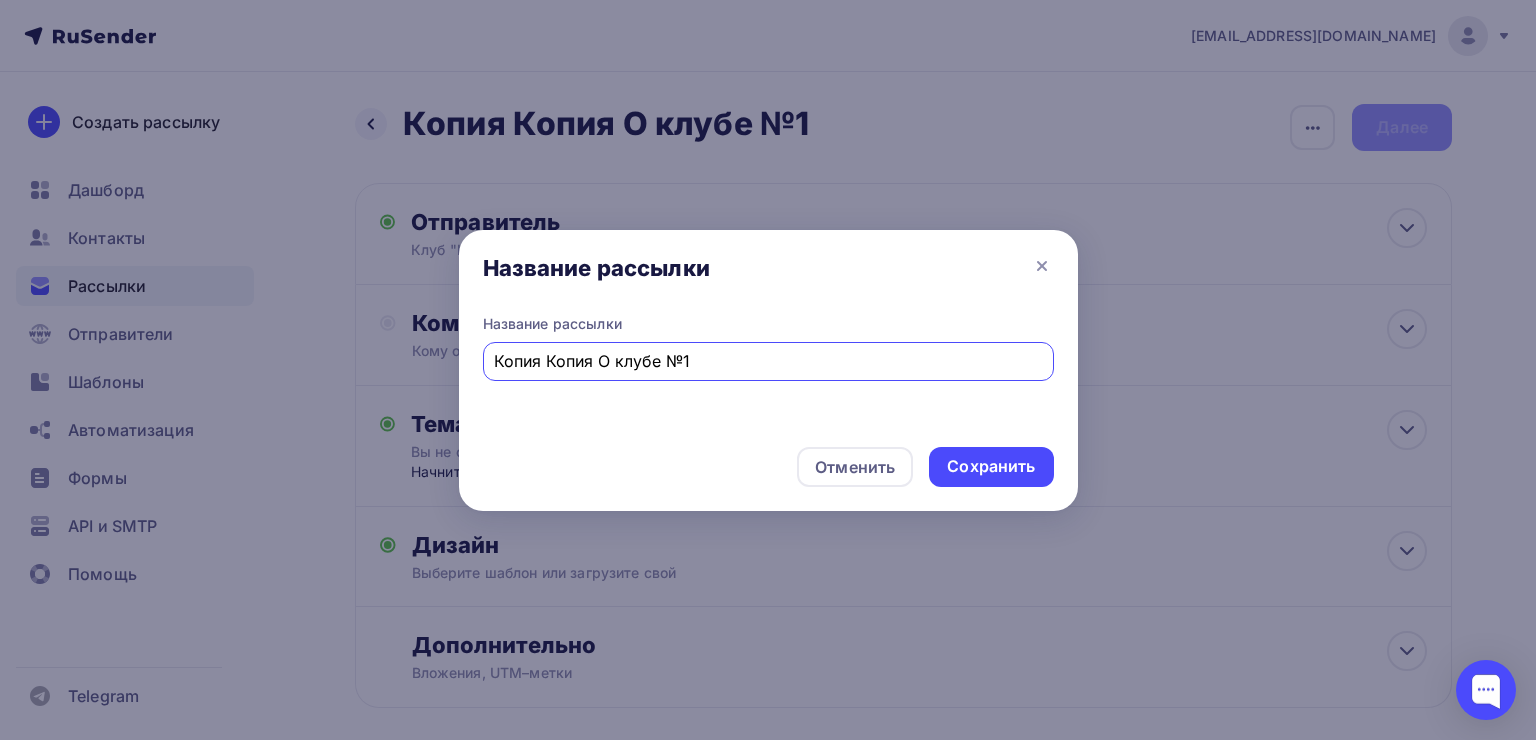 drag, startPoint x: 738, startPoint y: 352, endPoint x: 557, endPoint y: 361, distance: 181.22362 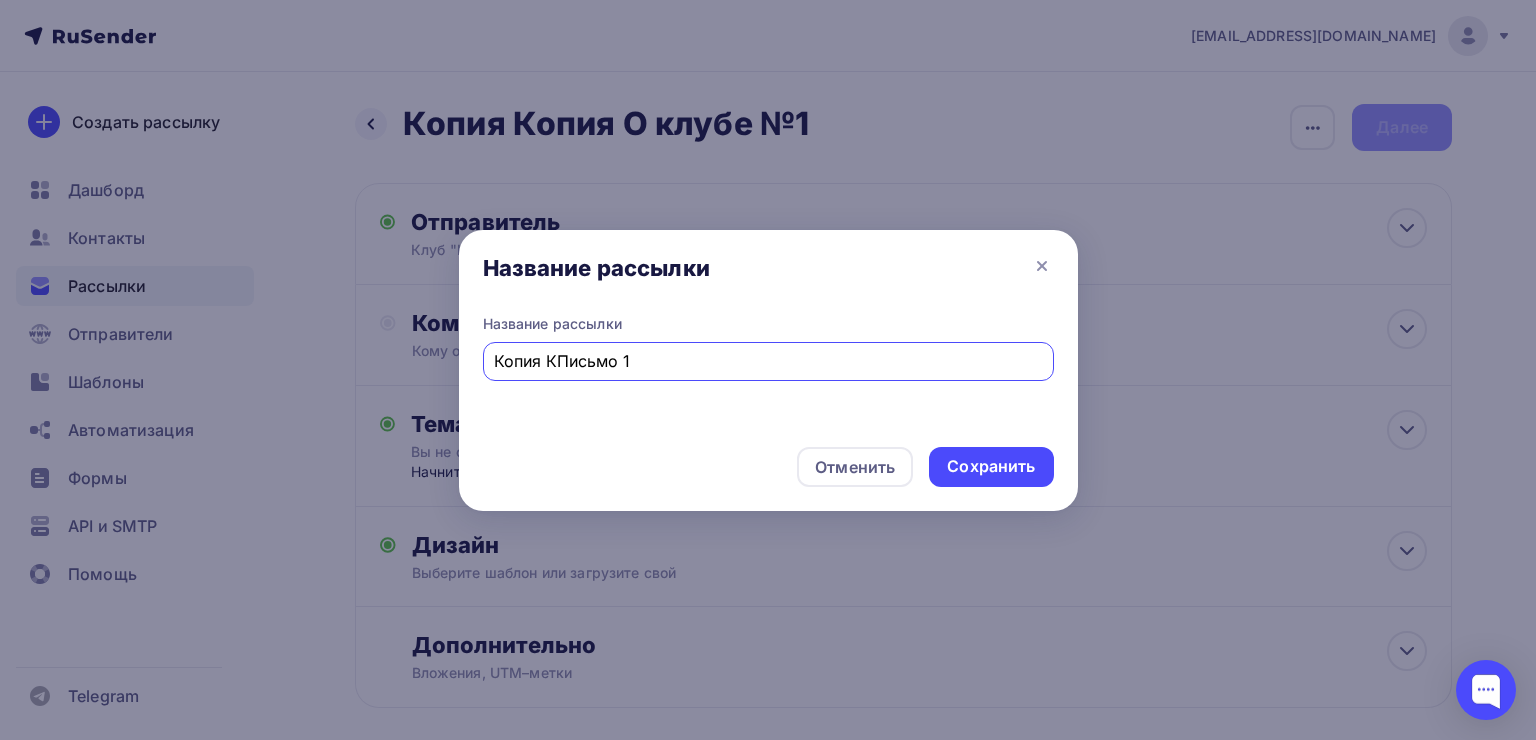 click on "Копия КПисьмо 1" at bounding box center [768, 361] 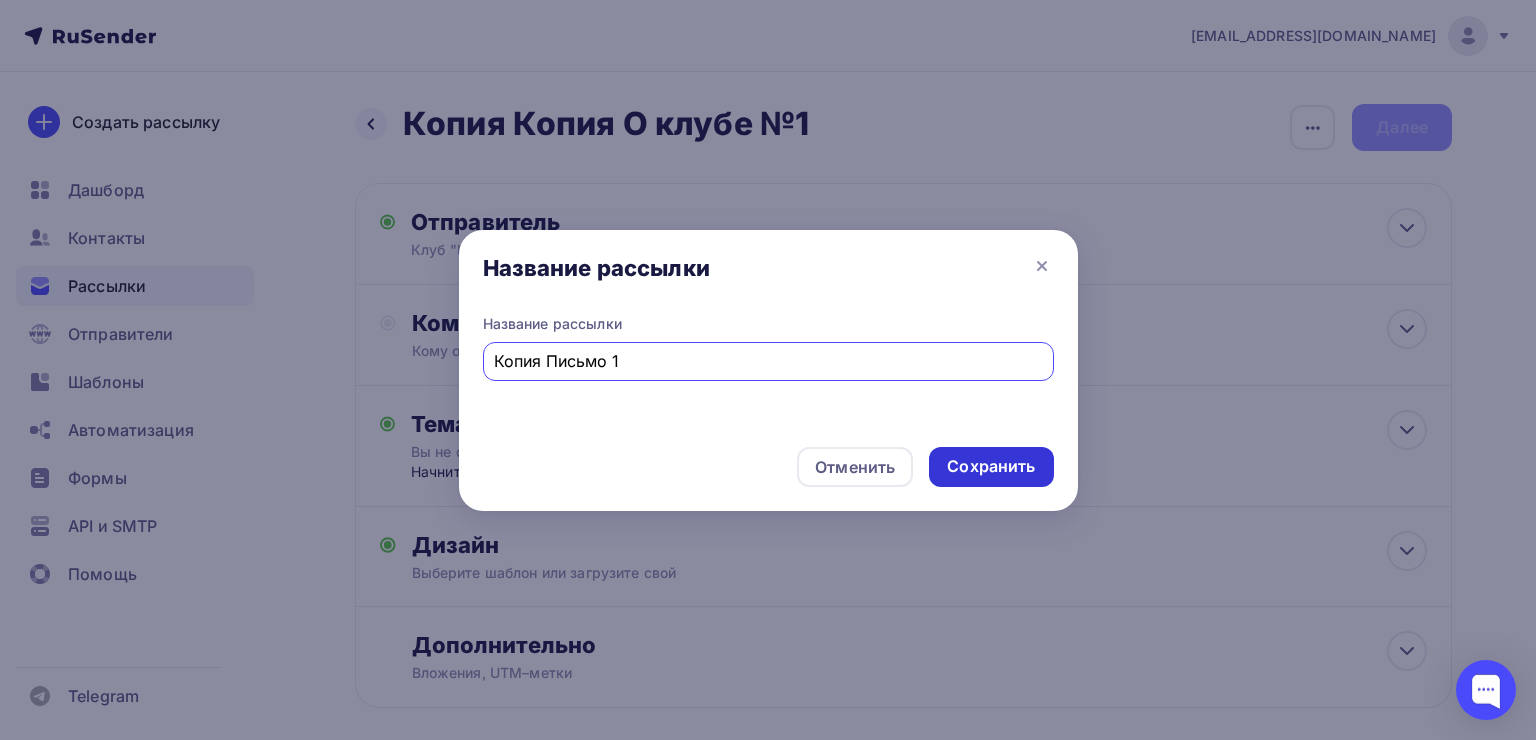type on "Копия Письмо 1" 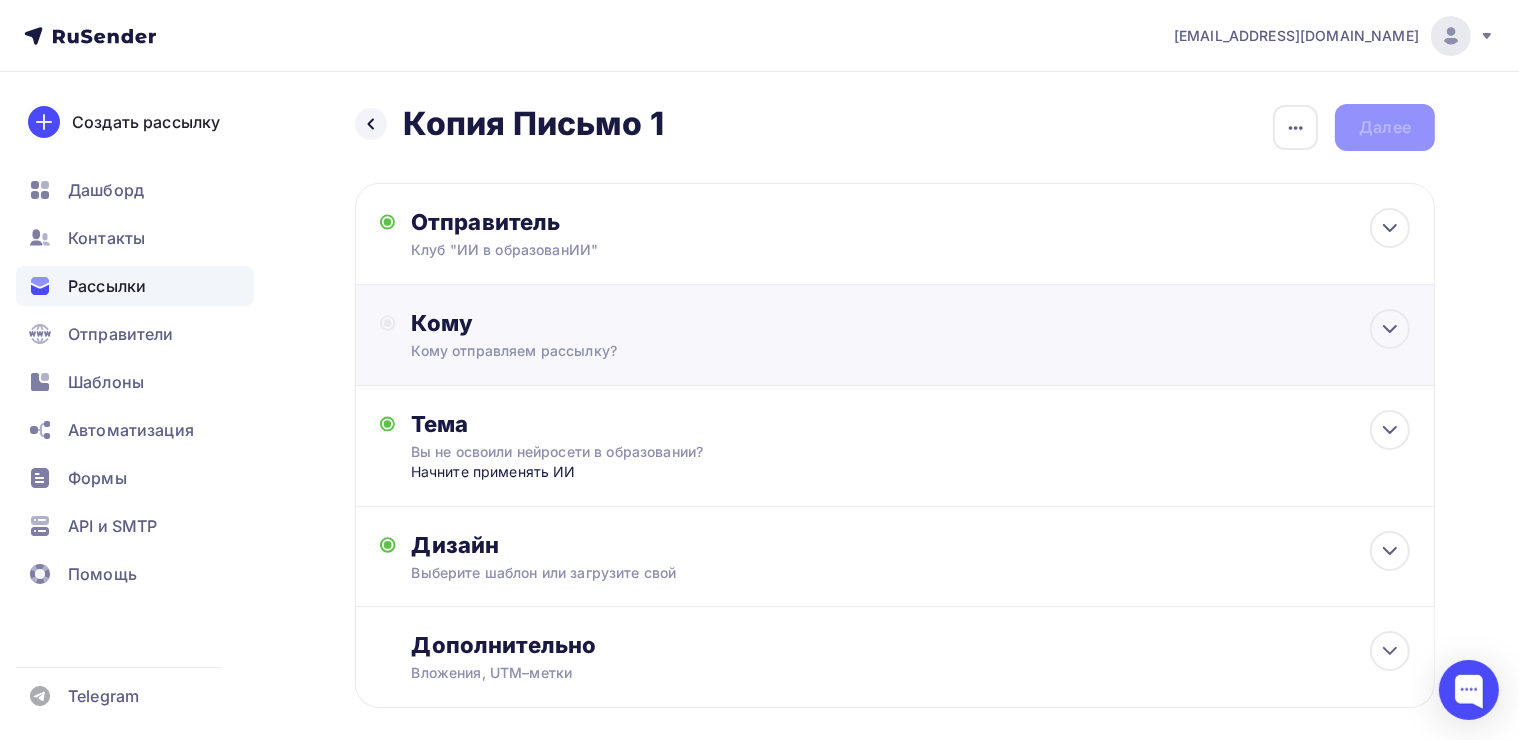 click on "Кому отправляем рассылку?" at bounding box center (861, 351) 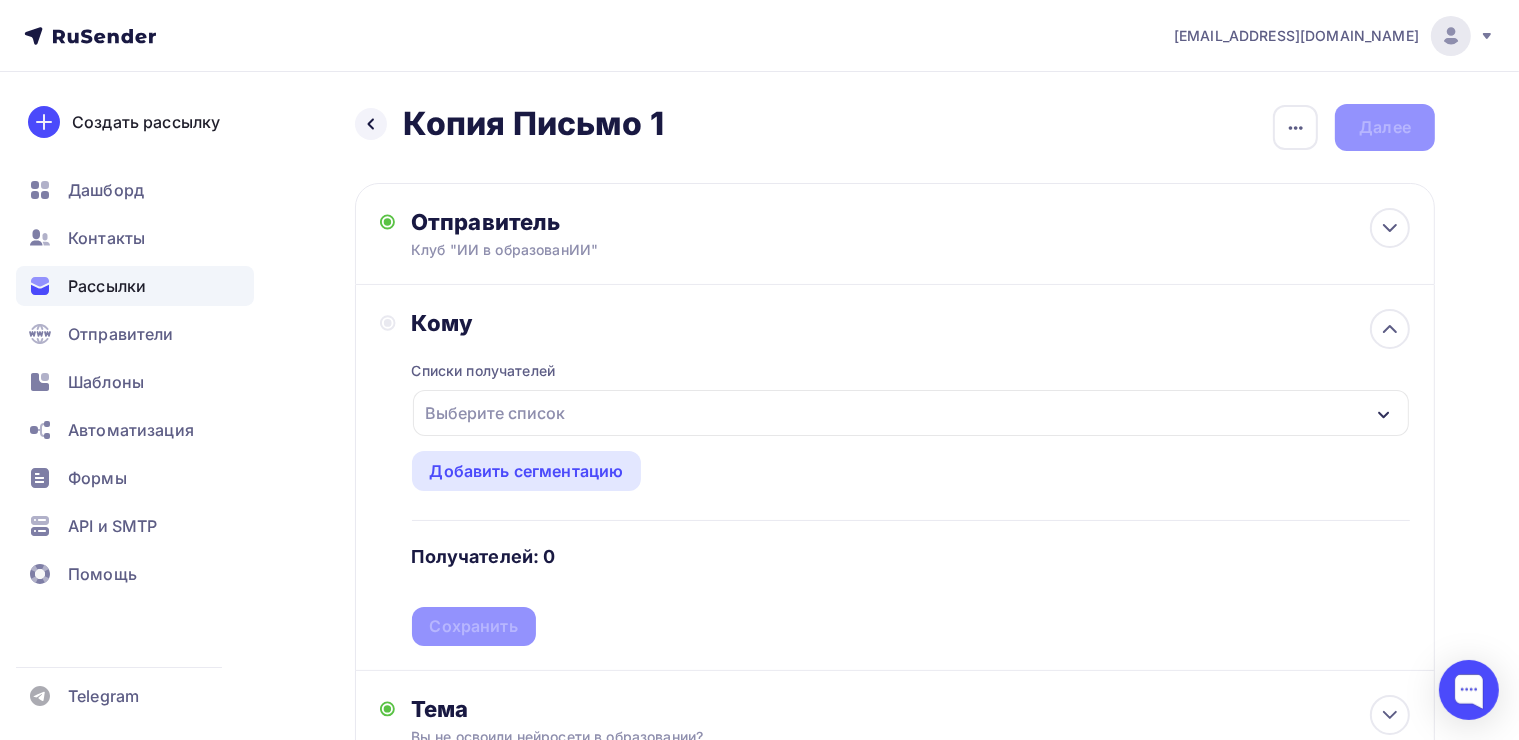 click on "Выберите список" at bounding box center [496, 413] 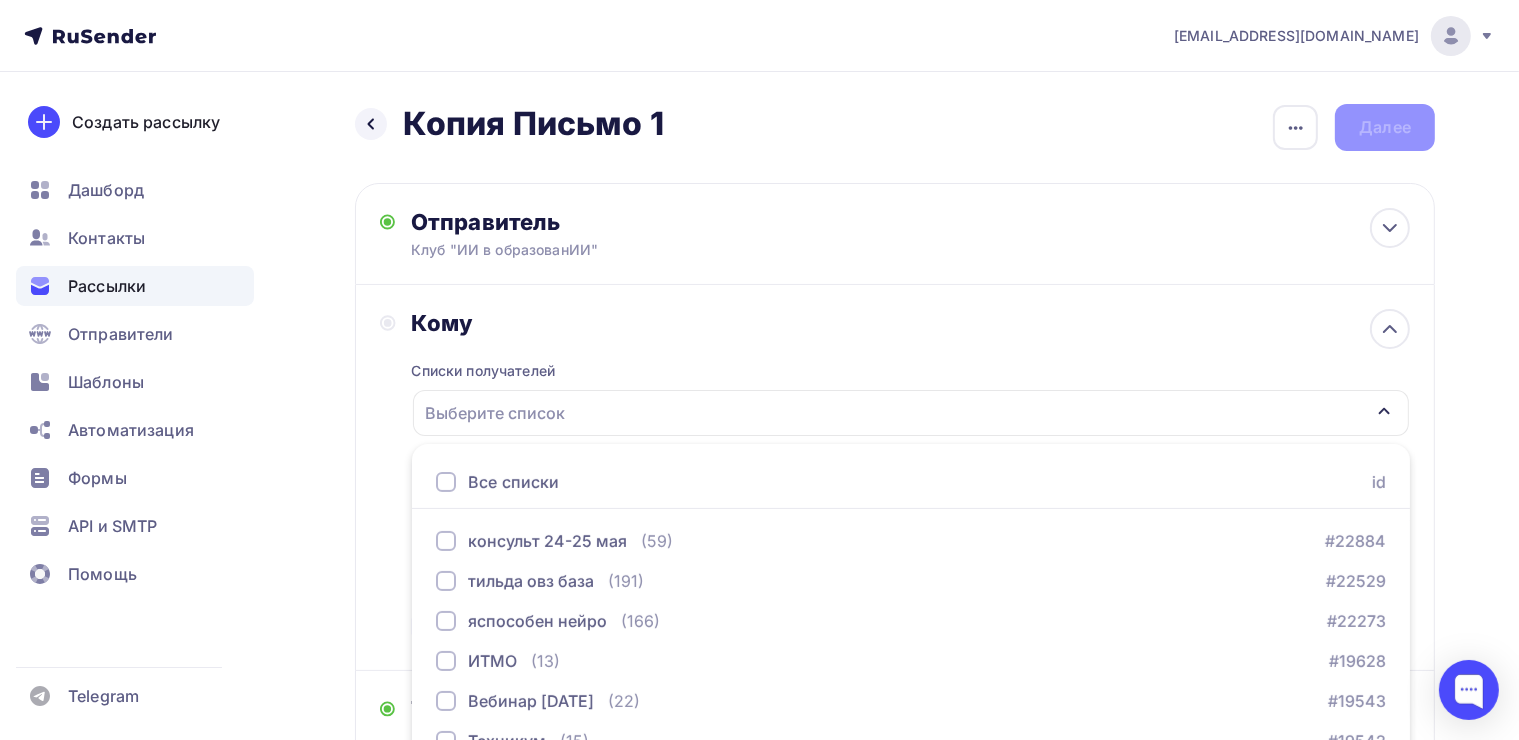 scroll, scrollTop: 220, scrollLeft: 0, axis: vertical 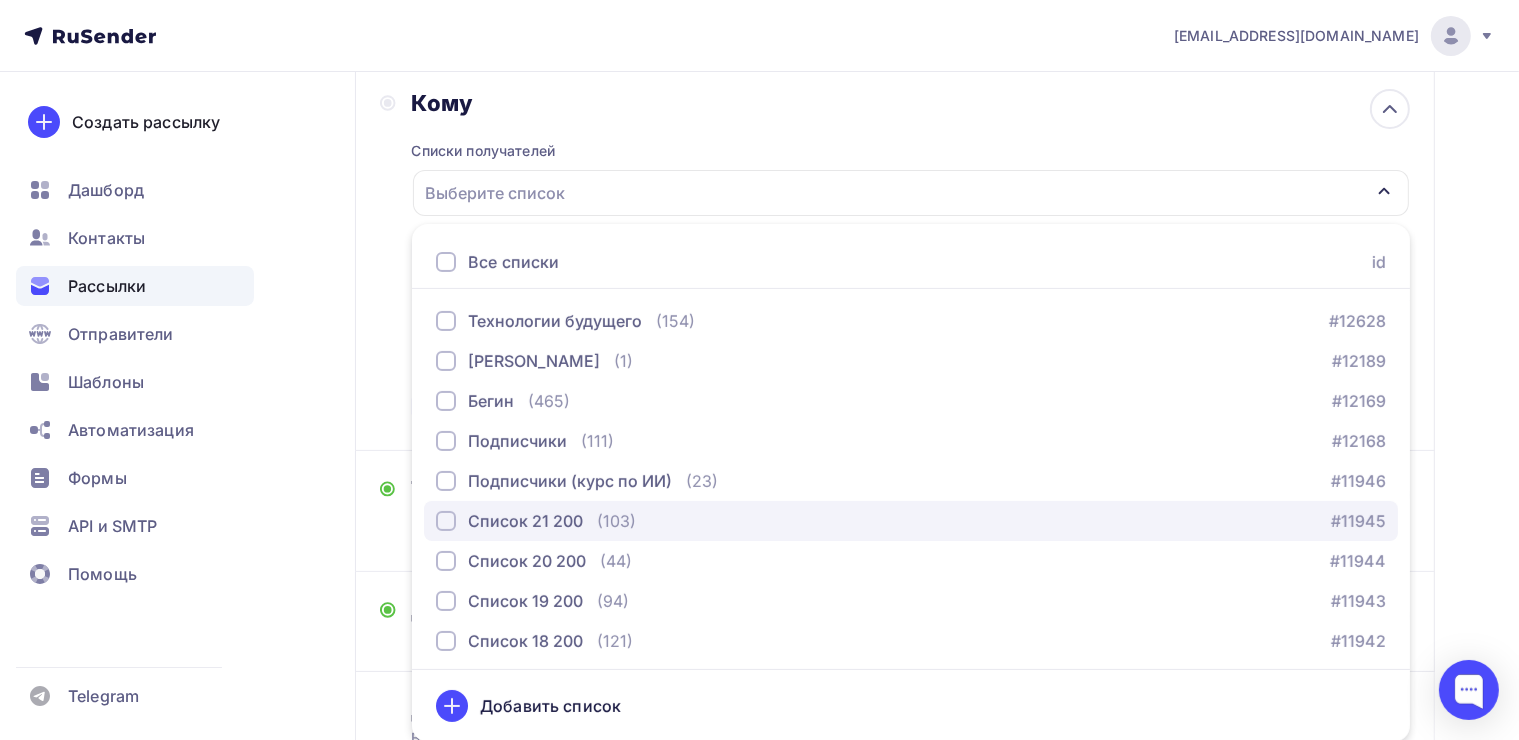 click on "Список 21 200" at bounding box center [525, 521] 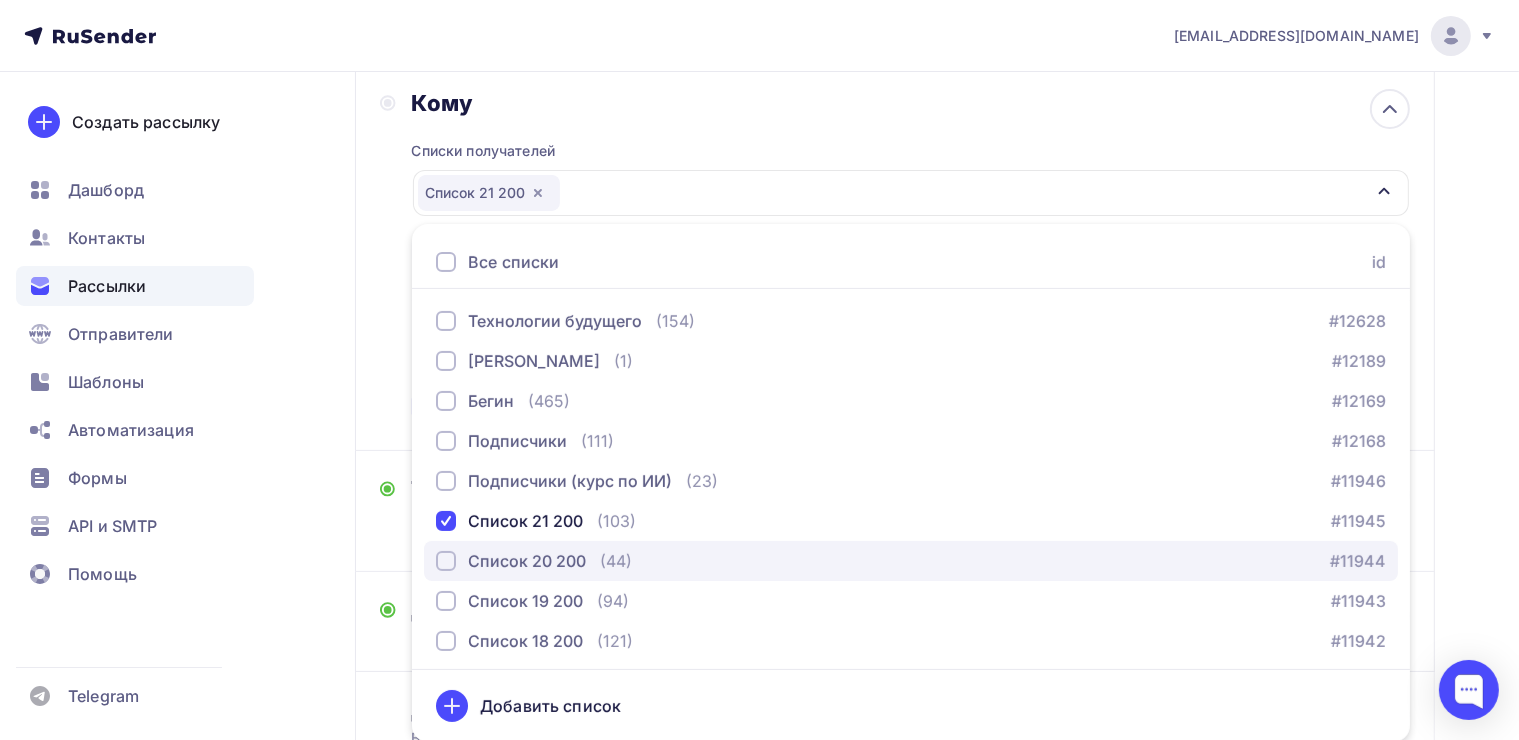click on "Список 20 200" at bounding box center (527, 561) 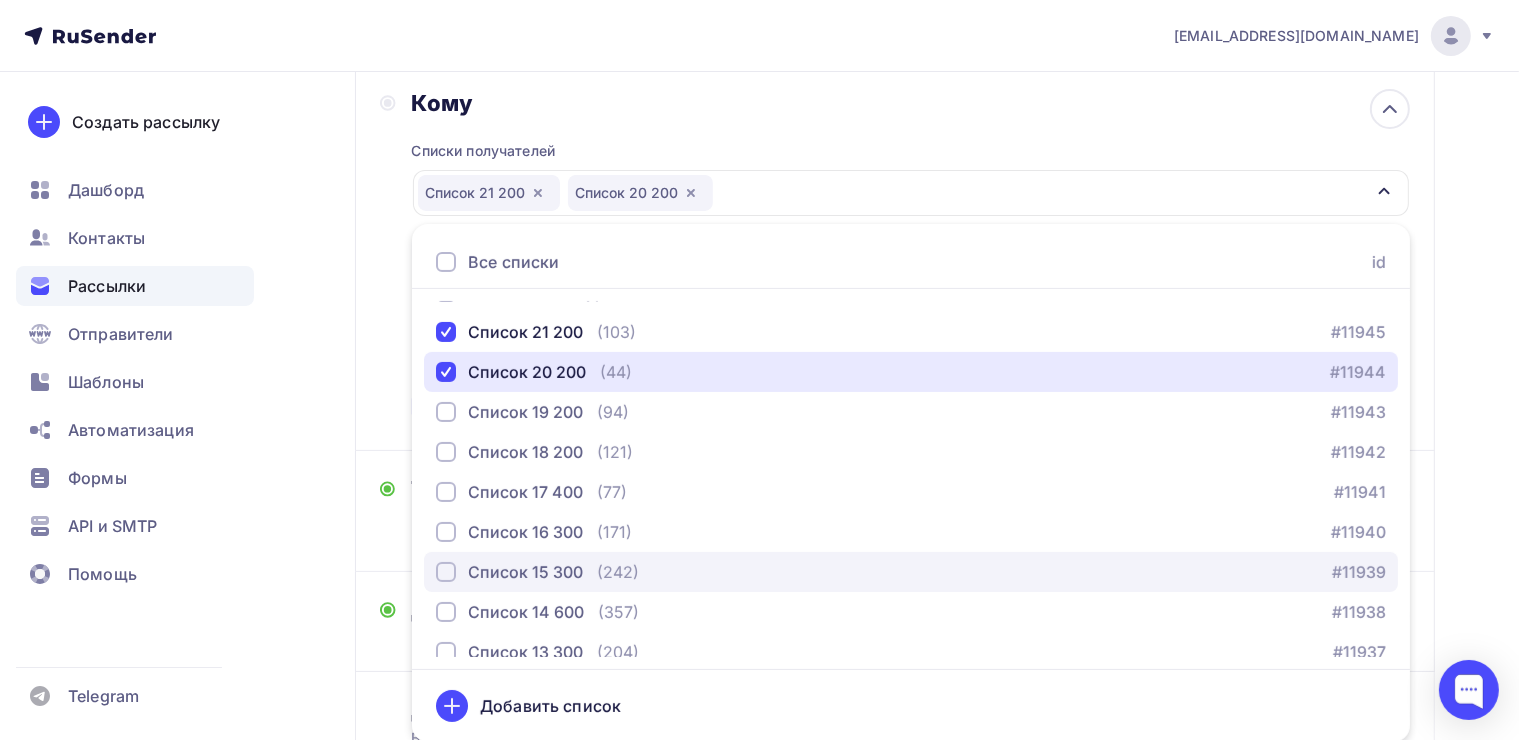 scroll, scrollTop: 1000, scrollLeft: 0, axis: vertical 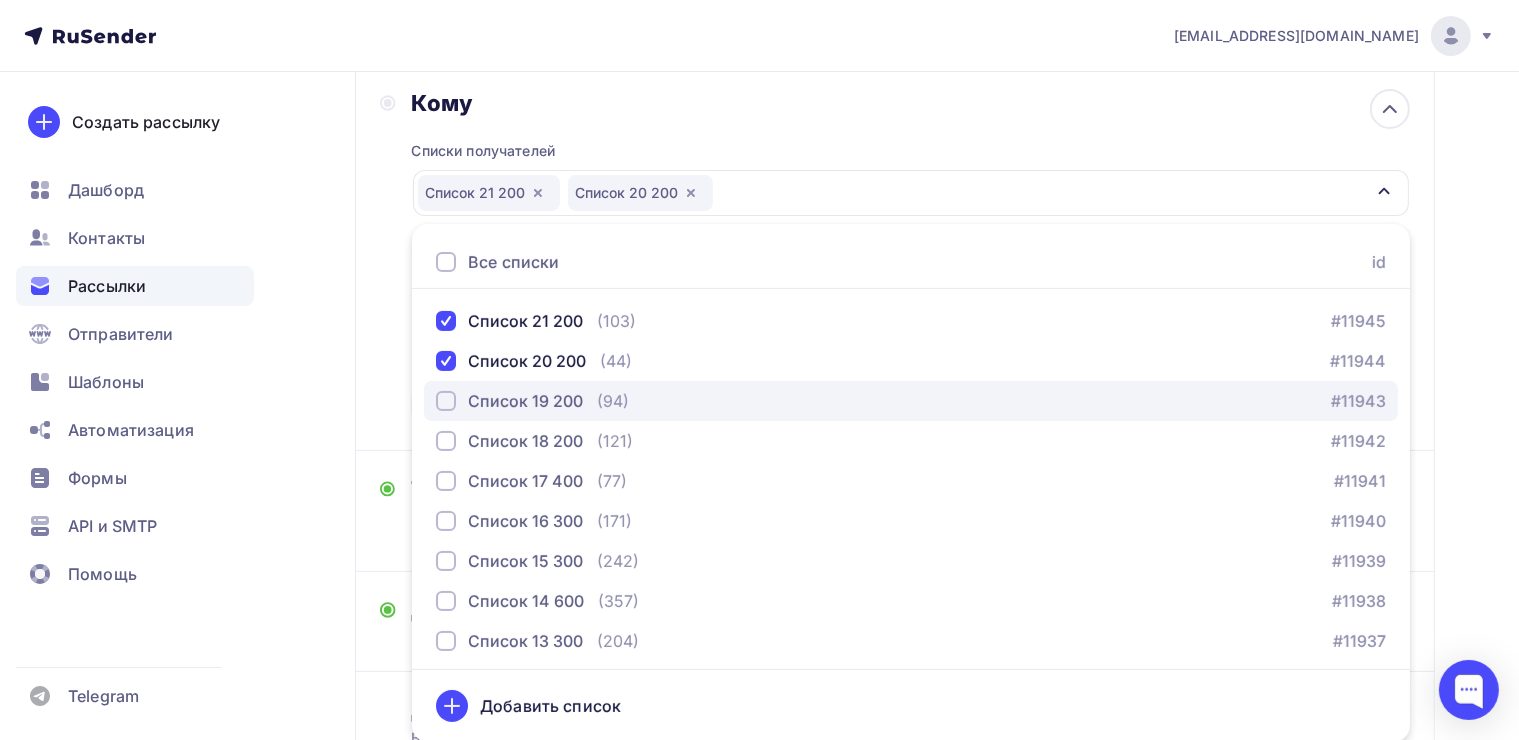 click on "Список 19 200" at bounding box center (525, 401) 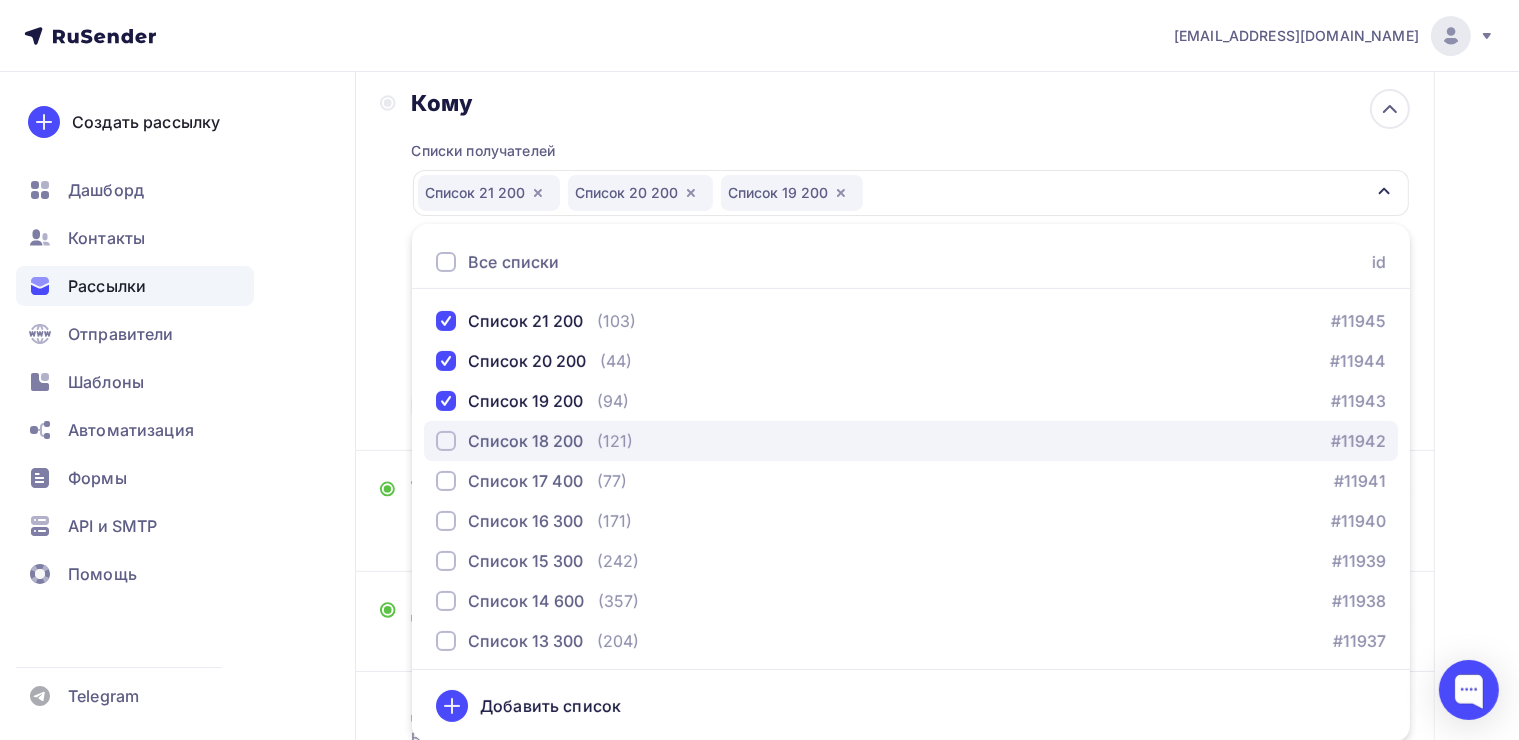 click on "Список 18 200" at bounding box center (525, 441) 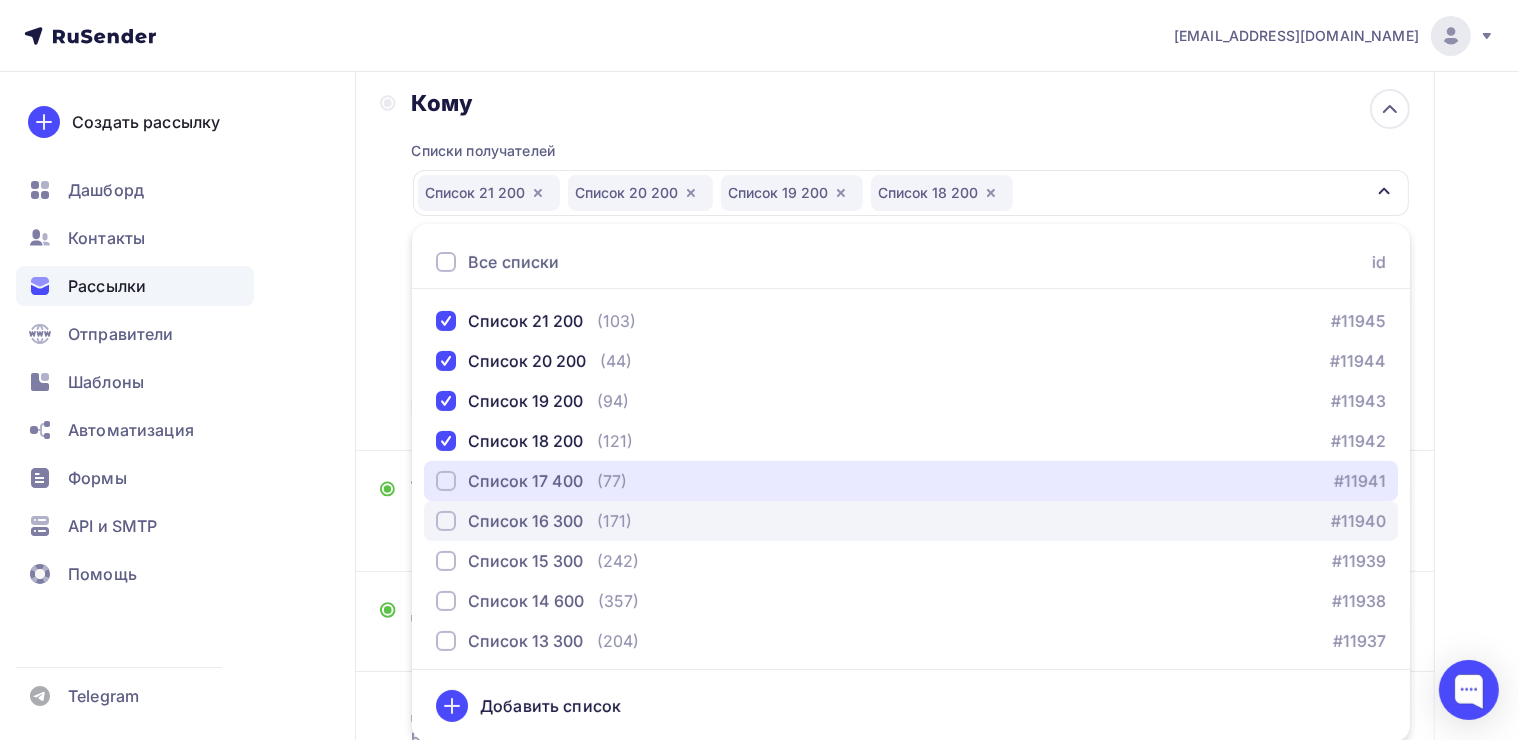 drag, startPoint x: 501, startPoint y: 489, endPoint x: 501, endPoint y: 524, distance: 35 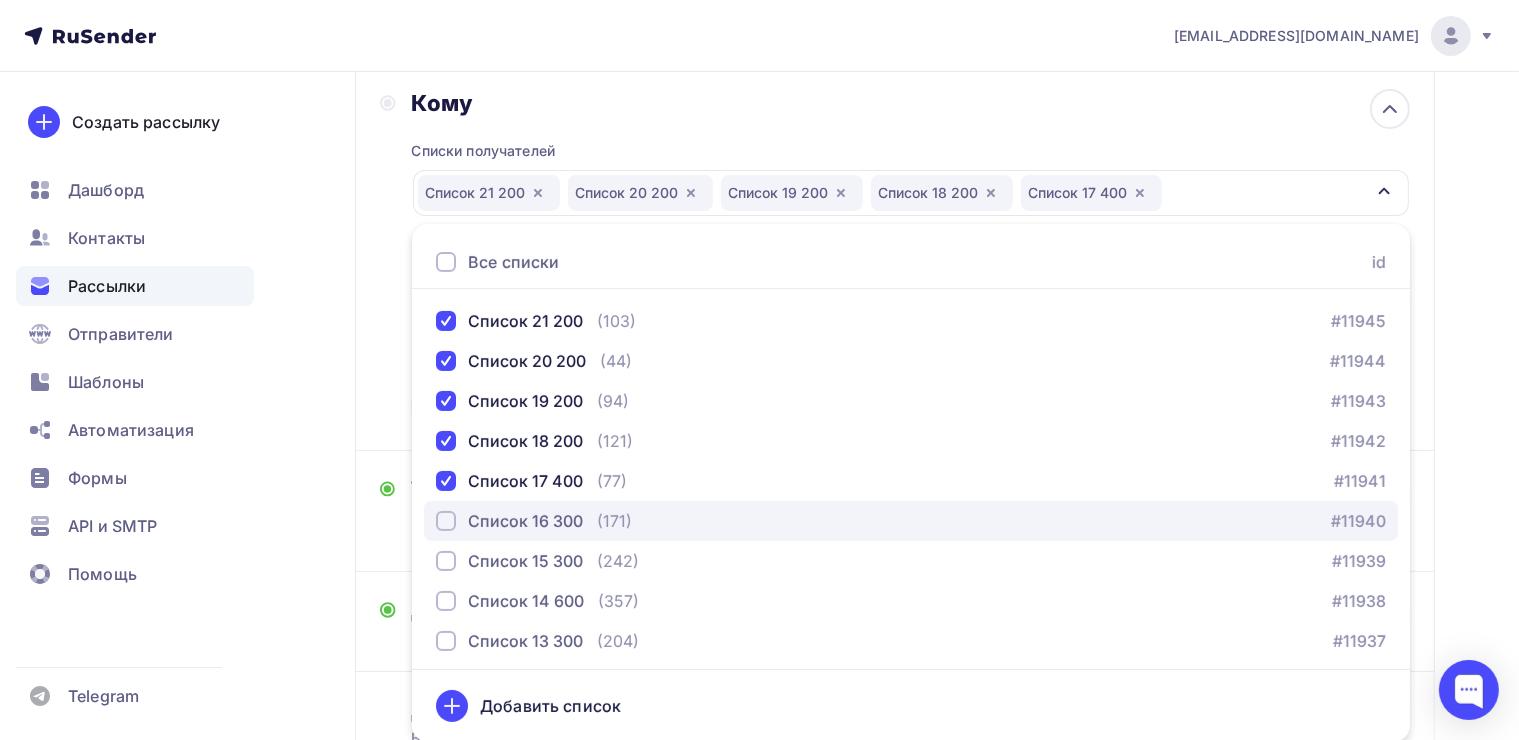 click on "Список 16 300" at bounding box center [525, 521] 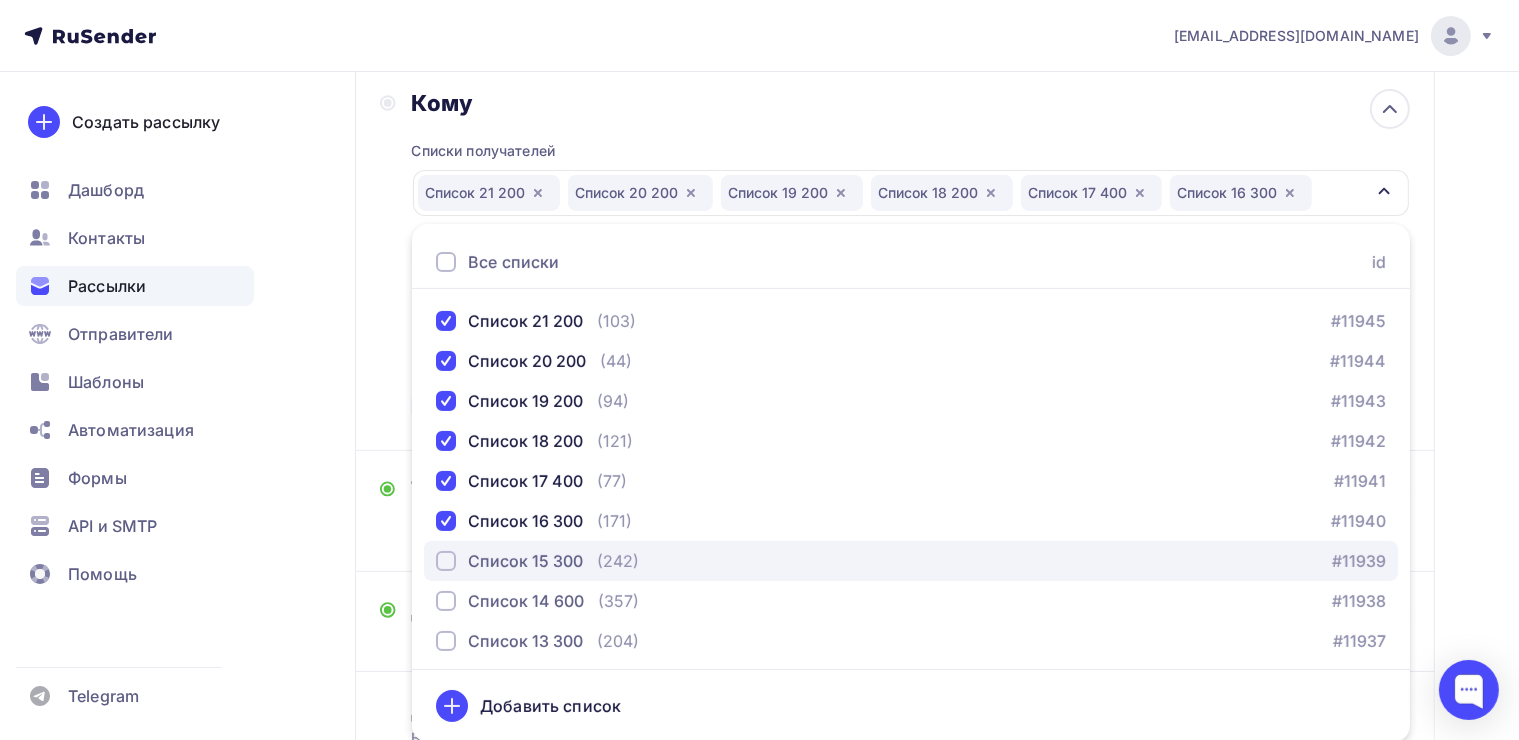 drag, startPoint x: 494, startPoint y: 554, endPoint x: 491, endPoint y: 575, distance: 21.213203 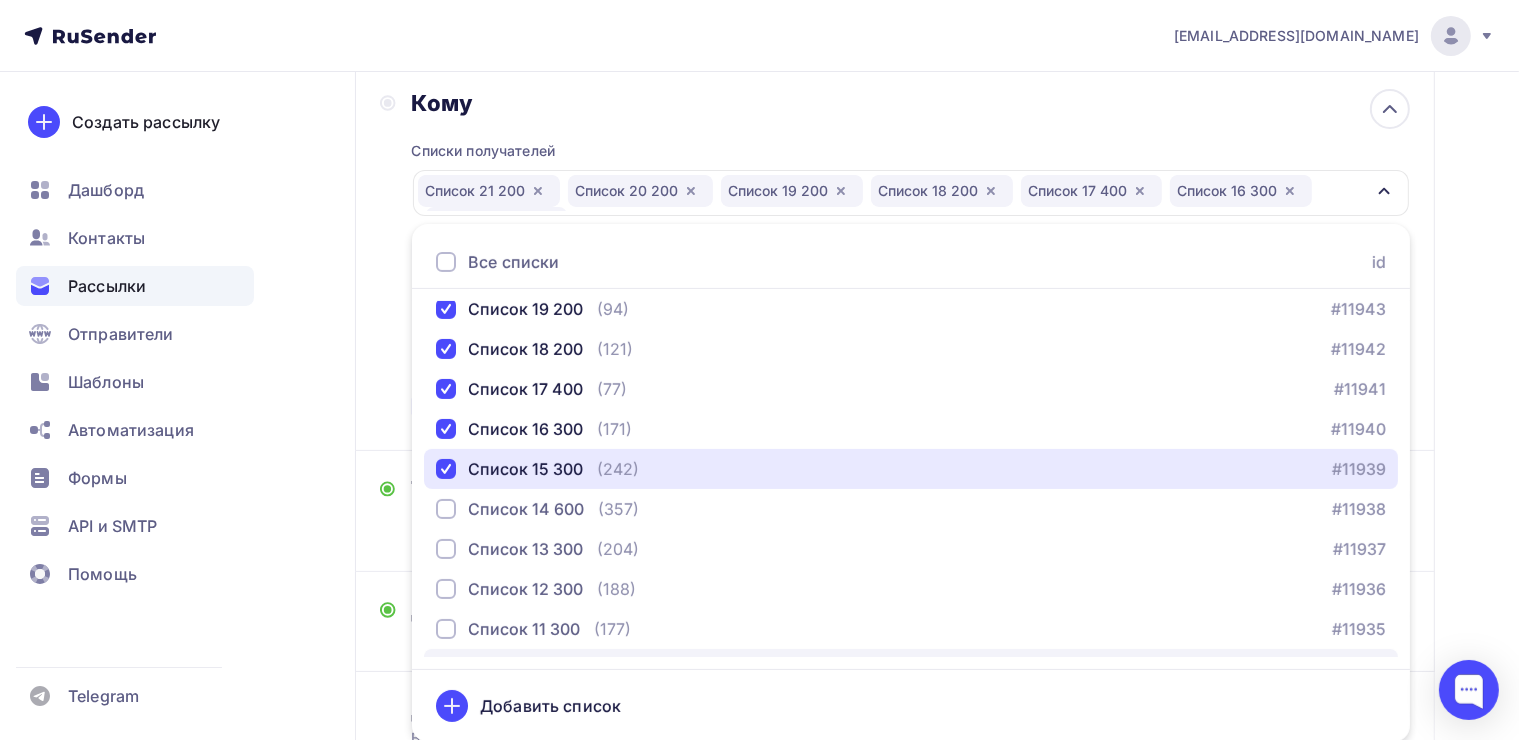 scroll, scrollTop: 1200, scrollLeft: 0, axis: vertical 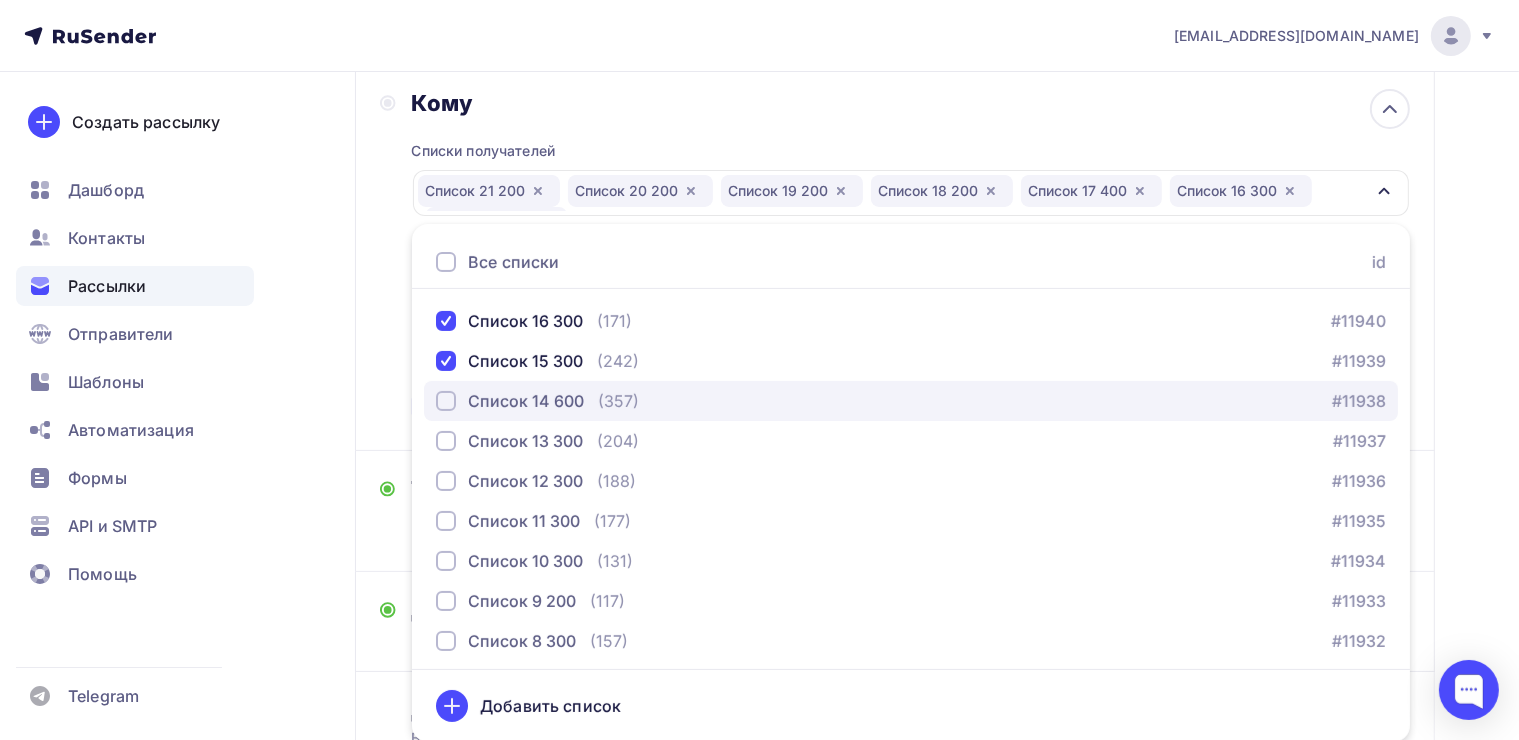 click on "Список 14 600" at bounding box center (526, 401) 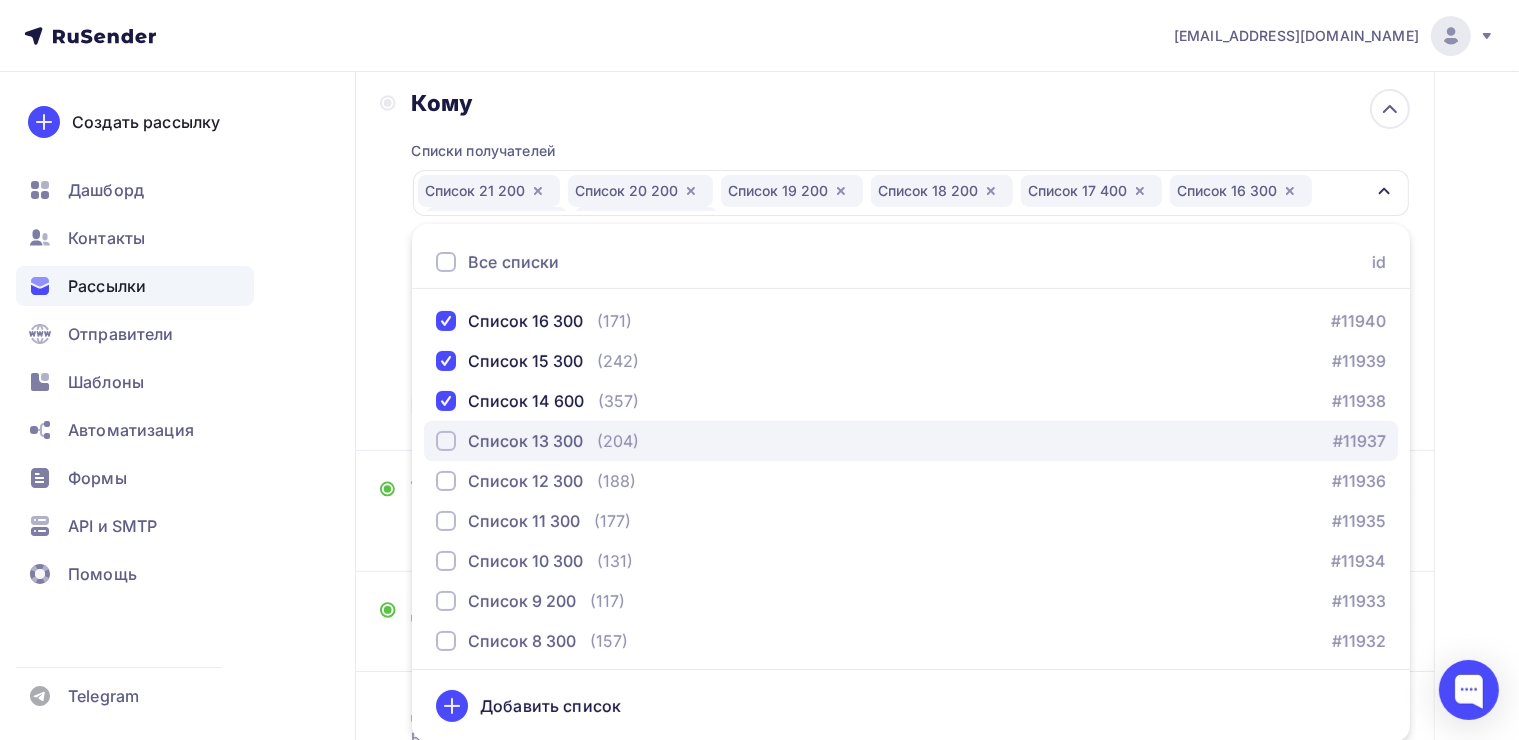 click on "Список 13 300
(204)
#11937" at bounding box center [911, 441] 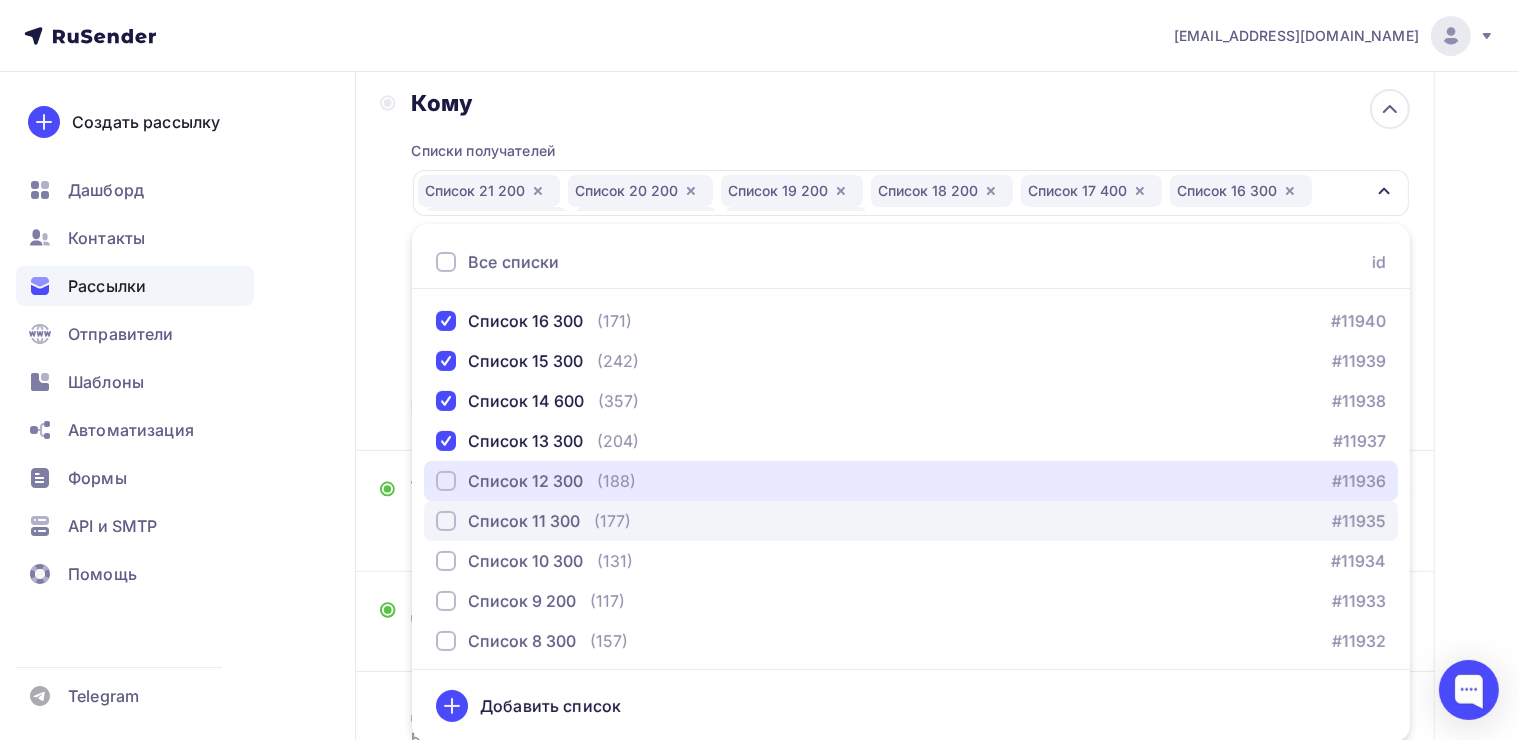 drag, startPoint x: 564, startPoint y: 469, endPoint x: 706, endPoint y: 528, distance: 153.7693 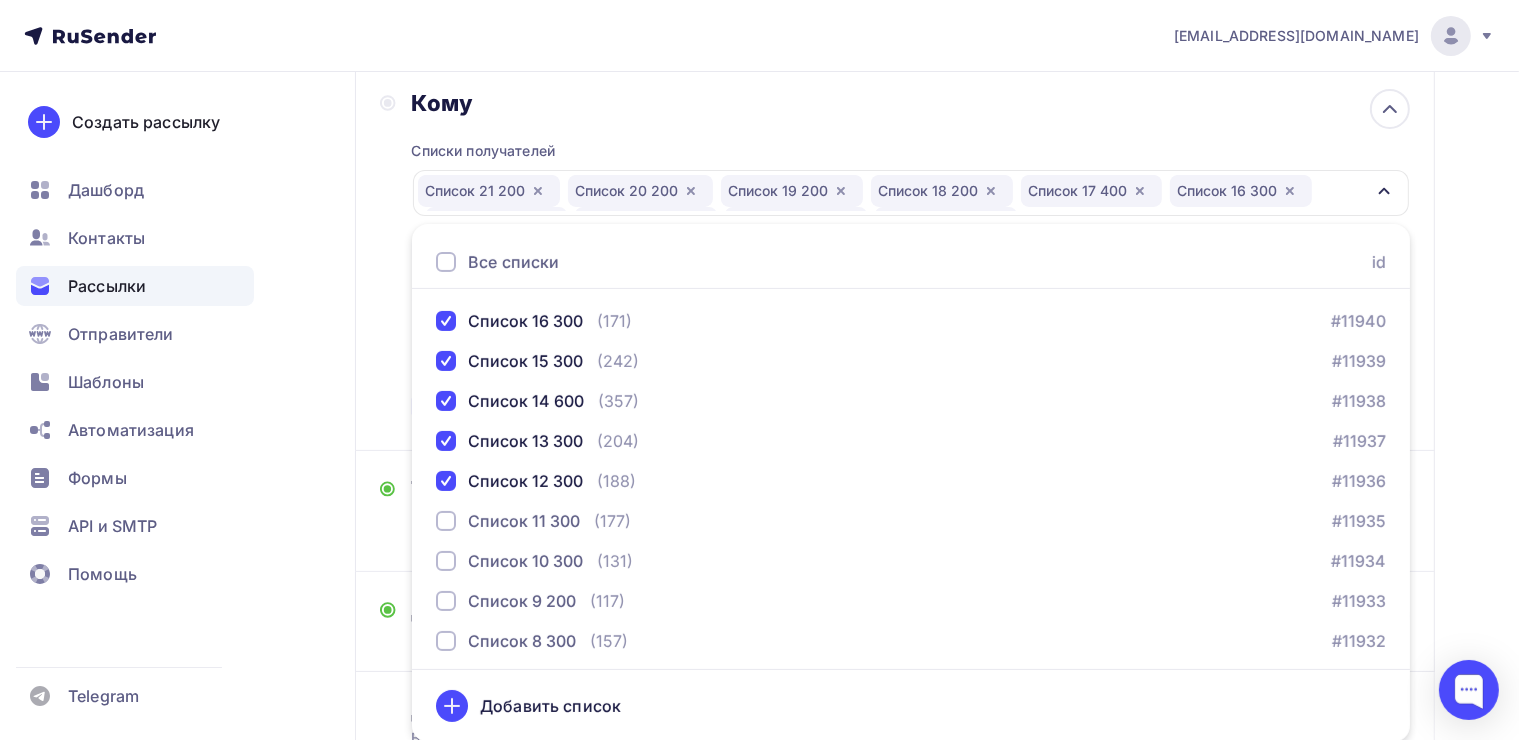 click on "Назад
Копия Письмо 1
Копия Письмо 1
Закончить позже
Переименовать рассылку
Удалить
Далее
Отправитель
Клуб "ИИ в образованИИ"
Email  *
[EMAIL_ADDRESS][DOMAIN_NAME]
[EMAIL_ADDRESS][DOMAIN_NAME]           [EMAIL_ADDRESS][DOMAIN_NAME]               Добавить отправителя
Рекомендуем  добавить почту на домене , чтобы рассылка не попала в «Спам»
Имя     Клуб "ИИ в образованИИ"             Сохранить
12:45         Кому               id" at bounding box center (759, 377) 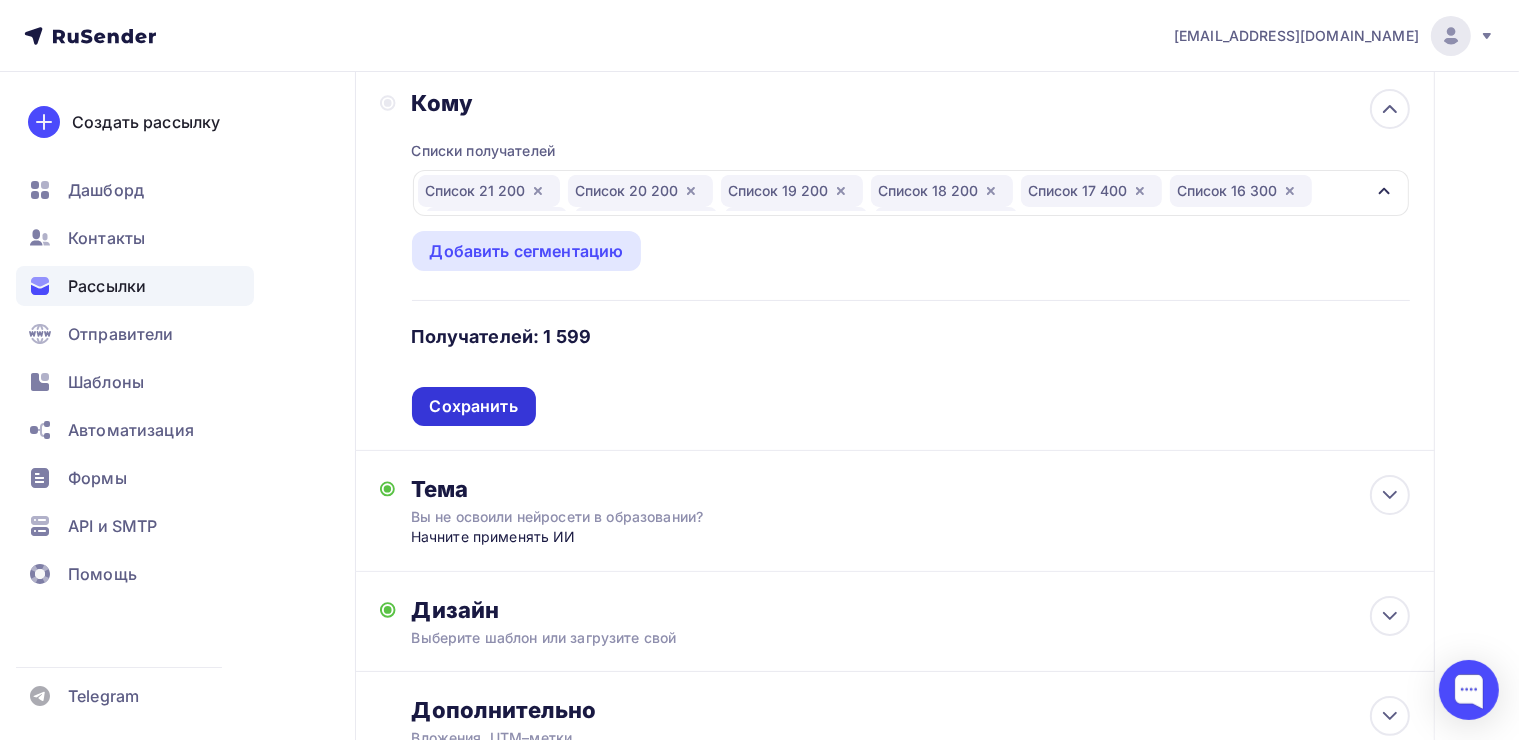 click on "Сохранить" at bounding box center [474, 406] 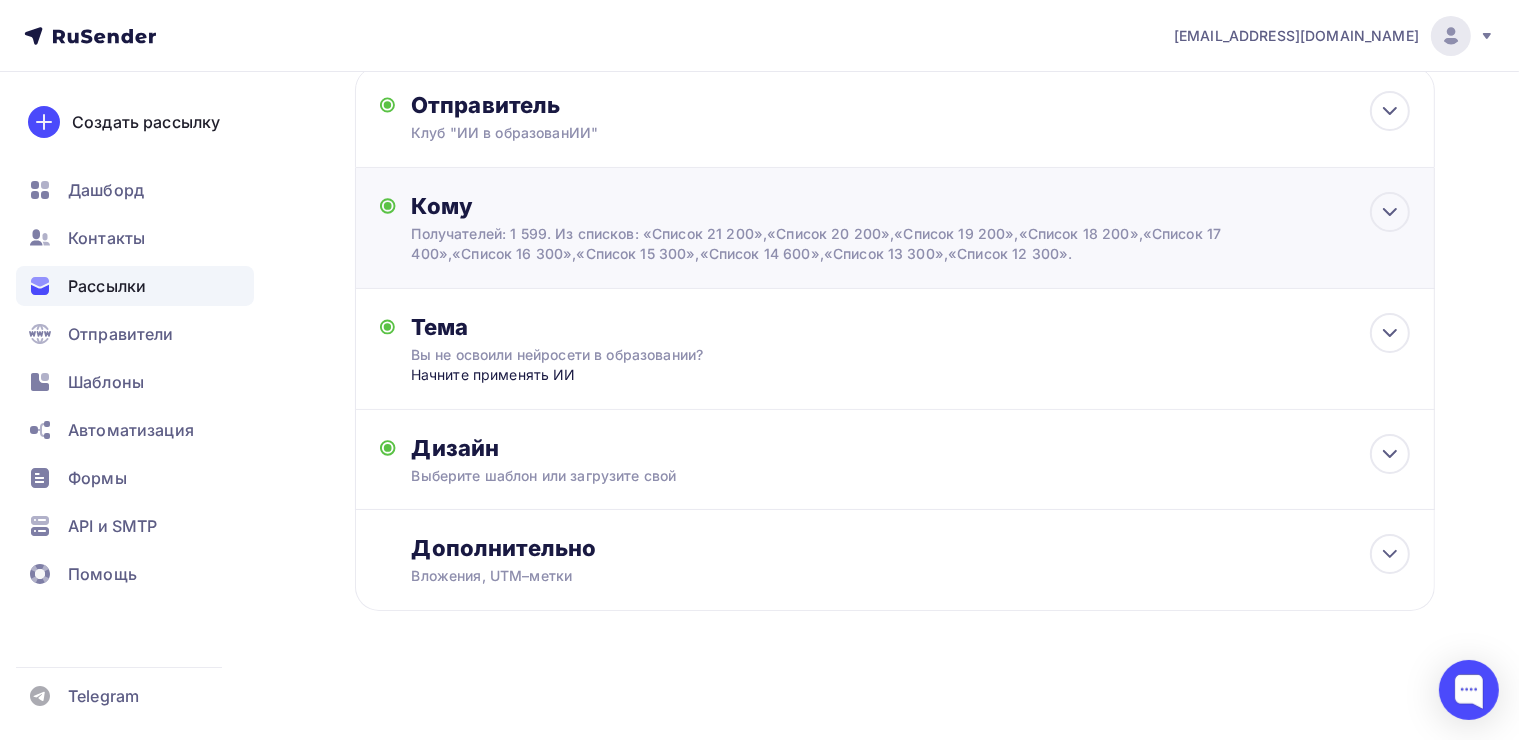 scroll, scrollTop: 116, scrollLeft: 0, axis: vertical 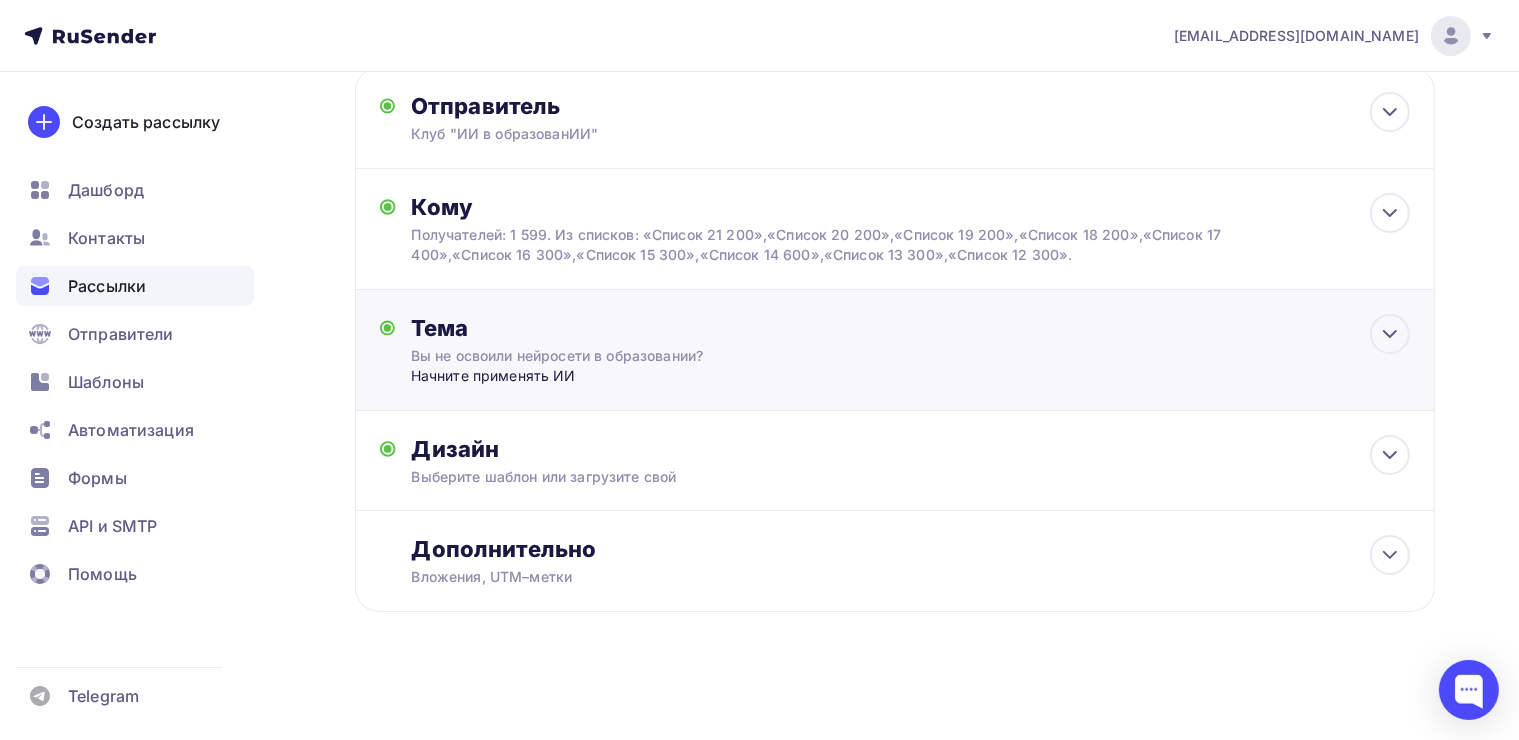 click on "Начните применять ИИ" at bounding box center (608, 376) 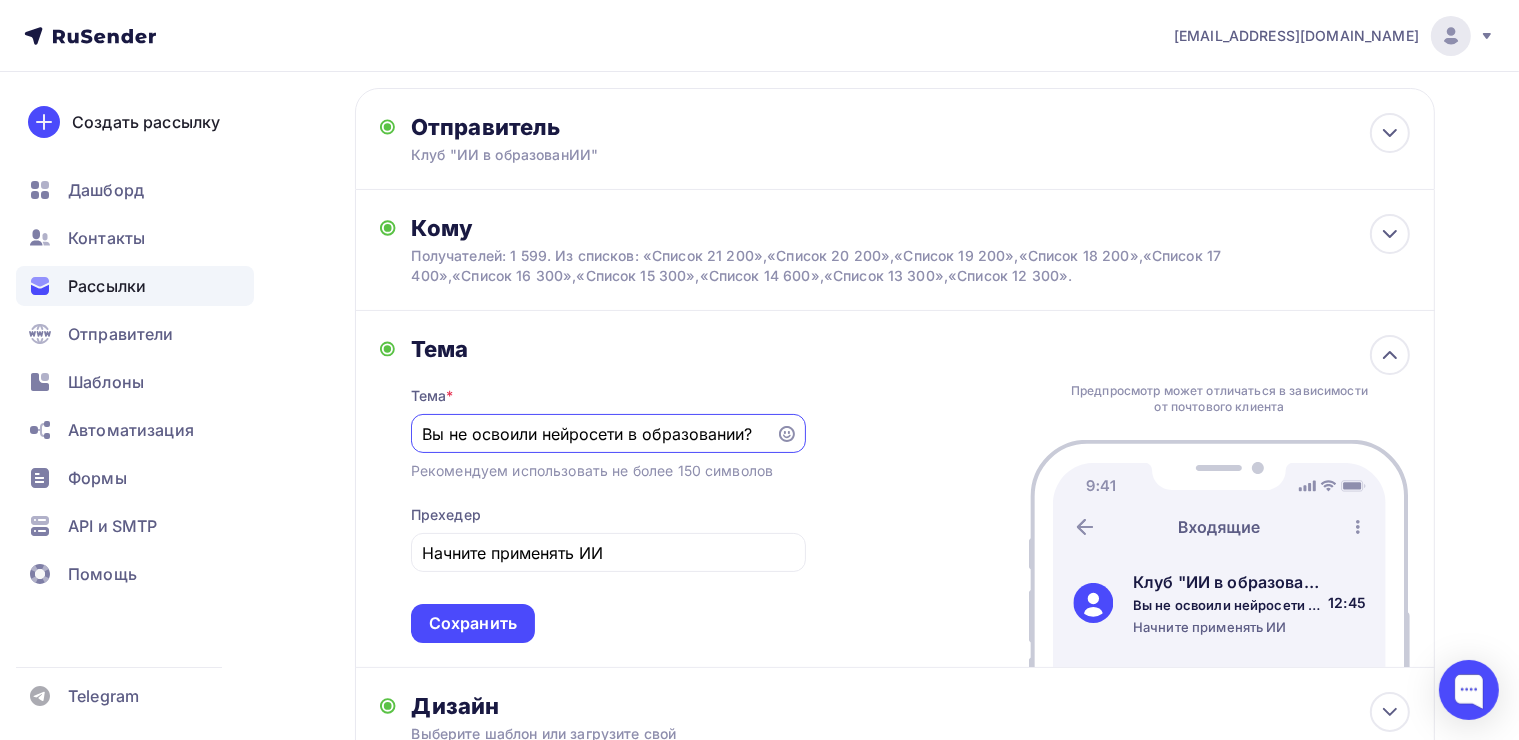 scroll, scrollTop: 0, scrollLeft: 0, axis: both 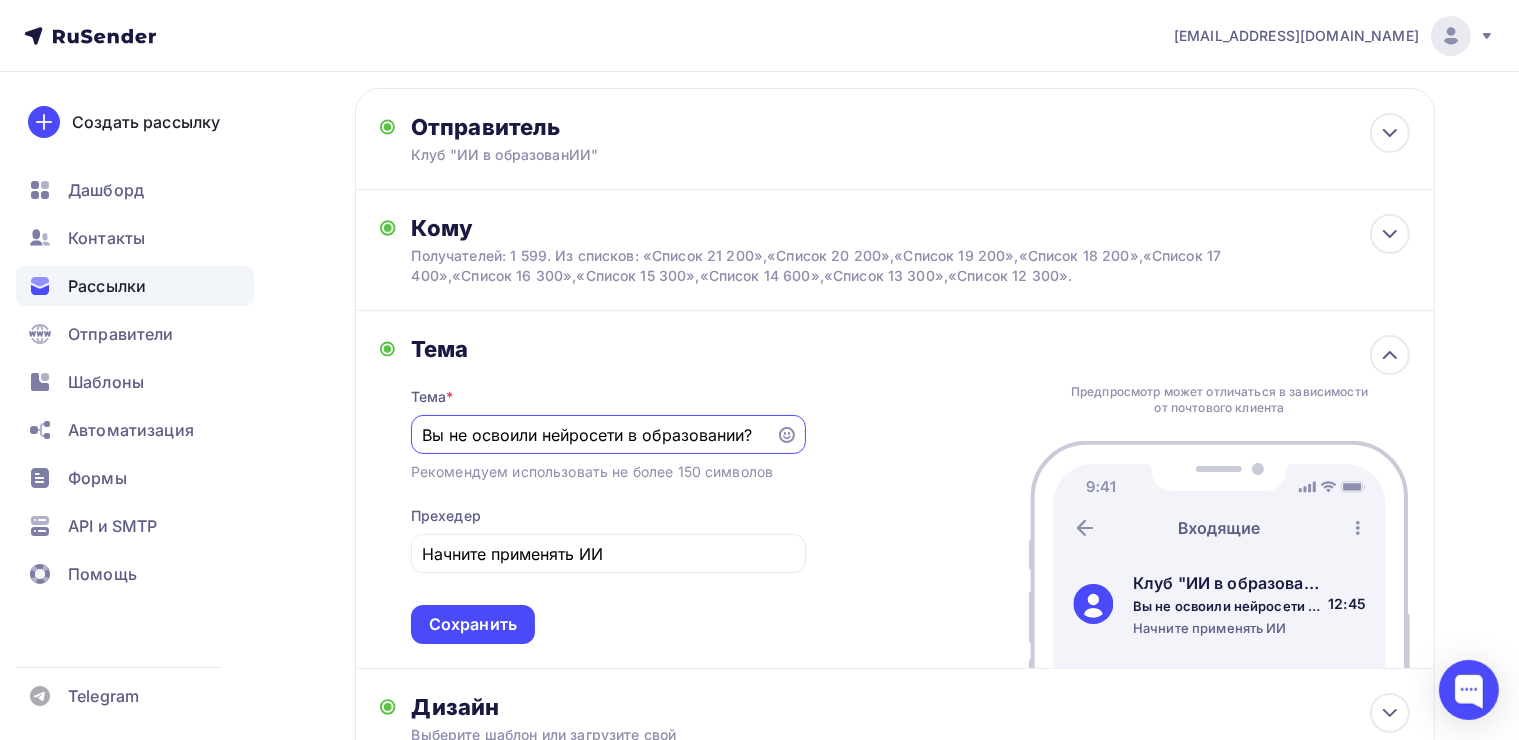drag, startPoint x: 470, startPoint y: 429, endPoint x: 415, endPoint y: 429, distance: 55 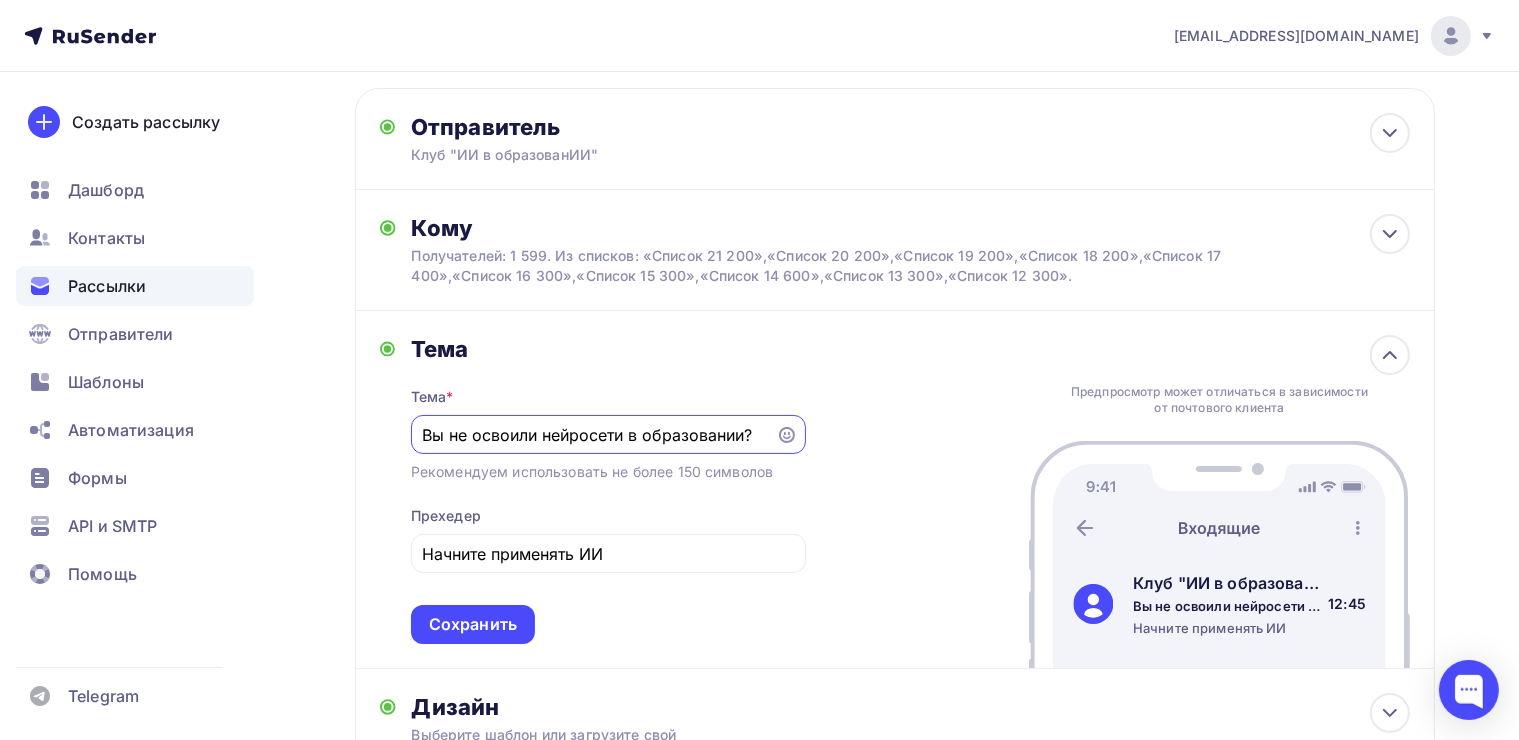 click on "Вы не освоили нейросети в образовании?" at bounding box center [608, 434] 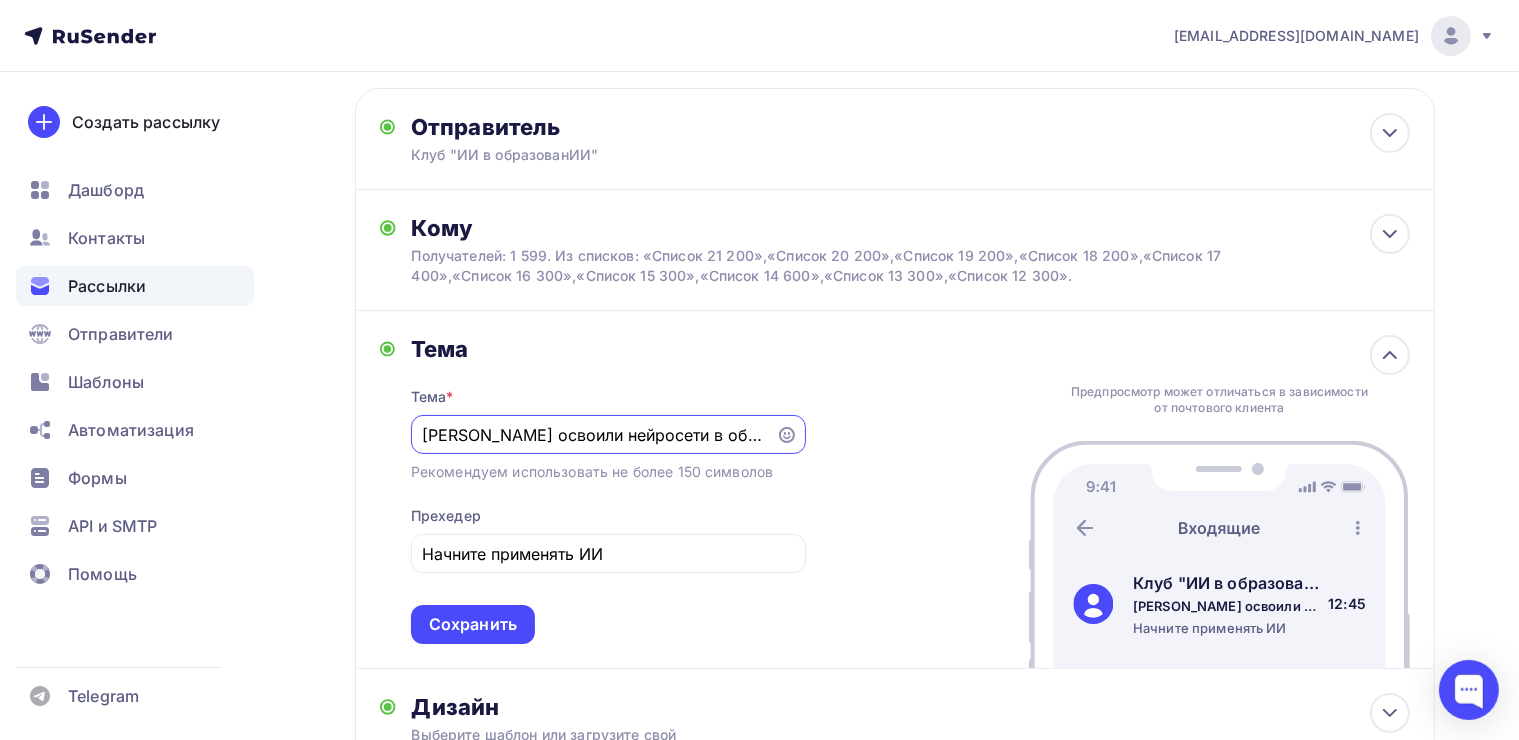 drag, startPoint x: 530, startPoint y: 430, endPoint x: 547, endPoint y: 428, distance: 17.117243 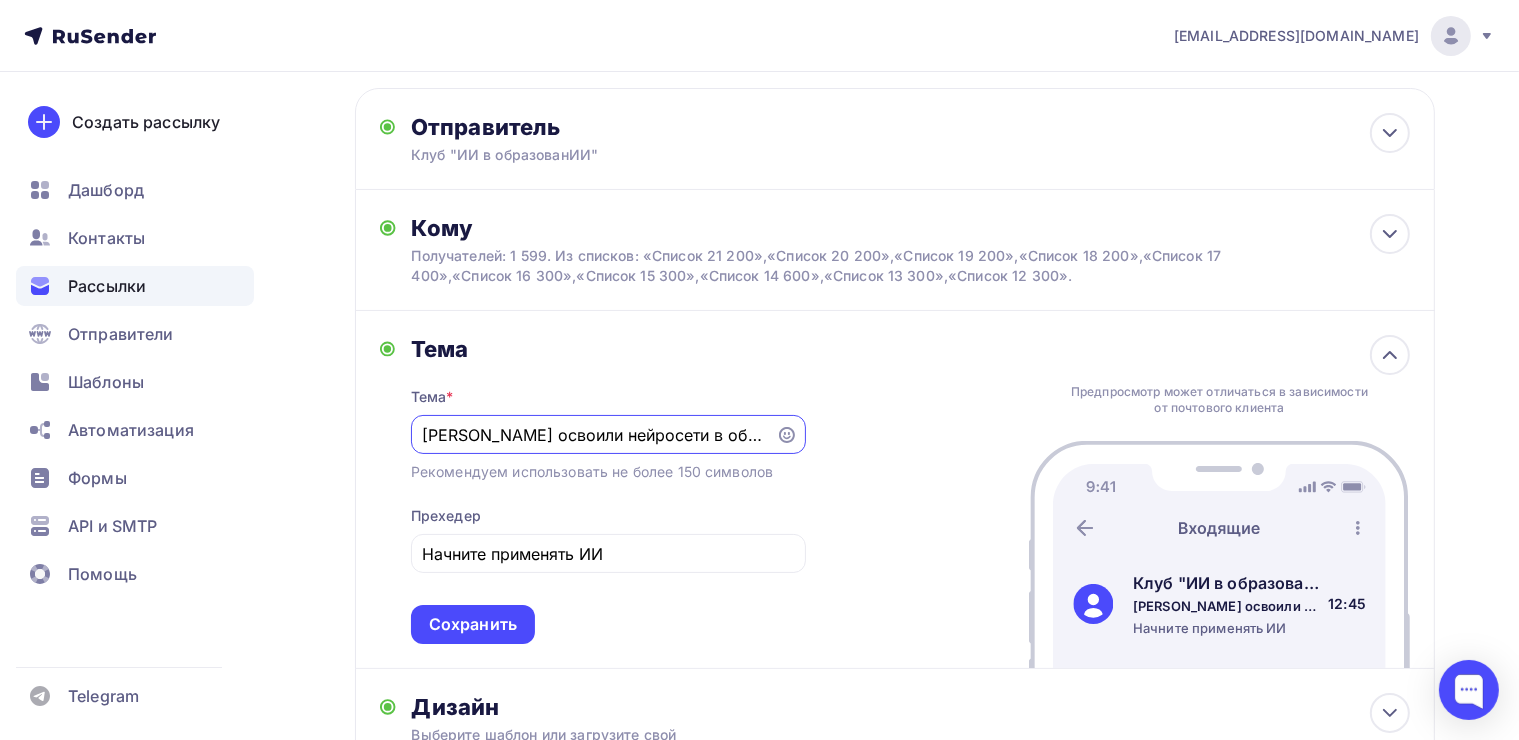 click on "[PERSON_NAME] освоили нейросети в образовании?" at bounding box center (593, 435) 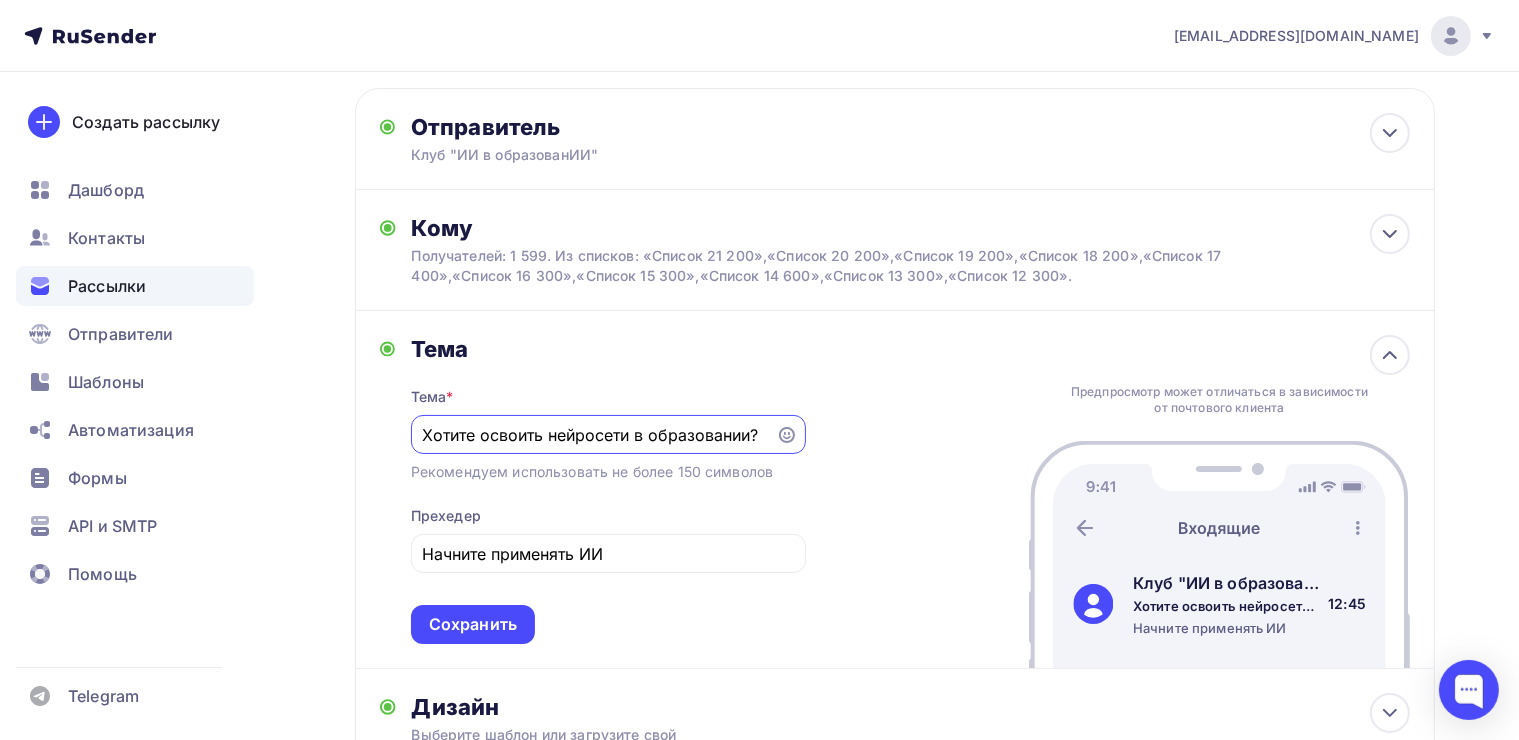 type on "Хотите освоить нейросети в образовании?" 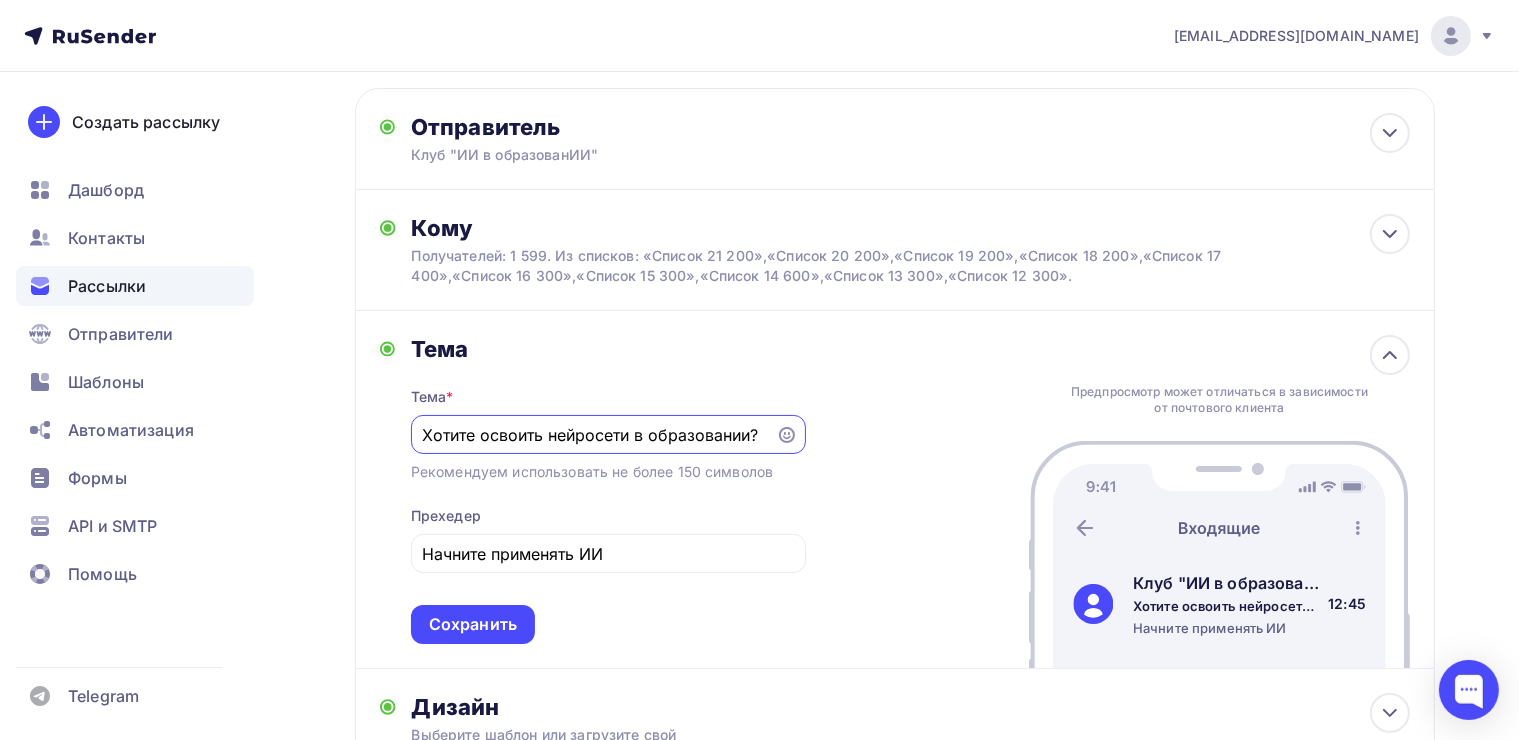 click on "[PERSON_NAME]  *     [PERSON_NAME] освоить нейросети в образовании?
Рекомендуем использовать не более 150 символов
Прехедер     Начните применять ИИ           Сохранить
Предпросмотр может отличаться  в зависимости от почтового клиента
Клуб "ИИ в образованИИ"
Хотите освоить нейросети в образовании?
Начните применять ИИ
12:45" at bounding box center (895, 490) 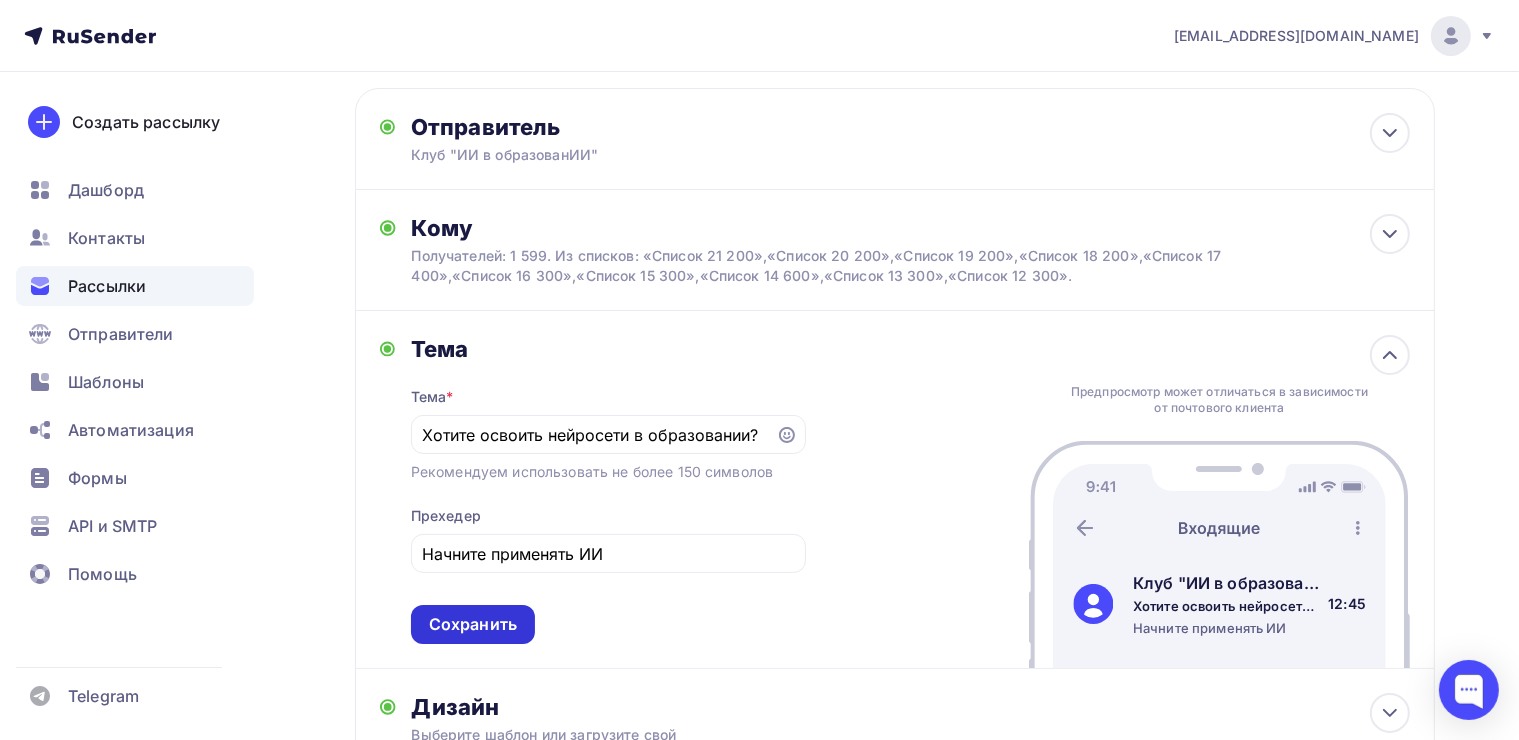 click on "Сохранить" at bounding box center (473, 624) 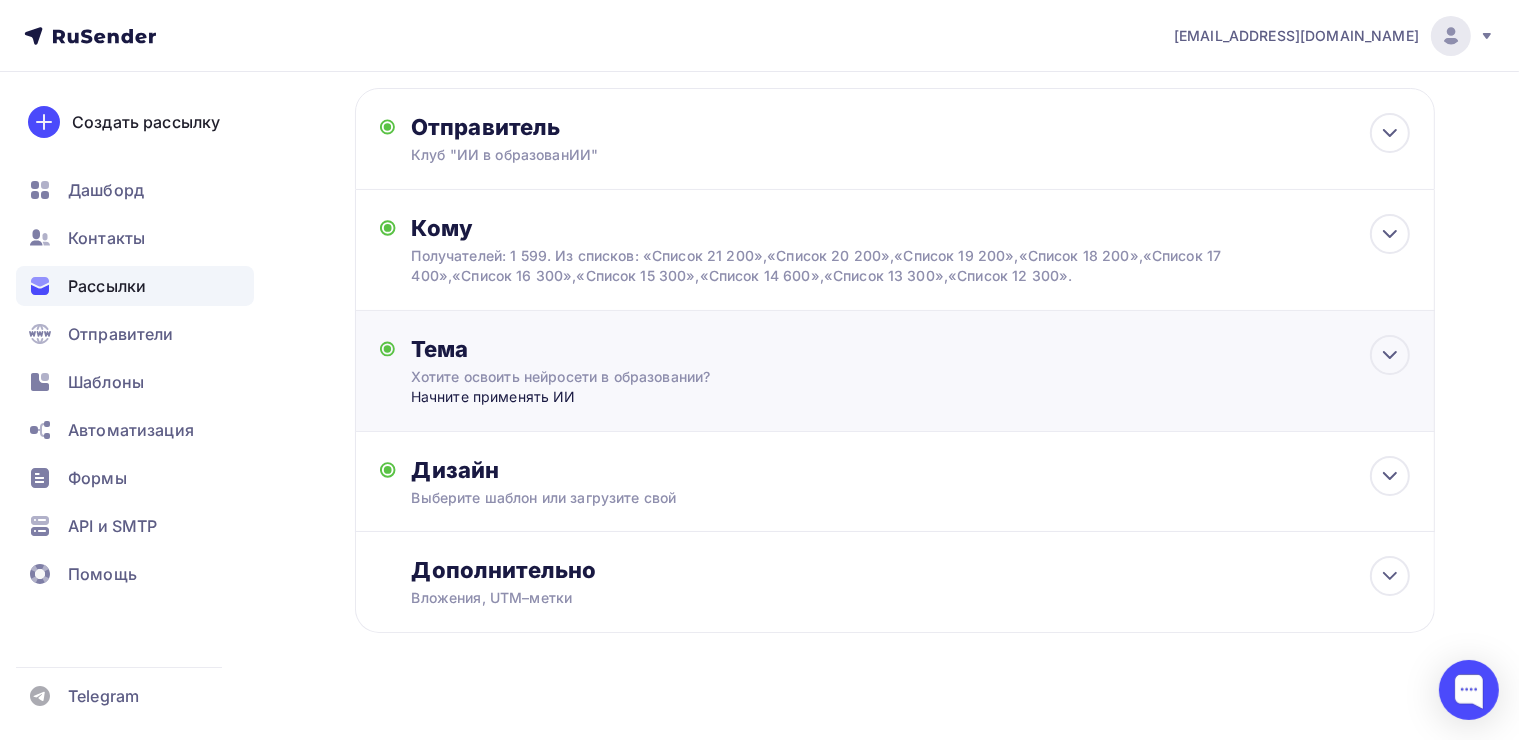 click on "Начните применять ИИ" at bounding box center (608, 397) 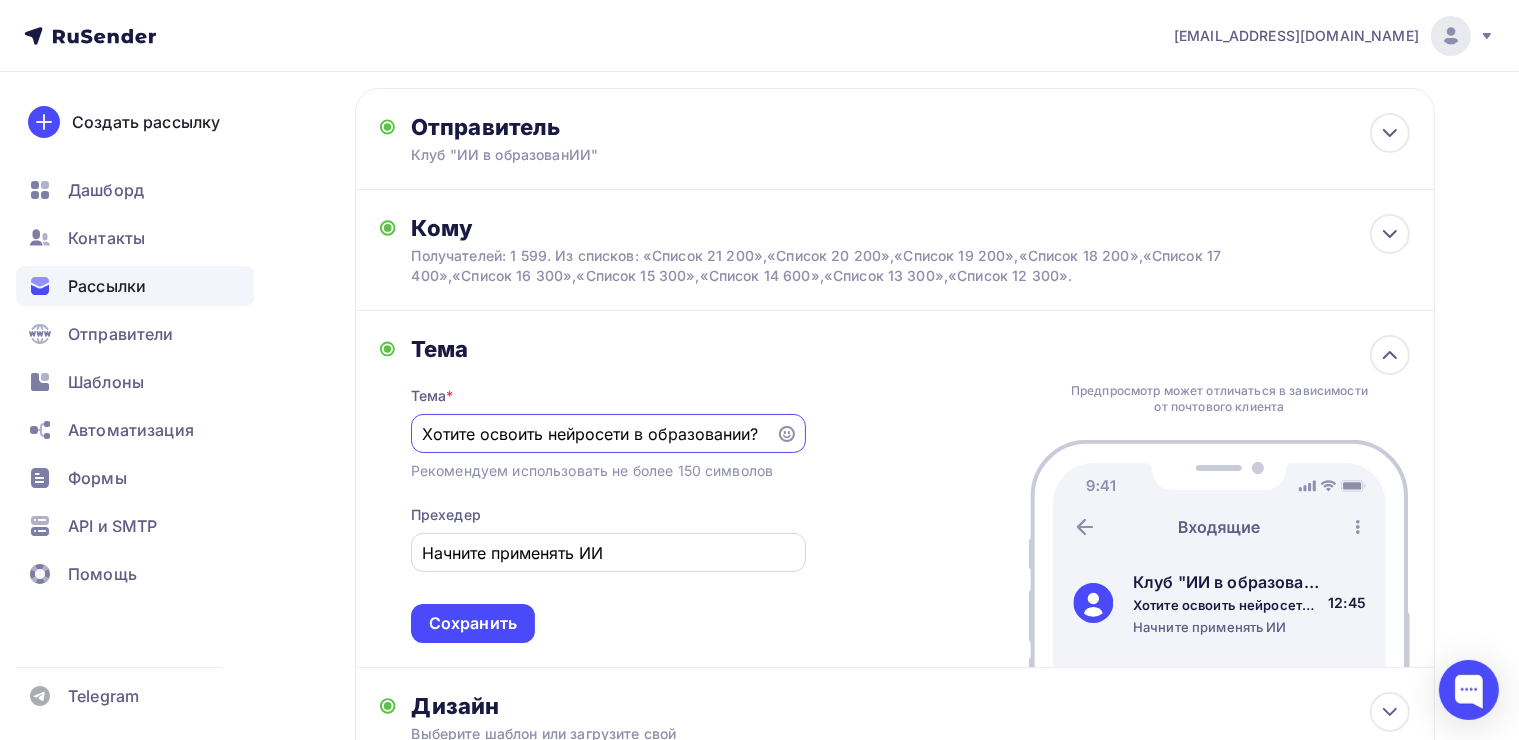 scroll, scrollTop: 0, scrollLeft: 0, axis: both 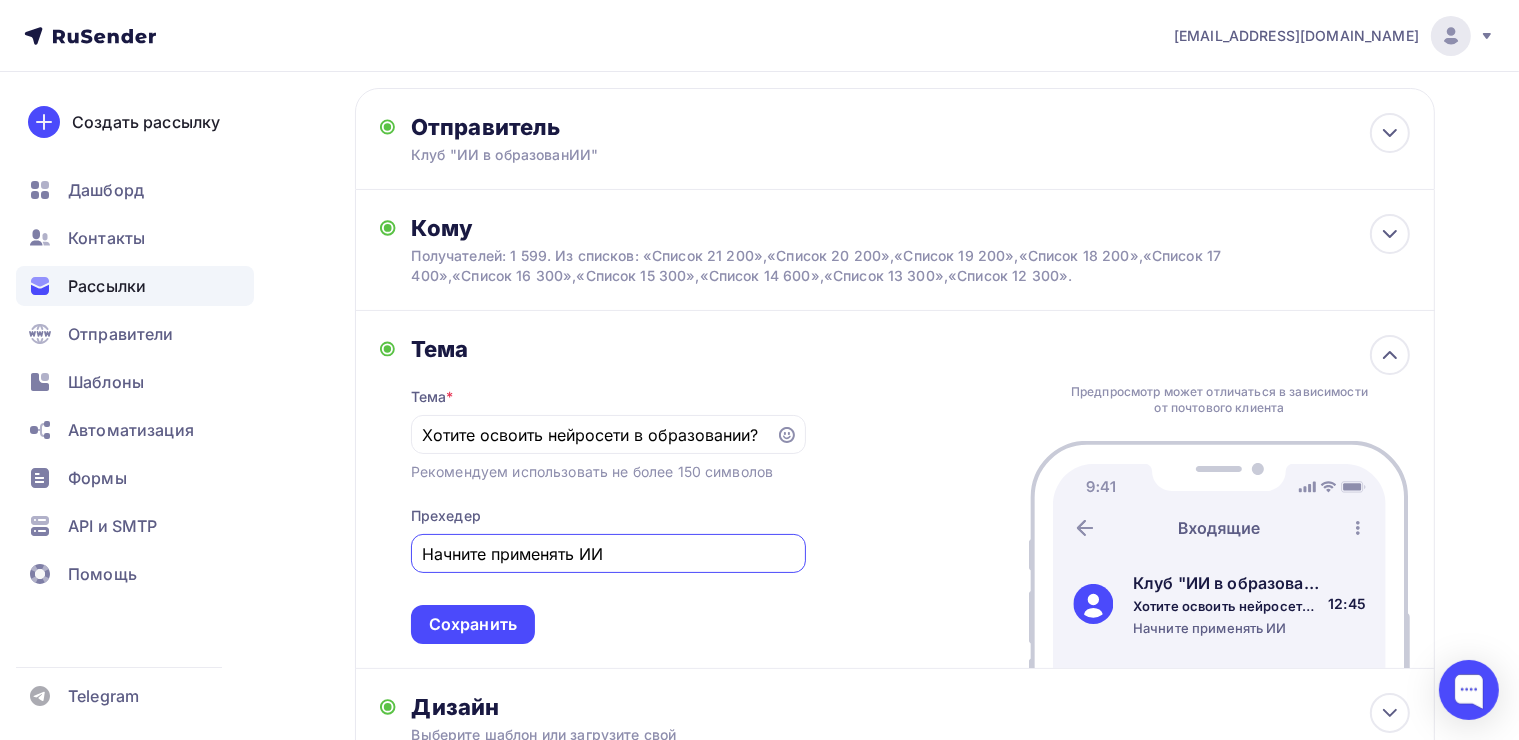 drag, startPoint x: 577, startPoint y: 555, endPoint x: 412, endPoint y: 555, distance: 165 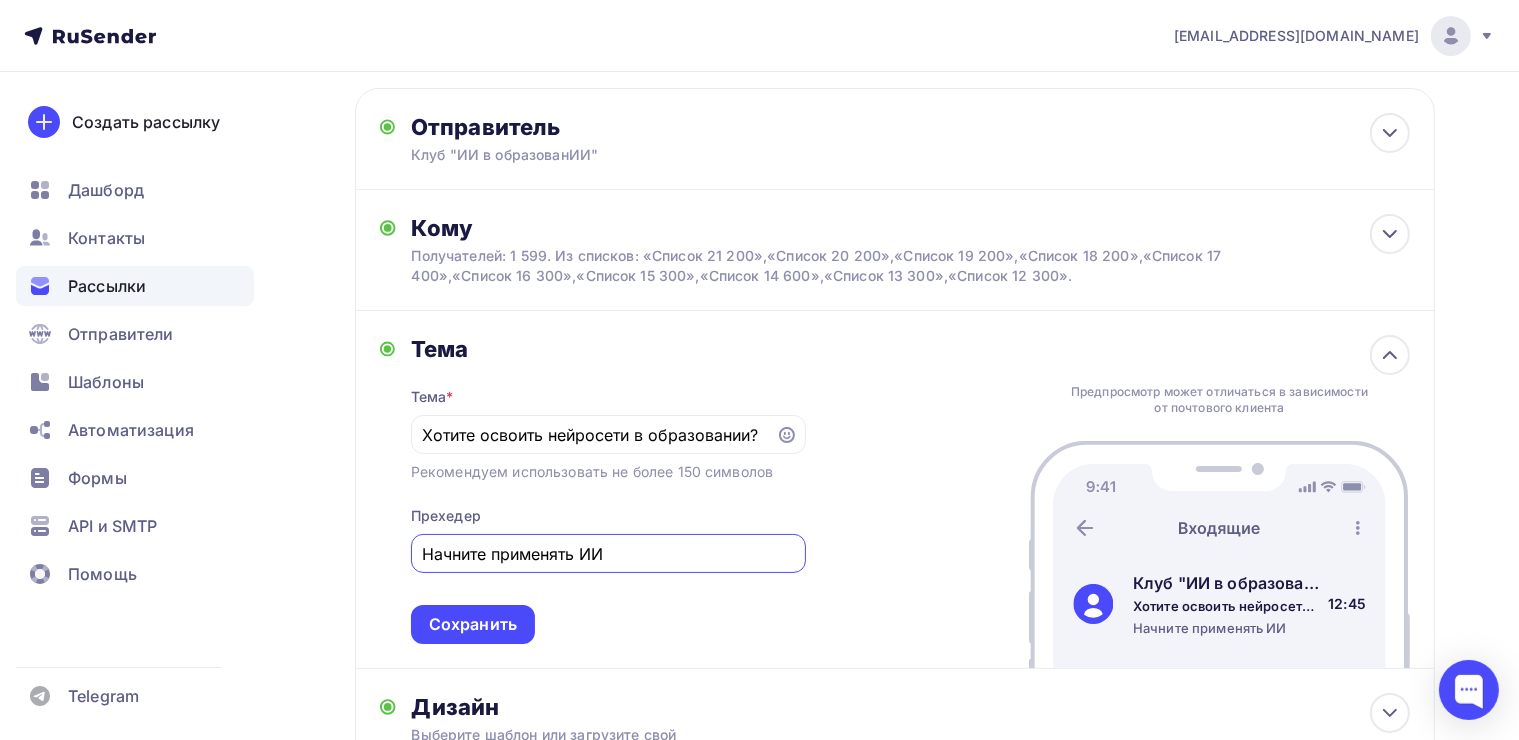 click on "Начните применять ИИ" at bounding box center [608, 553] 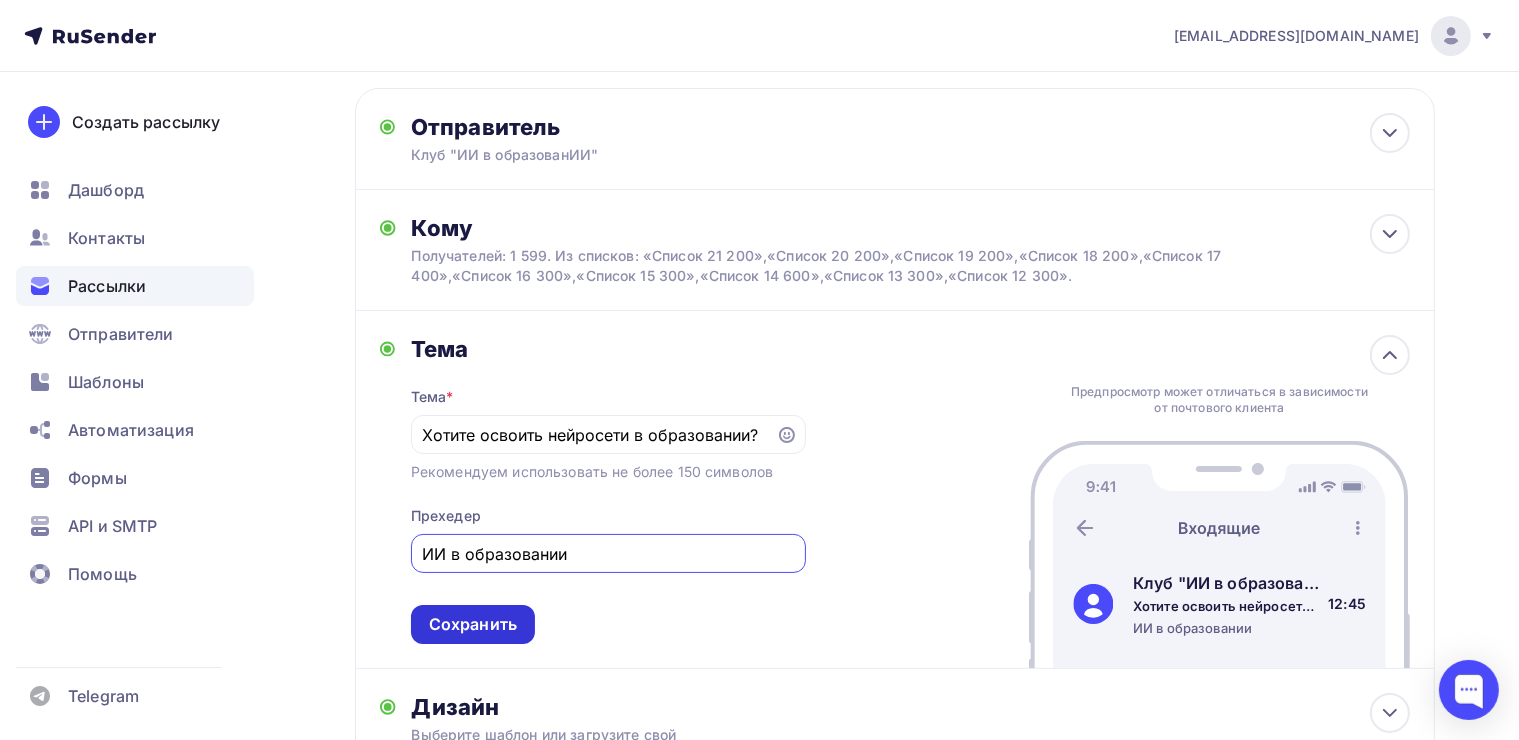 type on "ИИ в образовании" 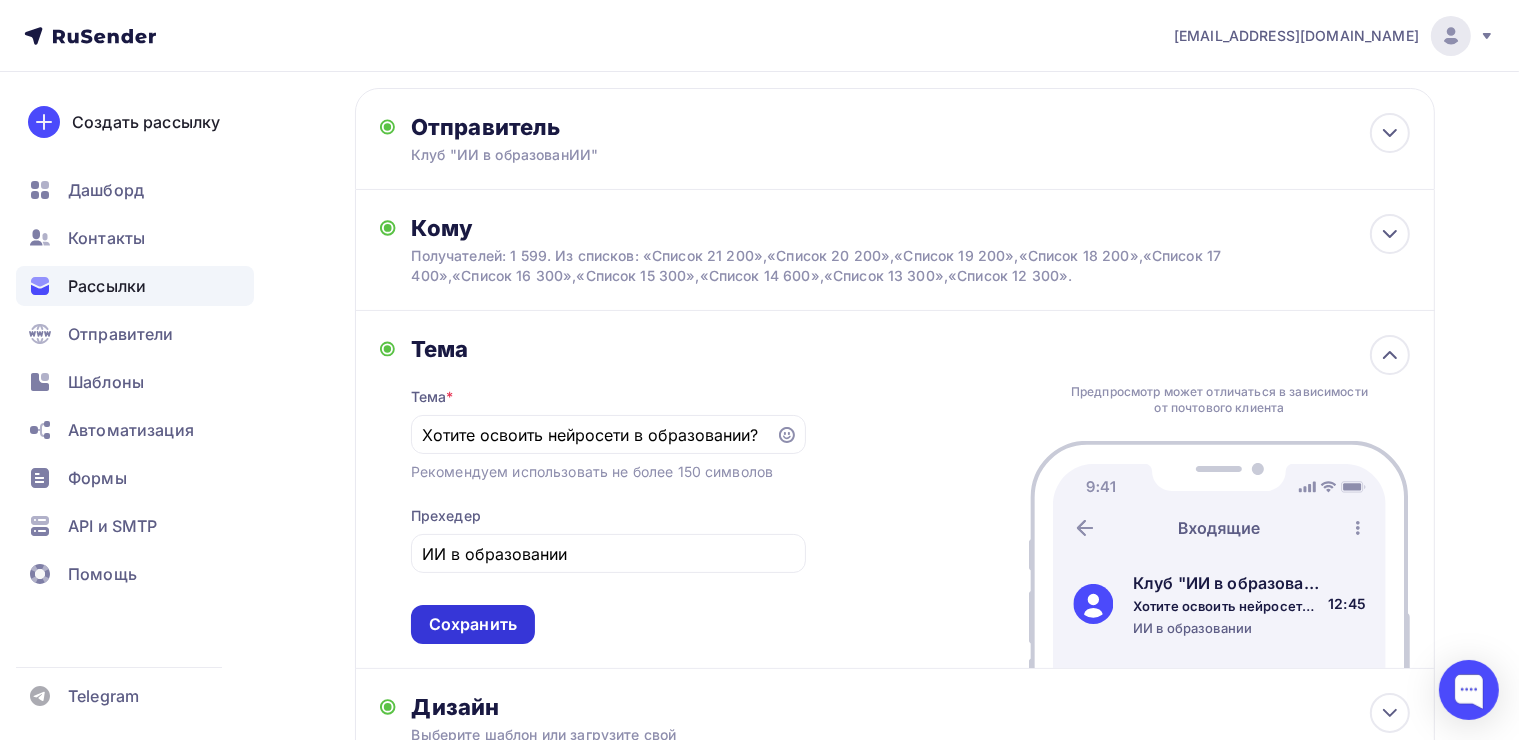 click on "Сохранить" at bounding box center (473, 624) 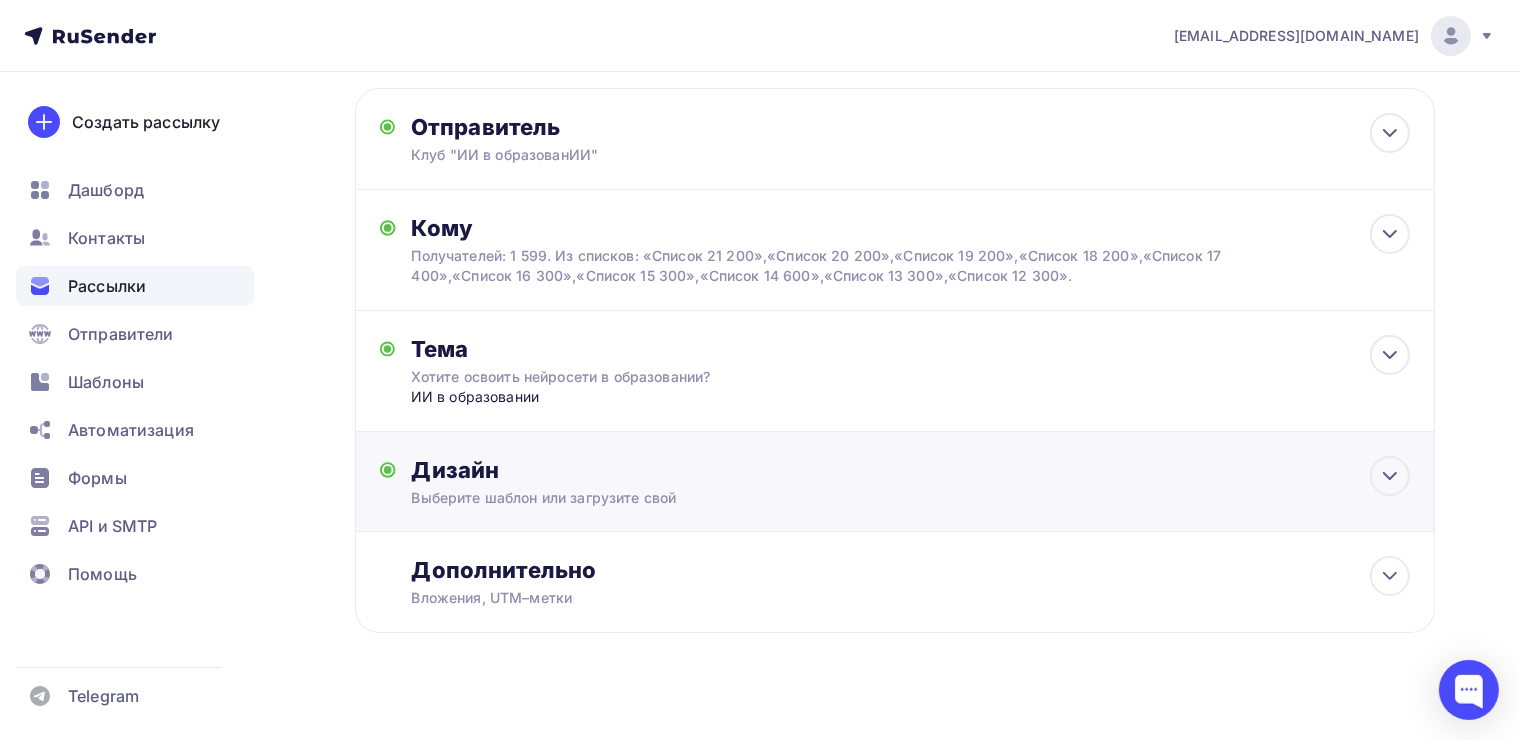 click on "Выберите шаблон или загрузите свой" at bounding box center [861, 498] 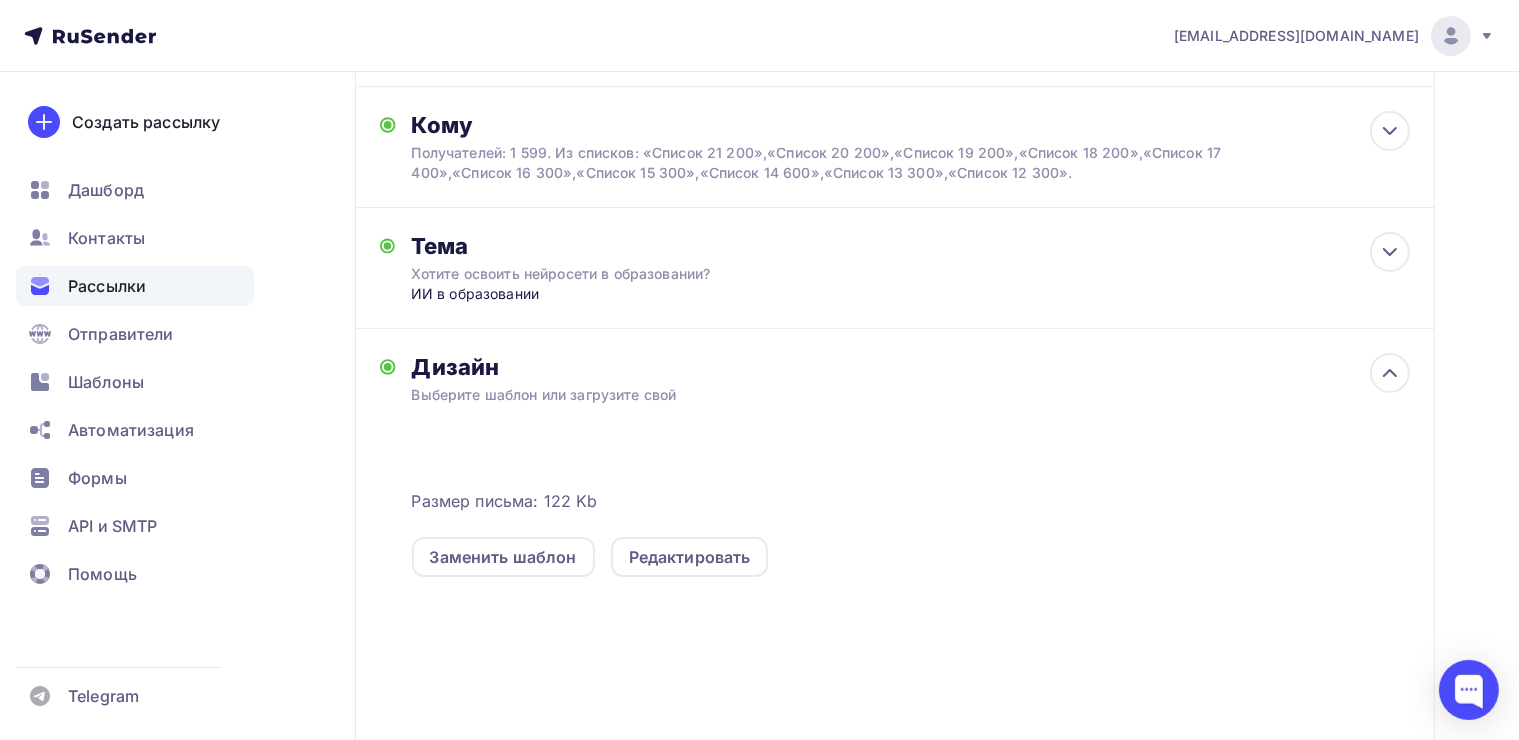 scroll, scrollTop: 295, scrollLeft: 0, axis: vertical 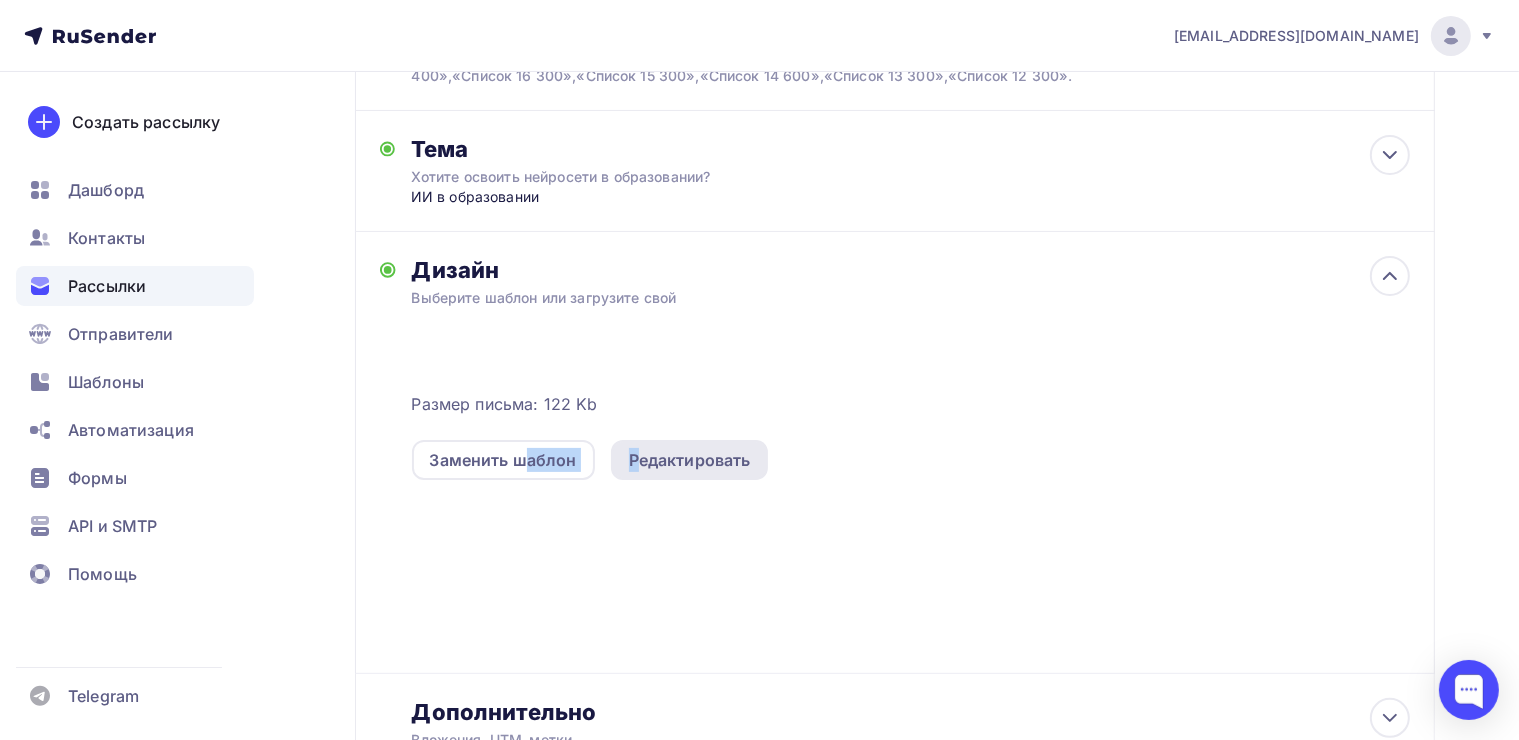 drag, startPoint x: 525, startPoint y: 464, endPoint x: 679, endPoint y: 476, distance: 154.46683 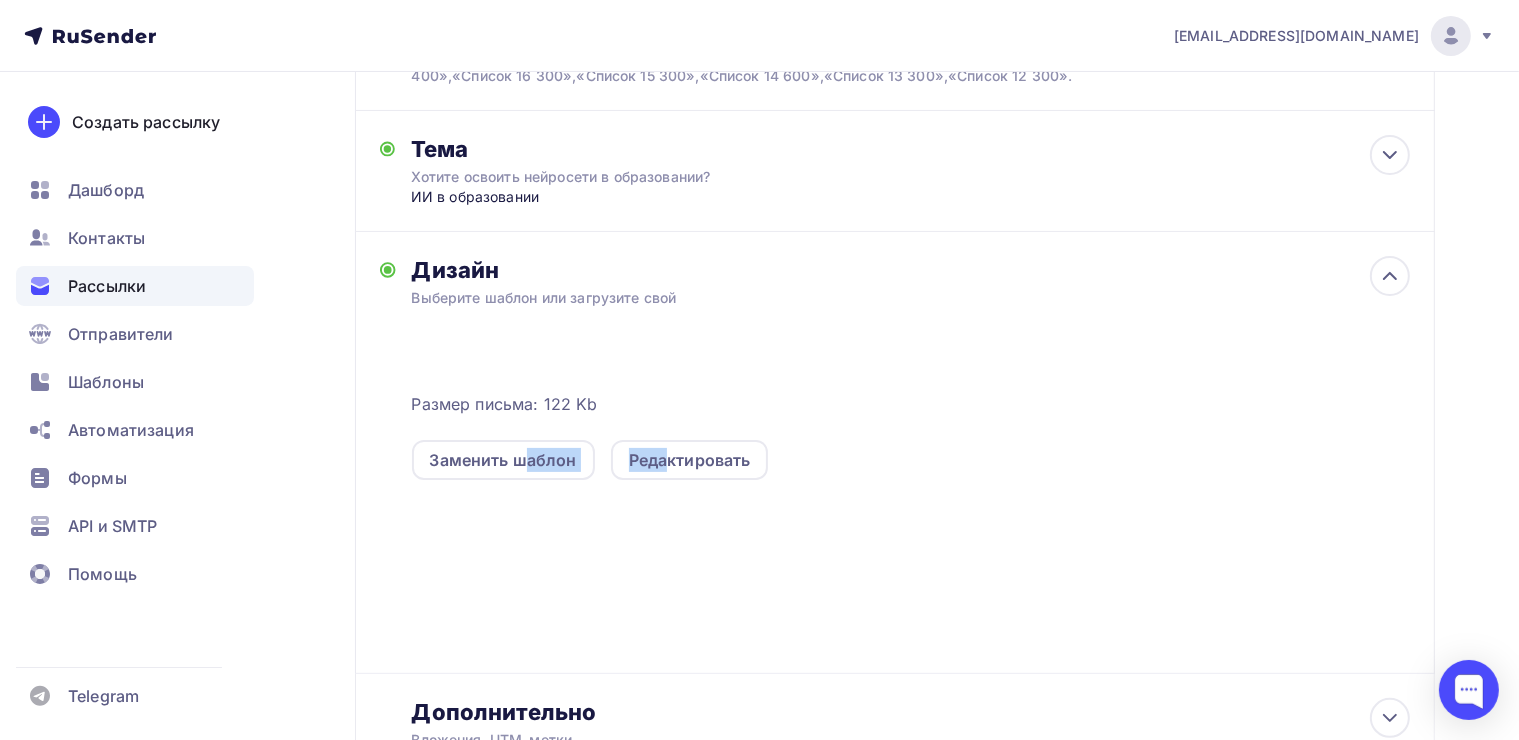 click on "Размер письма: 122 Kb     Заменить шаблон
Редактировать" at bounding box center [911, 506] 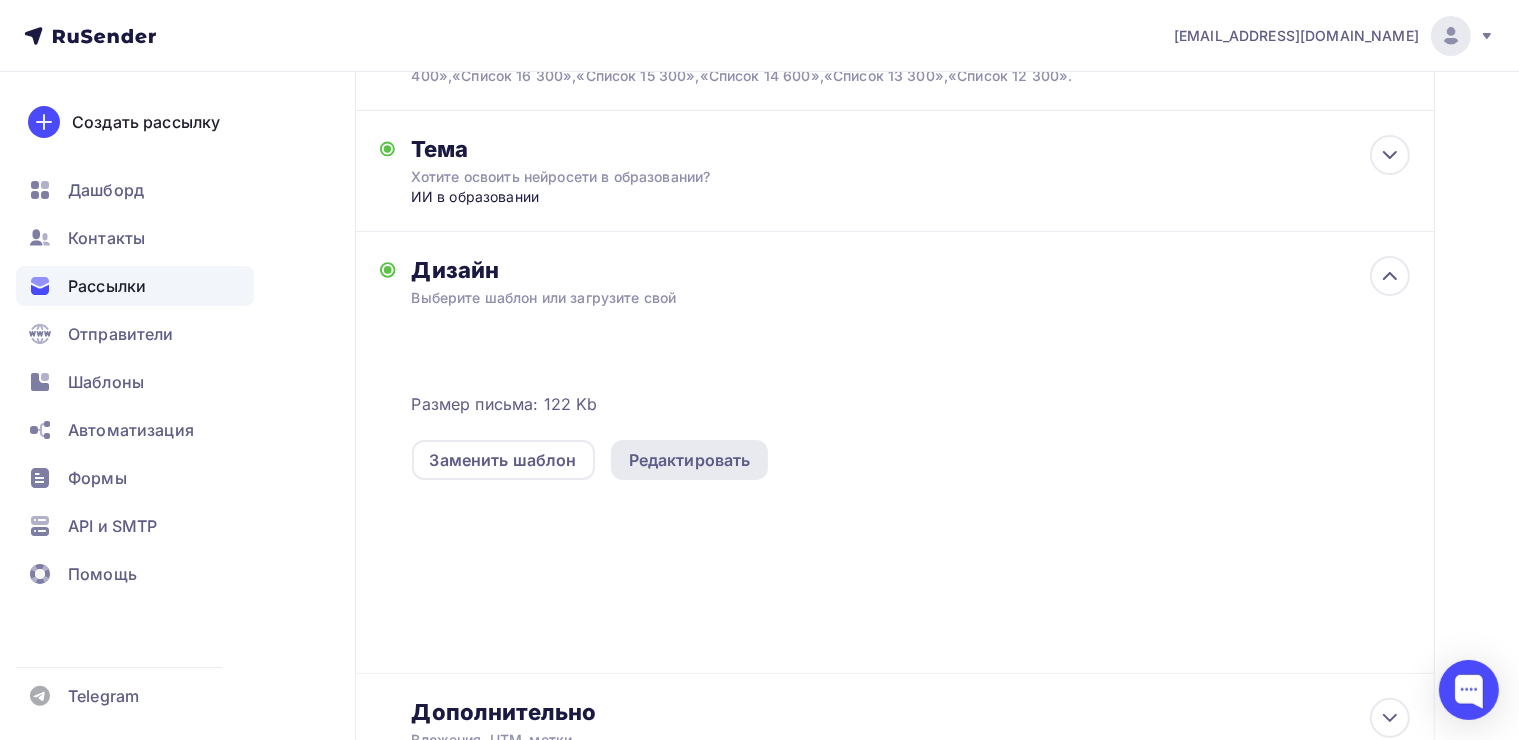 click on "Редактировать" at bounding box center [690, 460] 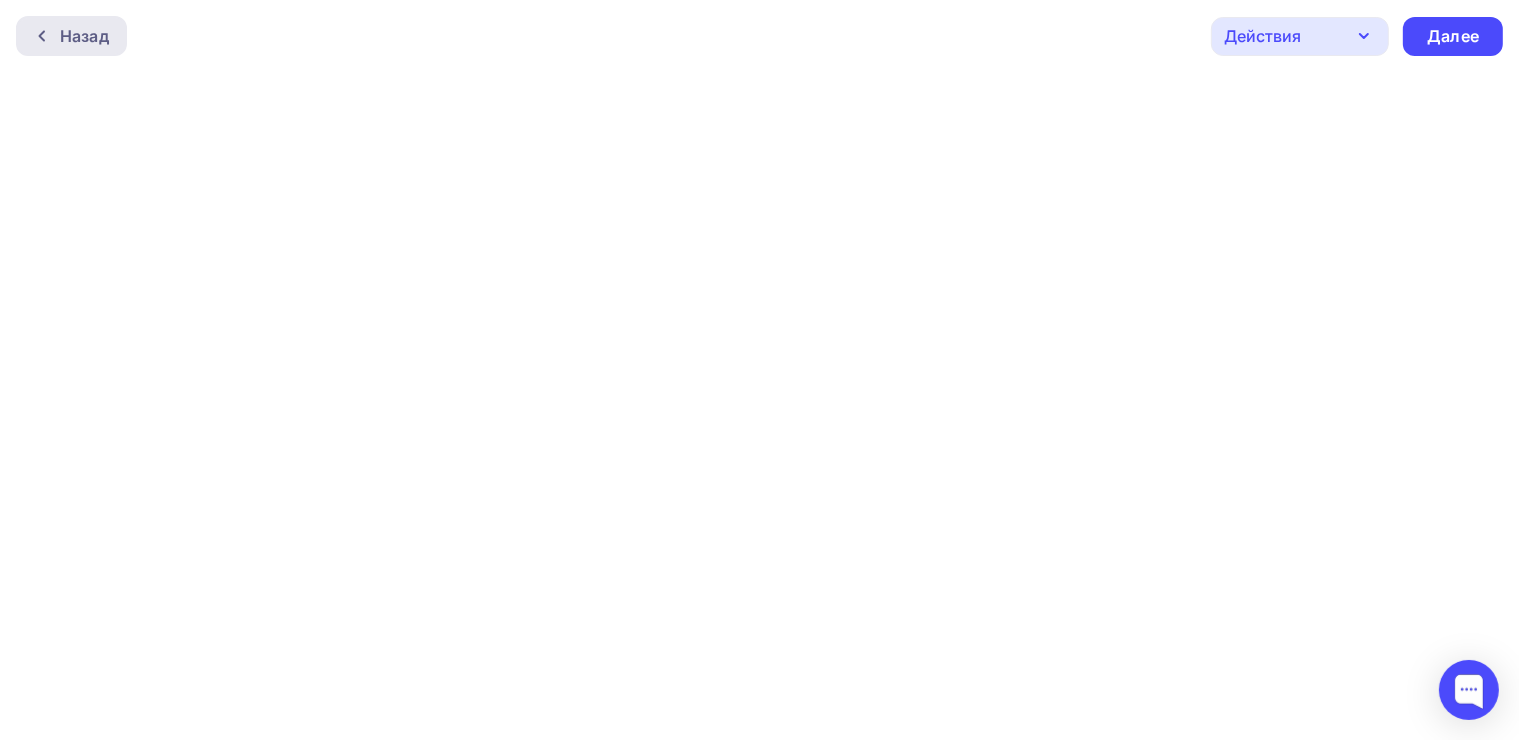 click on "Назад" at bounding box center [84, 36] 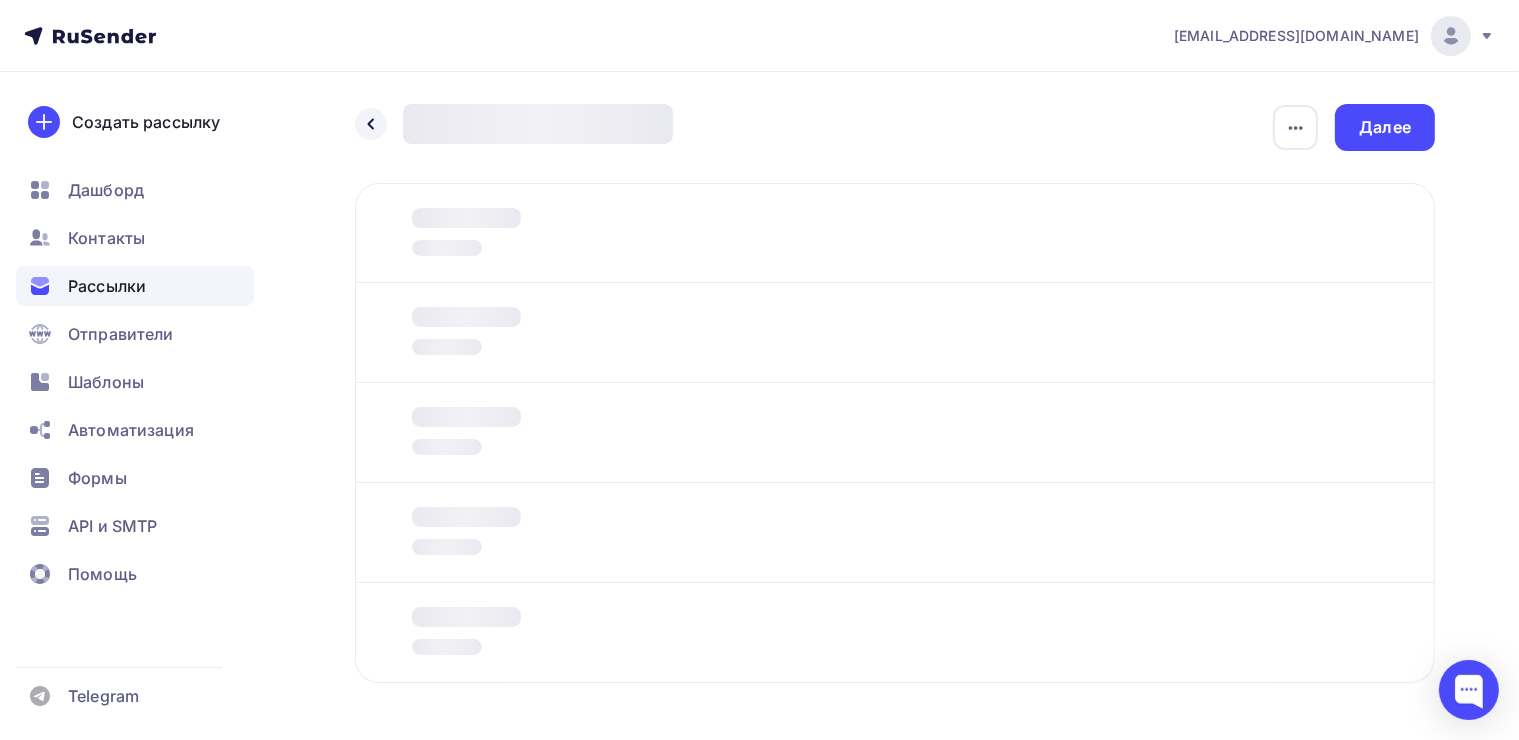 scroll, scrollTop: 72, scrollLeft: 0, axis: vertical 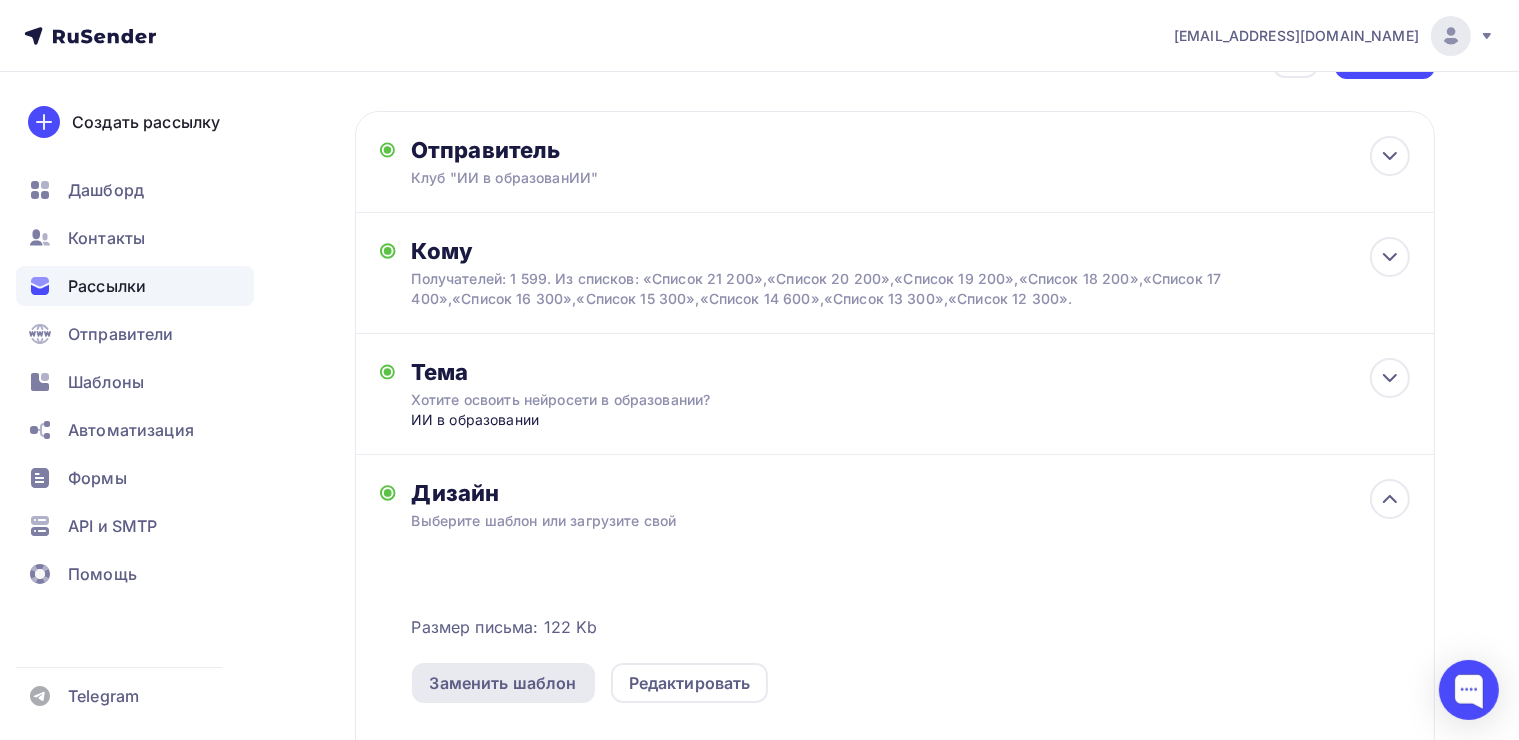 click on "Заменить шаблон" at bounding box center (503, 683) 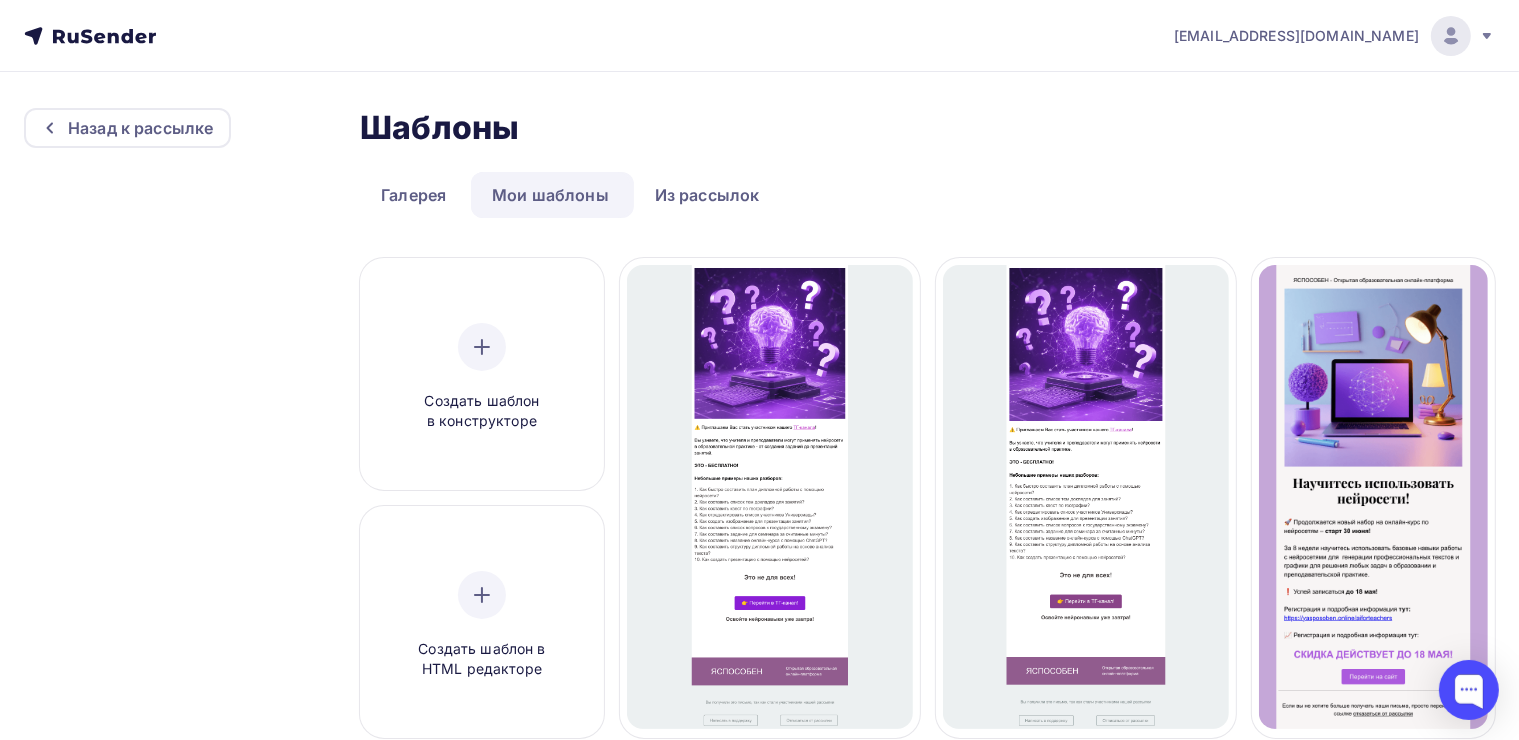 click on "Мои шаблоны" at bounding box center (550, 195) 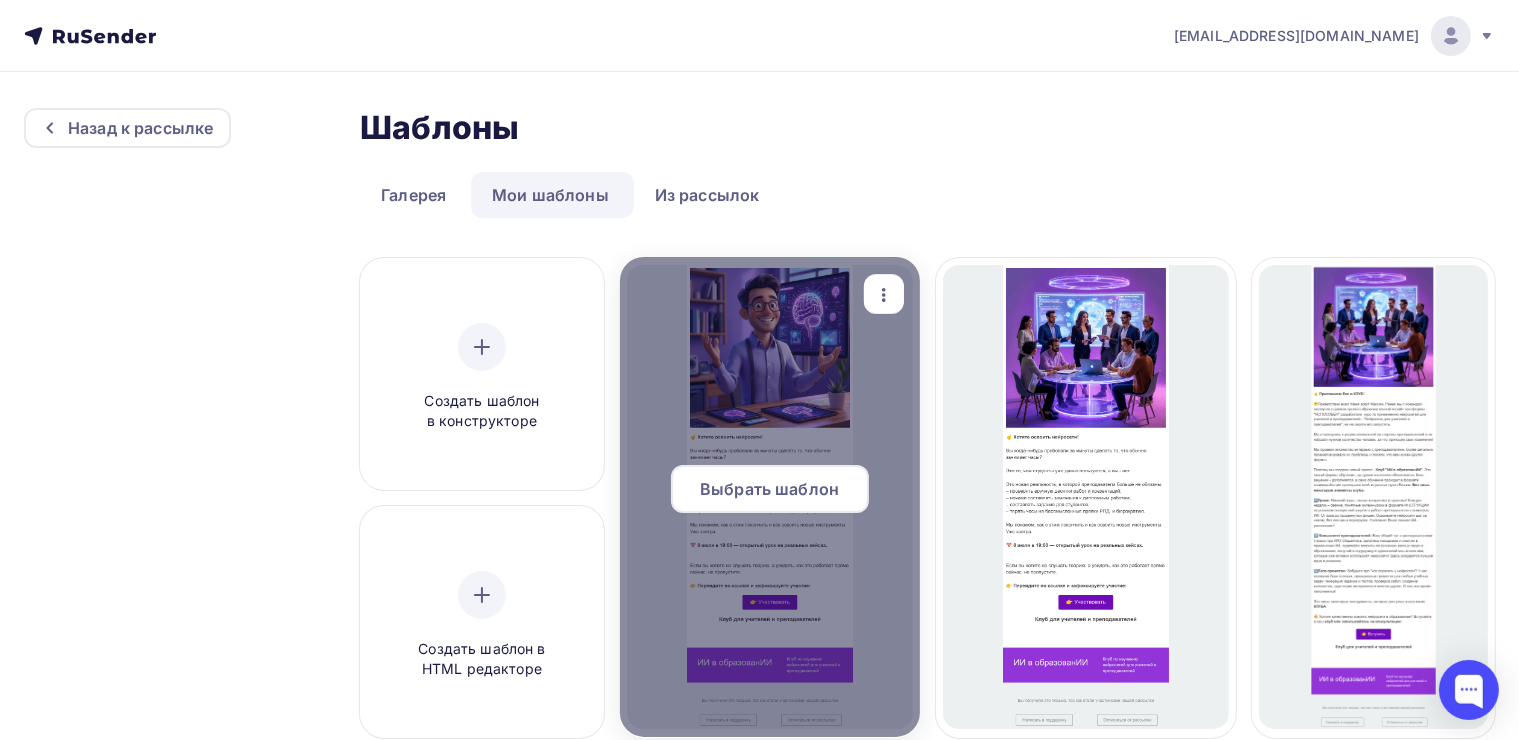 click on "Выбрать шаблон" at bounding box center [769, 489] 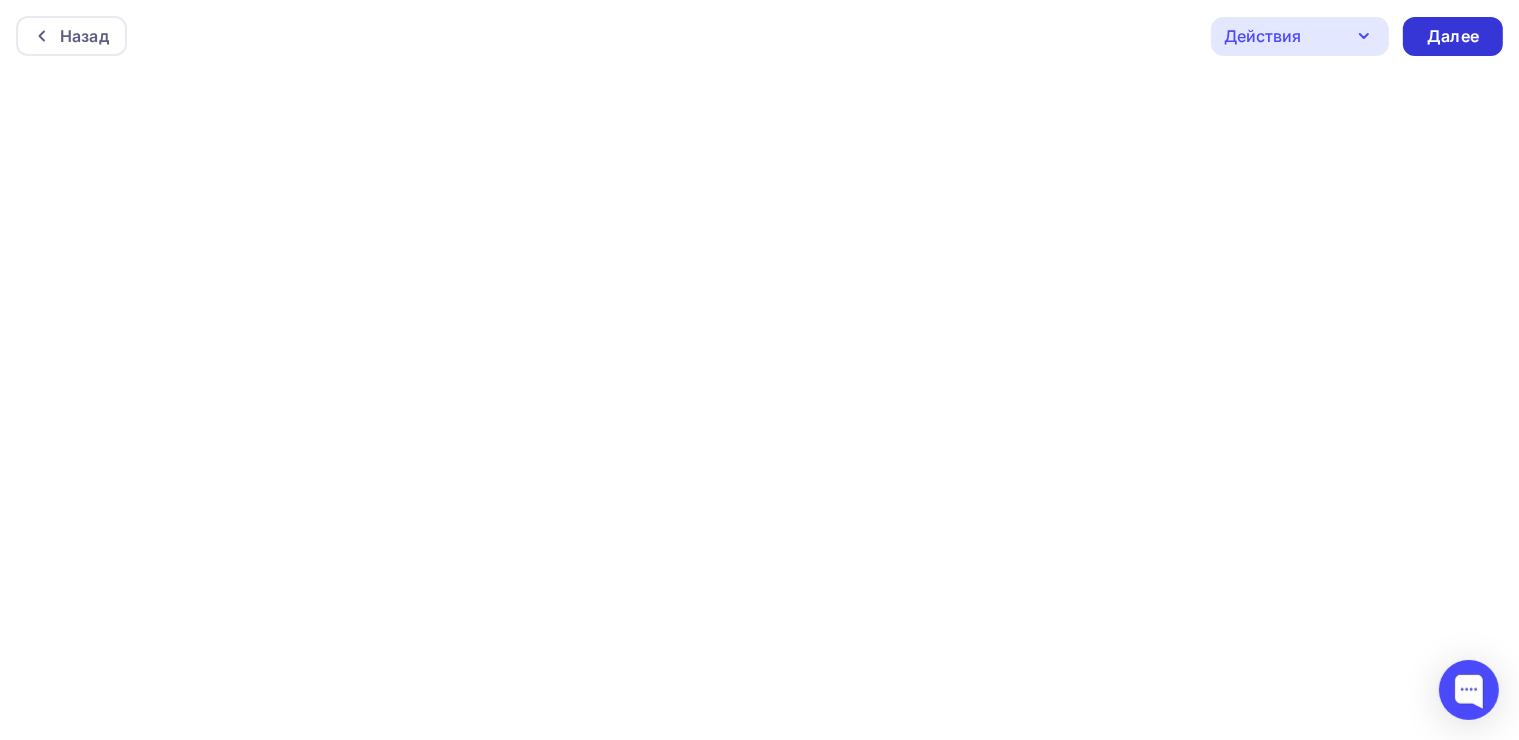 click on "Далее" at bounding box center (1453, 36) 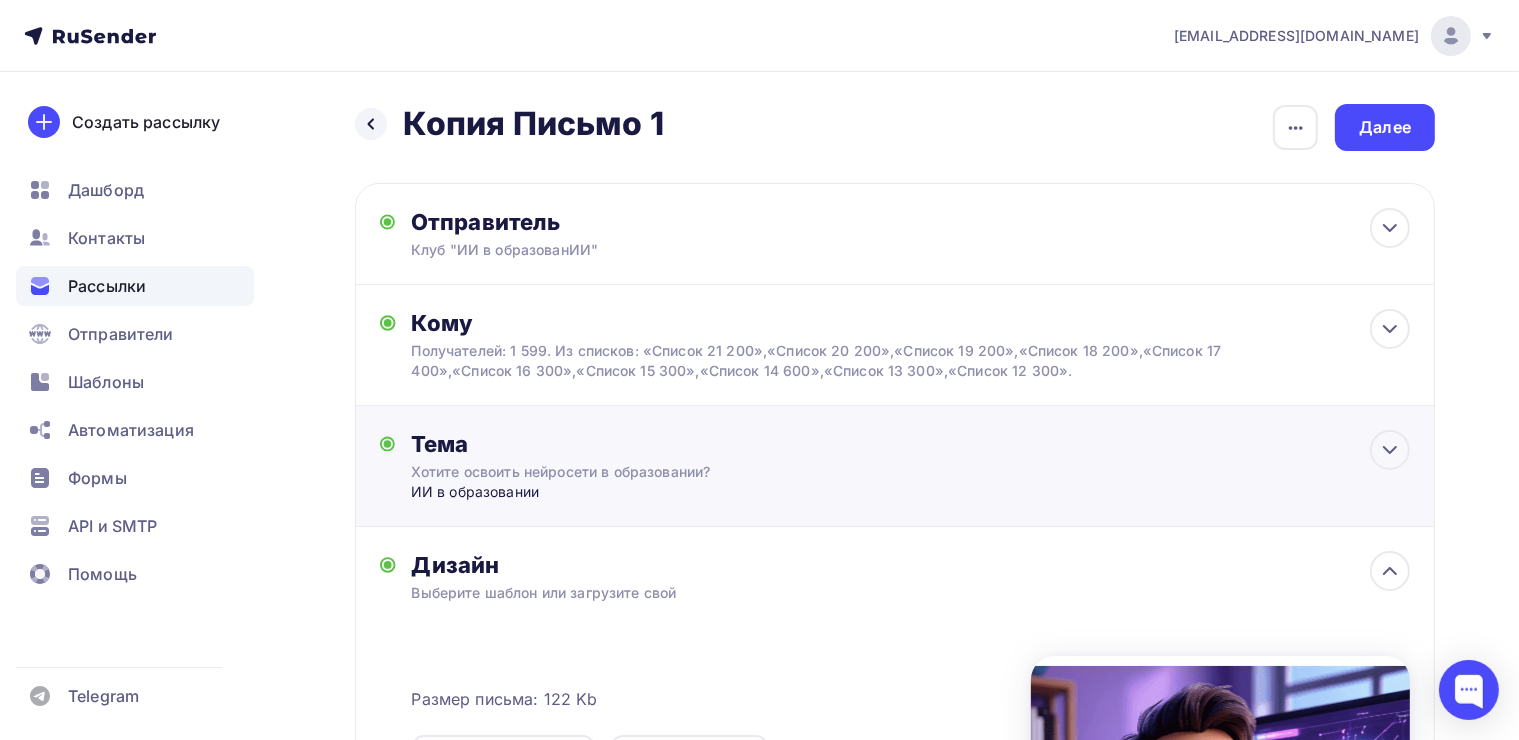 drag, startPoint x: 1367, startPoint y: 137, endPoint x: 856, endPoint y: 416, distance: 582.2044 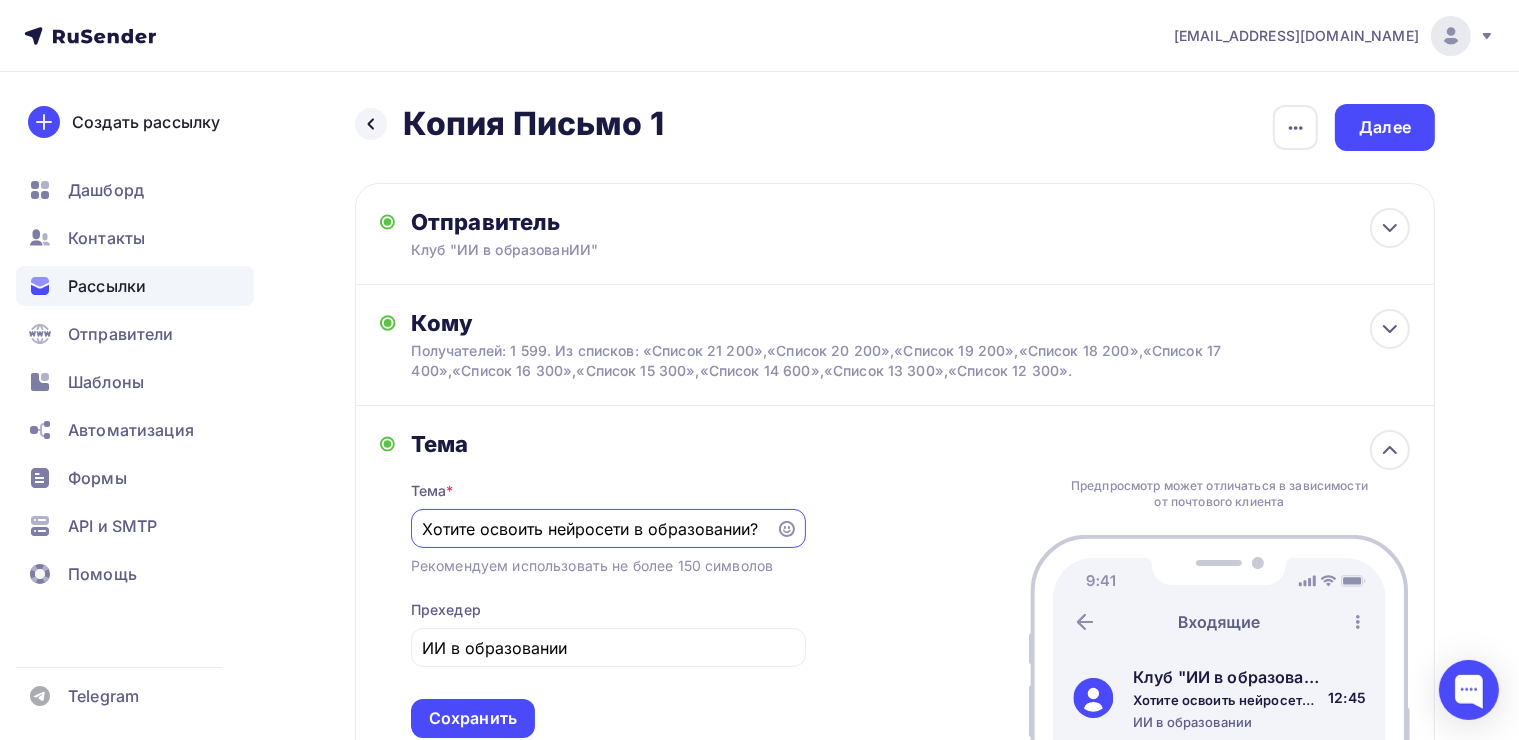 scroll, scrollTop: 0, scrollLeft: 0, axis: both 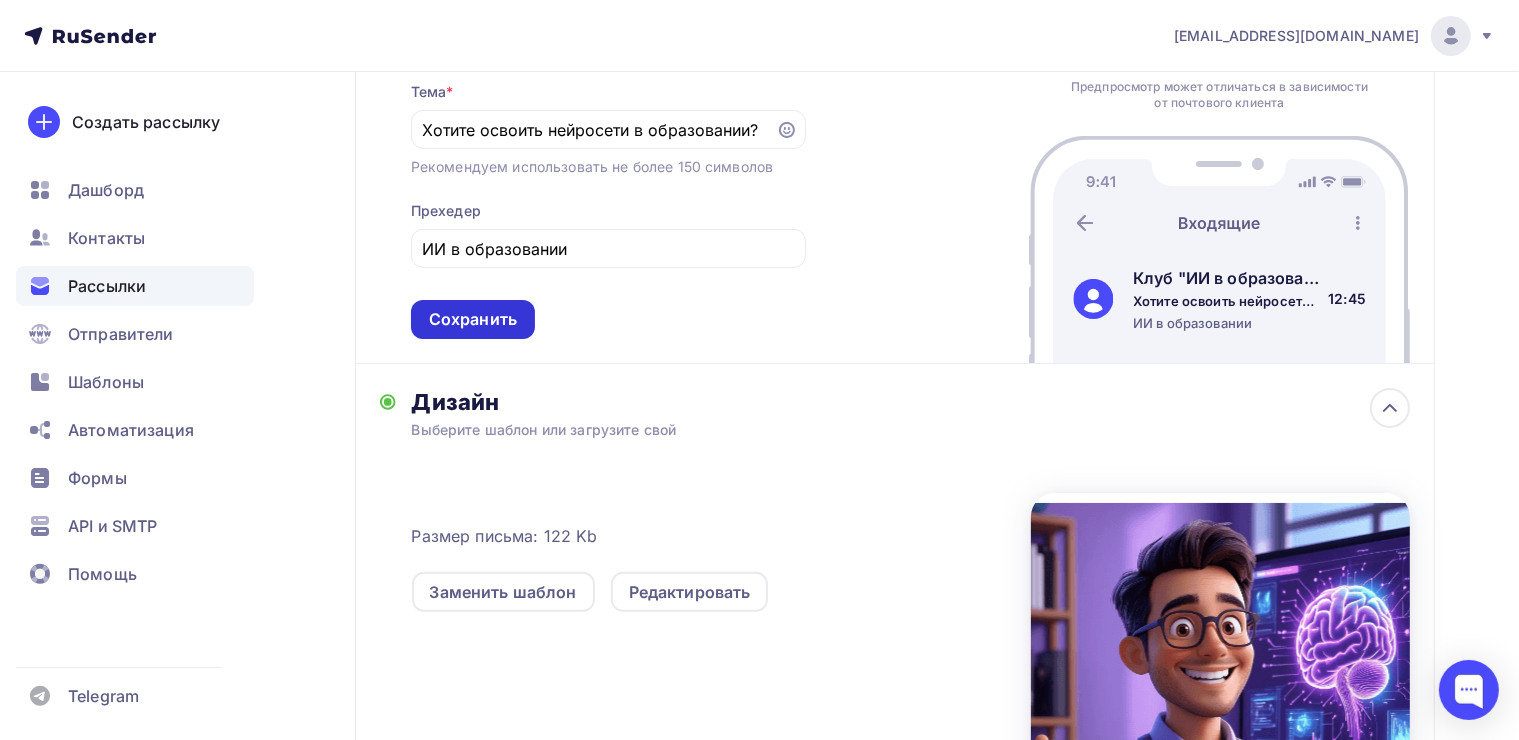 click on "Сохранить" at bounding box center (473, 319) 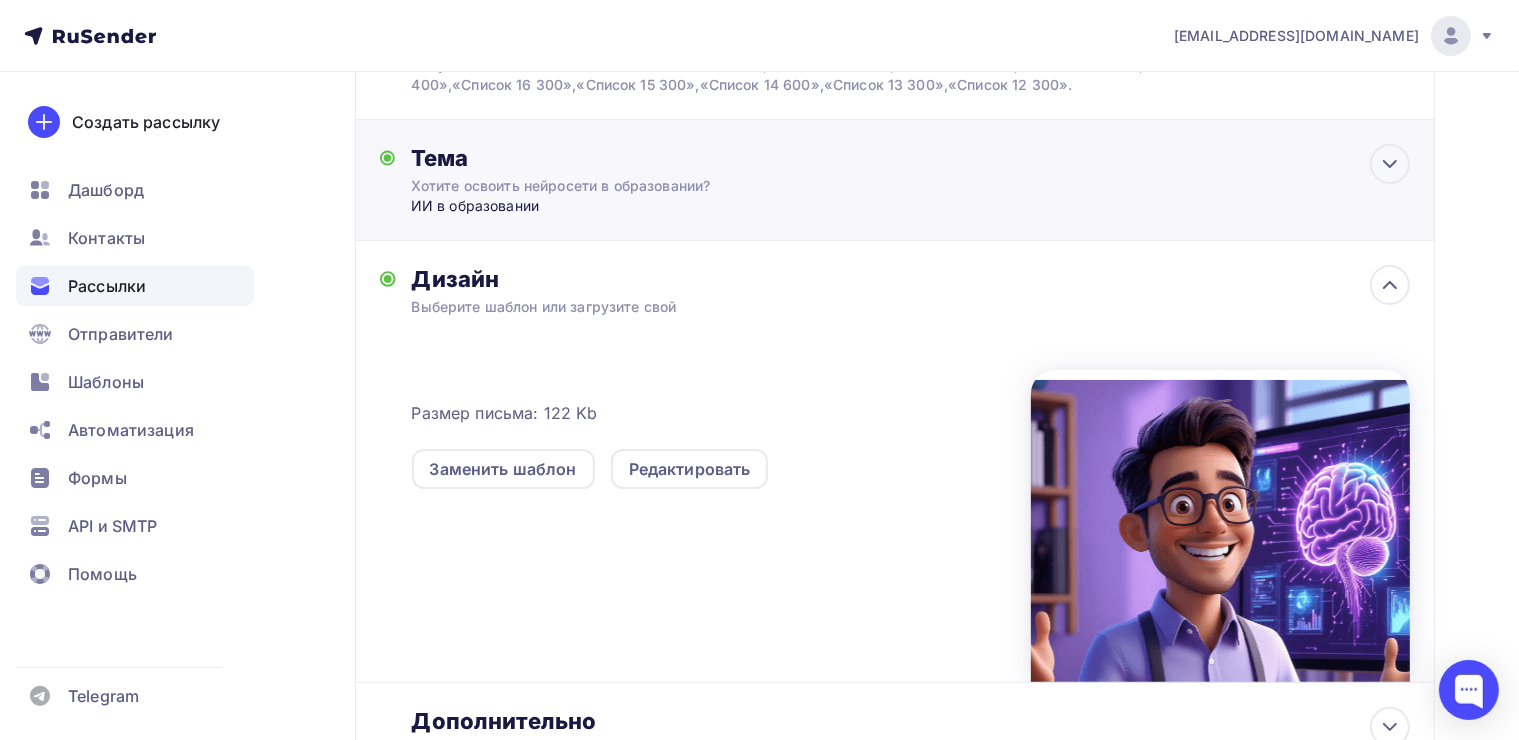 scroll, scrollTop: 100, scrollLeft: 0, axis: vertical 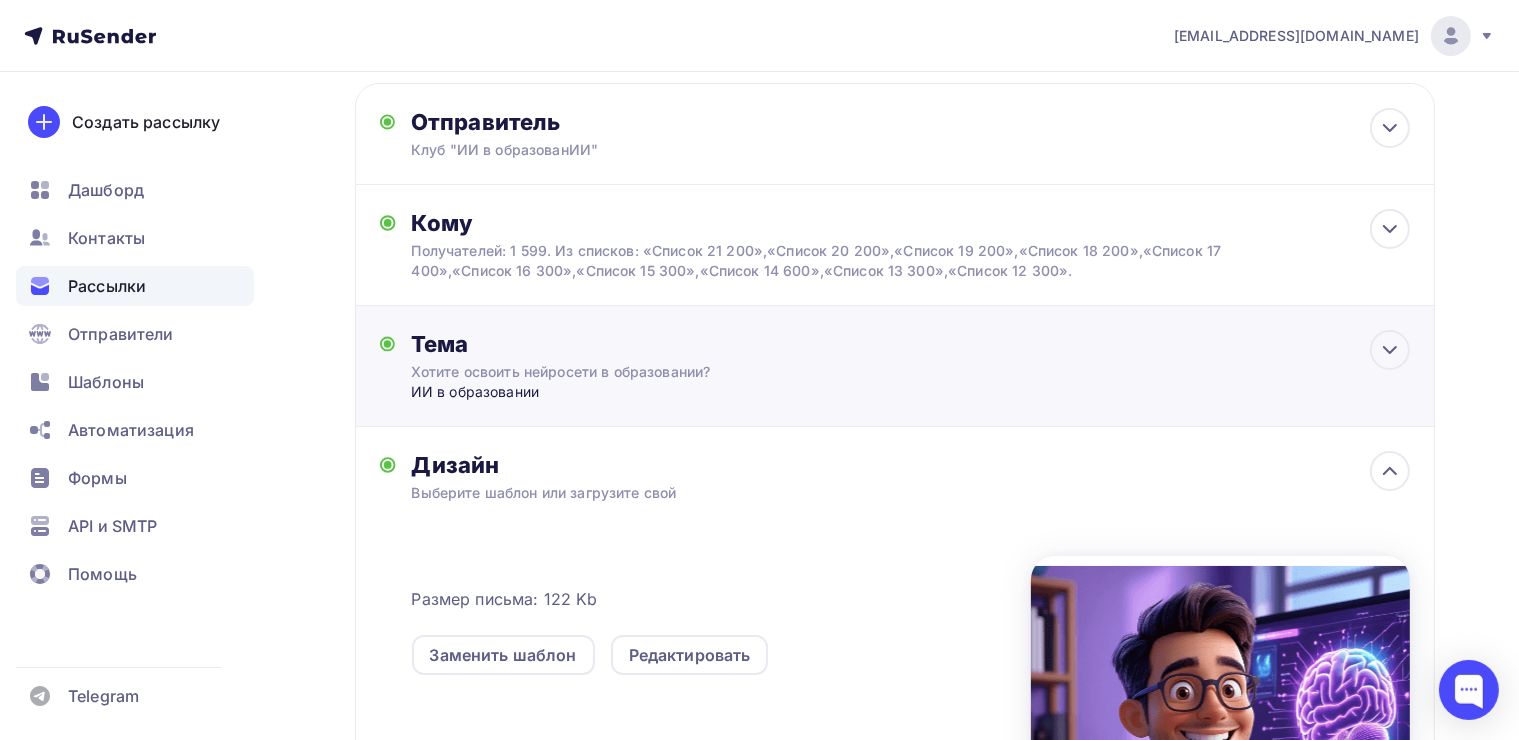 click on "ИИ в образовании" at bounding box center [608, 392] 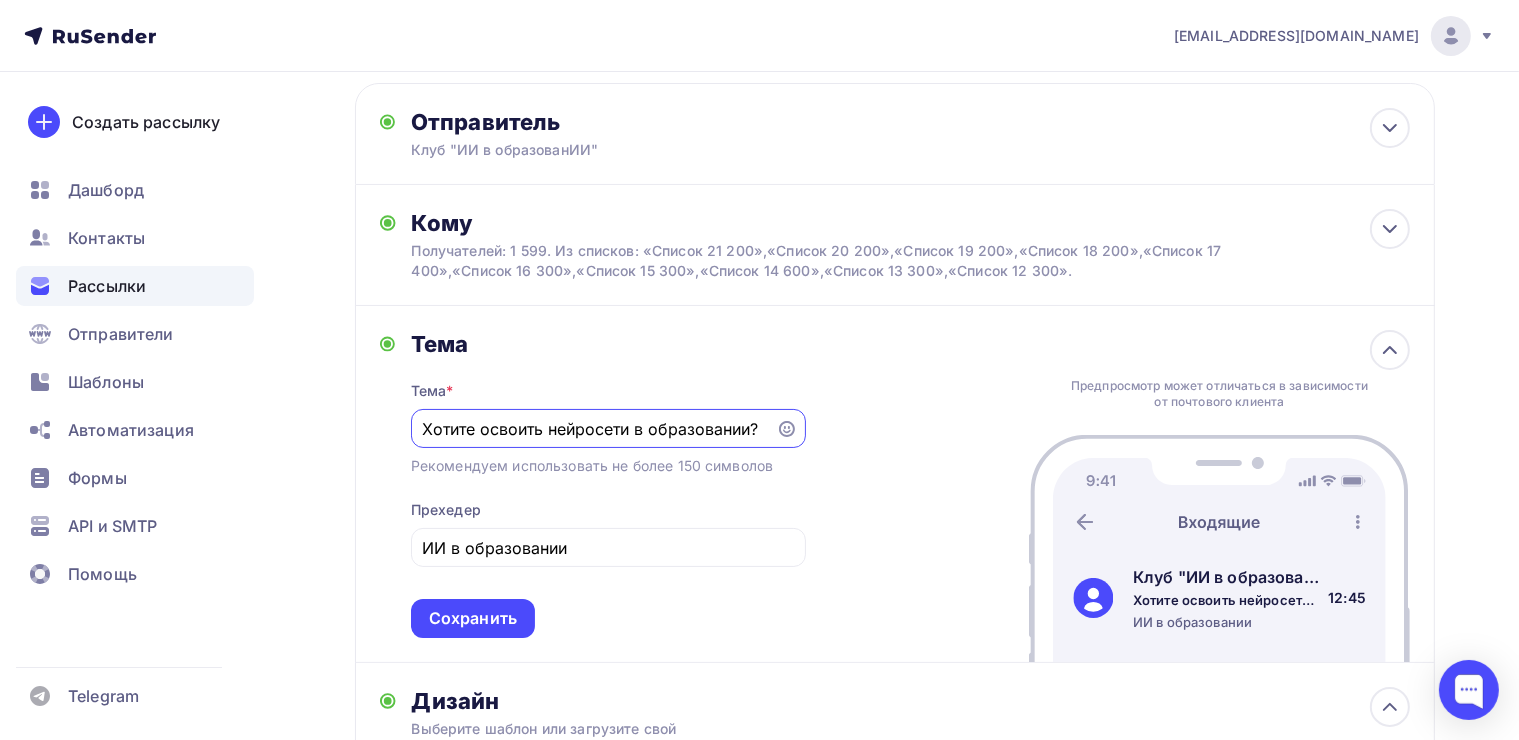 scroll, scrollTop: 0, scrollLeft: 0, axis: both 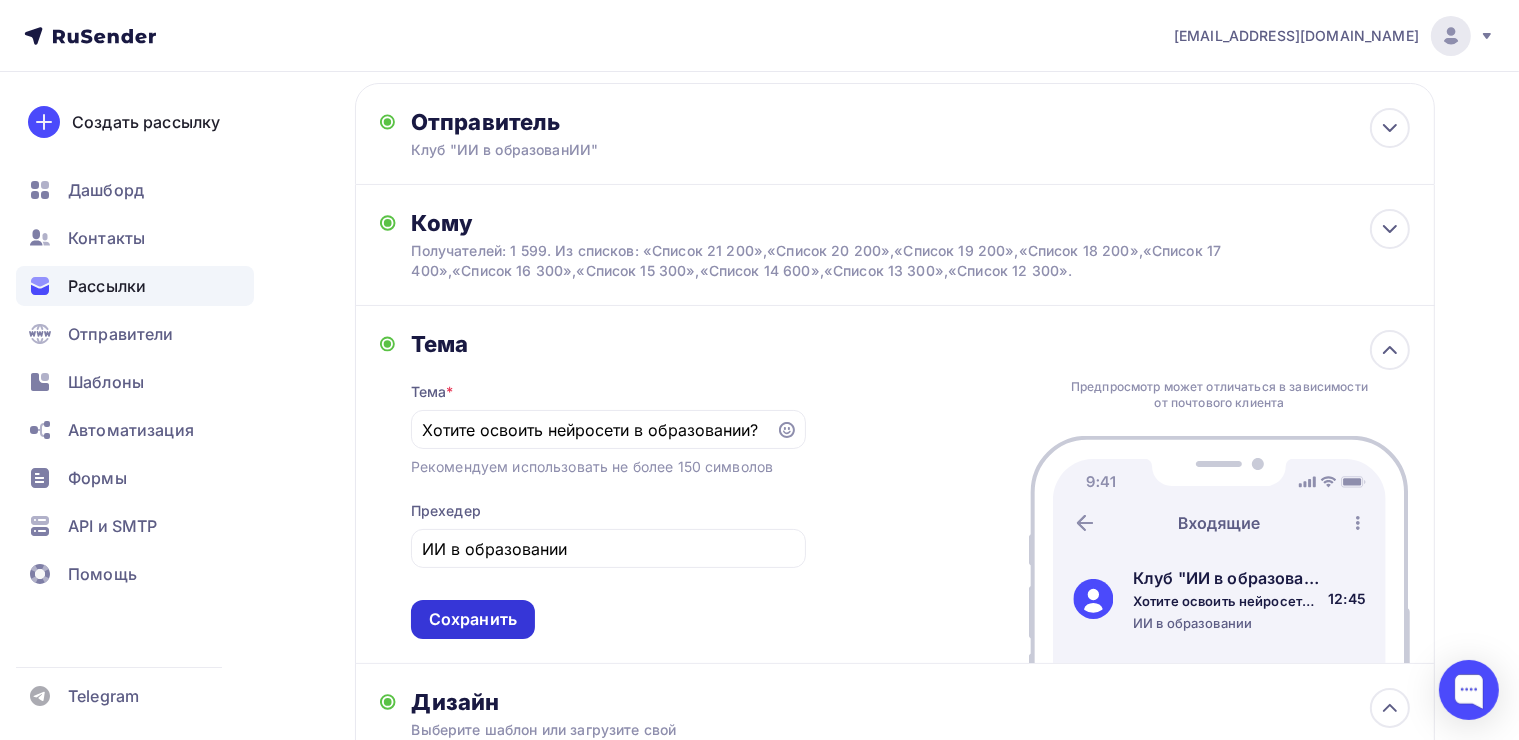 click on "Сохранить" at bounding box center (473, 619) 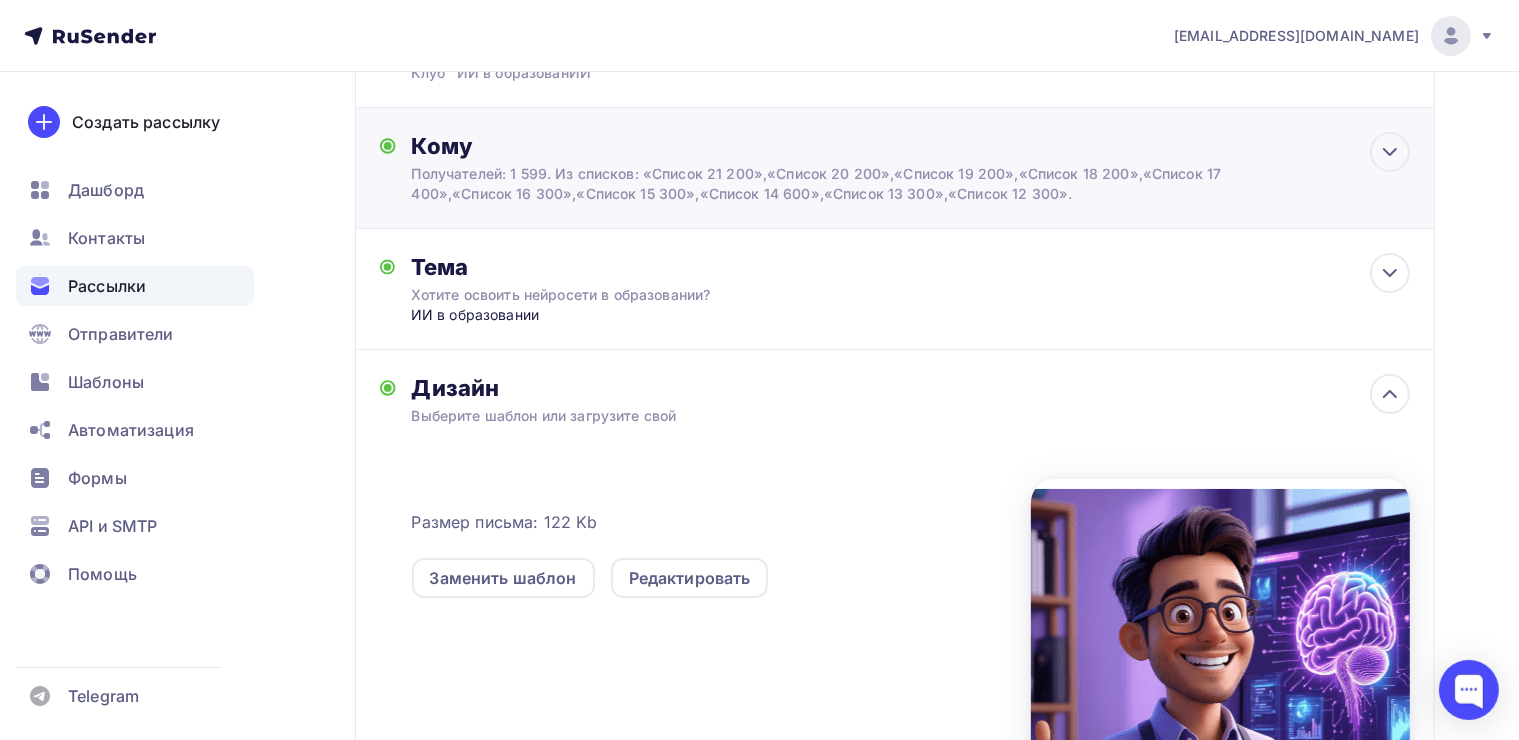 scroll, scrollTop: 0, scrollLeft: 0, axis: both 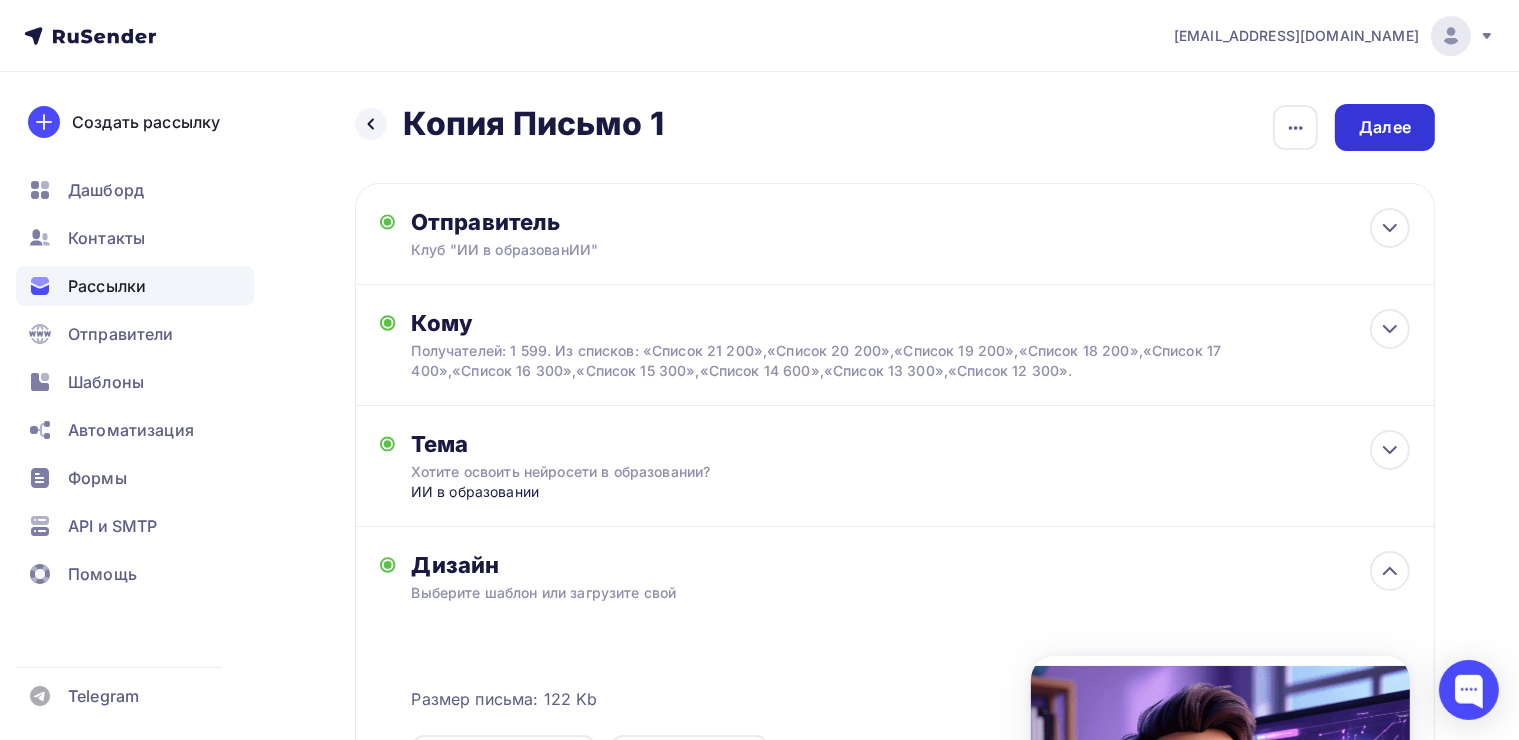 click on "Далее" at bounding box center [1385, 127] 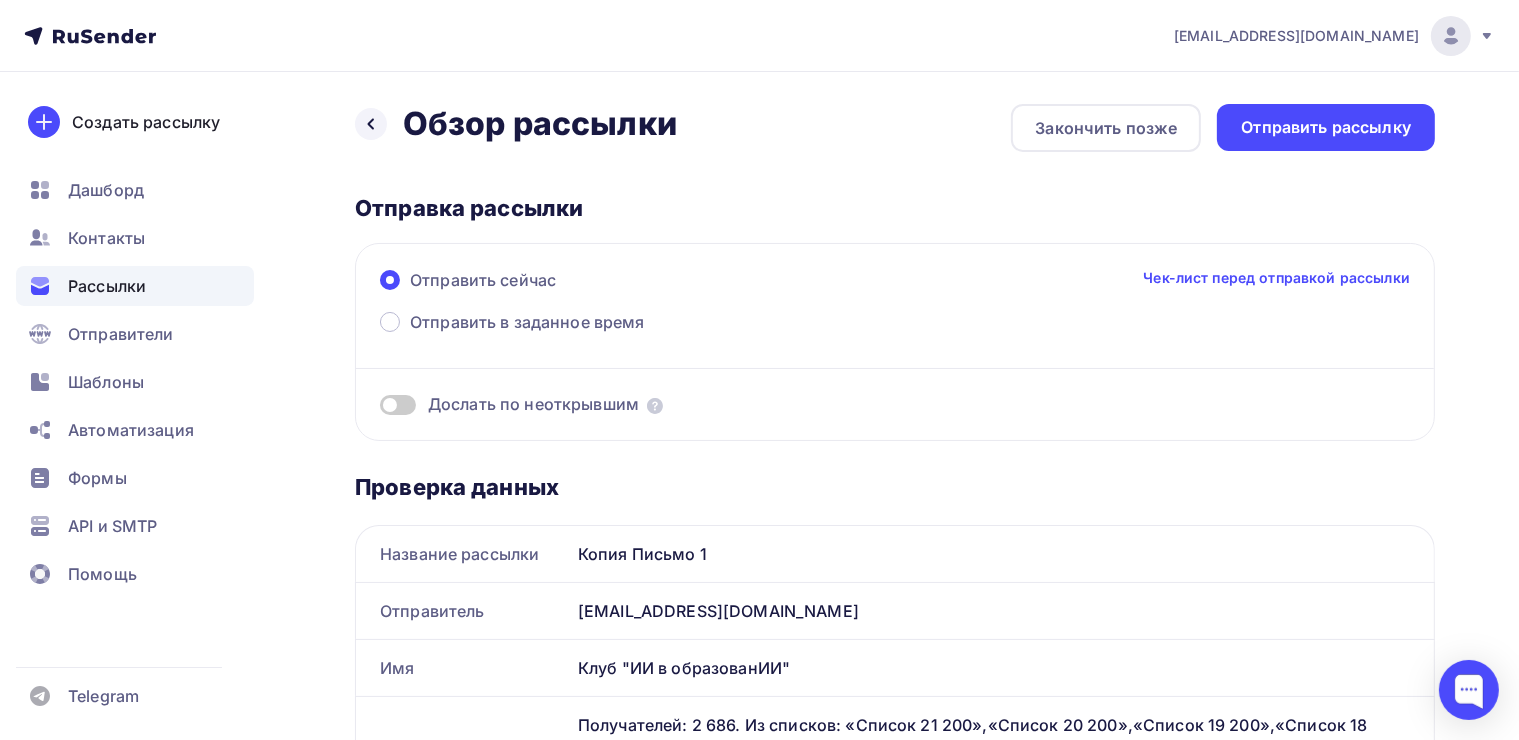 scroll, scrollTop: 0, scrollLeft: 0, axis: both 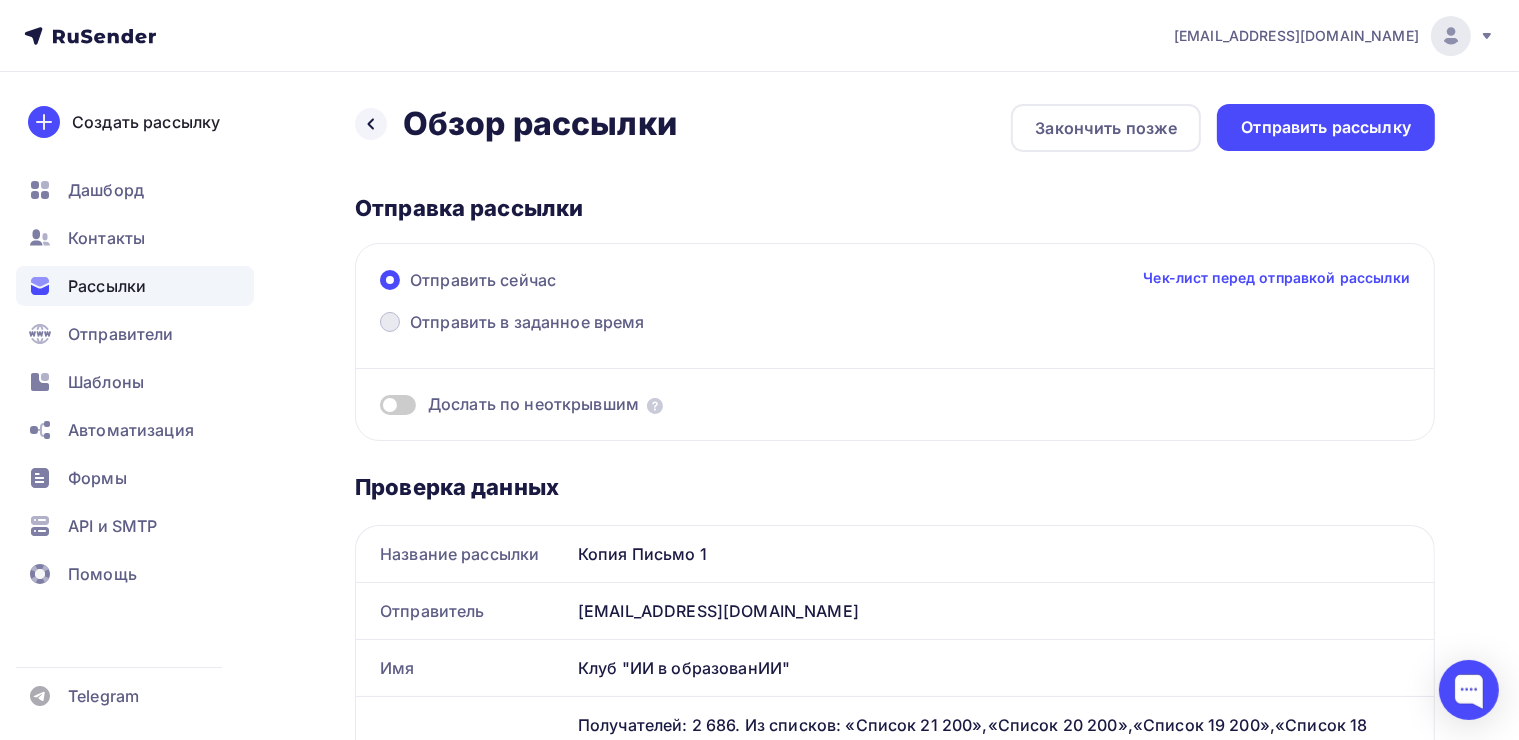 click on "Отправить в заданное время" at bounding box center (512, 324) 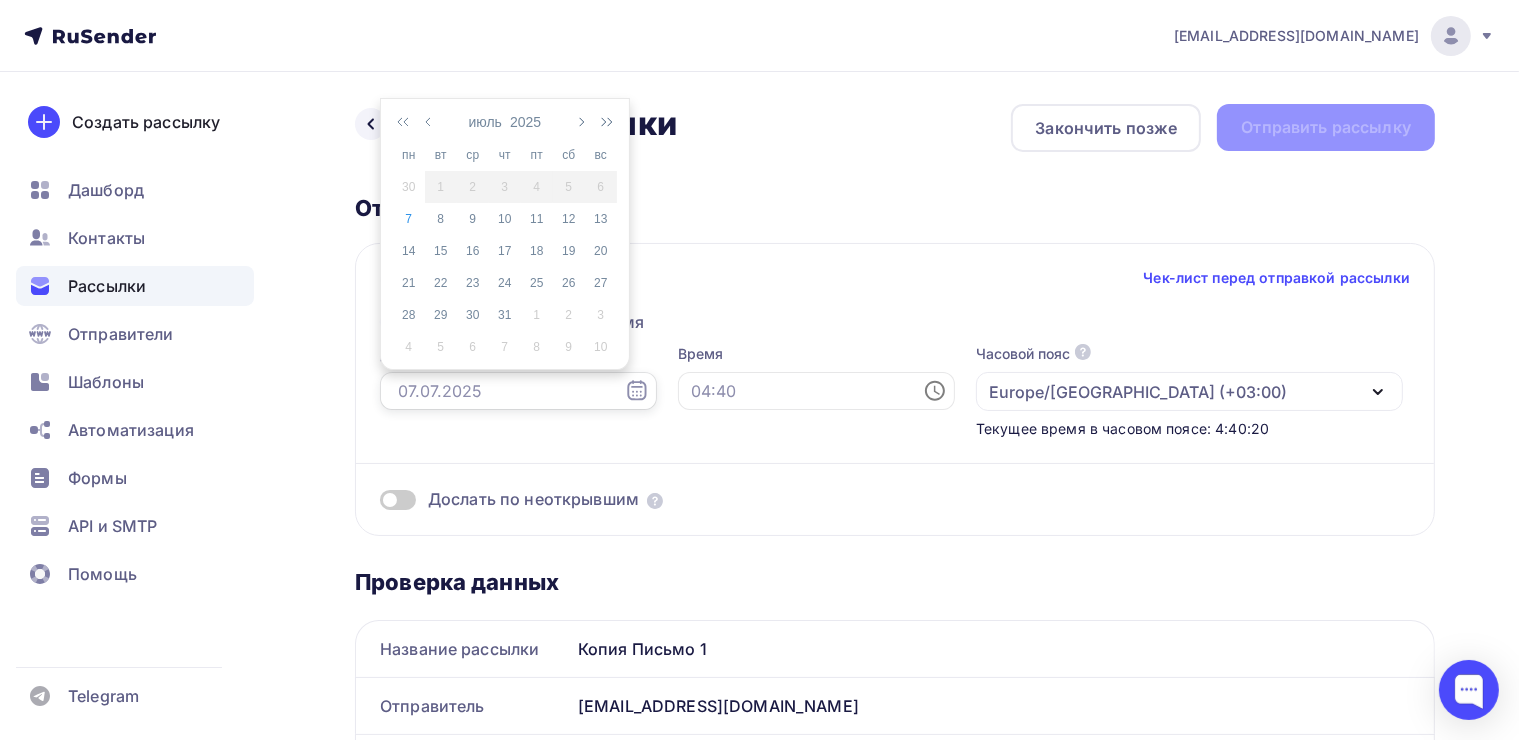 click at bounding box center (518, 391) 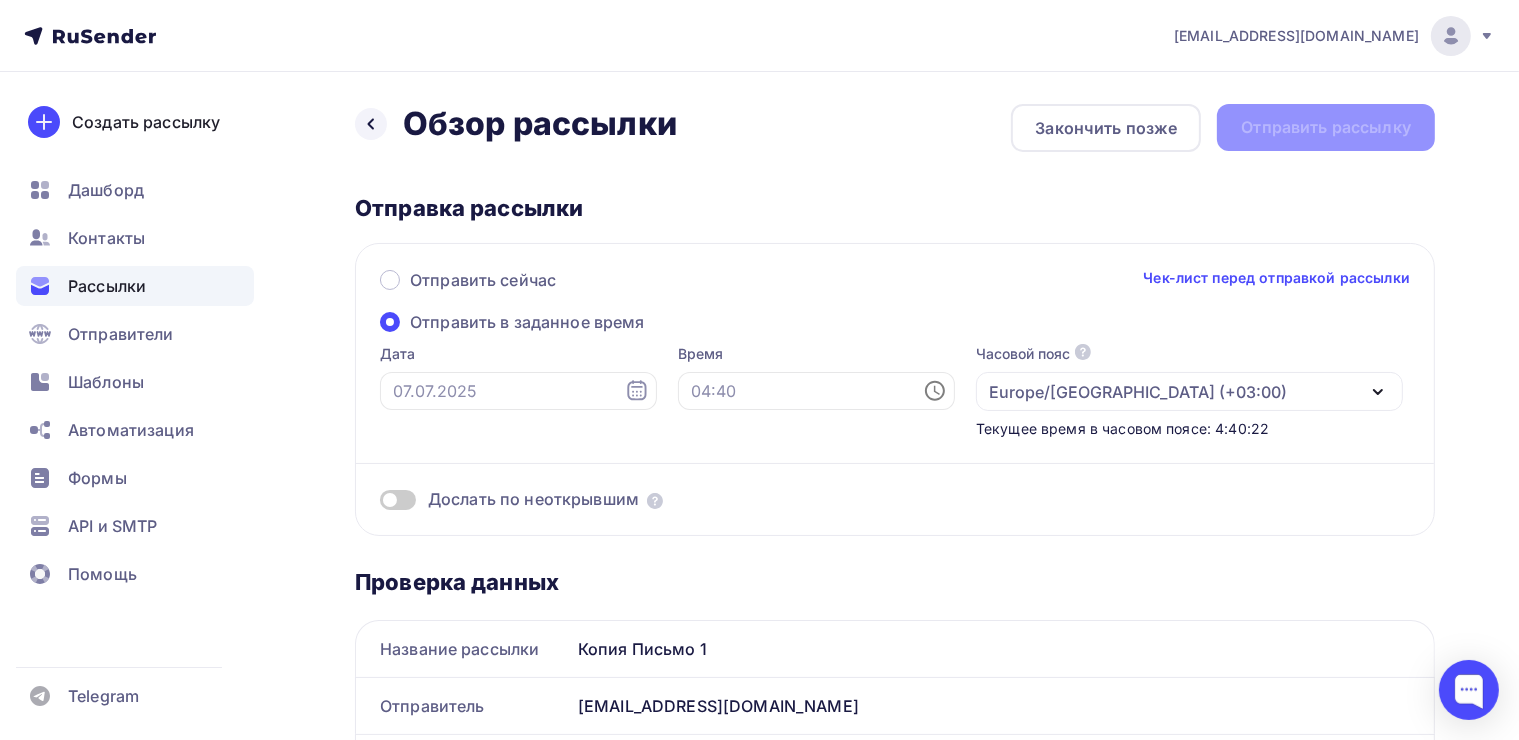 click on "Дослать по неоткрывшим" at bounding box center [895, 475] 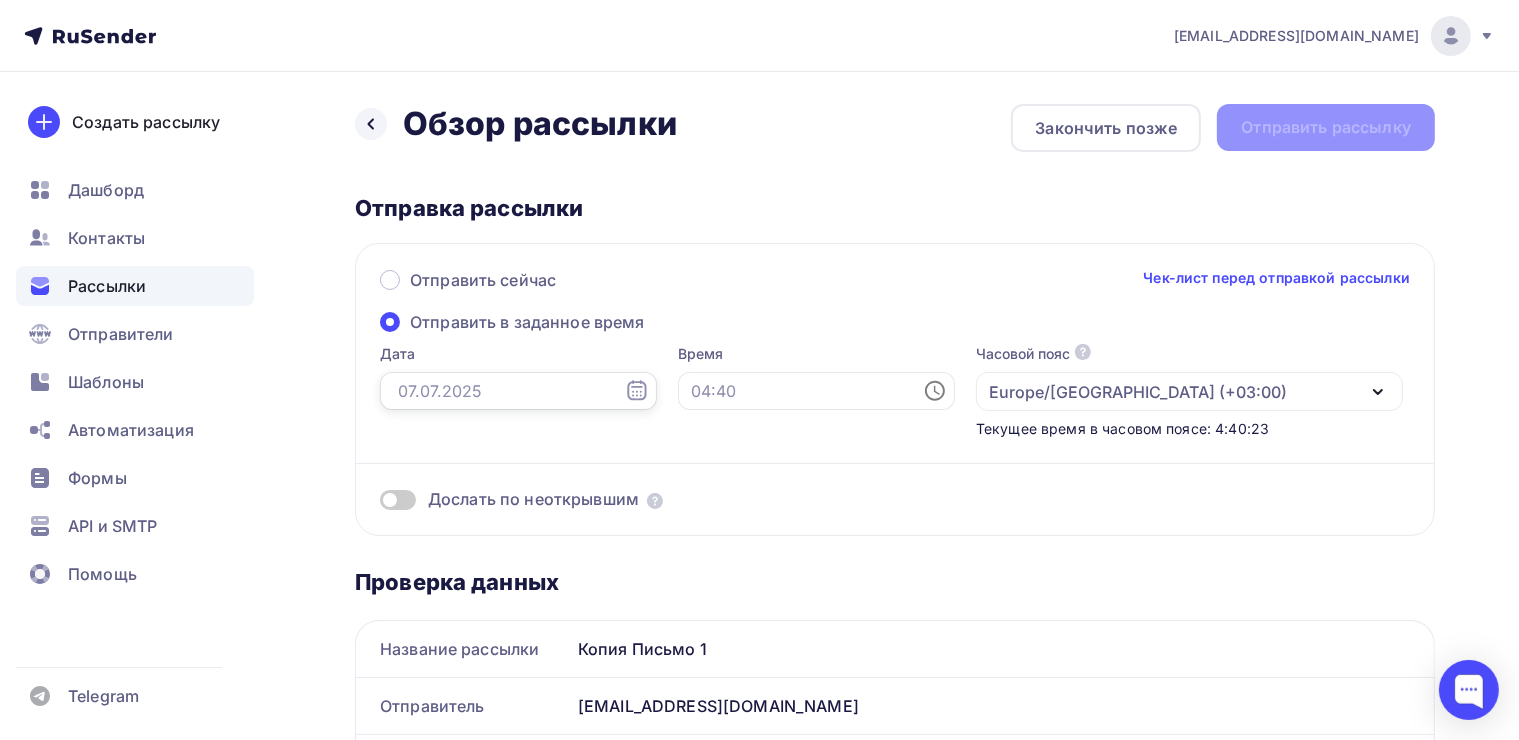 click at bounding box center (518, 391) 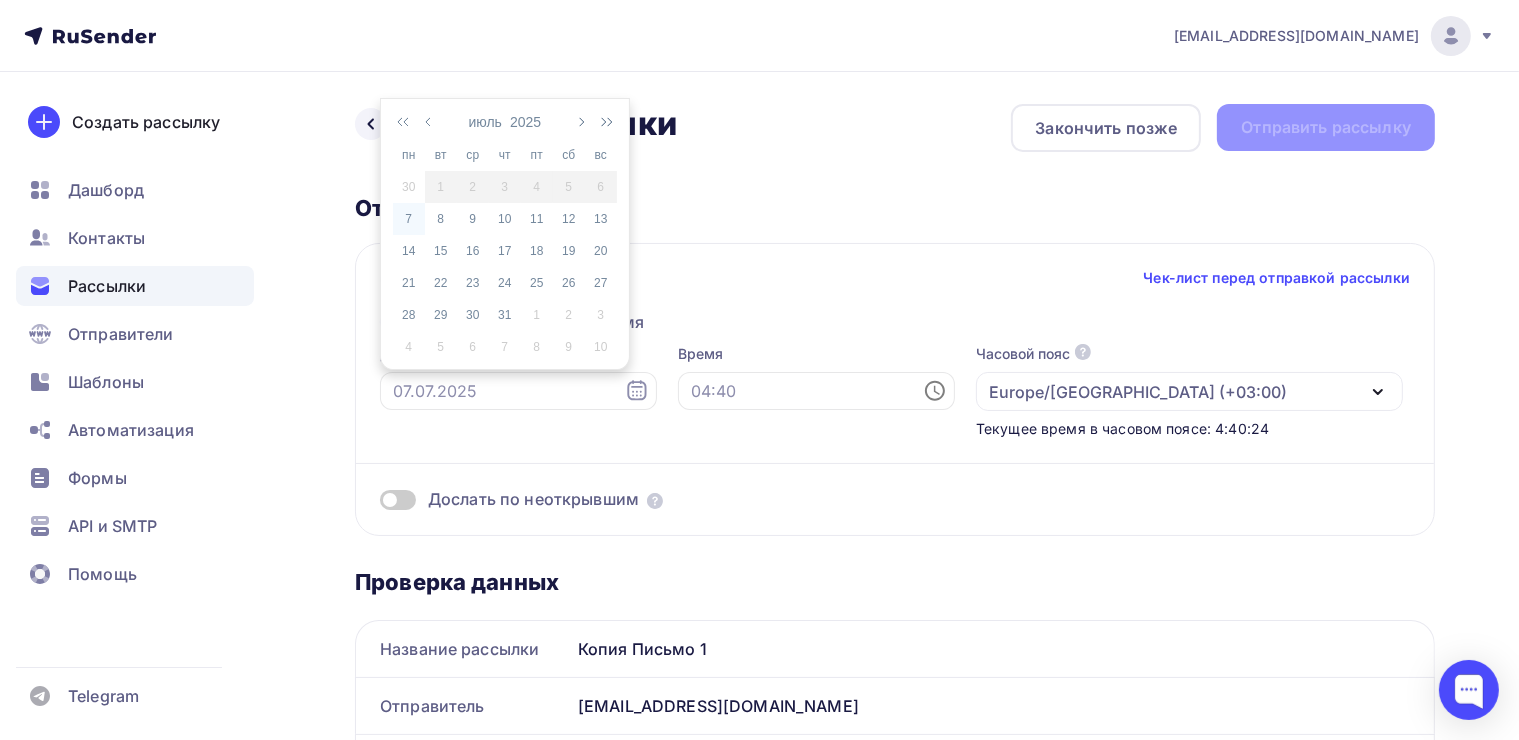 click on "7" at bounding box center [409, 219] 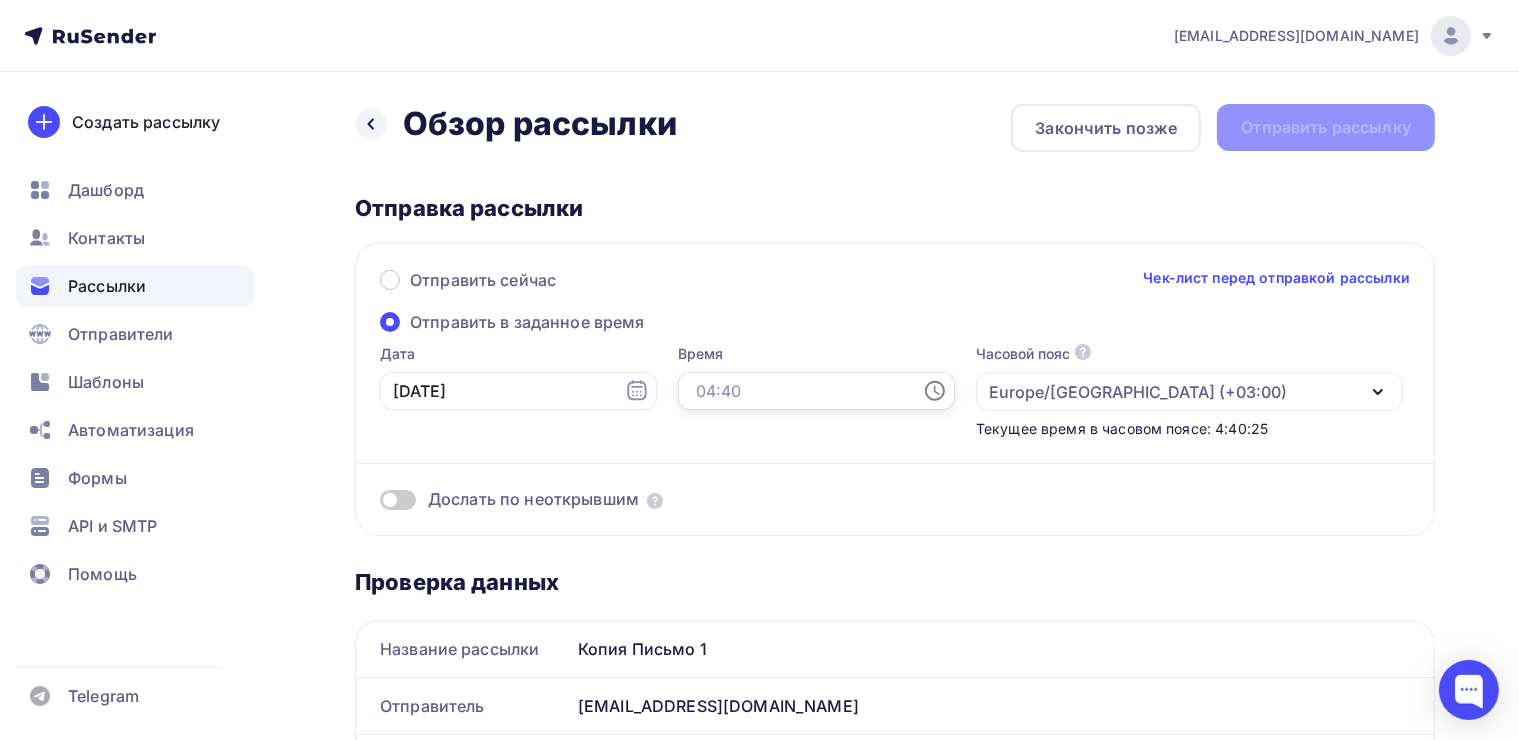 click at bounding box center [816, 391] 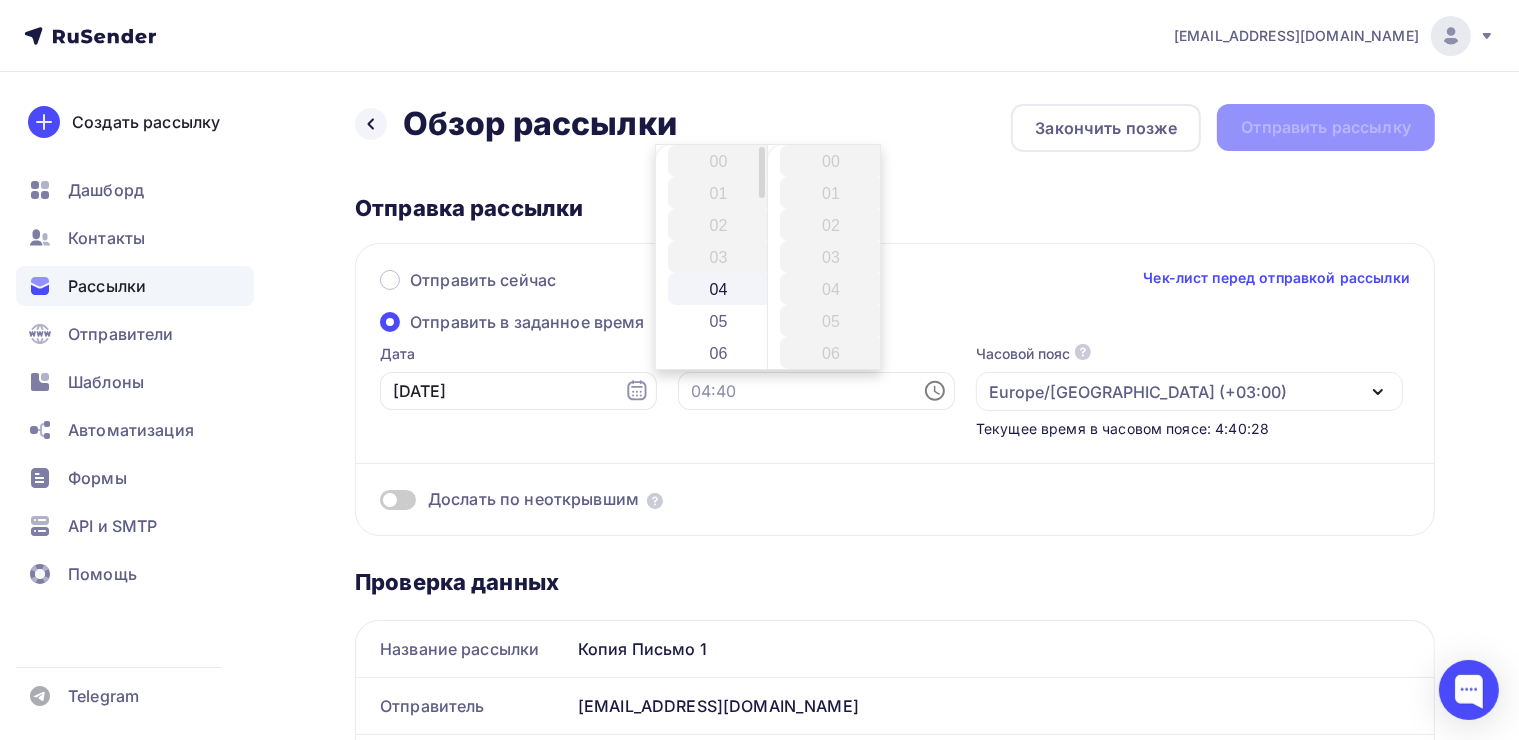 click on "04" at bounding box center [720, 289] 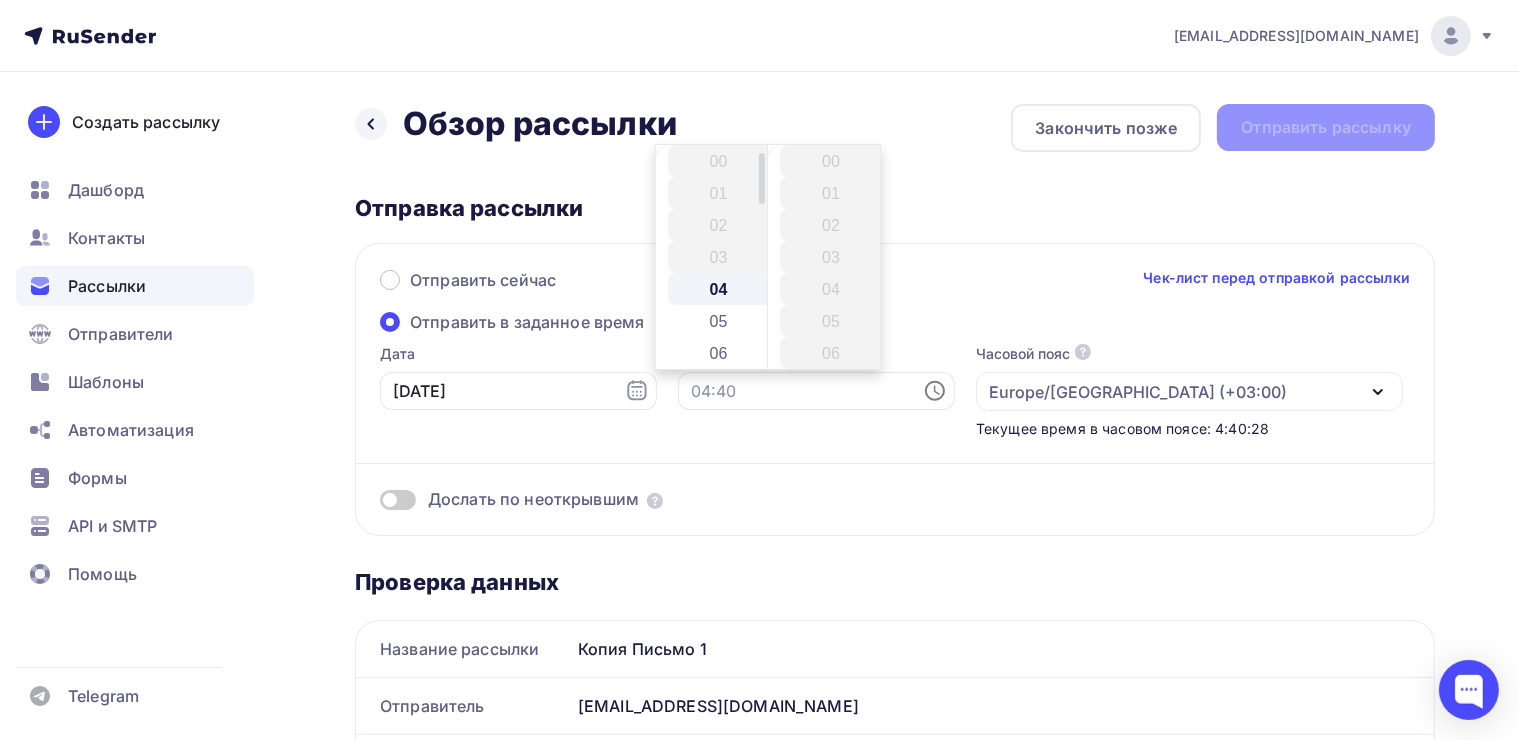 scroll, scrollTop: 128, scrollLeft: 0, axis: vertical 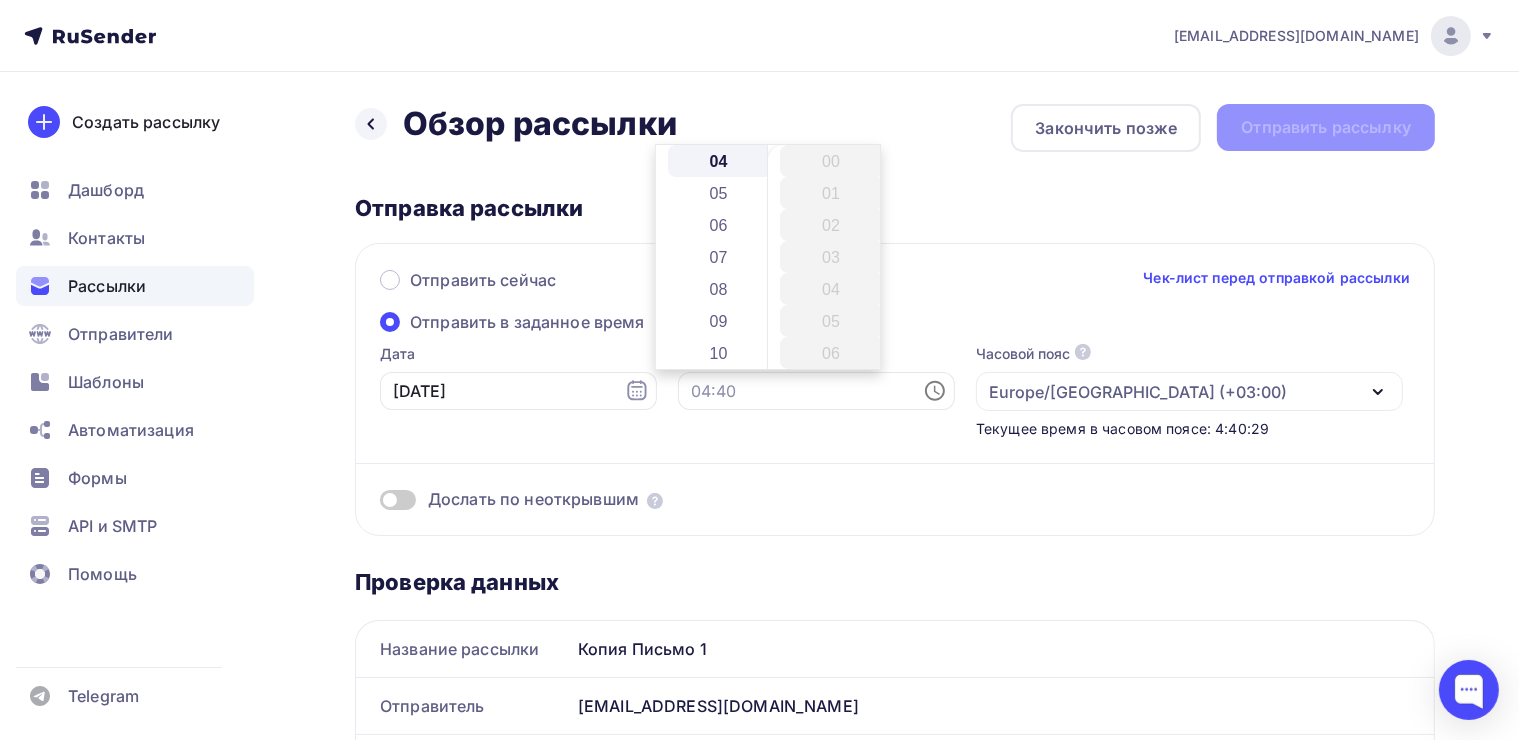 click on "Europe/[GEOGRAPHIC_DATA] (+03:00)" at bounding box center (1189, 391) 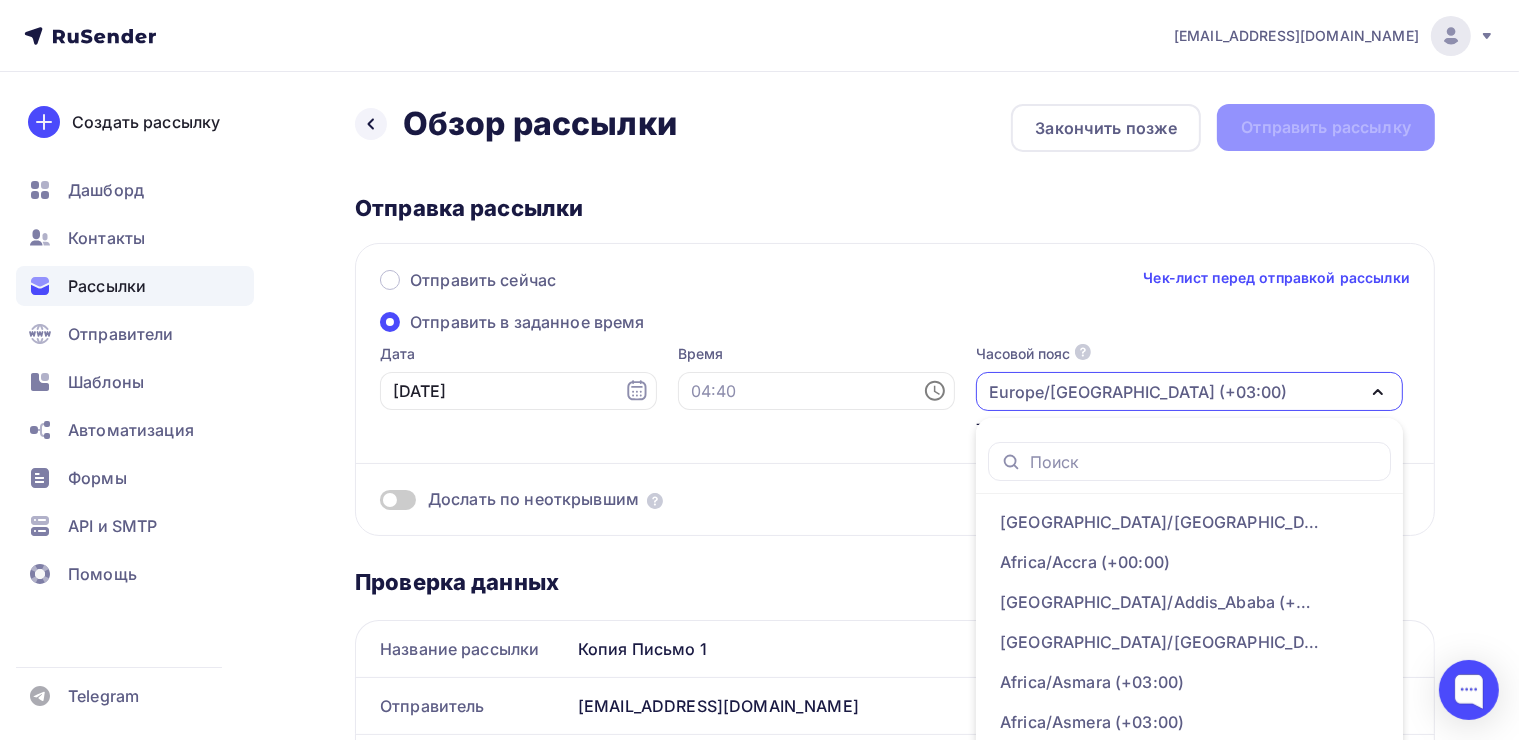 scroll, scrollTop: 76, scrollLeft: 0, axis: vertical 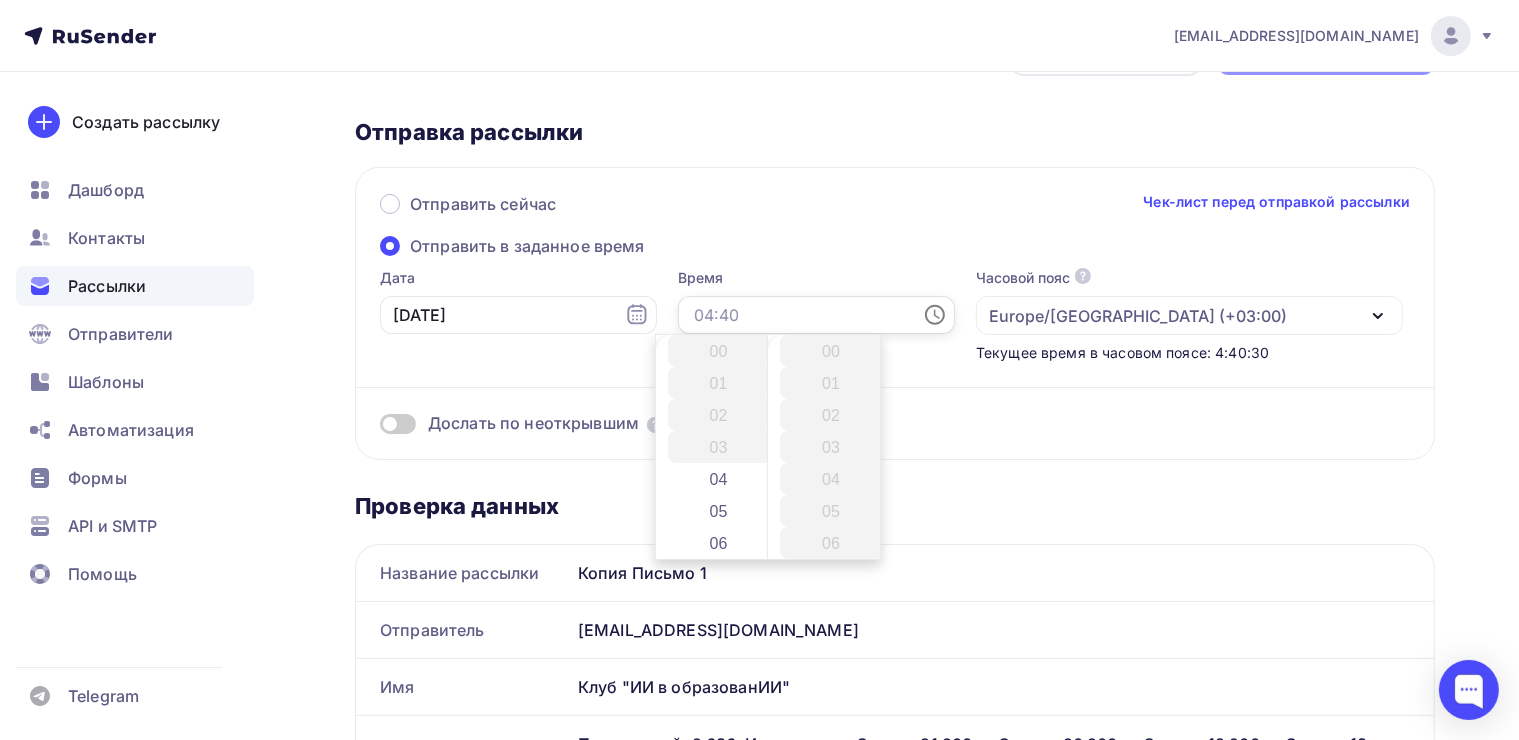 click at bounding box center (816, 315) 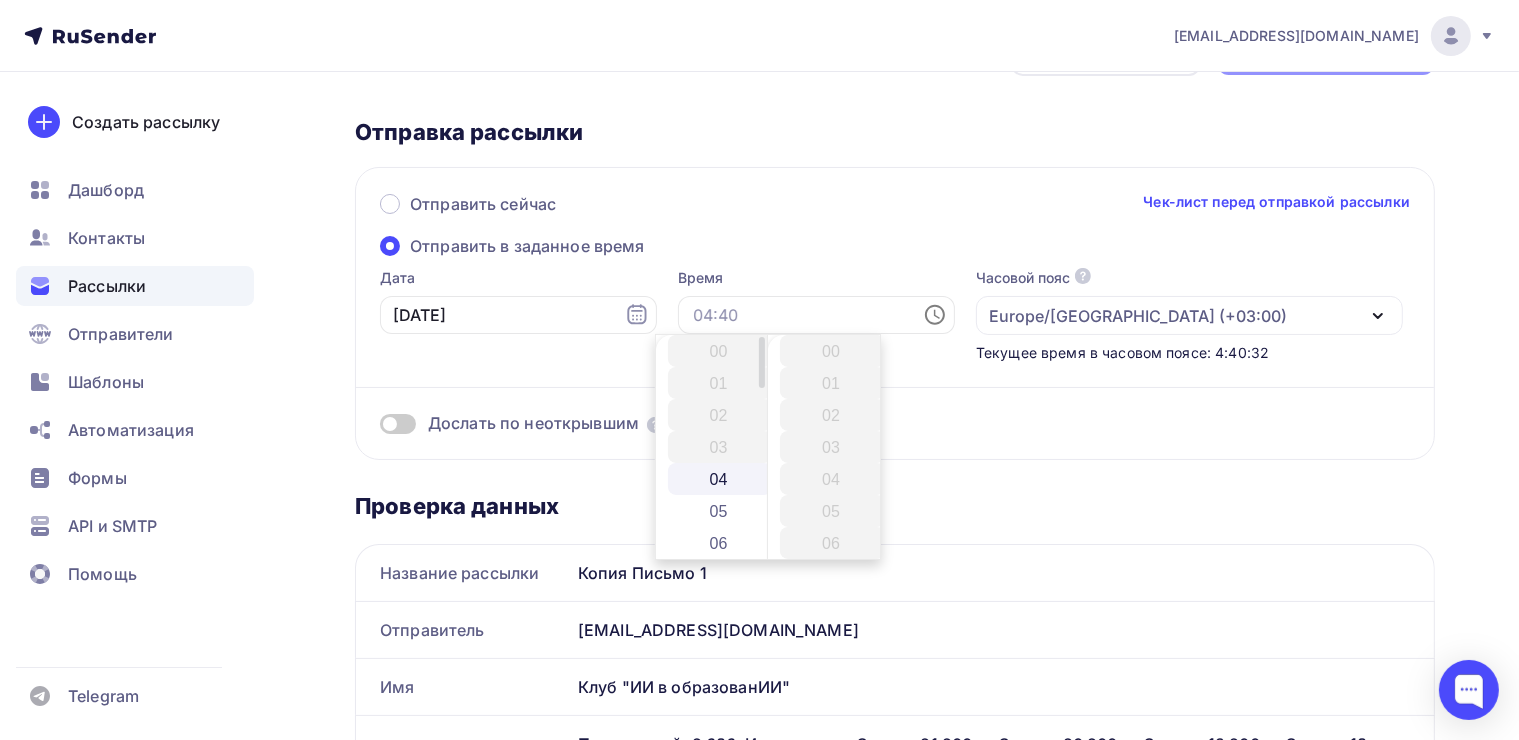 click on "04" at bounding box center [720, 479] 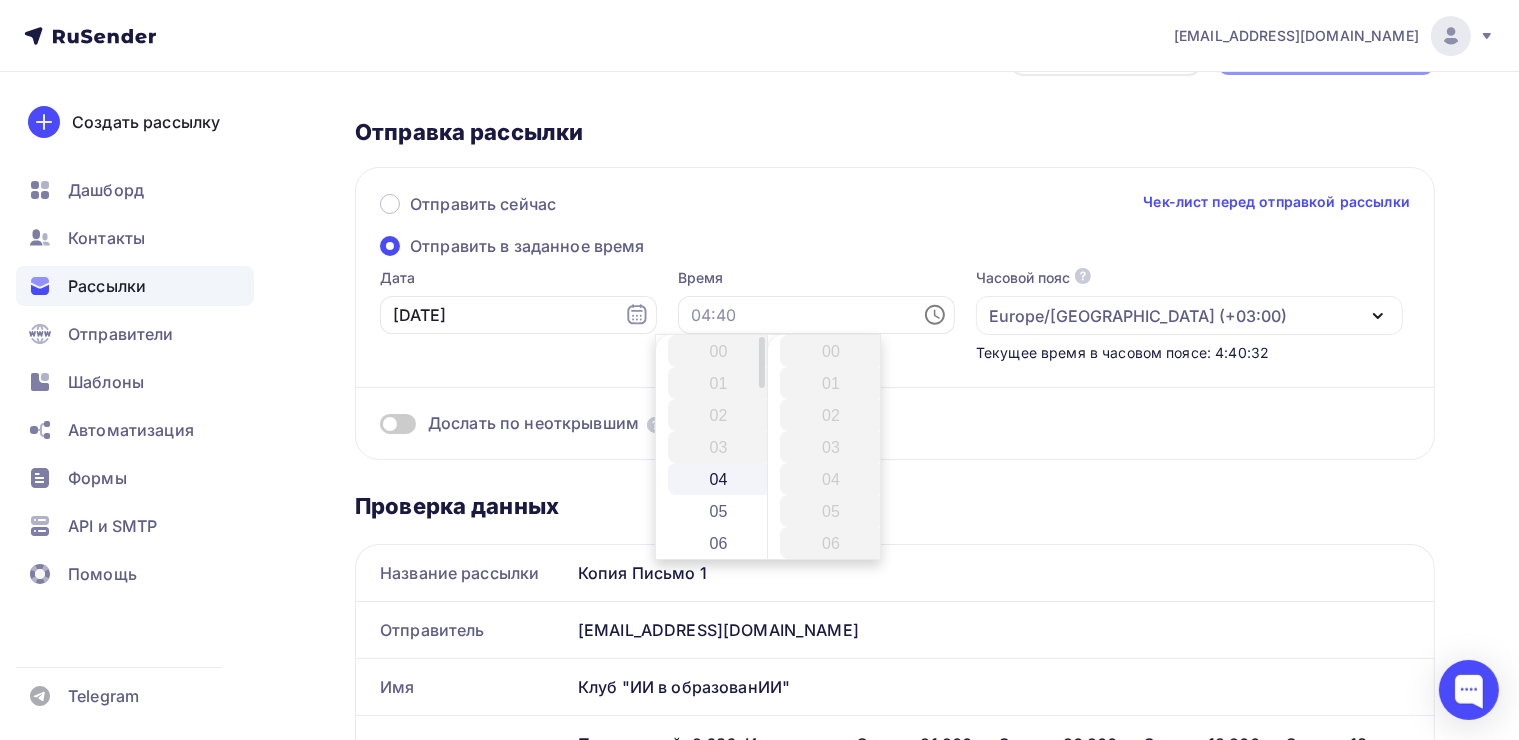 scroll, scrollTop: 128, scrollLeft: 0, axis: vertical 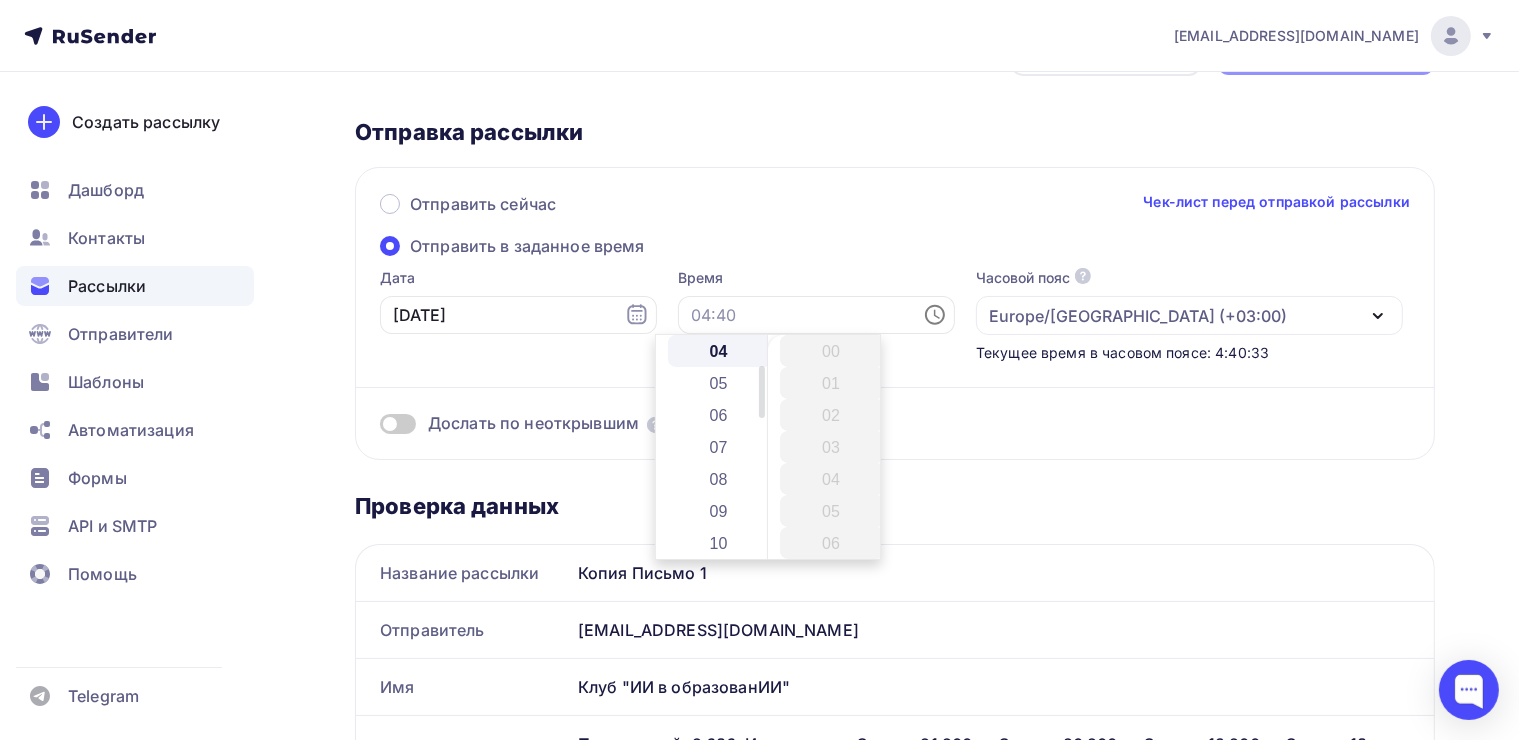click on "04" at bounding box center [720, 351] 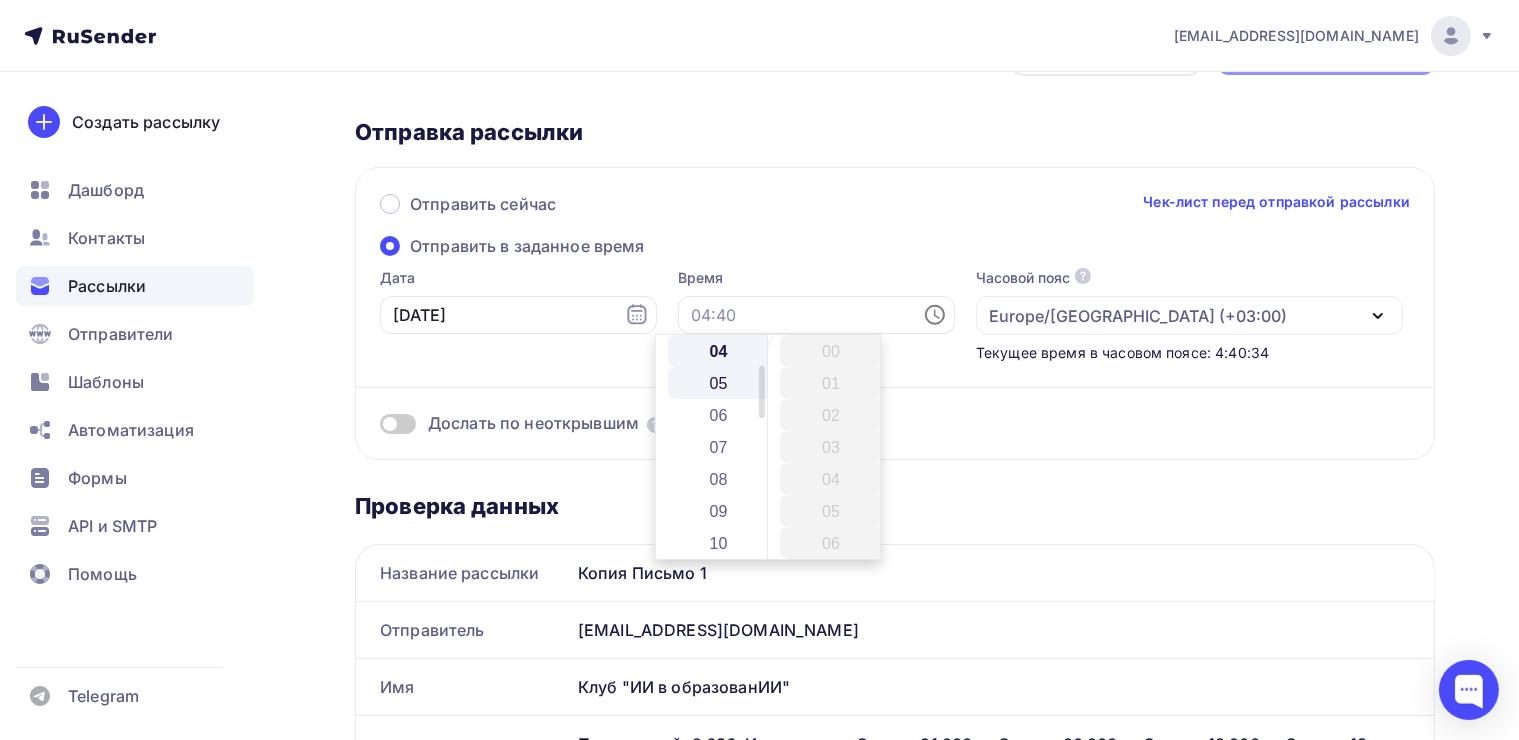 click on "05" at bounding box center [720, 383] 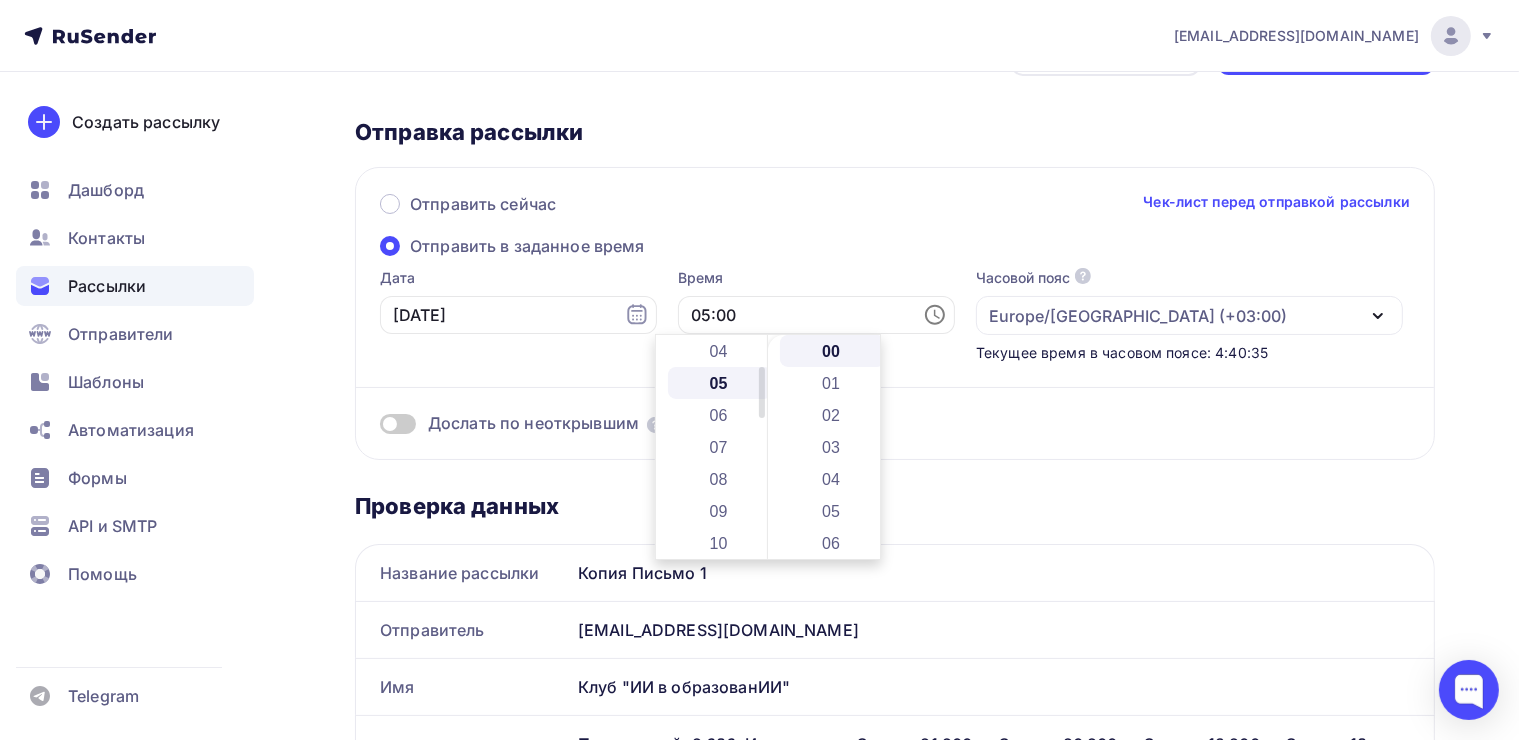 scroll, scrollTop: 160, scrollLeft: 0, axis: vertical 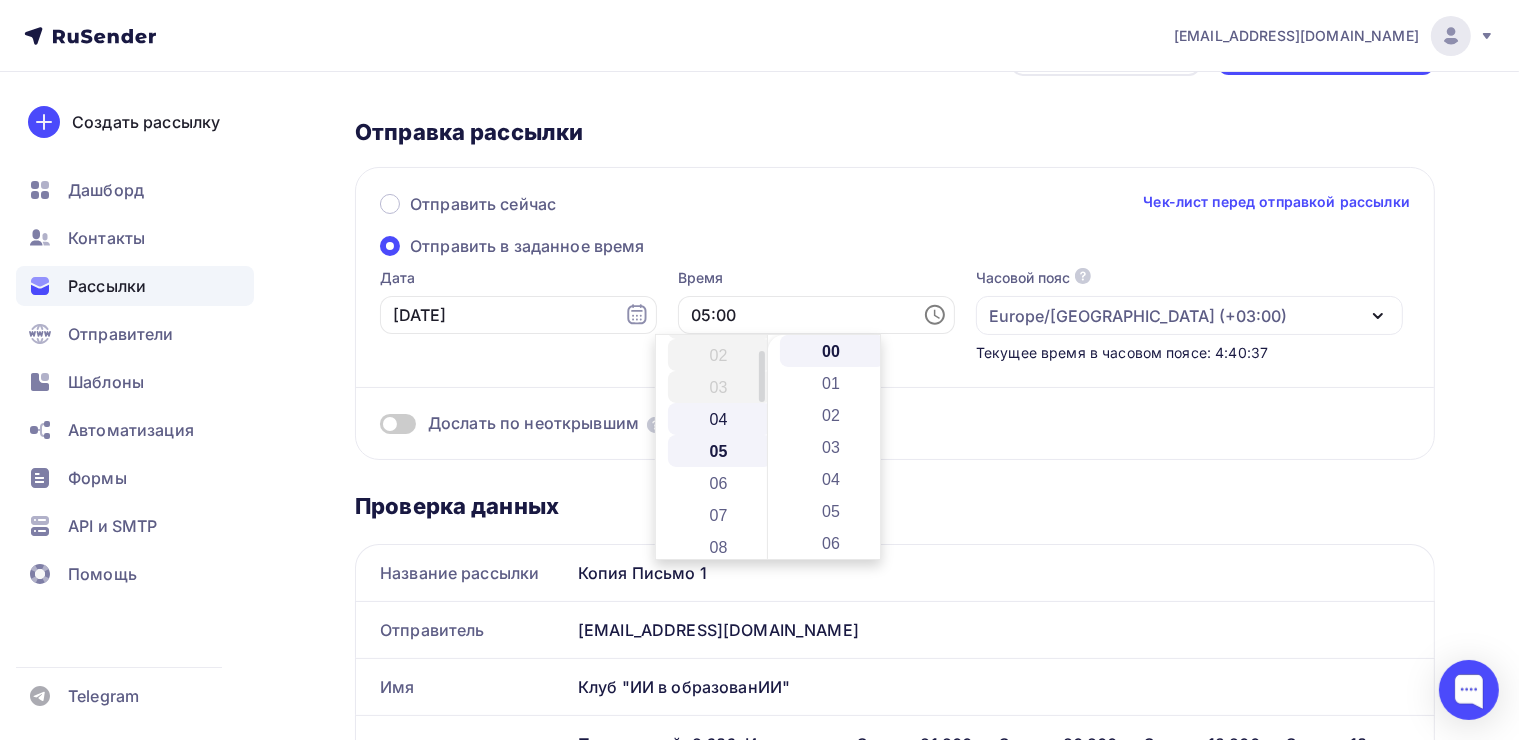 click on "04" at bounding box center (720, 419) 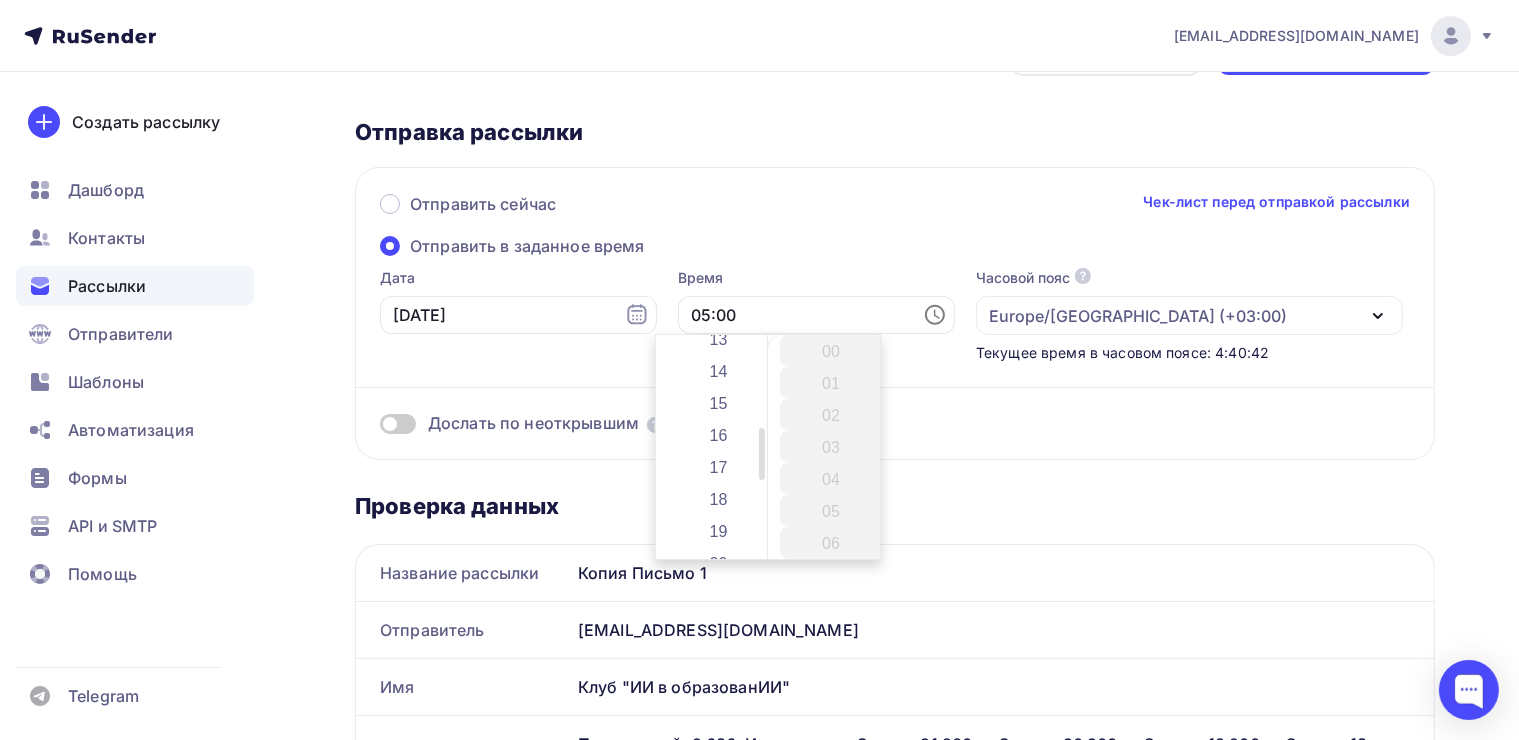 scroll, scrollTop: 328, scrollLeft: 0, axis: vertical 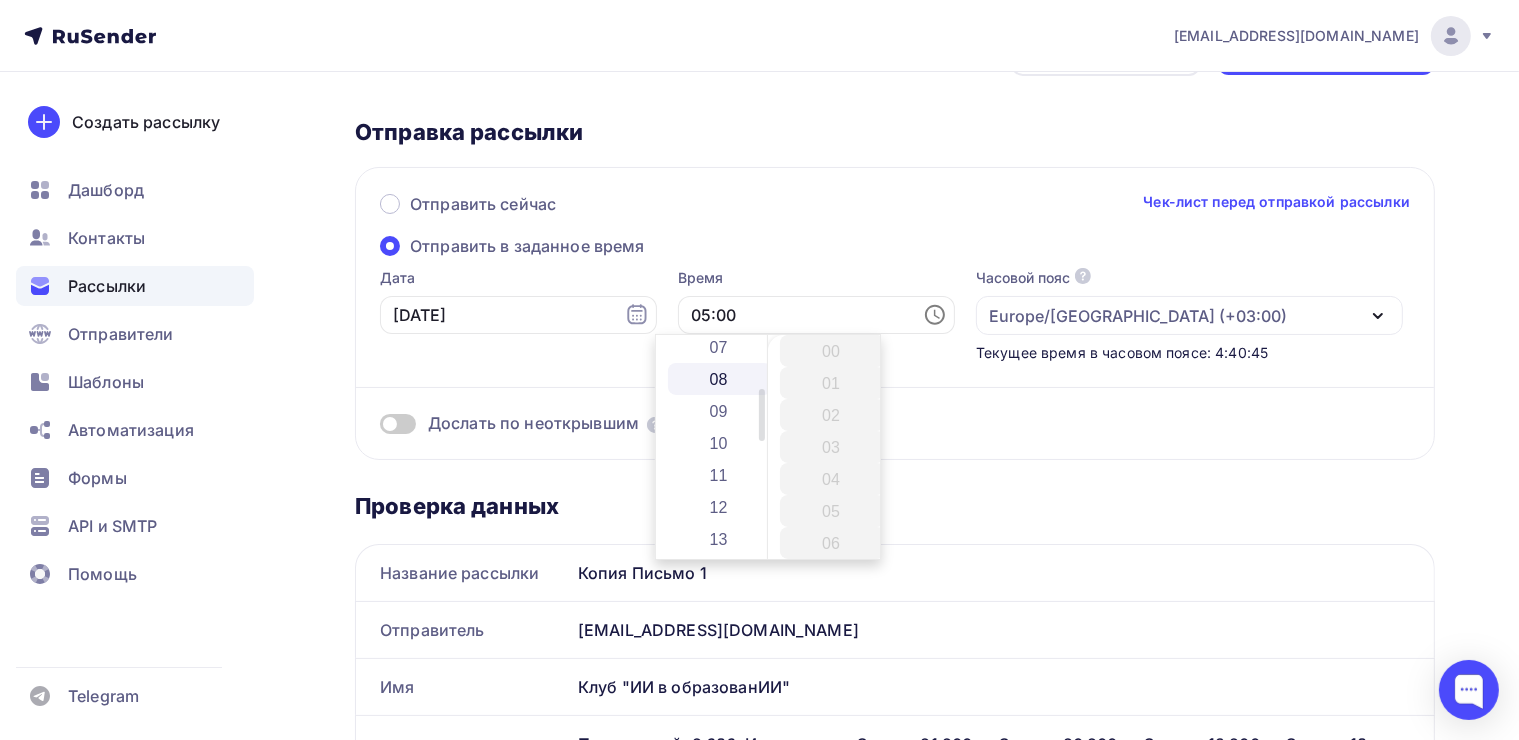 click on "08" at bounding box center (720, 379) 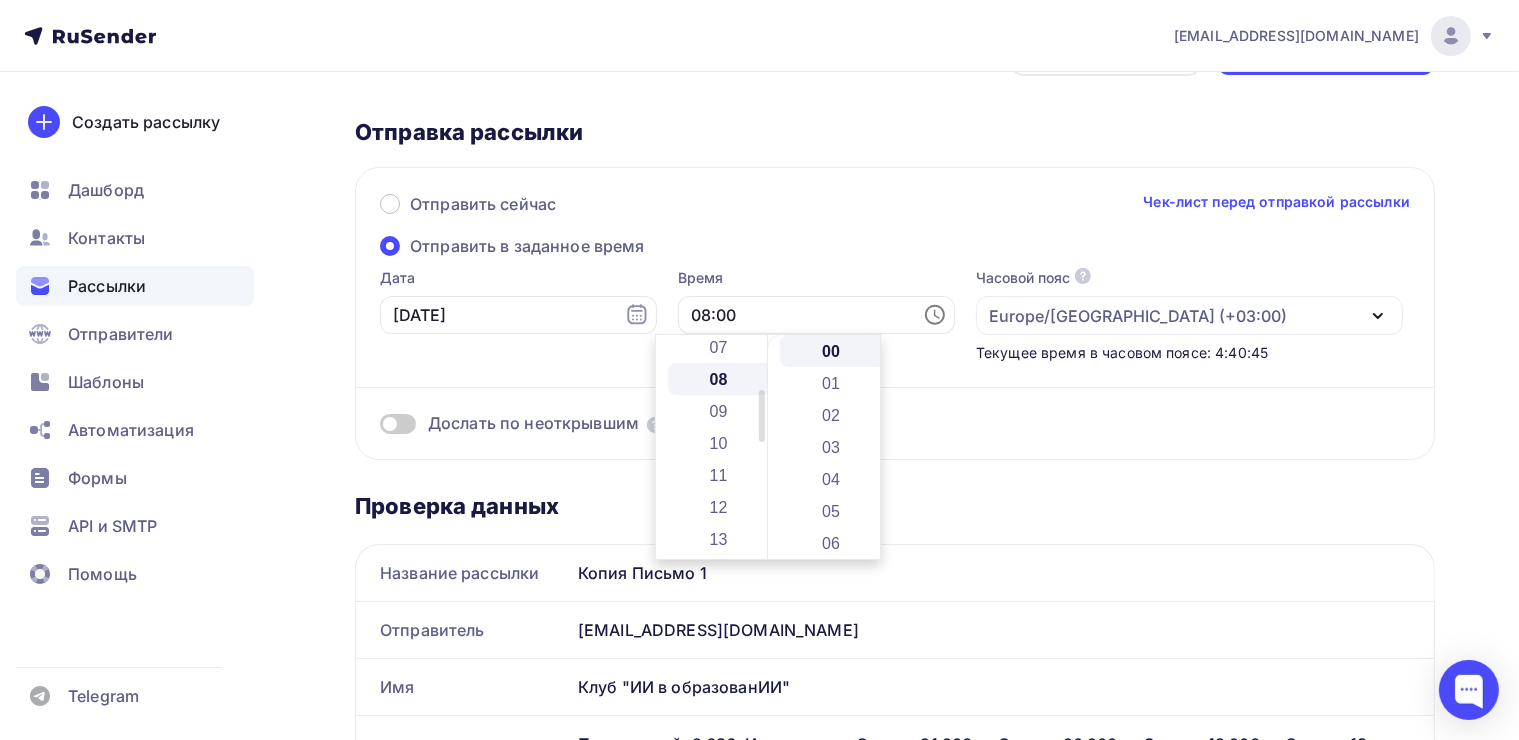 scroll, scrollTop: 256, scrollLeft: 0, axis: vertical 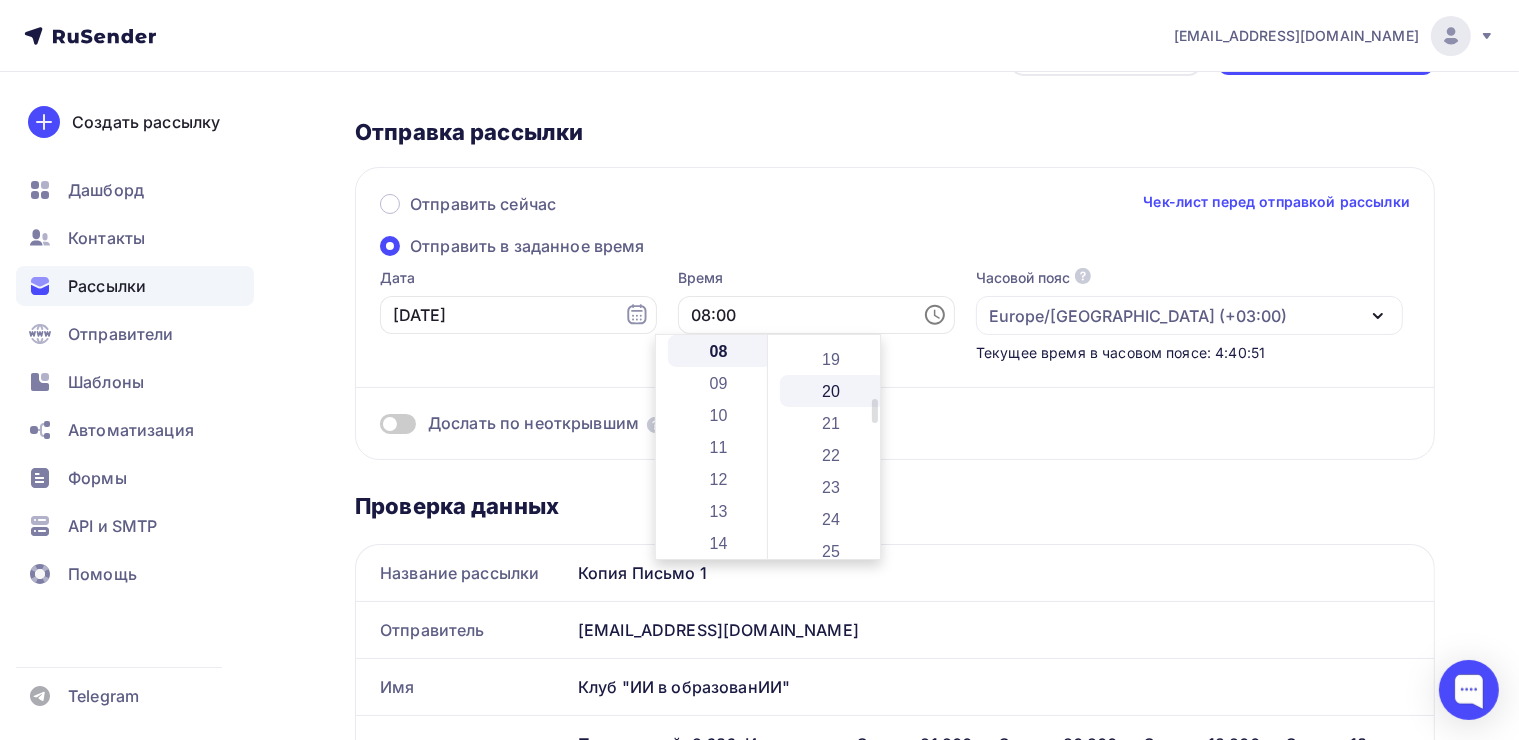 click on "20" at bounding box center [832, 391] 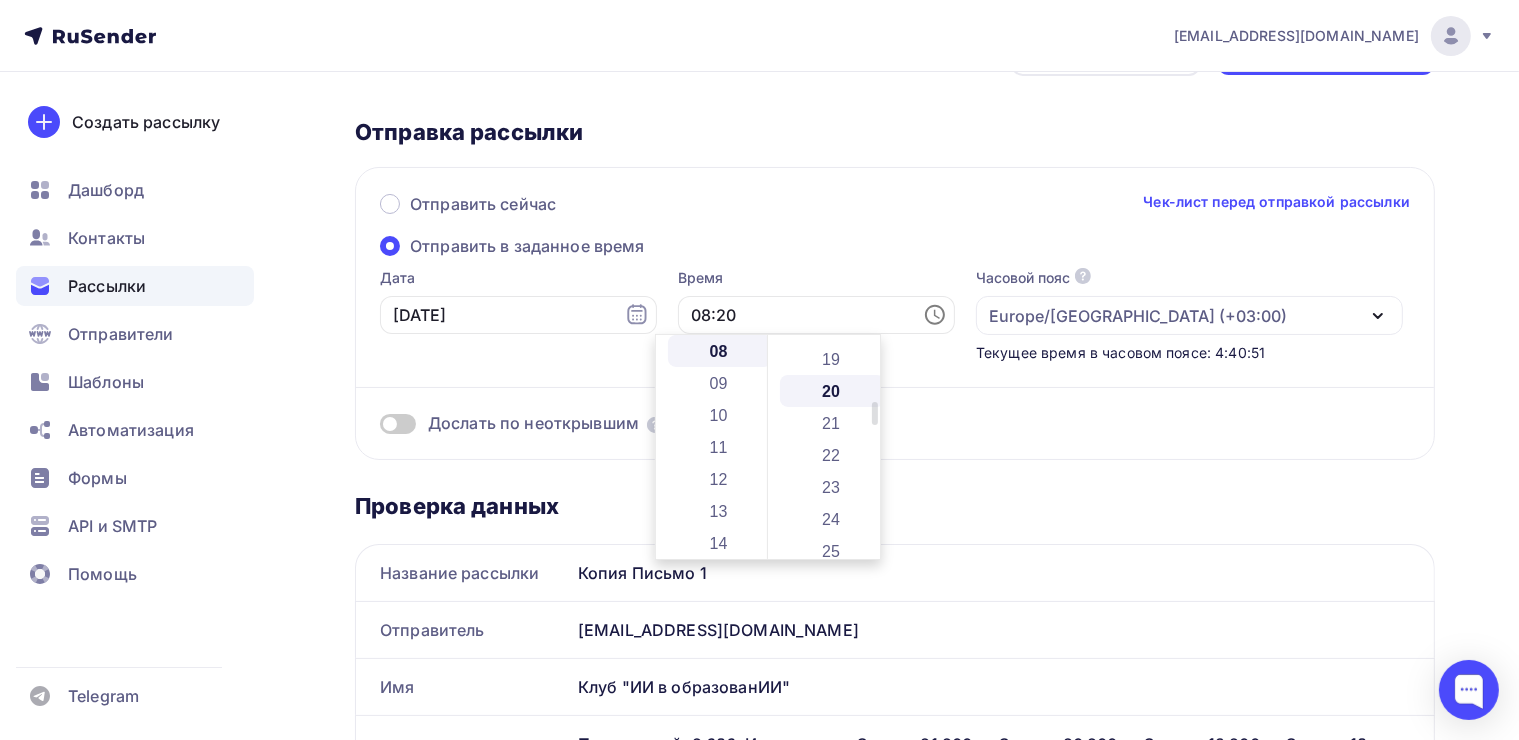 scroll, scrollTop: 640, scrollLeft: 0, axis: vertical 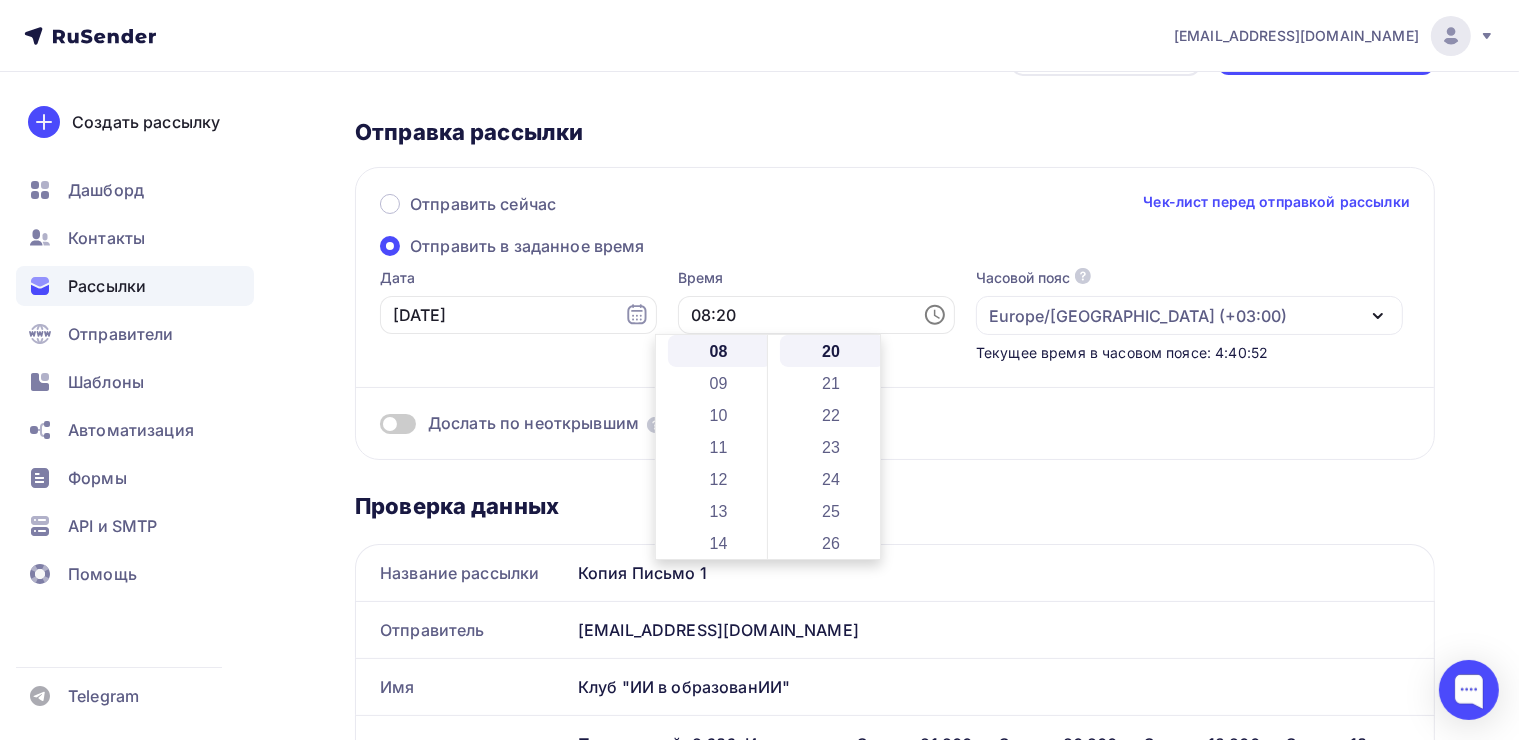 click on "Проверка данных
Название рассылки
Копия Письмо 1
Отправитель
[EMAIL_ADDRESS][DOMAIN_NAME]
Имя
Клуб "ИИ в образованИИ"
Кому
Получателей:
2 686. Из списков:
«Список 21 200»,«Список 20 200»,«Список 19 200»,«Список 18 200»,«Список 17 400»,«Список 16 300»,«Список 15 300»,«Список 14 600»,«Список 13 300»,«Список 12 300».
Тема
Хотите освоить нейросети в образовании?
[GEOGRAPHIC_DATA]
ИИ в образовании
UTM-метки
utm_source=utm_source&utm_medium=utm_medium&utm_campaign=utm_comaign" at bounding box center [895, 1070] 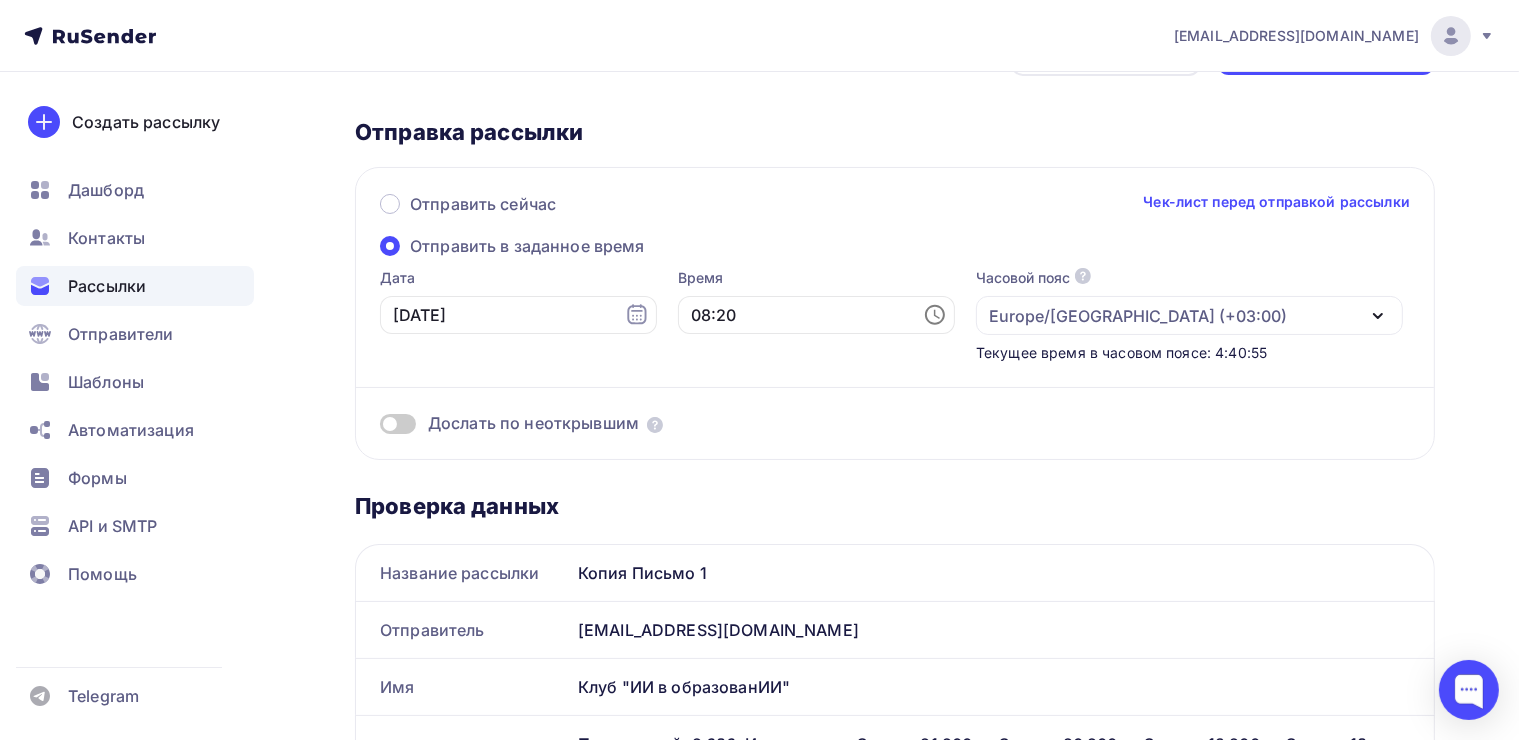 click at bounding box center [398, 424] 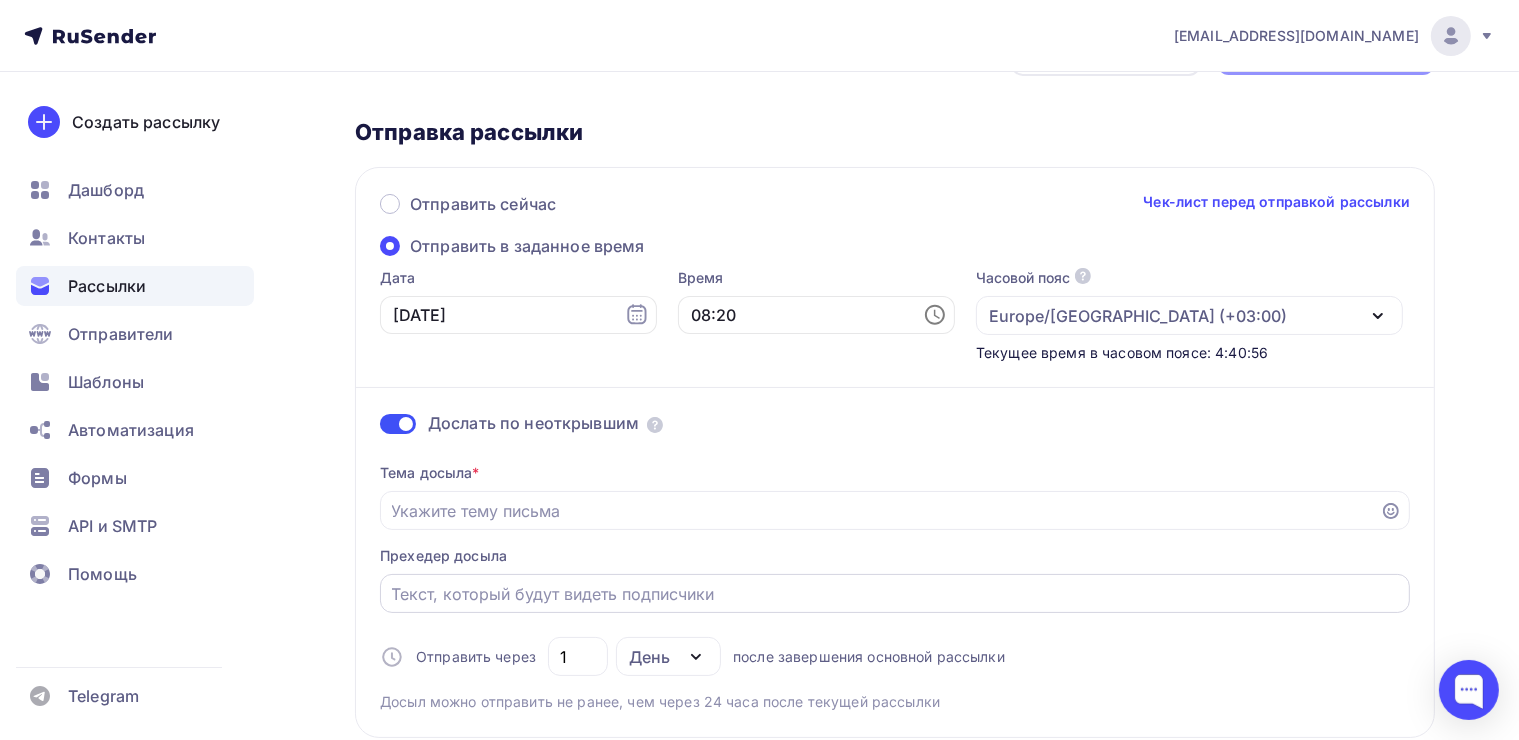 click on "Отправить в заданное время" at bounding box center [895, 594] 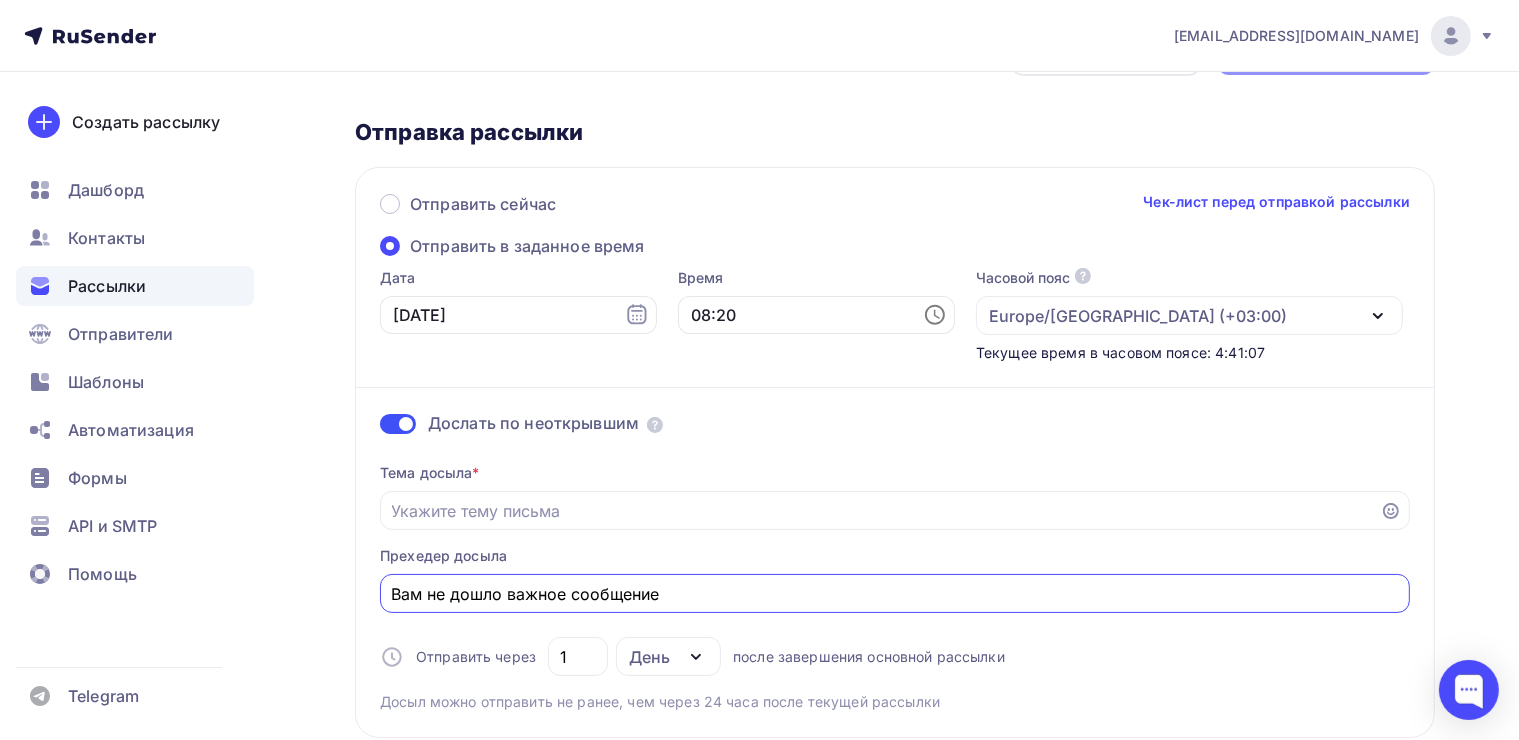 type on "Вам не дошло важное сообщение!" 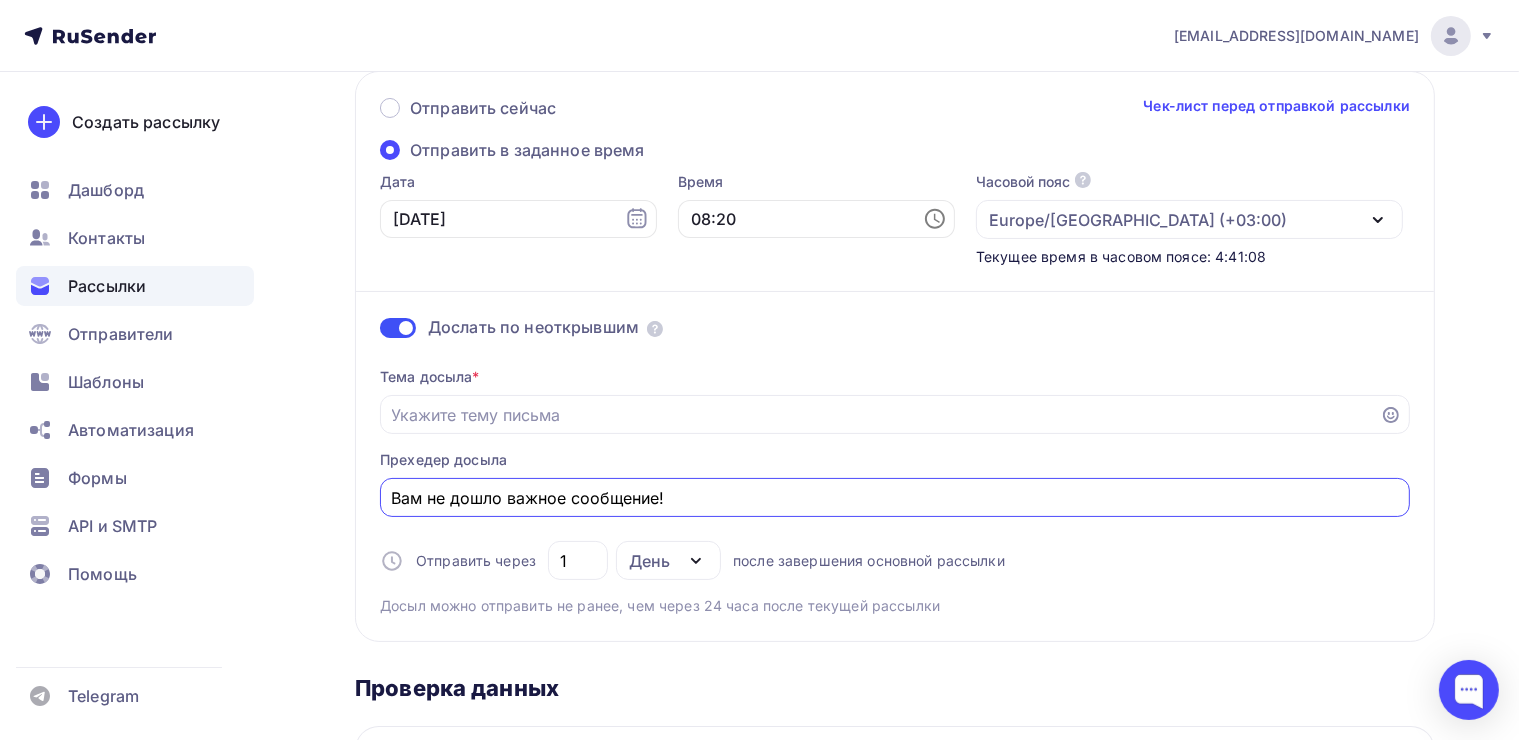 scroll, scrollTop: 276, scrollLeft: 0, axis: vertical 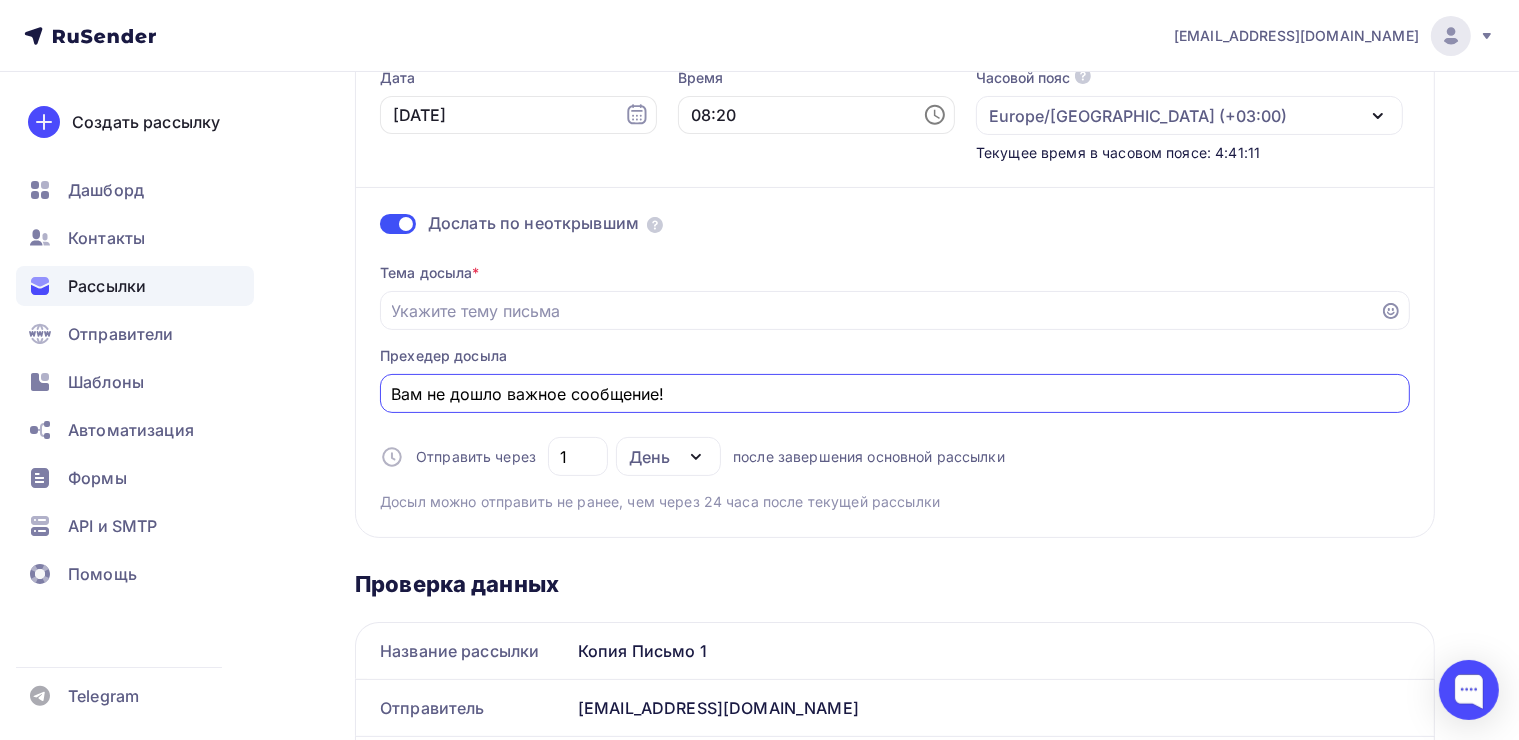 drag, startPoint x: 670, startPoint y: 394, endPoint x: 318, endPoint y: 398, distance: 352.02274 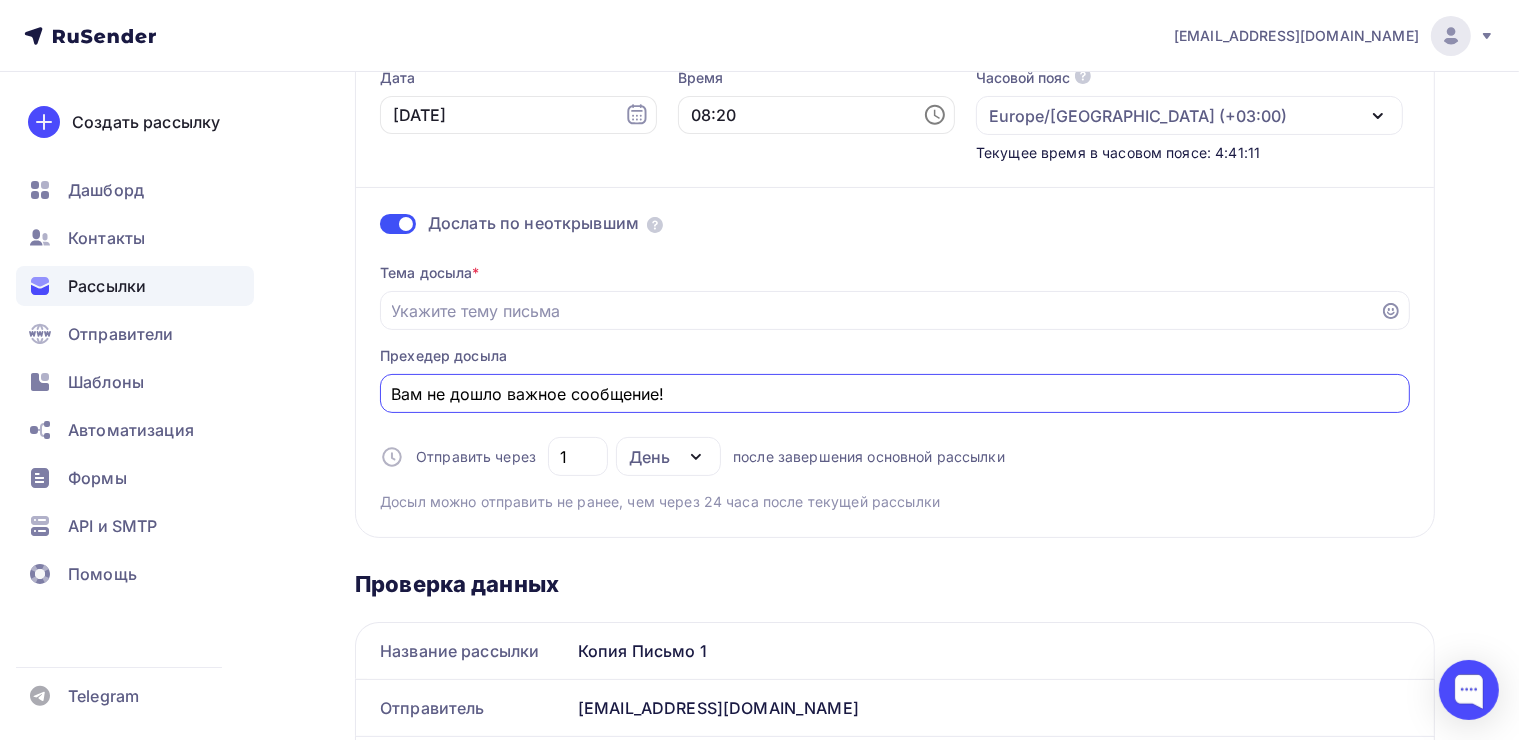 click on "Назад
Обзор рассылки
Обзор рассылки
Закончить позже
Отправить рассылку
Отправка рассылки
Отправить сейчас
Чек-лист перед отправкой рассылки
Отправить в заданное время
Дата   [DATE]   Время   08:20
Часовой пояс
По умолчанию используется часовой пояс из настроек вашего акаунта
[GEOGRAPHIC_DATA]/[GEOGRAPHIC_DATA] (+03:00)
[GEOGRAPHIC_DATA]/[GEOGRAPHIC_DATA] (+00:00)           [GEOGRAPHIC_DATA]/[GEOGRAPHIC_DATA] (+00:00)           [GEOGRAPHIC_DATA]/[GEOGRAPHIC_DATA] (+03:00)           [GEOGRAPHIC_DATA]/[GEOGRAPHIC_DATA] (+01:00)           [GEOGRAPHIC_DATA]/[GEOGRAPHIC_DATA] (+03:00)           [GEOGRAPHIC_DATA]/[GEOGRAPHIC_DATA] (+03:00)           [GEOGRAPHIC_DATA]/[GEOGRAPHIC_DATA] (+00:00)           [GEOGRAPHIC_DATA]/[GEOGRAPHIC_DATA] (+01:00)" at bounding box center (759, 817) 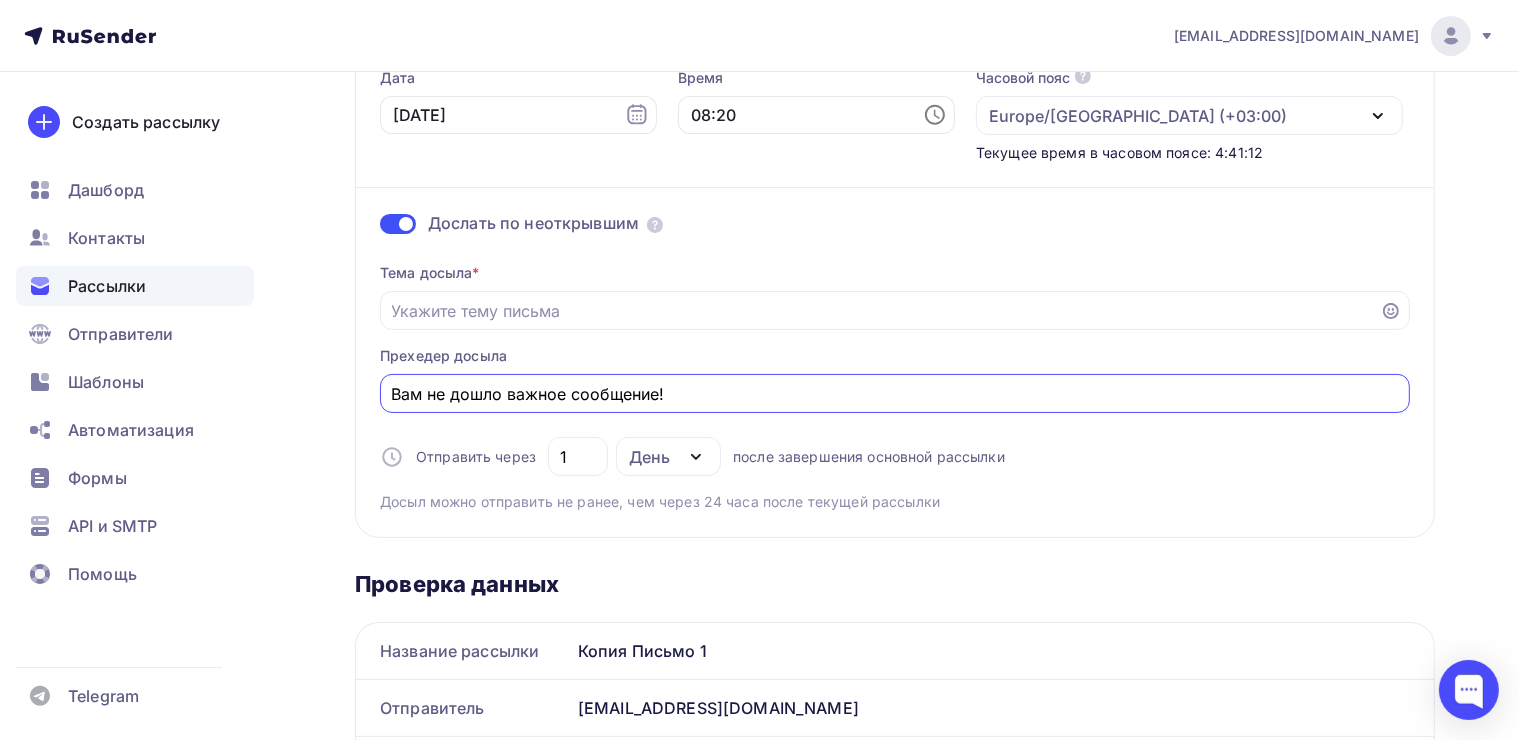 type 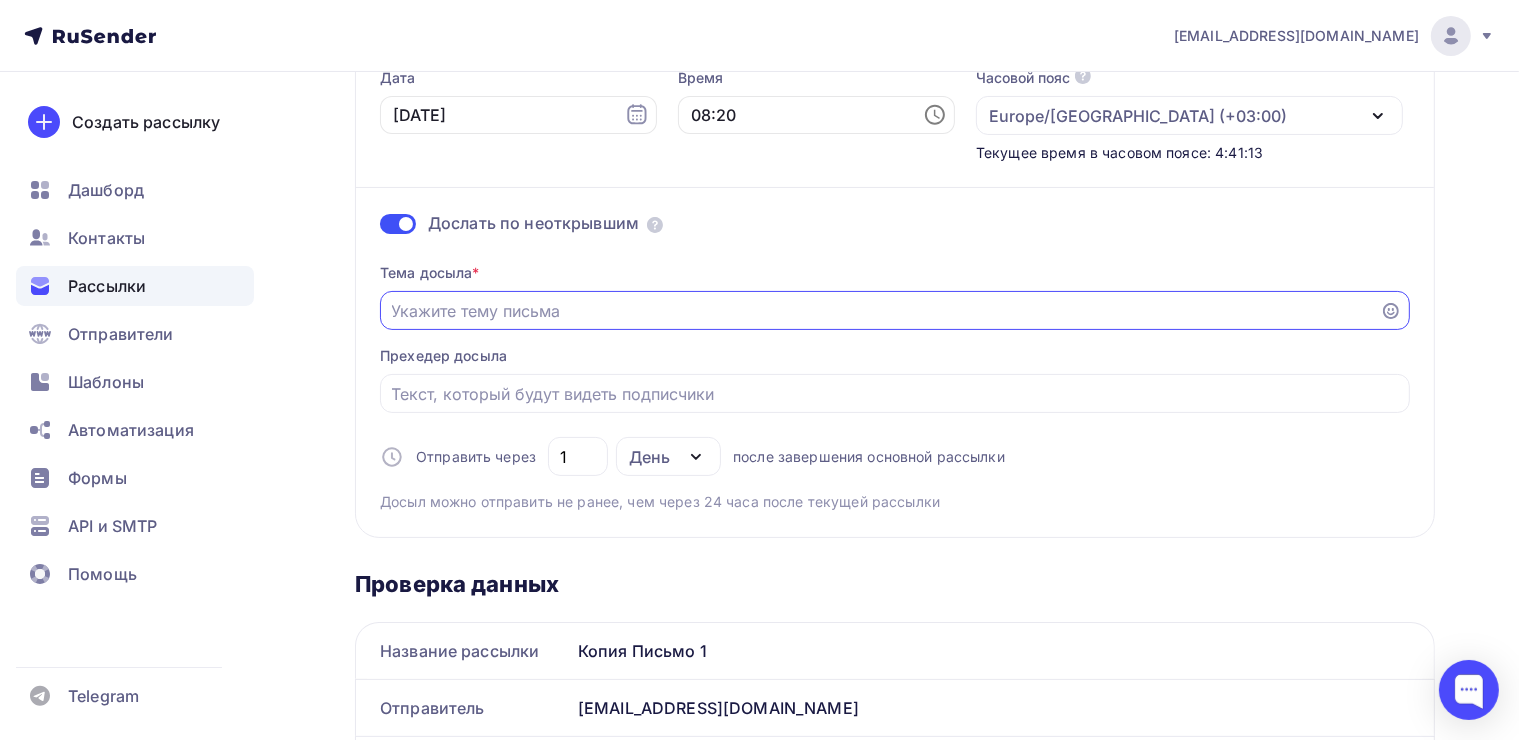 click on "Отправить в заданное время" at bounding box center [880, 311] 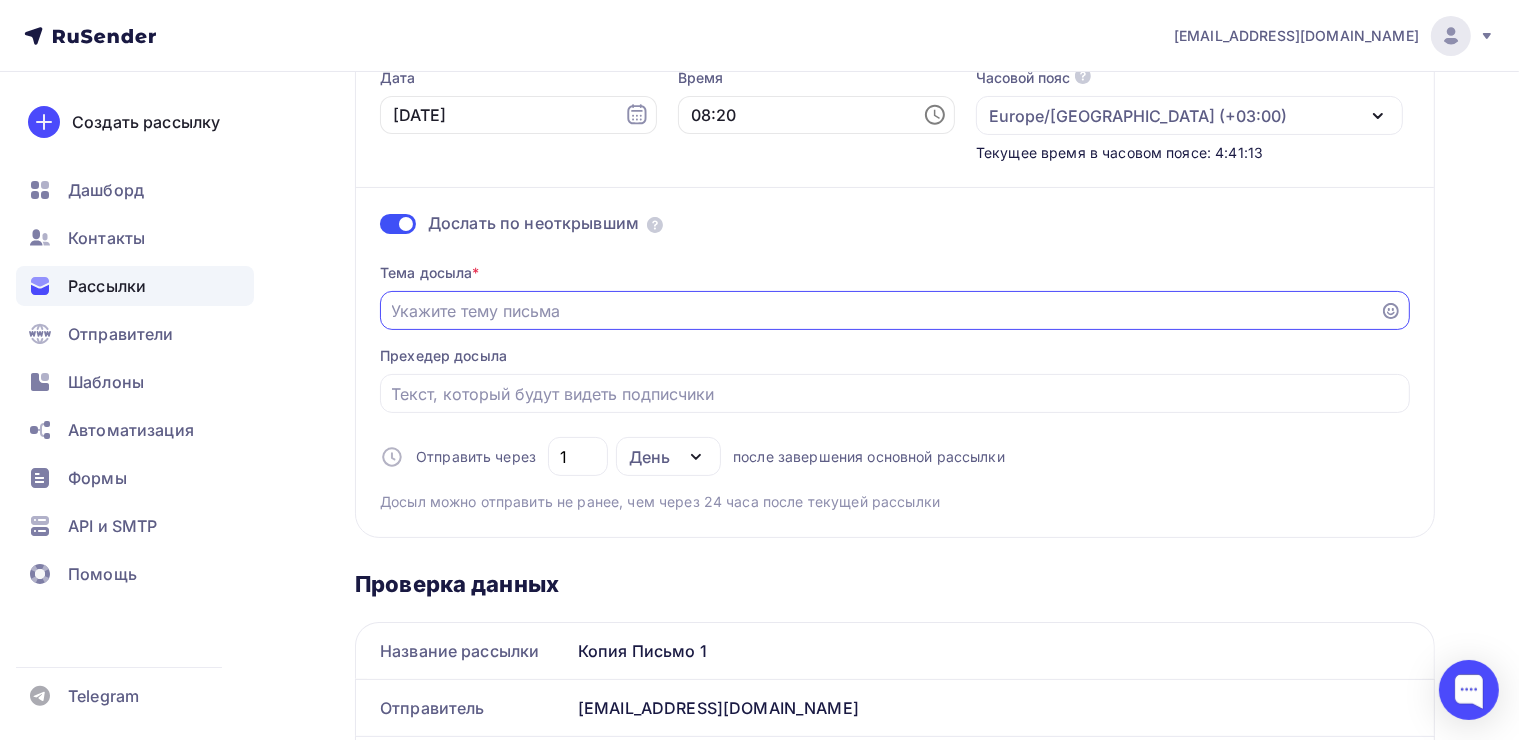 paste on "Вам не дошло важное сообщение!" 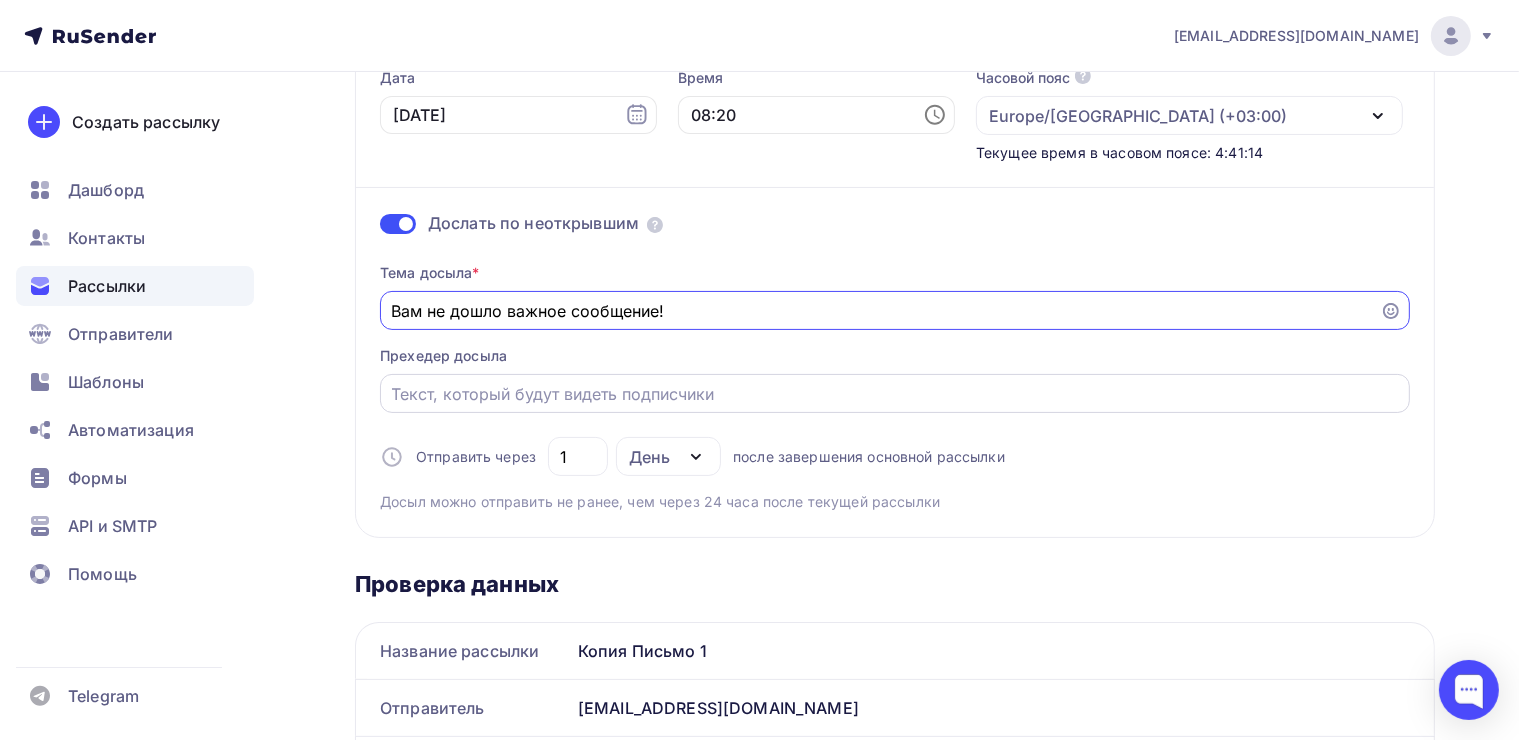 type on "Вам не дошло важное сообщение!" 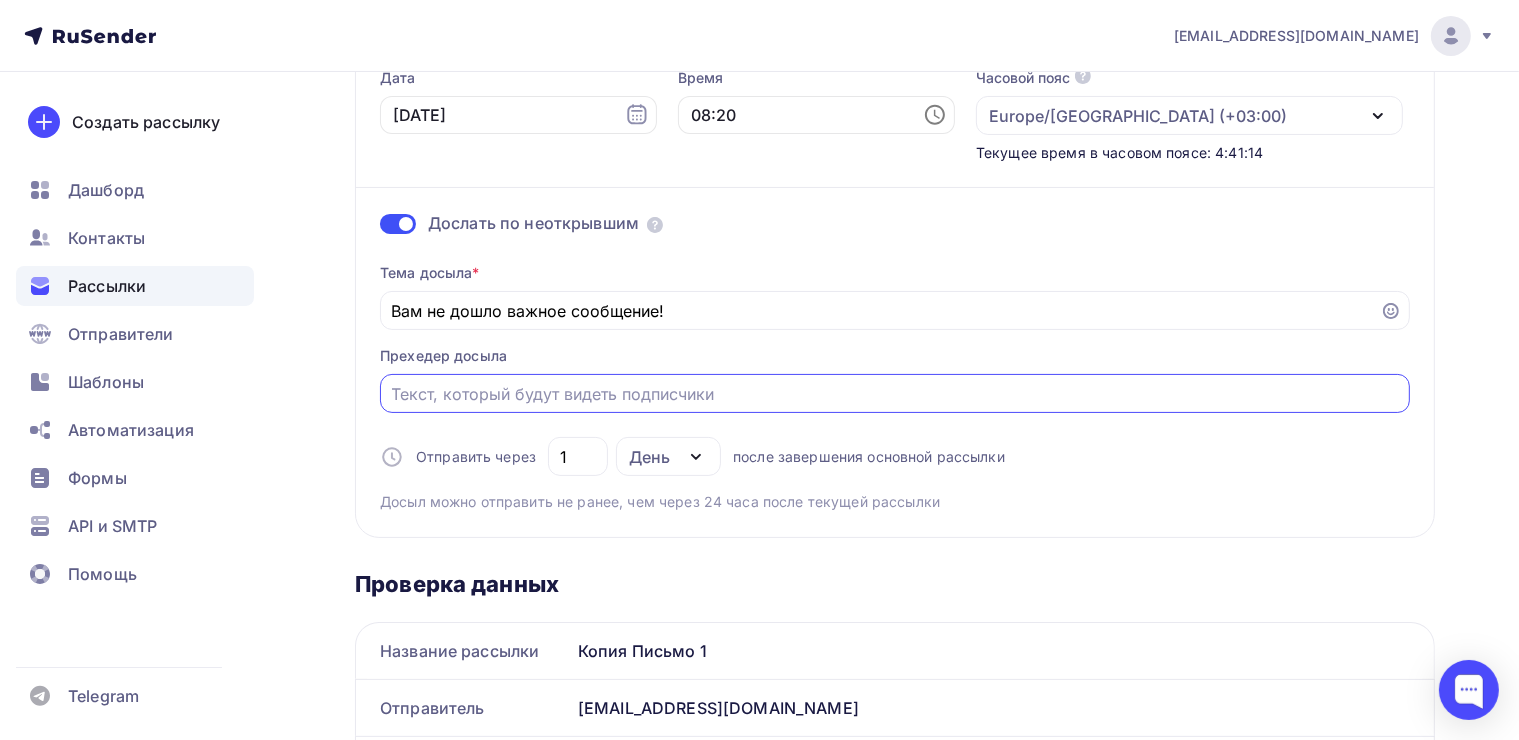 click on "Отправить в заданное время" at bounding box center [895, 394] 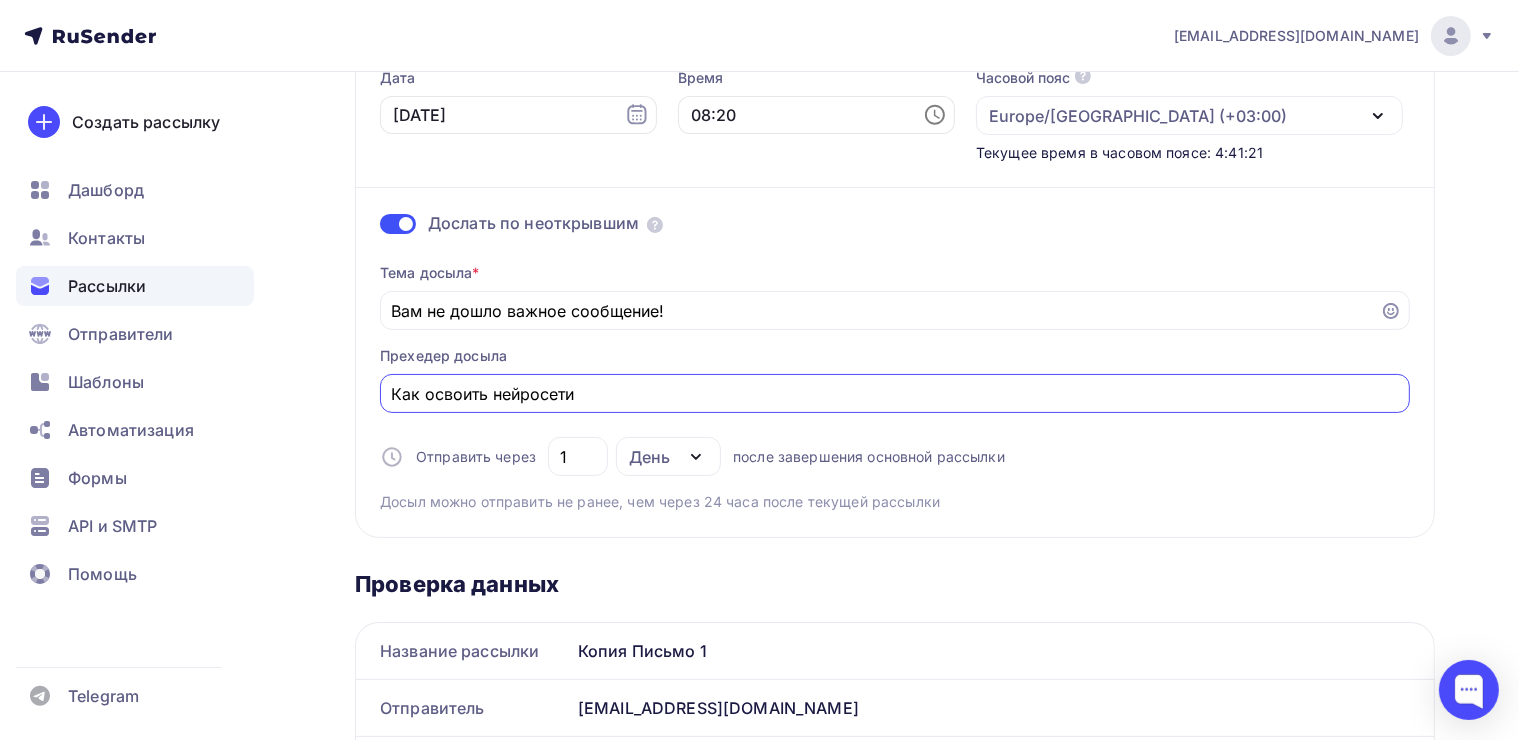 type on "Как освоить нейросети?" 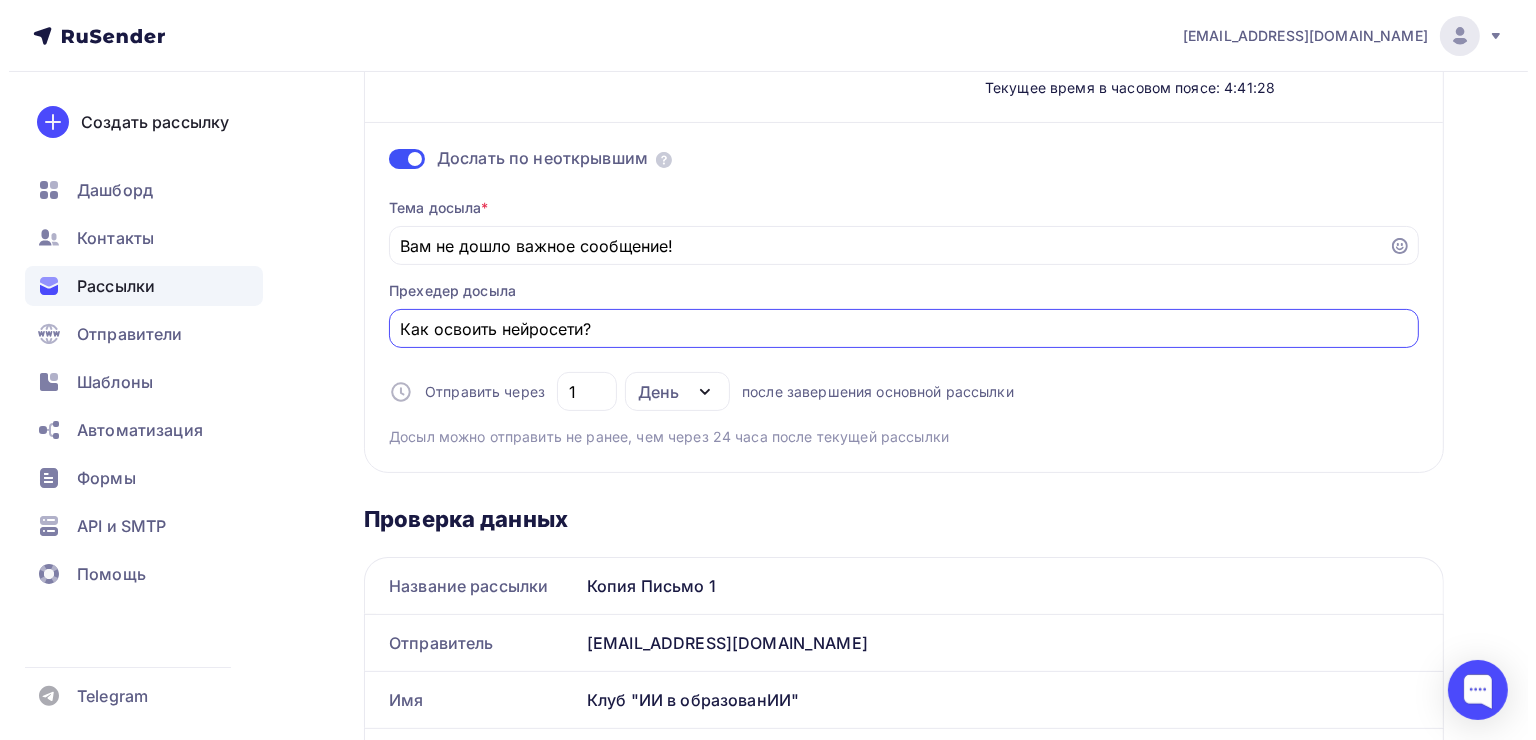 scroll, scrollTop: 0, scrollLeft: 0, axis: both 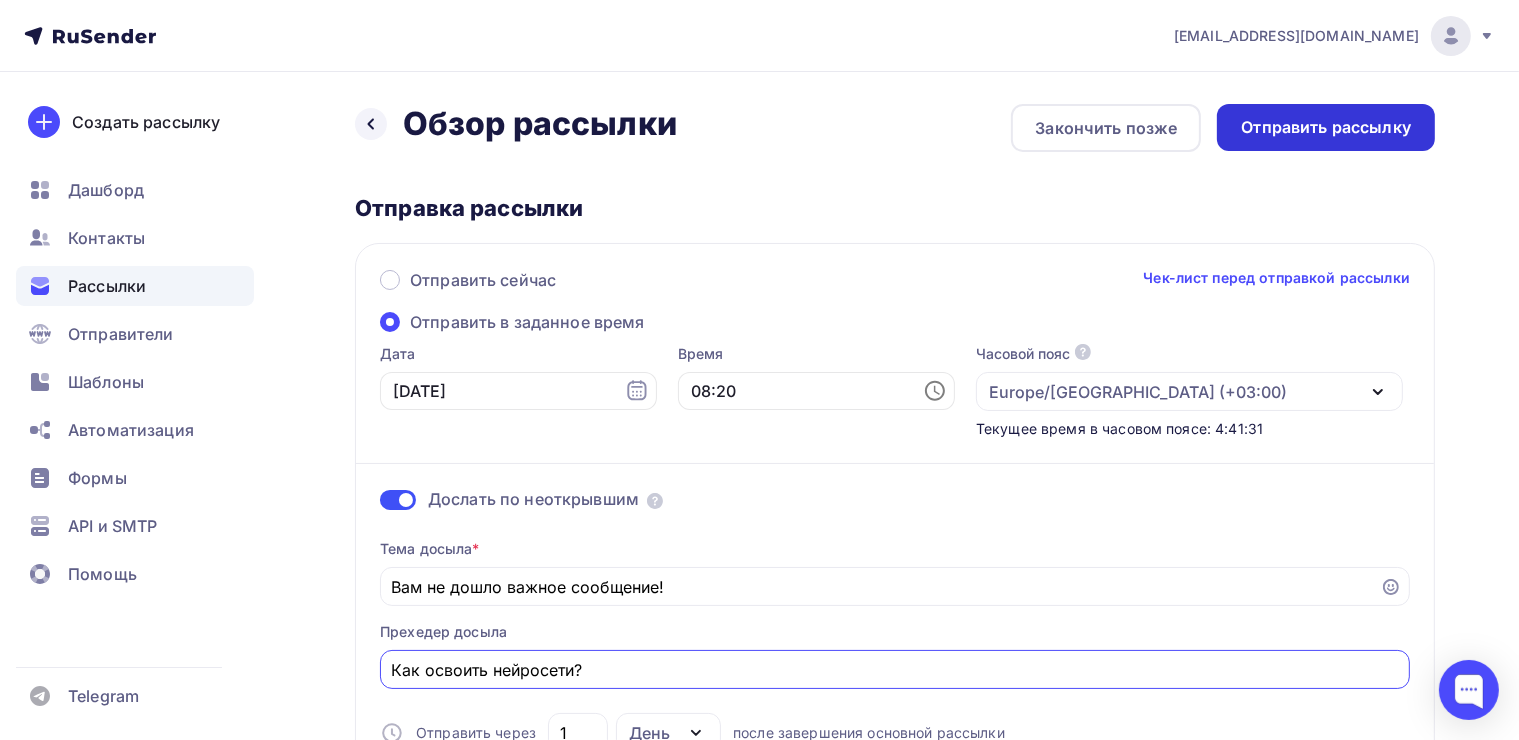 click on "Отправить рассылку" at bounding box center (1326, 127) 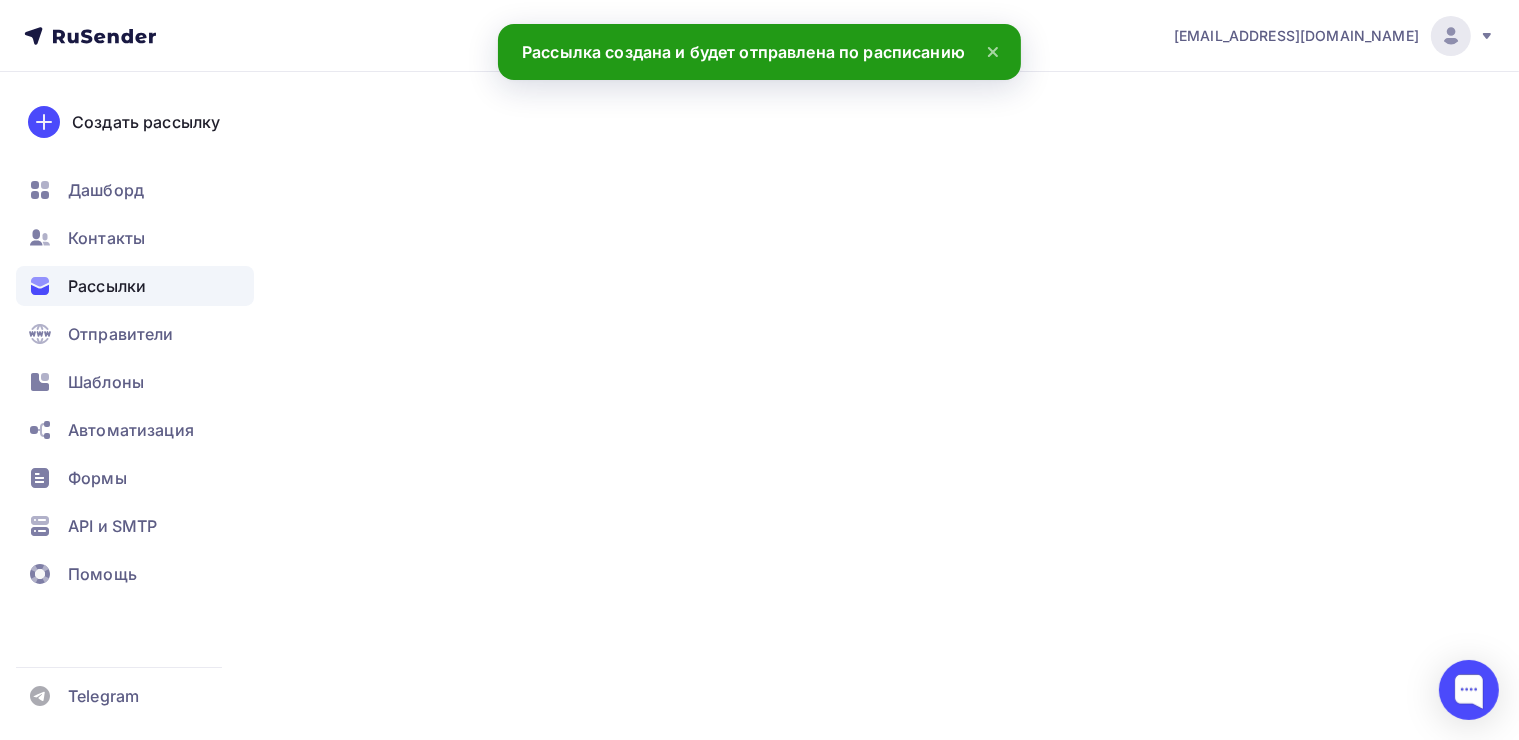 scroll, scrollTop: 0, scrollLeft: 0, axis: both 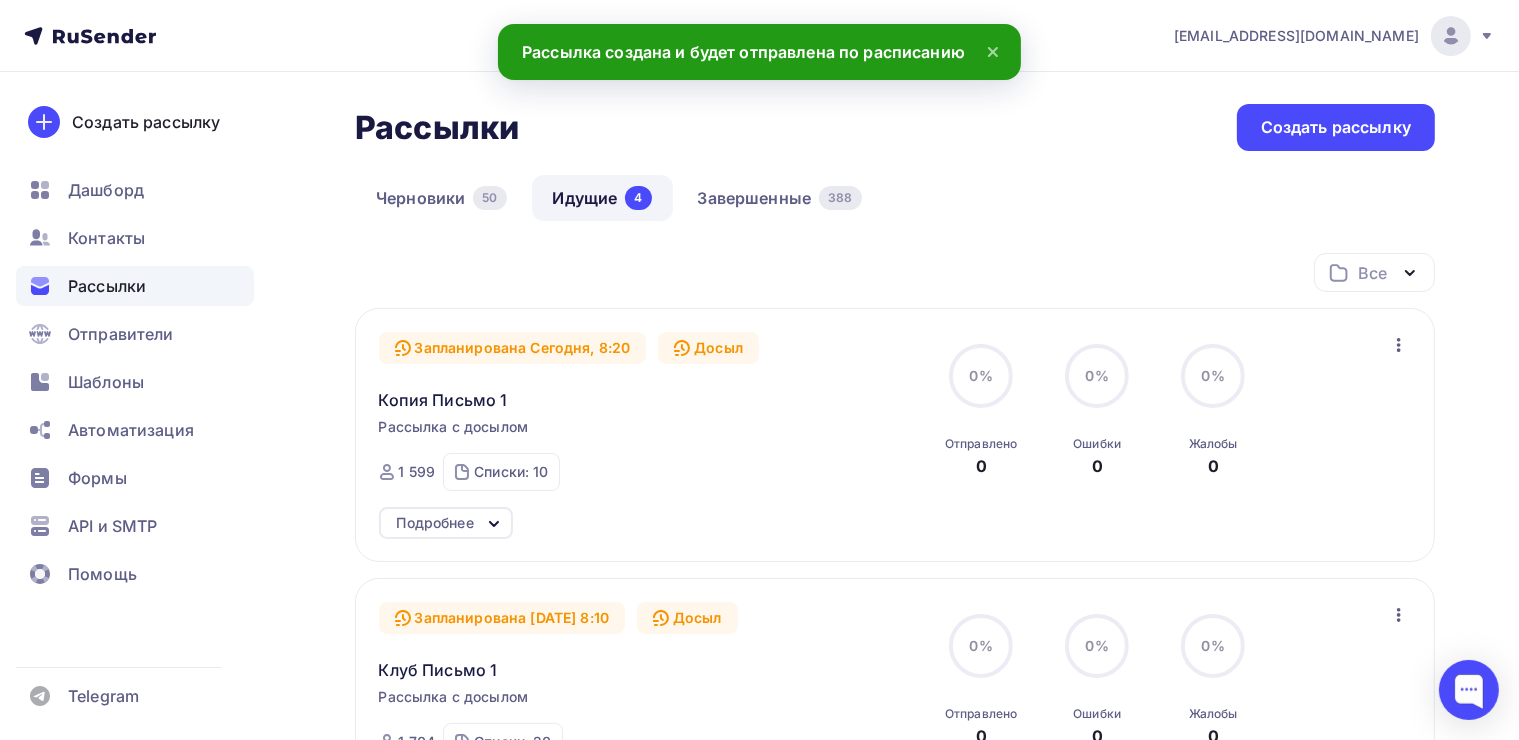 click 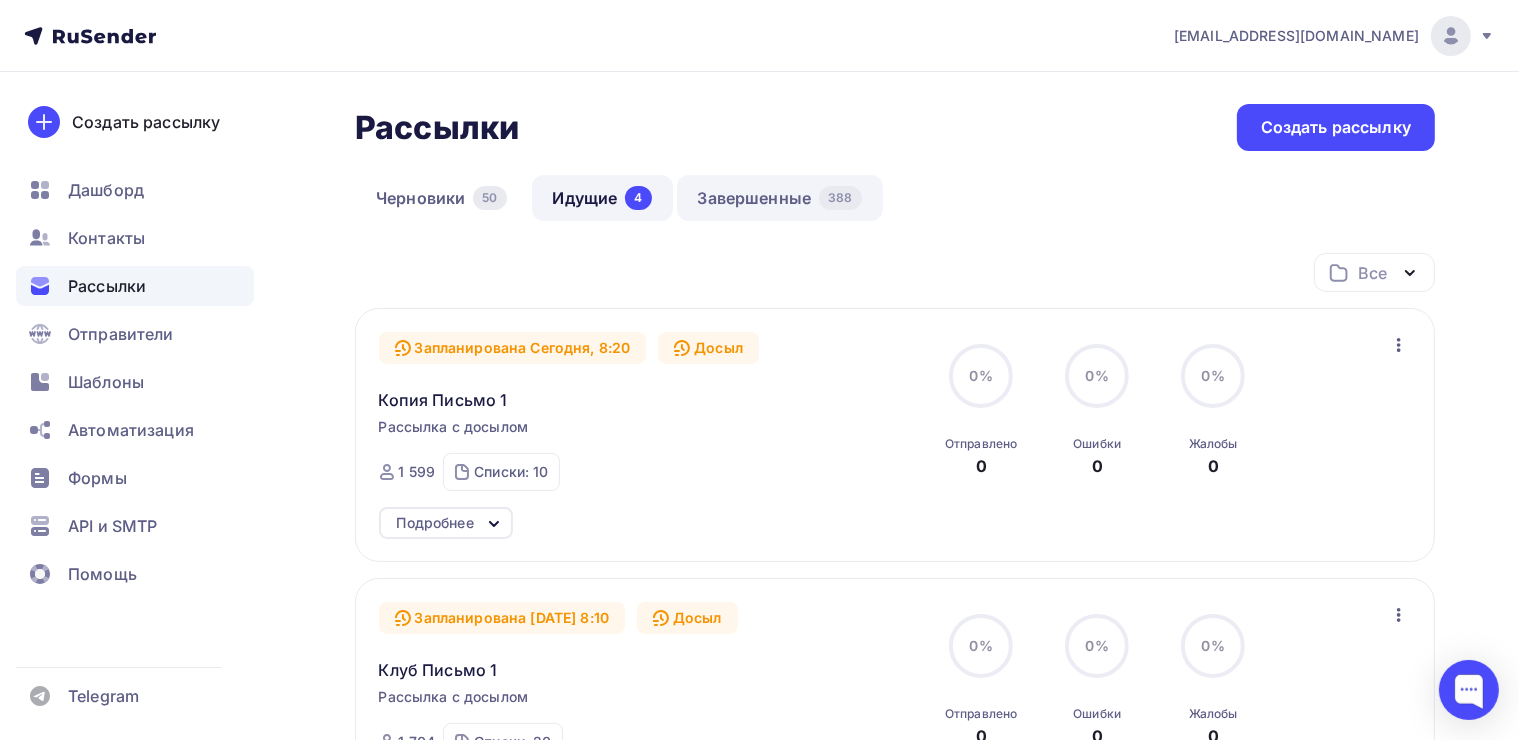 click on "Завершенные
388" at bounding box center (780, 198) 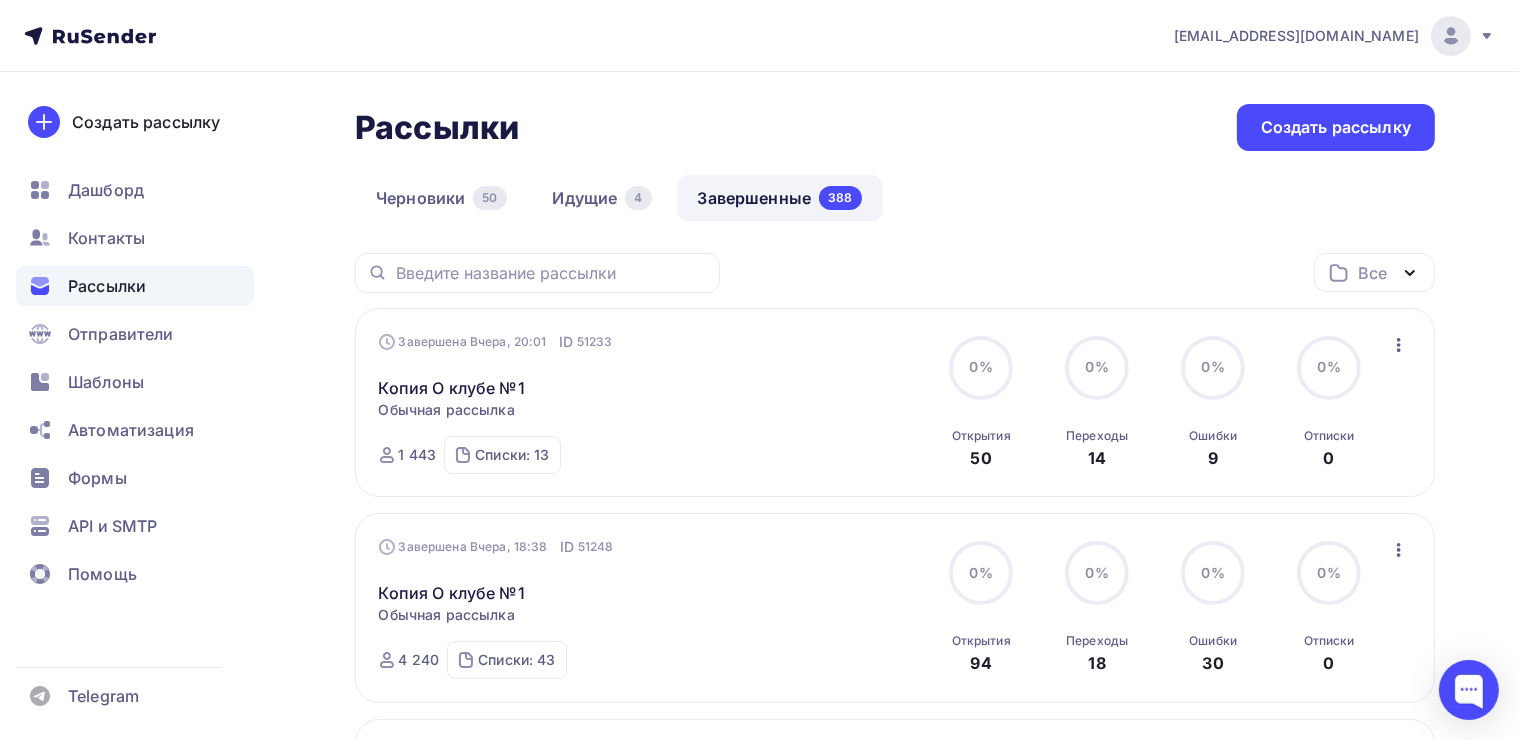 click 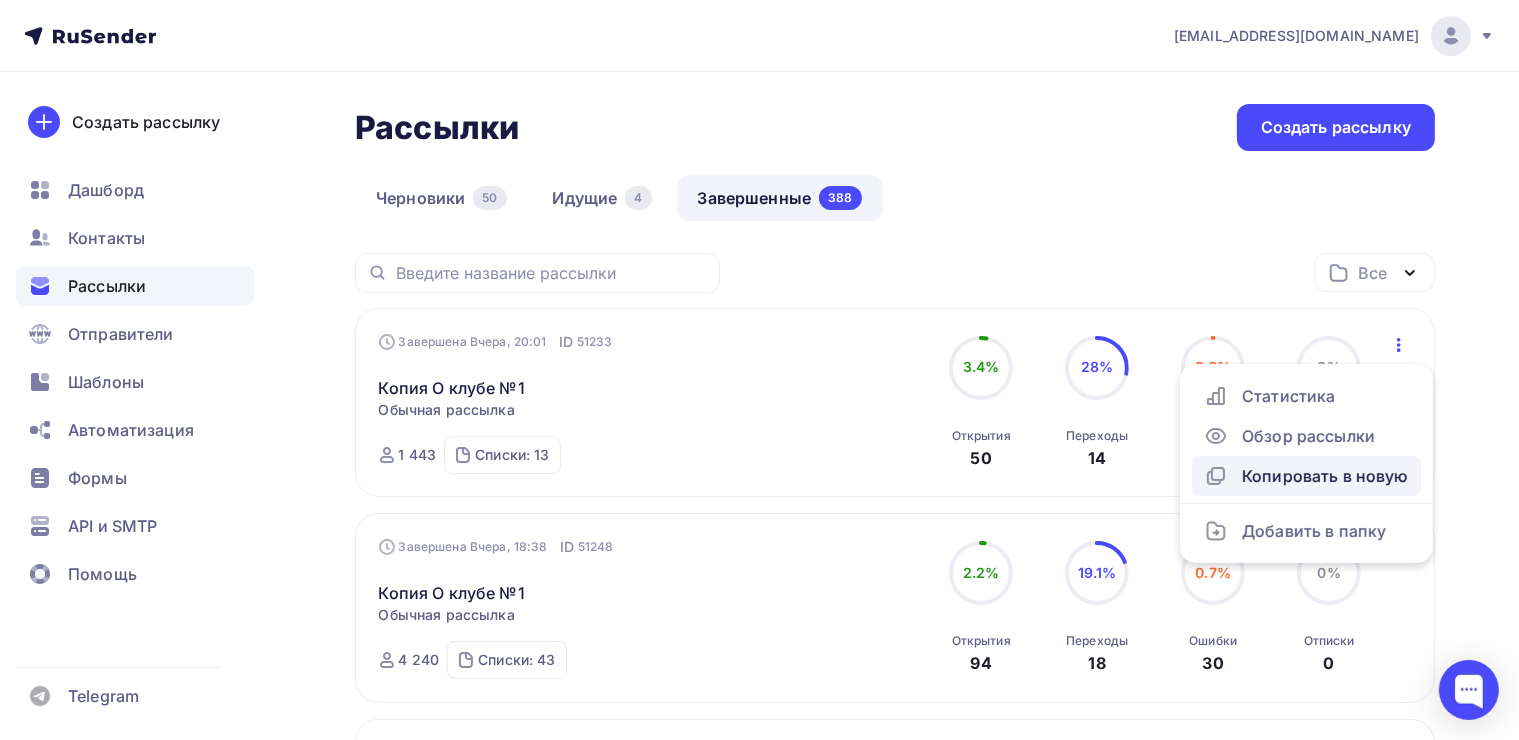 click on "Копировать в новую" at bounding box center (1306, 476) 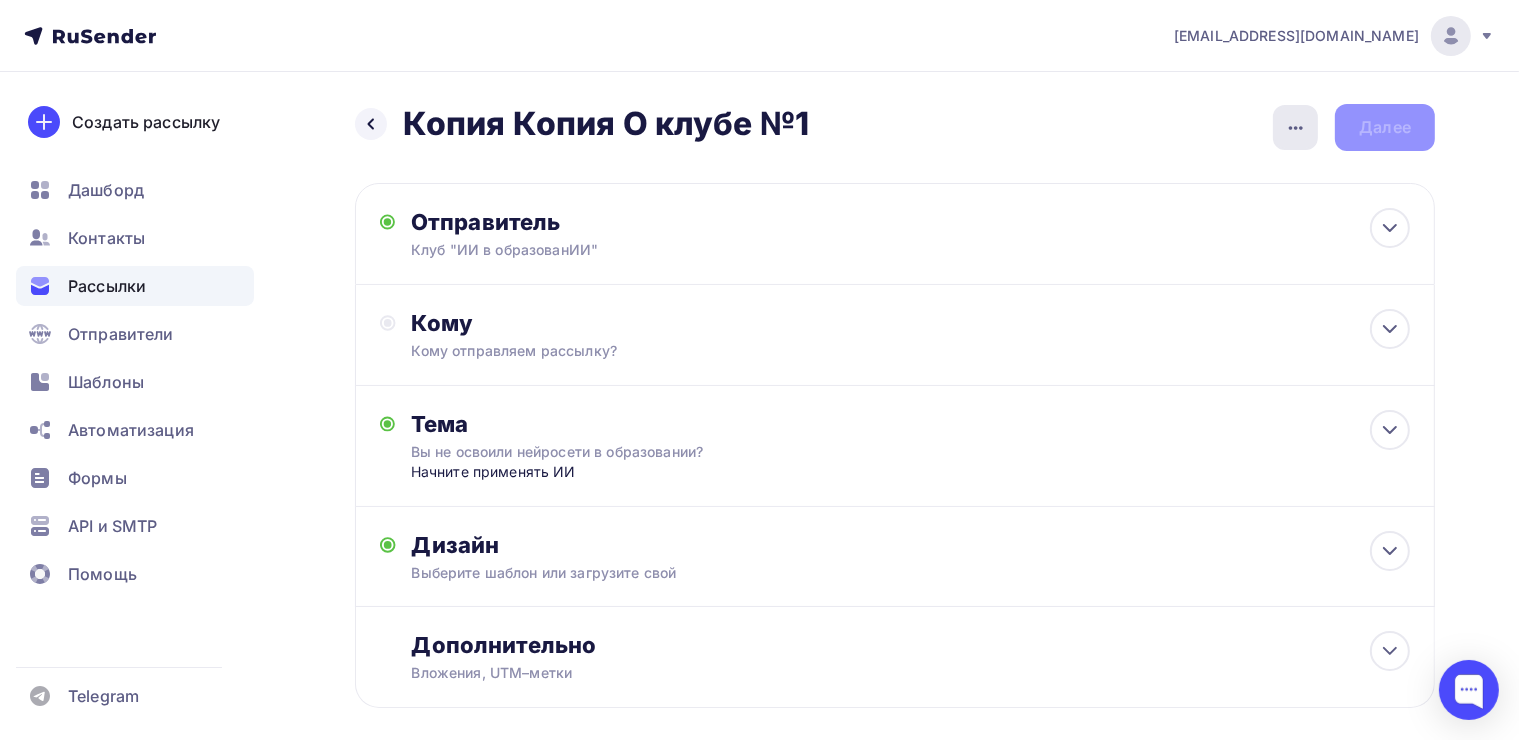 click at bounding box center [1295, 127] 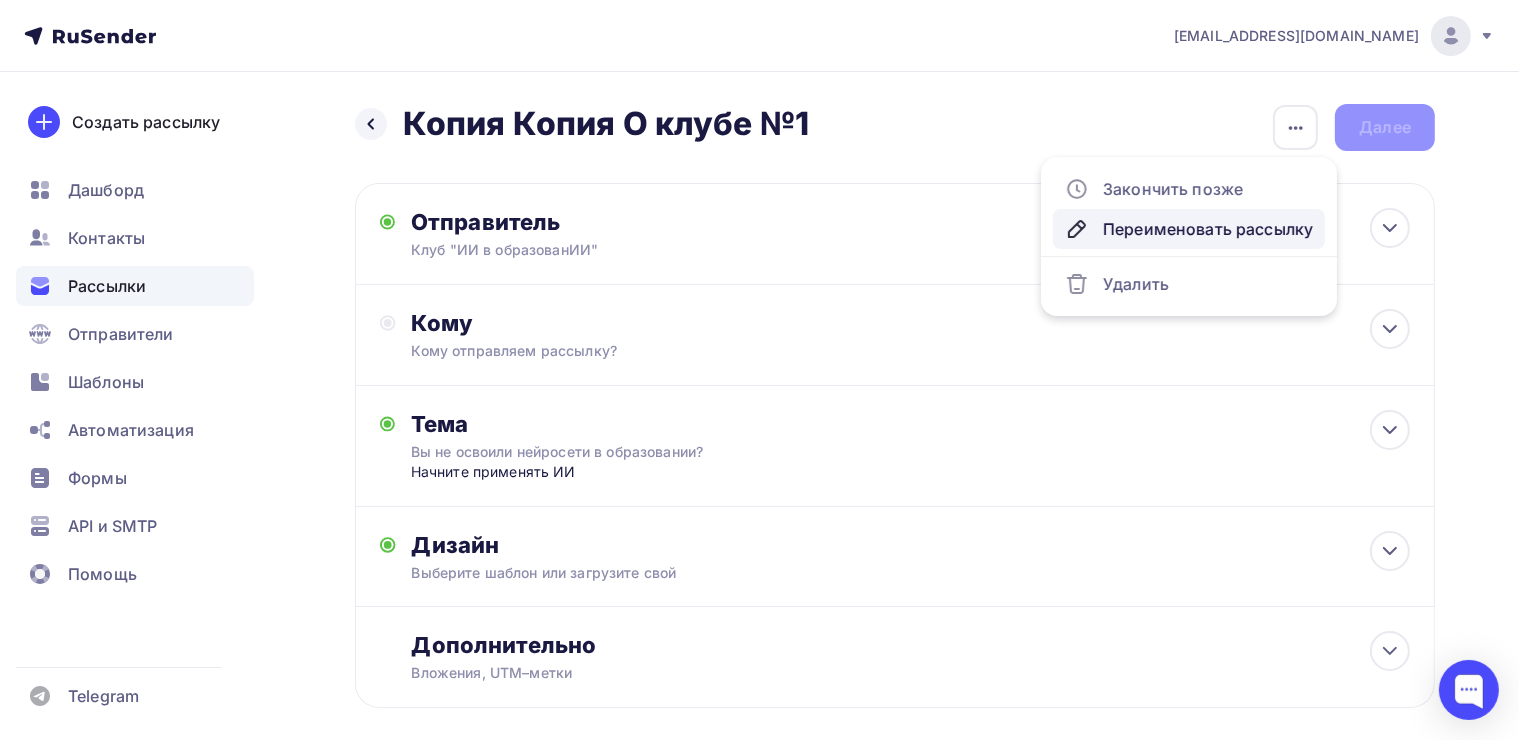 click on "Переименовать рассылку" at bounding box center (1189, 229) 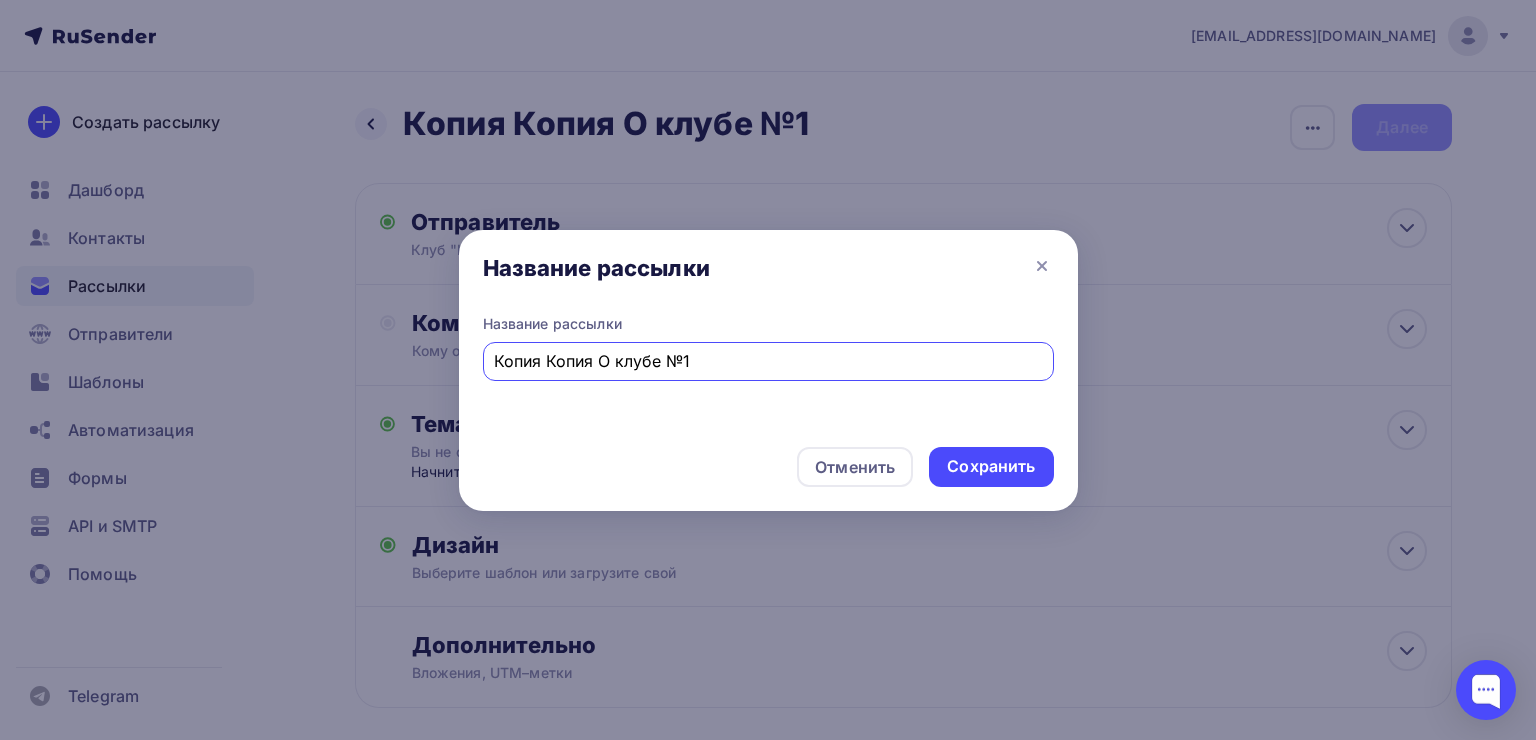 drag, startPoint x: 599, startPoint y: 362, endPoint x: 780, endPoint y: 357, distance: 181.06905 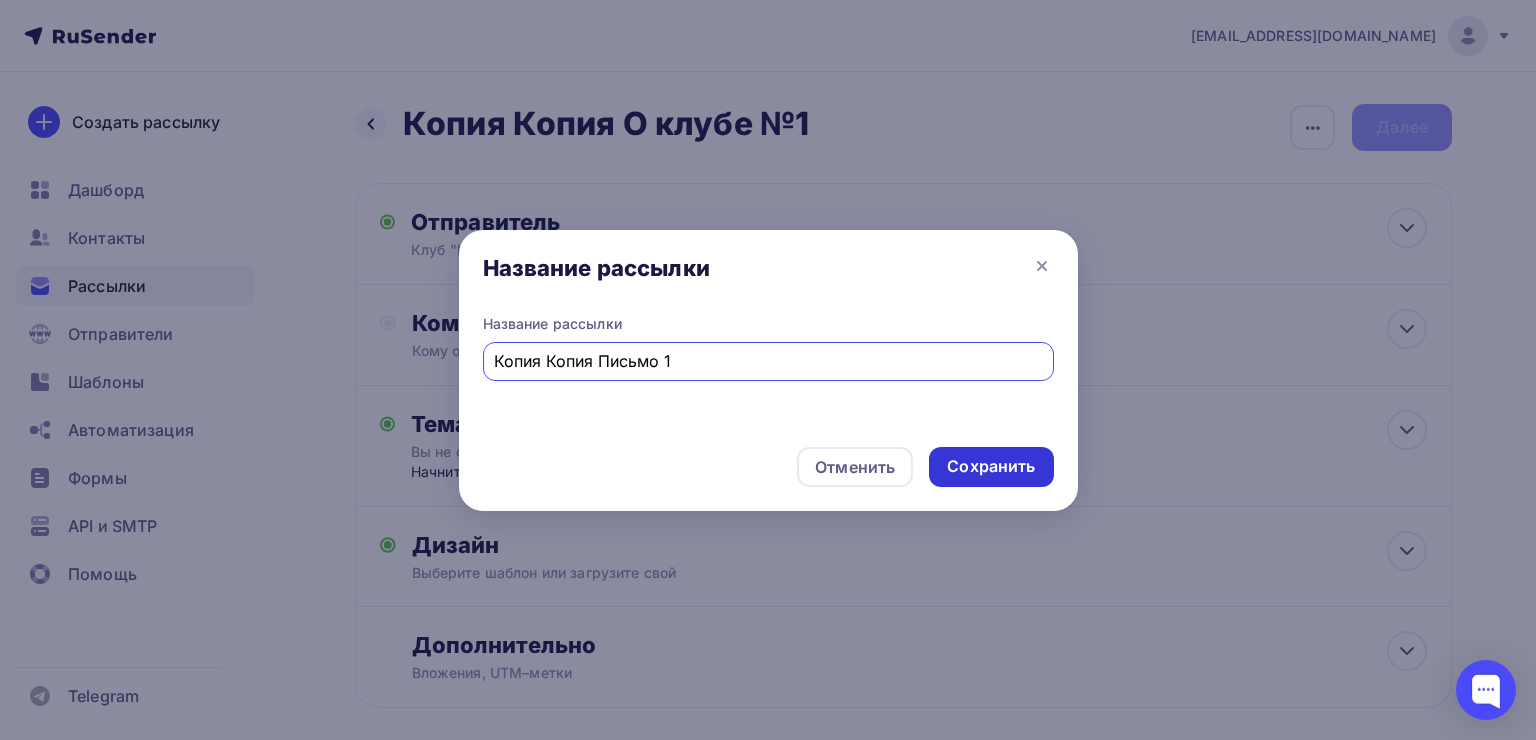 type on "Копия Копия Письмо 1" 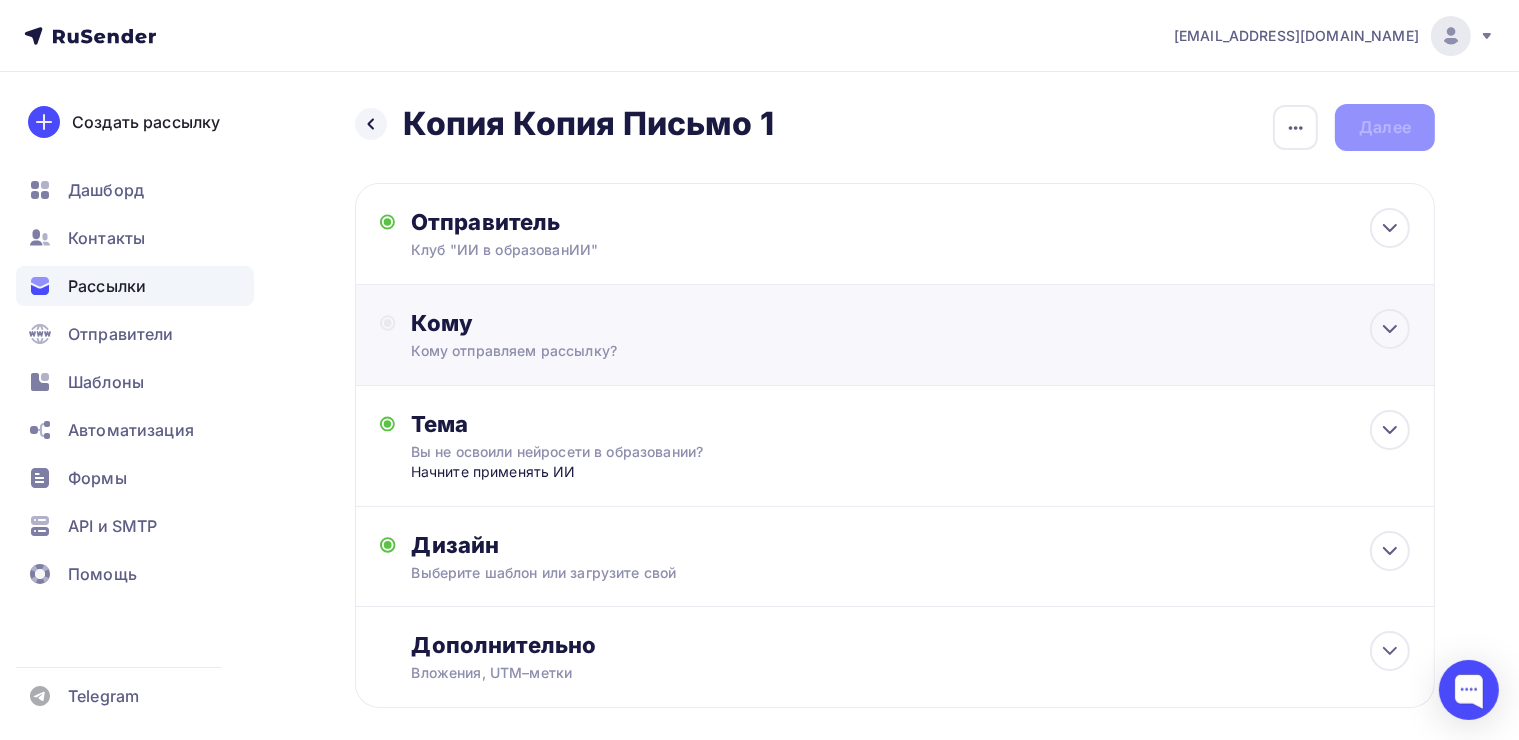 click on "Кому отправляем рассылку?" at bounding box center (861, 351) 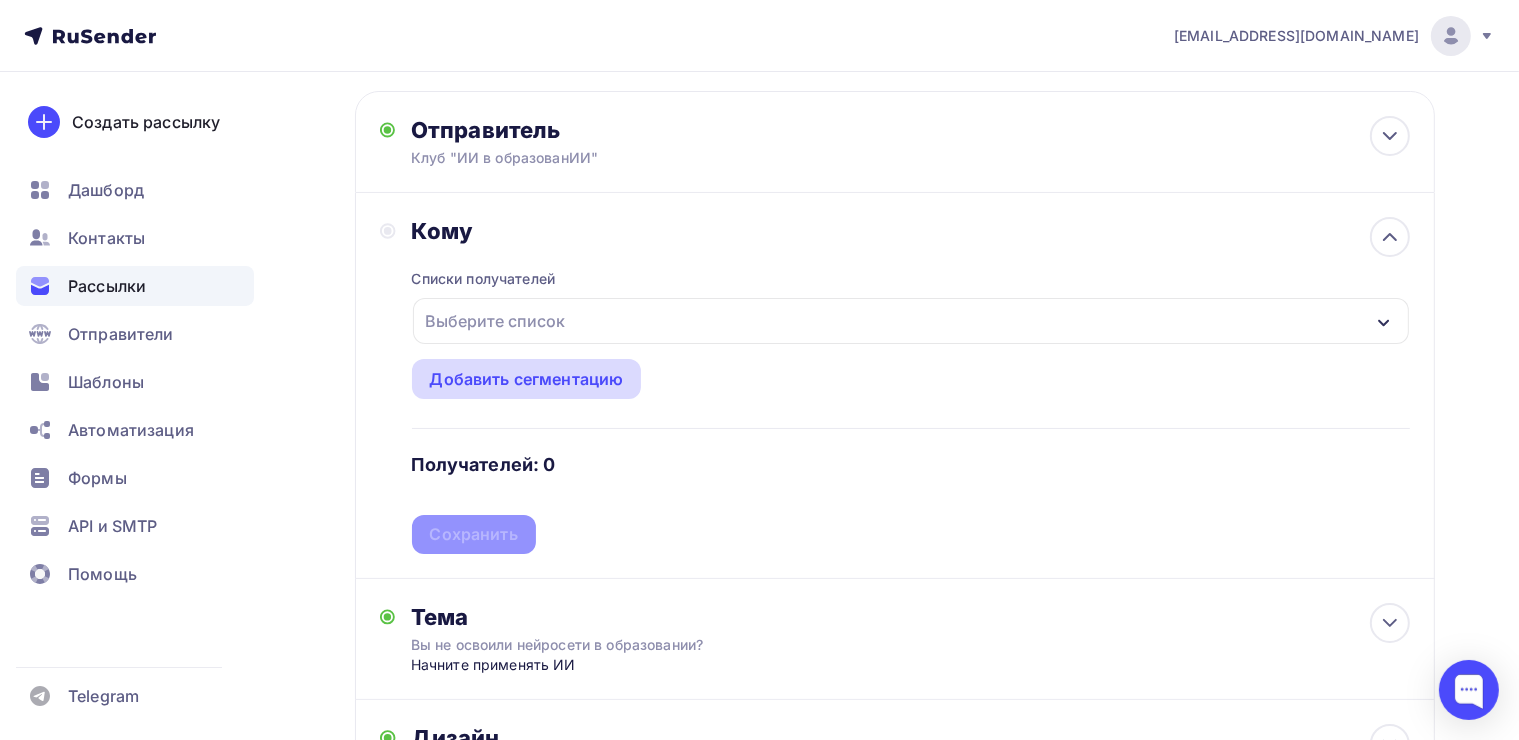 scroll, scrollTop: 200, scrollLeft: 0, axis: vertical 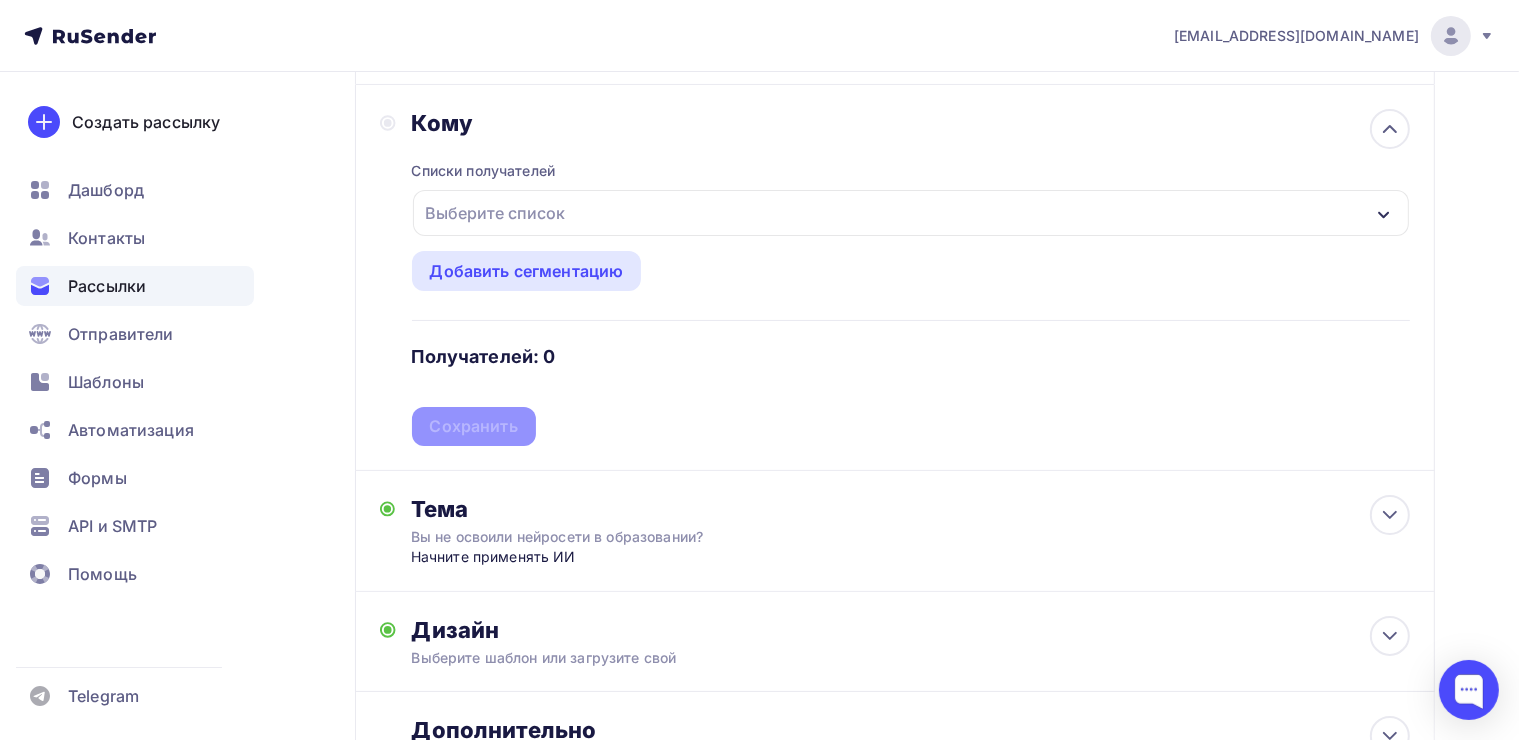 click on "Выберите список" at bounding box center [911, 213] 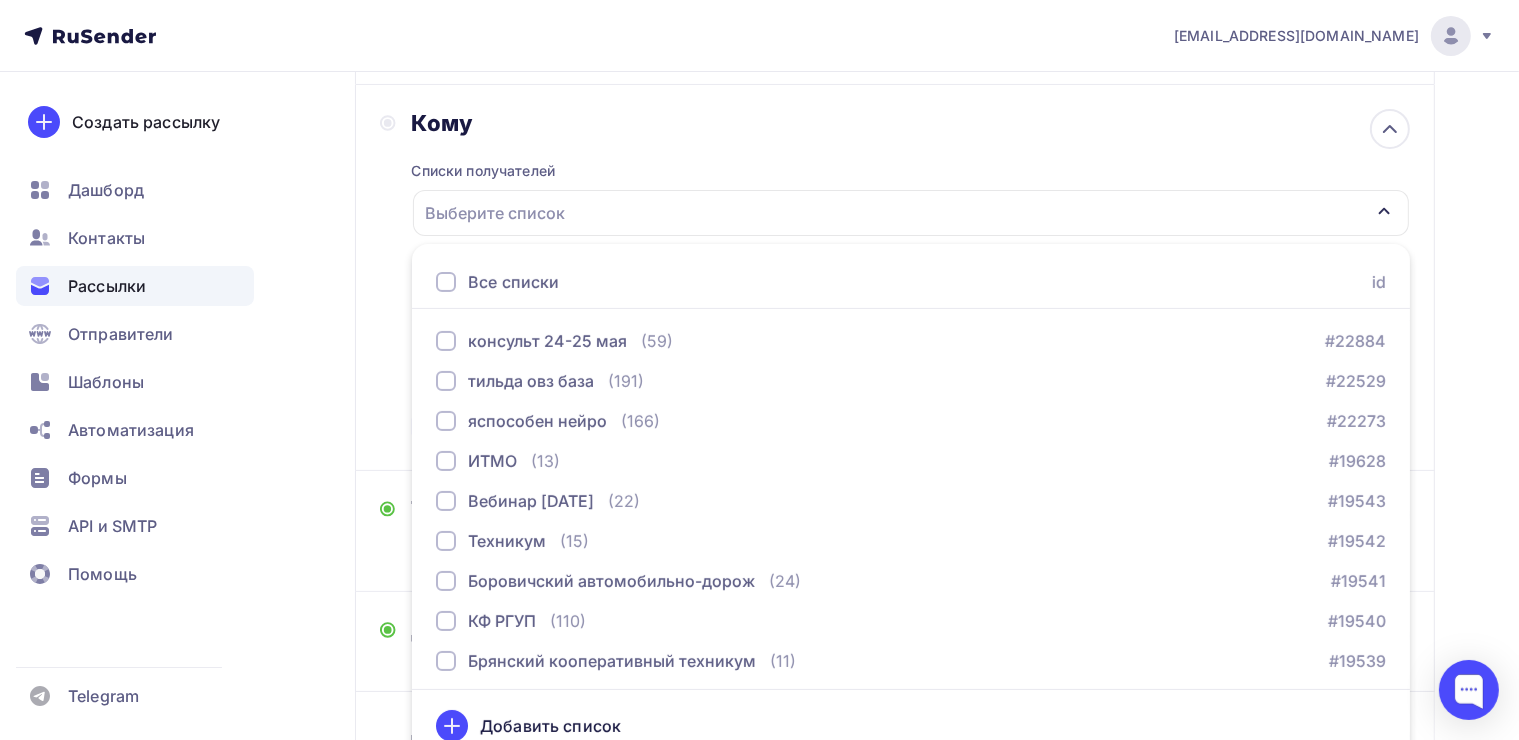 scroll, scrollTop: 220, scrollLeft: 0, axis: vertical 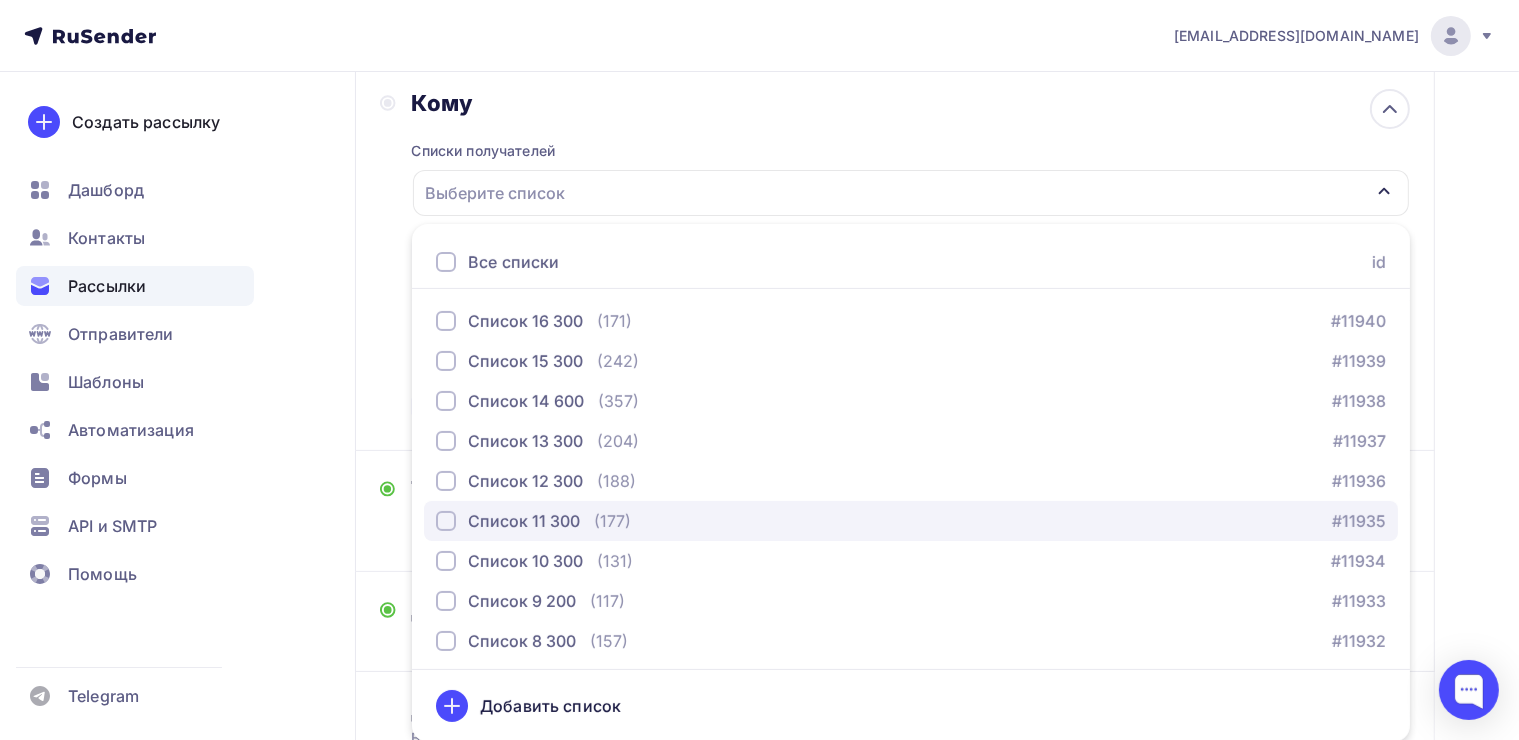 click at bounding box center [446, 521] 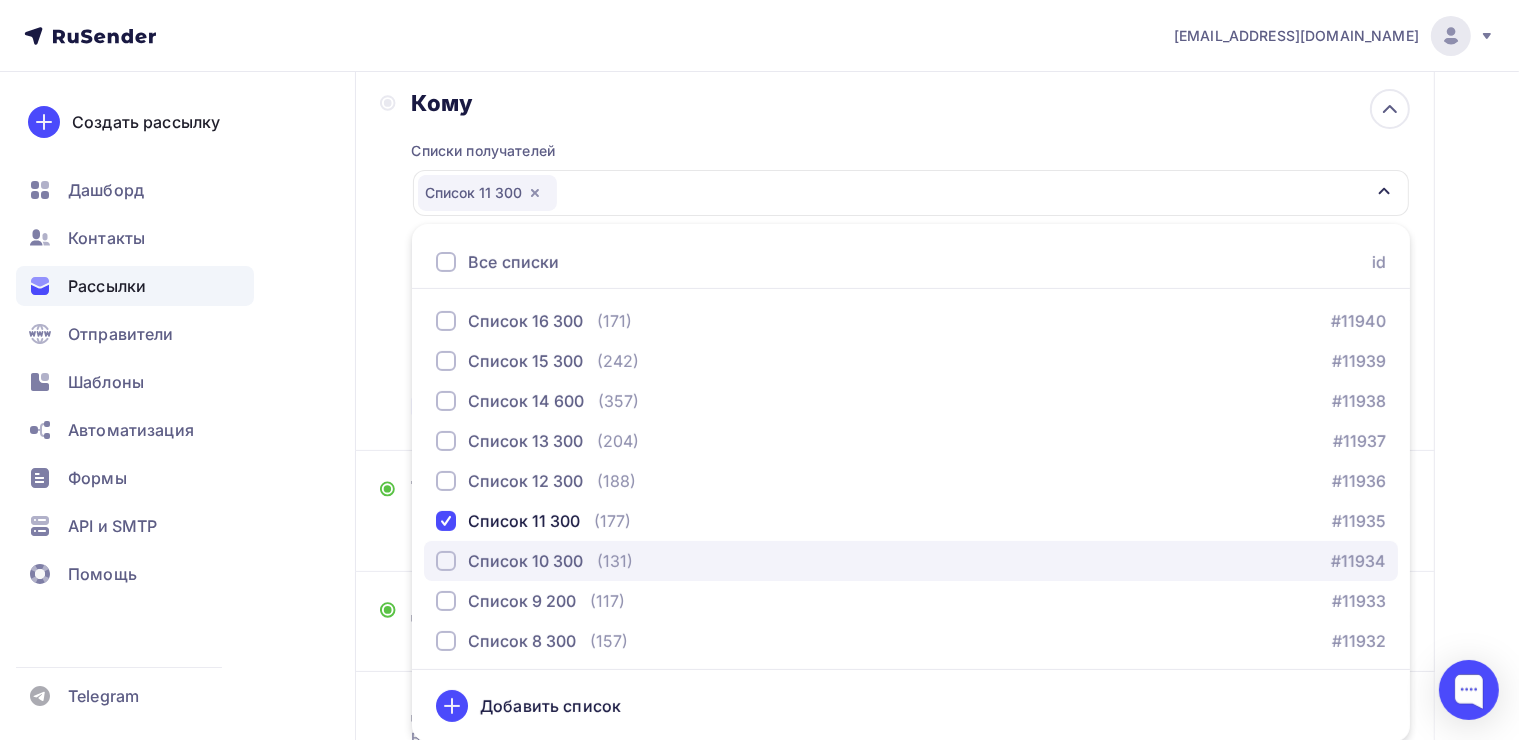 click at bounding box center [446, 561] 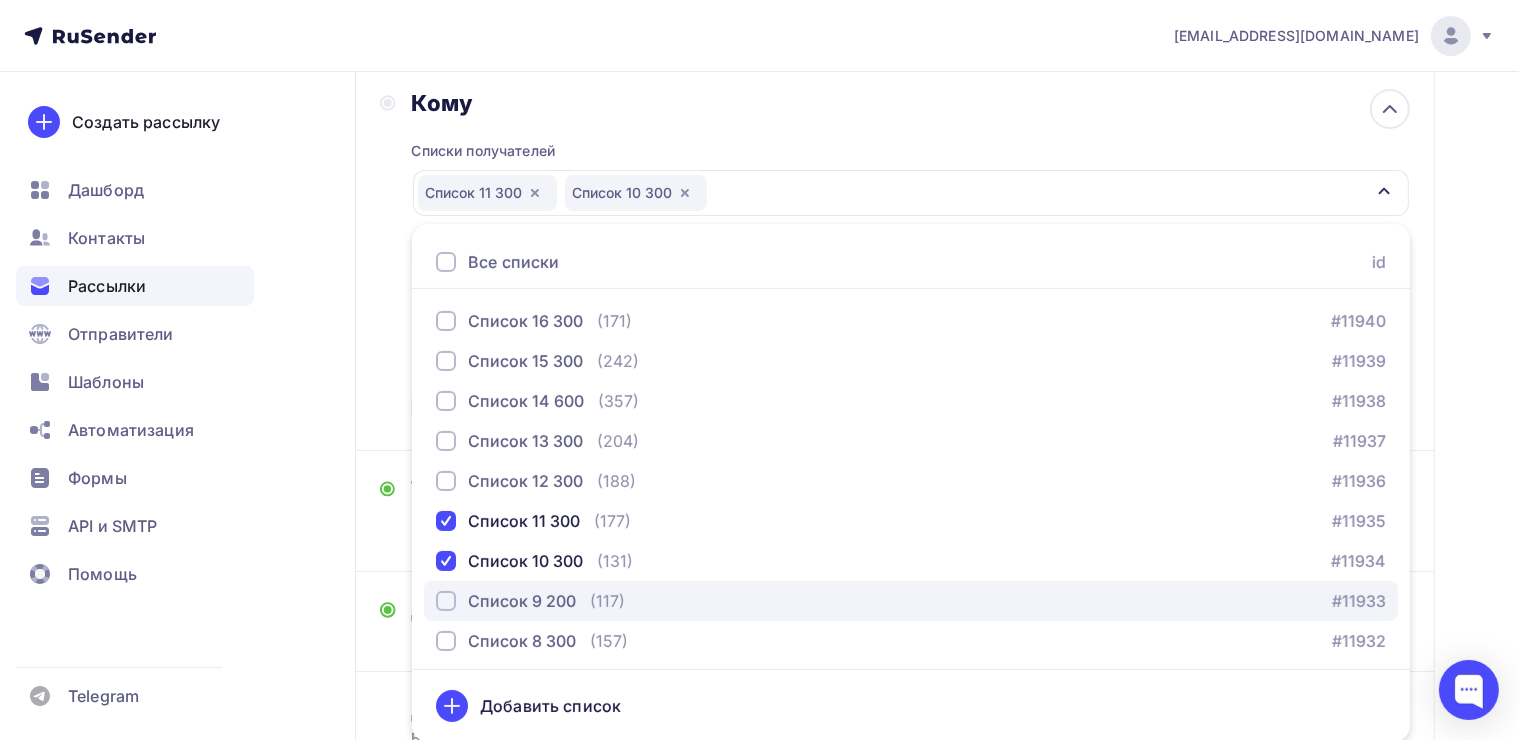 click at bounding box center (446, 601) 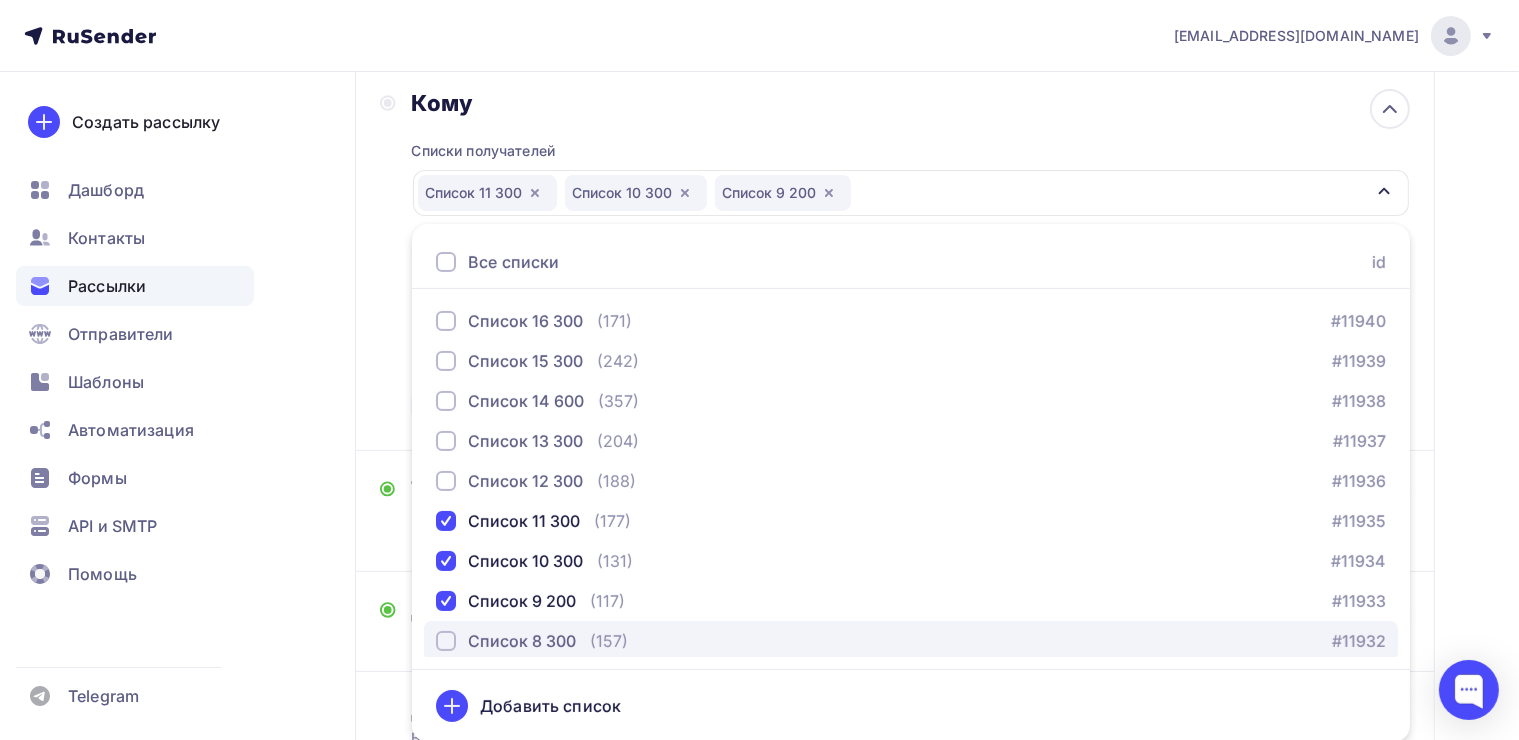 click at bounding box center (446, 641) 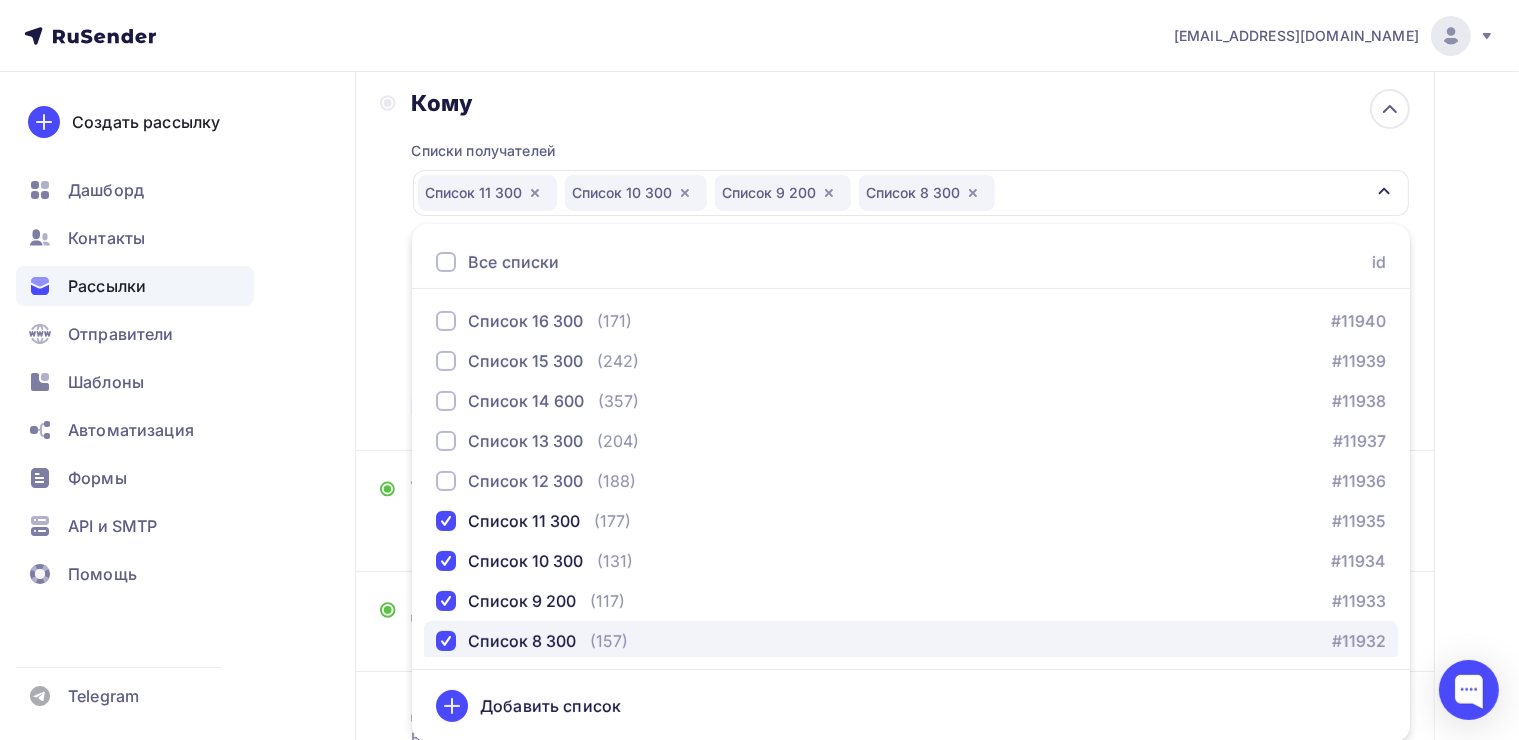 scroll, scrollTop: 1400, scrollLeft: 0, axis: vertical 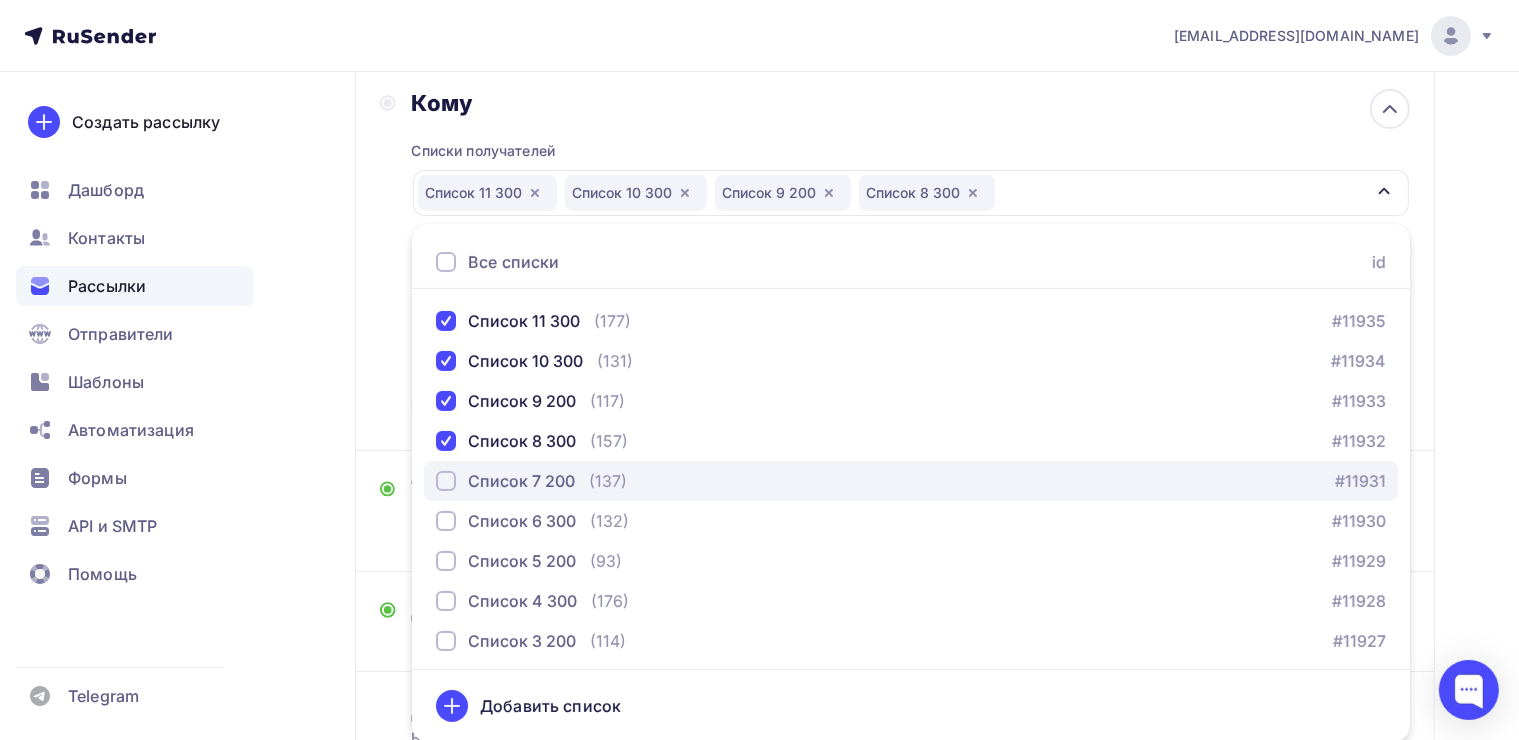 drag, startPoint x: 441, startPoint y: 482, endPoint x: 448, endPoint y: 524, distance: 42.579338 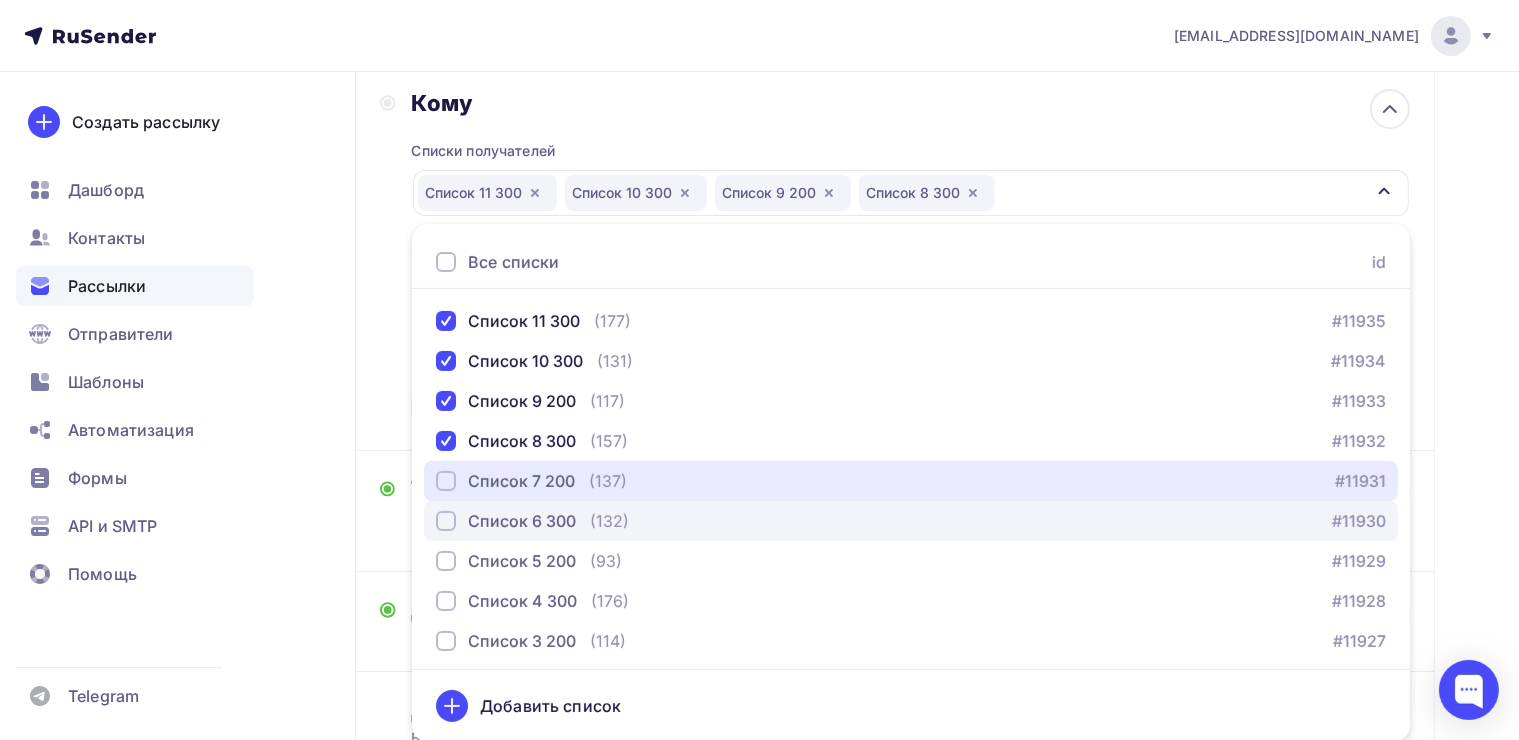 click at bounding box center [446, 481] 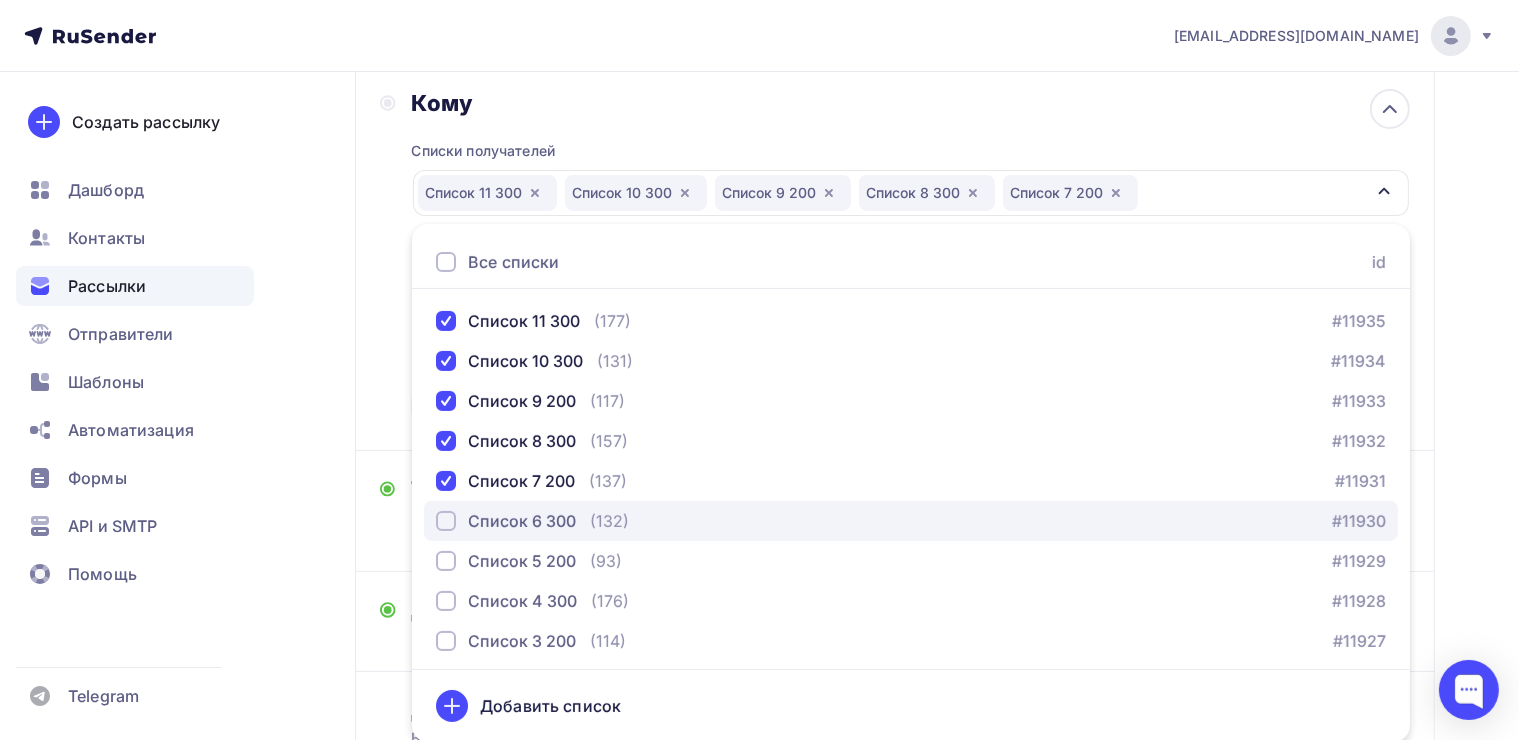 click at bounding box center [446, 521] 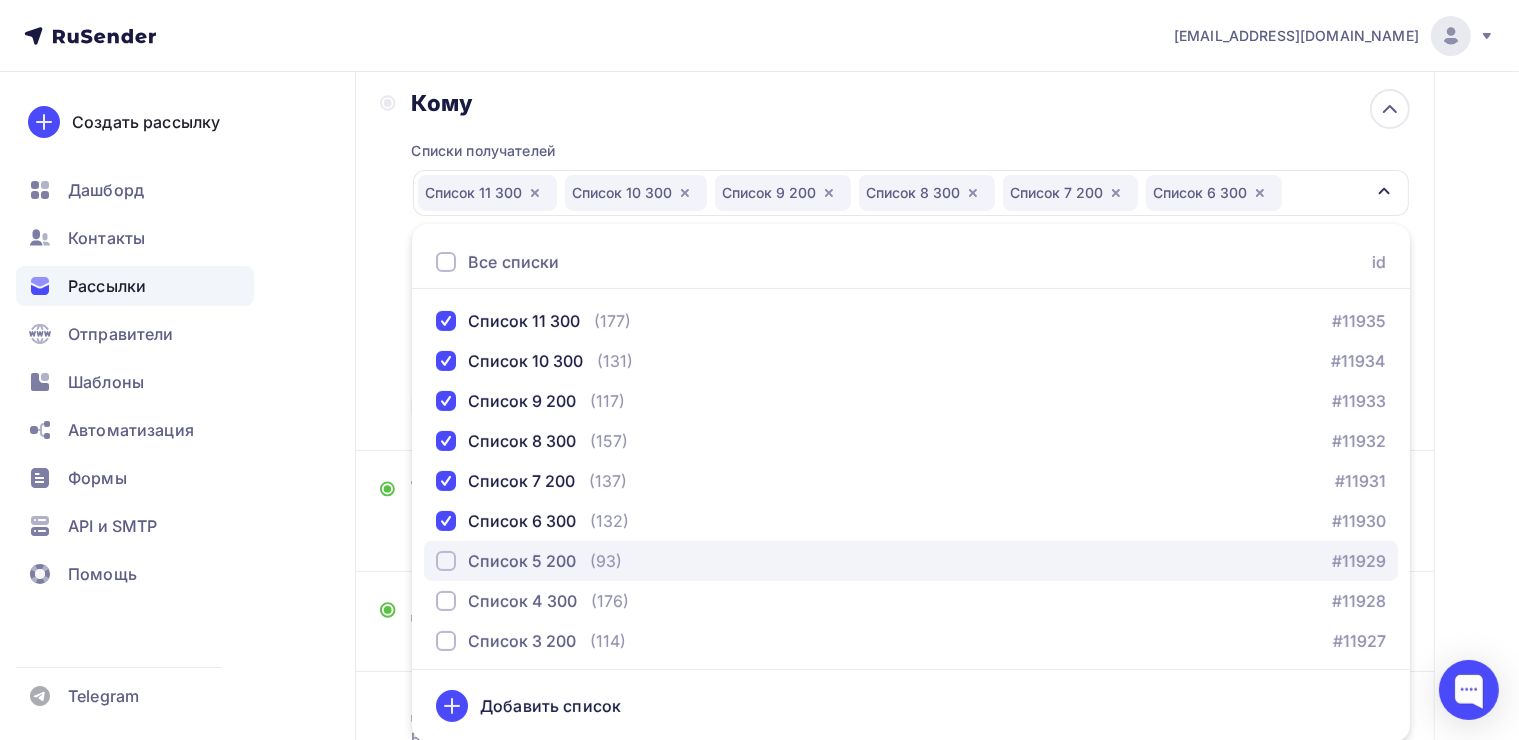 click at bounding box center (446, 561) 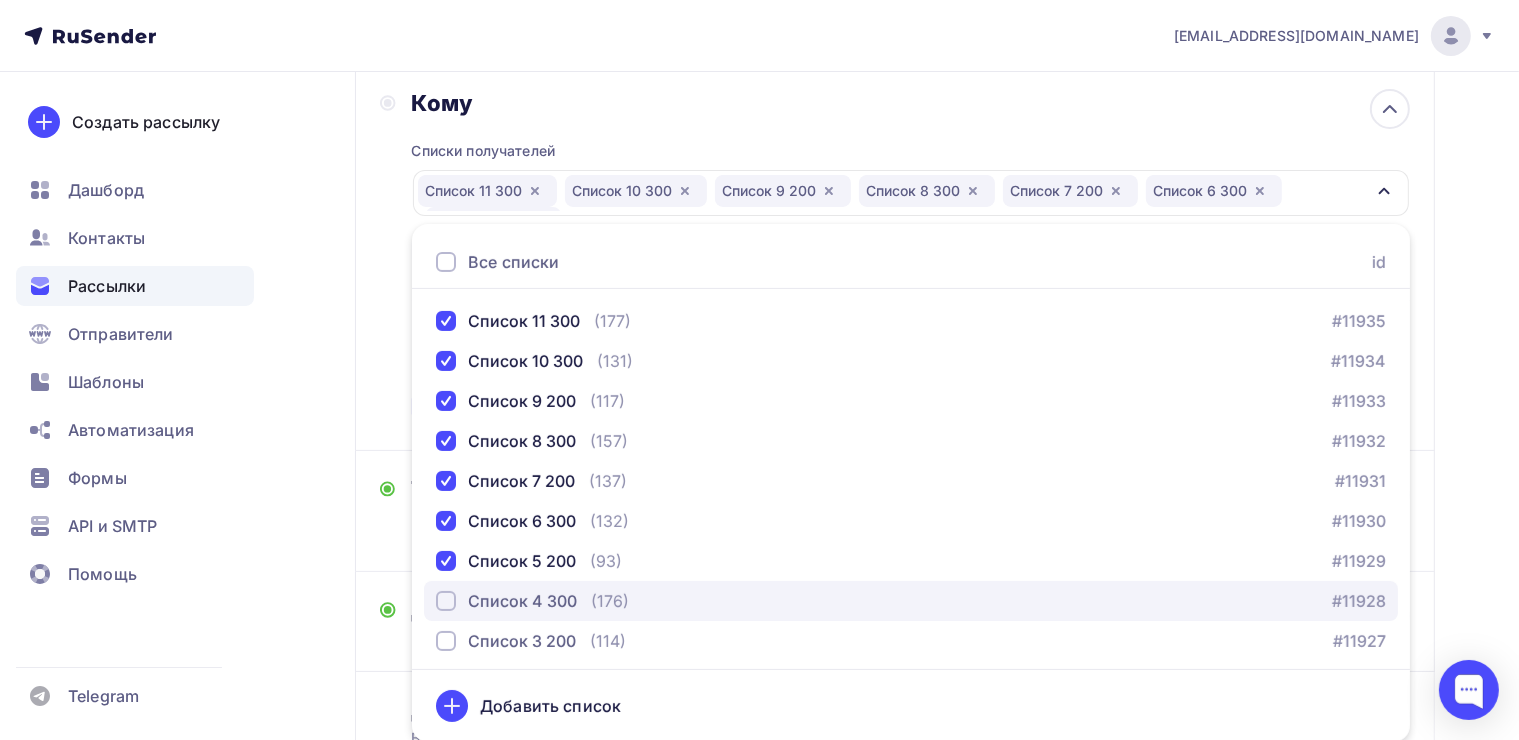 drag, startPoint x: 447, startPoint y: 588, endPoint x: 450, endPoint y: 601, distance: 13.341664 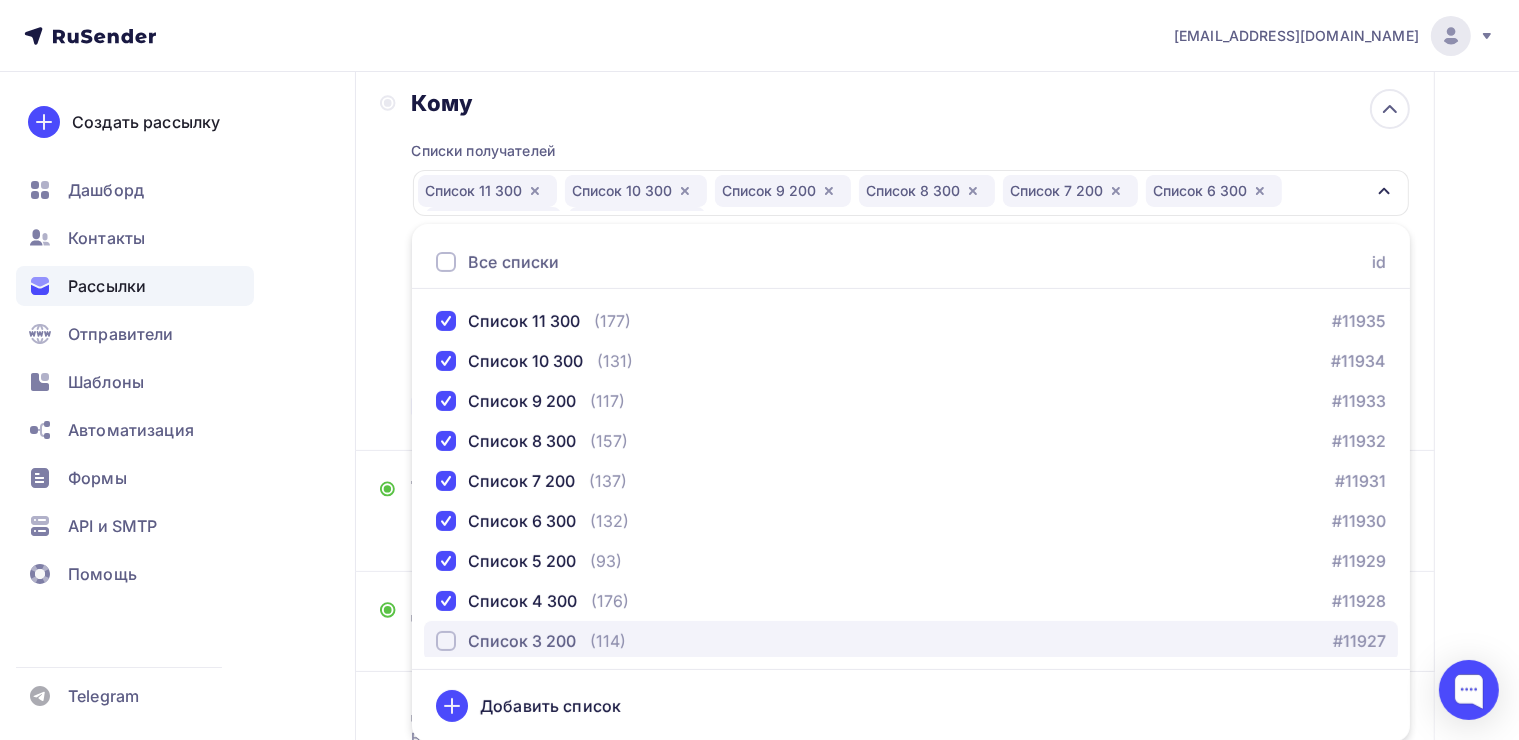 click at bounding box center (446, 641) 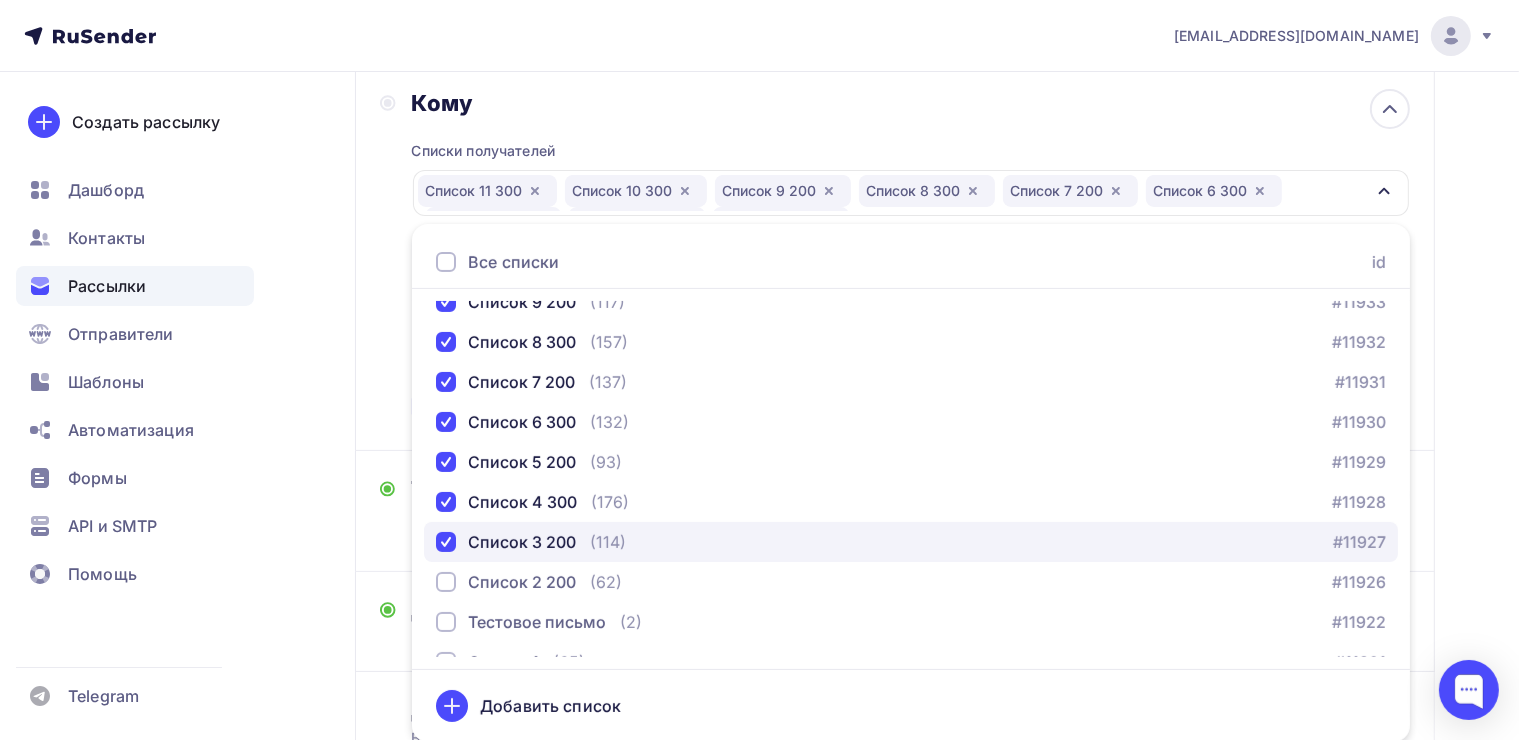 scroll, scrollTop: 1600, scrollLeft: 0, axis: vertical 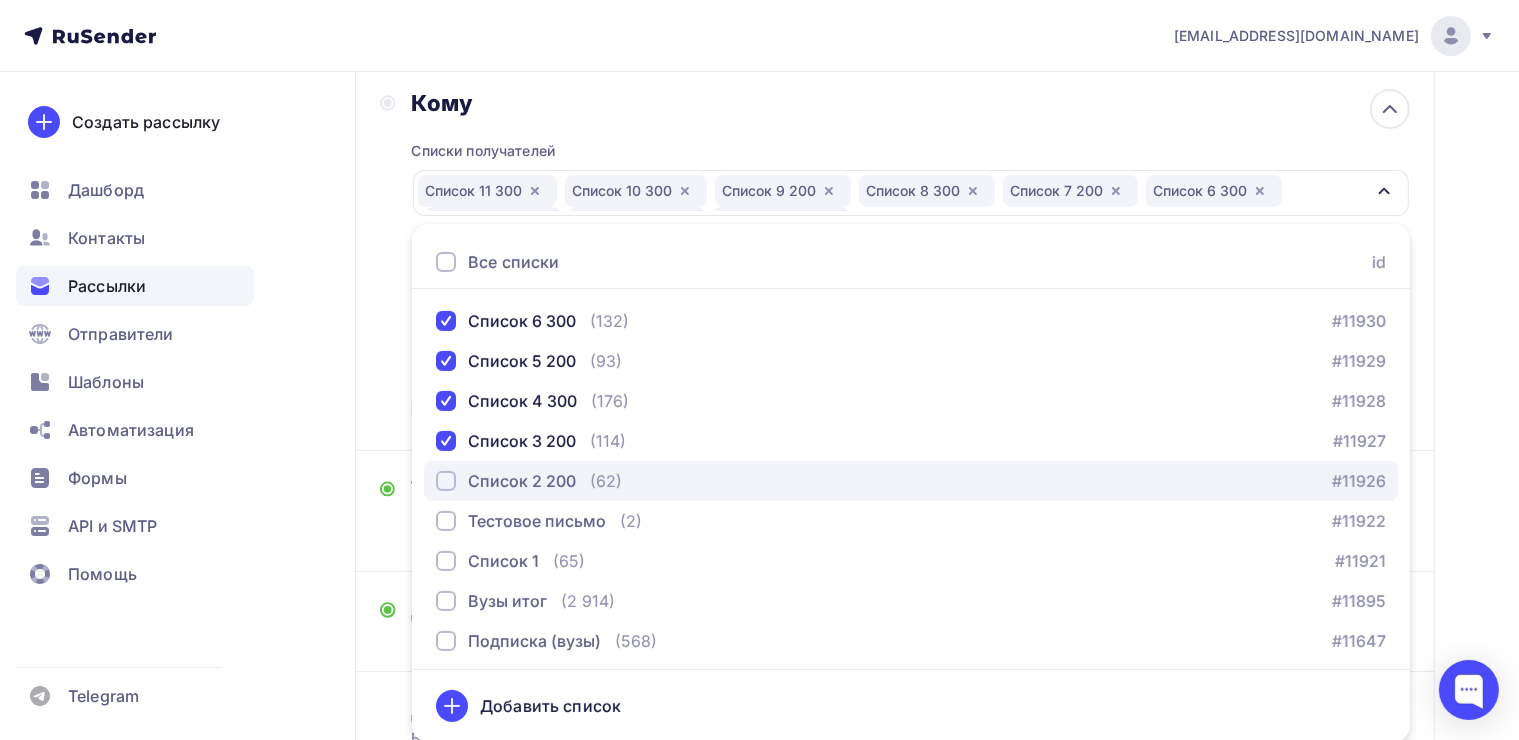 click at bounding box center (446, 481) 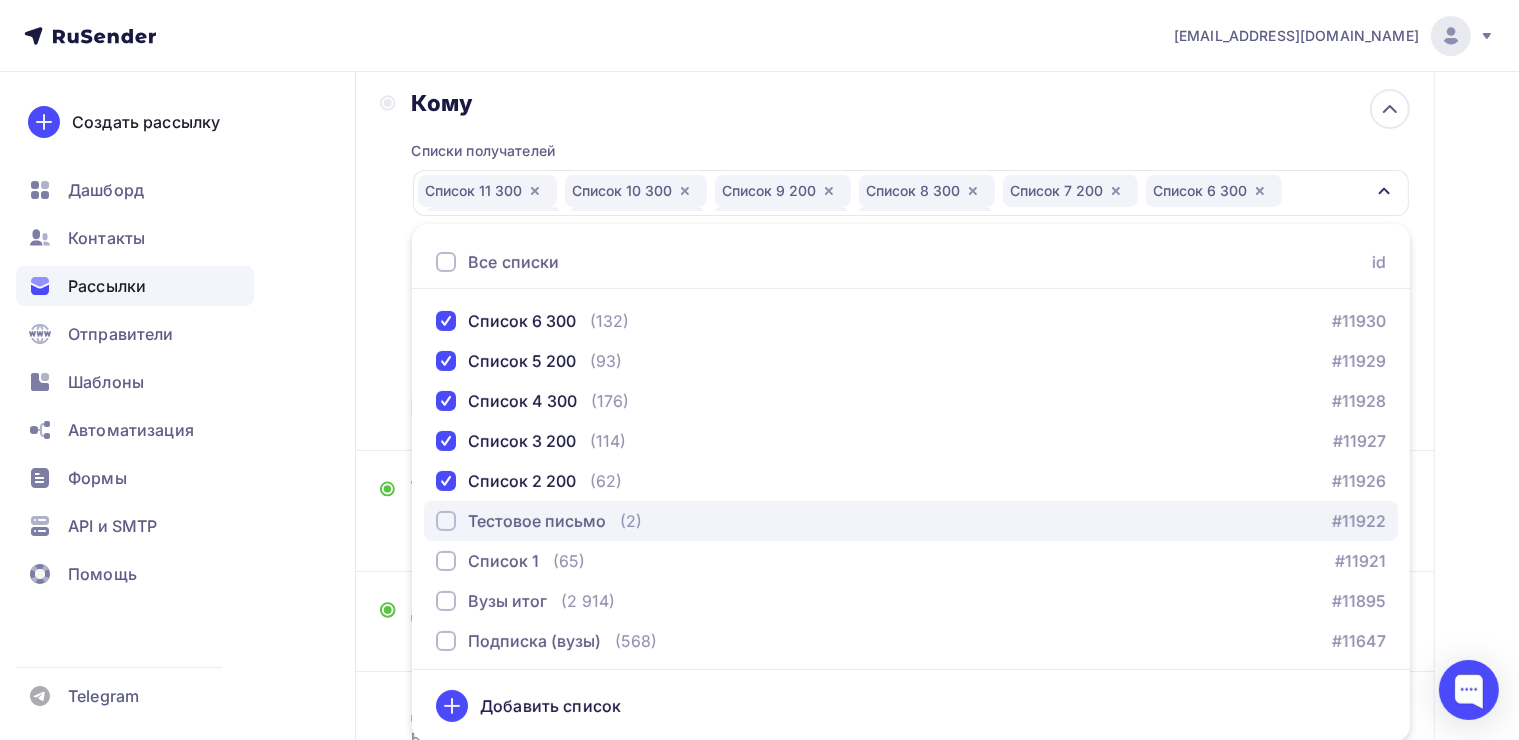 click at bounding box center [446, 521] 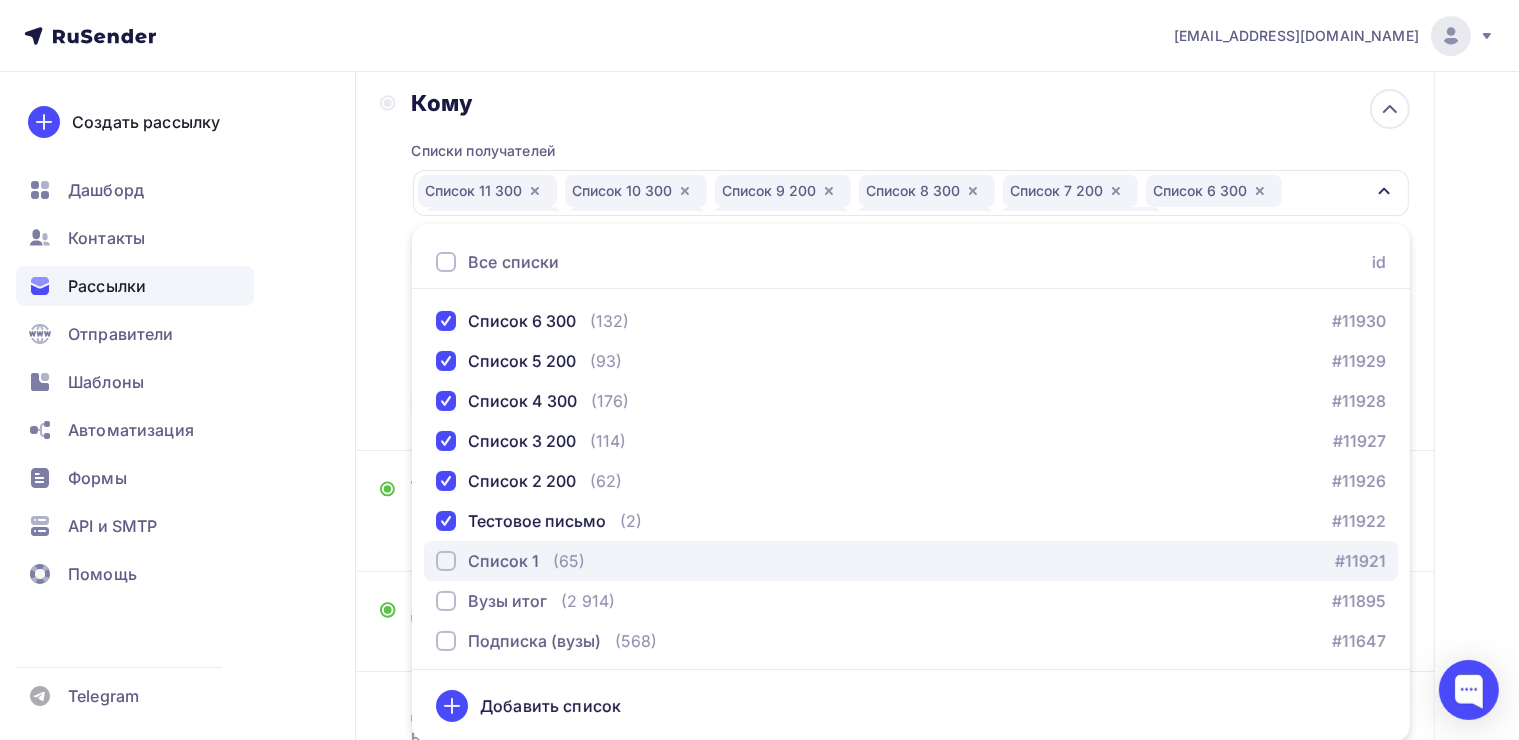 click at bounding box center [446, 561] 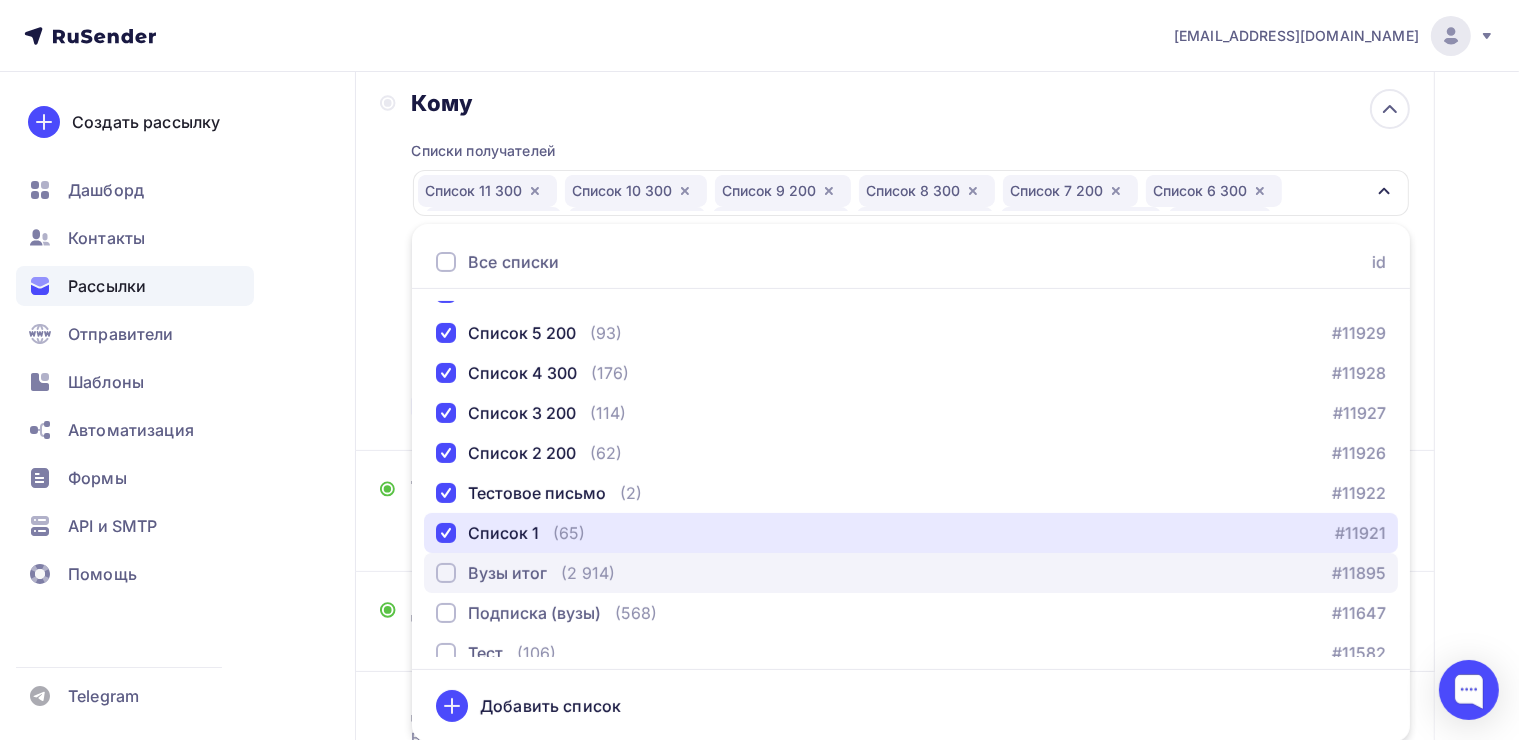 scroll, scrollTop: 1644, scrollLeft: 0, axis: vertical 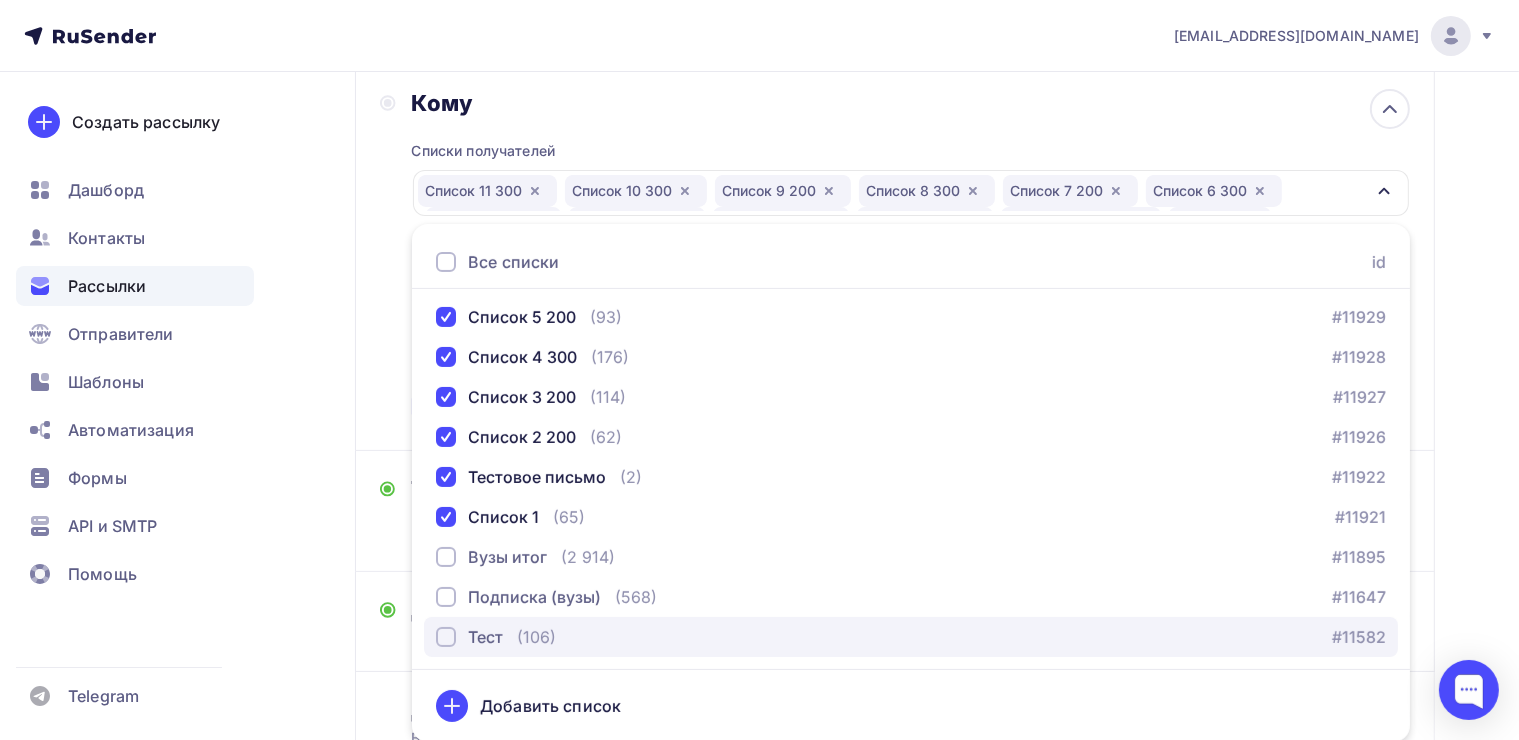 click at bounding box center (446, 637) 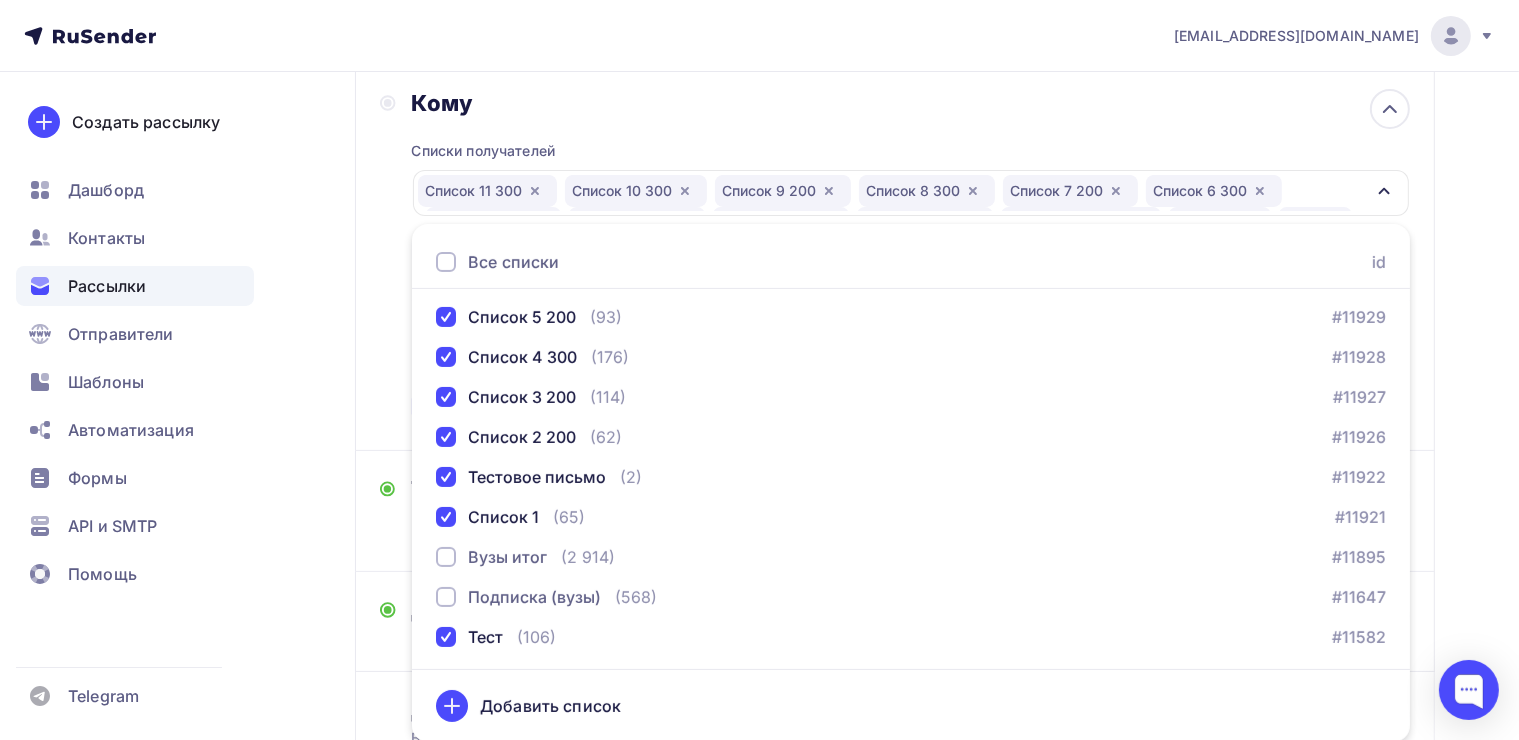 click on "Назад
Копия Копия Письмо 1
Копия Копия Письмо 1
Закончить позже
Переименовать рассылку
Удалить
Далее
Отправитель
Клуб "ИИ в образованИИ"
Email  *
[EMAIL_ADDRESS][DOMAIN_NAME]
[EMAIL_ADDRESS][DOMAIN_NAME]           [EMAIL_ADDRESS][DOMAIN_NAME]               Добавить отправителя
Рекомендуем  добавить почту на домене , чтобы рассылка не попала в «Спам»
Имя                 Сохранить
12:45         Кому" at bounding box center (759, 377) 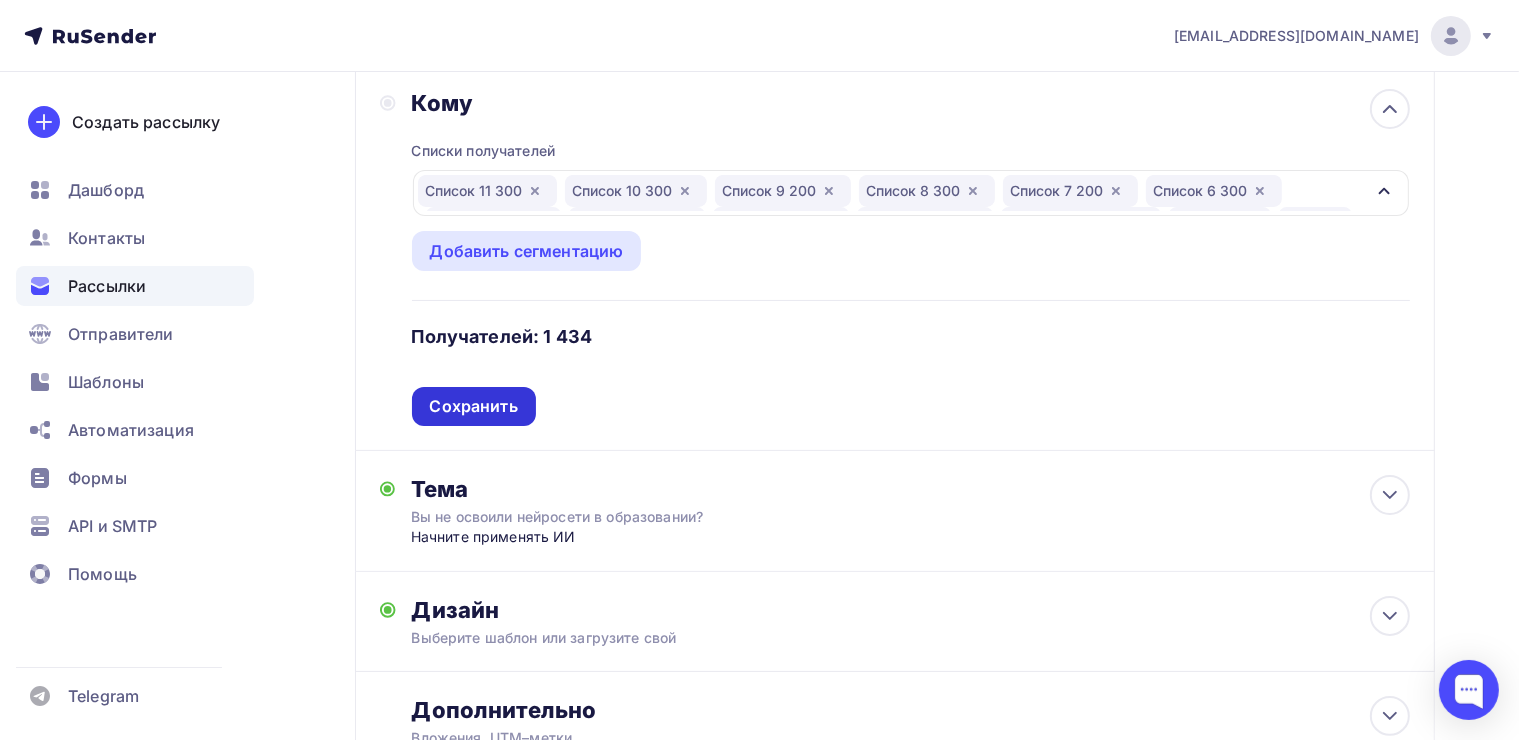 click on "Сохранить" at bounding box center [474, 406] 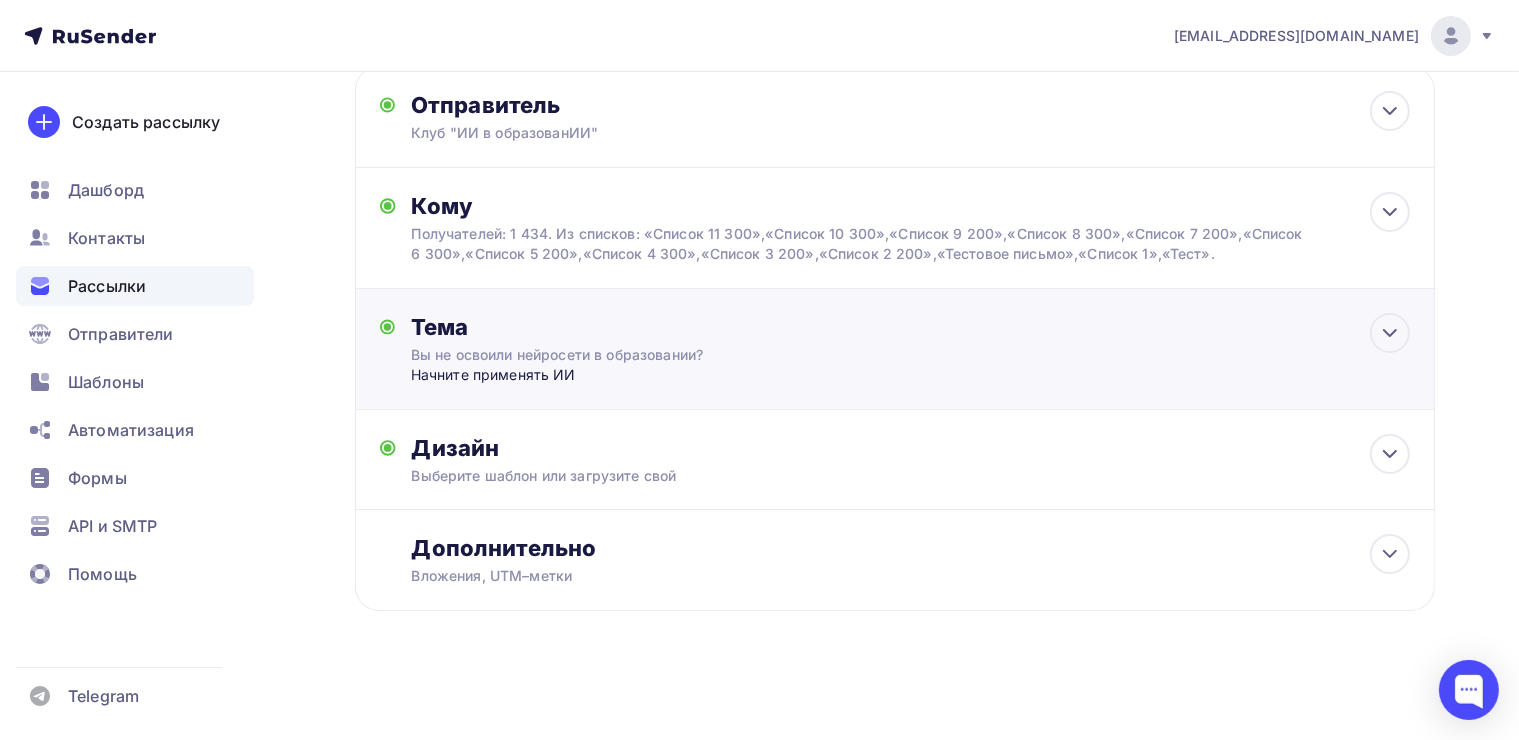 scroll, scrollTop: 116, scrollLeft: 0, axis: vertical 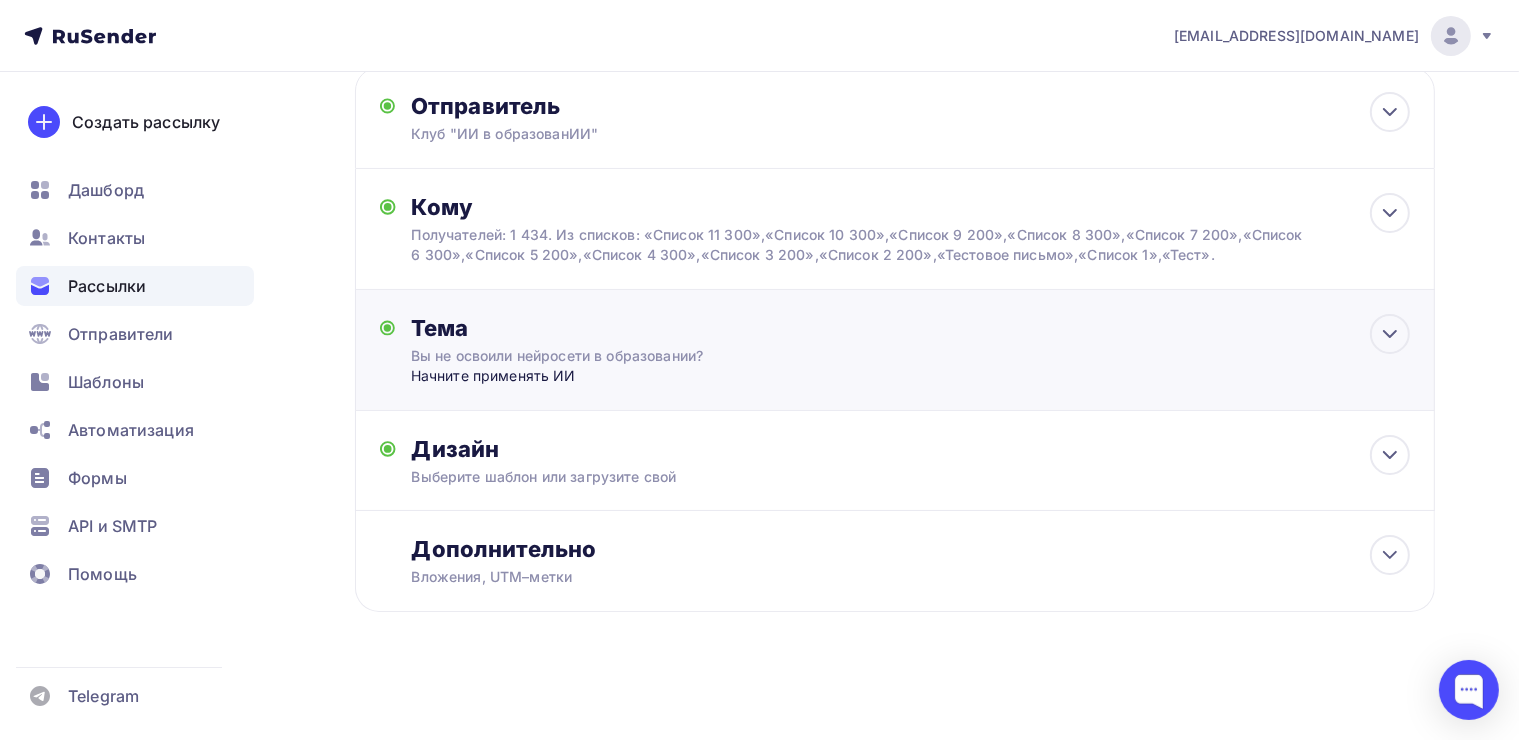 click on "Начните применять ИИ" at bounding box center (608, 376) 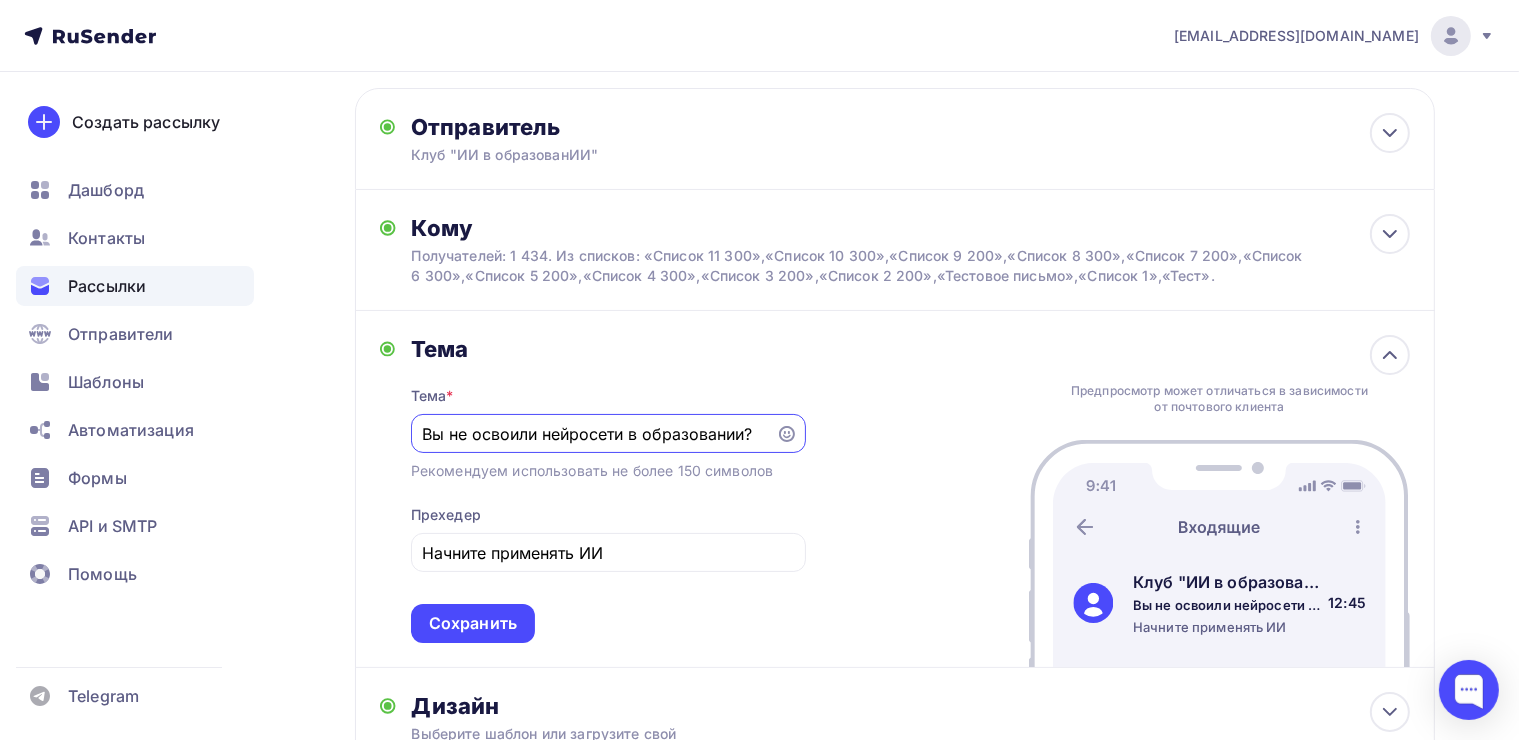 scroll, scrollTop: 0, scrollLeft: 0, axis: both 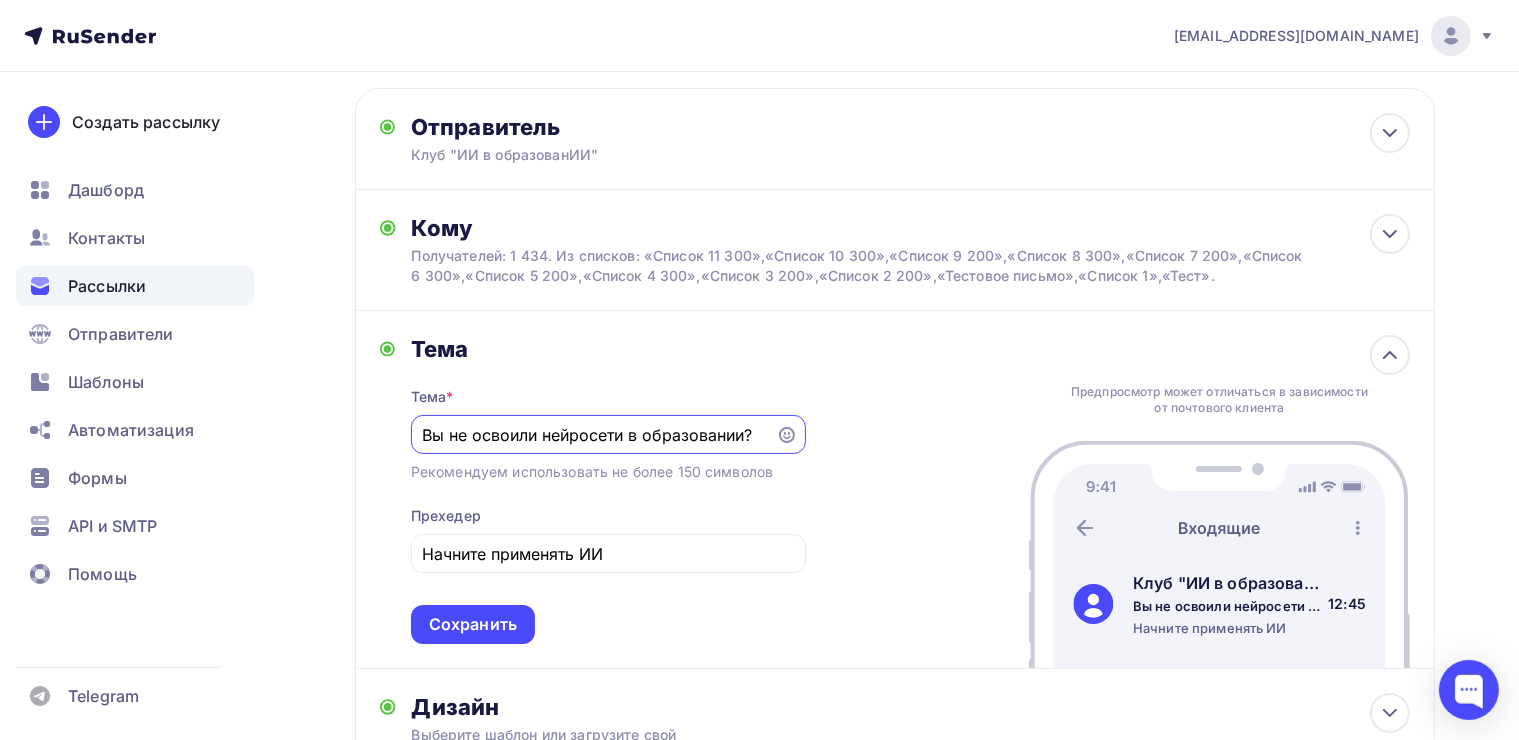 click on "Вы не освоили нейросети в образовании?" at bounding box center [593, 435] 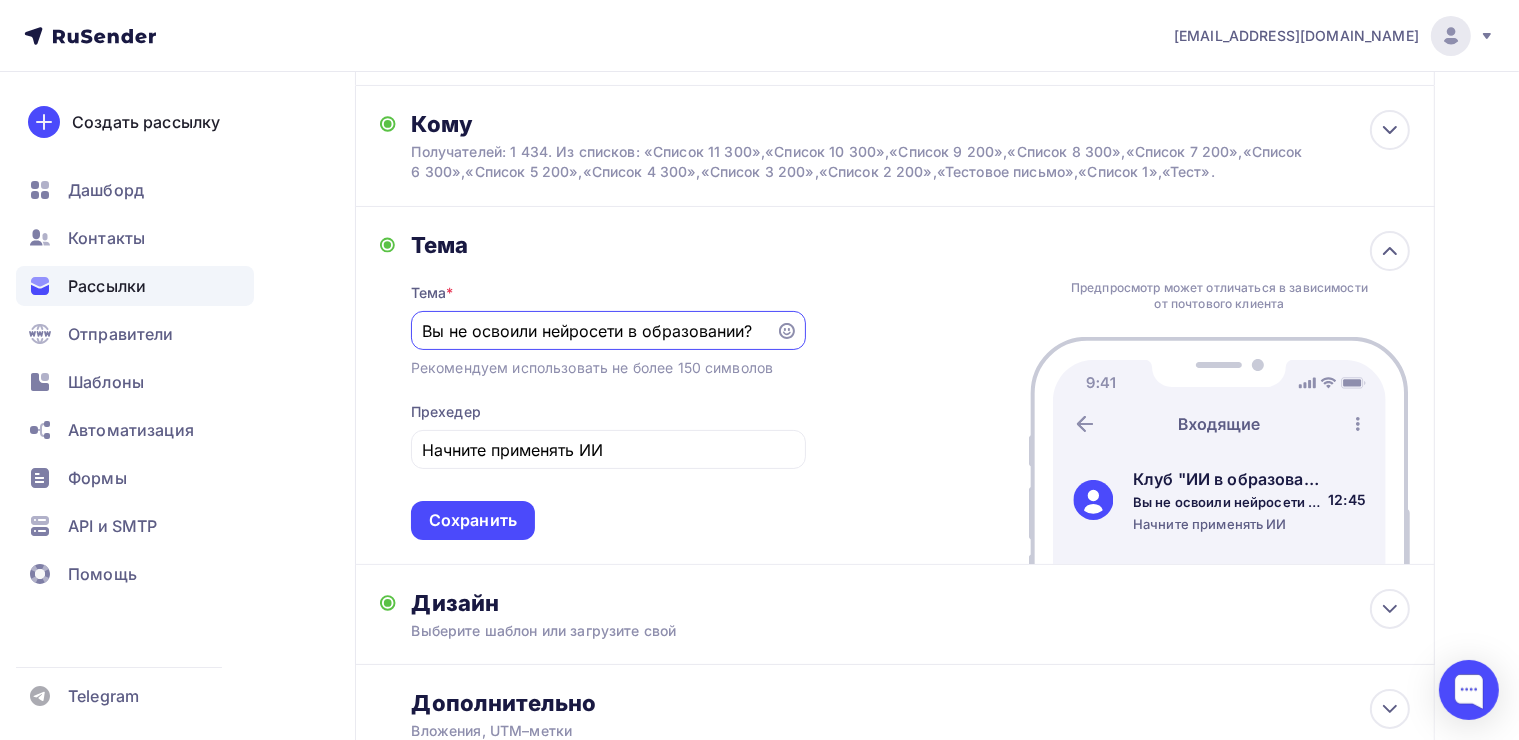 scroll, scrollTop: 200, scrollLeft: 0, axis: vertical 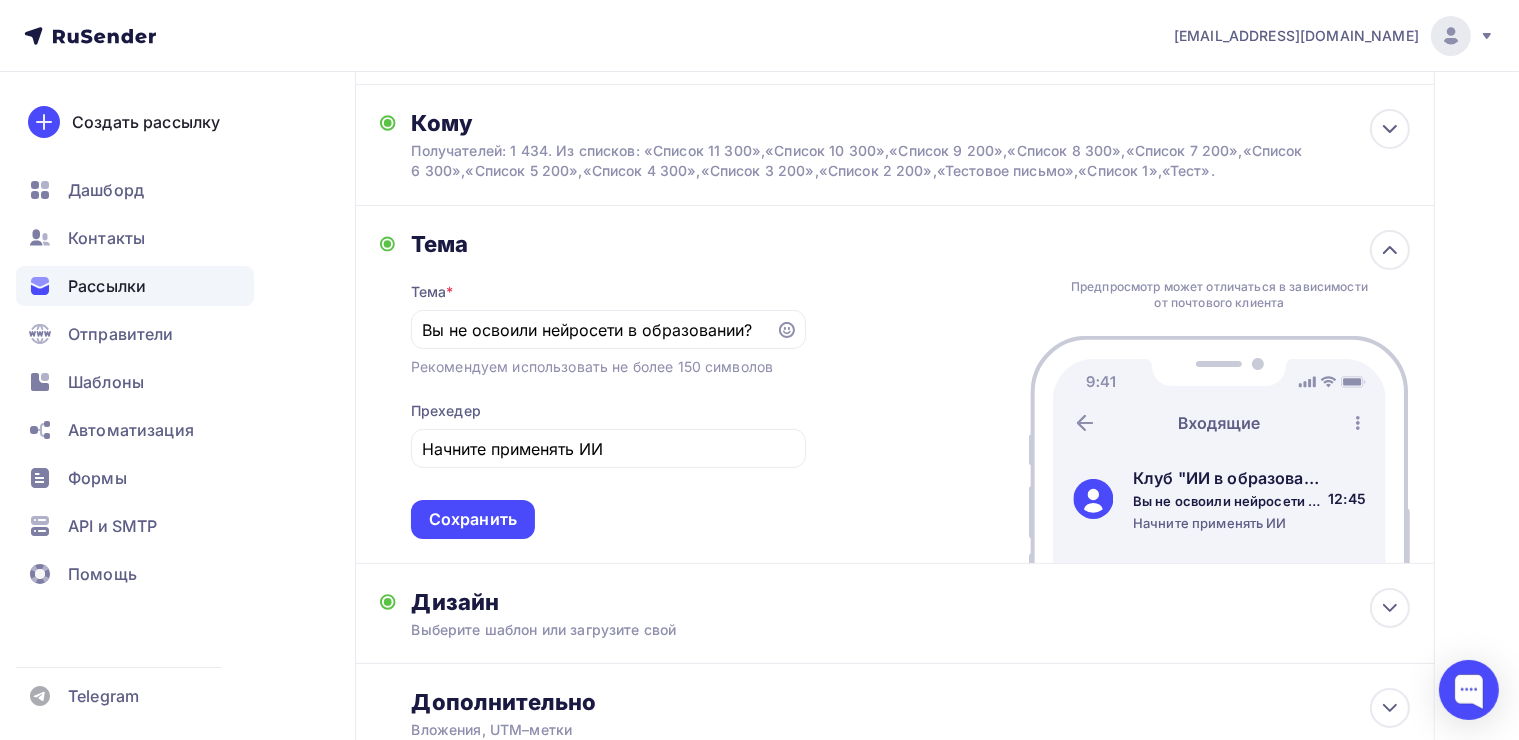 drag, startPoint x: 764, startPoint y: 329, endPoint x: 396, endPoint y: 332, distance: 368.01224 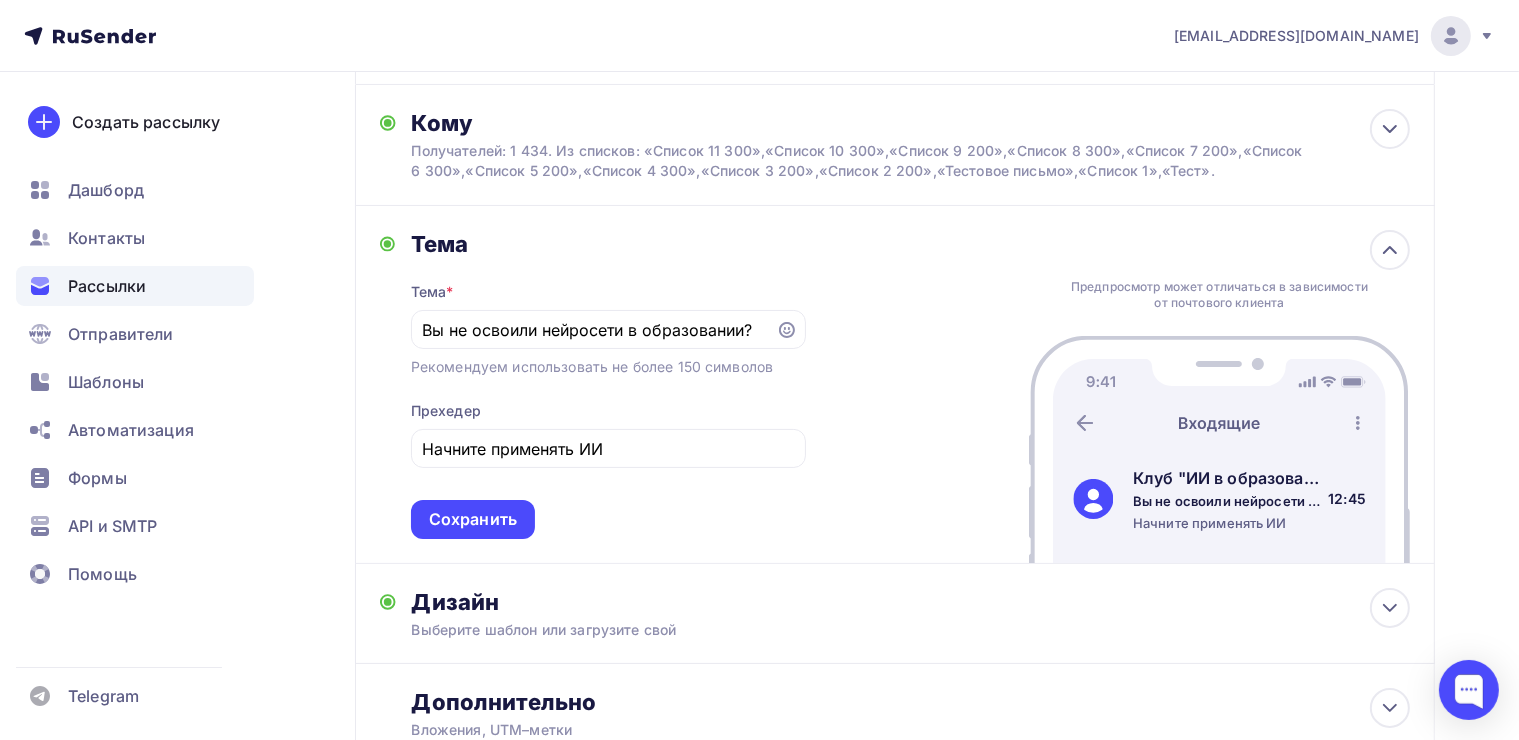 click on "[PERSON_NAME]  *     Вы не освоили нейросети в образовании?
Рекомендуем использовать не более 150 символов
Прехедер     Начните применять ИИ           Сохранить" at bounding box center [593, 384] 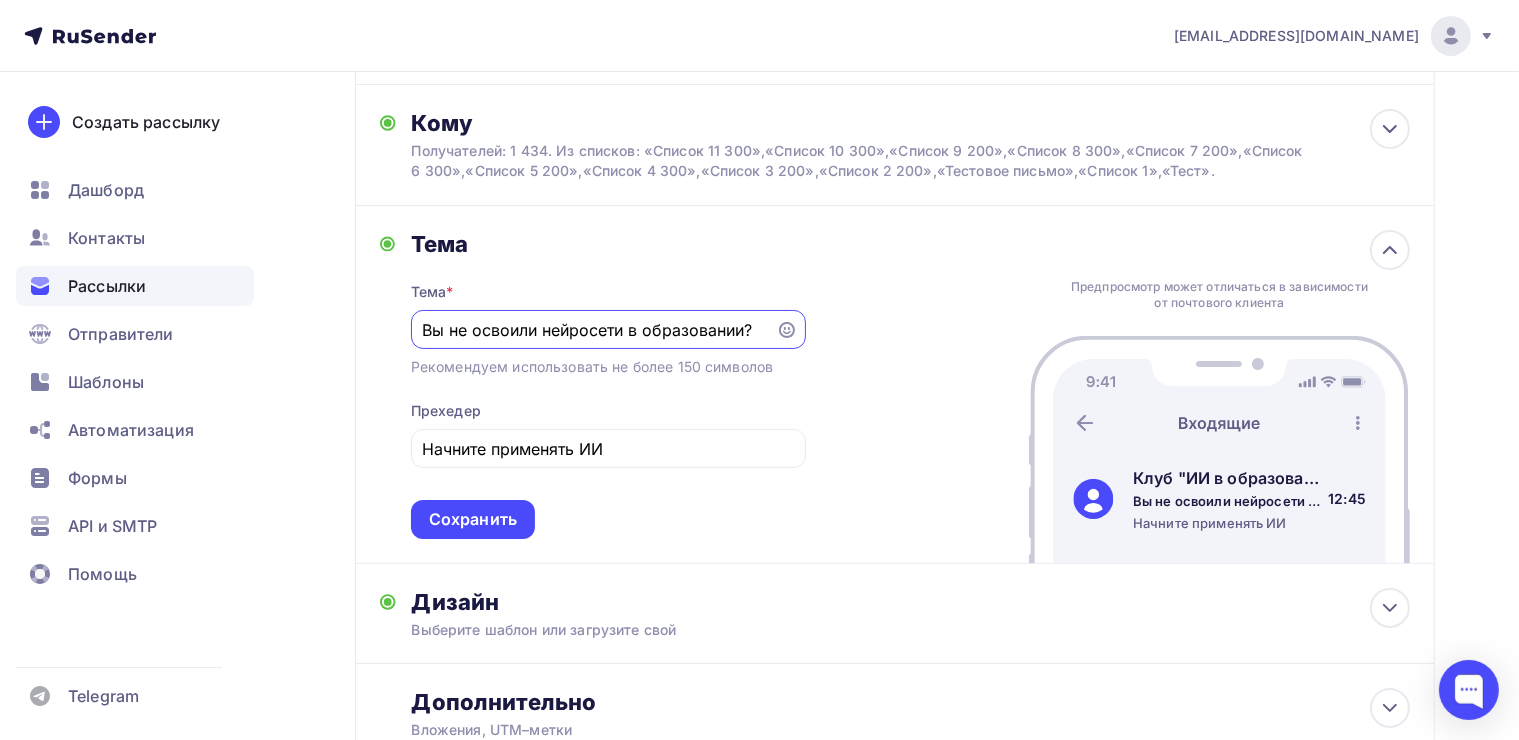 click on "Вы не освоили нейросети в образовании?" at bounding box center [593, 330] 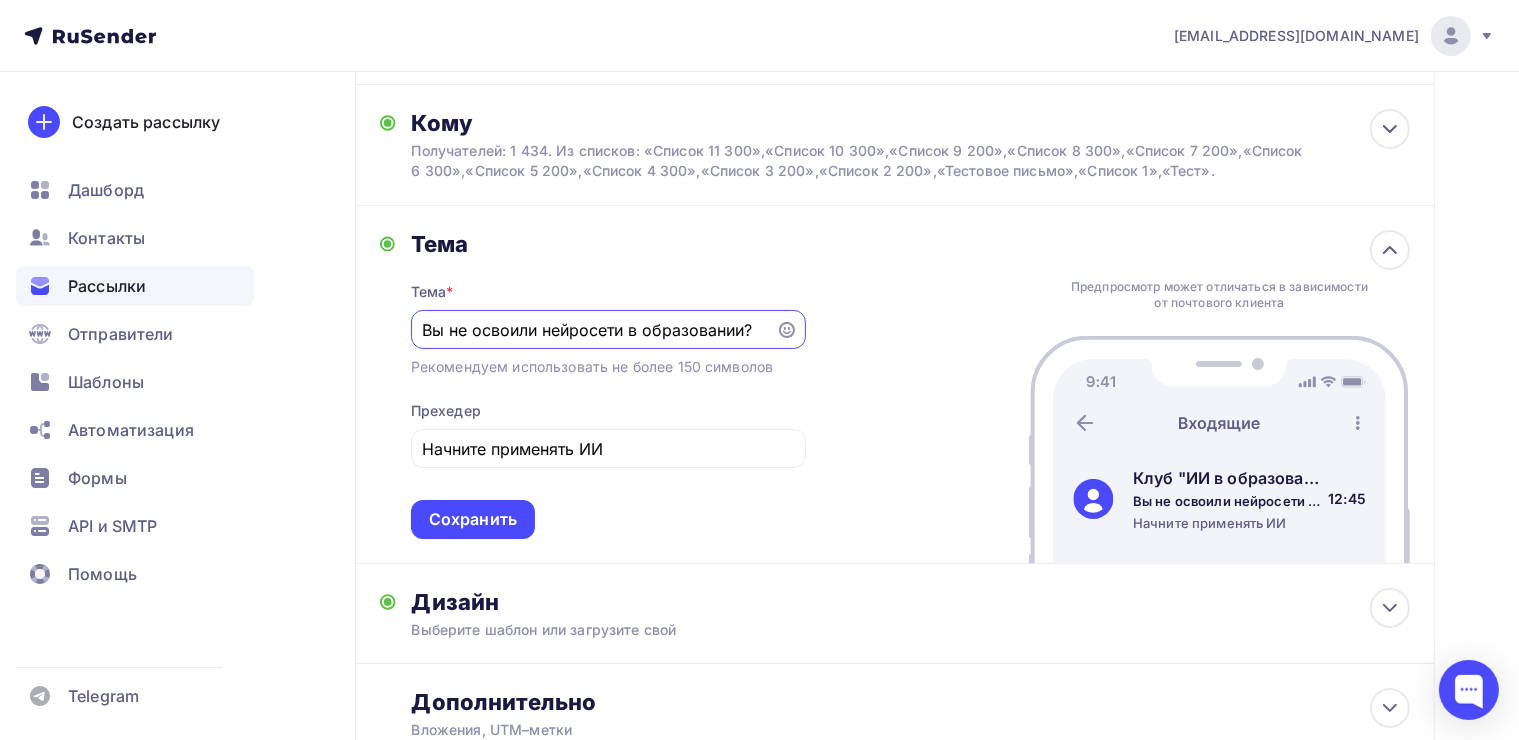 drag, startPoint x: 381, startPoint y: 306, endPoint x: 345, endPoint y: 304, distance: 36.05551 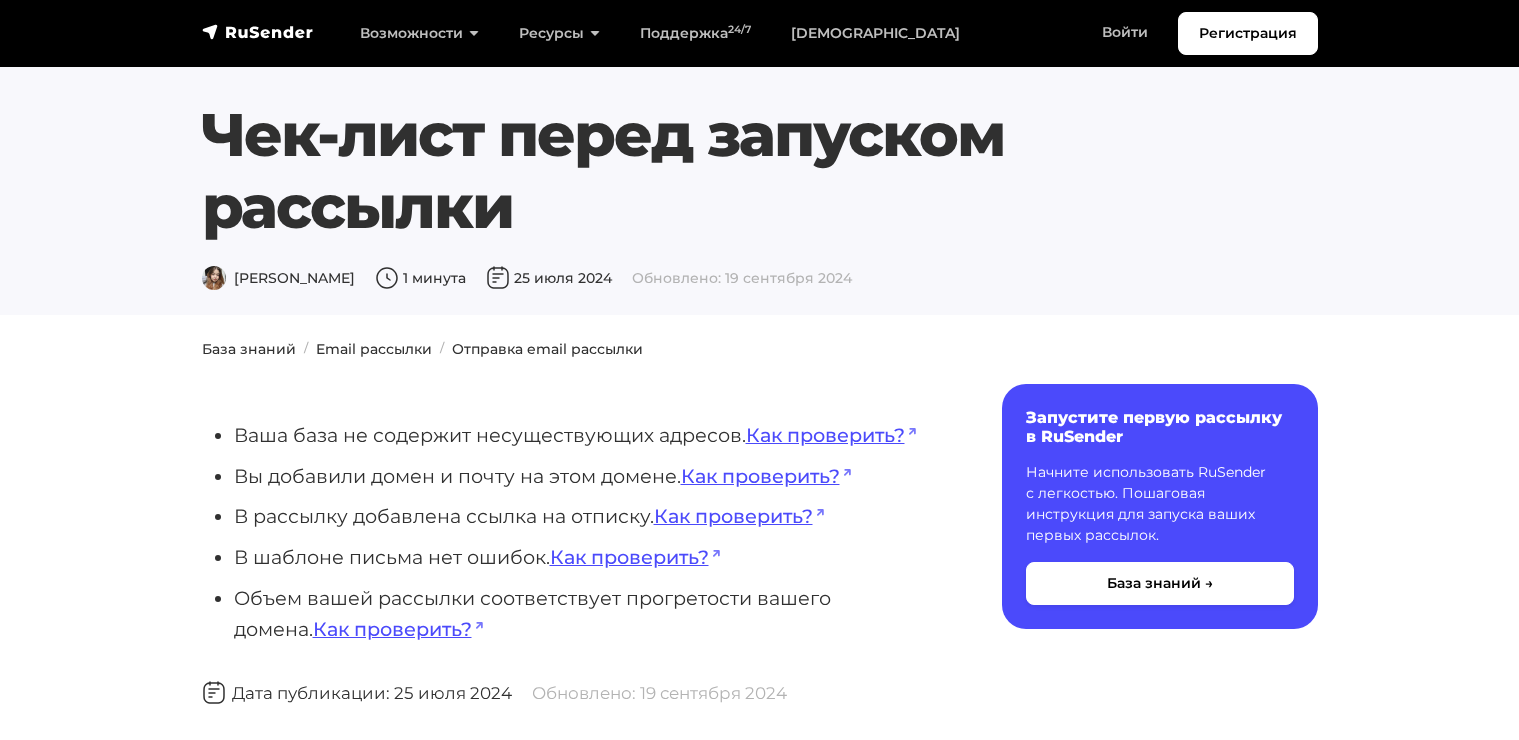 scroll, scrollTop: 0, scrollLeft: 0, axis: both 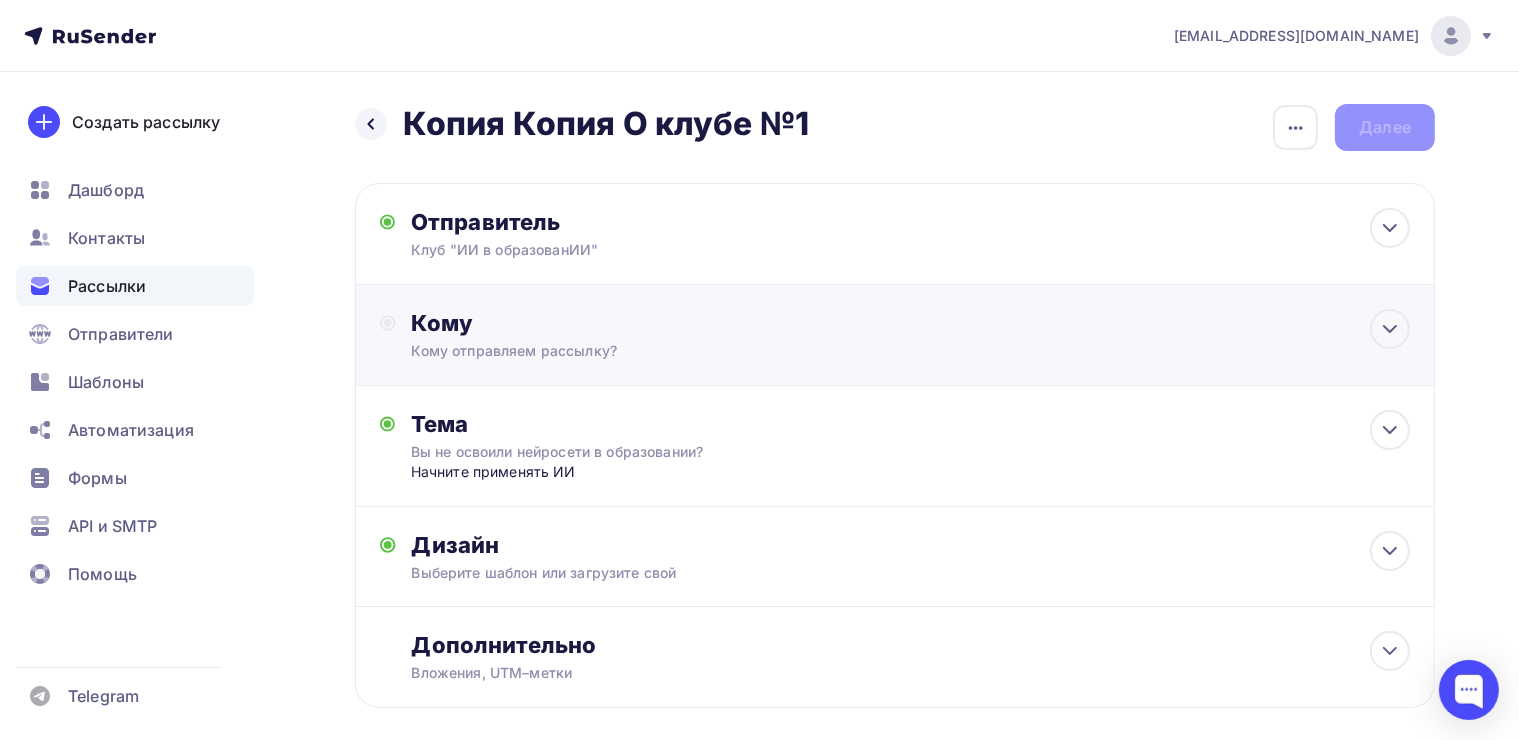 click on "Кому отправляем рассылку?" at bounding box center [861, 351] 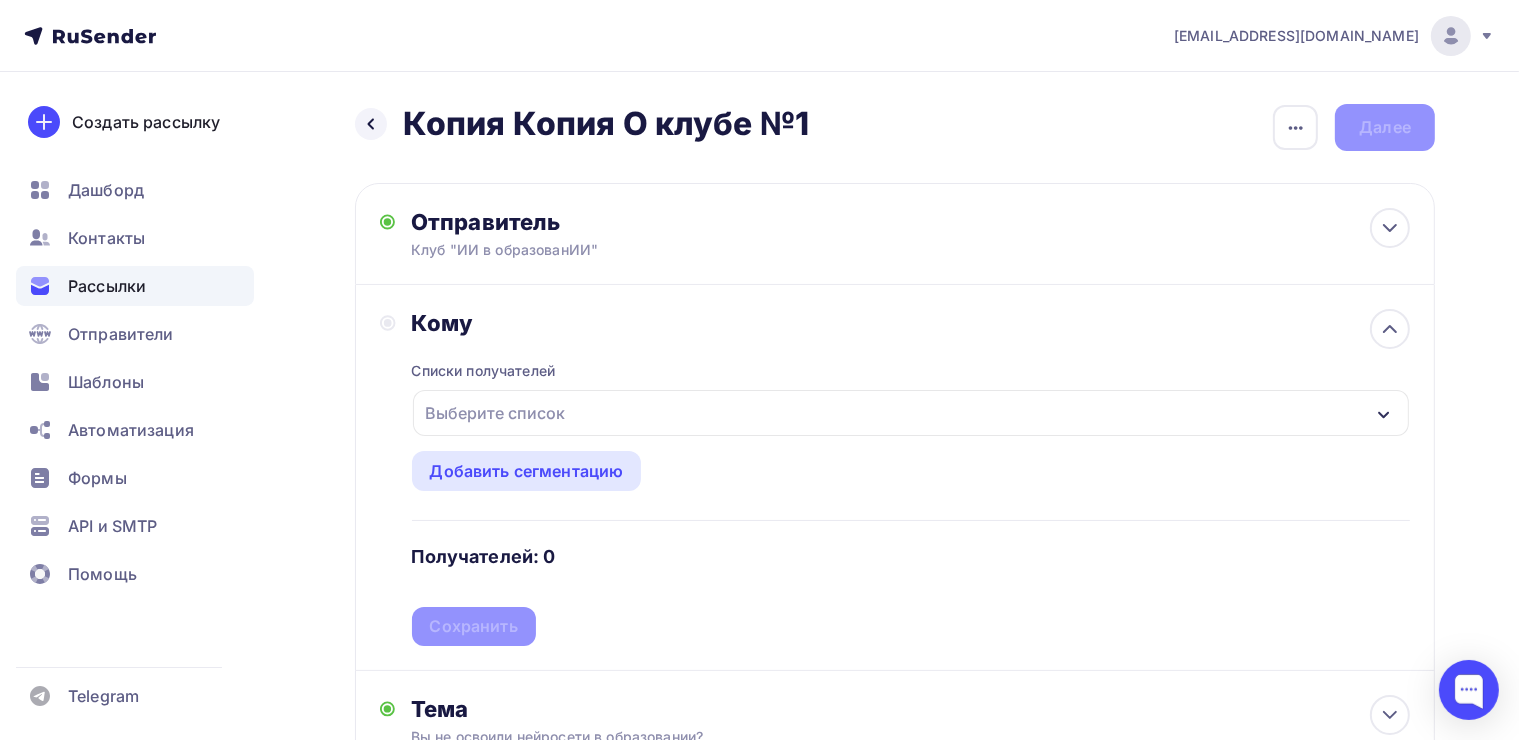 click on "Выберите список" at bounding box center (496, 413) 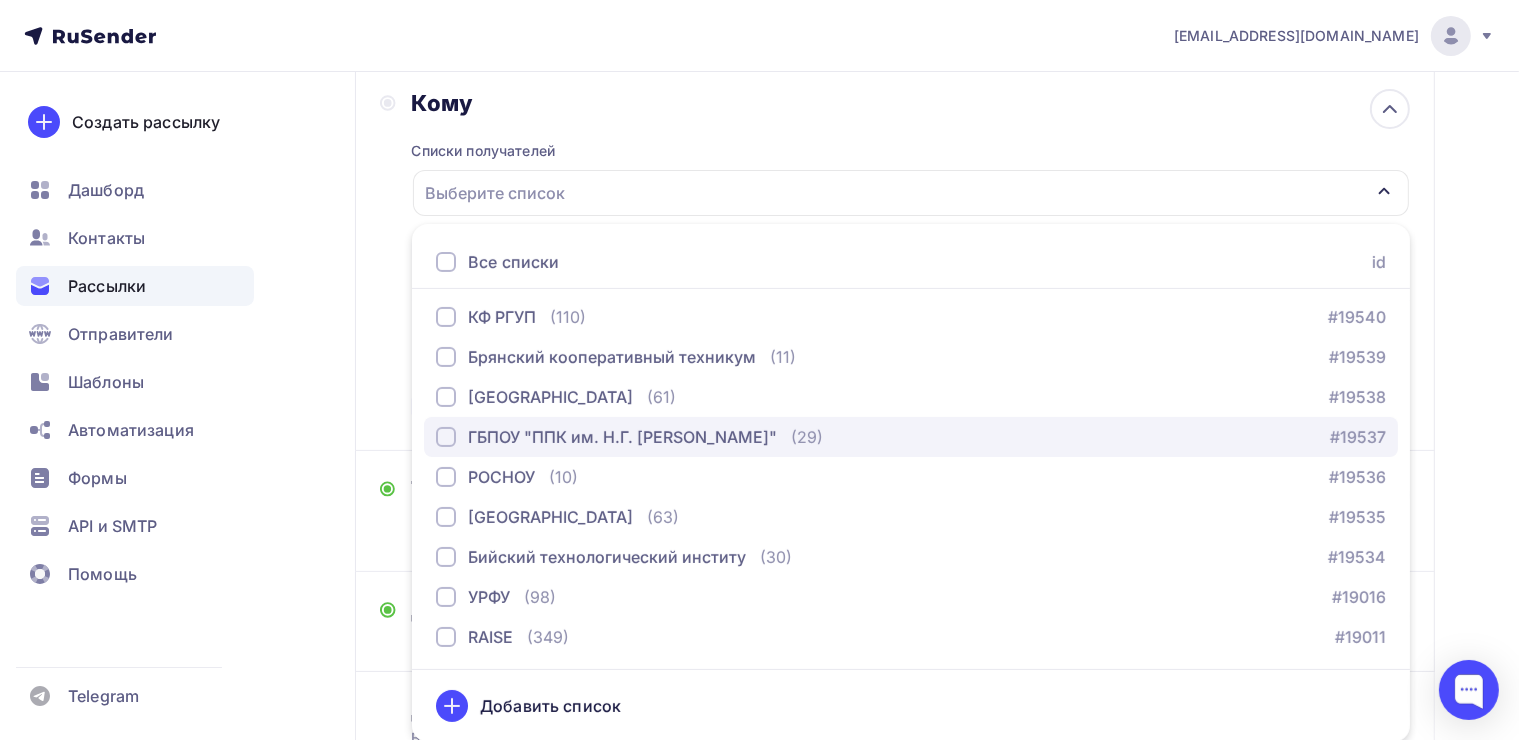 scroll, scrollTop: 300, scrollLeft: 0, axis: vertical 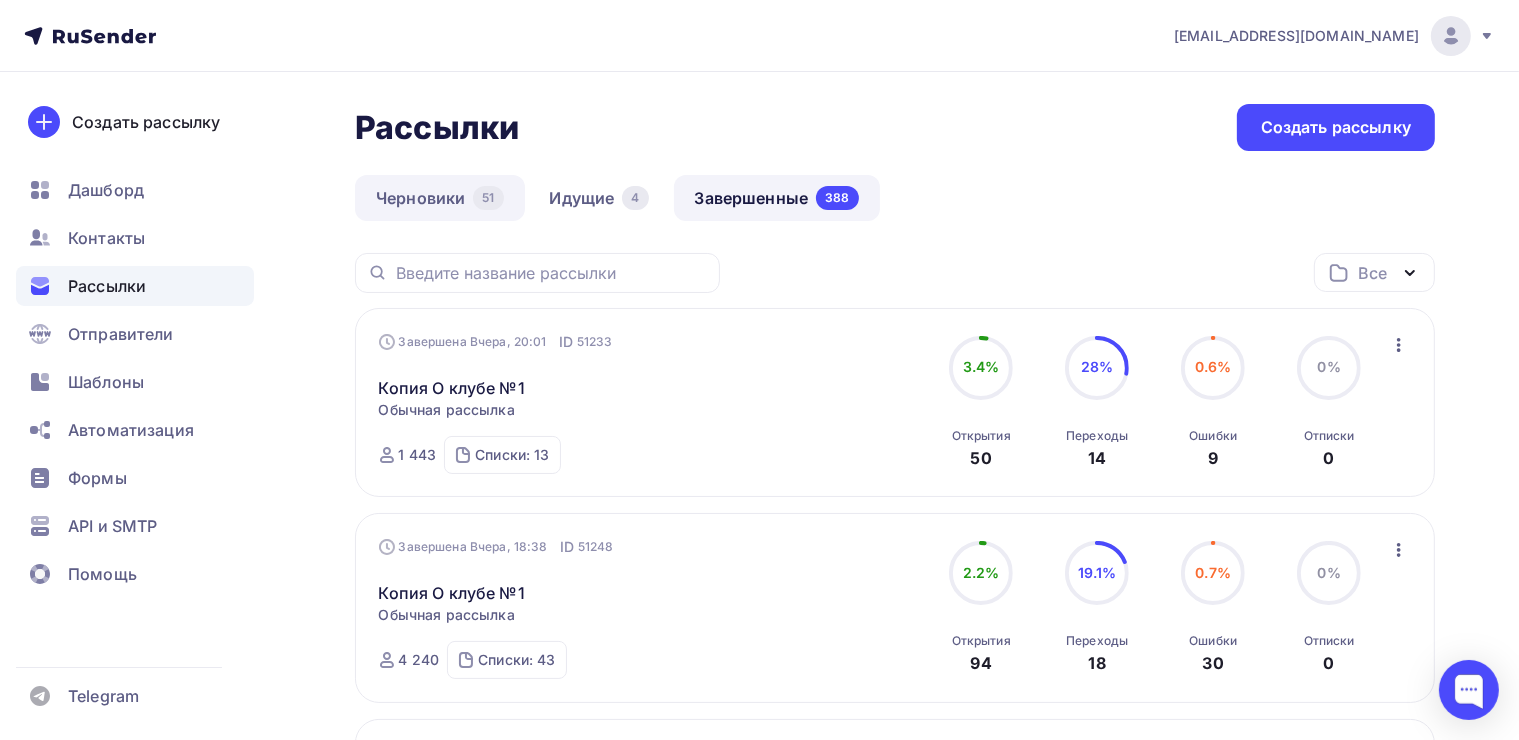 click on "Черновики
51" at bounding box center [440, 198] 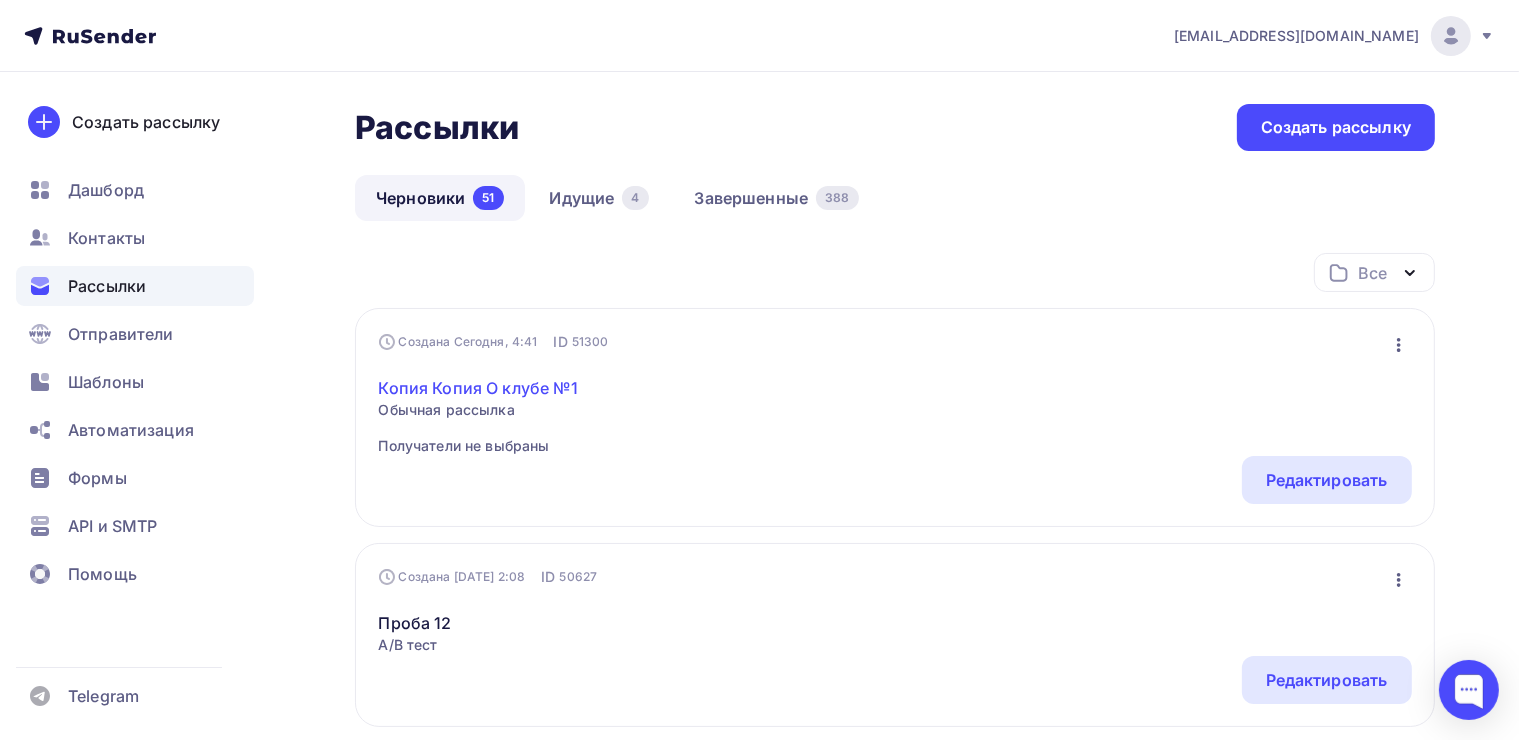 click on "Копия Копия О клубе №1" at bounding box center (479, 388) 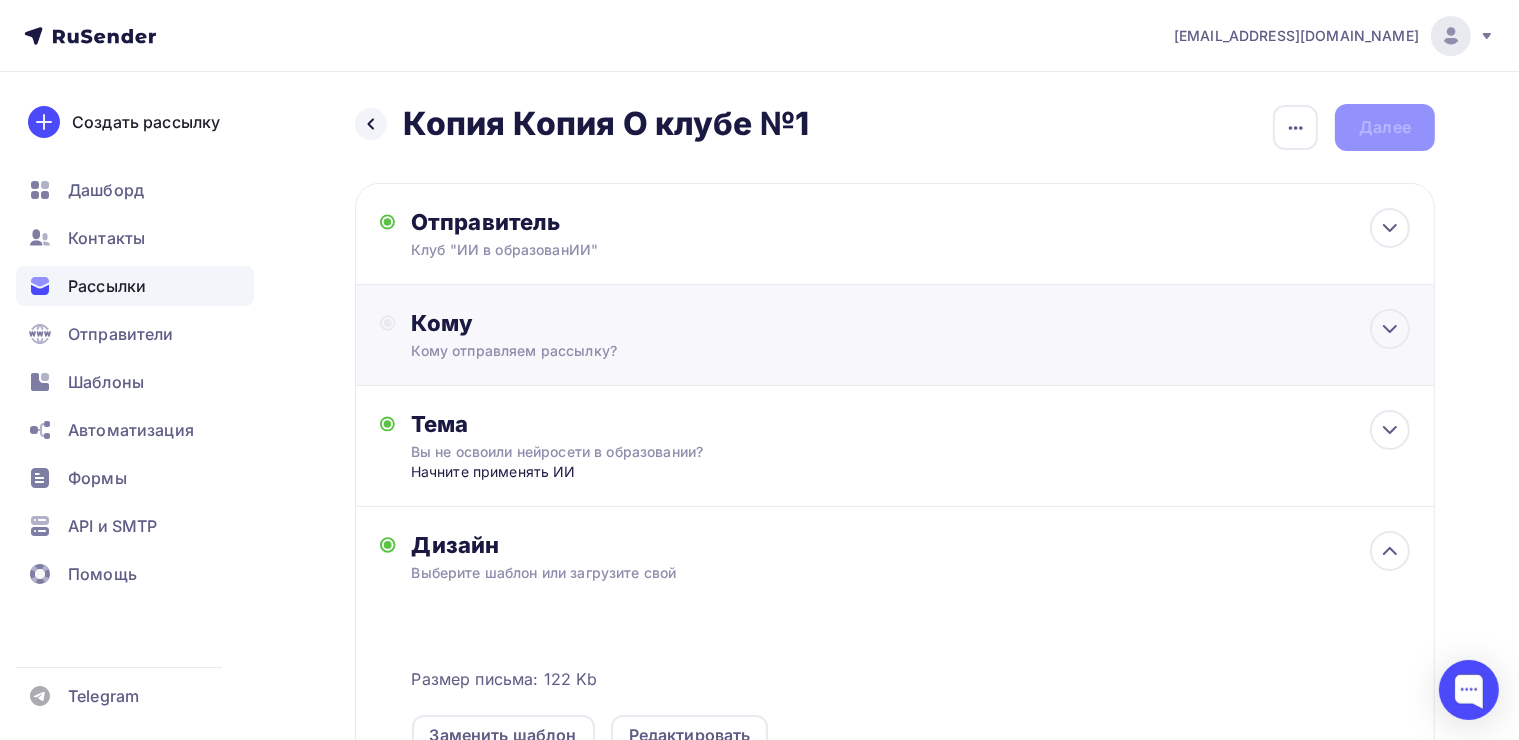click on "Кому отправляем рассылку?" at bounding box center [861, 351] 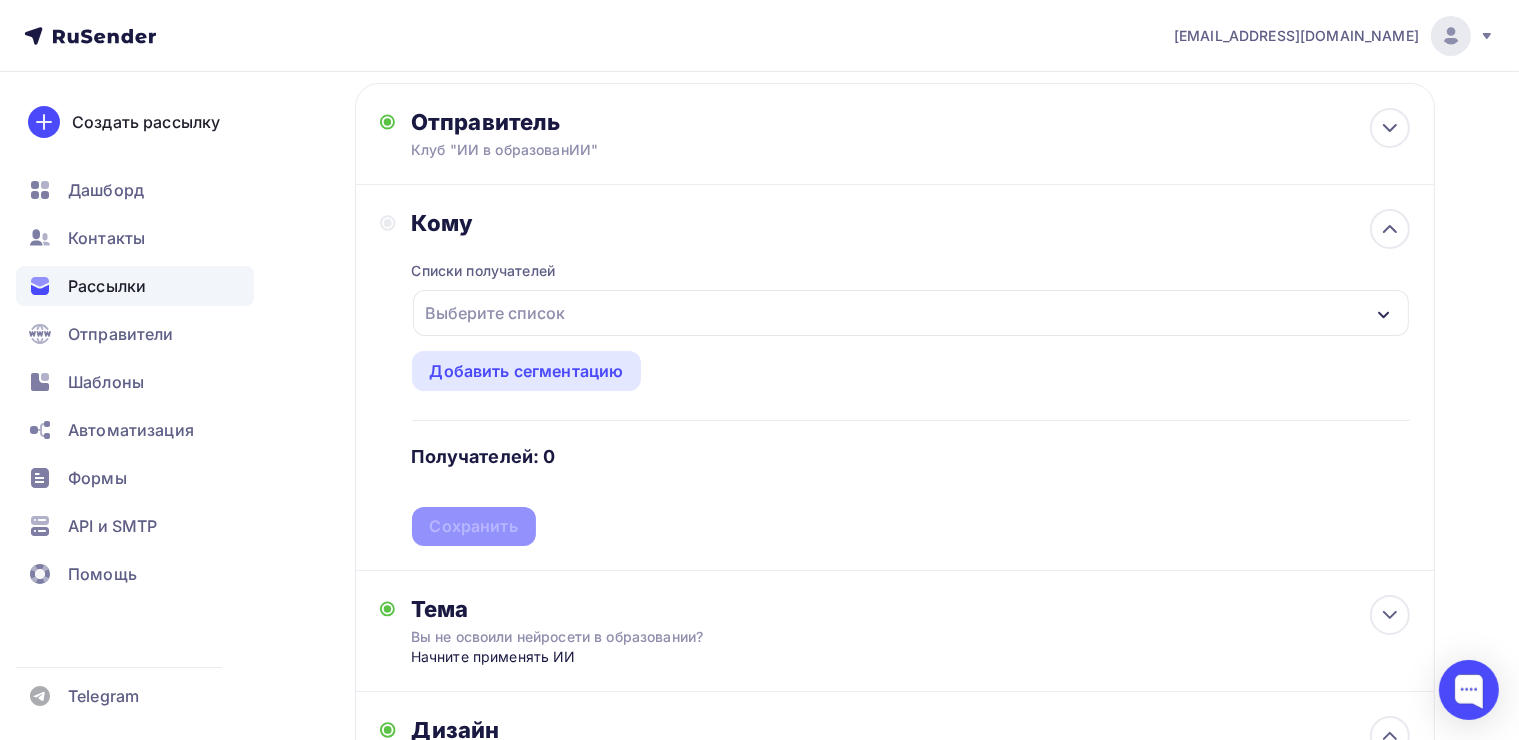 click on "Выберите список" at bounding box center (496, 313) 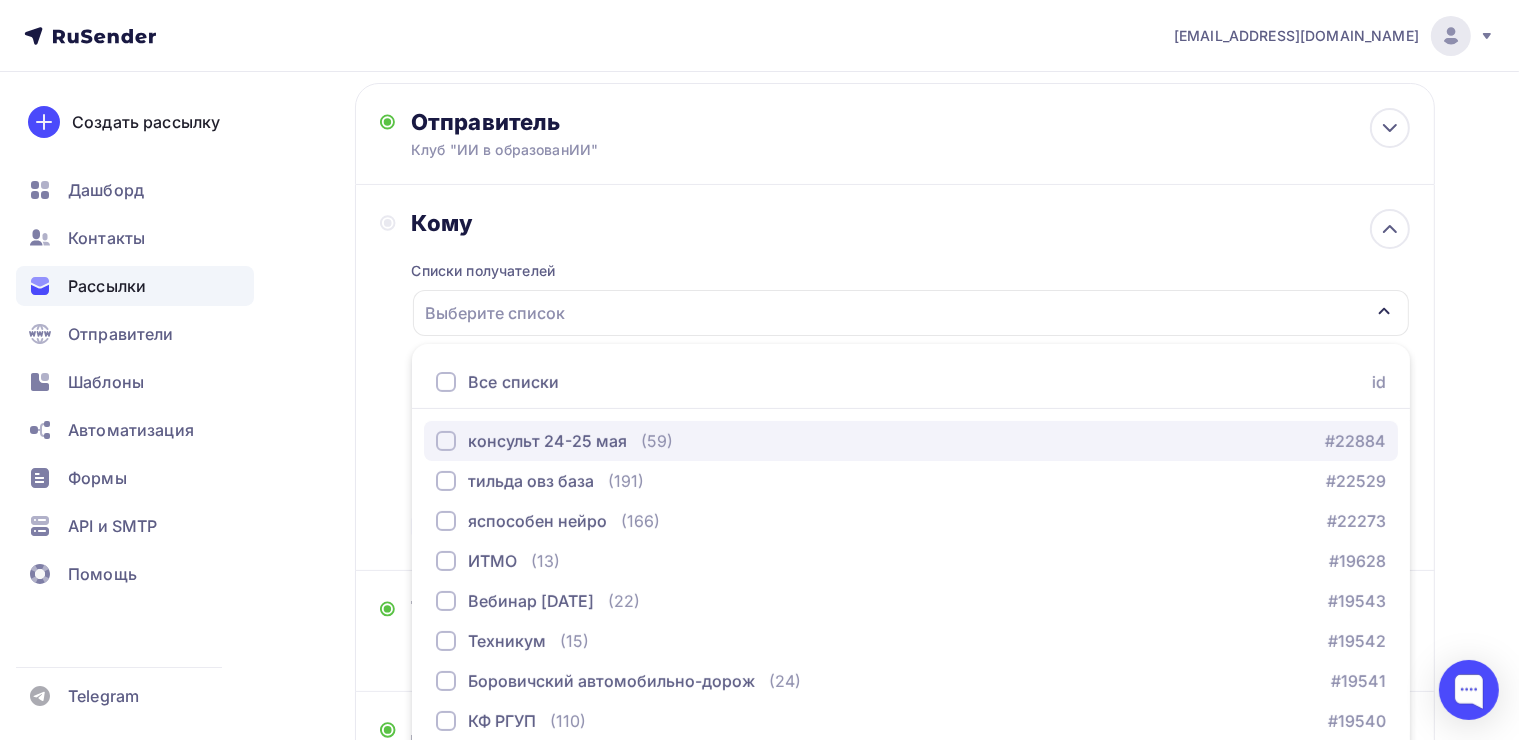scroll, scrollTop: 220, scrollLeft: 0, axis: vertical 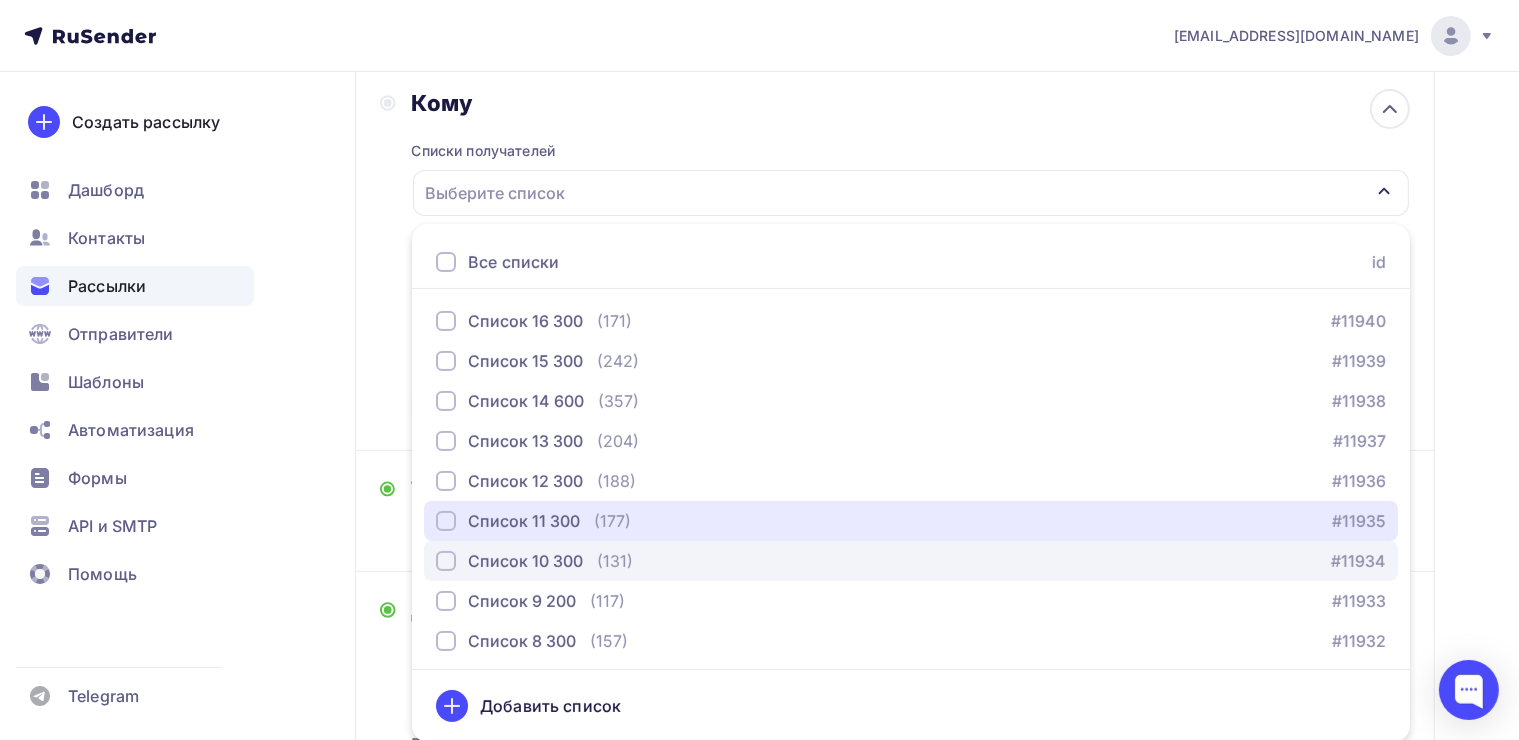 drag, startPoint x: 443, startPoint y: 515, endPoint x: 444, endPoint y: 550, distance: 35.014282 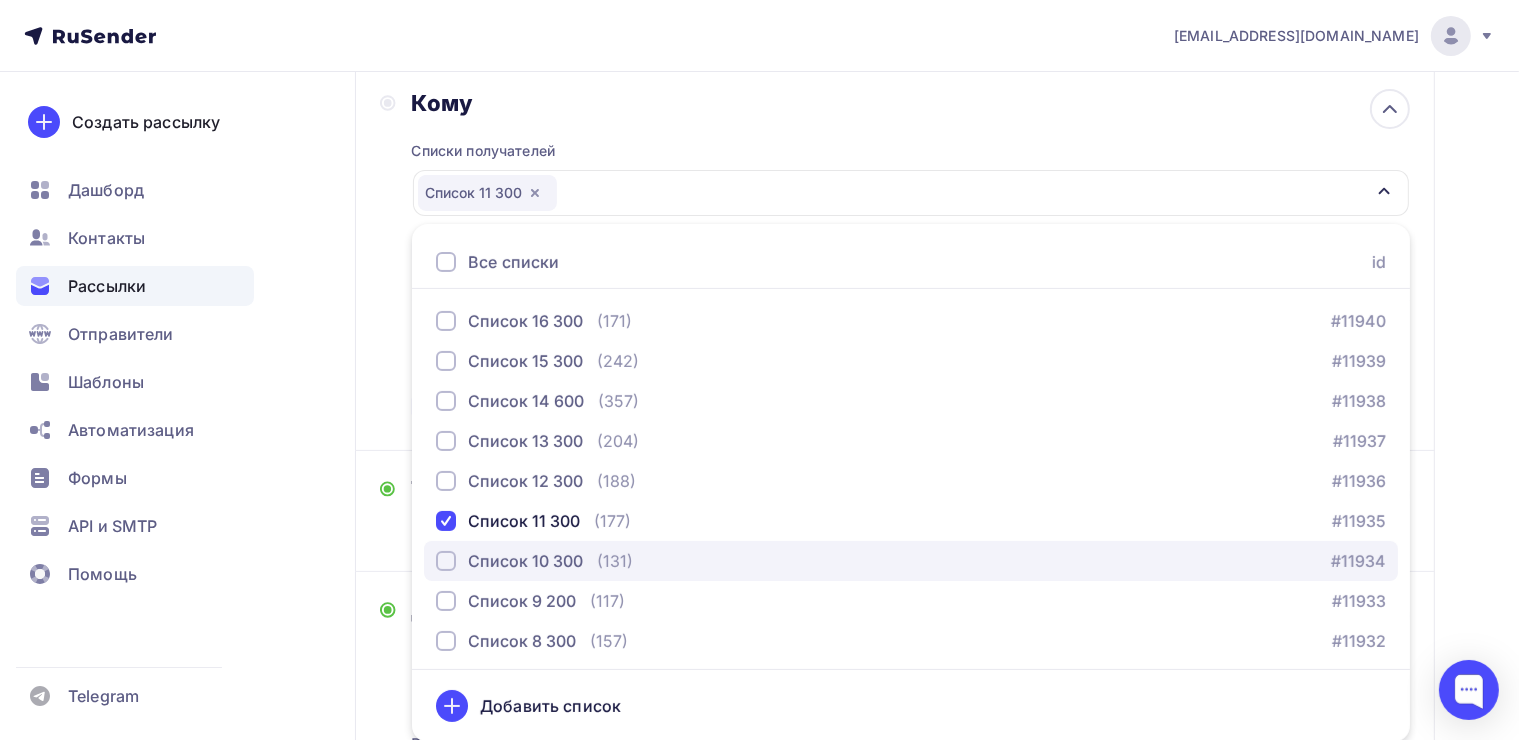 drag, startPoint x: 444, startPoint y: 552, endPoint x: 447, endPoint y: 562, distance: 10.440307 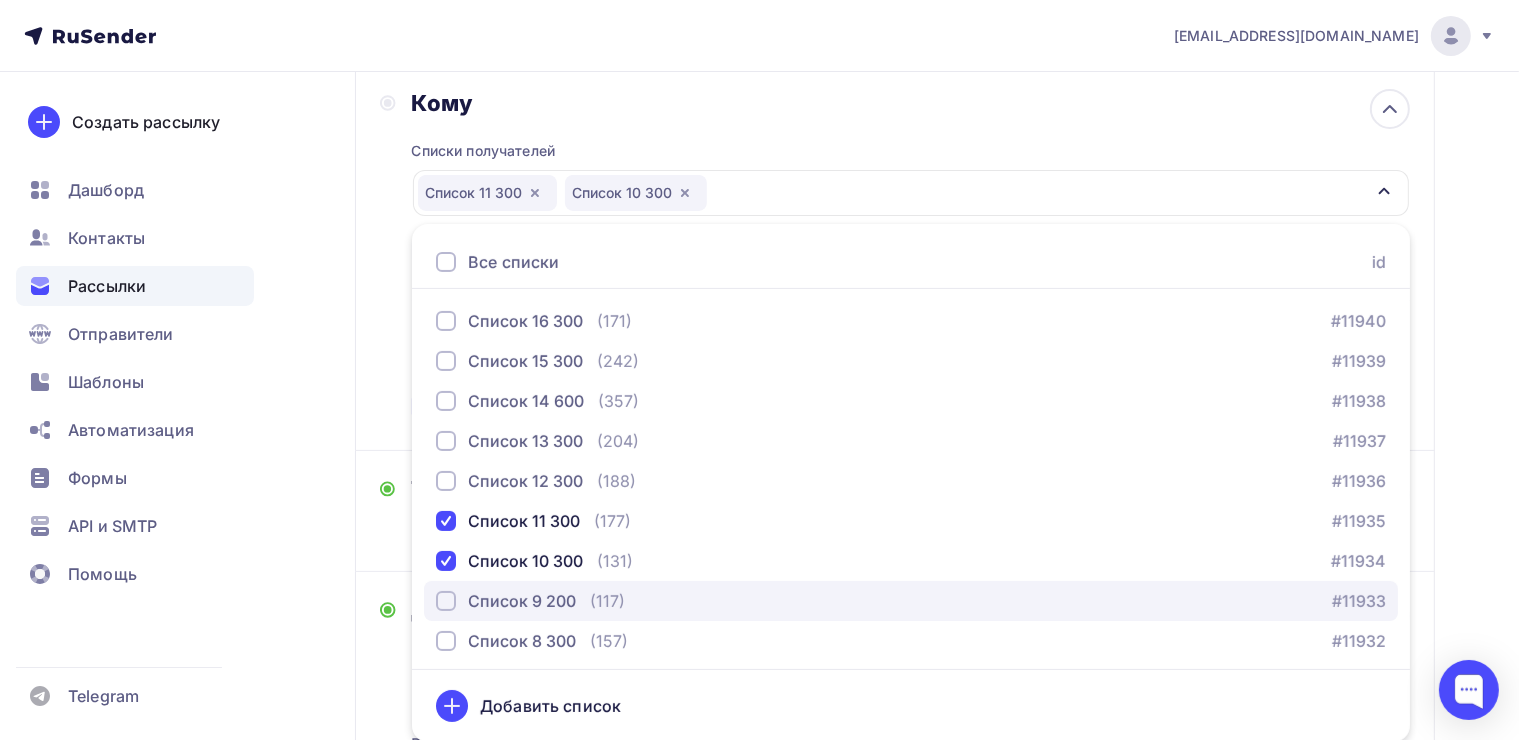 click at bounding box center (446, 601) 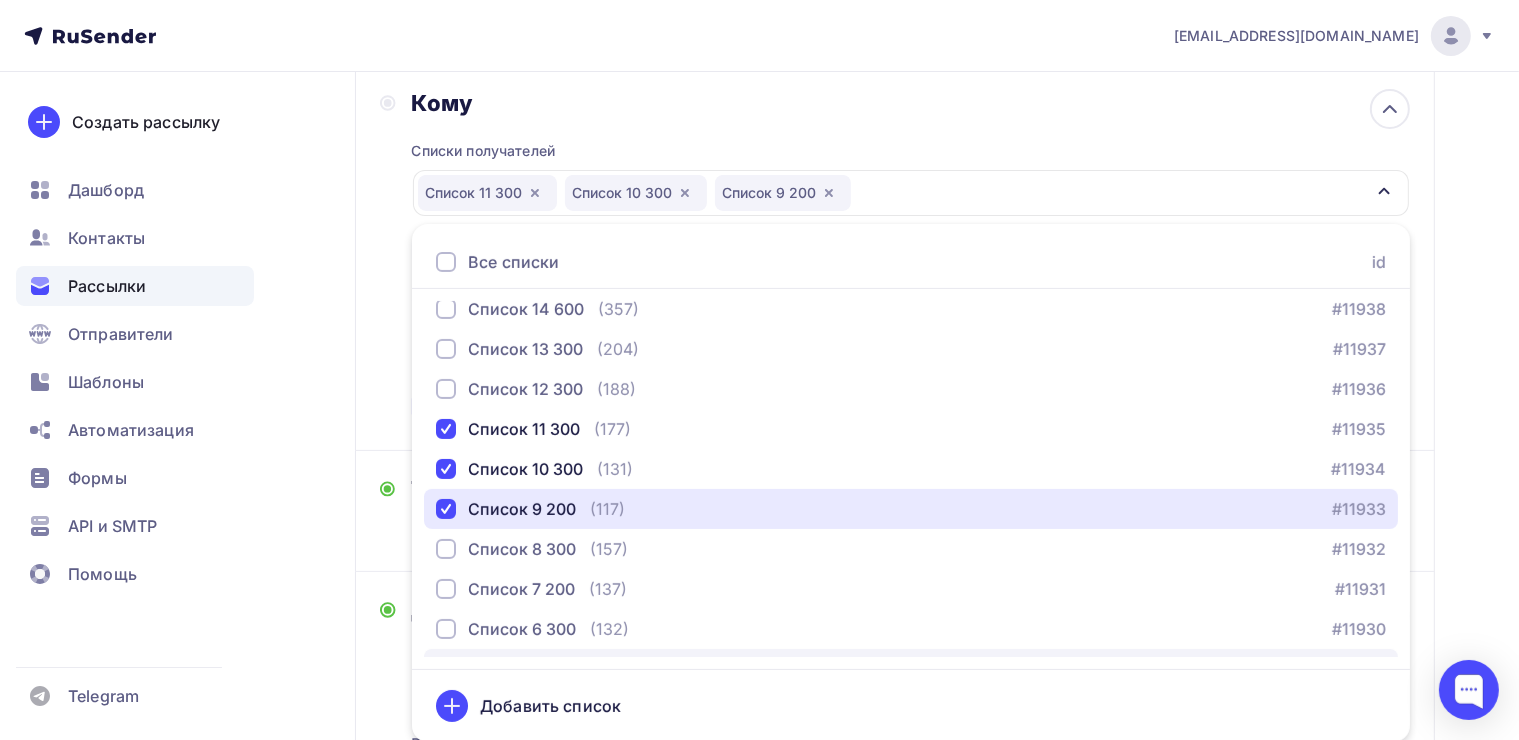 scroll, scrollTop: 1400, scrollLeft: 0, axis: vertical 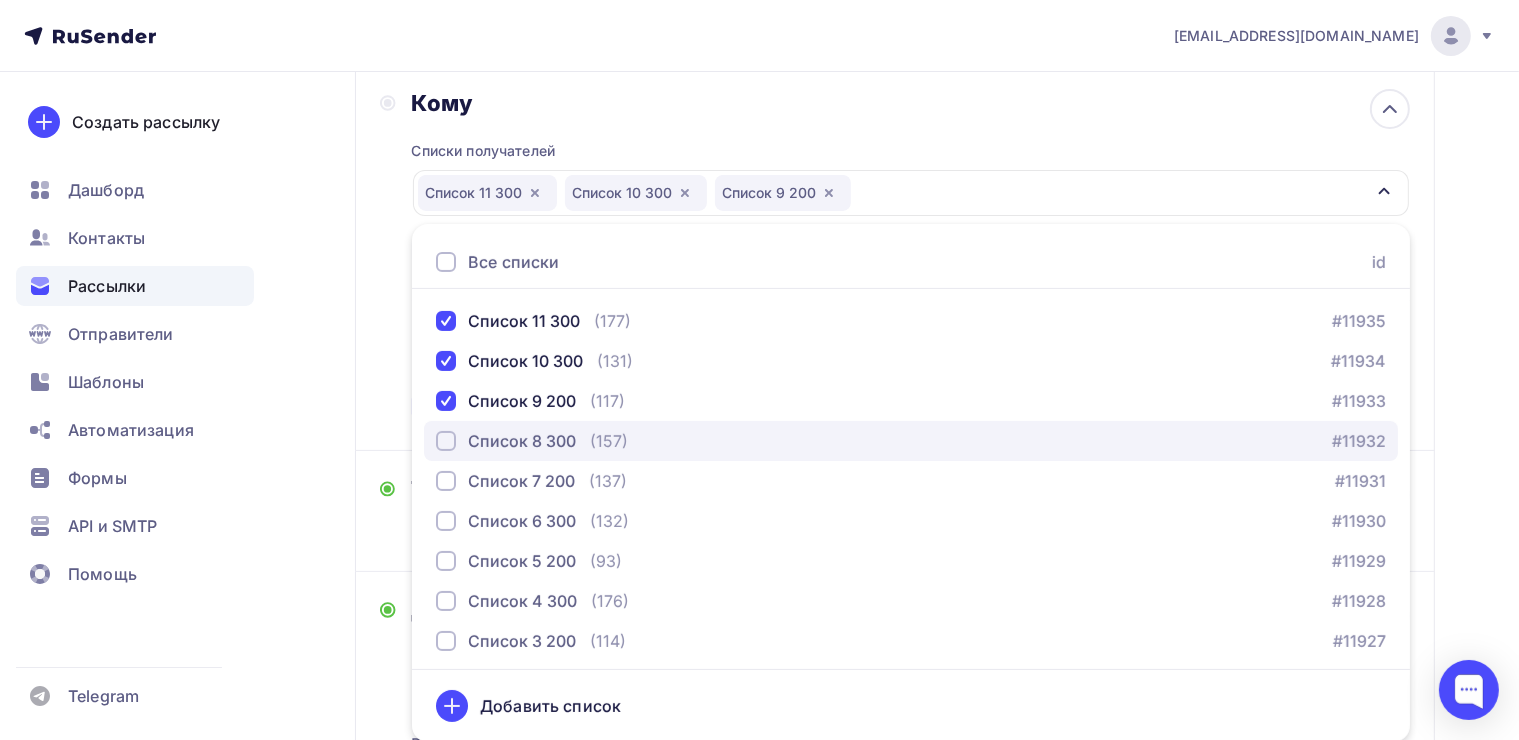 drag, startPoint x: 451, startPoint y: 445, endPoint x: 448, endPoint y: 458, distance: 13.341664 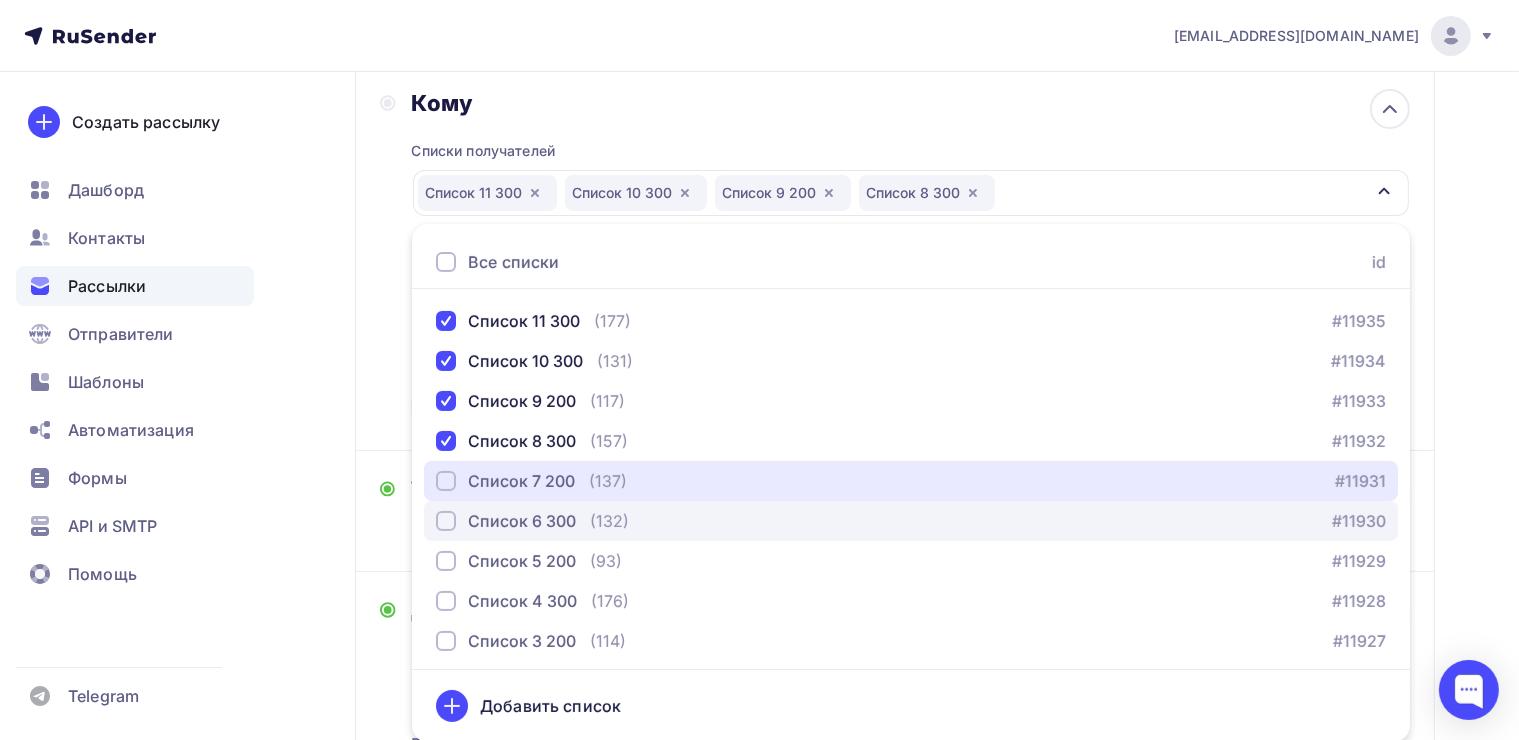 drag, startPoint x: 444, startPoint y: 476, endPoint x: 444, endPoint y: 503, distance: 27 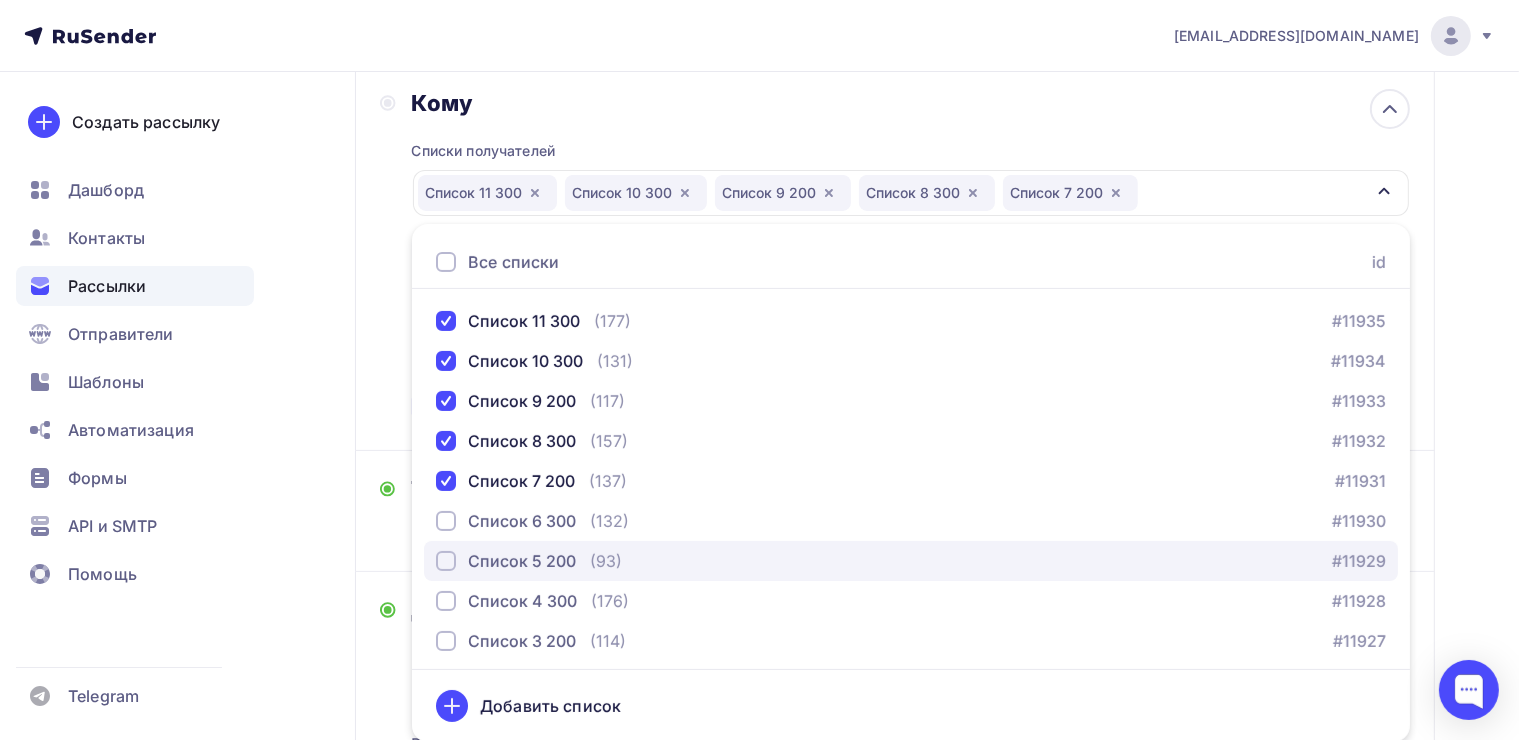click on "Список 5 200
(93)
#11929" at bounding box center [911, 561] 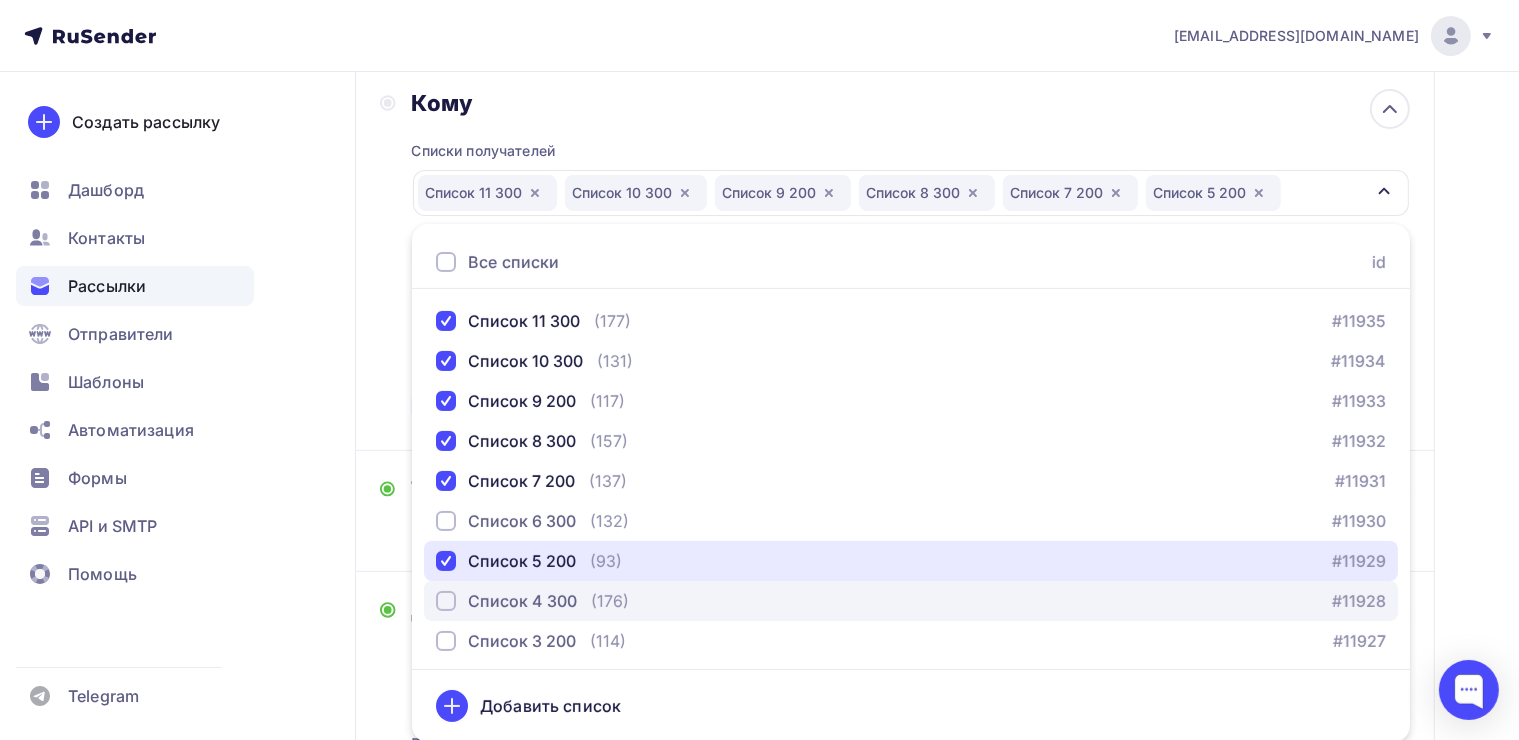 drag, startPoint x: 444, startPoint y: 559, endPoint x: 448, endPoint y: 592, distance: 33.24154 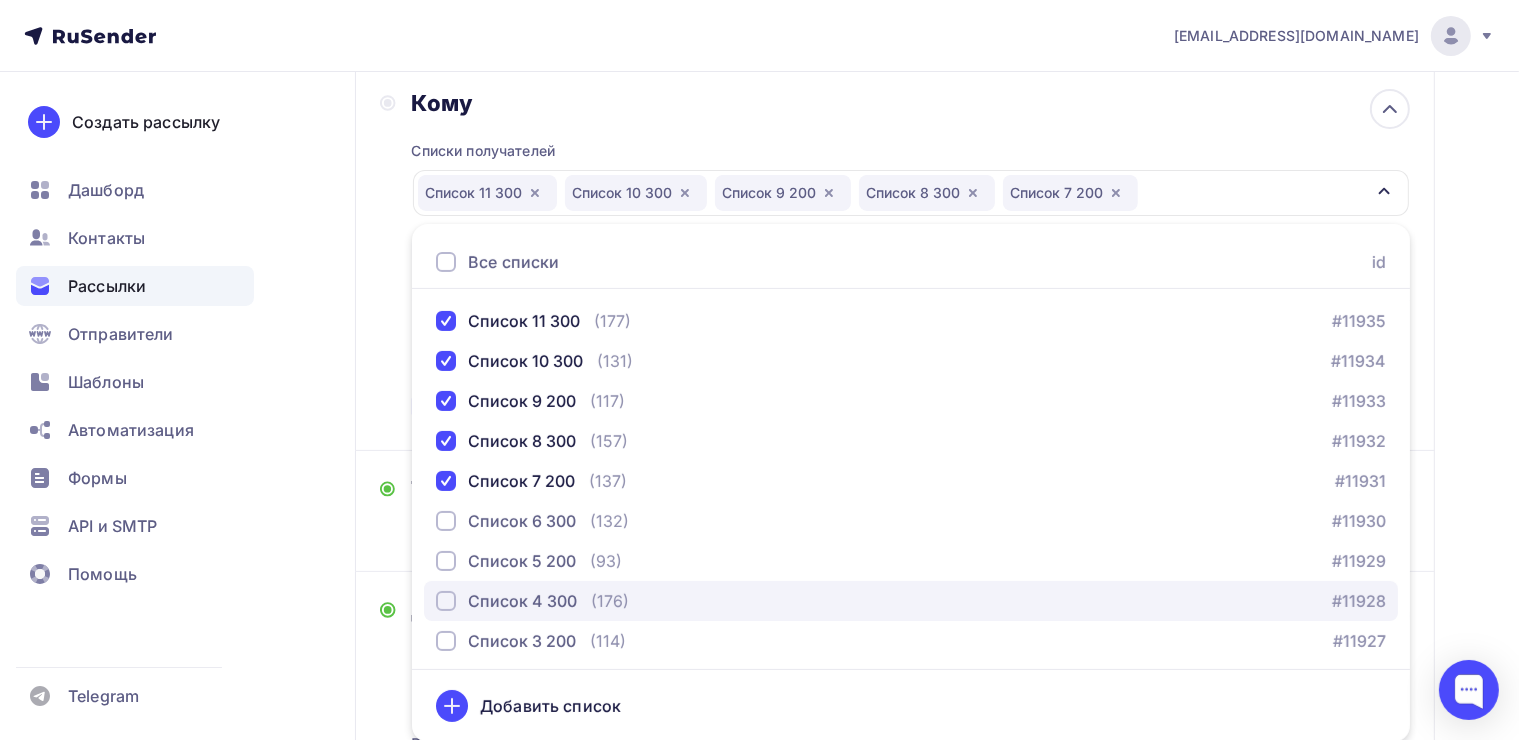 click at bounding box center [446, 601] 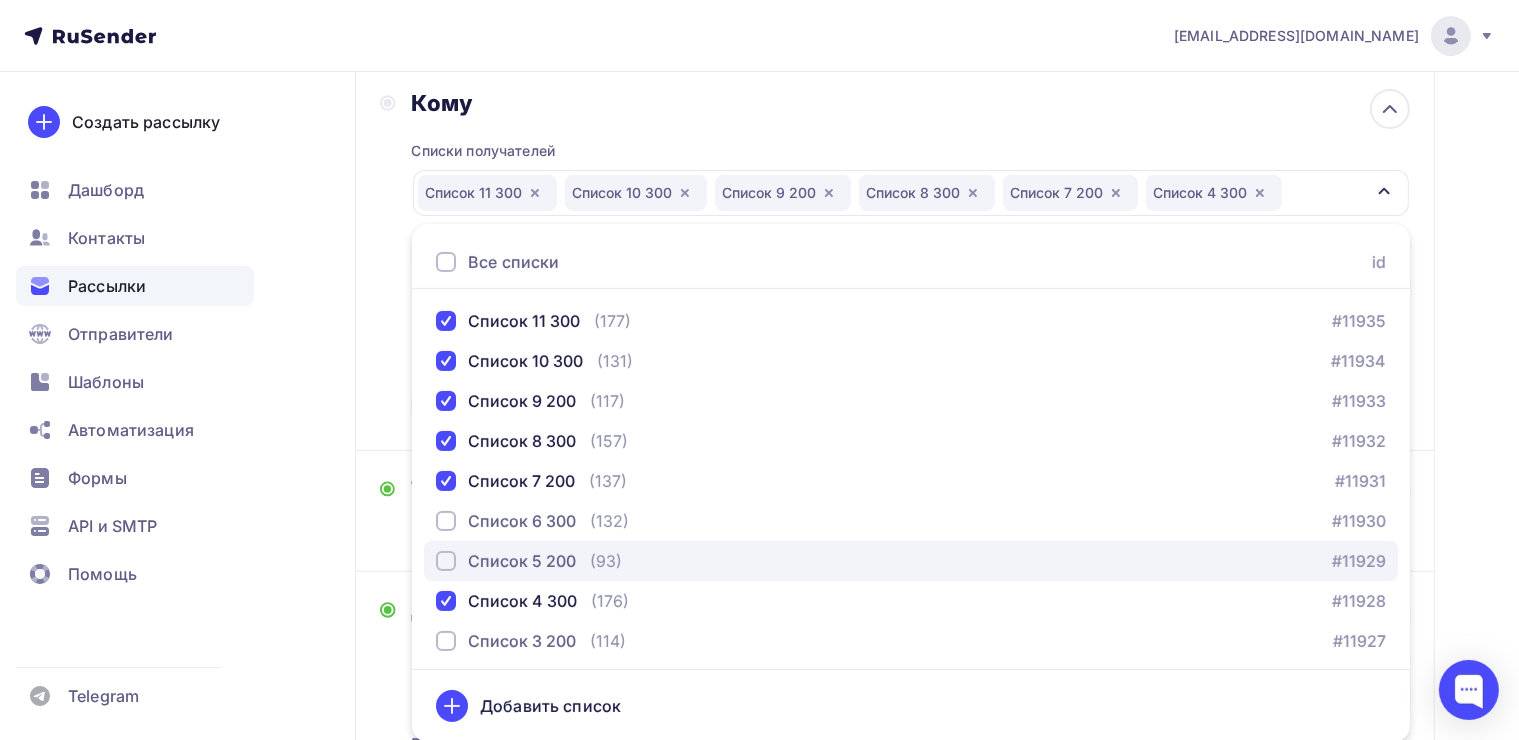 drag, startPoint x: 447, startPoint y: 560, endPoint x: 451, endPoint y: 525, distance: 35.22783 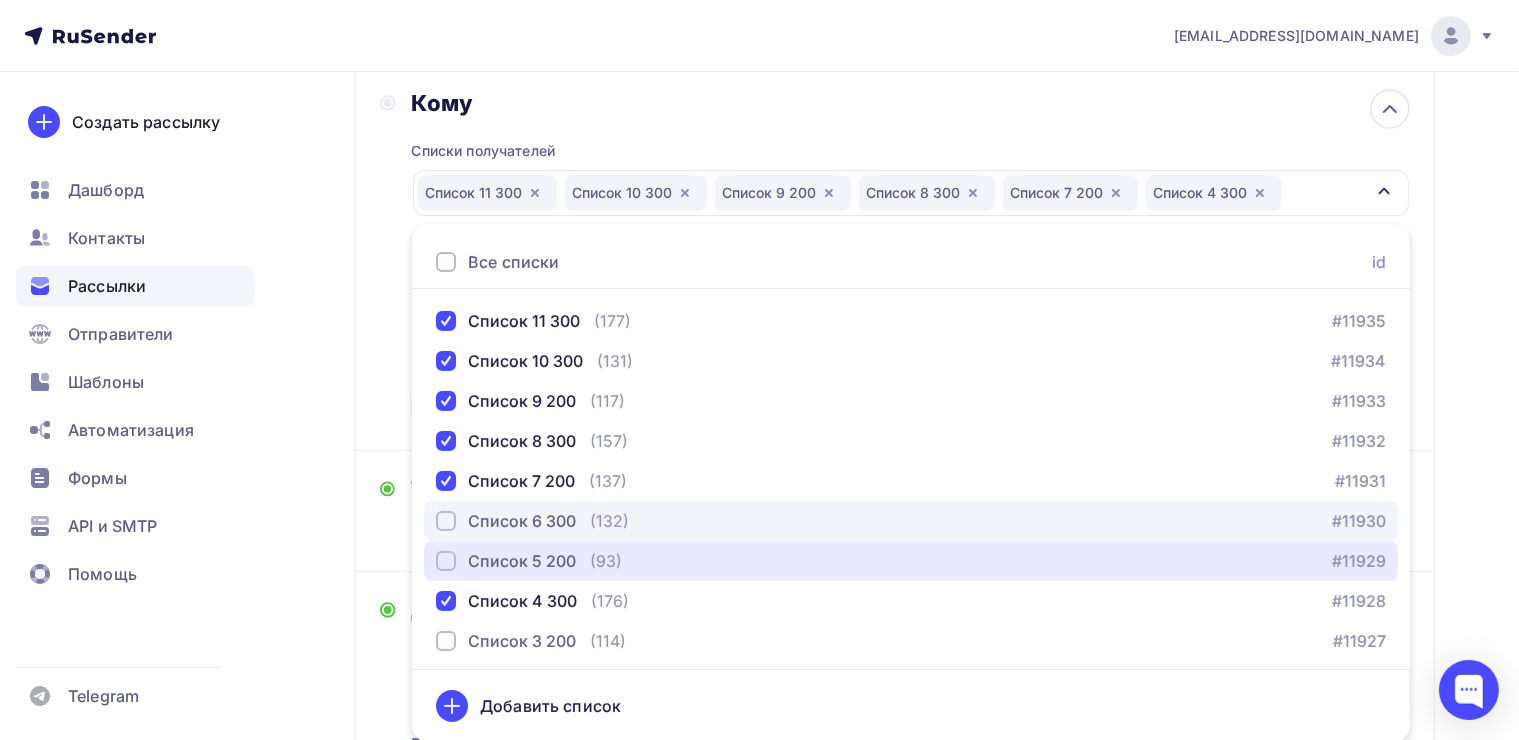 click at bounding box center [446, 561] 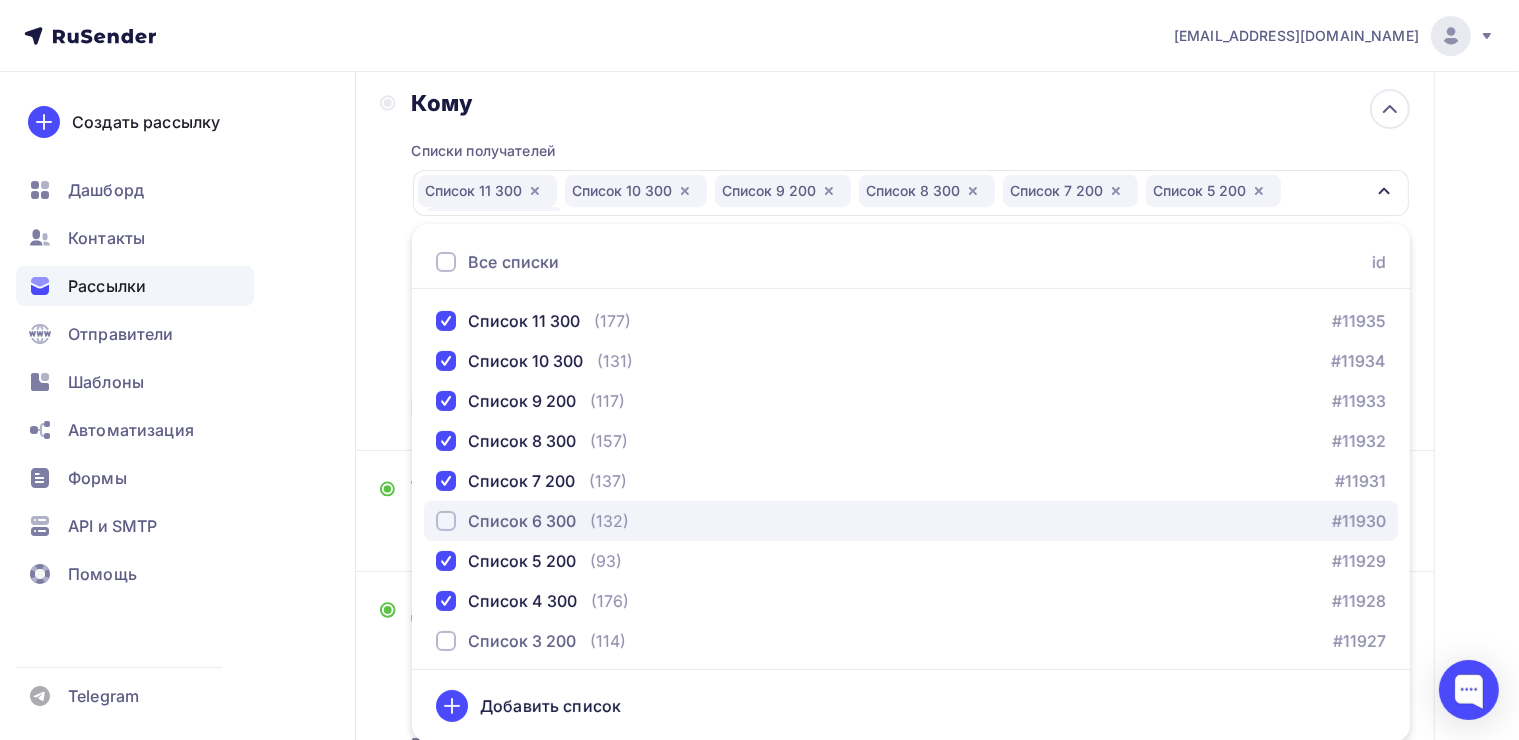 click at bounding box center (446, 521) 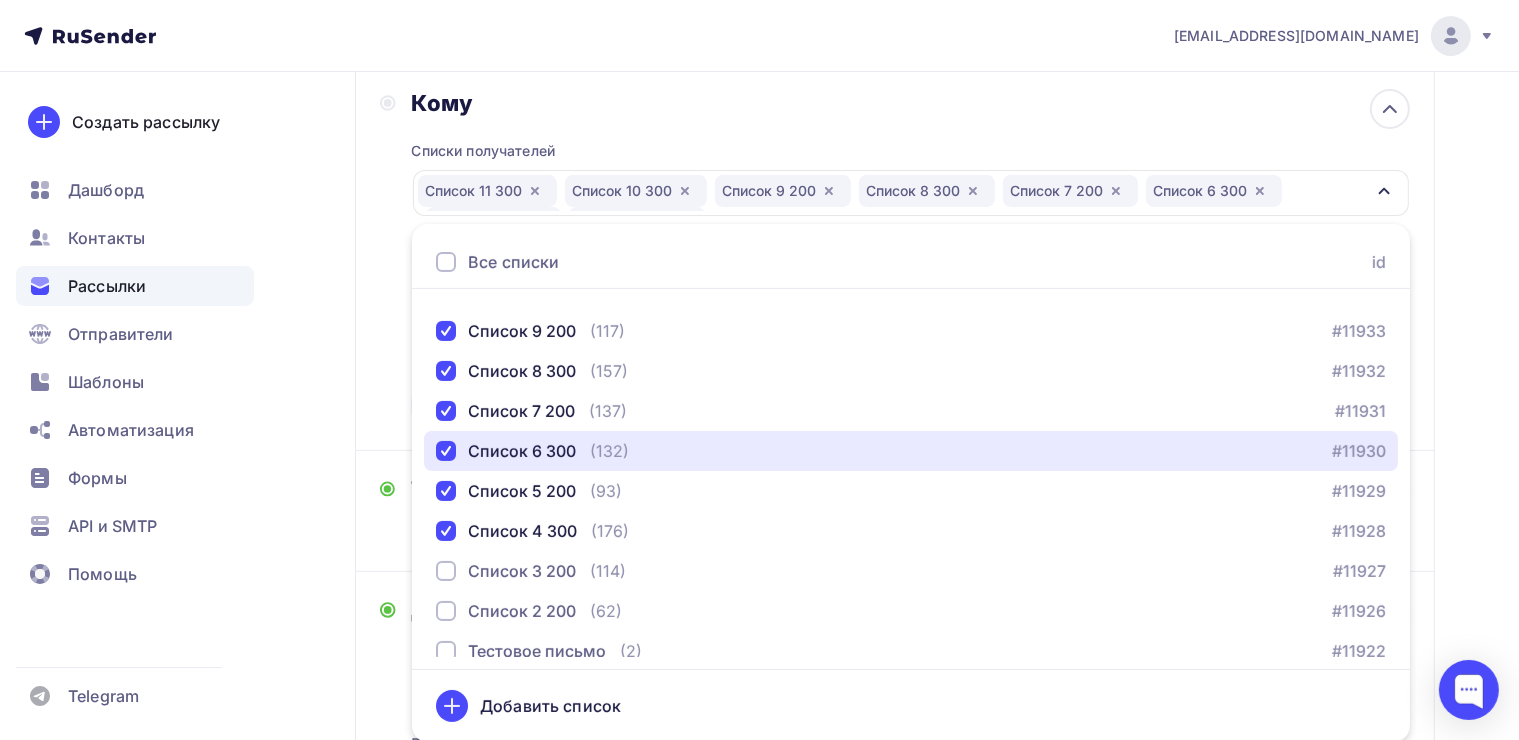 scroll, scrollTop: 1600, scrollLeft: 0, axis: vertical 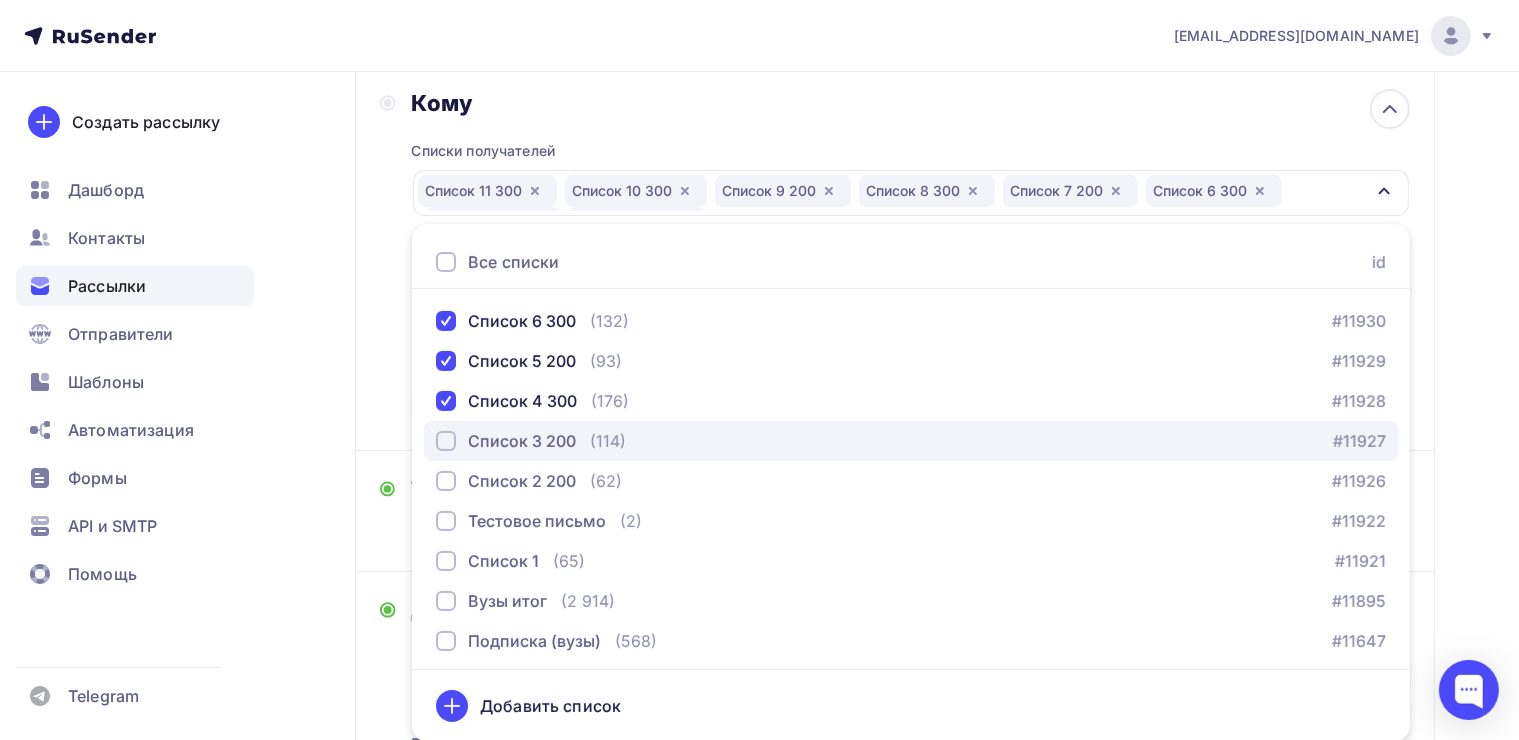 drag, startPoint x: 445, startPoint y: 448, endPoint x: 445, endPoint y: 460, distance: 12 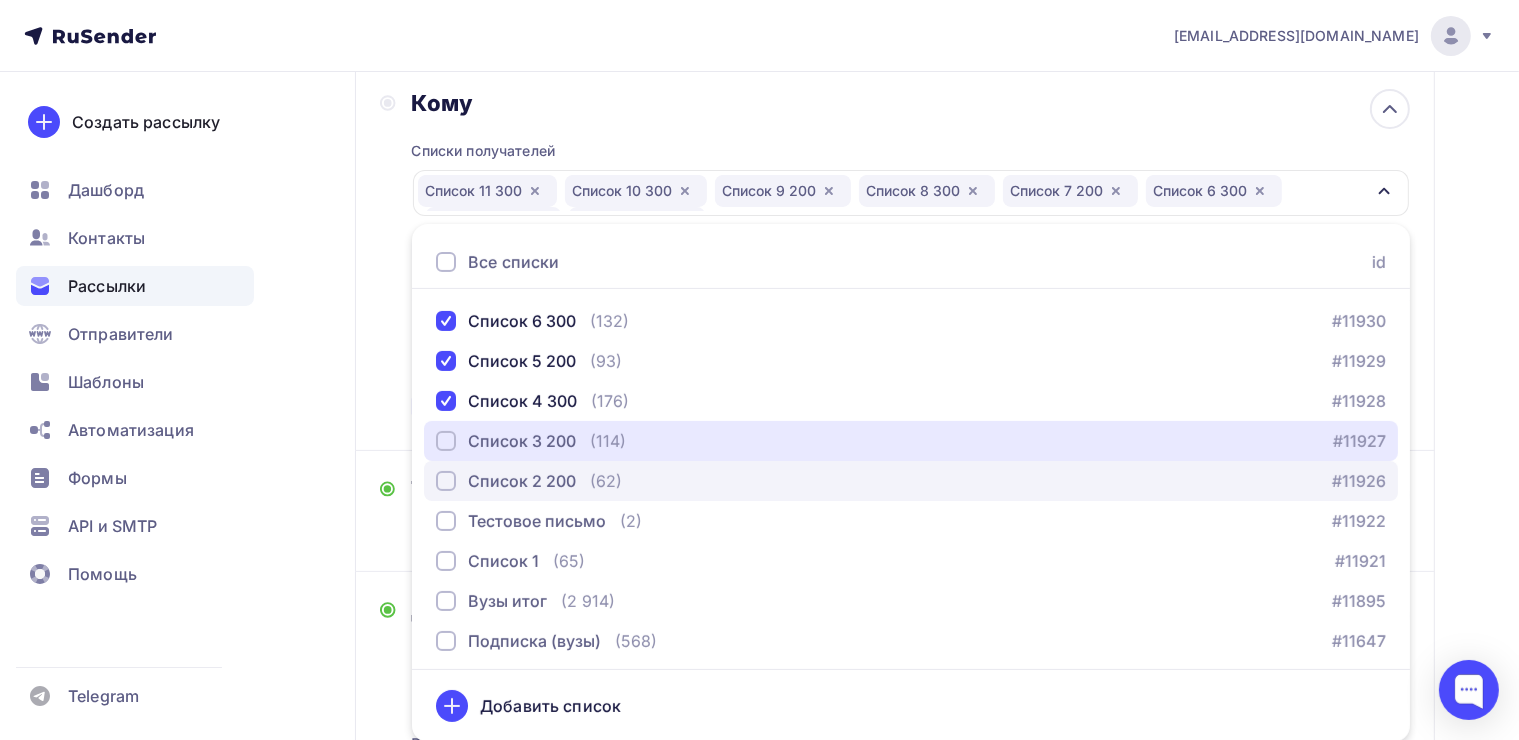 click at bounding box center (446, 441) 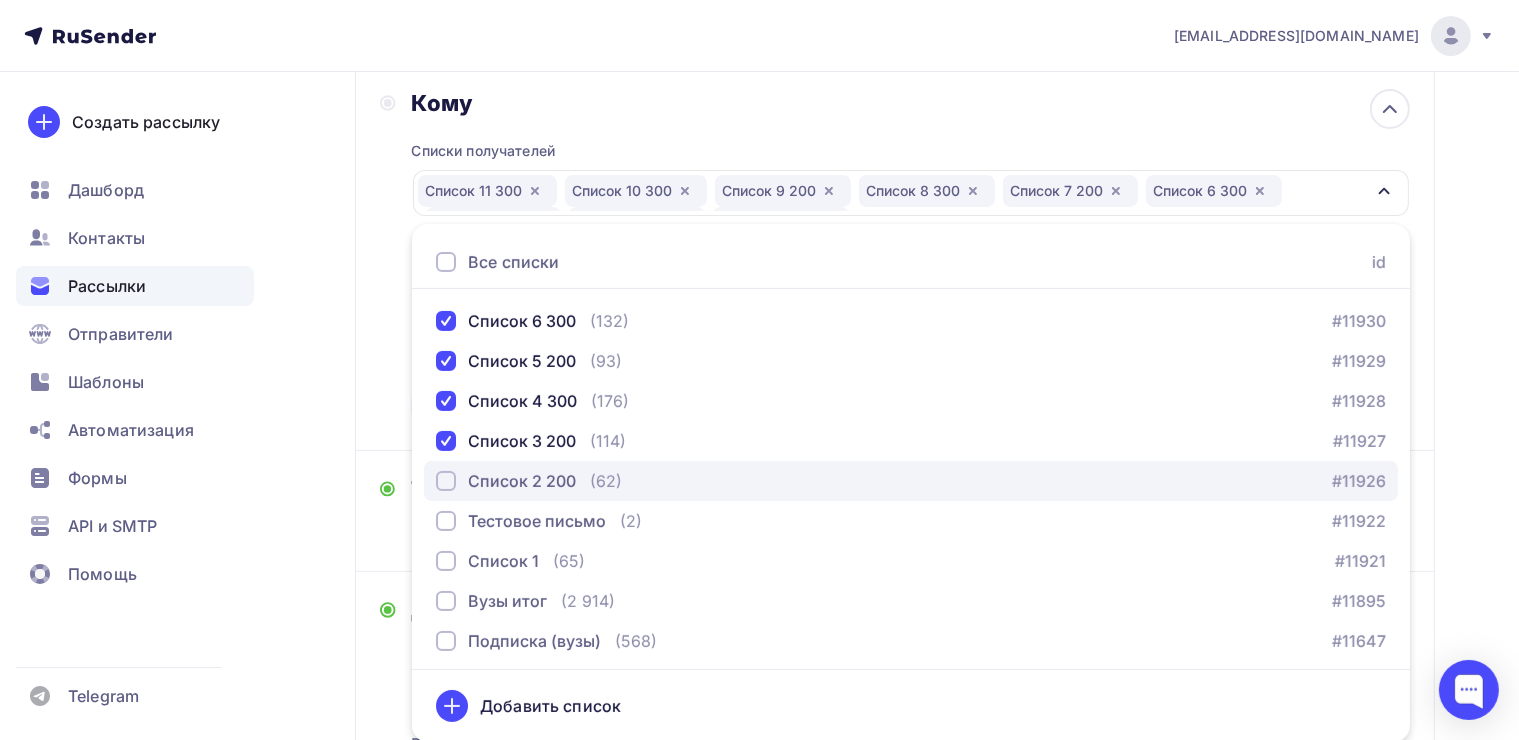click at bounding box center (446, 481) 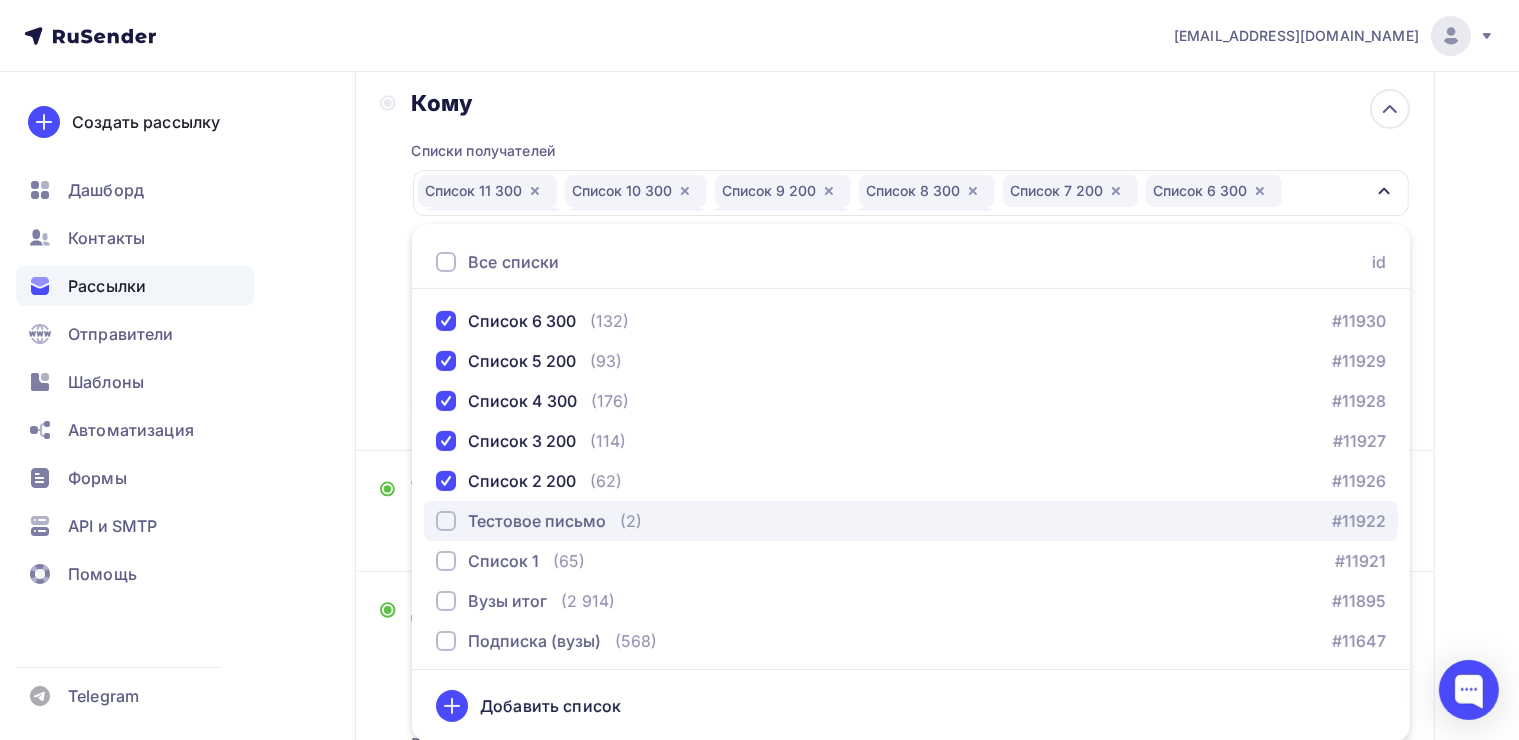 click at bounding box center (446, 521) 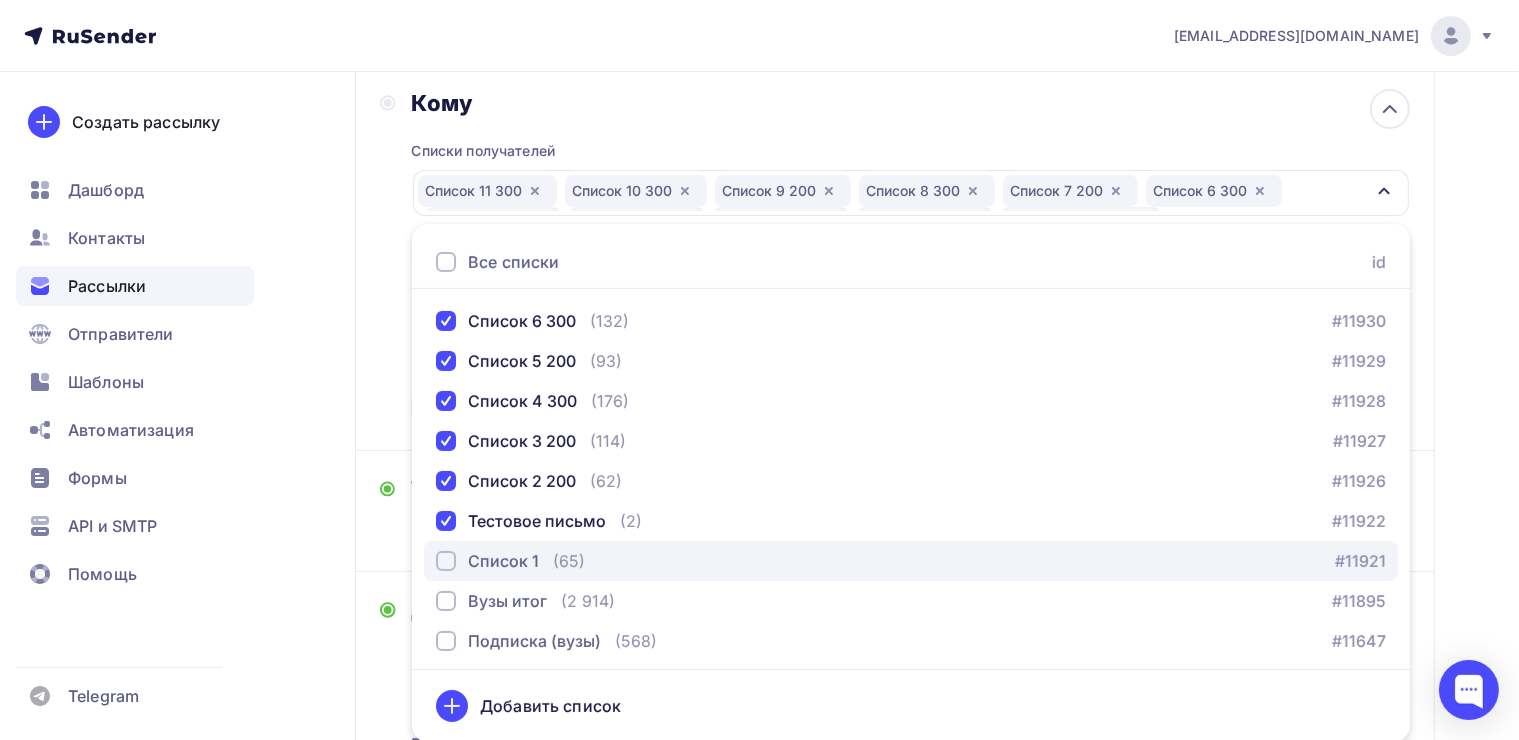 click at bounding box center [446, 561] 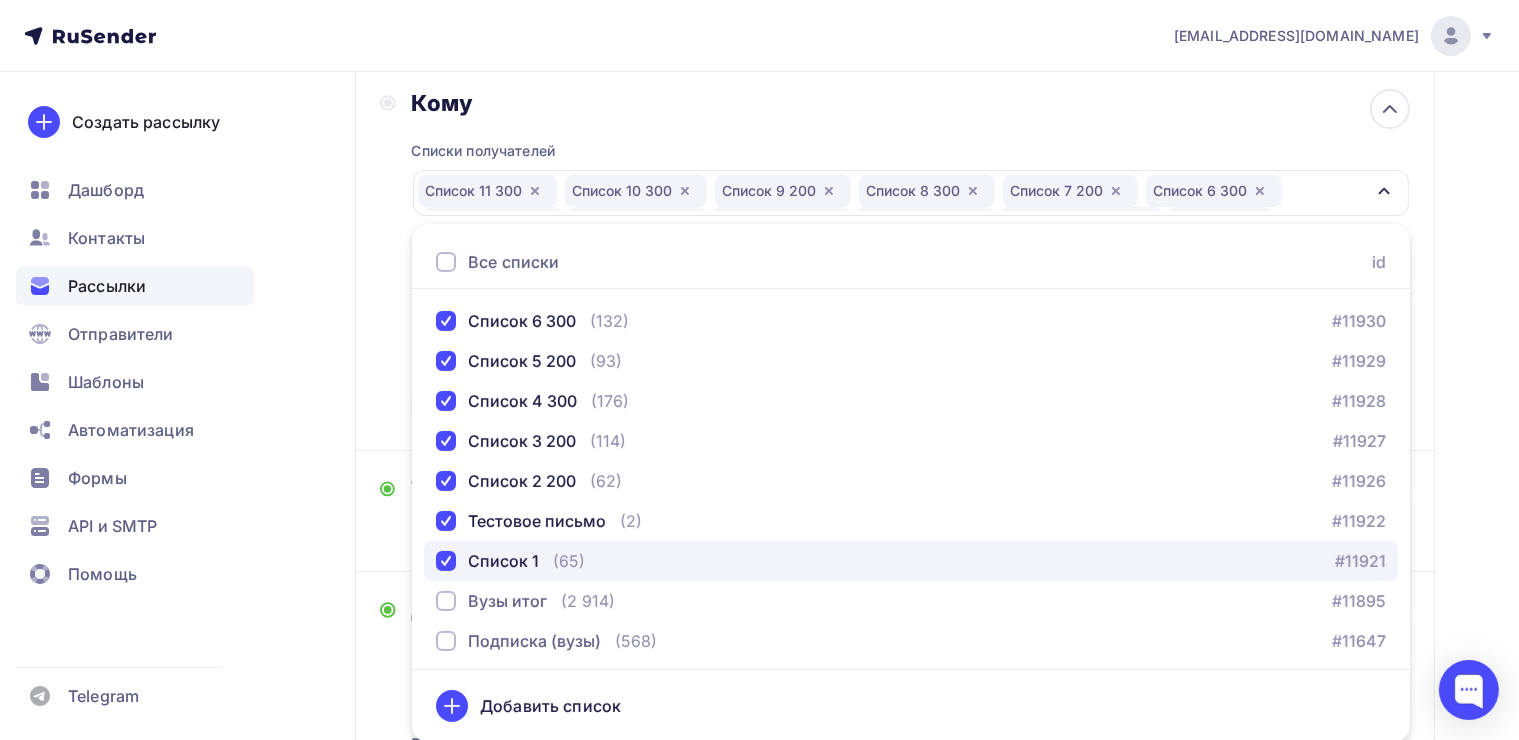 scroll, scrollTop: 1644, scrollLeft: 0, axis: vertical 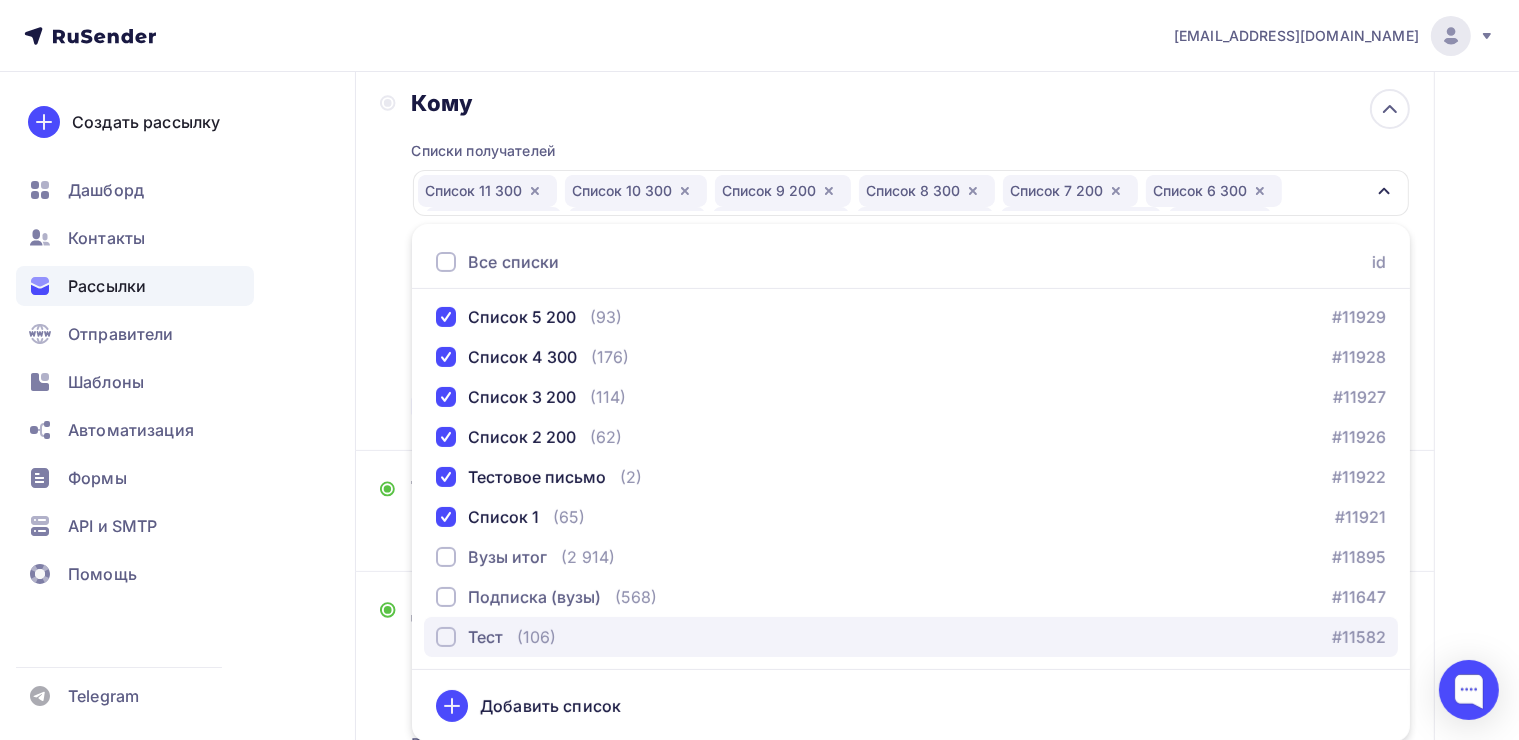 click at bounding box center [446, 637] 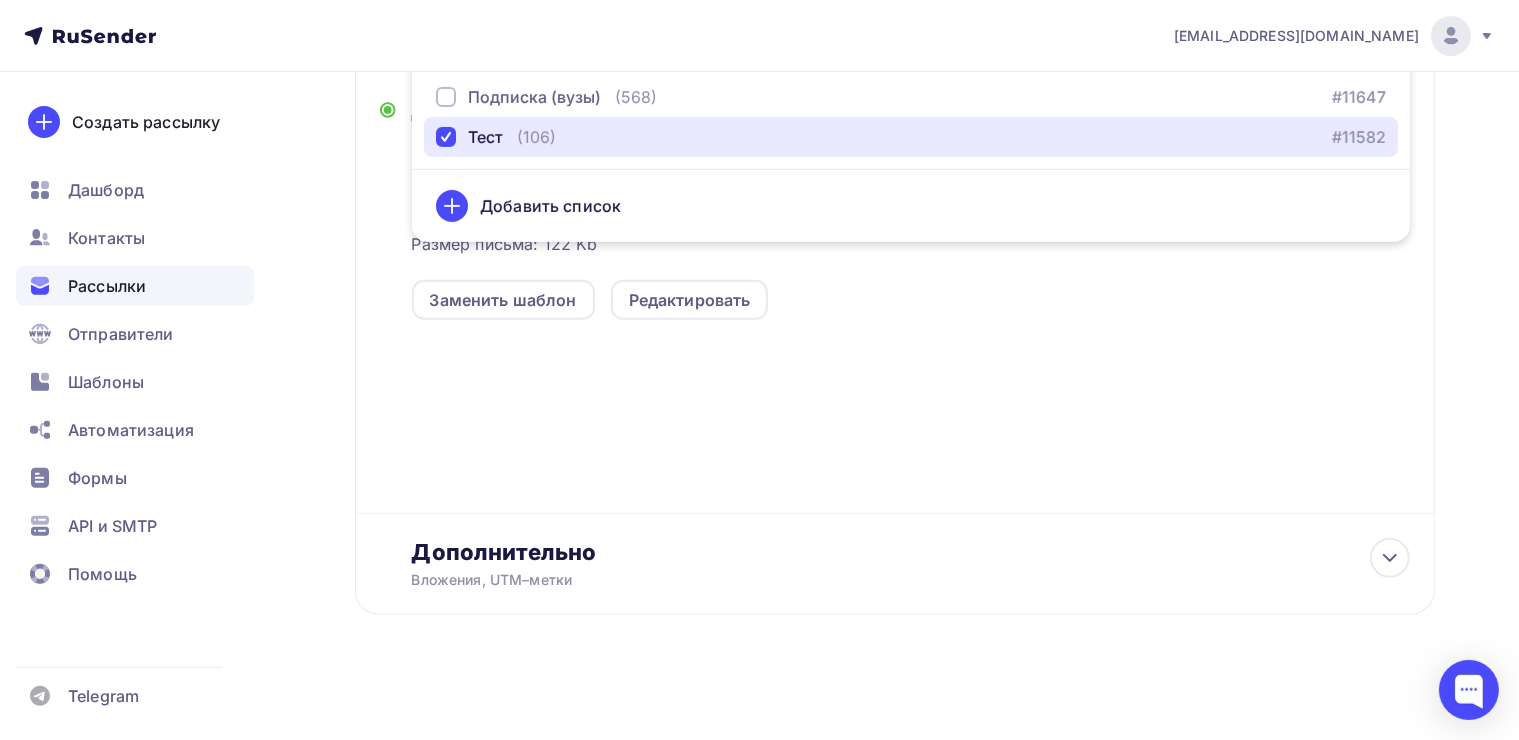 scroll, scrollTop: 720, scrollLeft: 0, axis: vertical 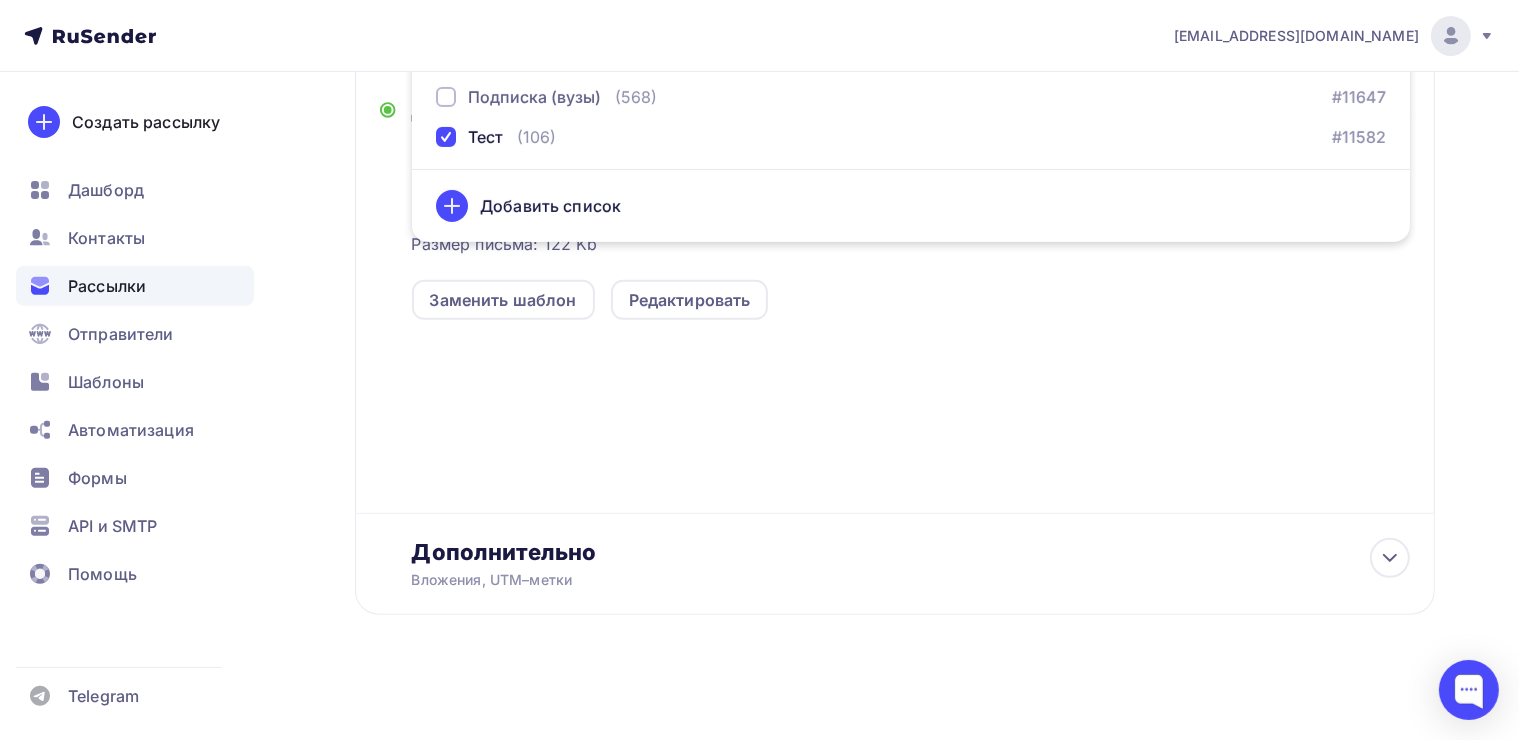 click on "Размер письма: 122 Kb     Заменить шаблон
Редактировать" at bounding box center (911, 346) 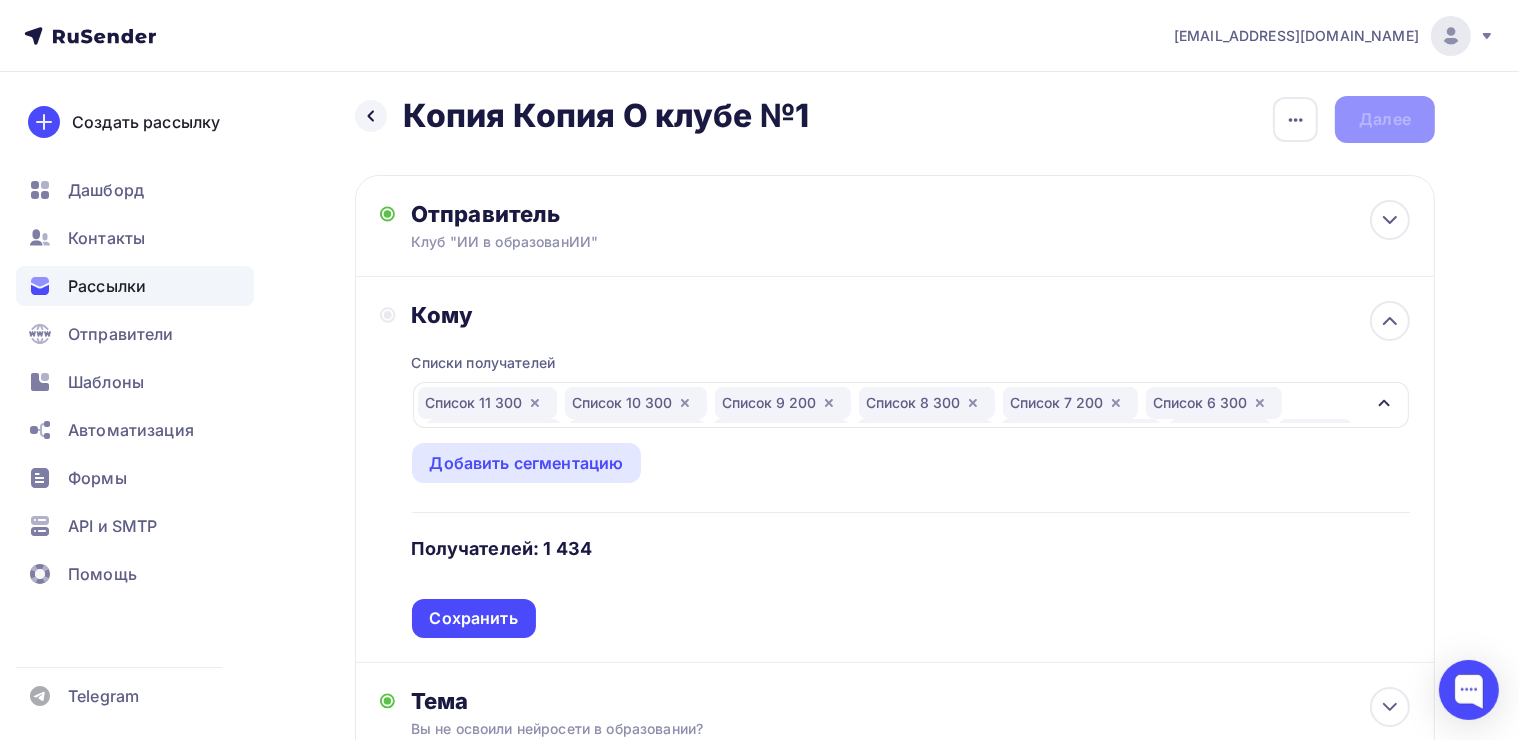 scroll, scrollTop: 0, scrollLeft: 0, axis: both 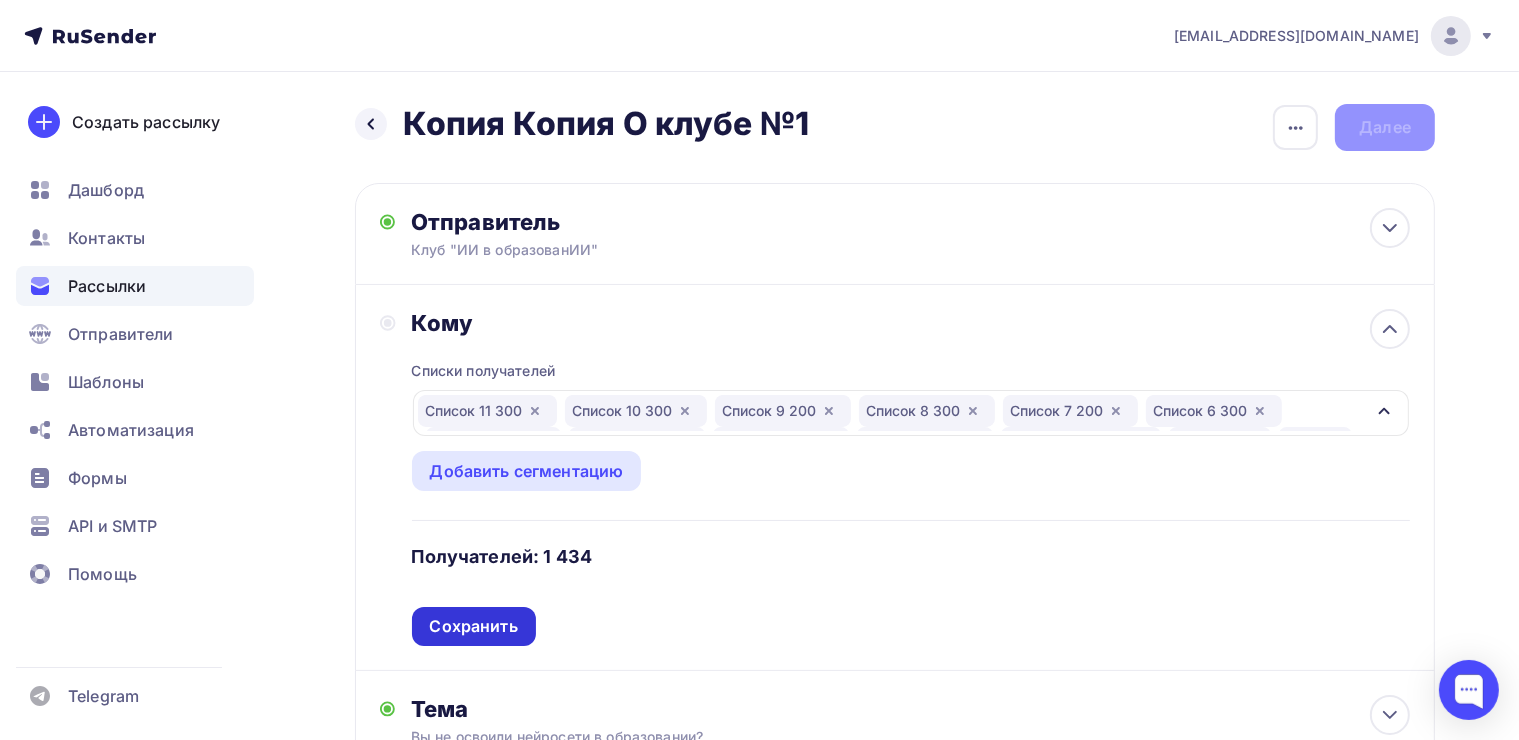 click on "Сохранить" at bounding box center [474, 626] 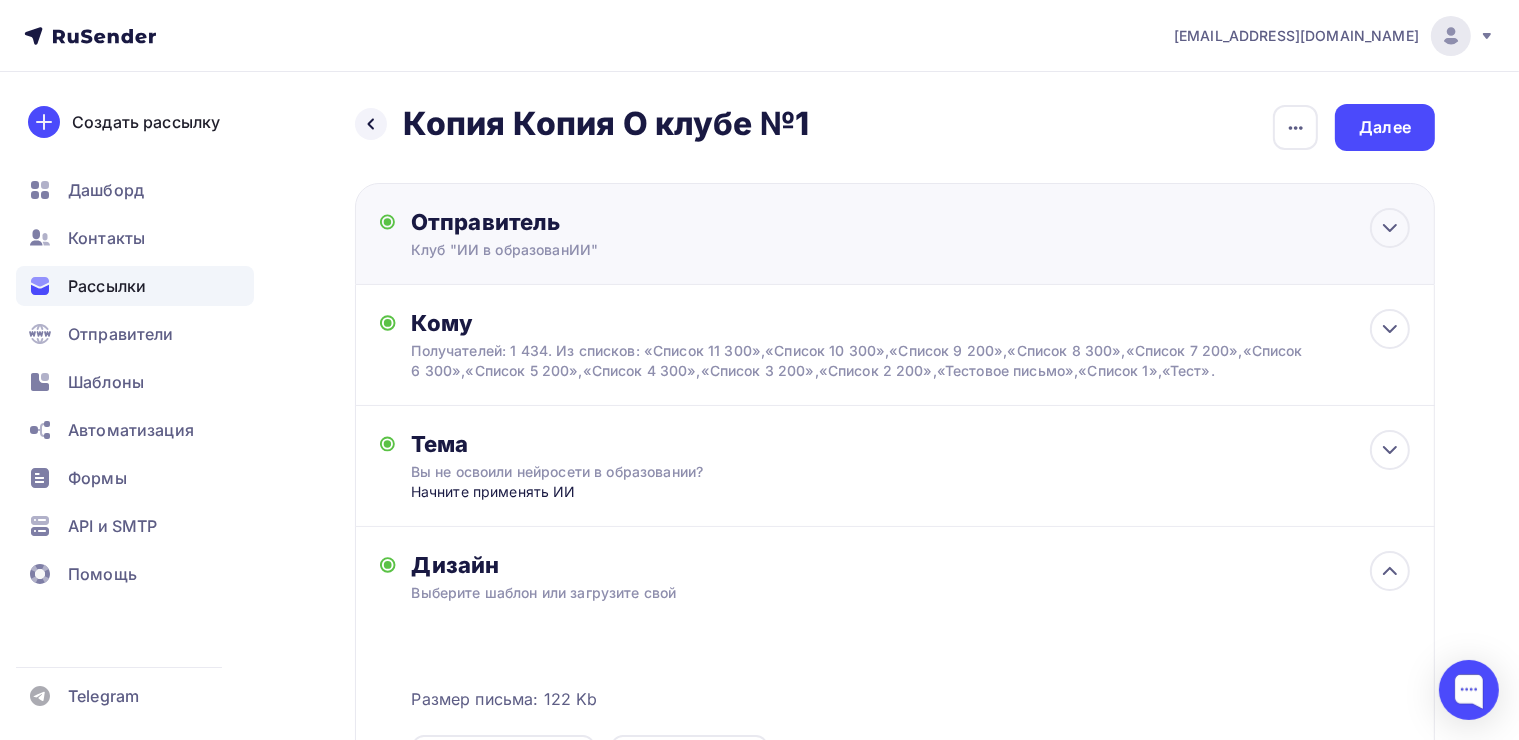 scroll, scrollTop: 0, scrollLeft: 0, axis: both 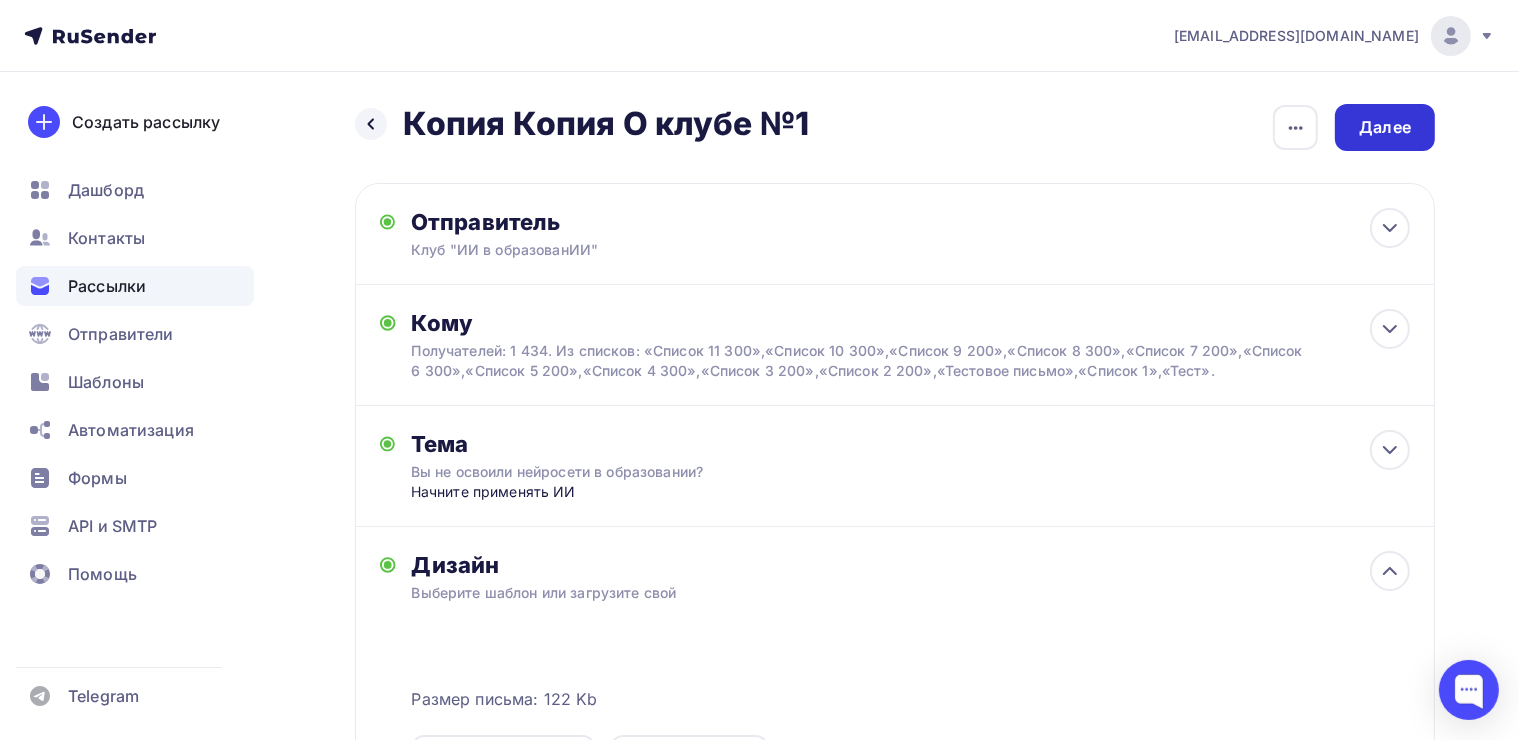 click on "Далее" at bounding box center [1385, 127] 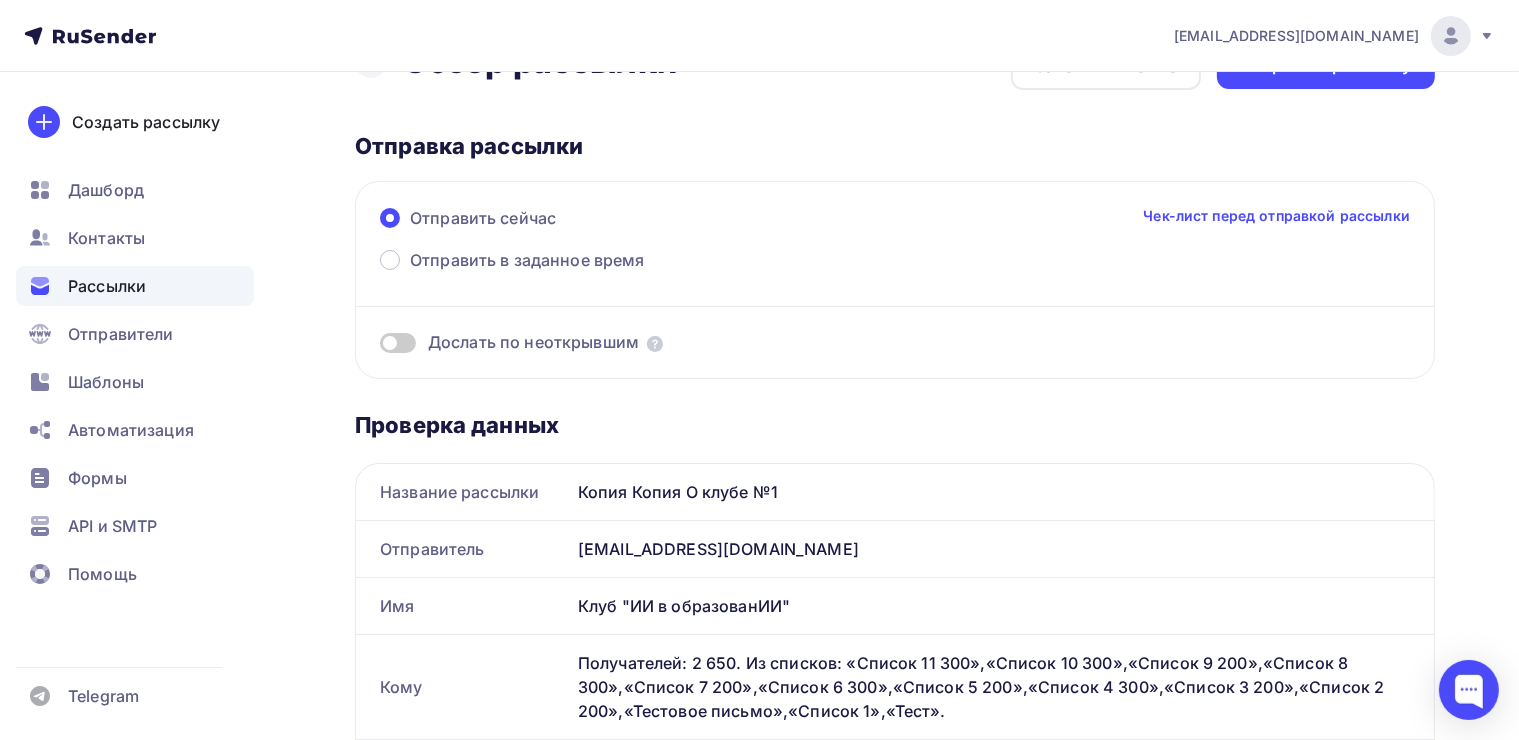 scroll, scrollTop: 0, scrollLeft: 0, axis: both 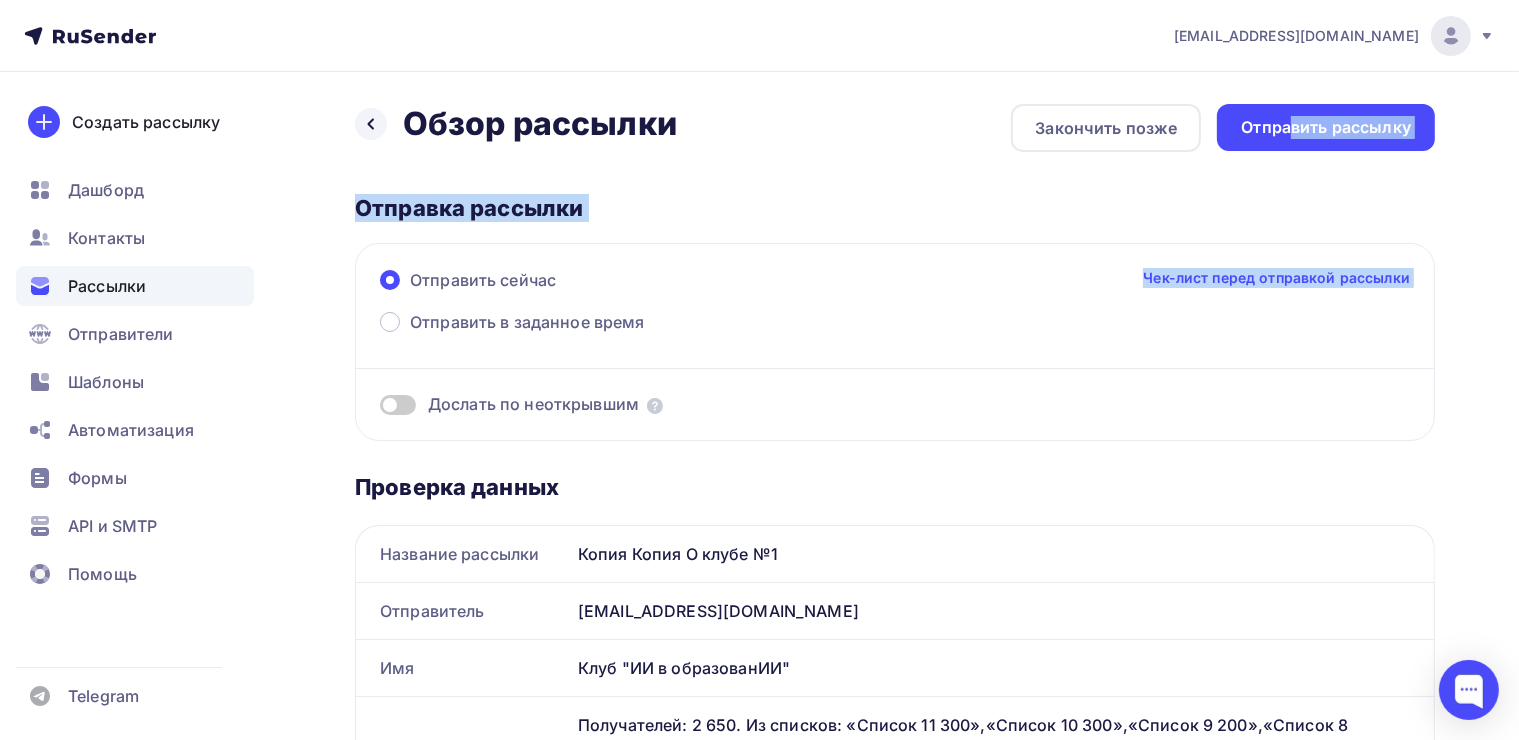 drag, startPoint x: 1287, startPoint y: 139, endPoint x: 933, endPoint y: 419, distance: 451.3491 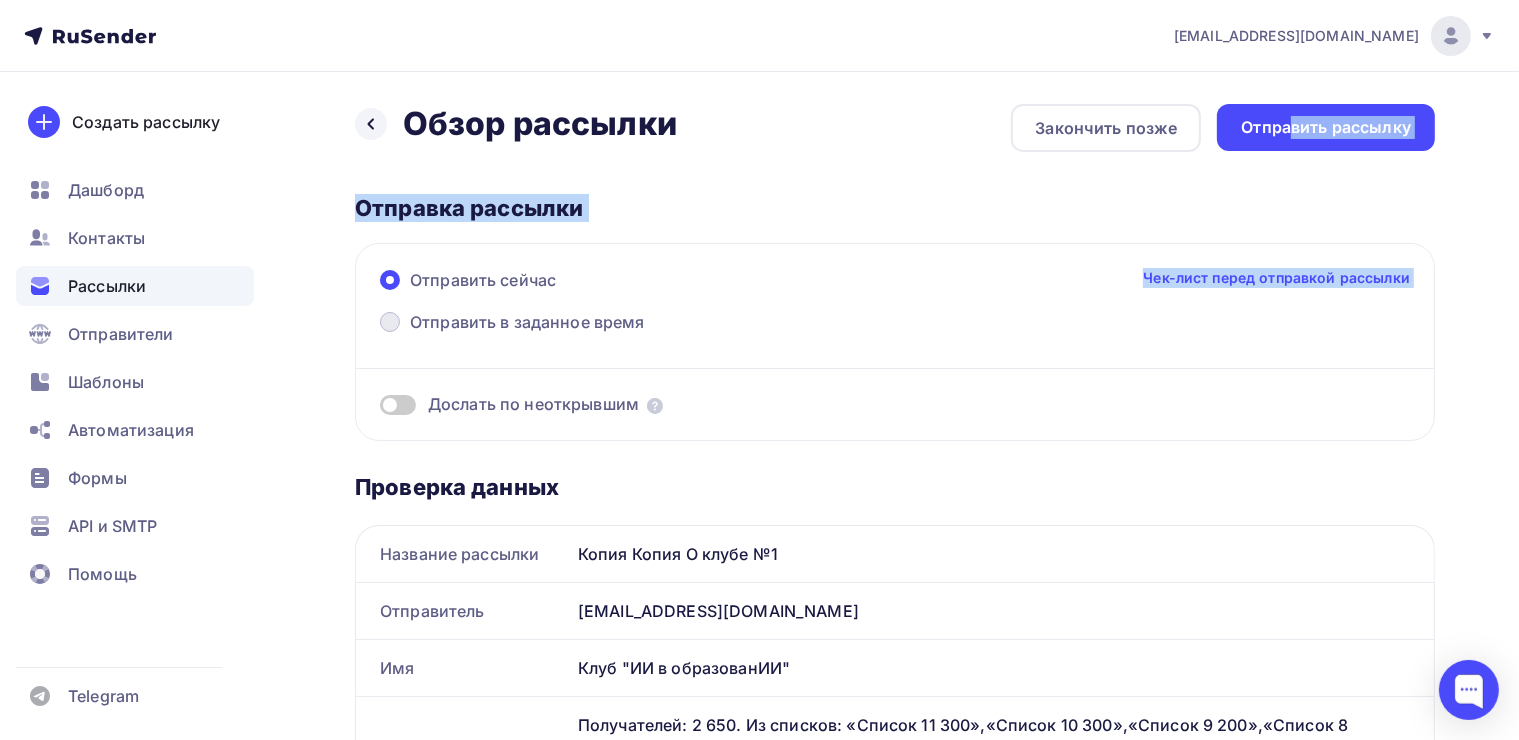 click on "Отправить в заданное время" at bounding box center [512, 324] 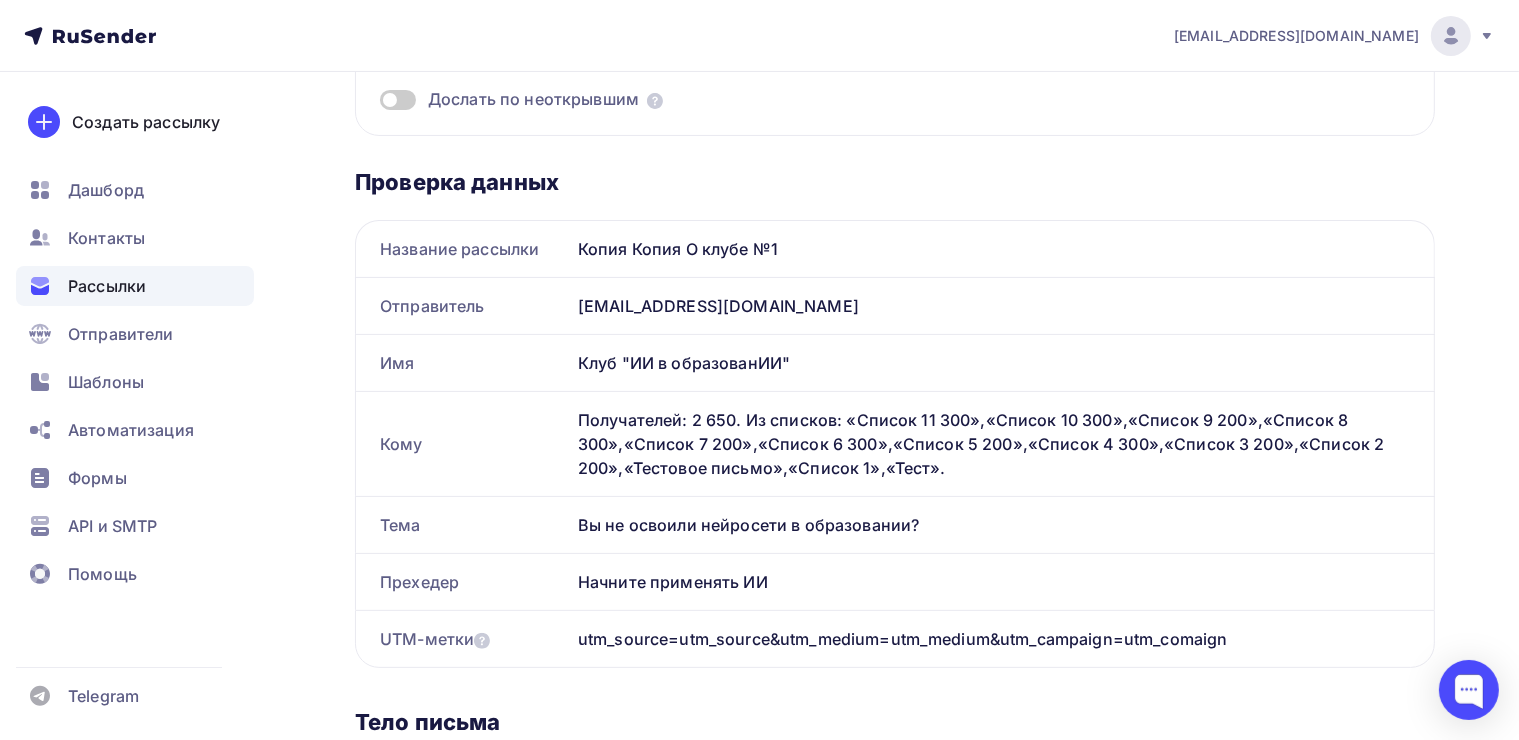 scroll, scrollTop: 100, scrollLeft: 0, axis: vertical 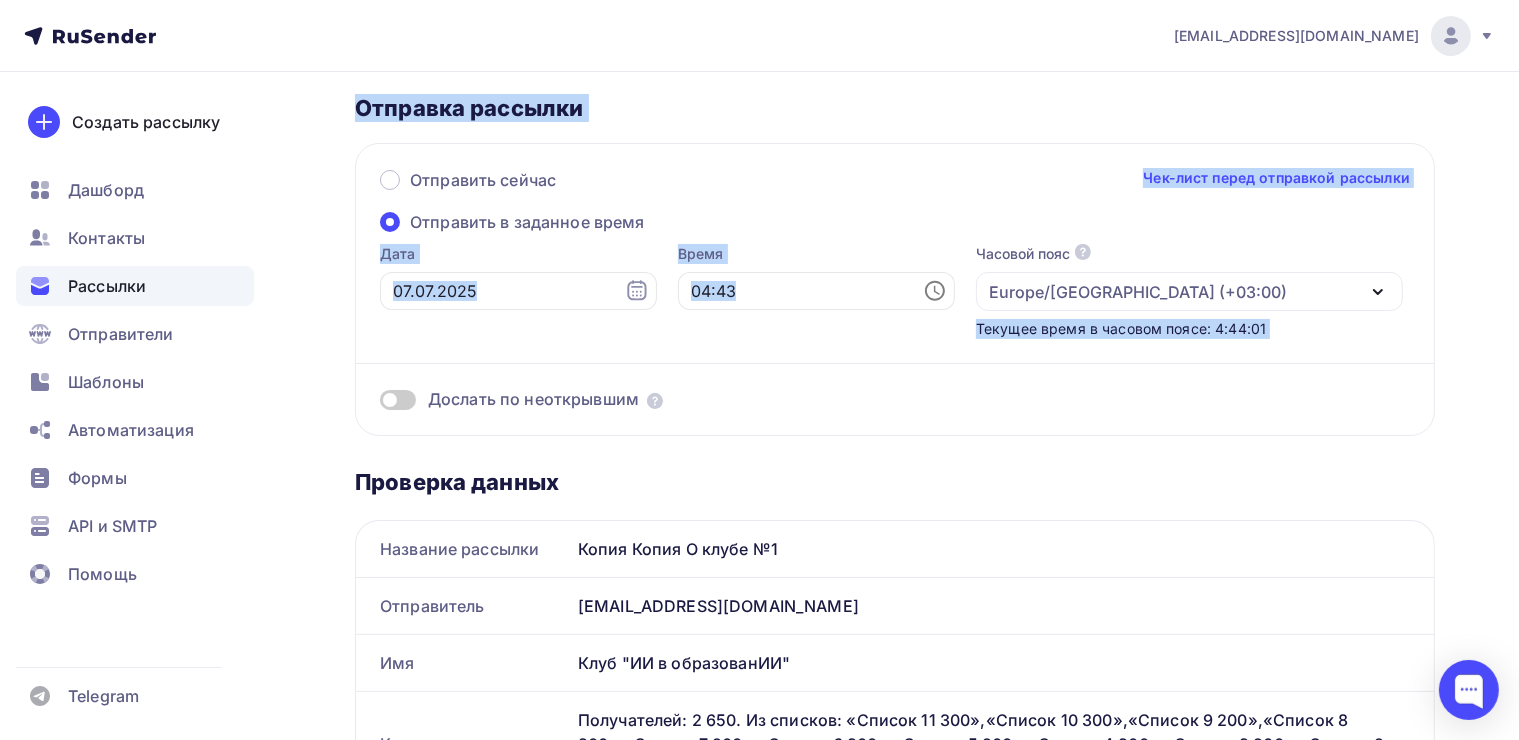 click at bounding box center [774, 399] 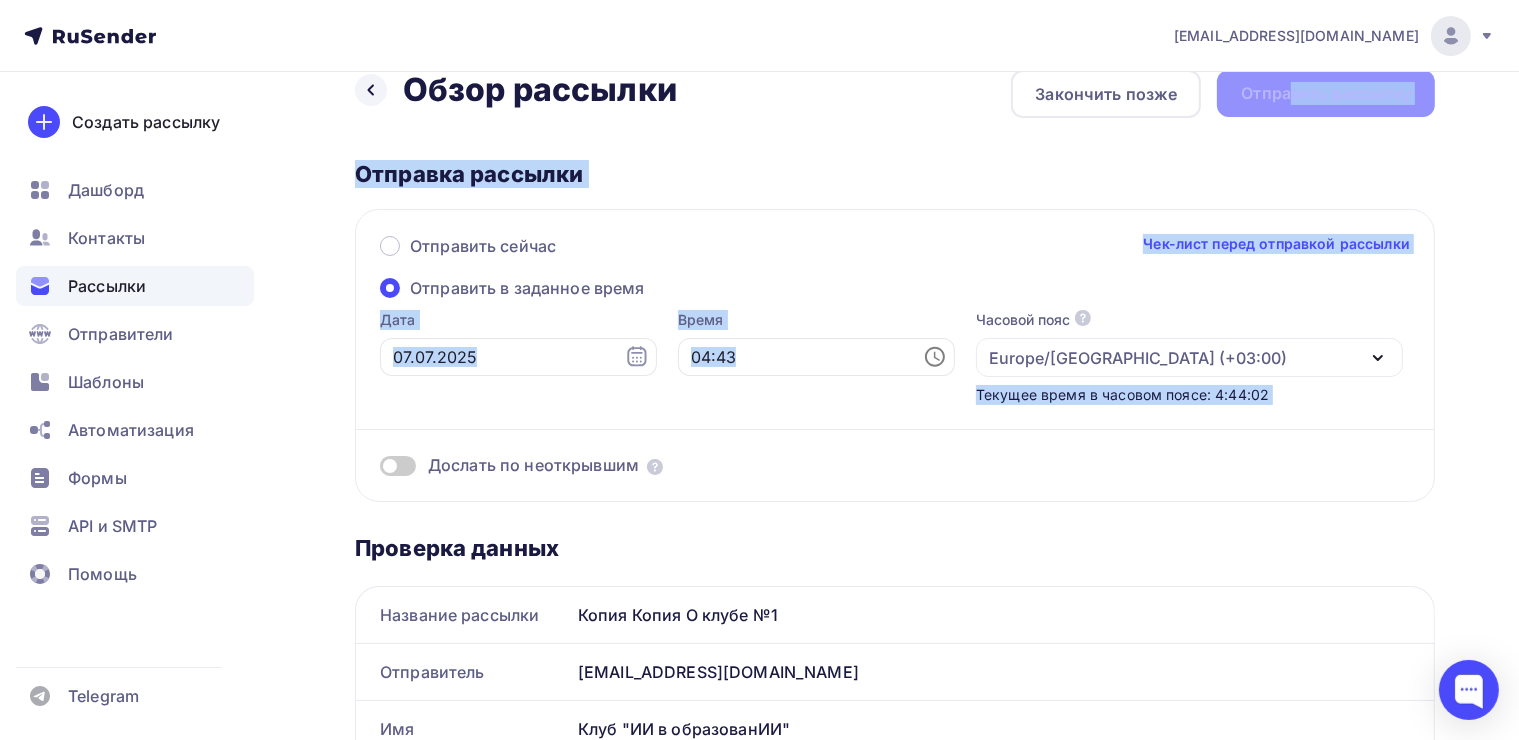 scroll, scrollTop: 0, scrollLeft: 0, axis: both 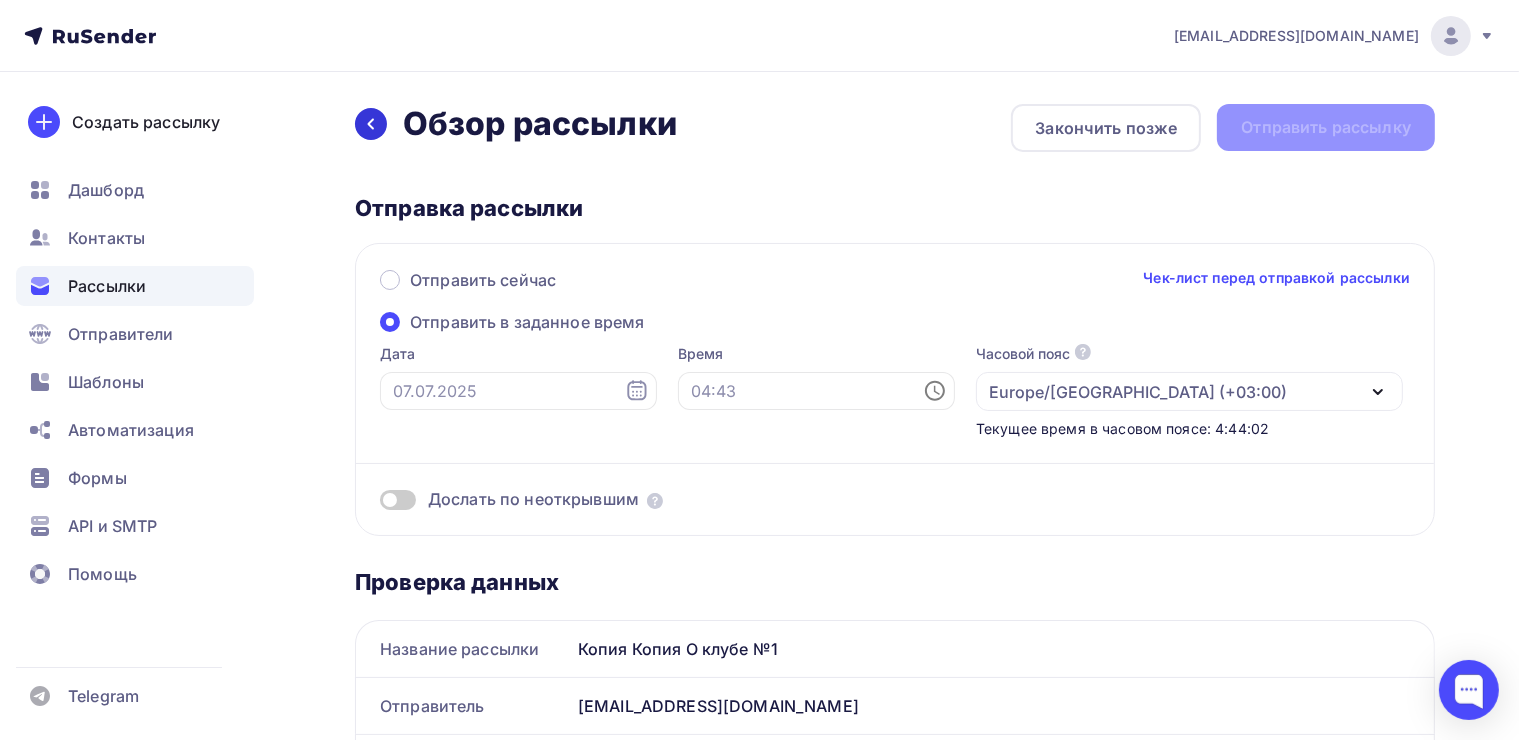 click 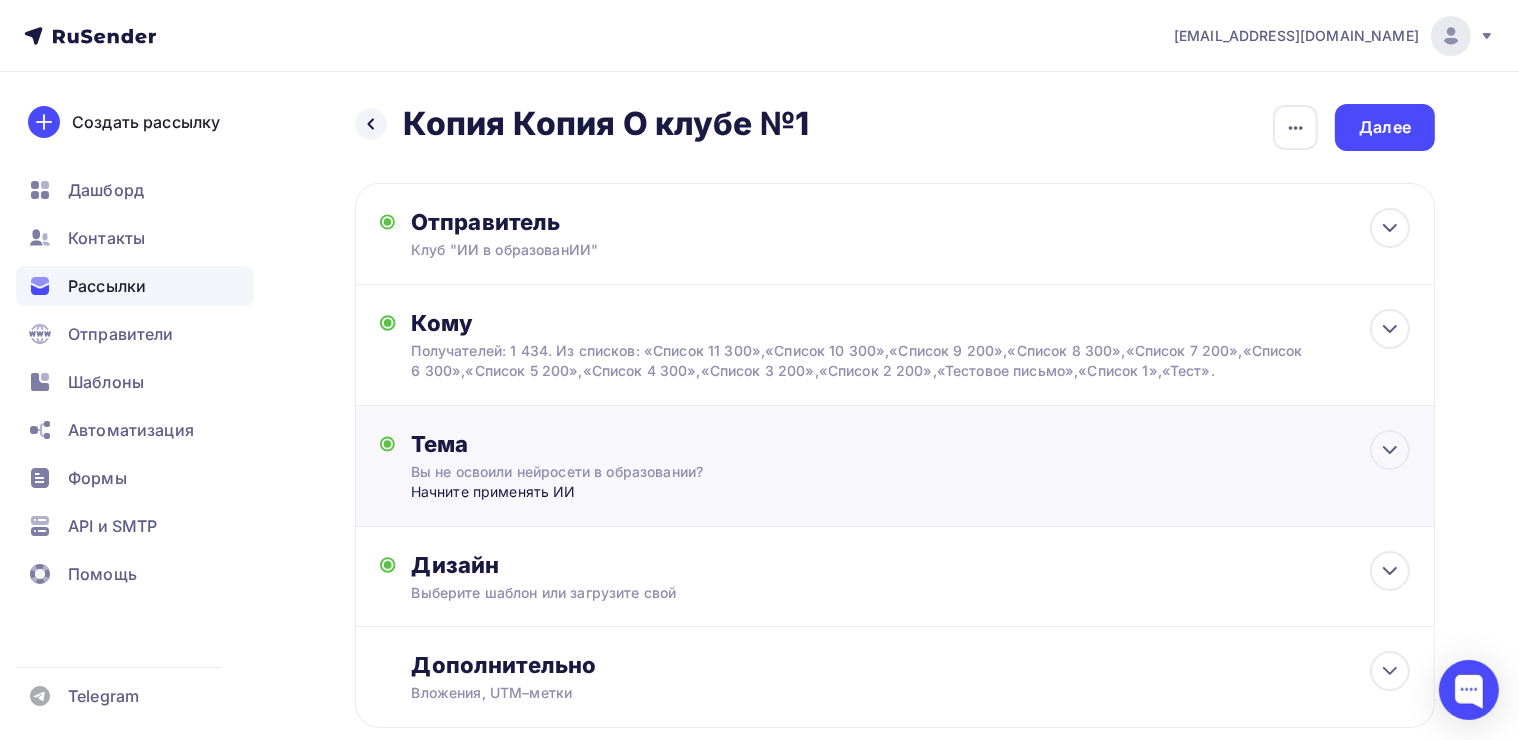 click on "Вы не освоили нейросети в образовании?" at bounding box center (589, 472) 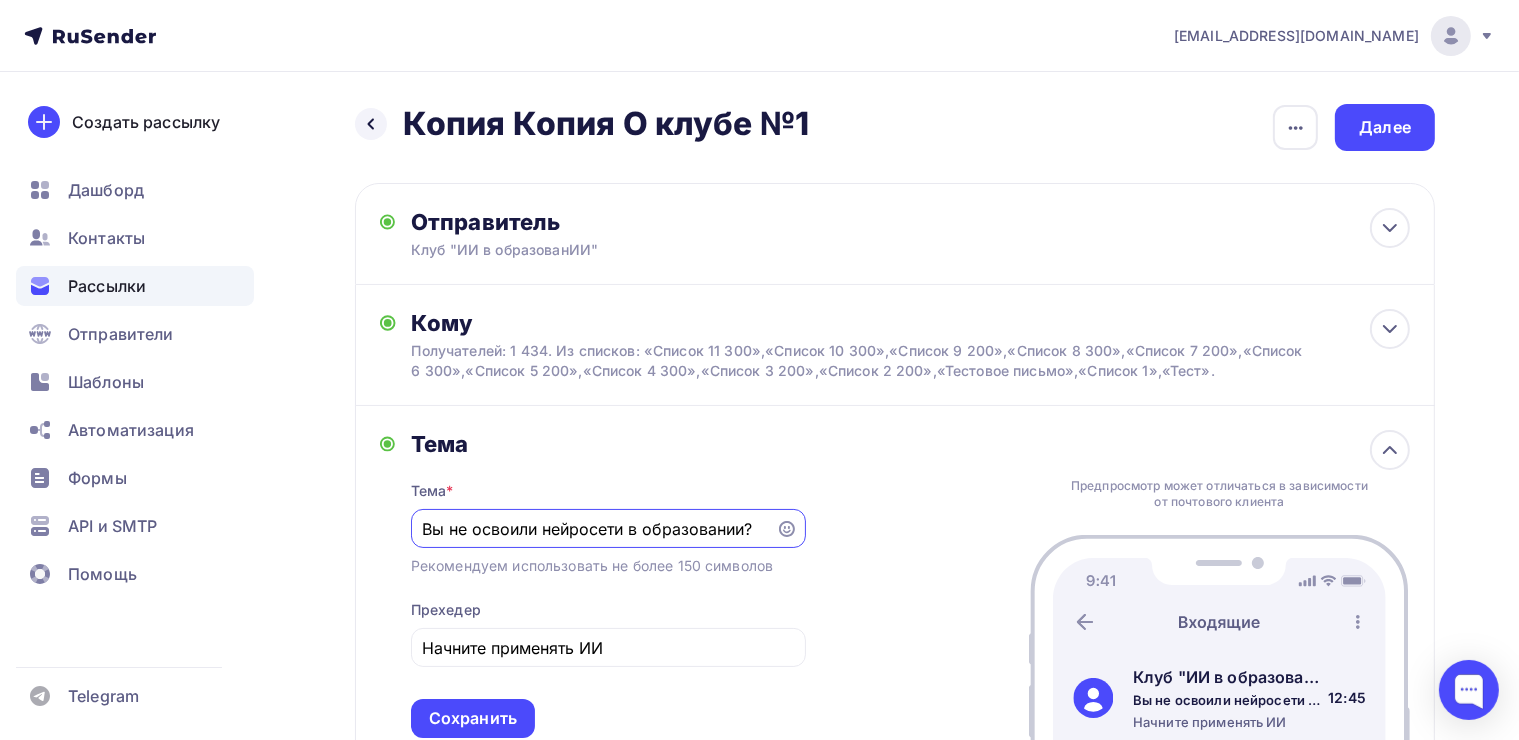 scroll, scrollTop: 0, scrollLeft: 0, axis: both 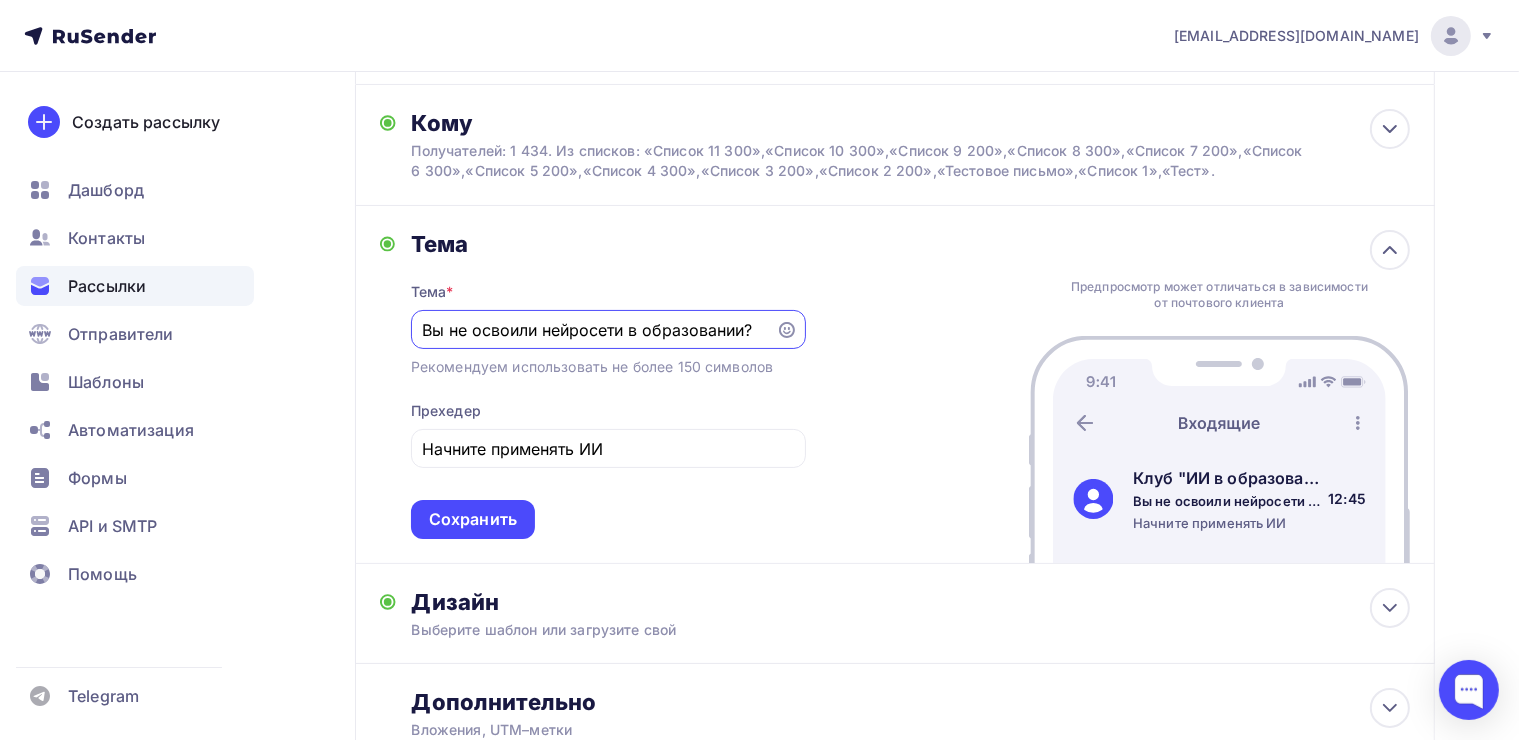 drag, startPoint x: 748, startPoint y: 320, endPoint x: 373, endPoint y: 314, distance: 375.048 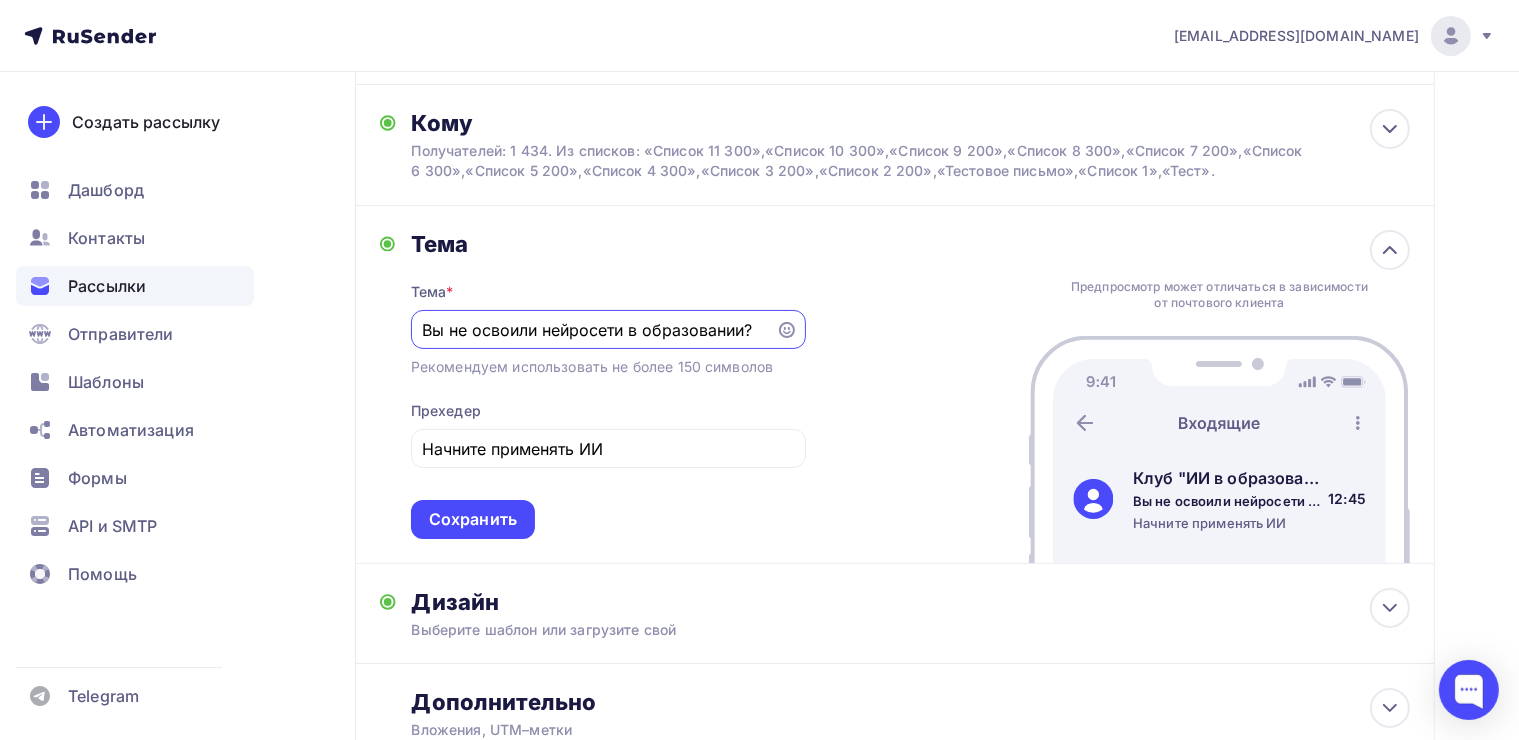 click on "Тема
Тема  *     Вы не освоили нейросети в образовании?
Рекомендуем использовать не более 150 символов
Прехедер     Начните применять ИИ           Сохранить
Предпросмотр может отличаться  в зависимости от почтового клиента
Клуб "ИИ в образованИИ"
Вы не освоили нейросети в образовании?
Начните применять ИИ
12:45" at bounding box center [895, 385] 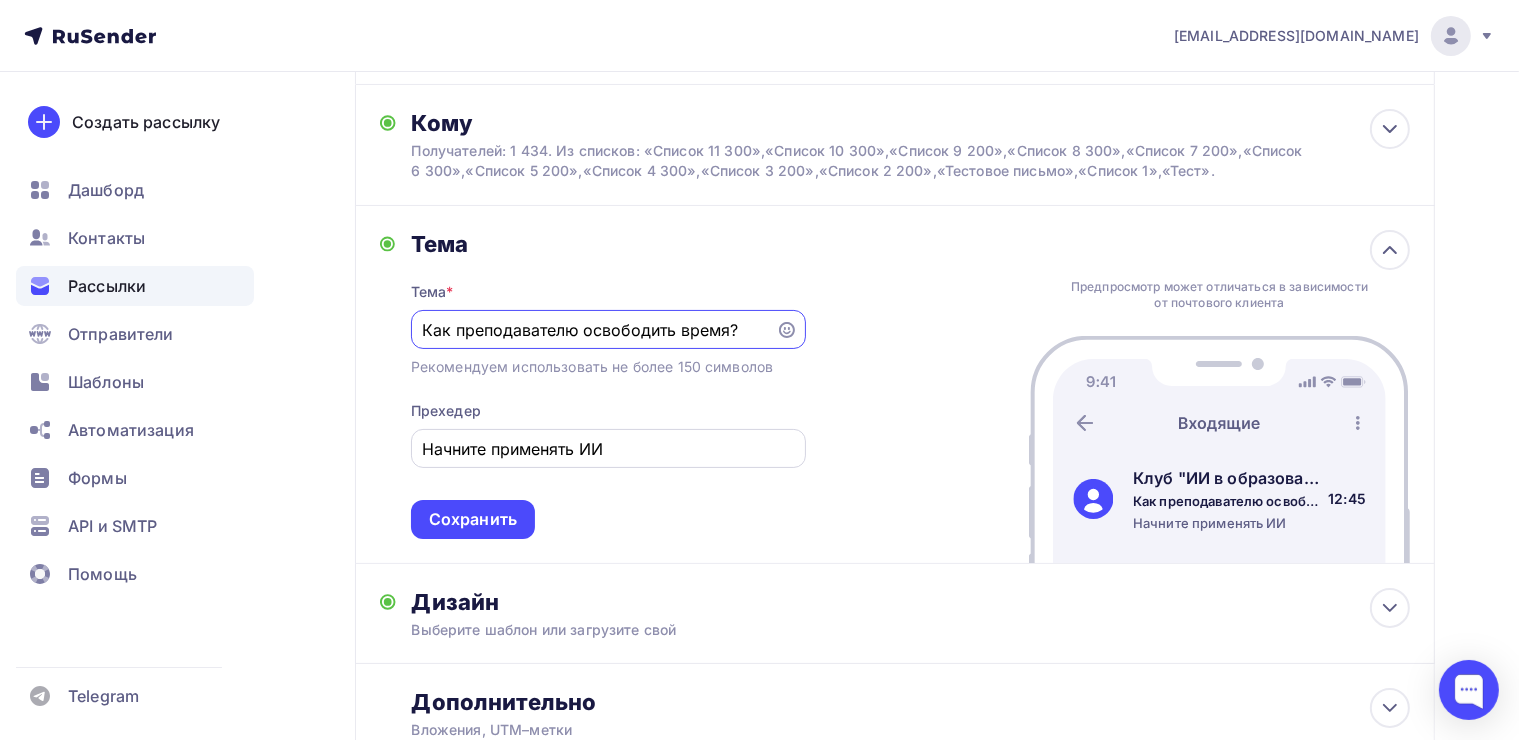 type on "Как преподавателю освободить время?" 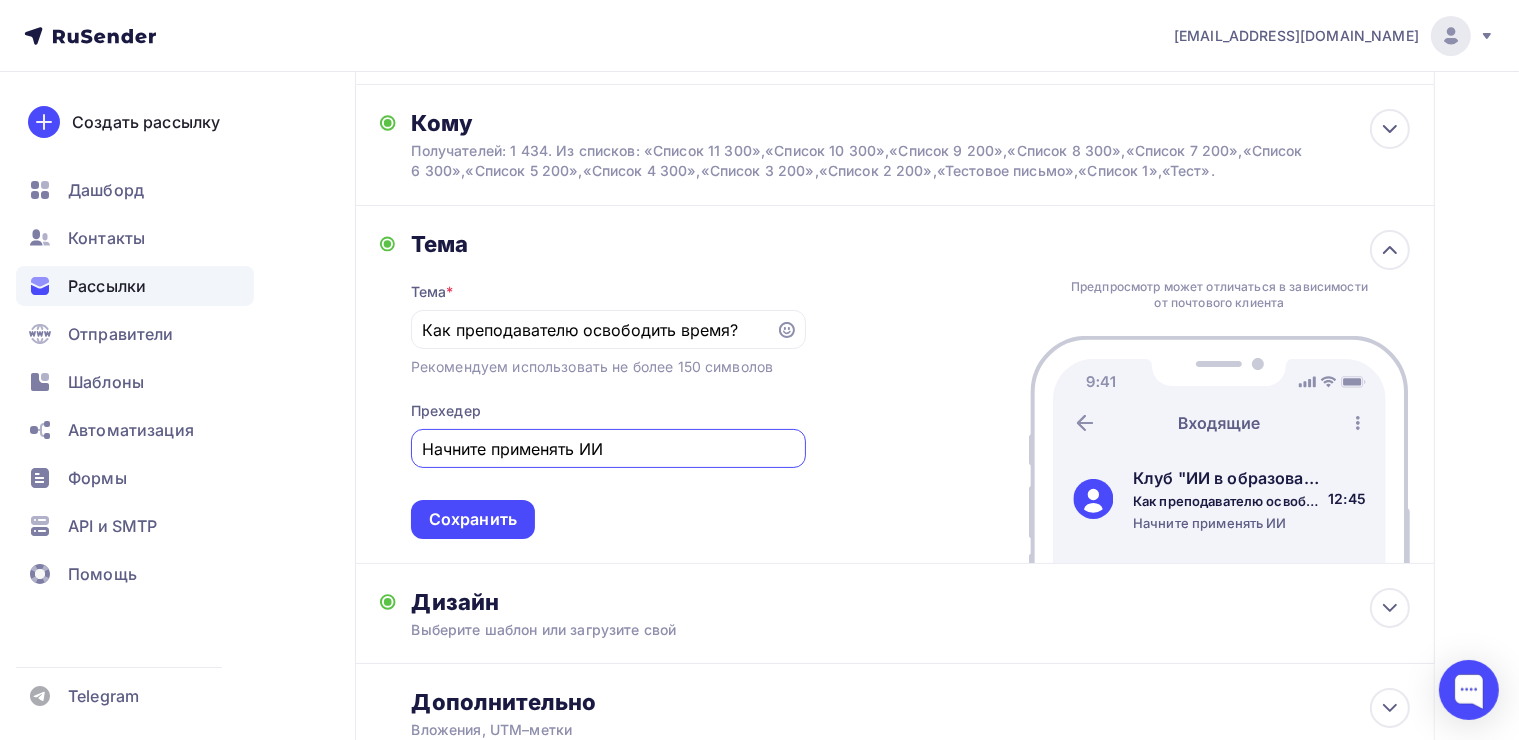 click on "Начните применять ИИ" at bounding box center [608, 449] 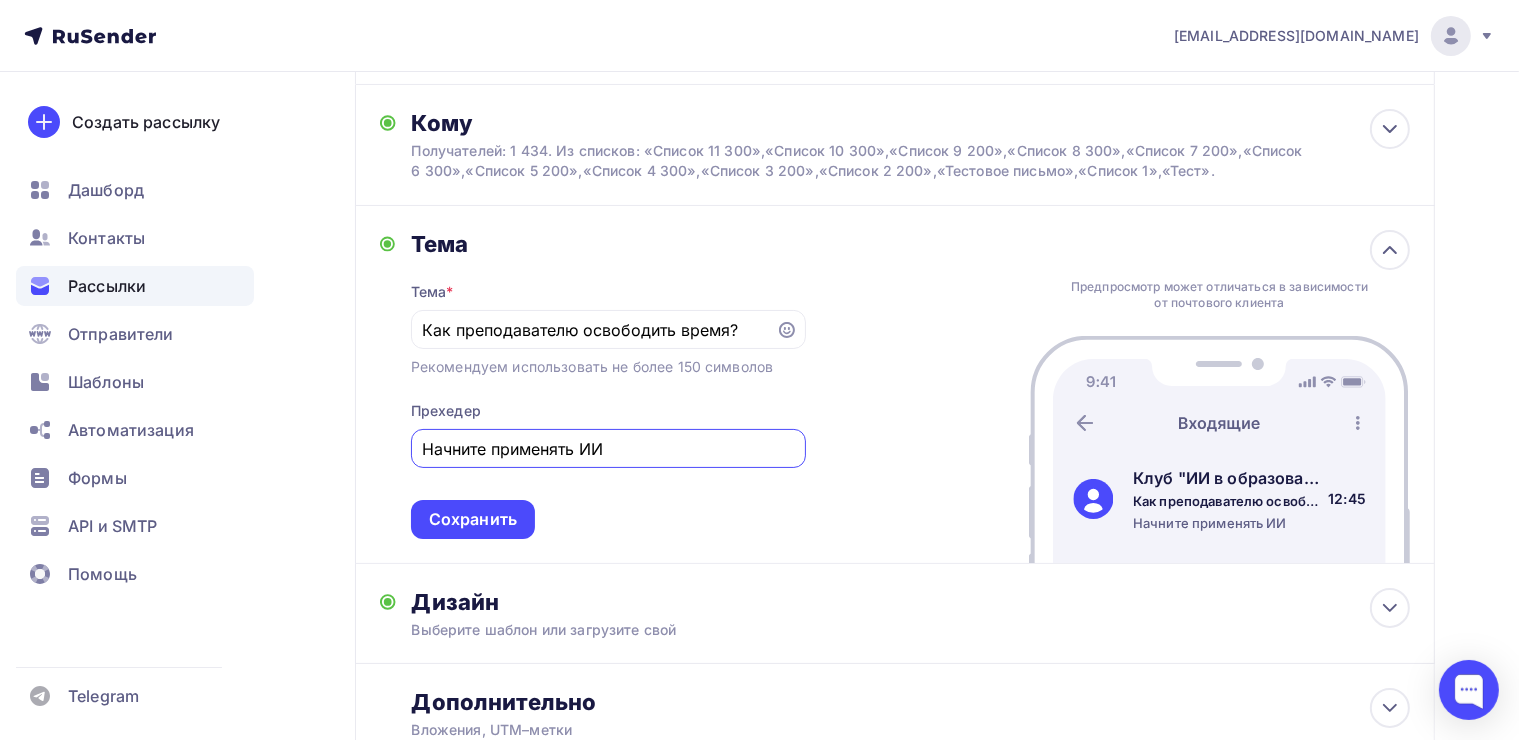 drag, startPoint x: 614, startPoint y: 456, endPoint x: 584, endPoint y: 452, distance: 30.265491 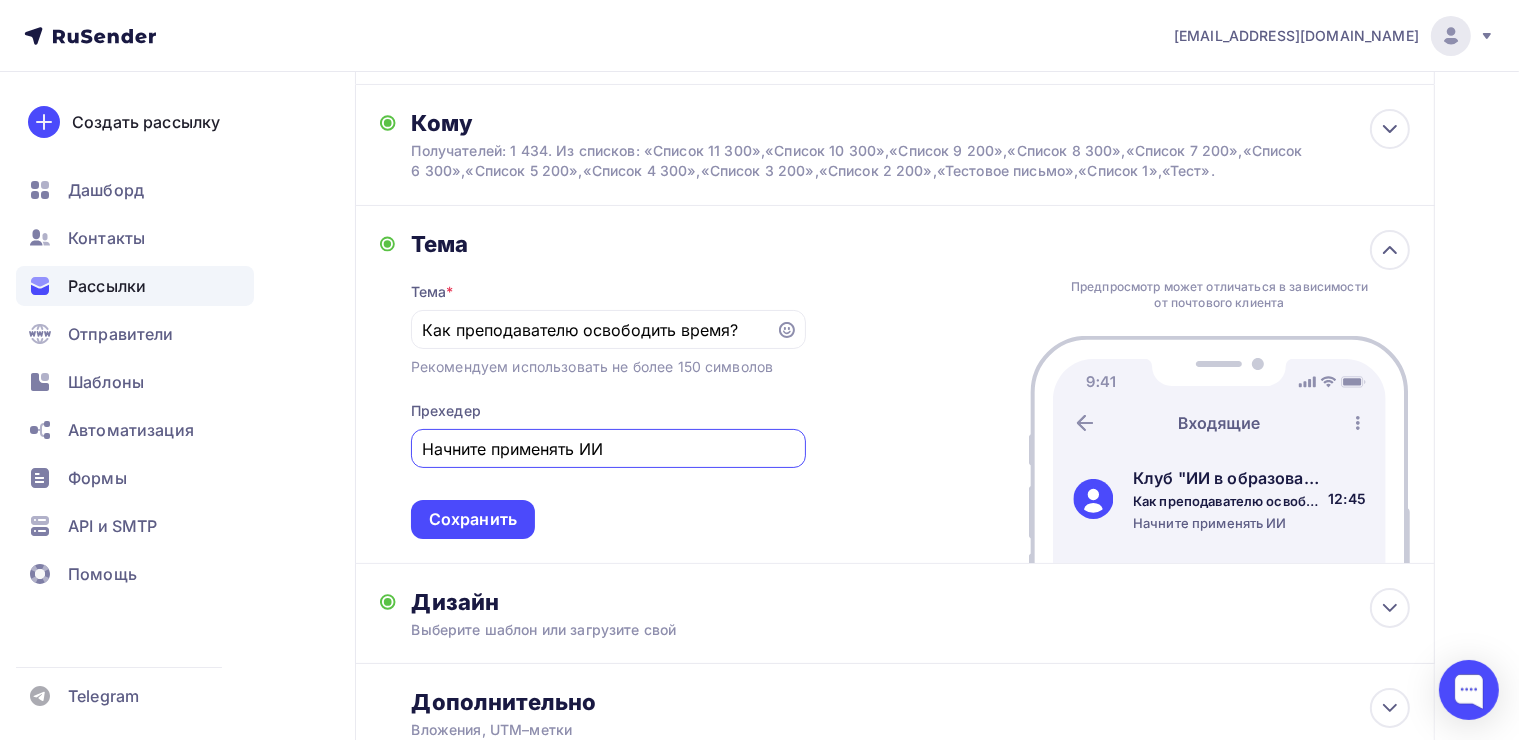 click on "Начните применять ИИ" at bounding box center [608, 449] 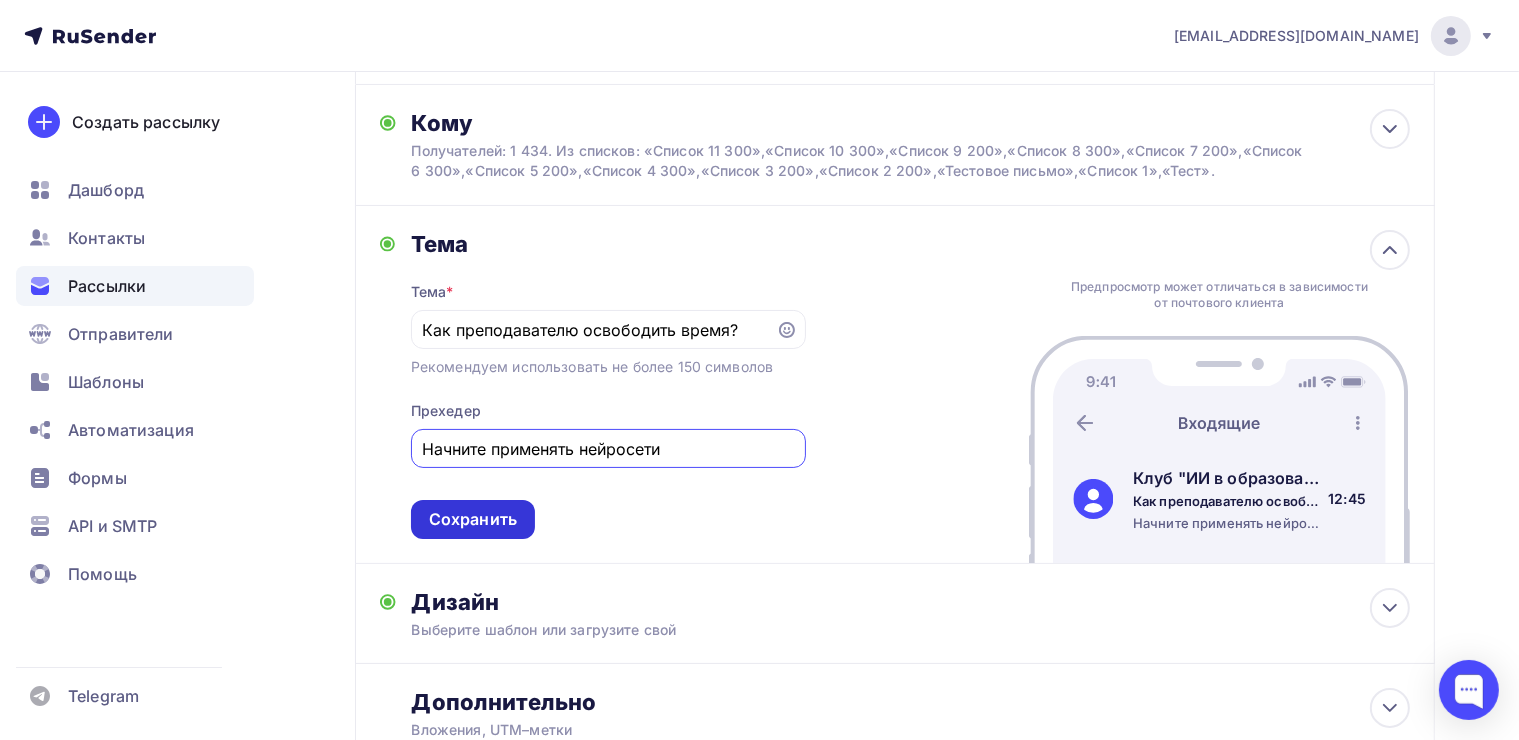 type on "Начните применять нейросети" 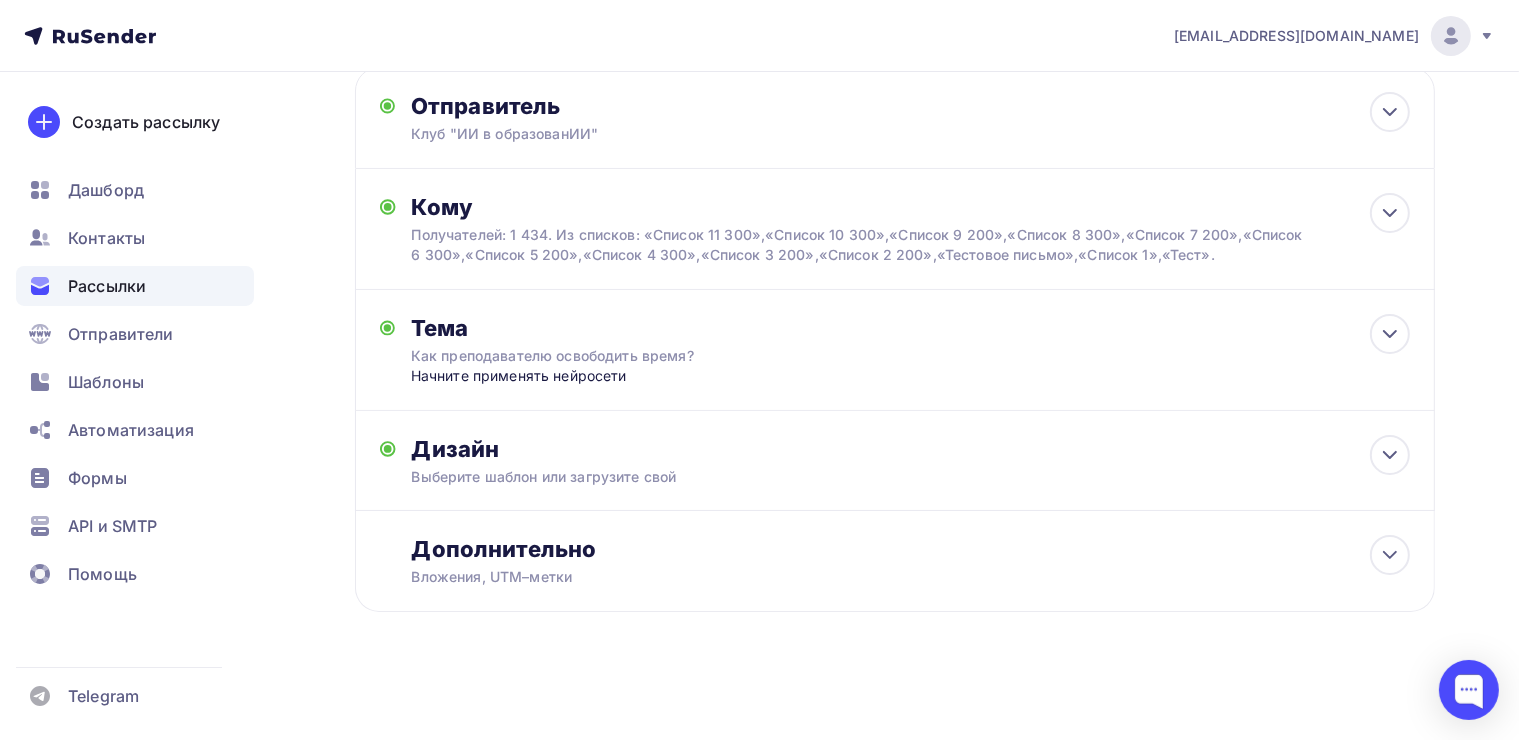 scroll, scrollTop: 0, scrollLeft: 0, axis: both 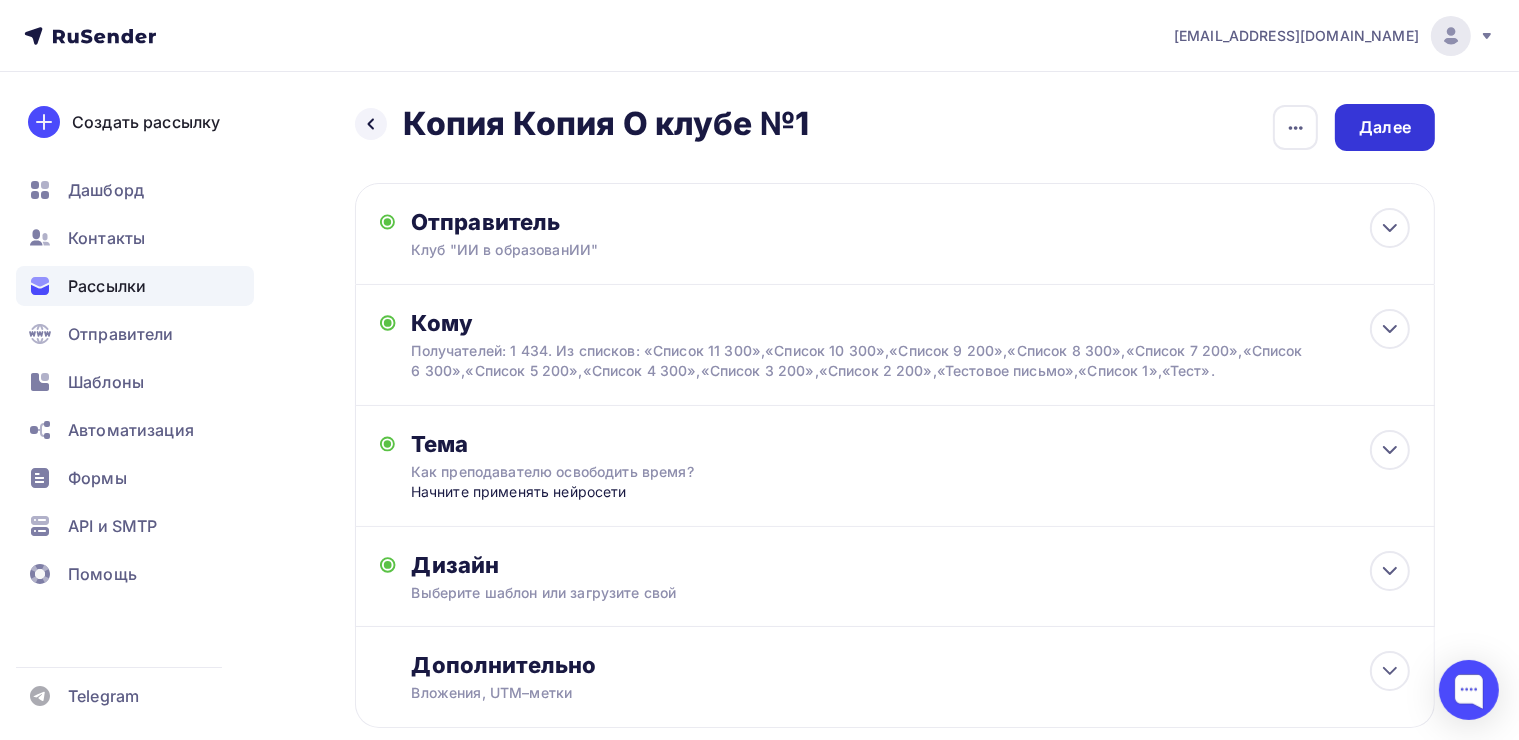 click on "Далее" at bounding box center (1385, 127) 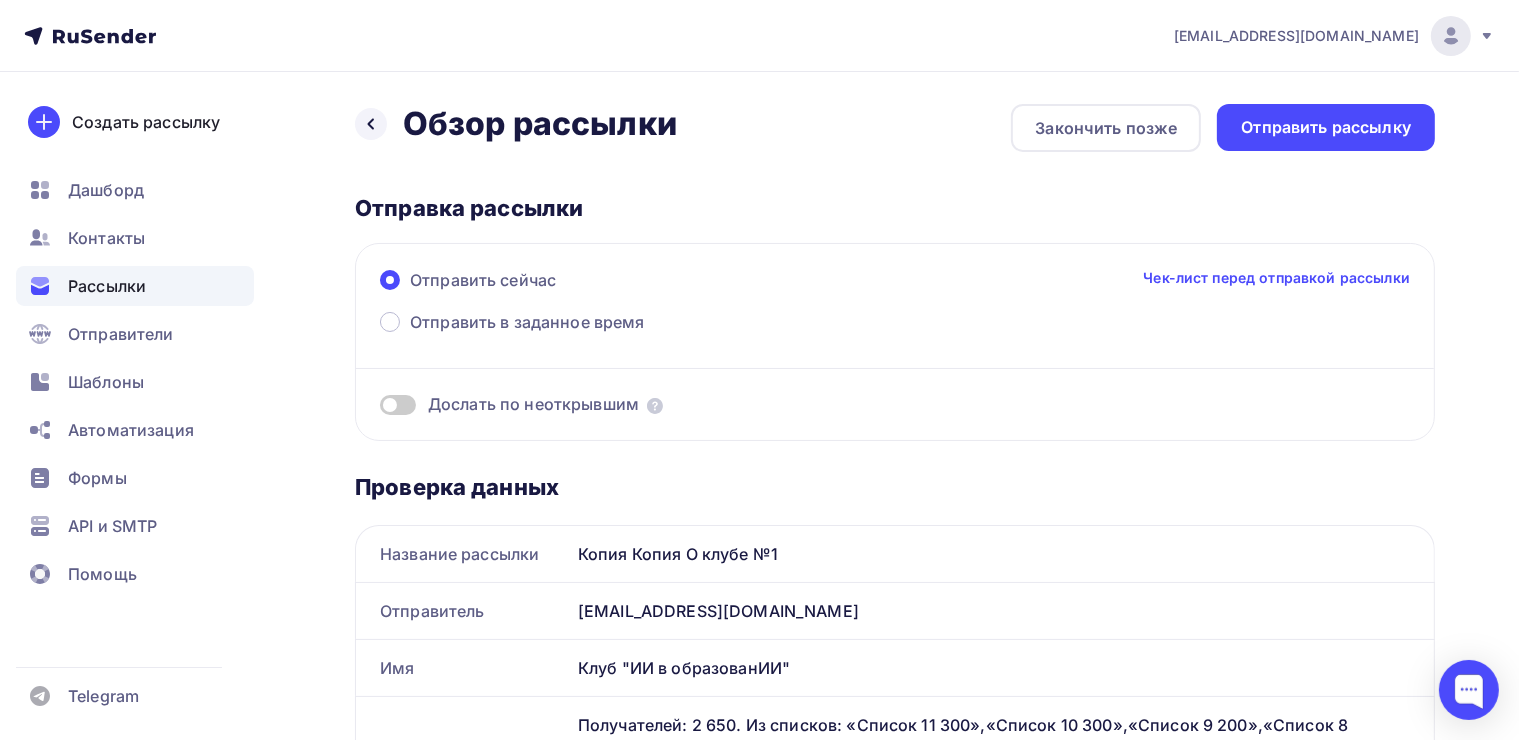 scroll, scrollTop: 0, scrollLeft: 0, axis: both 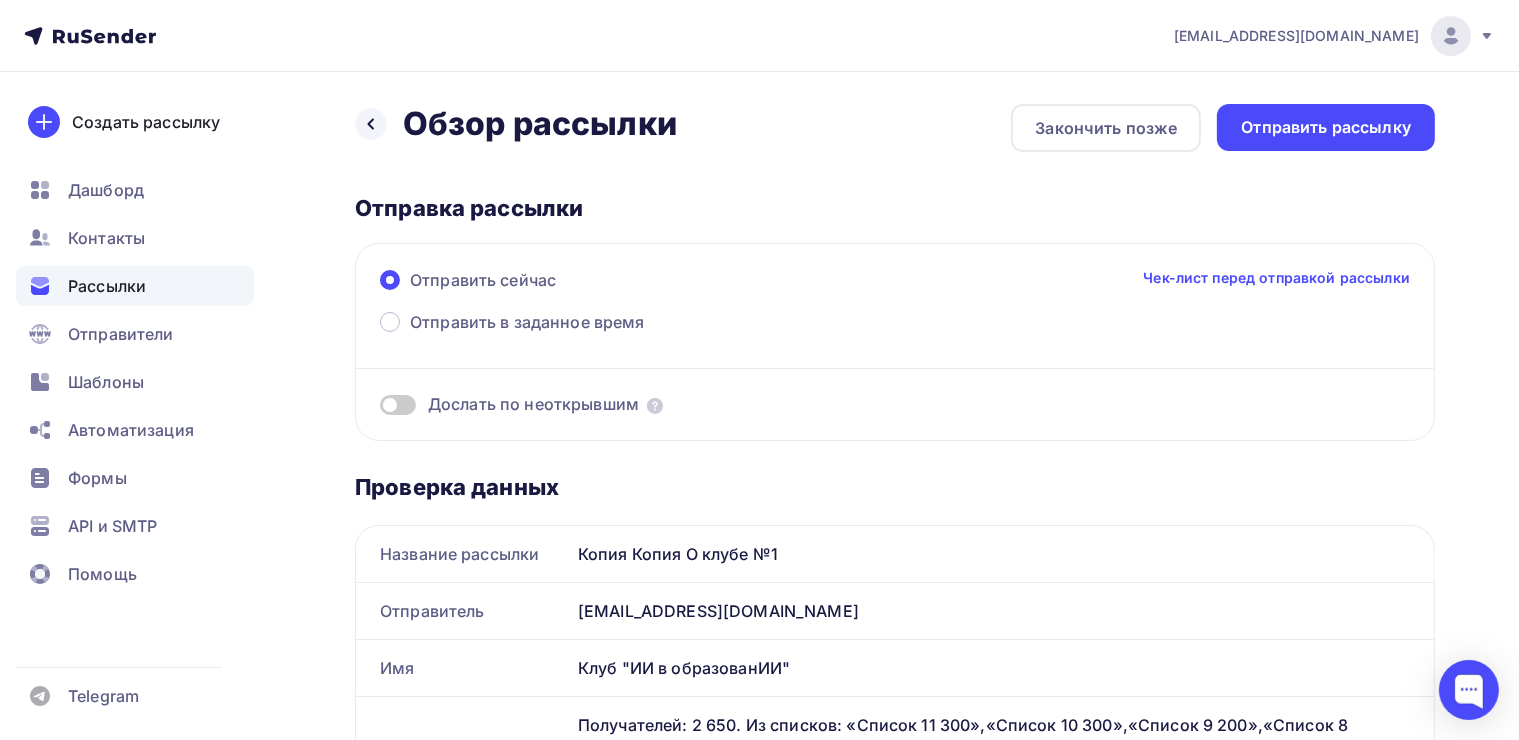 click at bounding box center [398, 405] 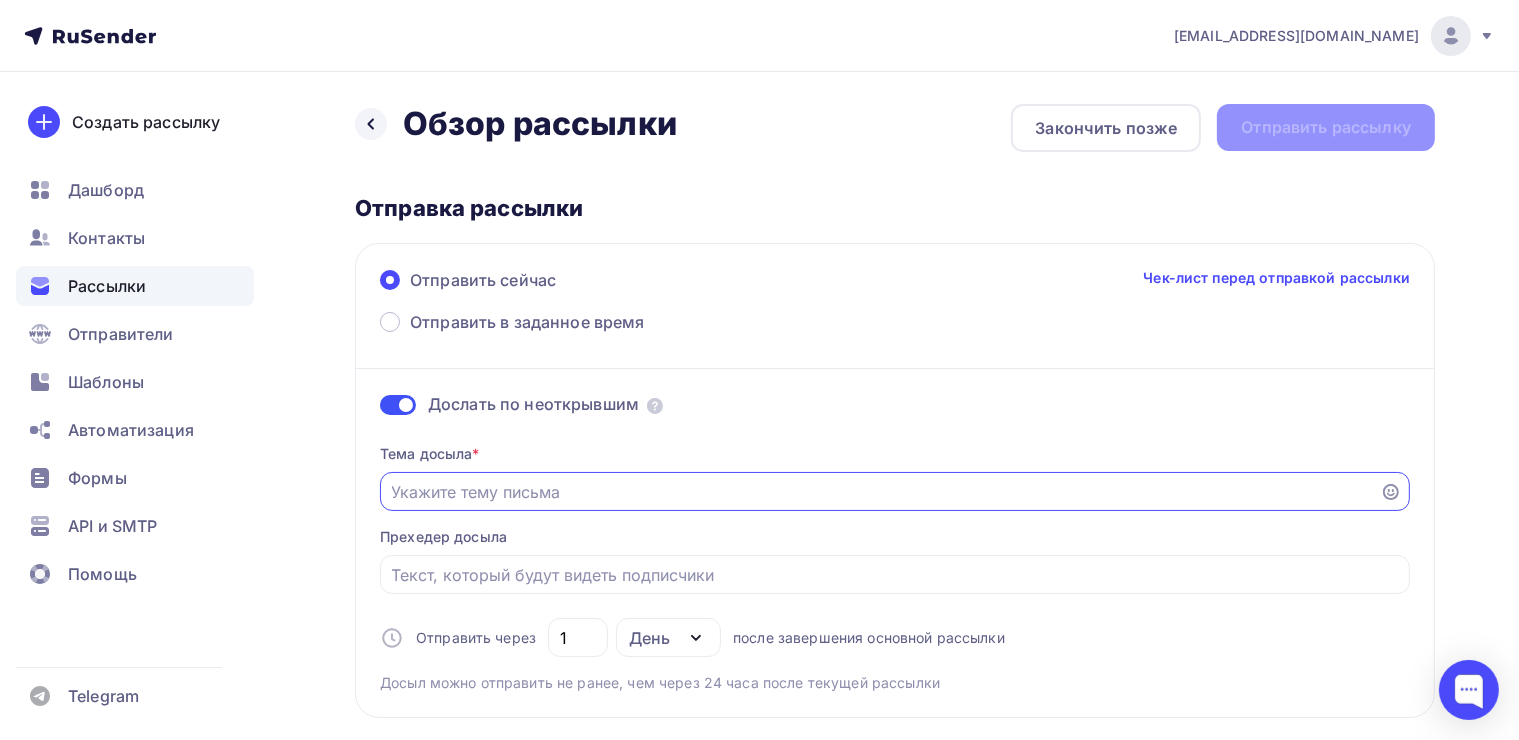click on "Отправить в заданное время" at bounding box center [880, 492] 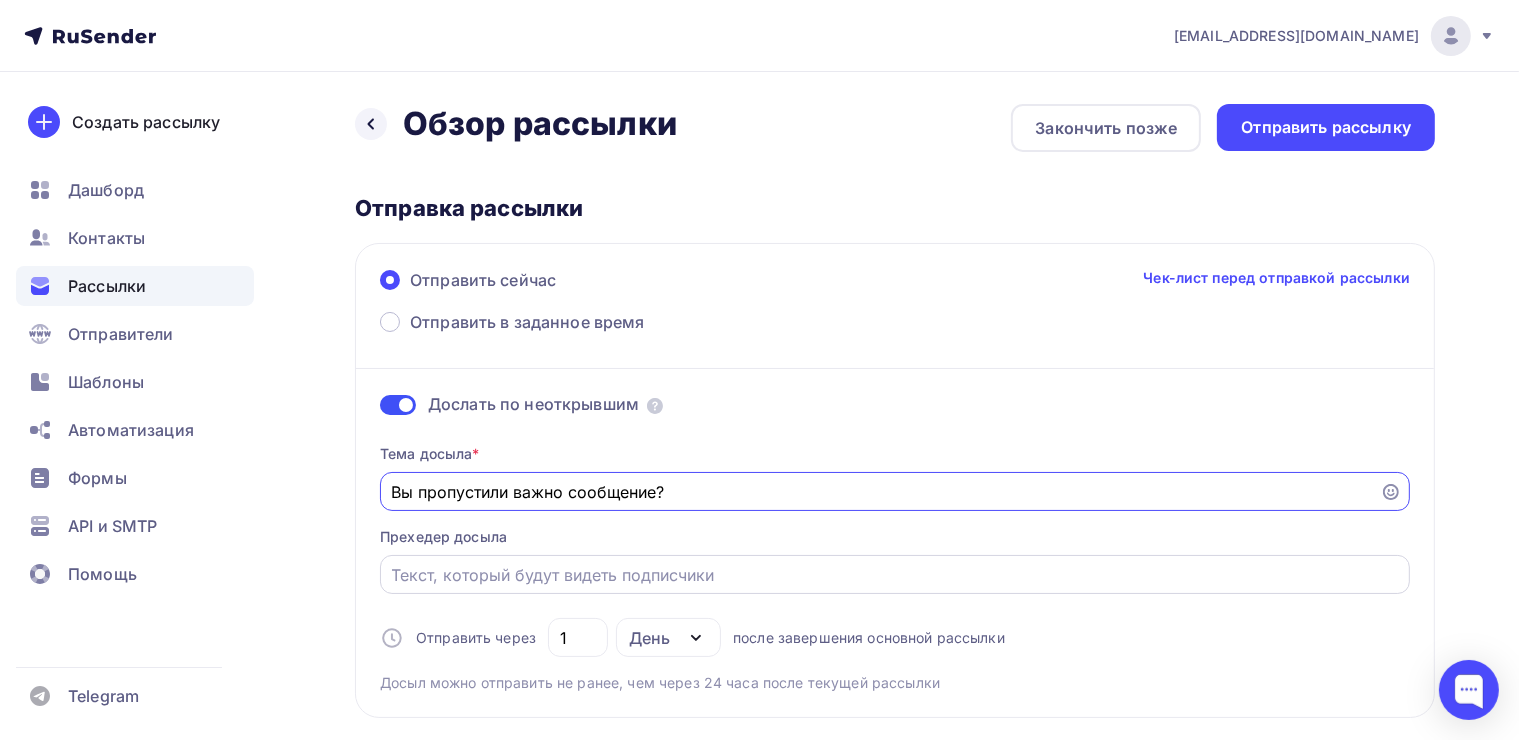 type on "Вы пропустили важно сообщение?" 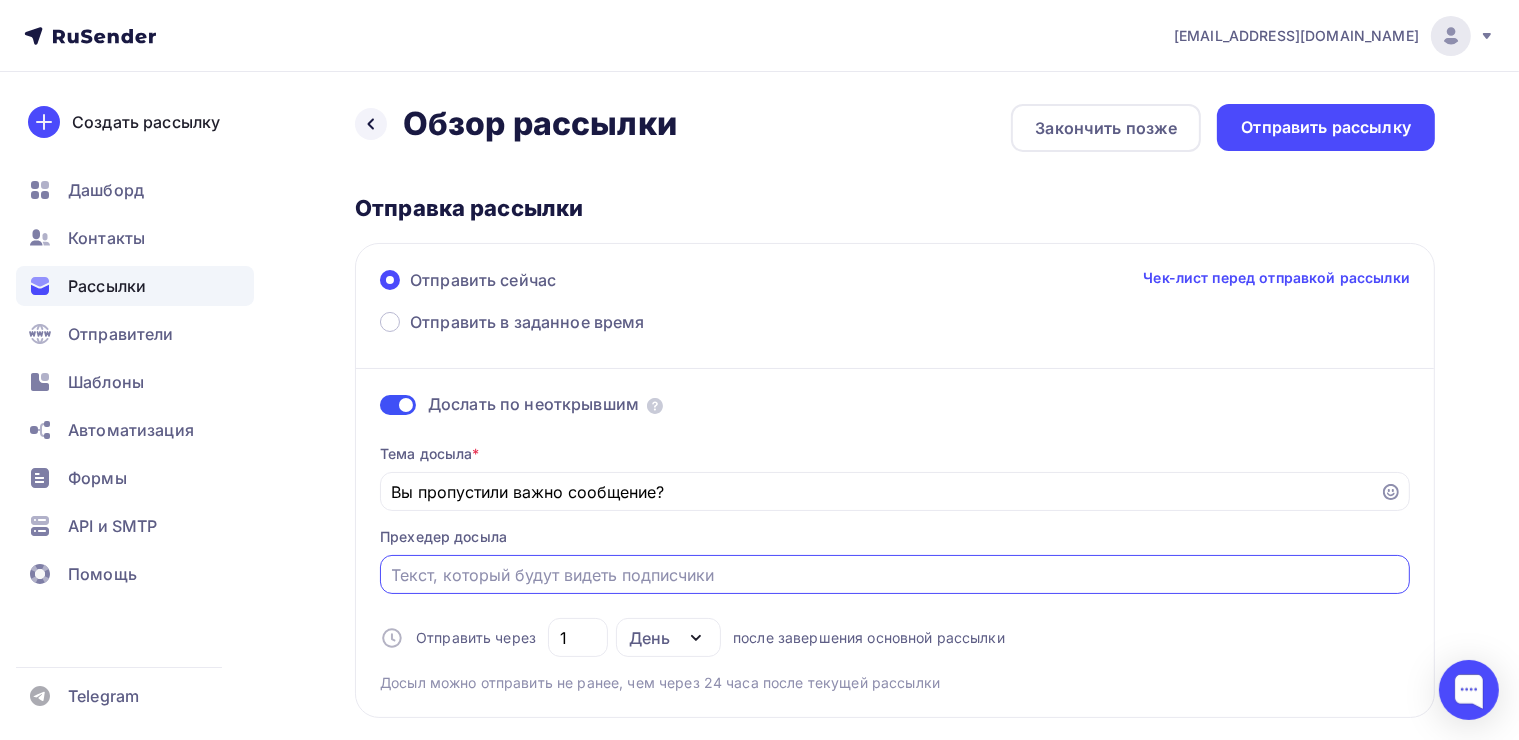 click on "Отправить в заданное время" at bounding box center (895, 575) 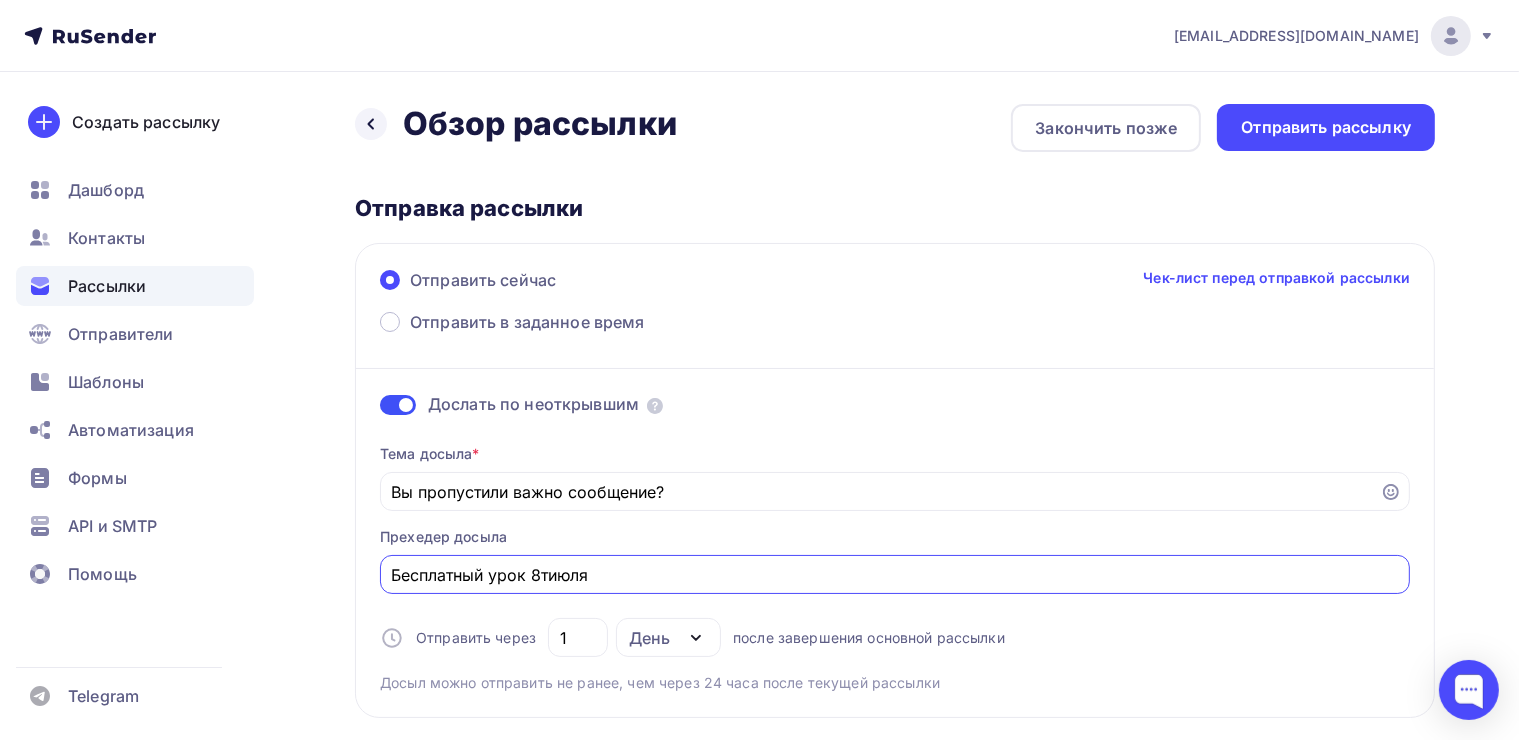 click on "Бесплатный урок 8тиюля" at bounding box center (895, 575) 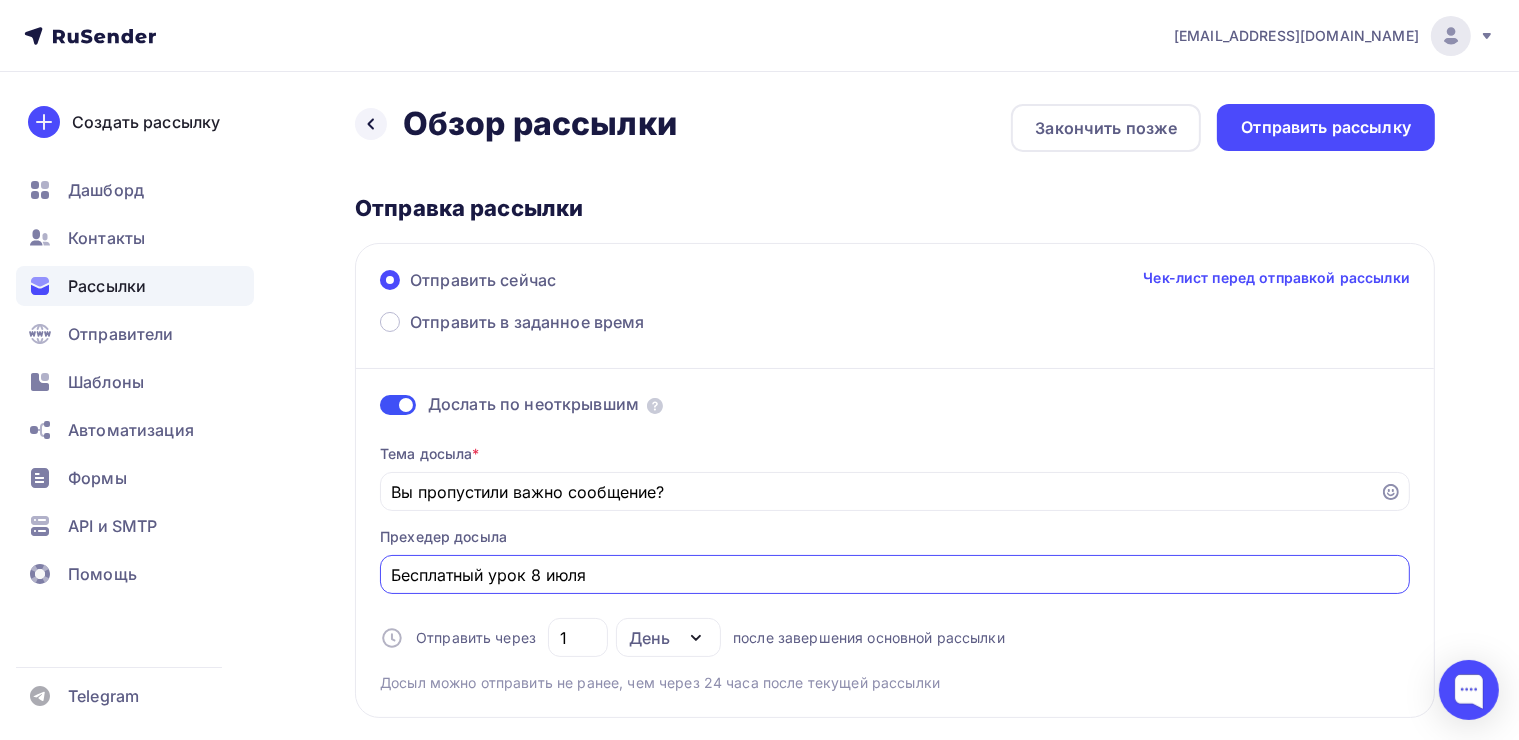 scroll, scrollTop: 0, scrollLeft: 0, axis: both 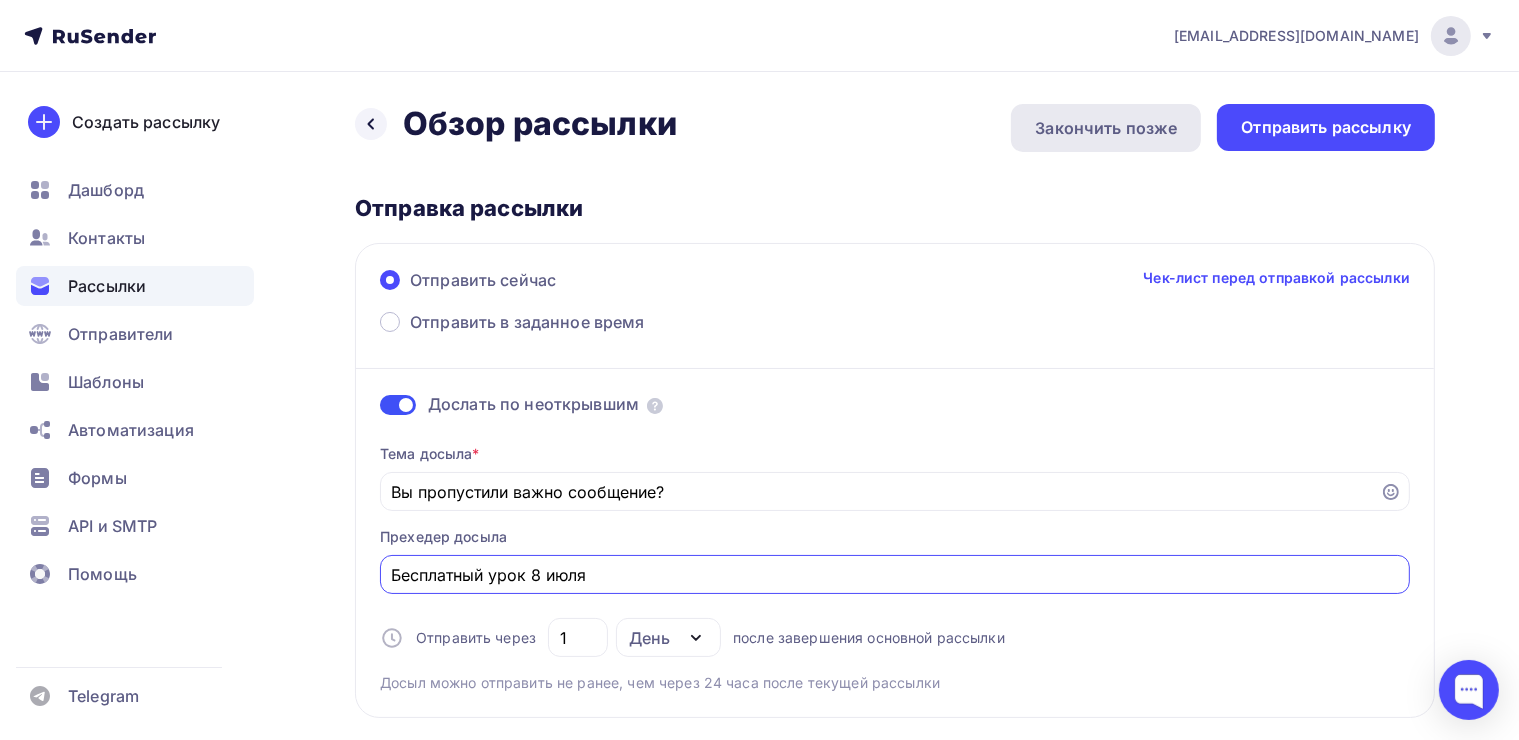 type on "Бесплатный урок 8 июля" 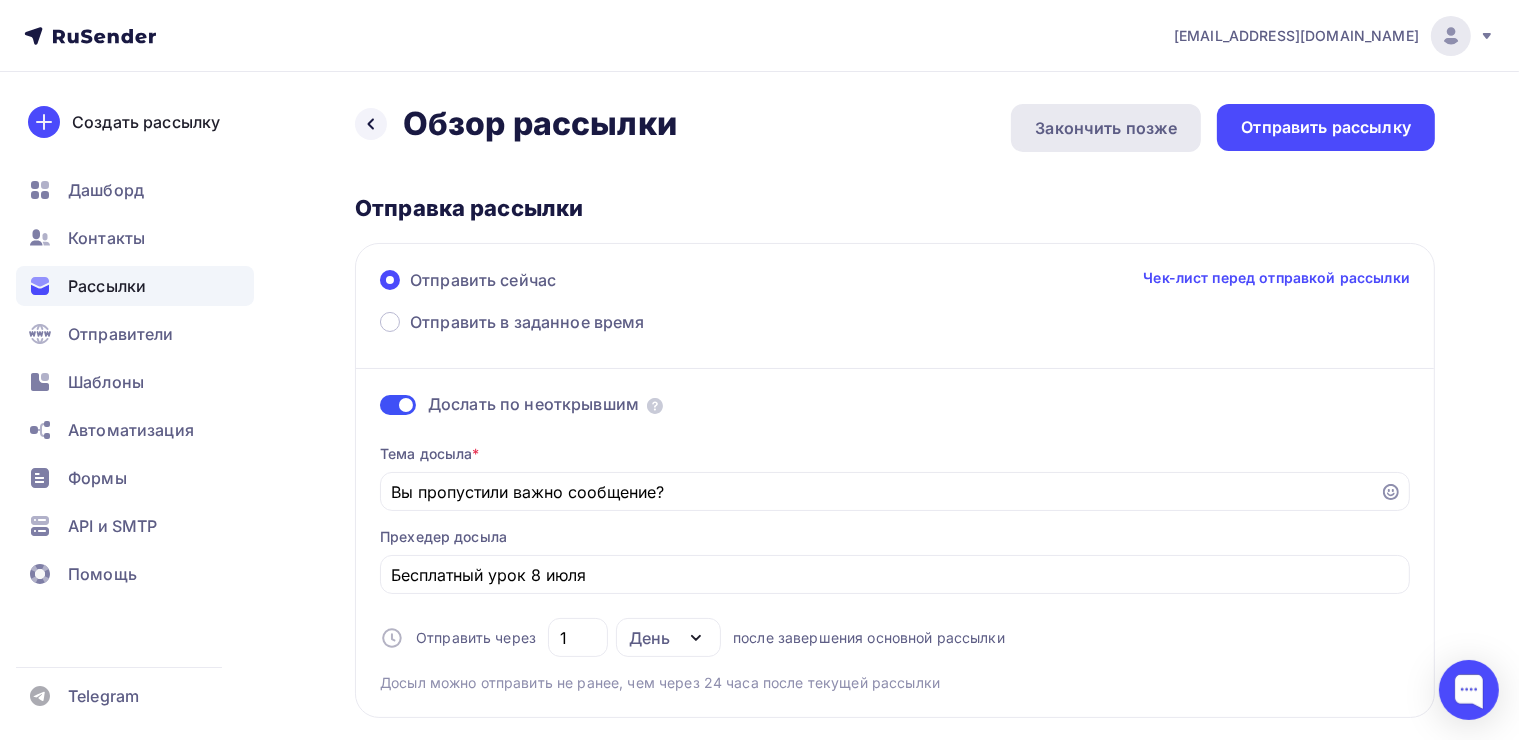 click on "Закончить позже" at bounding box center [1106, 128] 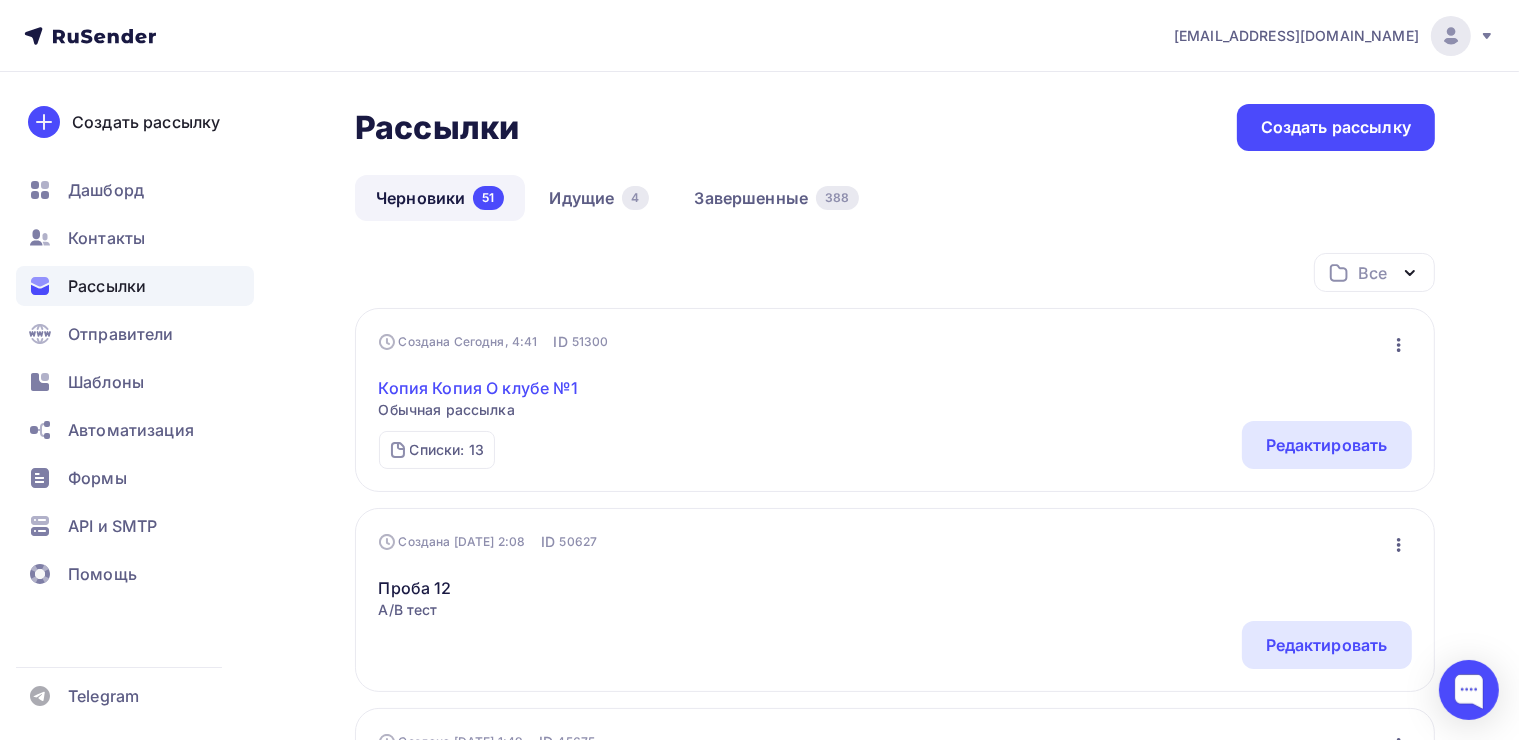 click on "Копия Копия О клубе №1" at bounding box center [479, 388] 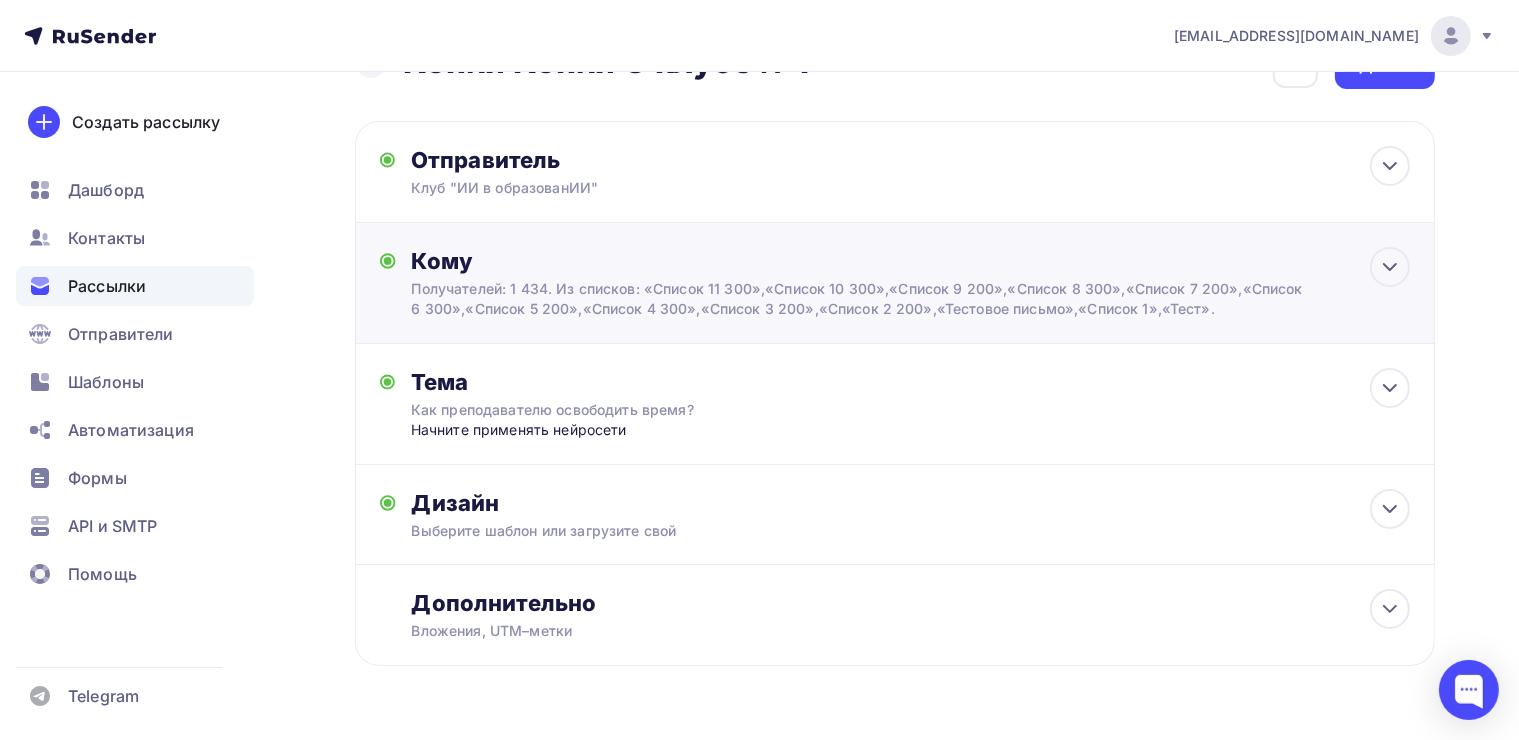 scroll, scrollTop: 116, scrollLeft: 0, axis: vertical 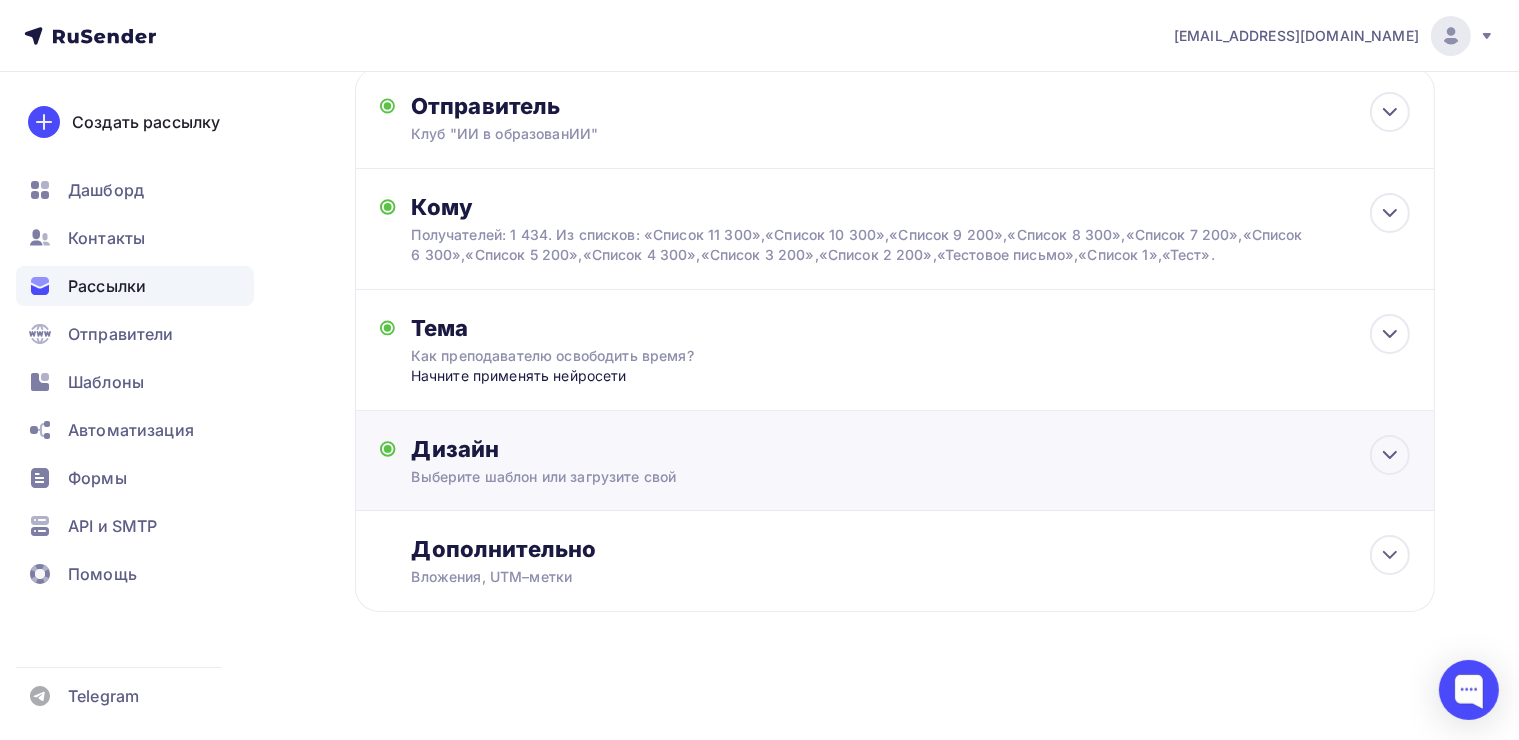 click on "Дизайн   Выберите шаблон или загрузите свой     Размер письма: 122 Kb     Заменить шаблон
Редактировать" at bounding box center (911, 461) 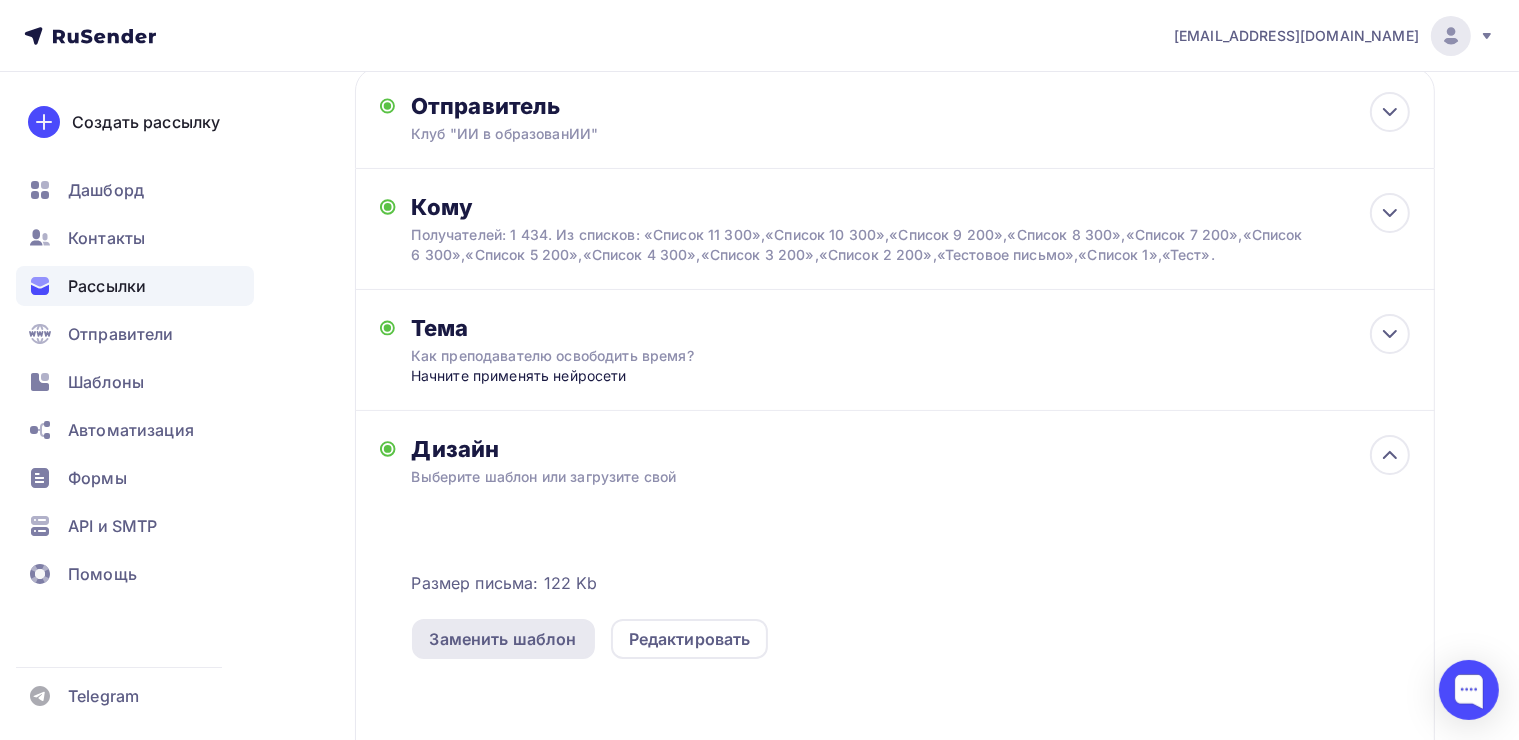 click on "Заменить шаблон" at bounding box center (503, 639) 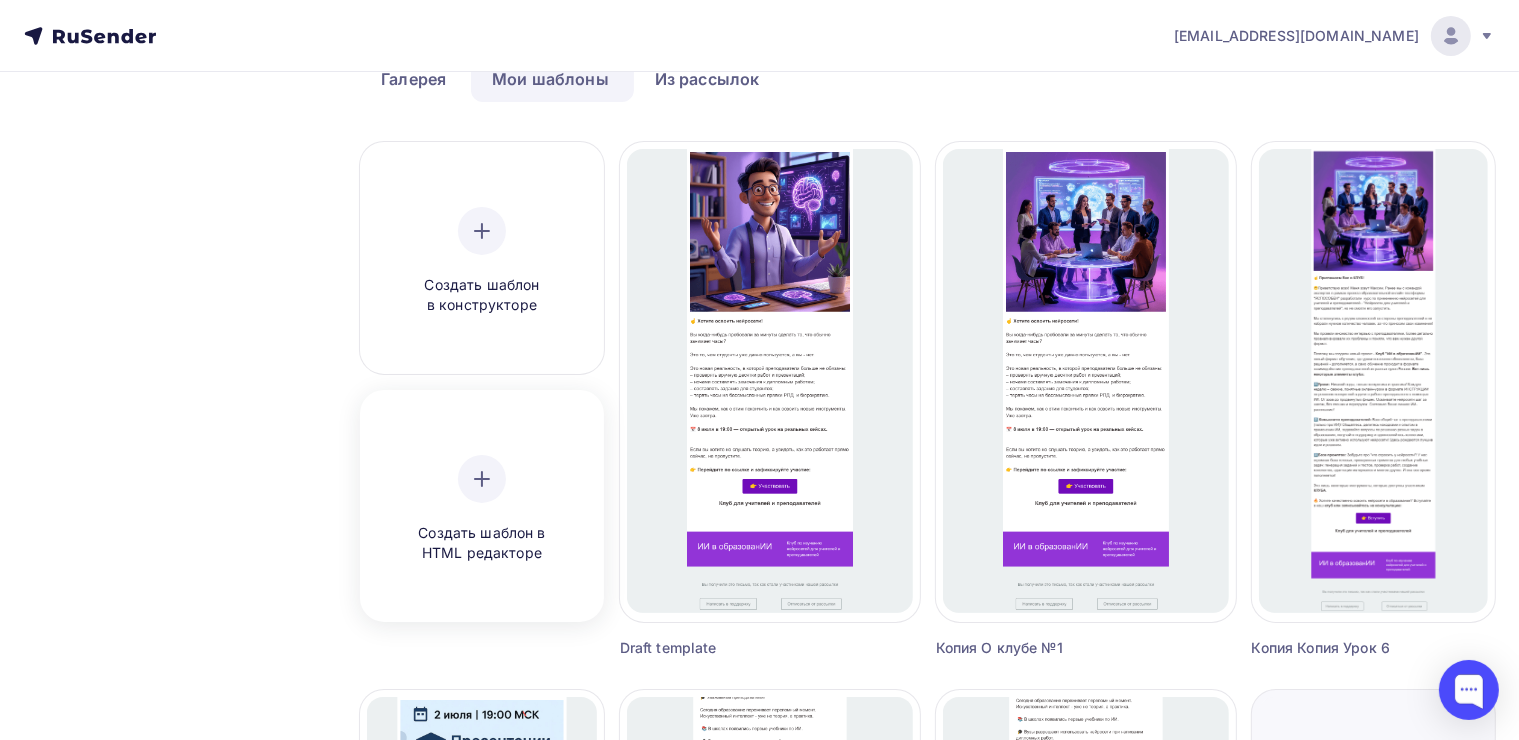 scroll, scrollTop: 0, scrollLeft: 0, axis: both 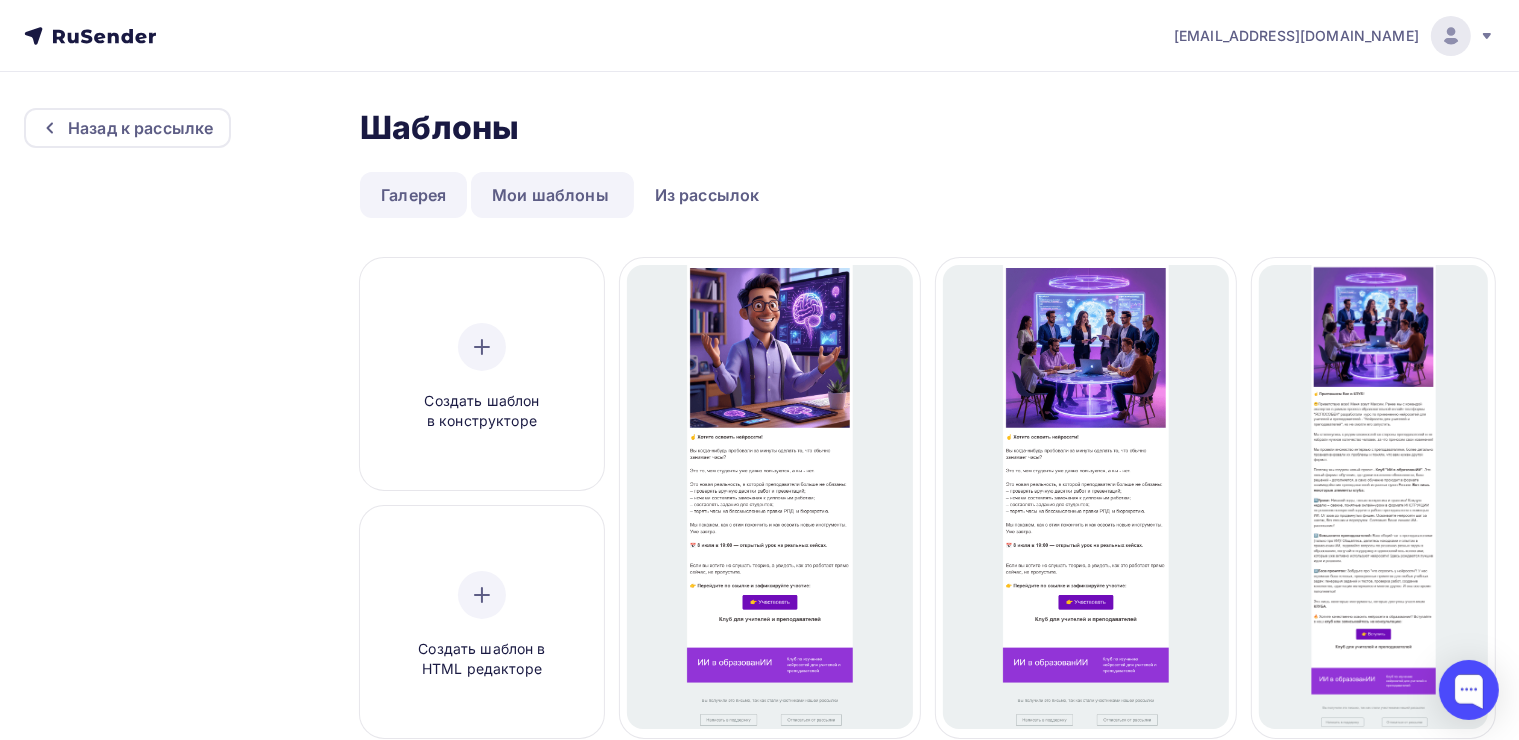 click on "Галерея" at bounding box center [413, 195] 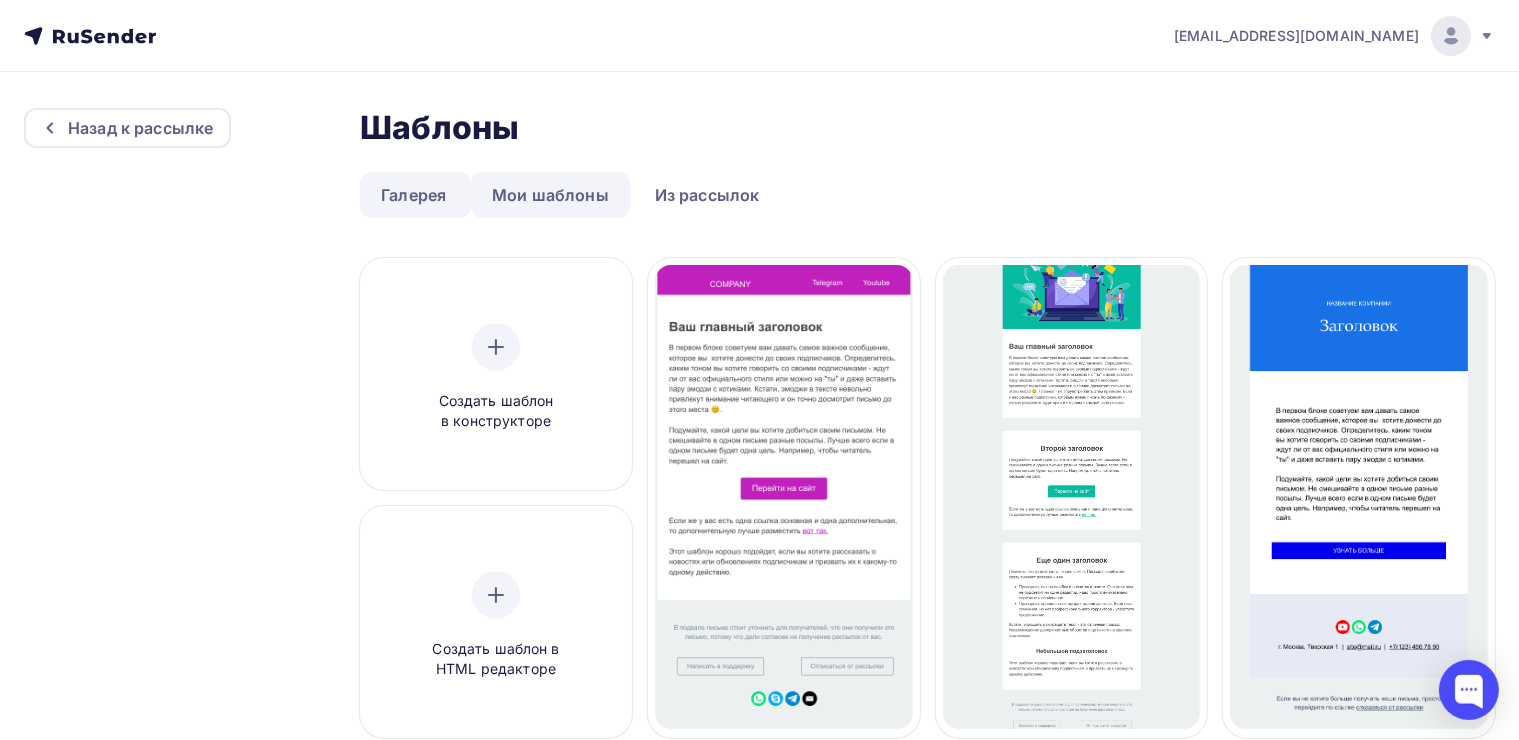 click on "Мои шаблоны" at bounding box center (550, 195) 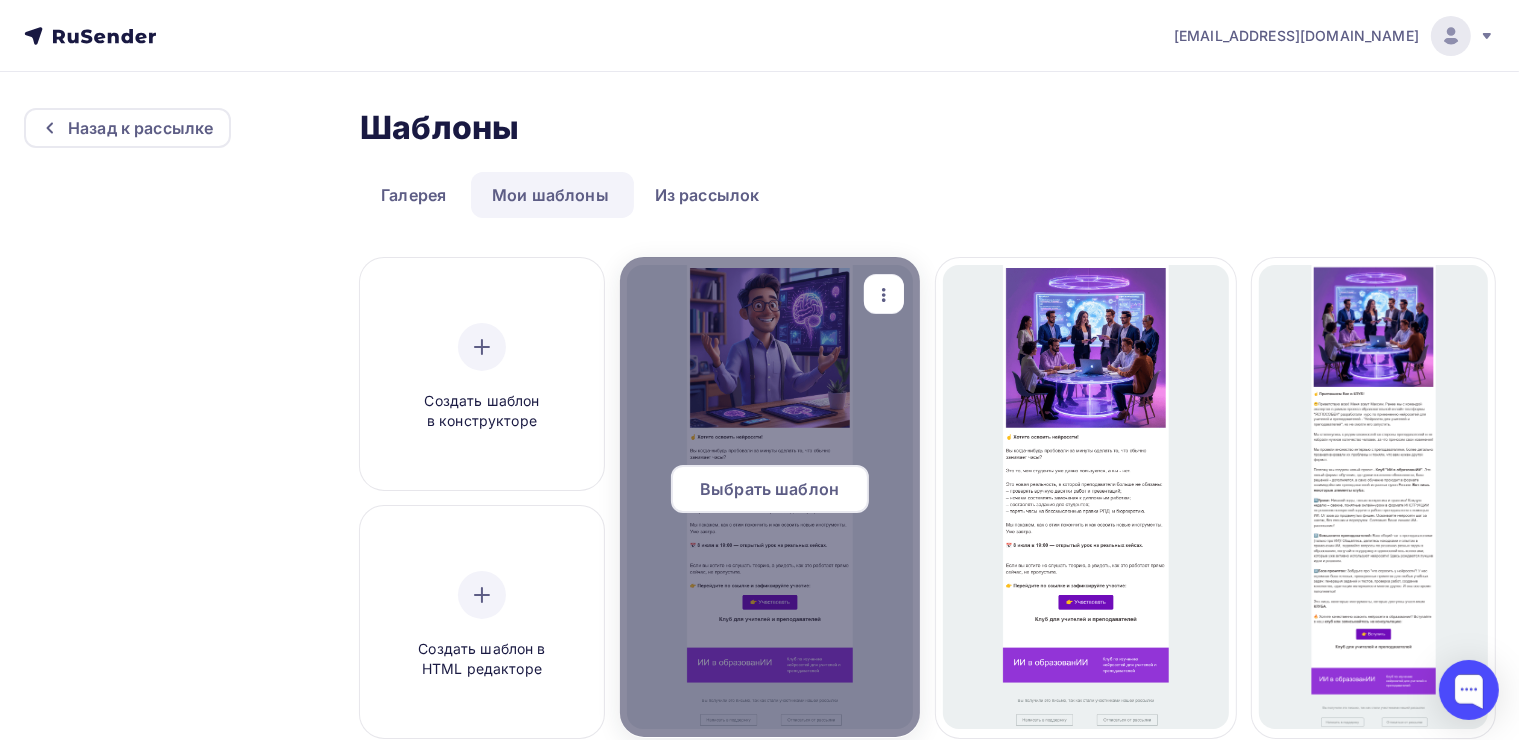 click at bounding box center [770, 497] 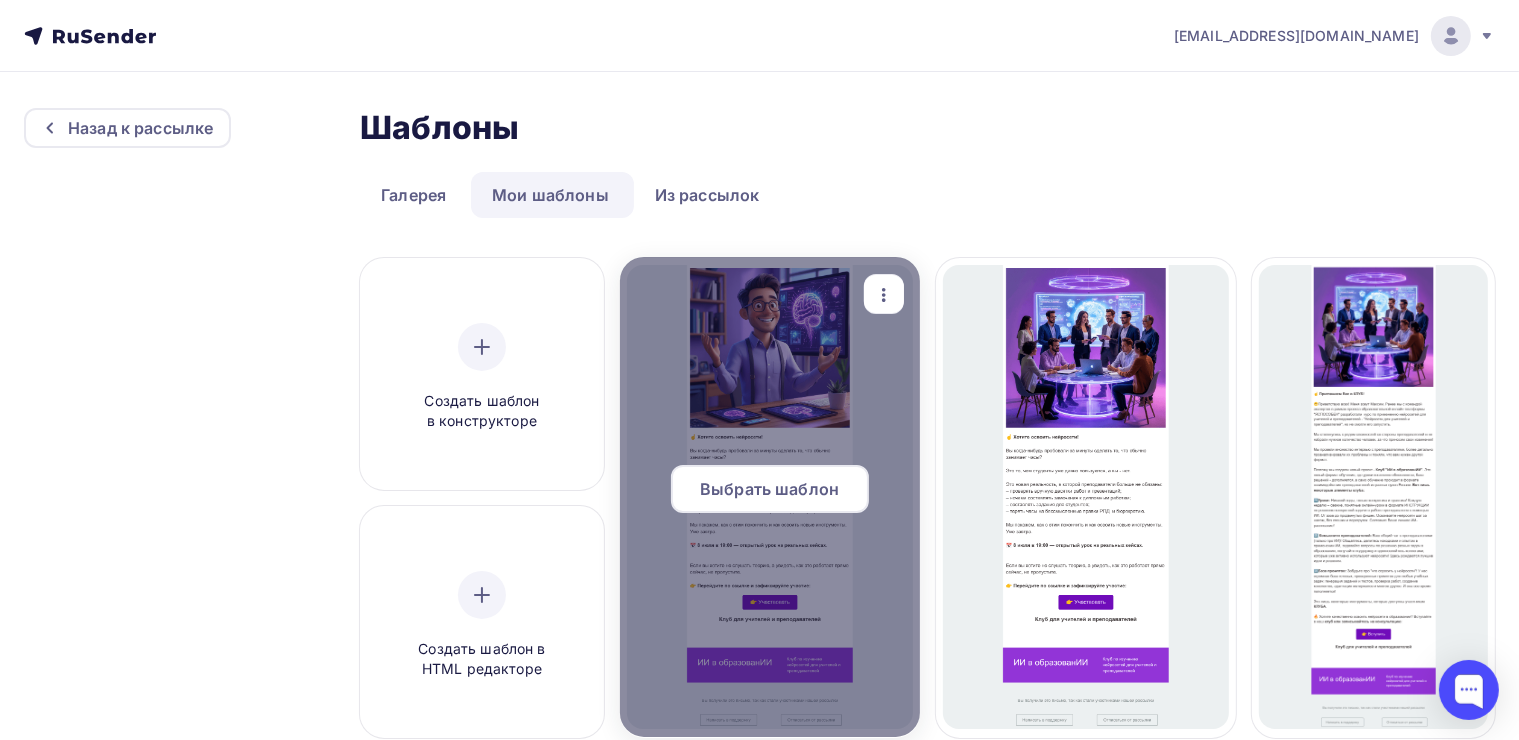 click on "Выбрать шаблон" at bounding box center [769, 489] 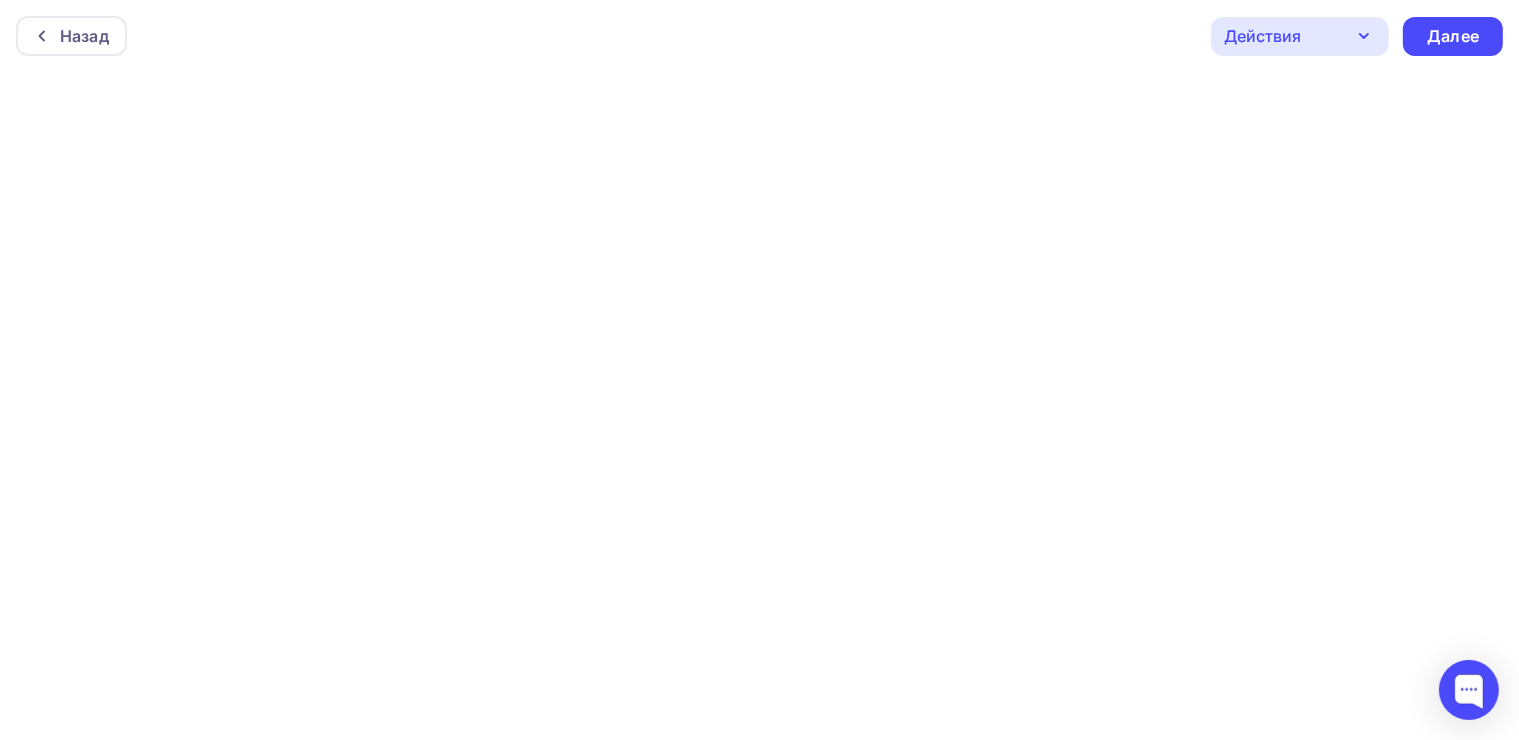 scroll, scrollTop: 0, scrollLeft: 0, axis: both 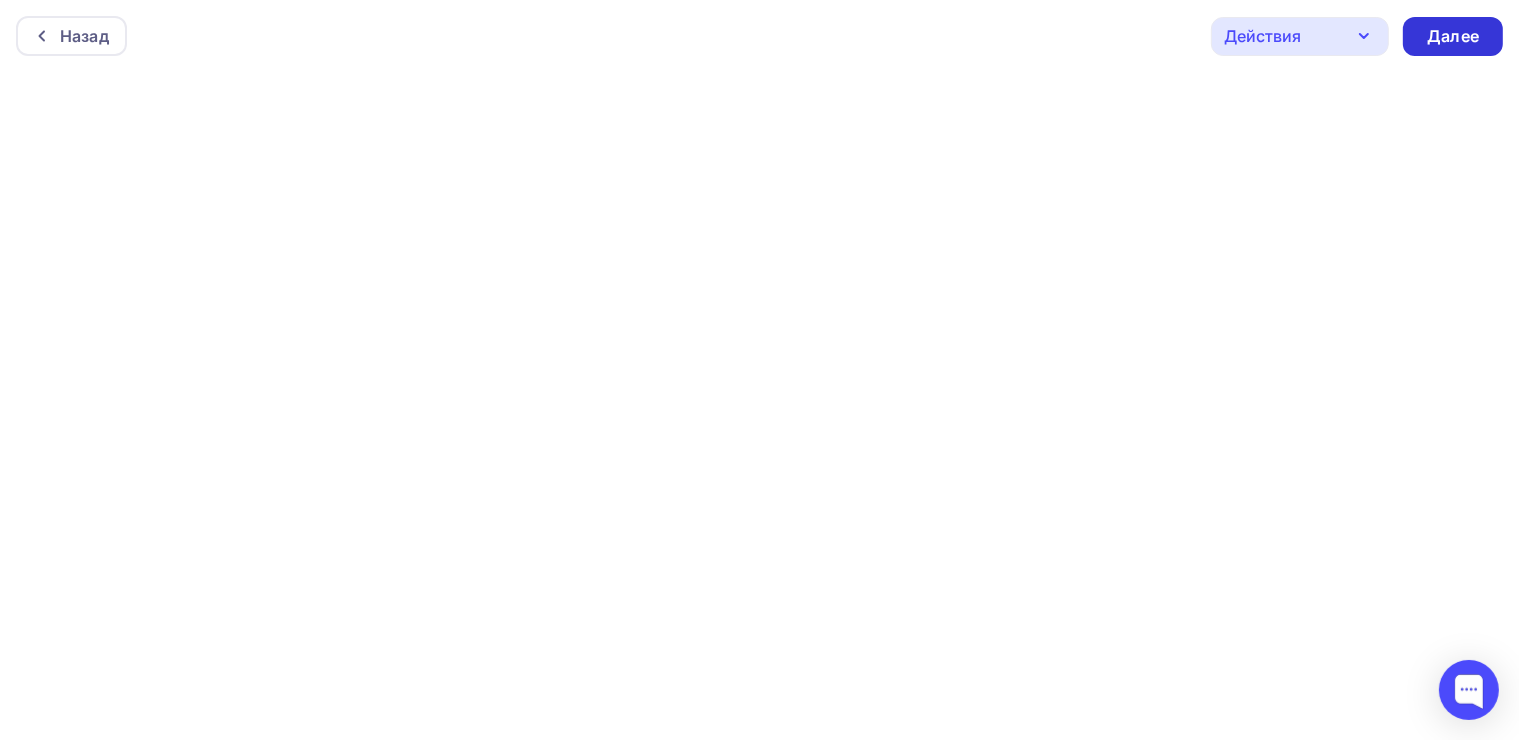click on "Далее" at bounding box center [1453, 36] 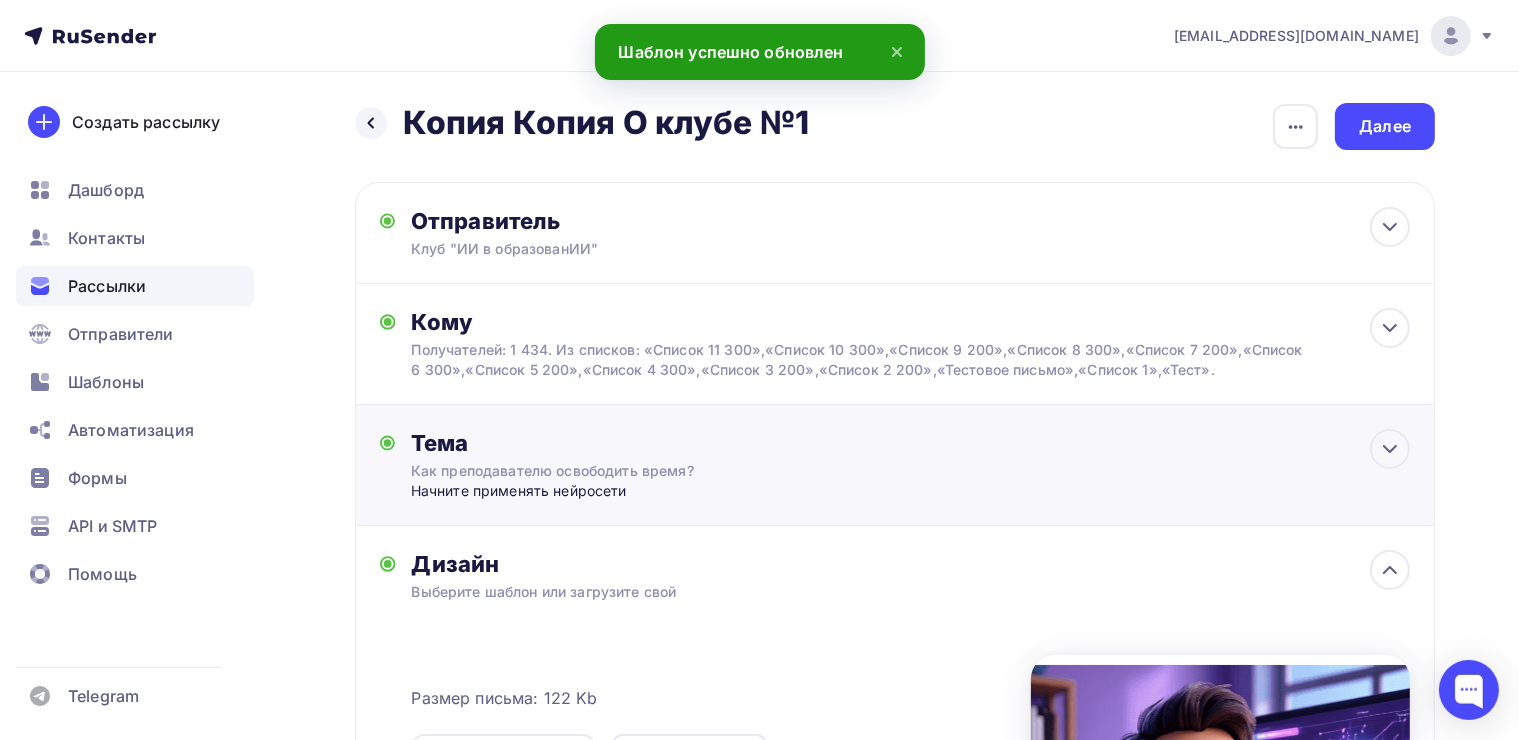 scroll, scrollTop: 300, scrollLeft: 0, axis: vertical 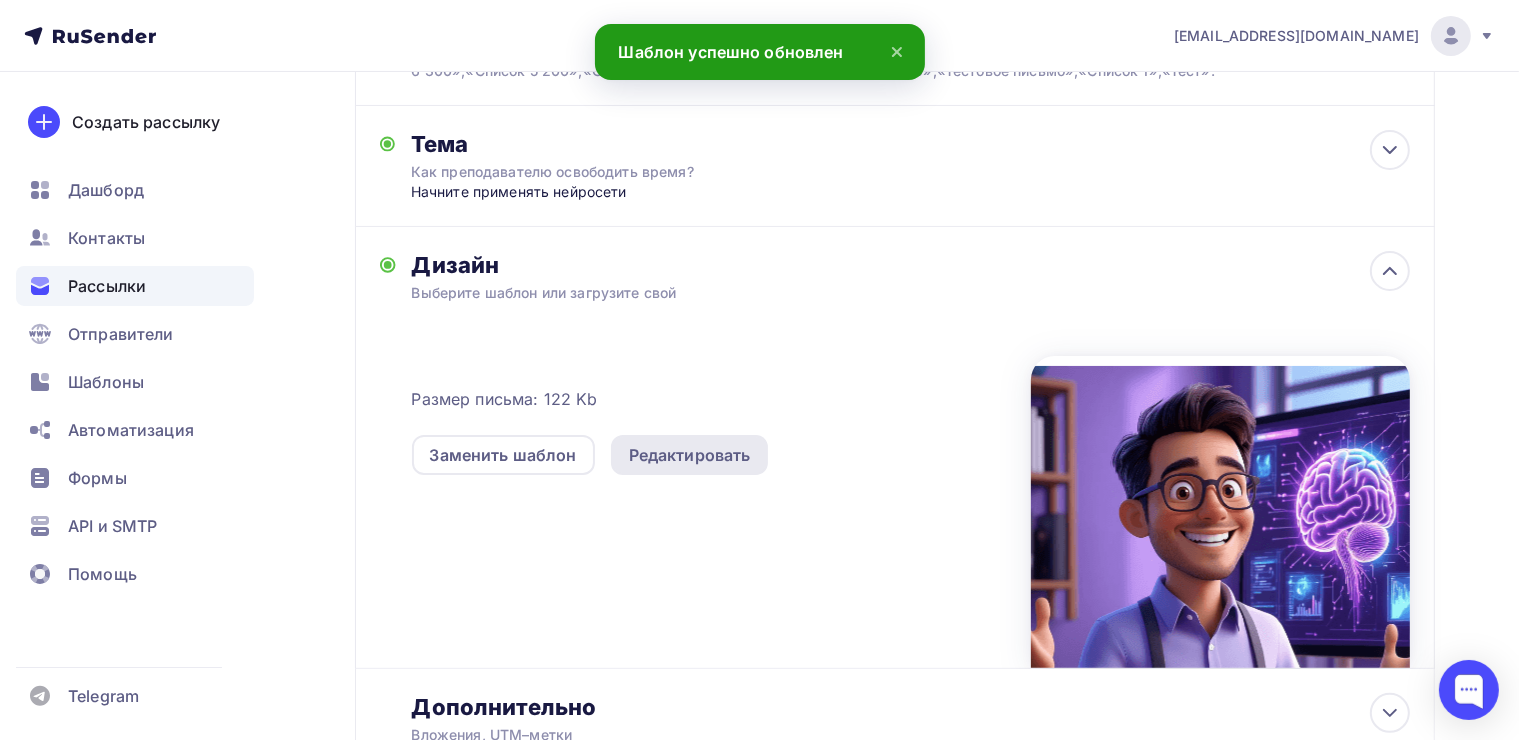 click on "Редактировать" at bounding box center [690, 455] 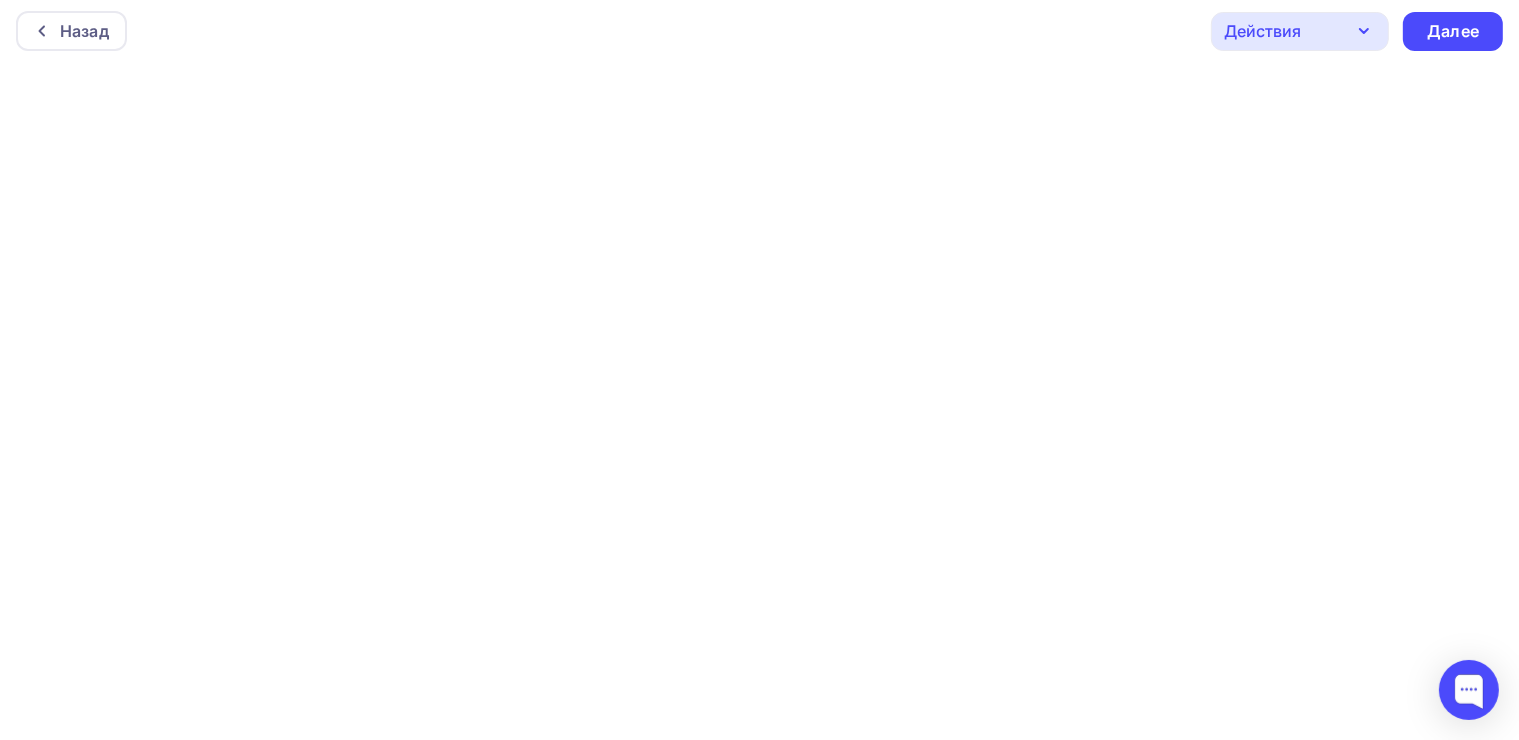 scroll, scrollTop: 0, scrollLeft: 0, axis: both 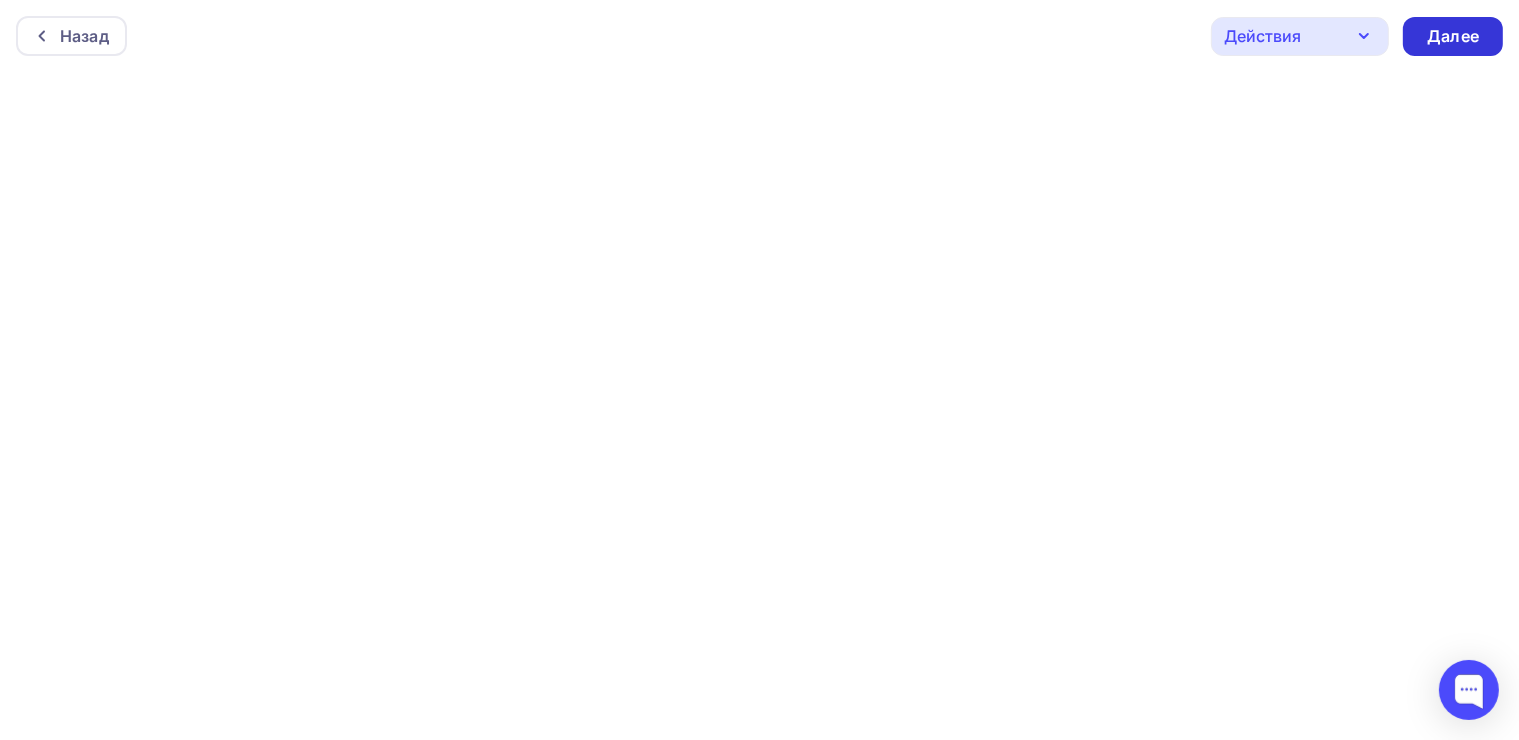 click on "Далее" at bounding box center [1453, 36] 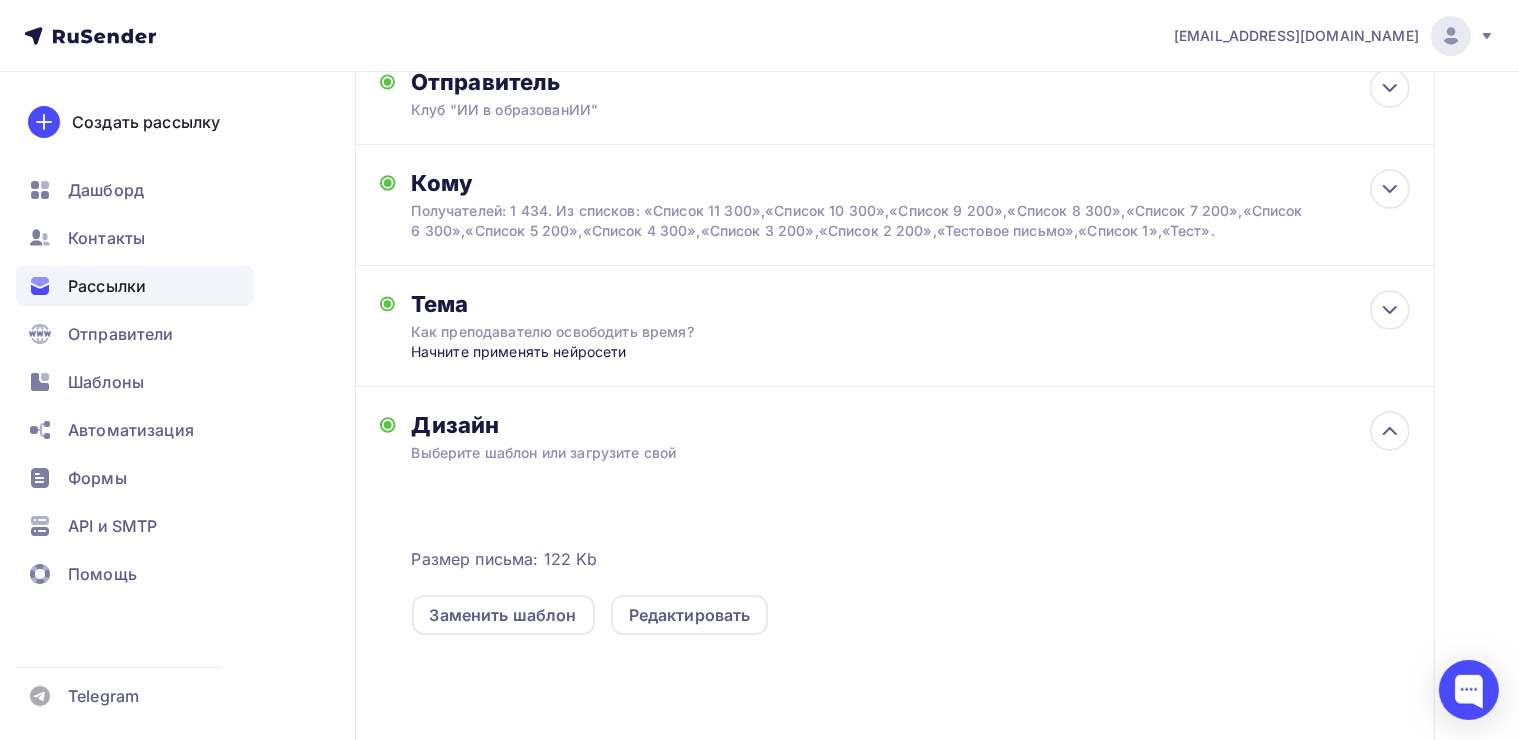 scroll, scrollTop: 0, scrollLeft: 0, axis: both 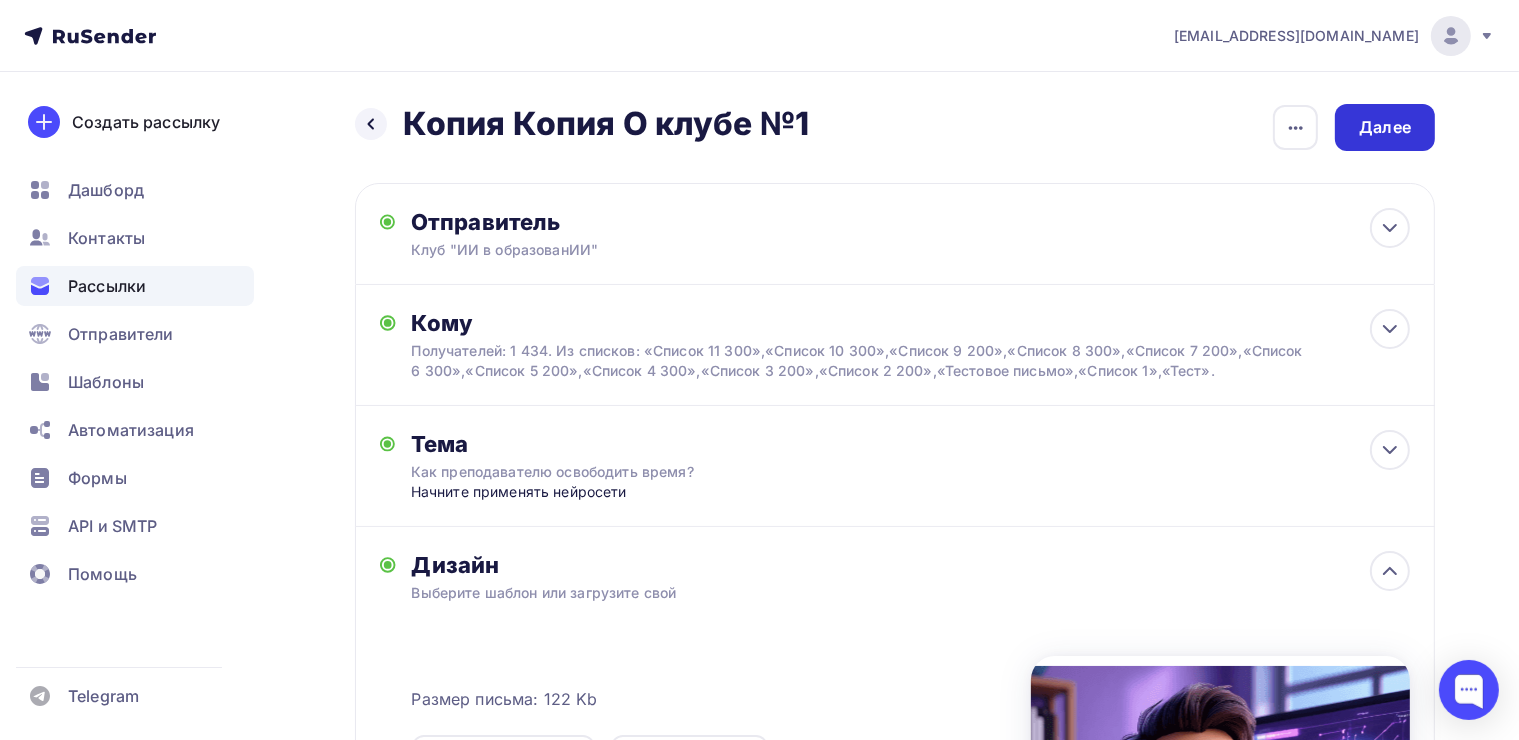 click on "Далее" at bounding box center [1385, 127] 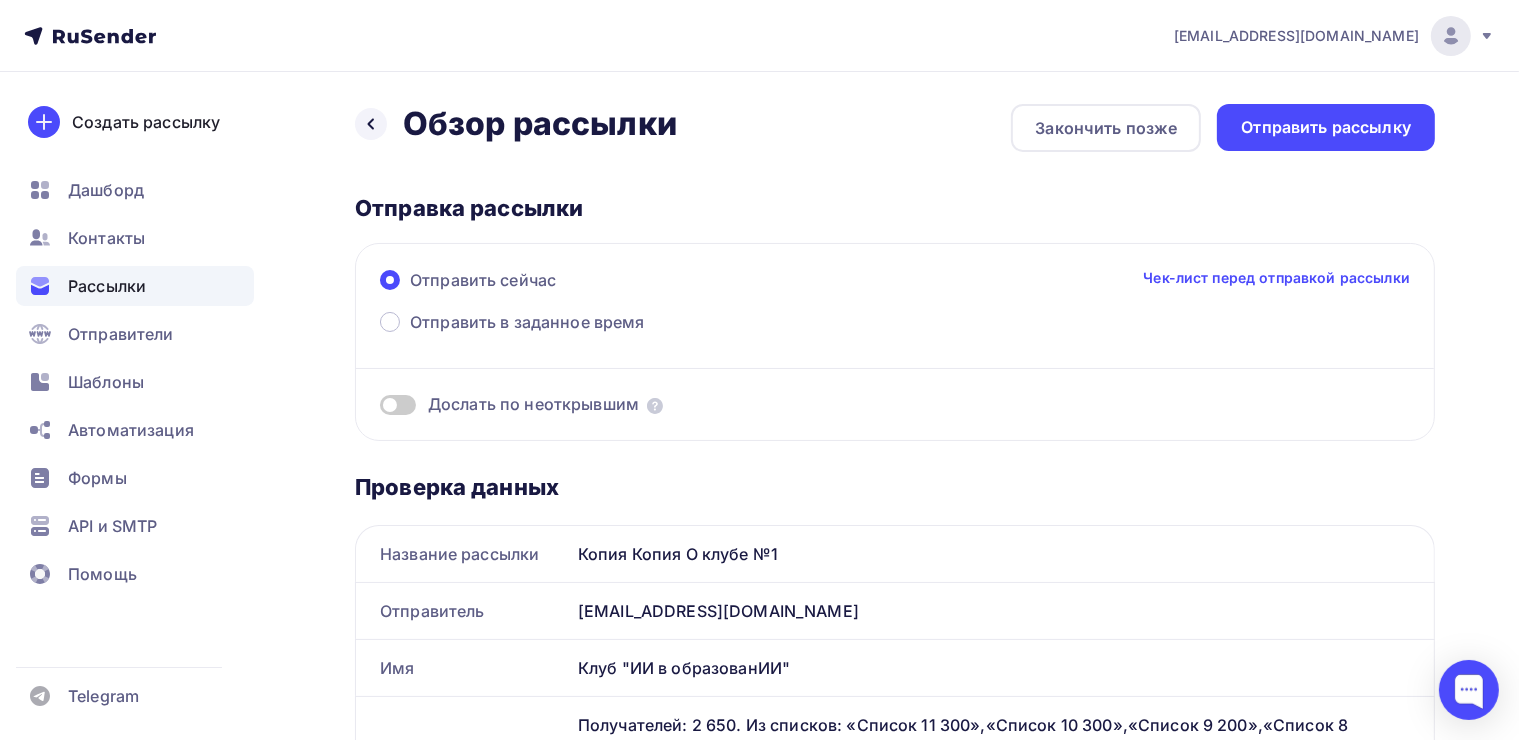 scroll, scrollTop: 0, scrollLeft: 0, axis: both 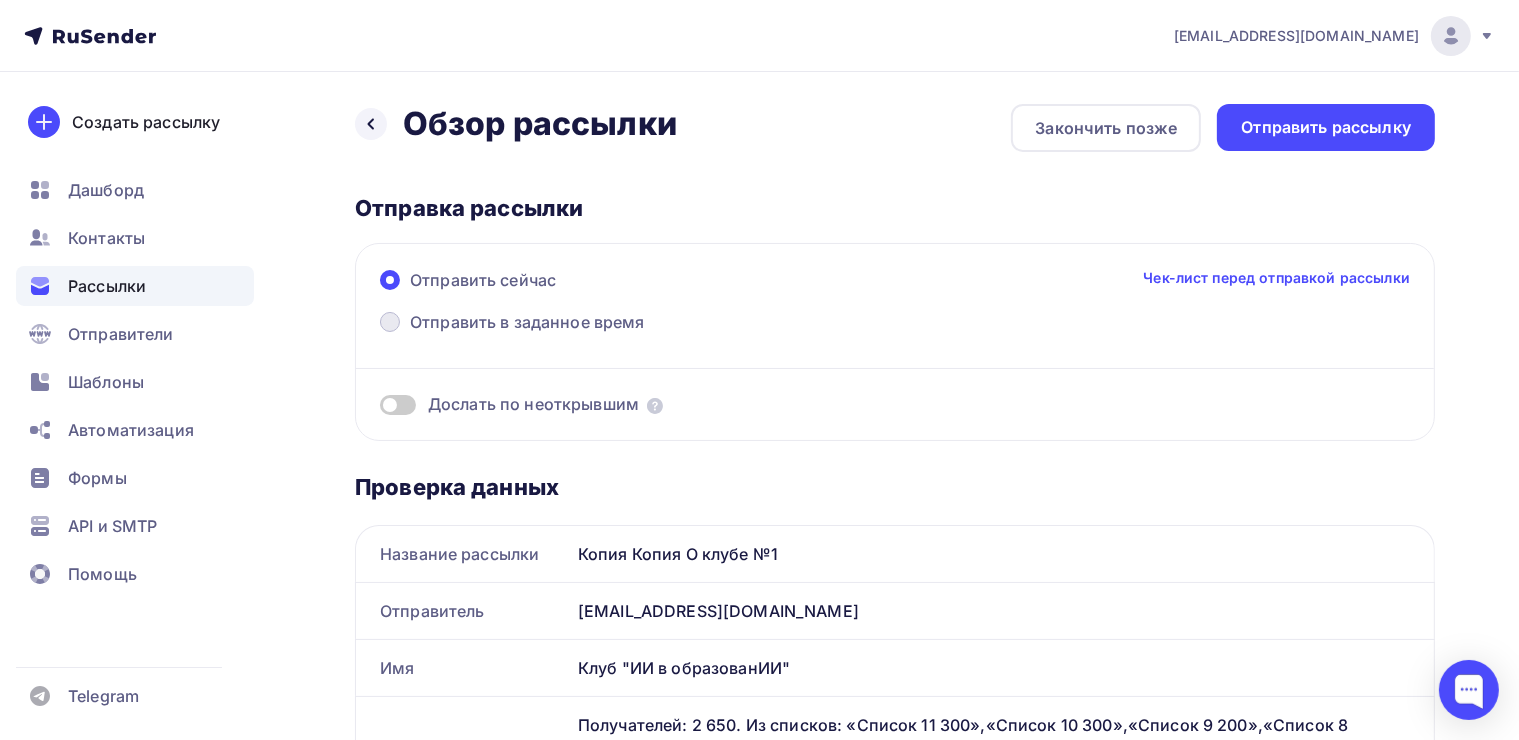 click on "Отправить в заданное время" at bounding box center (512, 324) 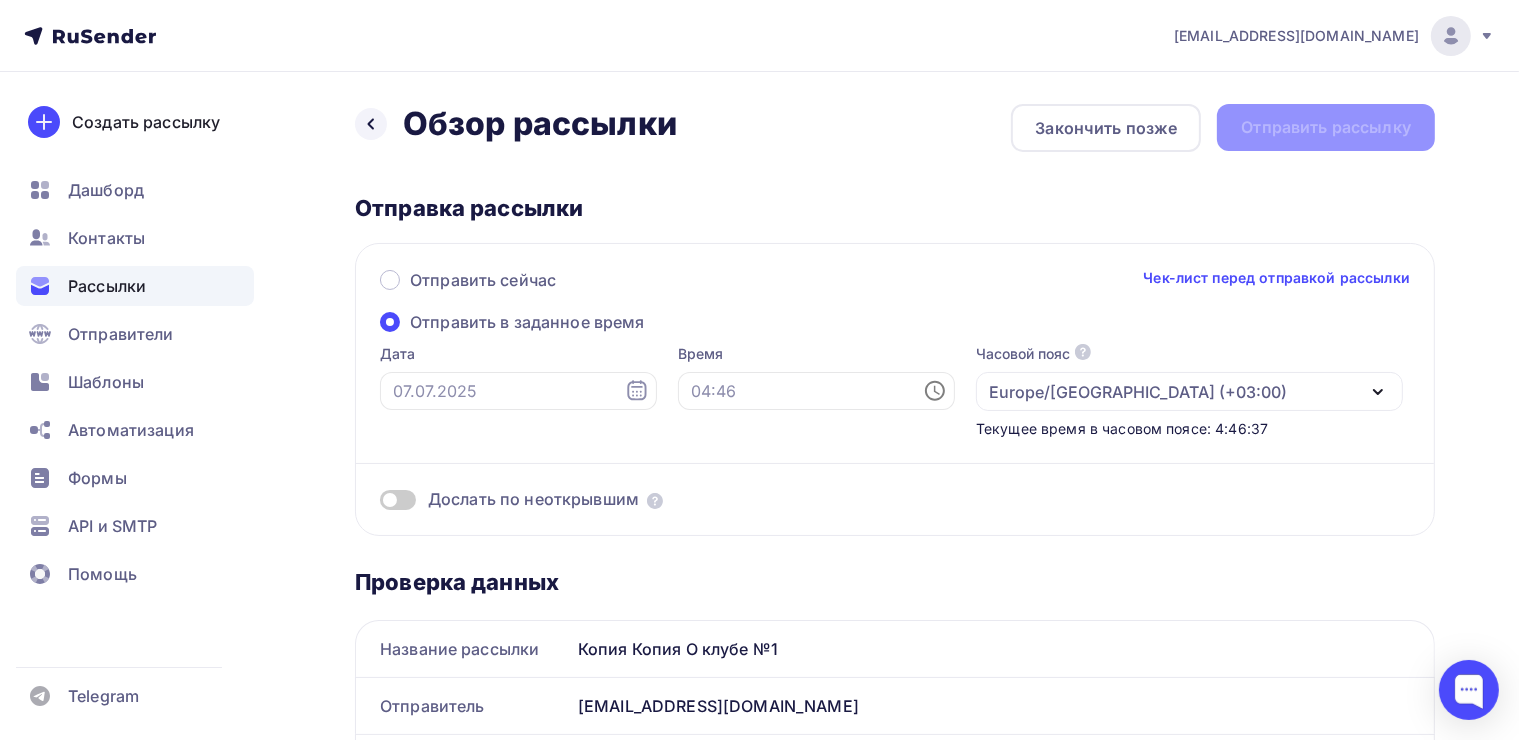 click at bounding box center [398, 500] 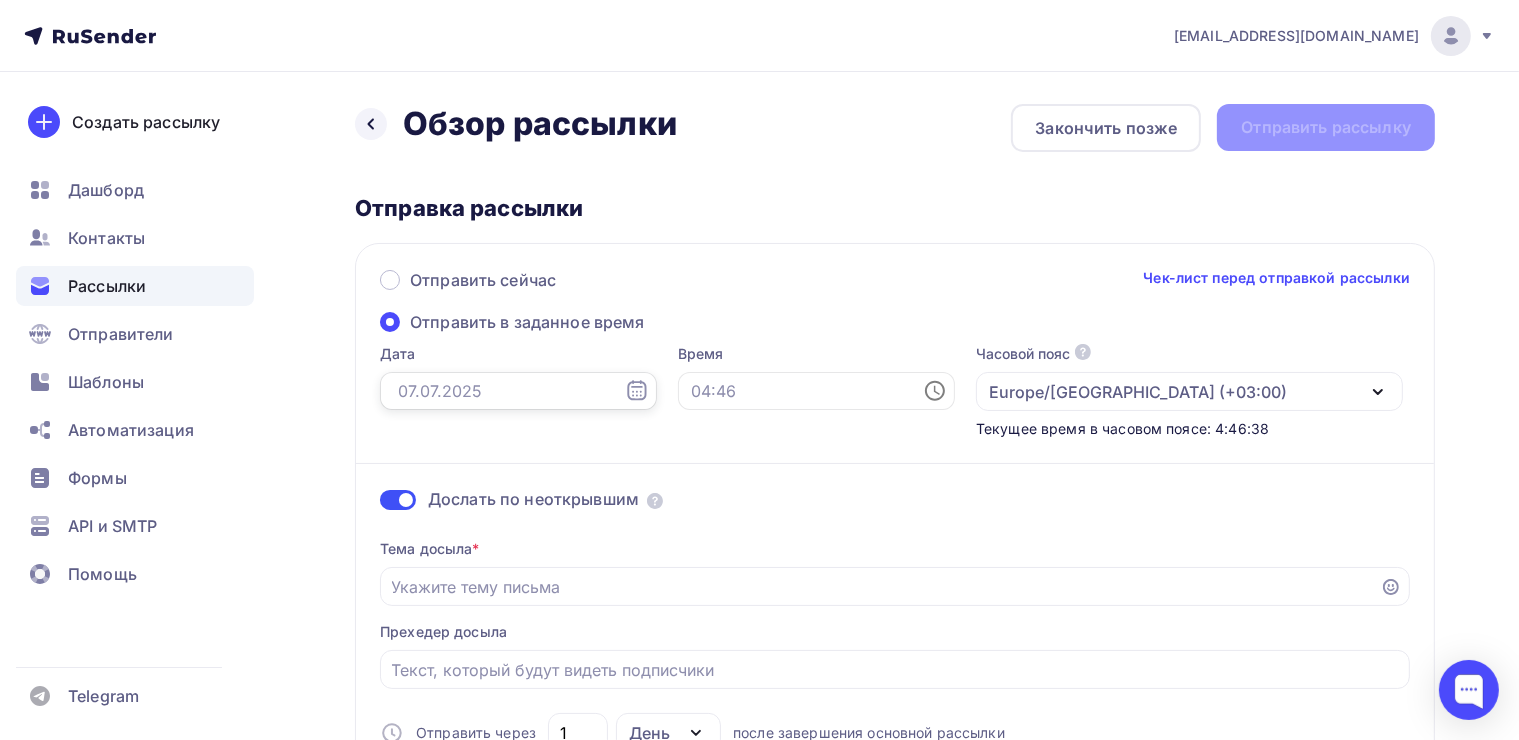 click at bounding box center [518, 391] 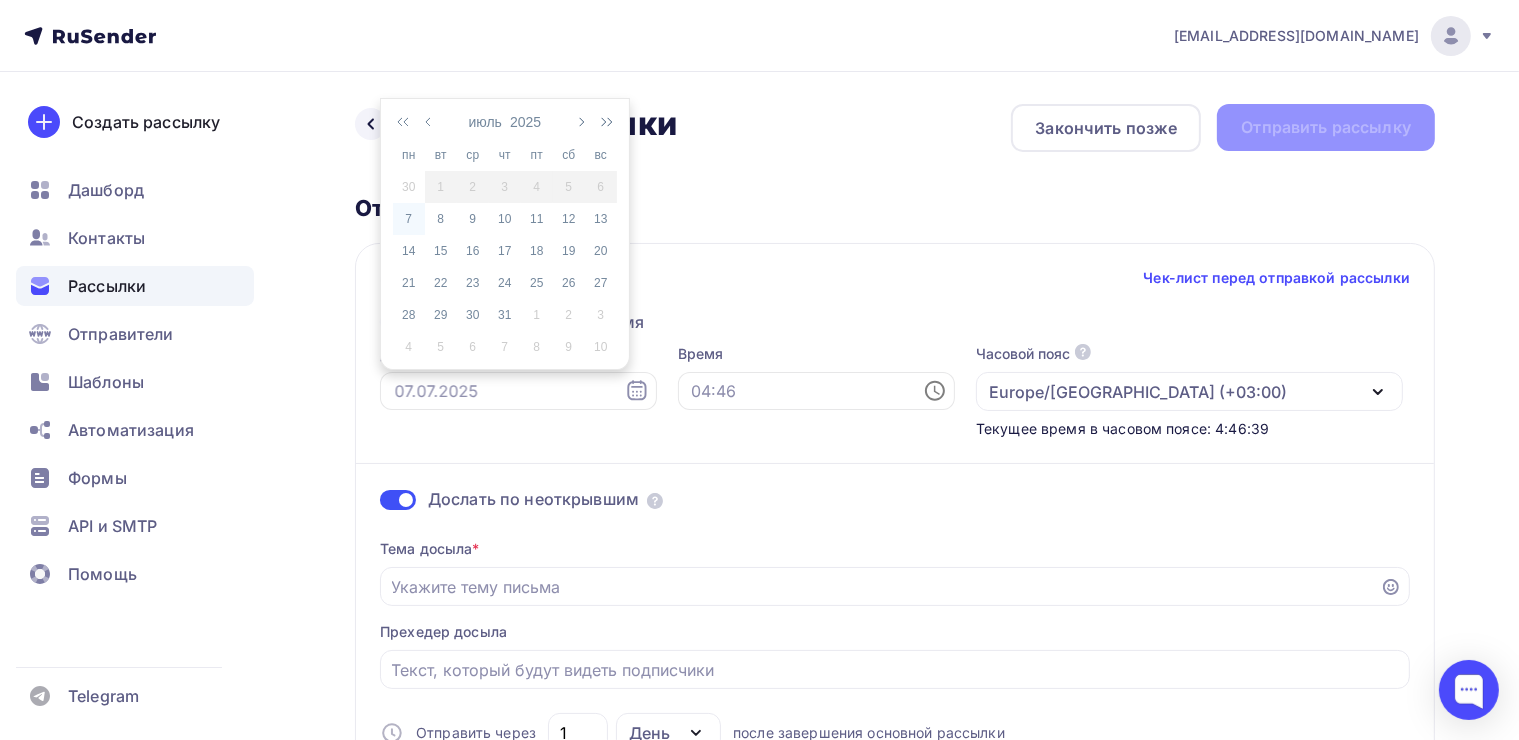 click on "7" at bounding box center [409, 219] 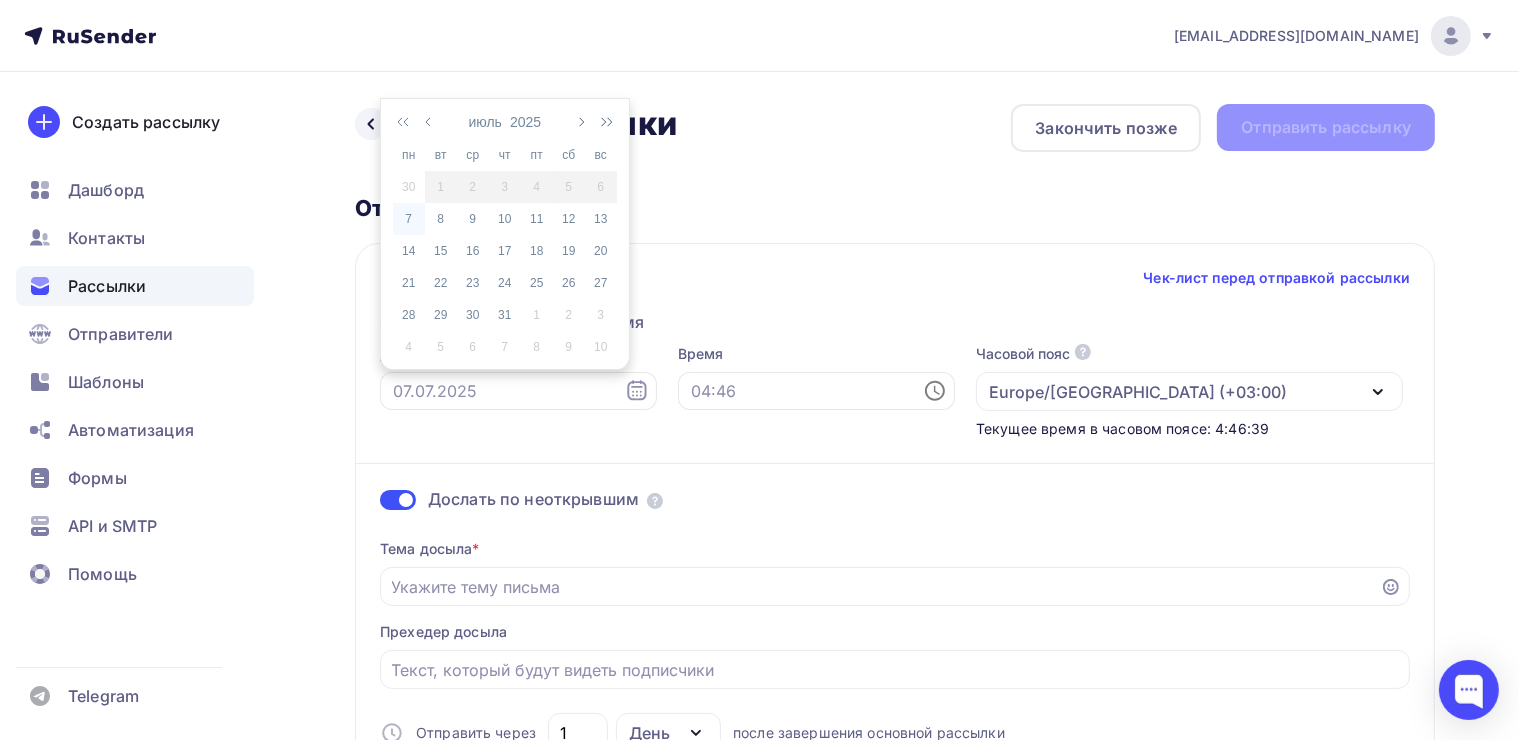 type on "[DATE]" 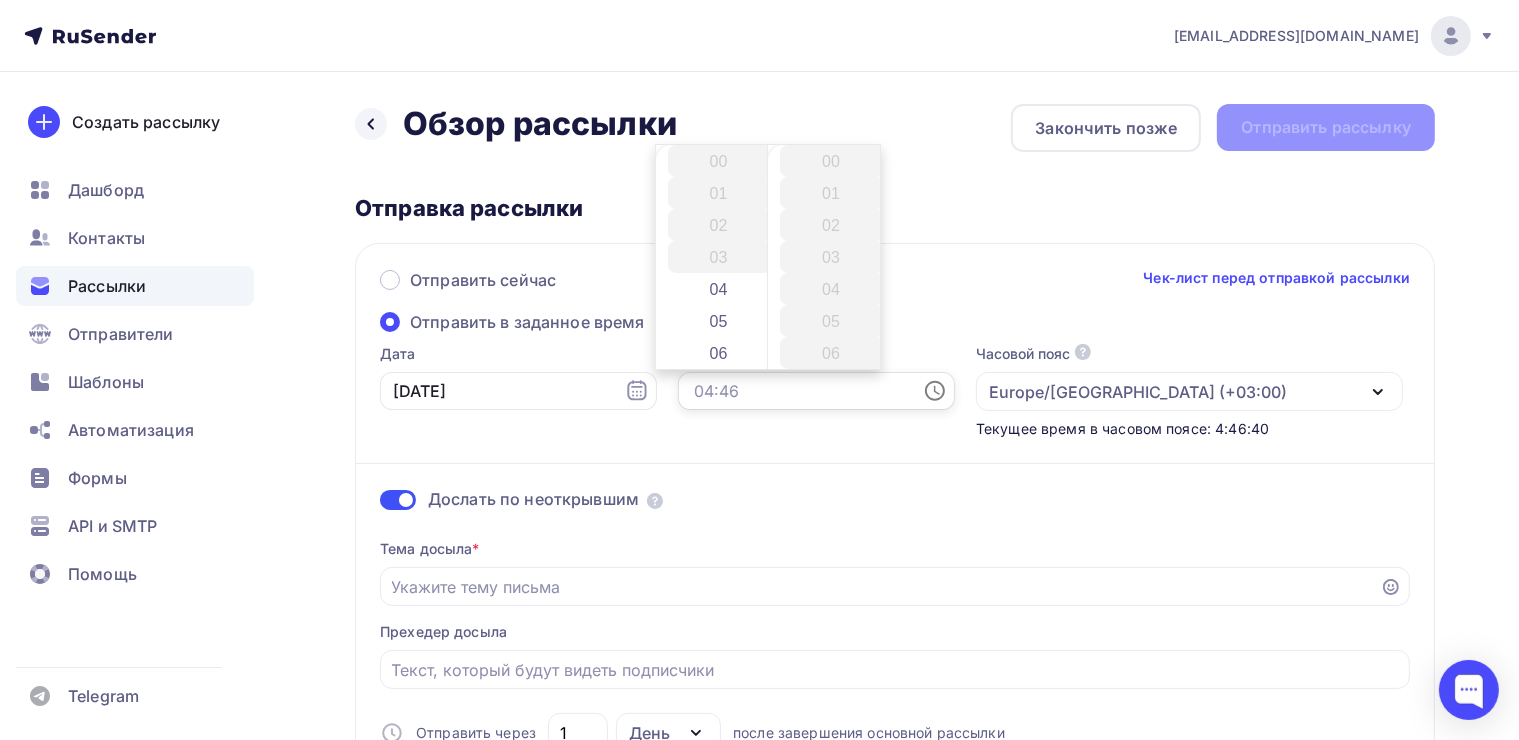 click at bounding box center (816, 391) 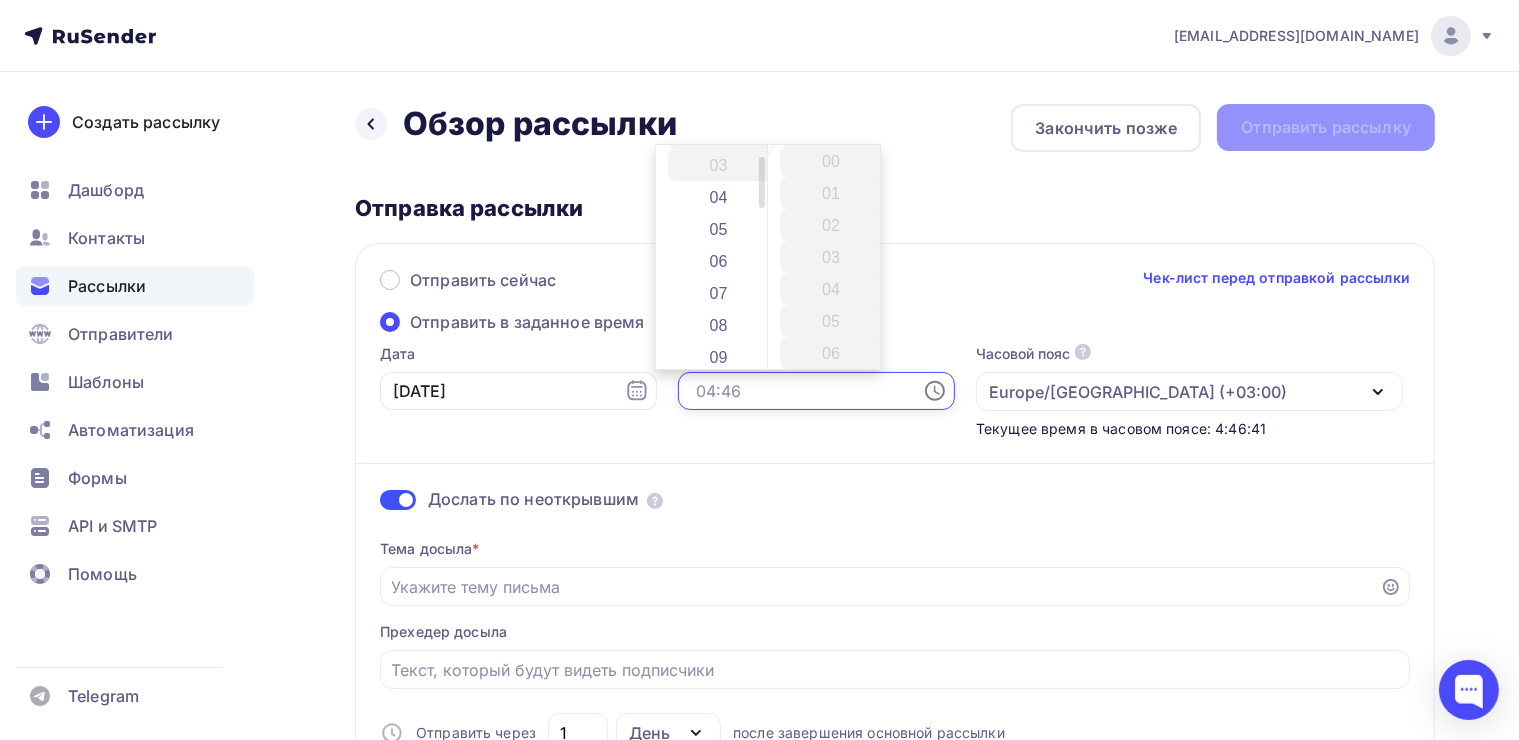 scroll, scrollTop: 200, scrollLeft: 0, axis: vertical 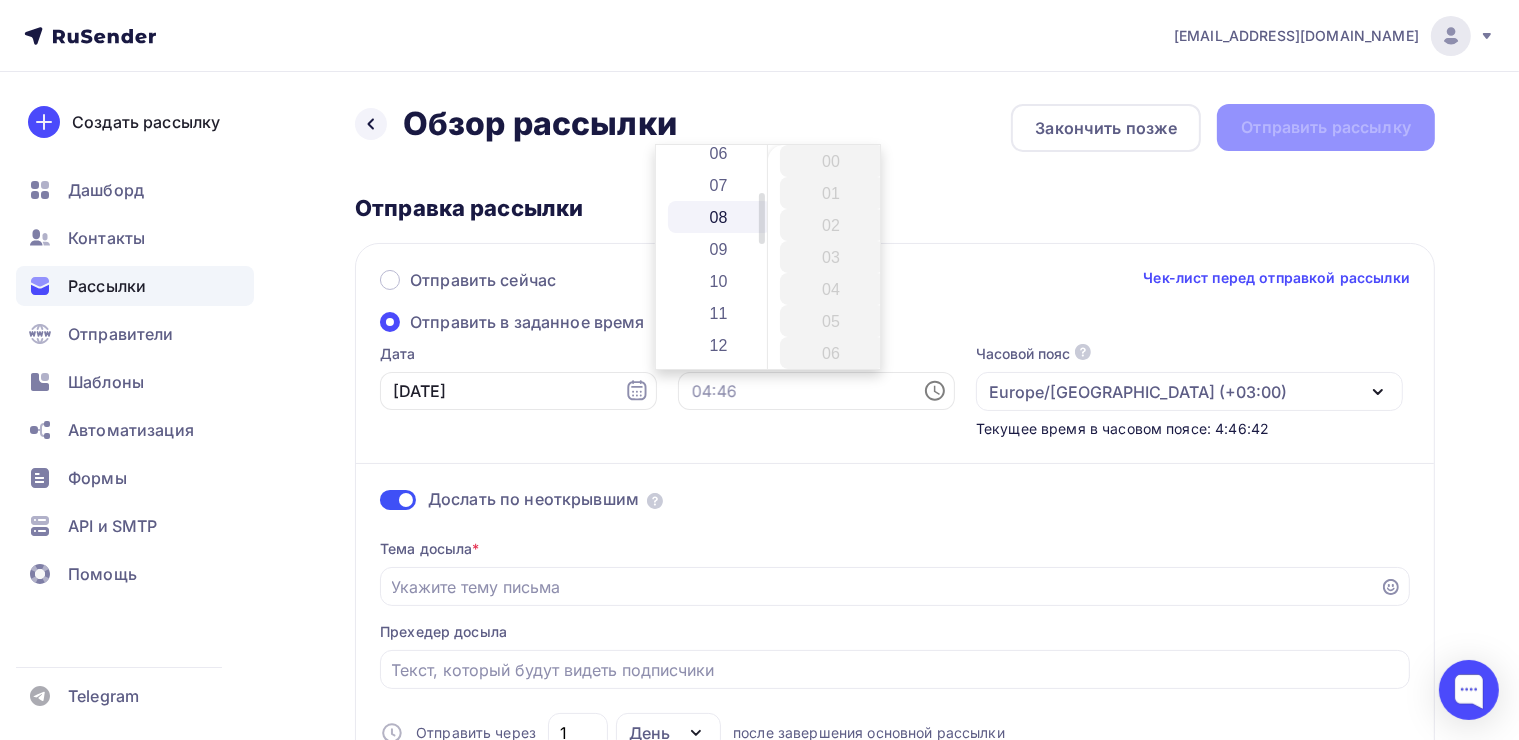 click on "08" at bounding box center (720, 217) 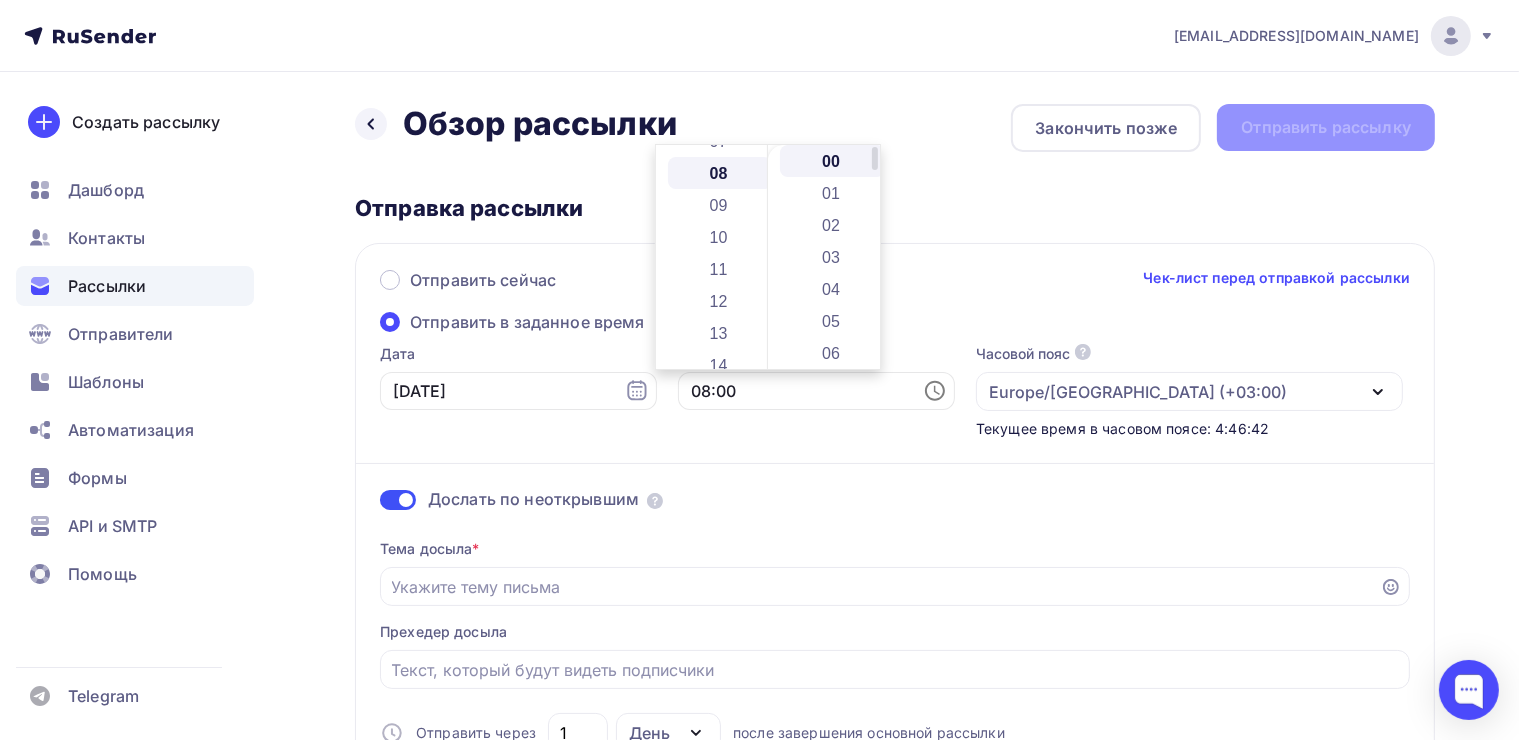 scroll, scrollTop: 256, scrollLeft: 0, axis: vertical 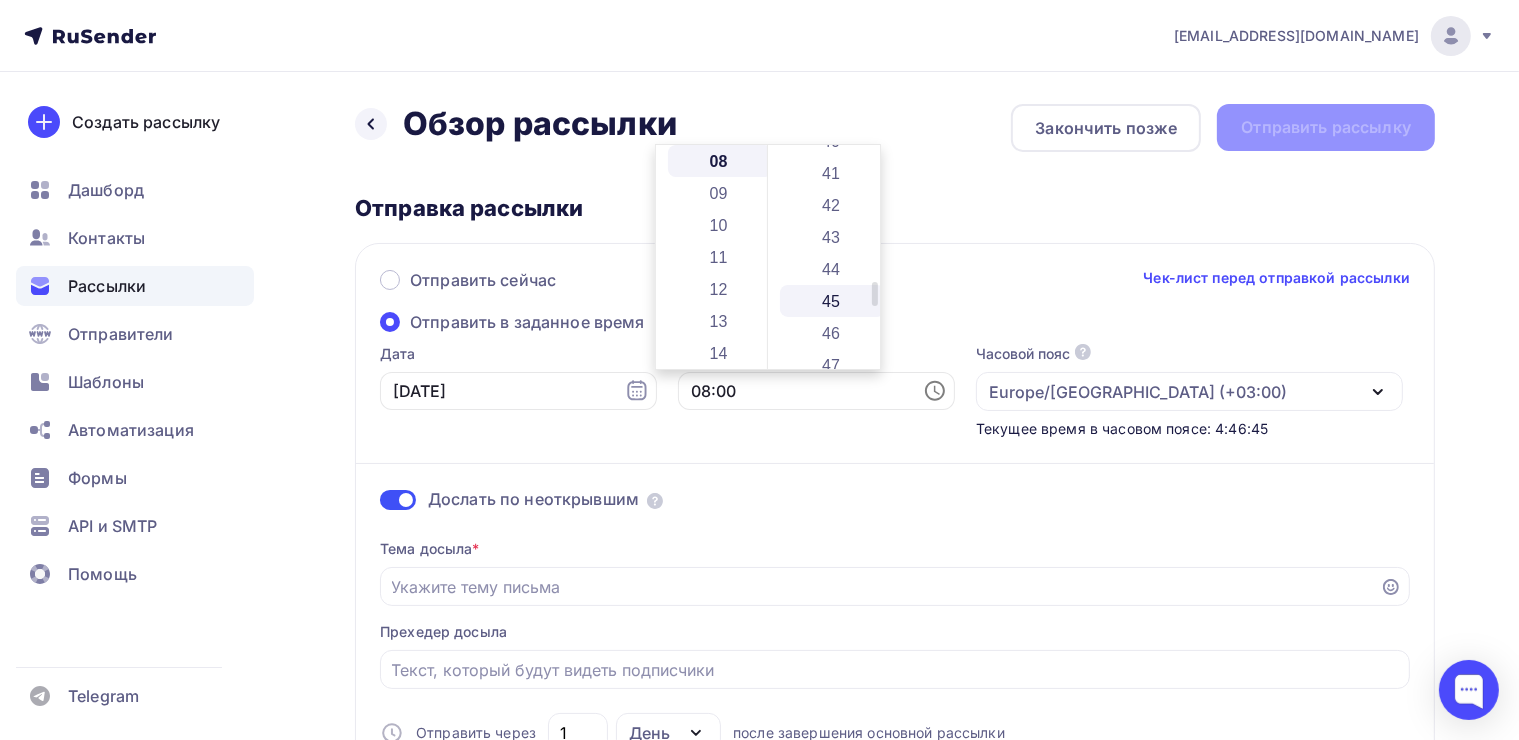 click on "45" at bounding box center [832, 301] 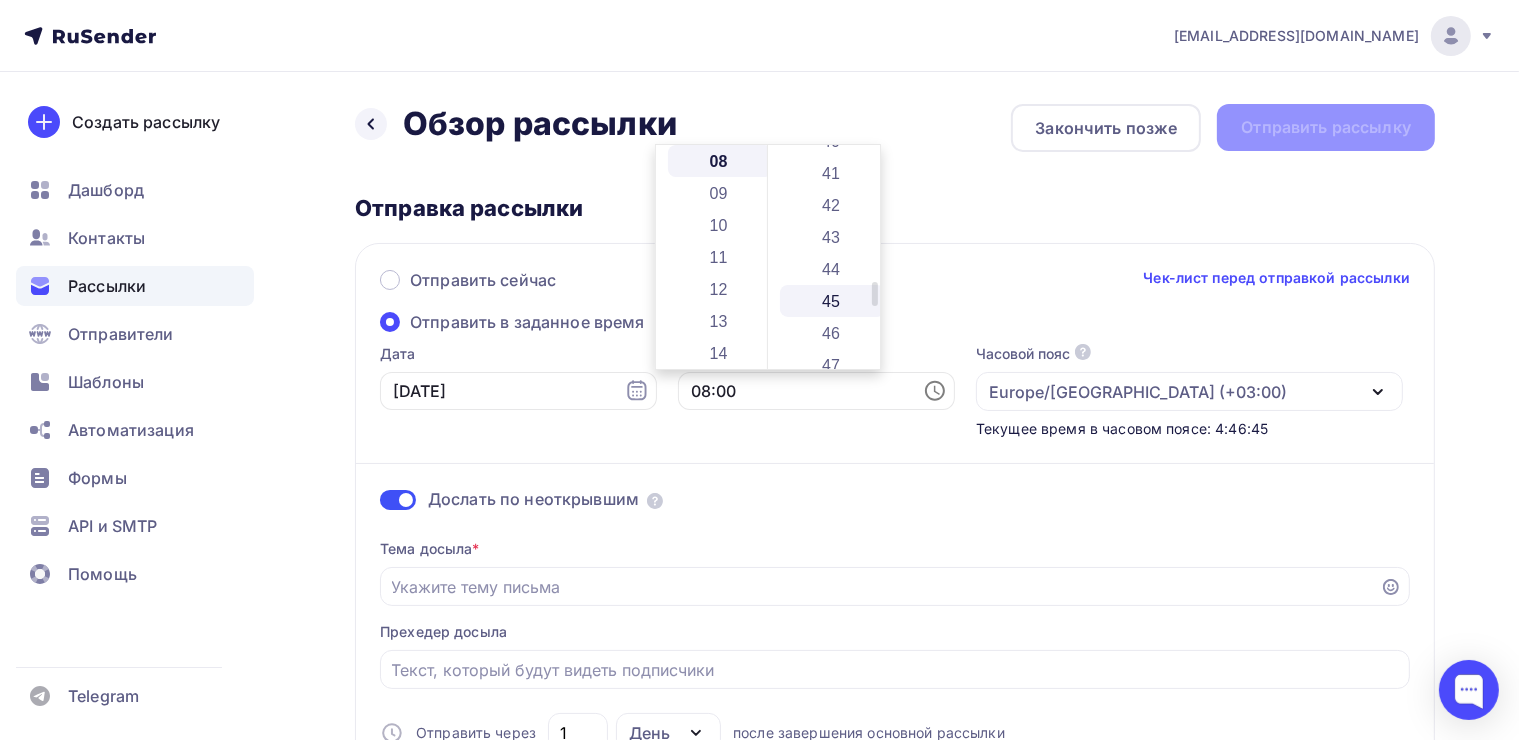 type on "08:45" 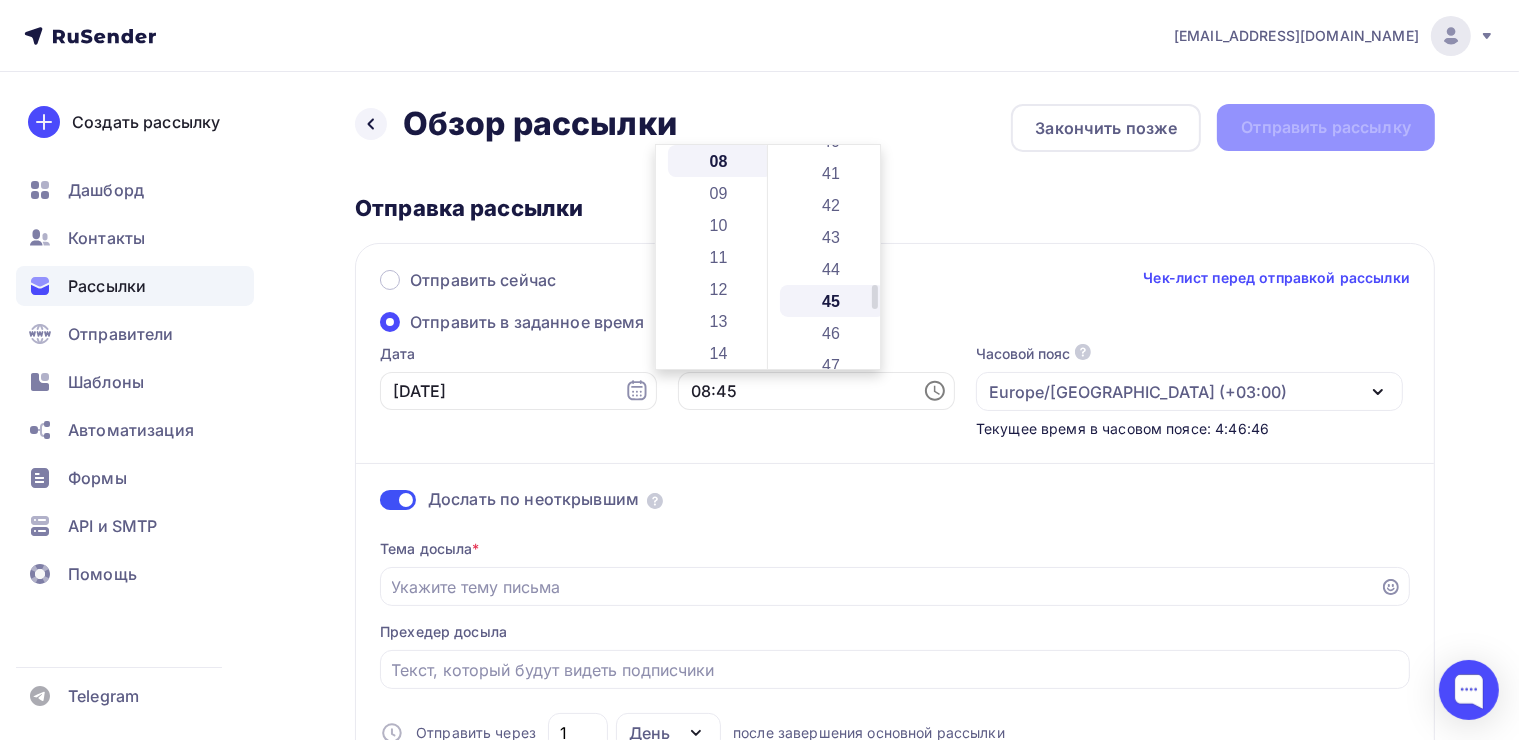 scroll, scrollTop: 1440, scrollLeft: 0, axis: vertical 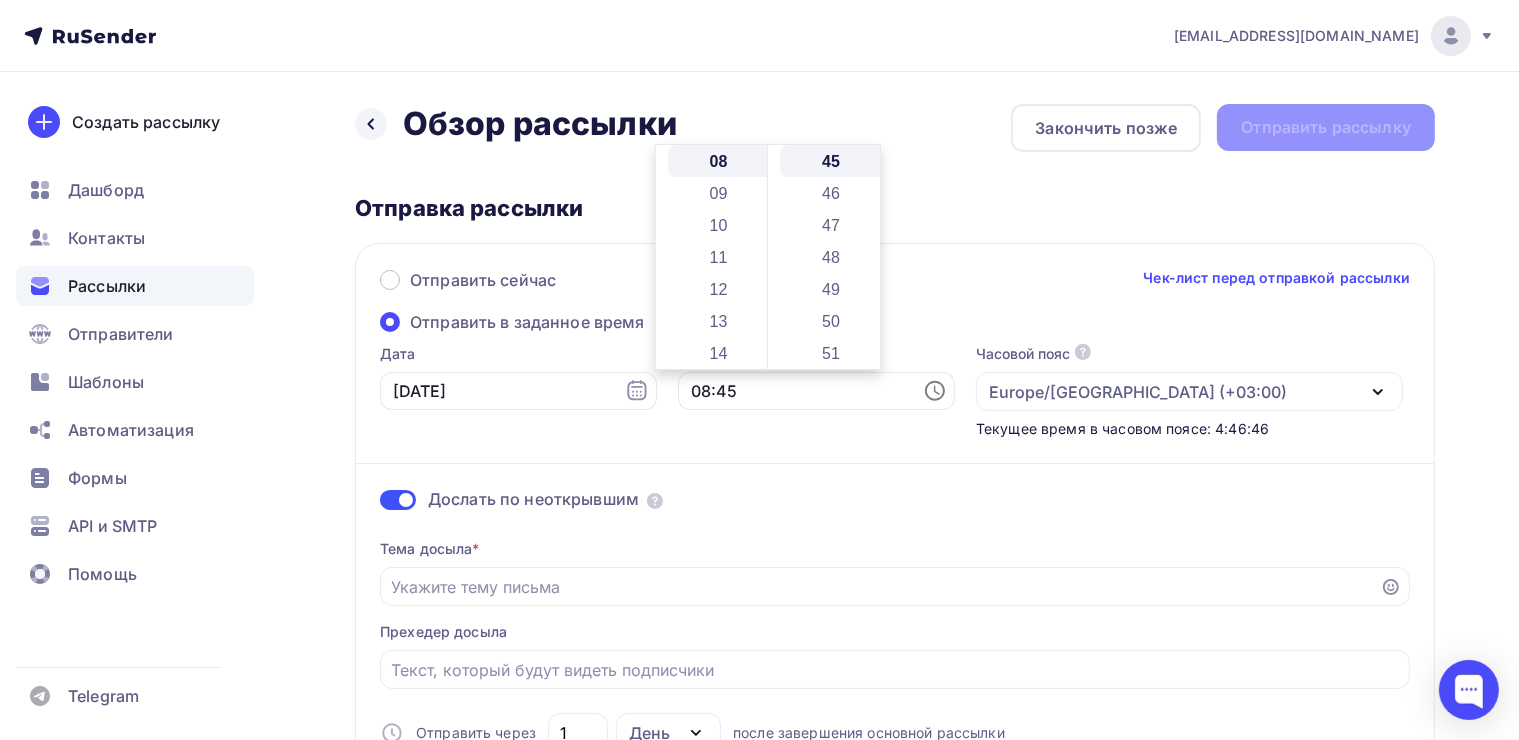 click on "Отправить сейчас
Чек-лист перед отправкой рассылки
Отправить в заданное время
Дата   07.07.2025   Время   08:45
Часовой пояс
По умолчанию используется часовой пояс из настроек вашего акаунта
Europe/Moscow (+03:00)
Africa/Abidjan (+00:00)           Africa/Accra (+00:00)           Africa/Addis_Ababa (+03:00)           Africa/Algiers (+01:00)           Africa/Asmara (+03:00)           Africa/Asmera (+03:00)           Africa/Bamako (+00:00)           Africa/Bangui (+01:00)           Africa/Banjul (+00:00)           Africa/Bissau (+00:00)           Africa/Blantyre (+02:00)           Africa/Brazzaville (+01:00)           Africa/Bujumbura (+02:00)           Africa/Cairo (+02:00)           Africa/Casablanca (+01:00)           Africa/Ceuta (+02:00)" at bounding box center (895, 528) 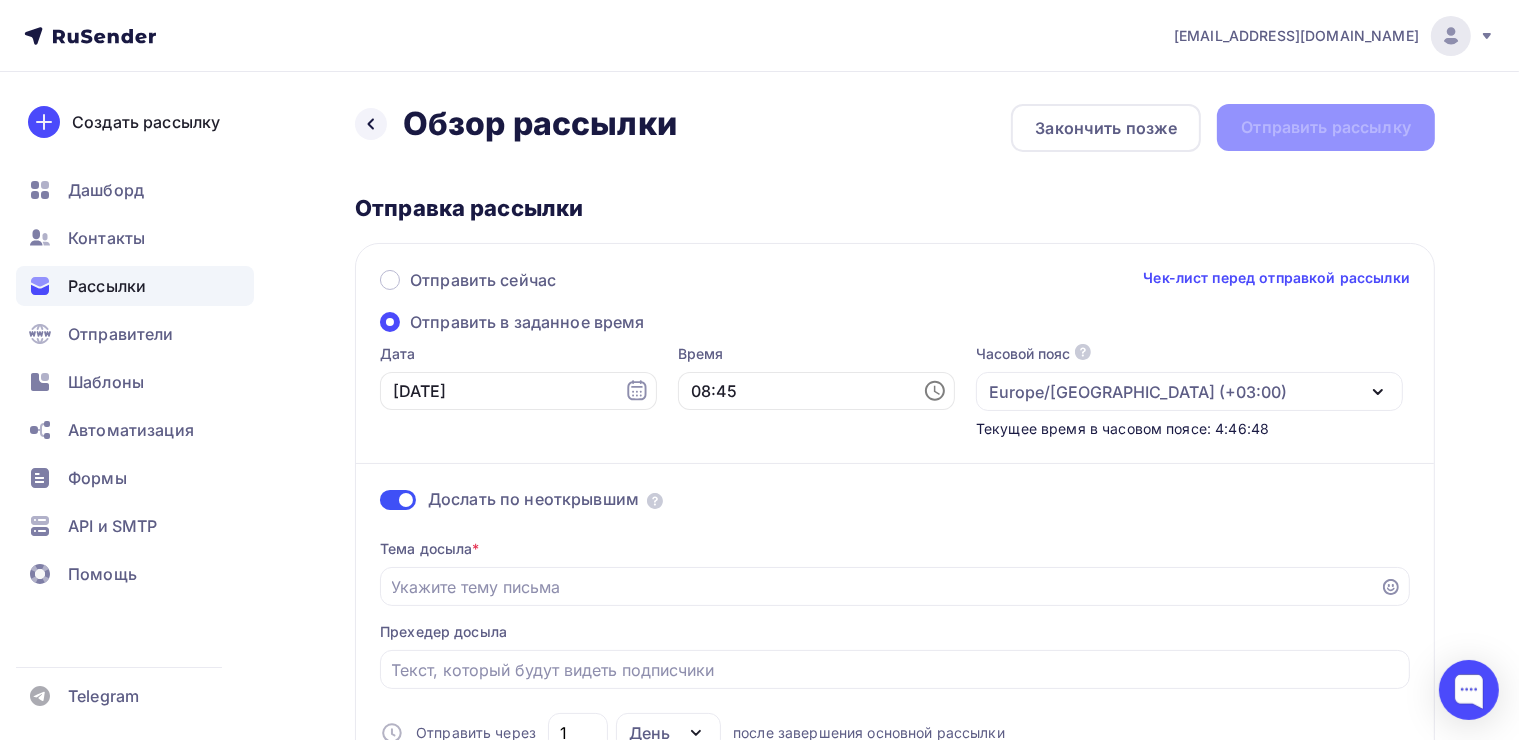 scroll, scrollTop: 300, scrollLeft: 0, axis: vertical 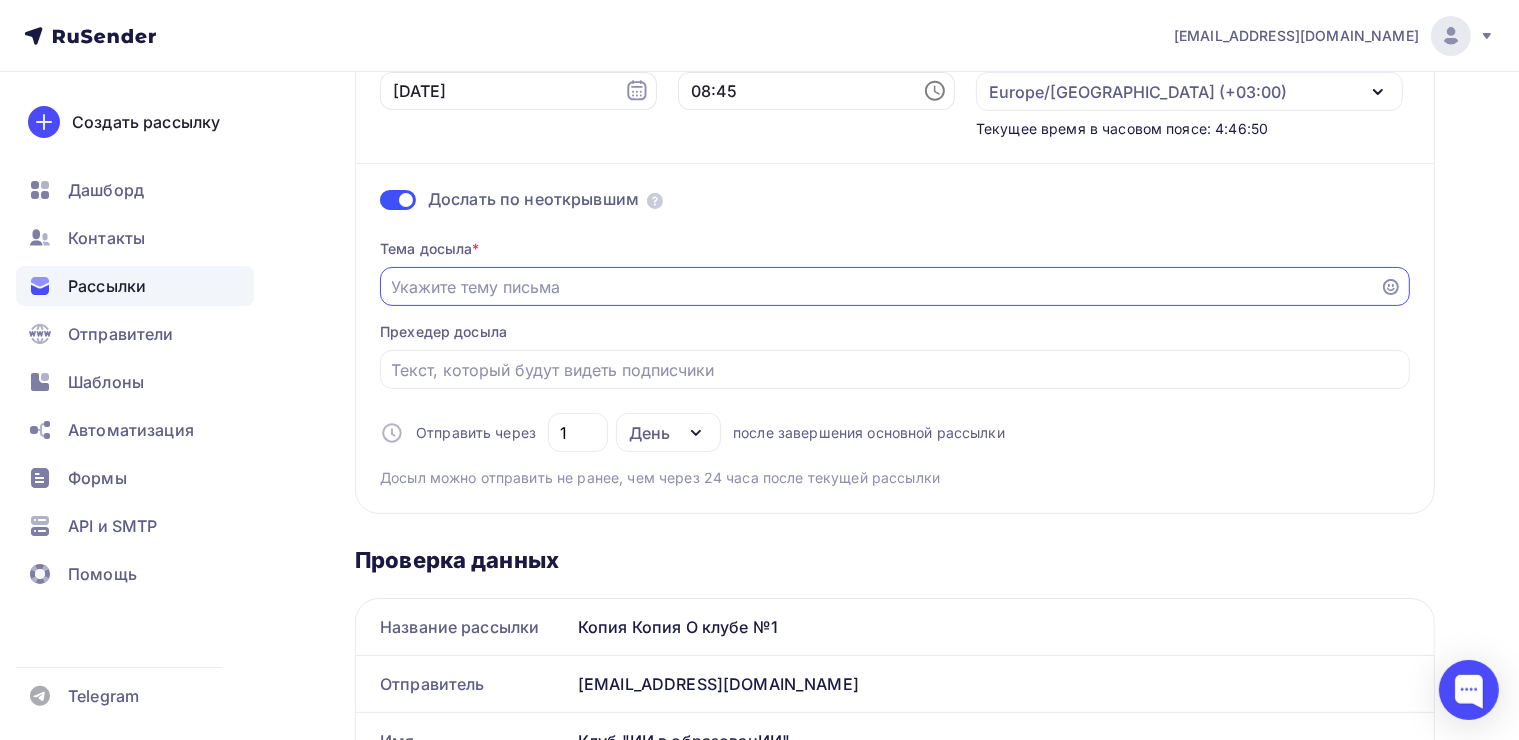 click on "Отправить в заданное время" at bounding box center [880, 287] 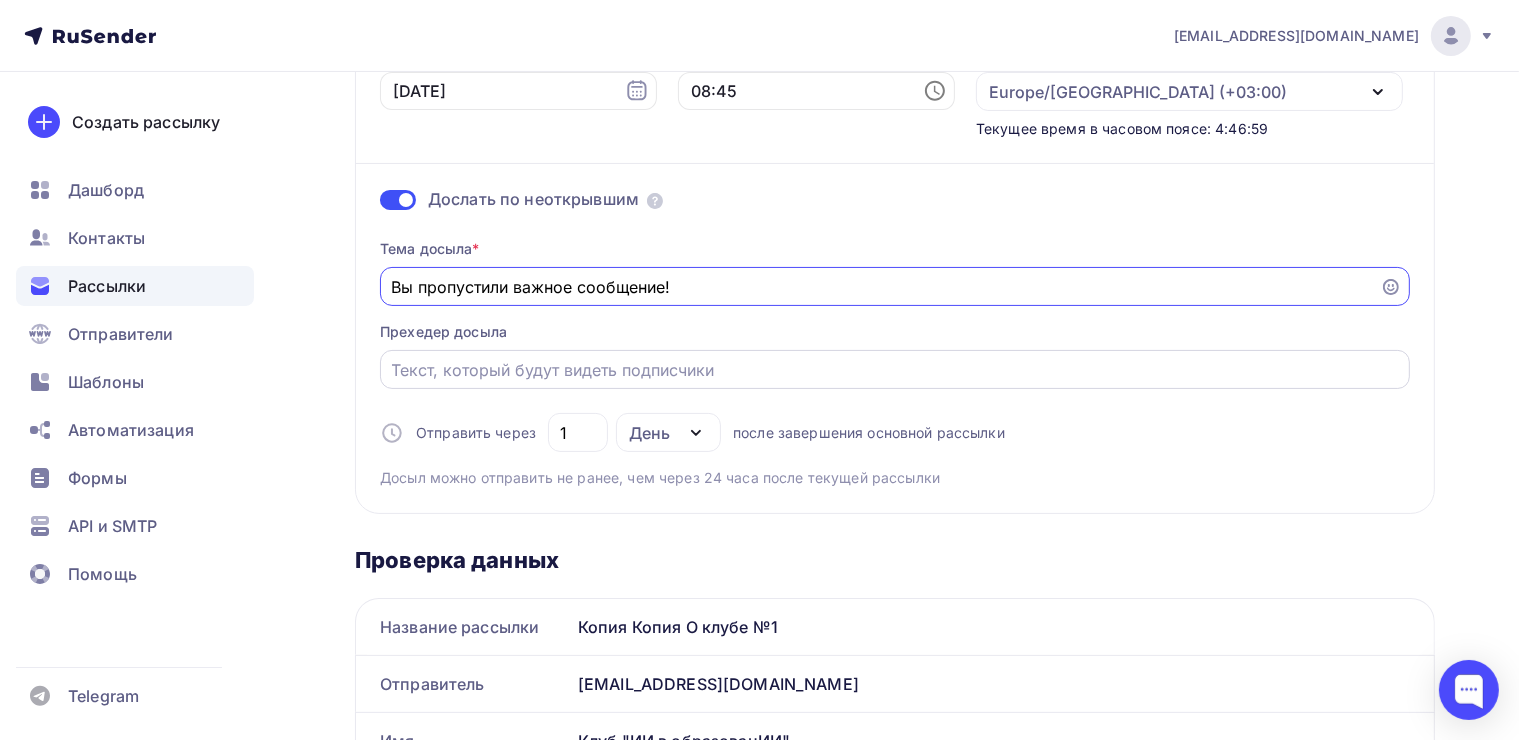 type on "Вы пропустили важное сообщение!" 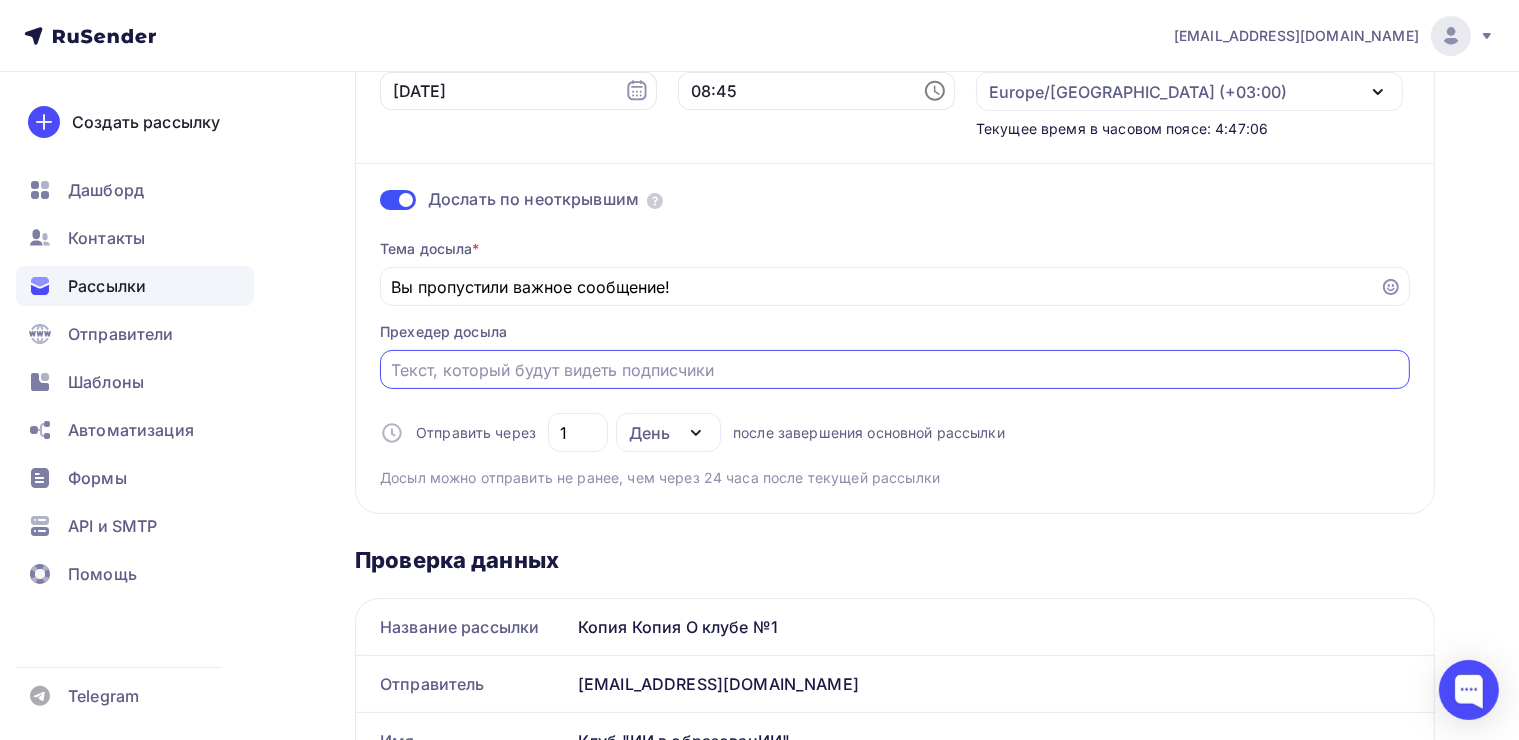 type on "Б" 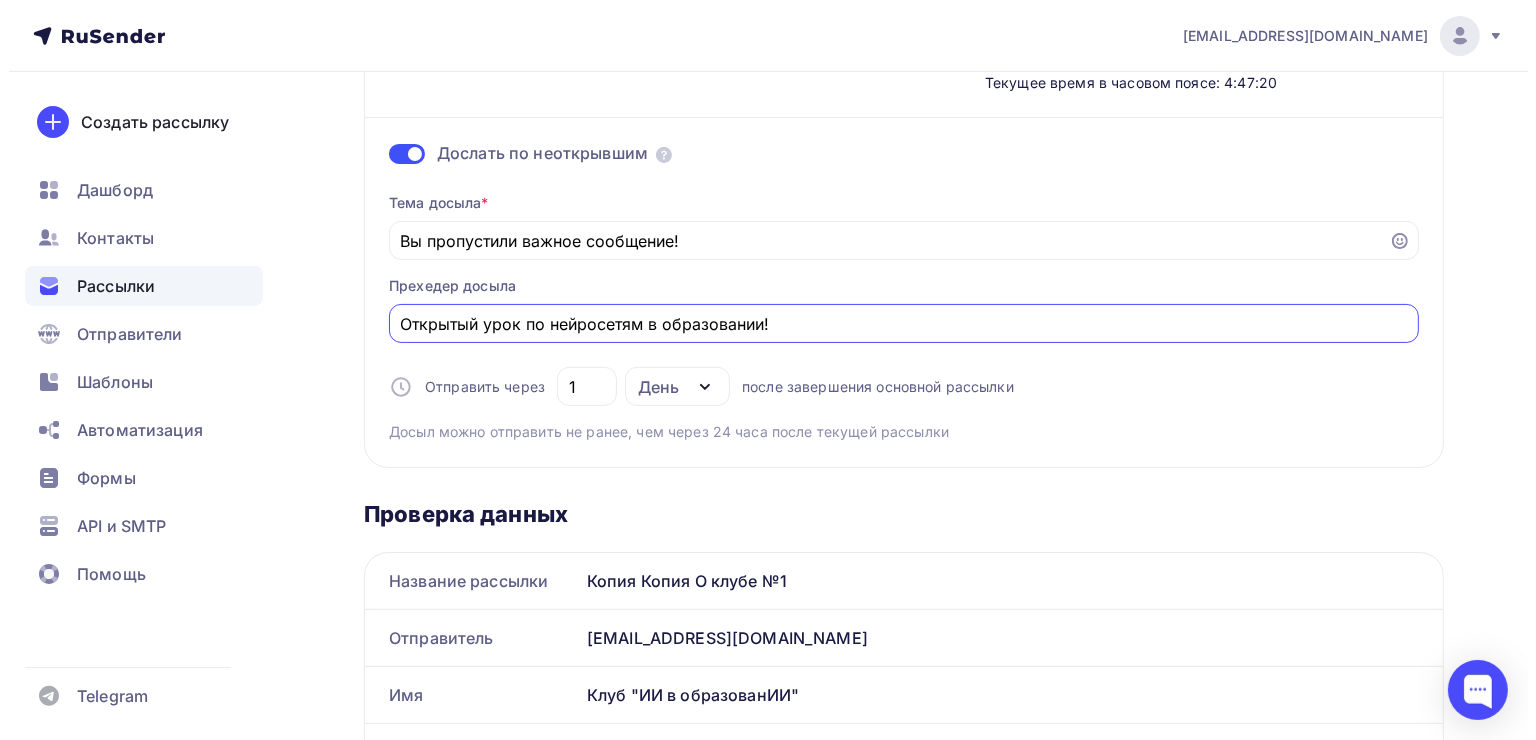 scroll, scrollTop: 0, scrollLeft: 0, axis: both 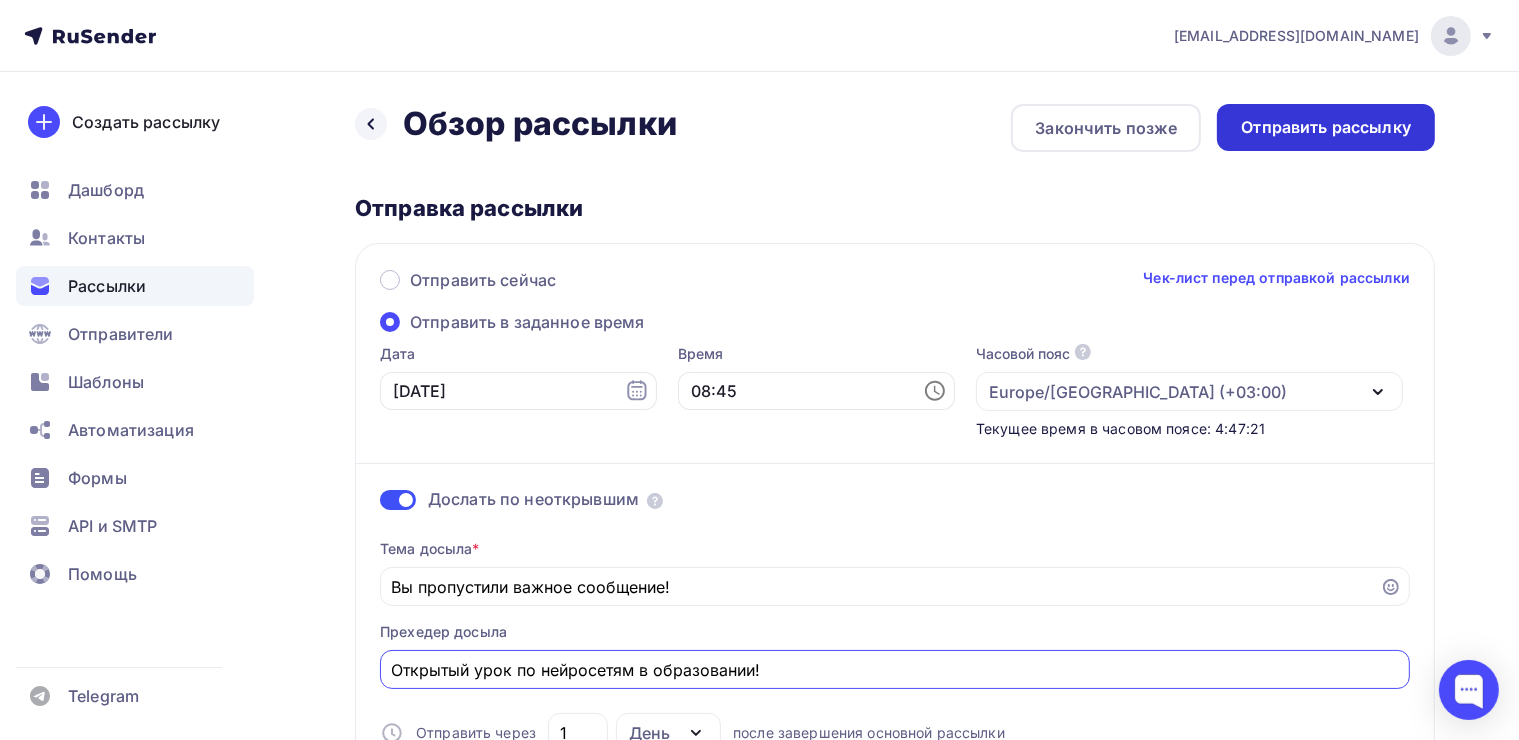 type on "Открытый урок по нейросетям в образовании!" 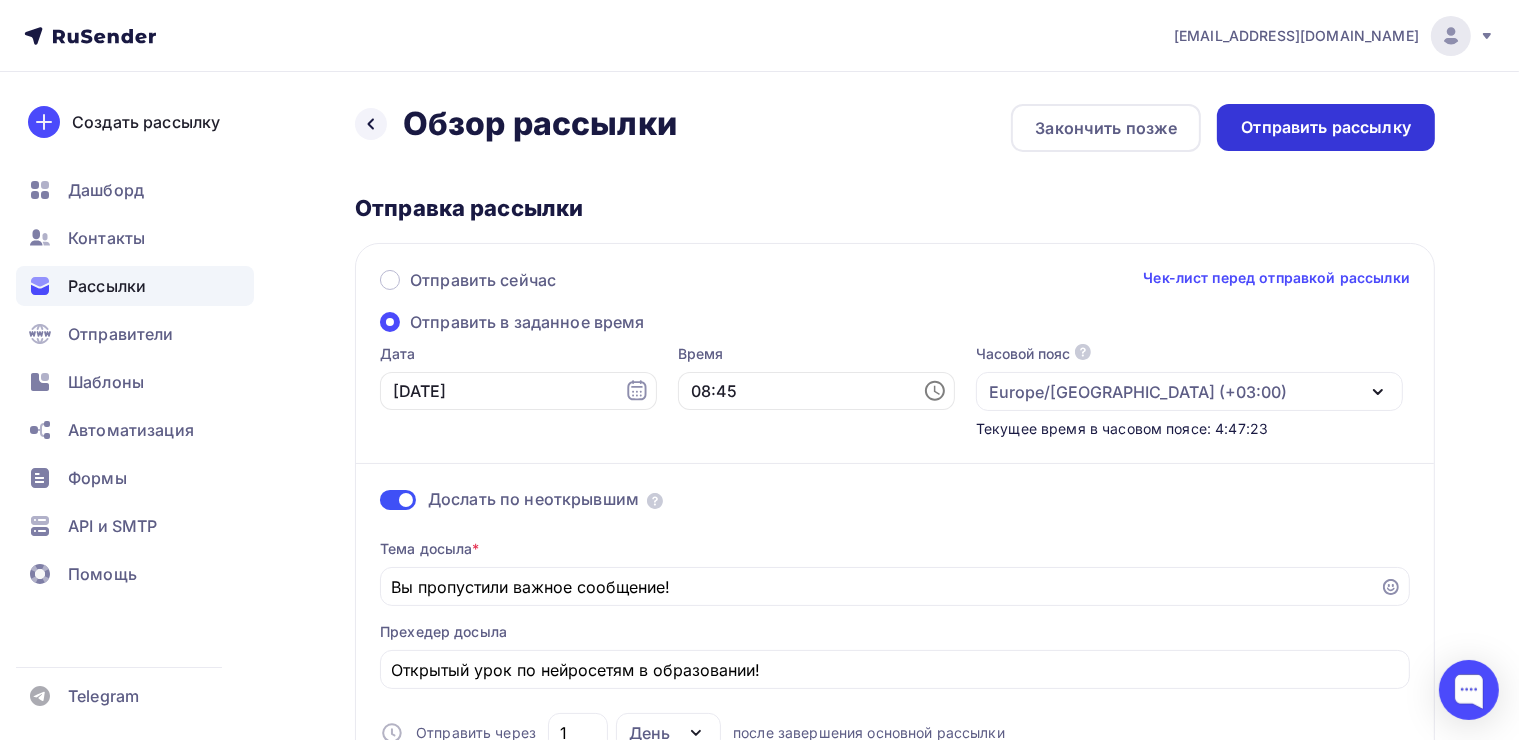 click on "Отправить рассылку" at bounding box center (1326, 127) 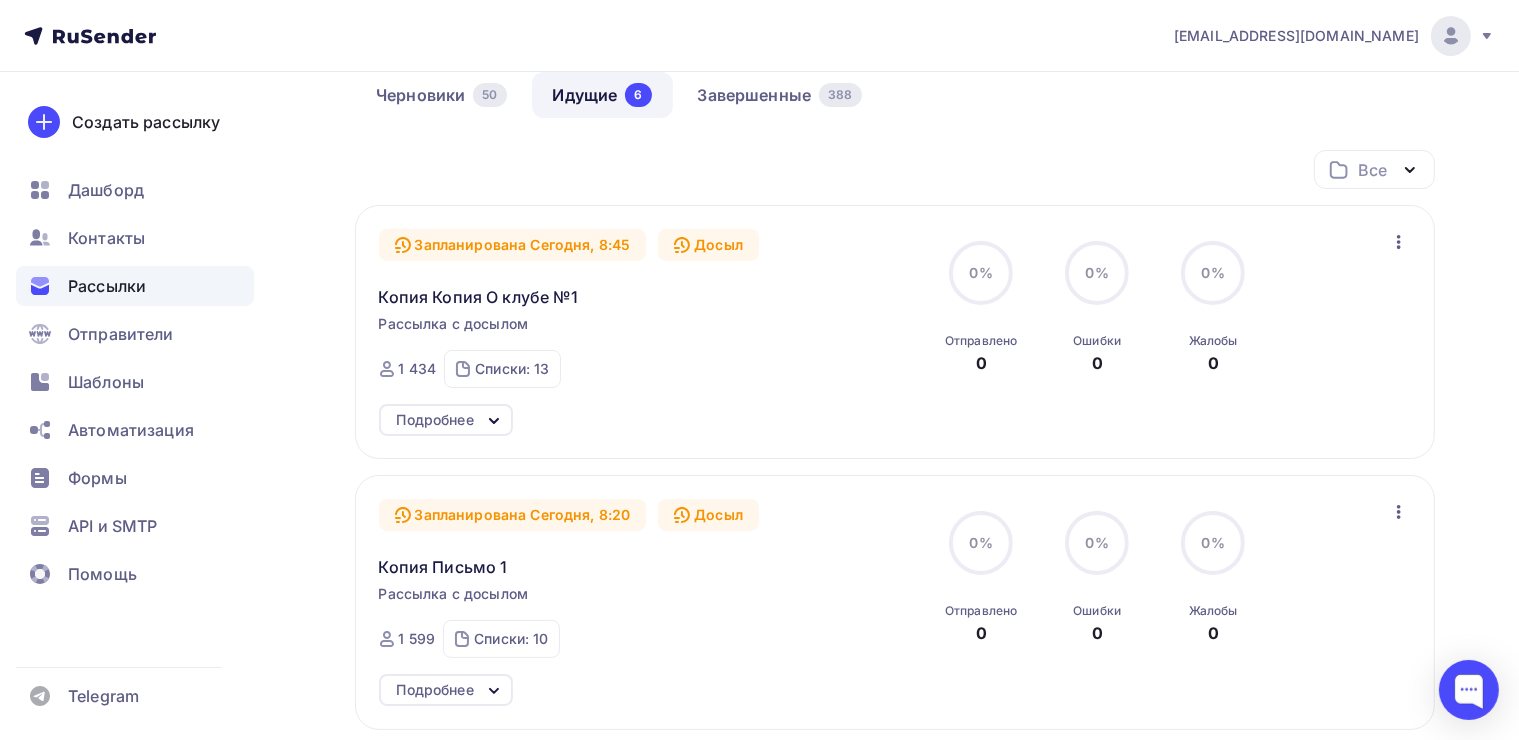 scroll, scrollTop: 100, scrollLeft: 0, axis: vertical 